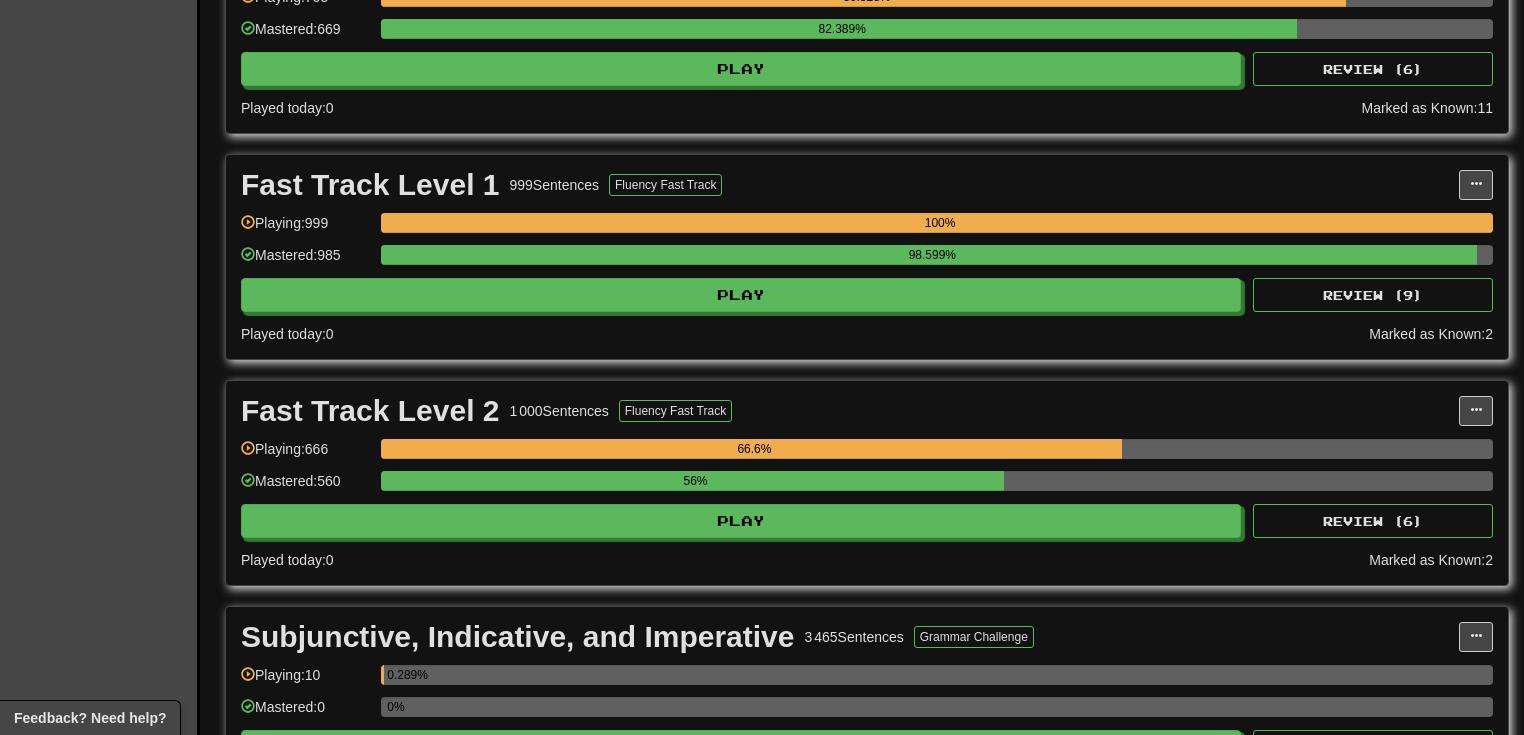 scroll, scrollTop: 213, scrollLeft: 0, axis: vertical 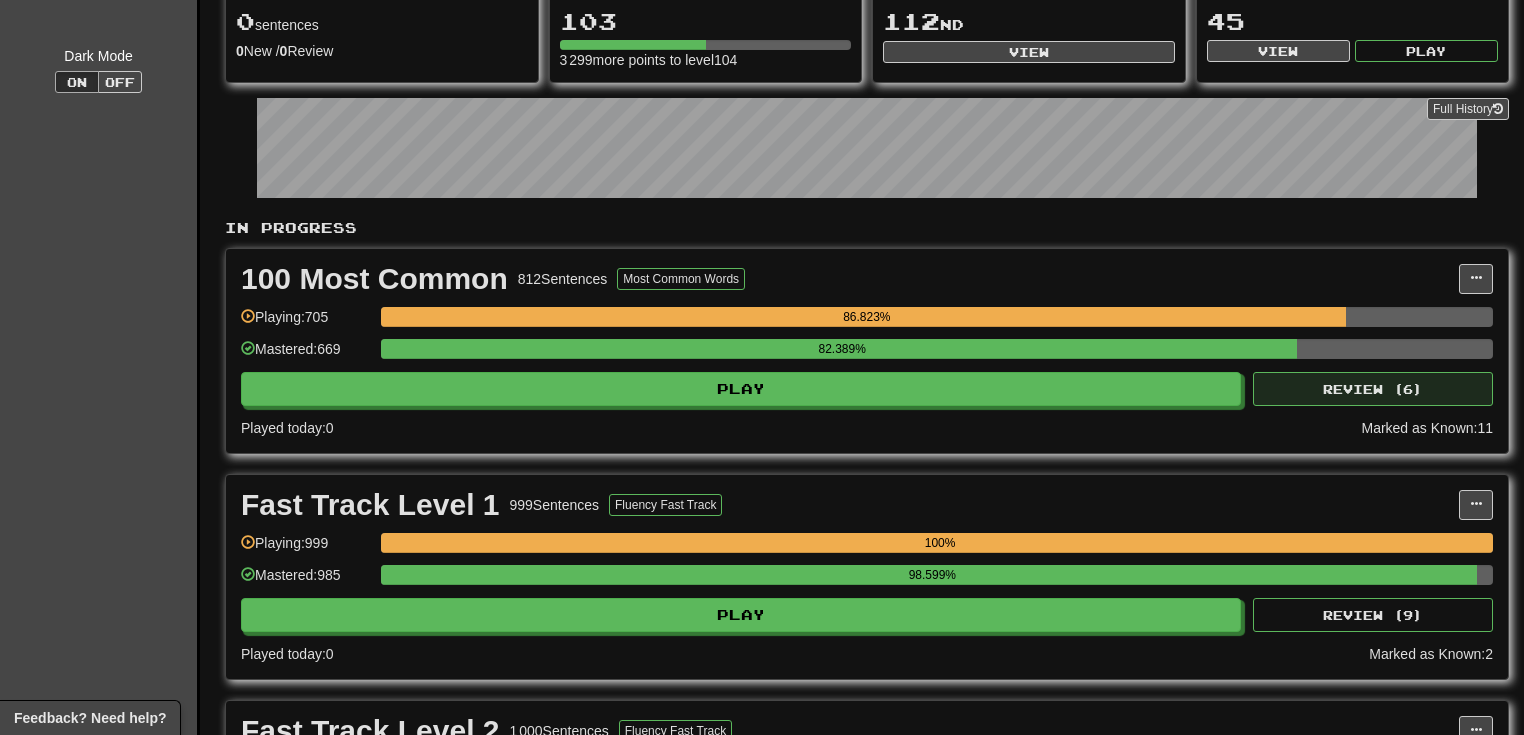 drag, startPoint x: 1349, startPoint y: 407, endPoint x: 1325, endPoint y: 394, distance: 27.294687 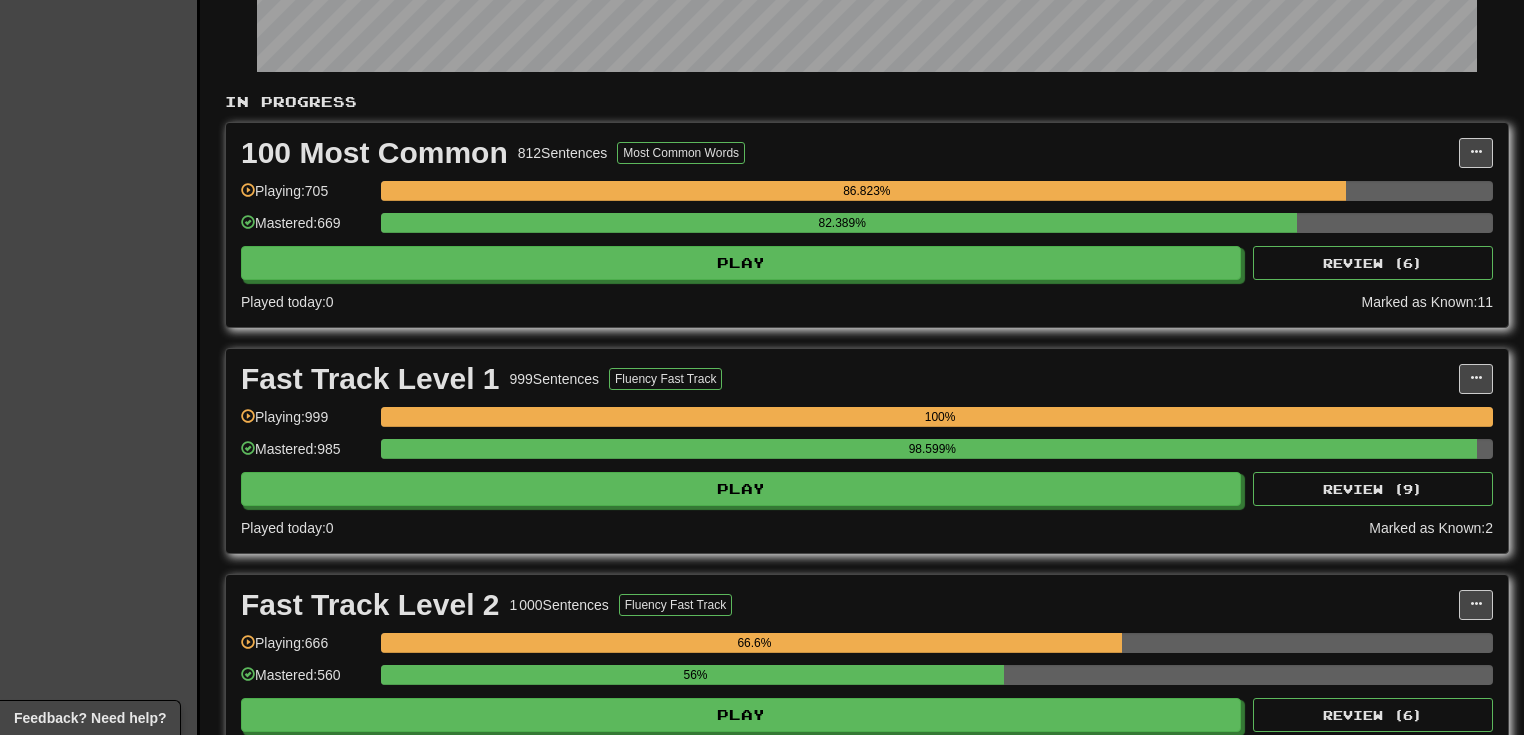 scroll, scrollTop: 213, scrollLeft: 0, axis: vertical 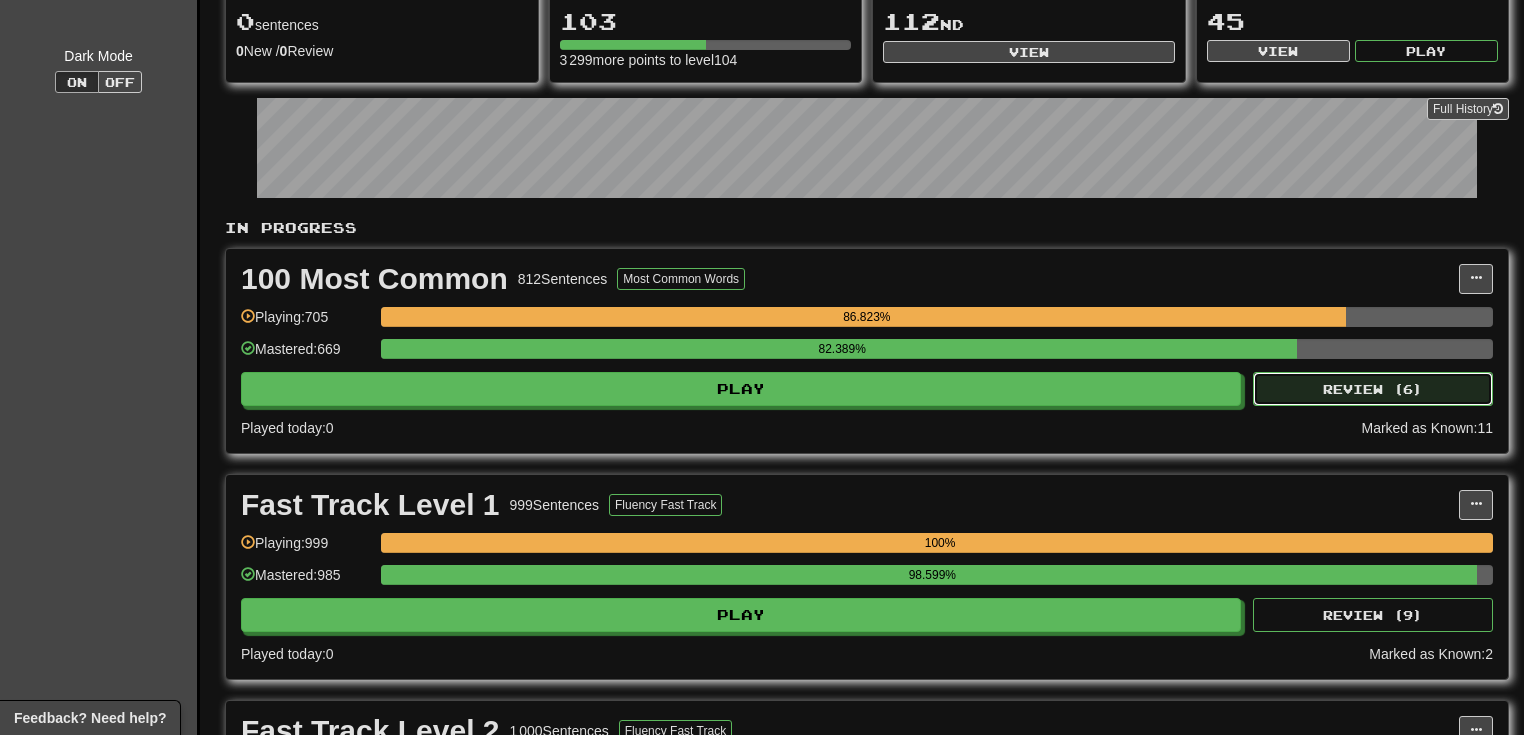 click on "Review ( 6 )" at bounding box center [1373, 389] 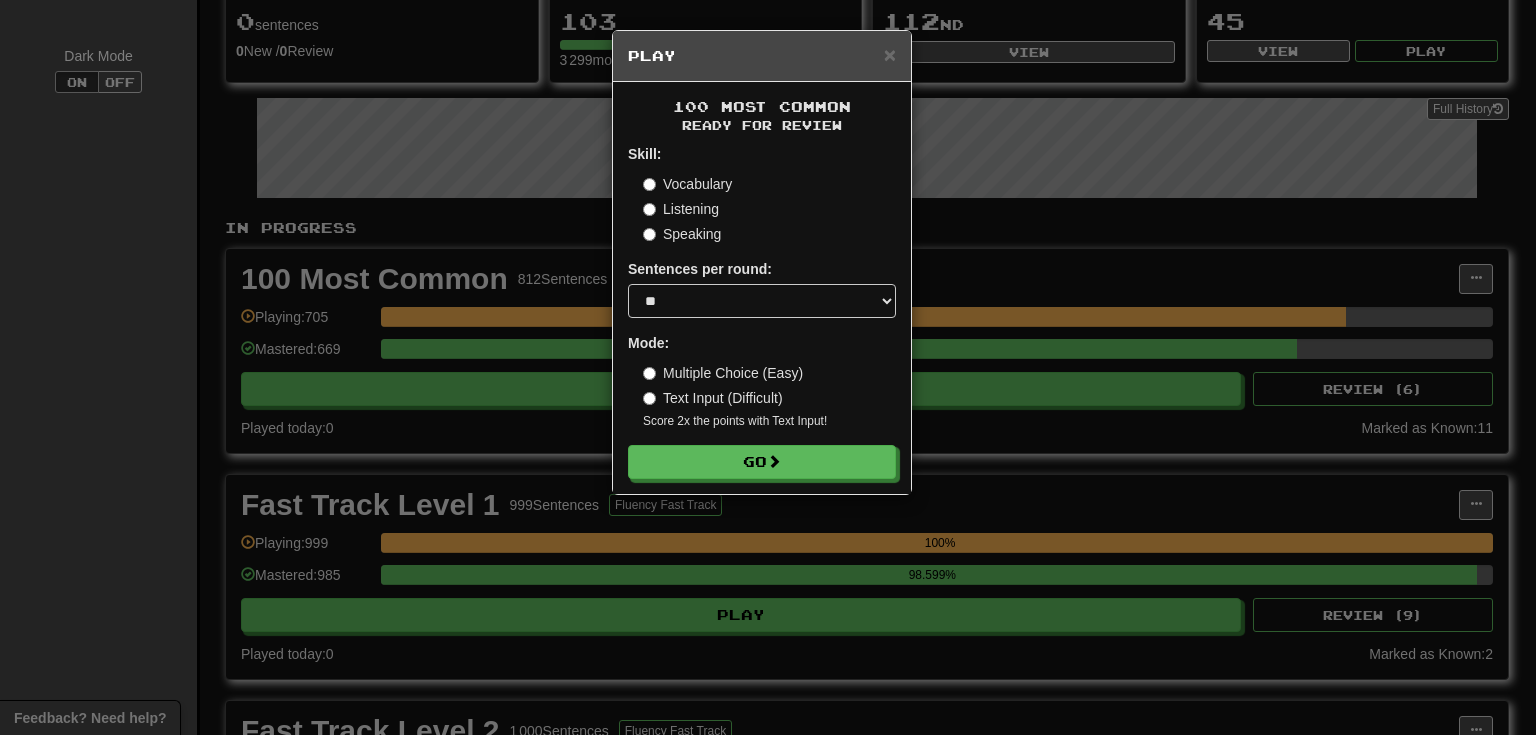 click on "Listening" at bounding box center [681, 209] 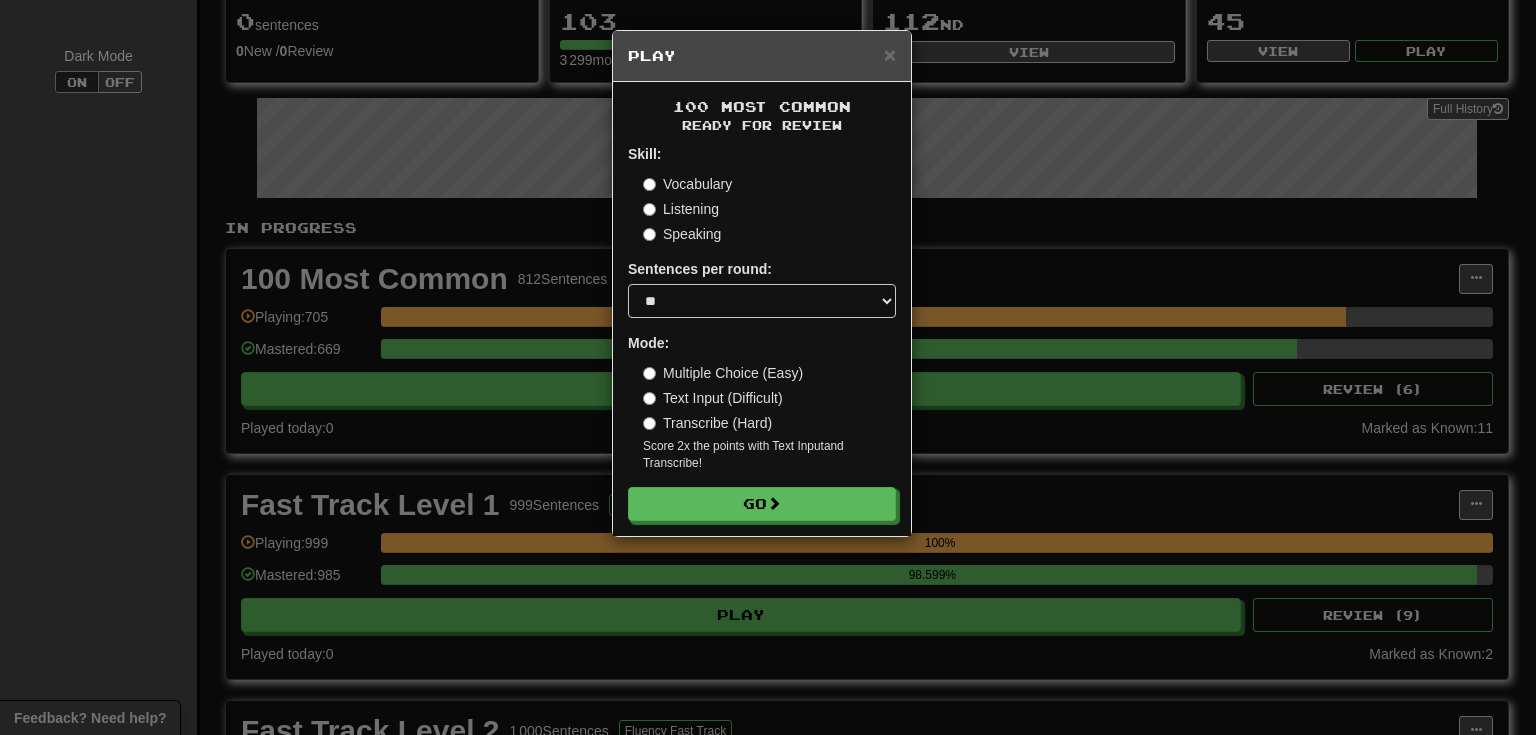 drag, startPoint x: 1235, startPoint y: 476, endPoint x: 1268, endPoint y: 480, distance: 33.24154 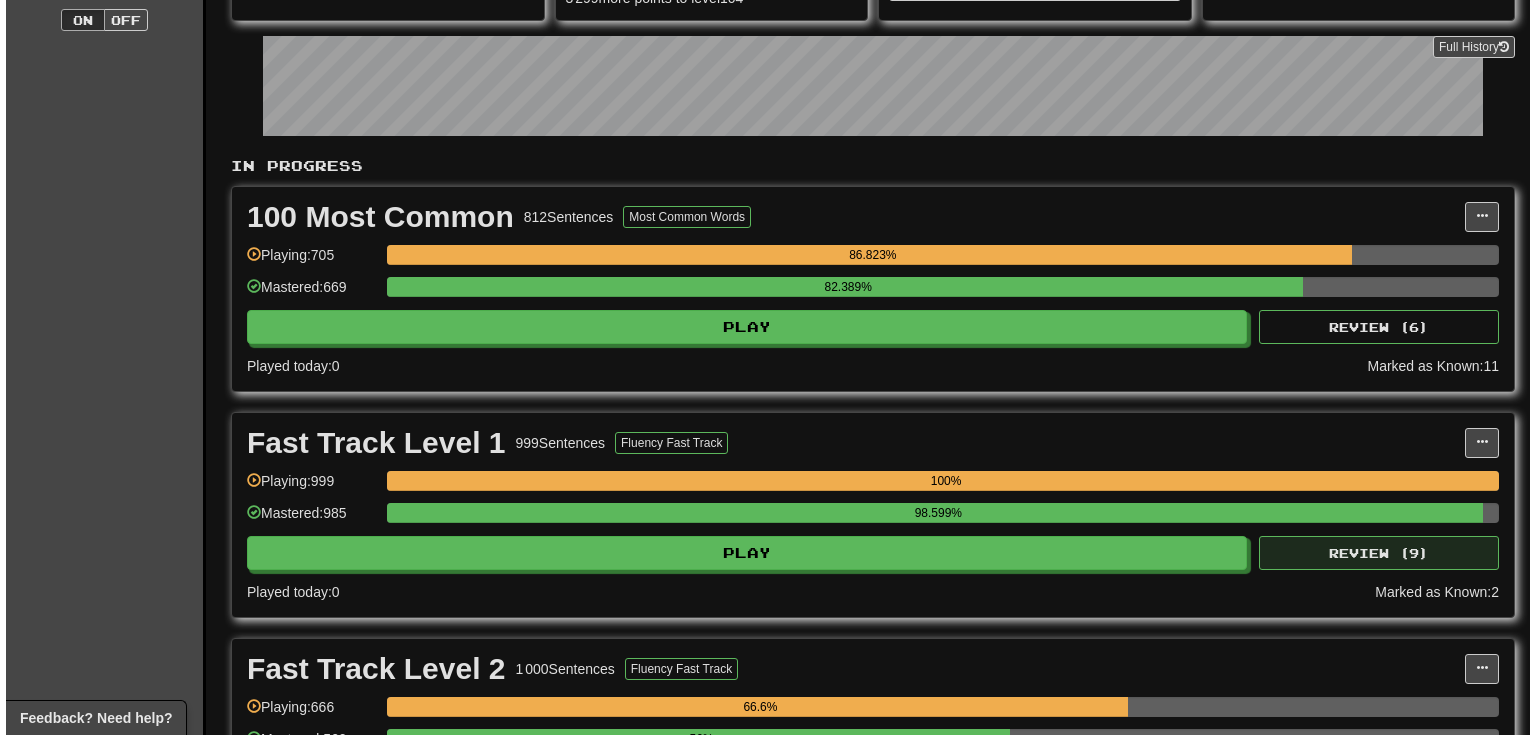 scroll, scrollTop: 320, scrollLeft: 0, axis: vertical 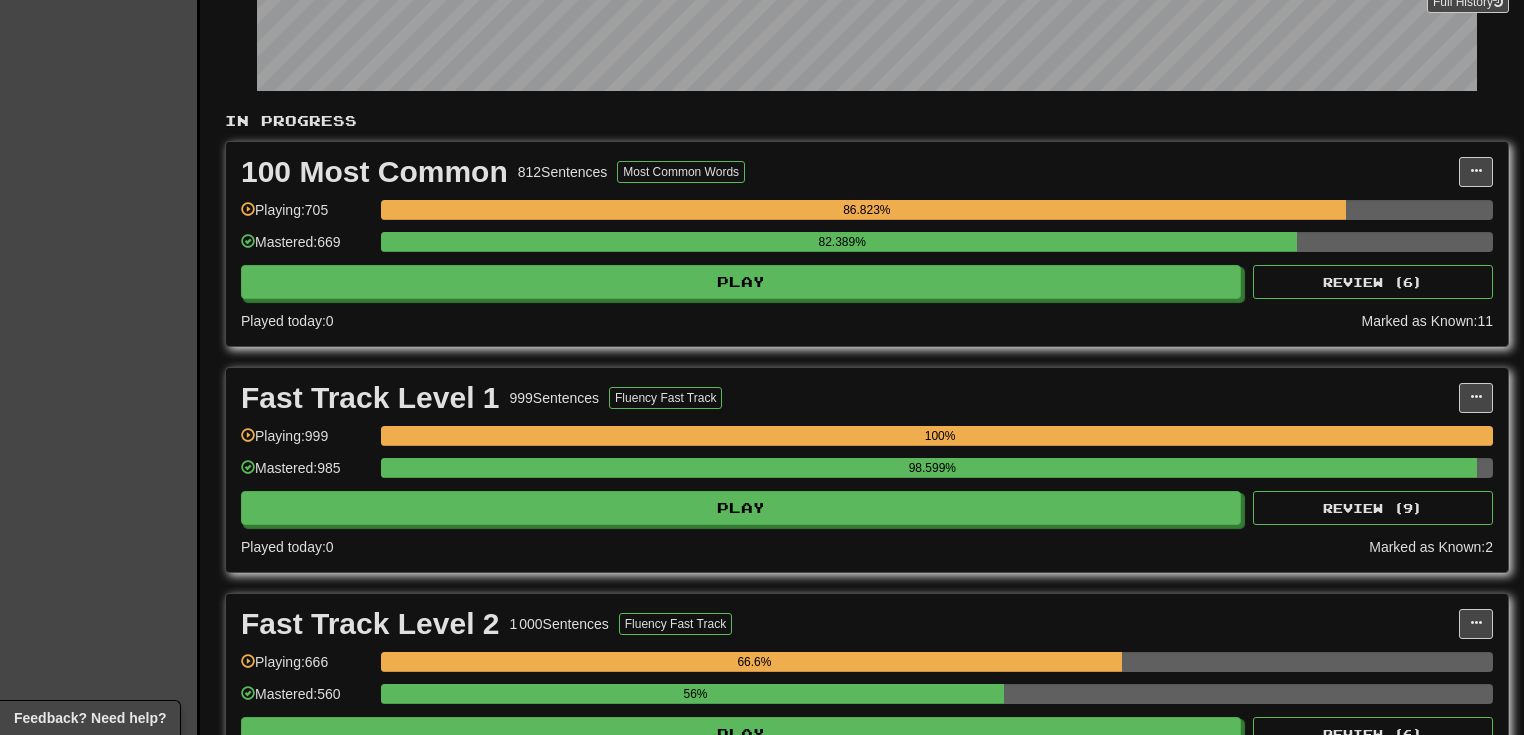 click on "82.389%" at bounding box center [937, 248] 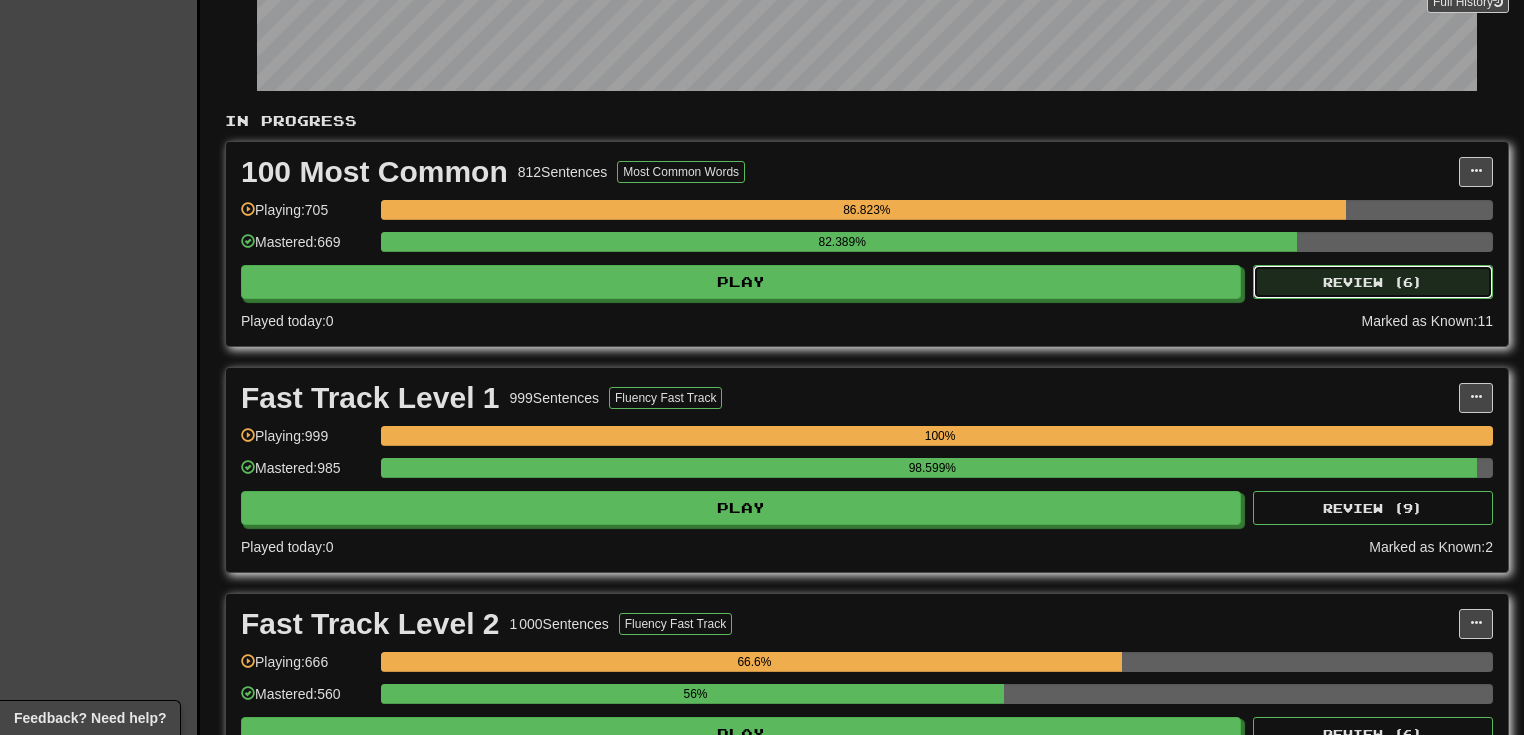 click on "Review ( 6 )" at bounding box center (1373, 282) 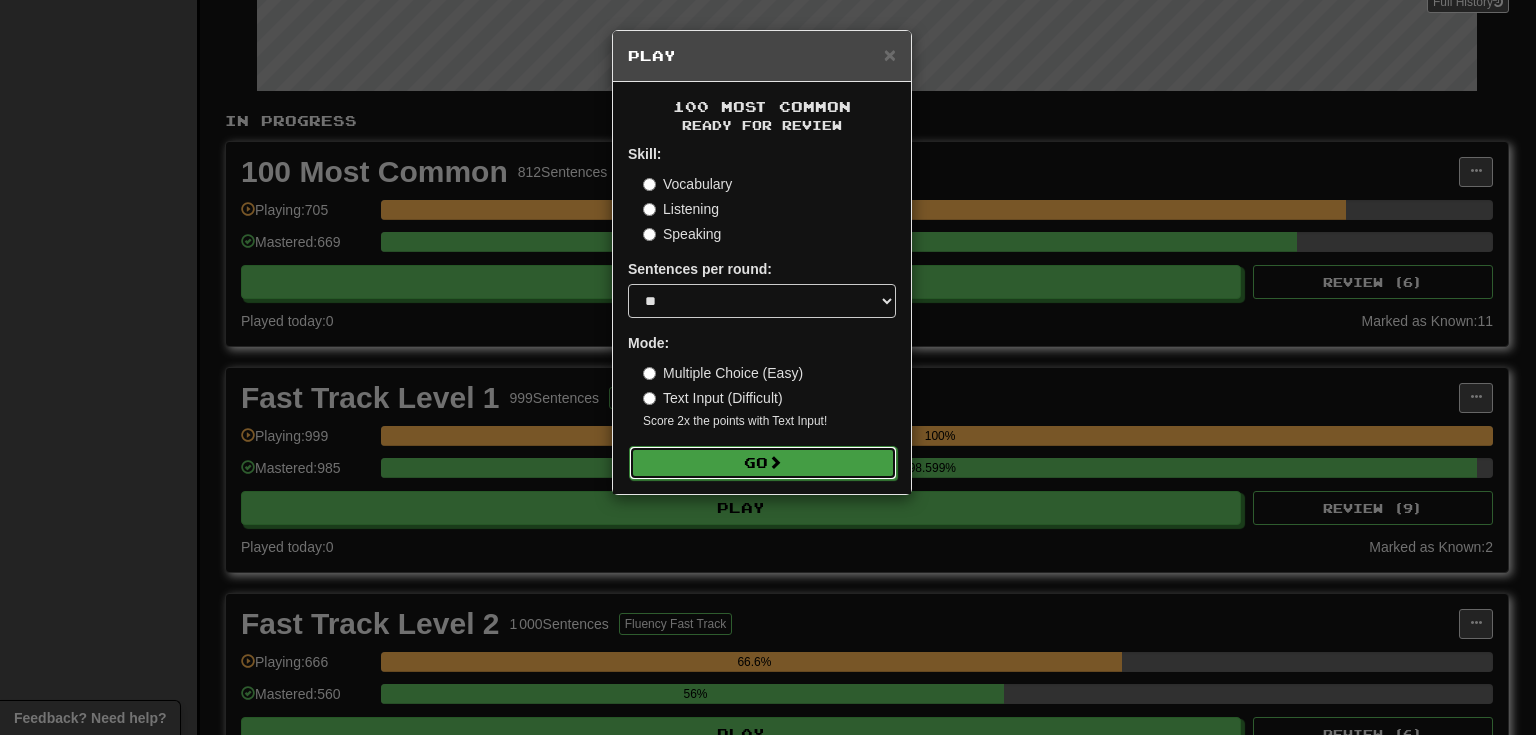 drag, startPoint x: 726, startPoint y: 456, endPoint x: 740, endPoint y: 448, distance: 16.124516 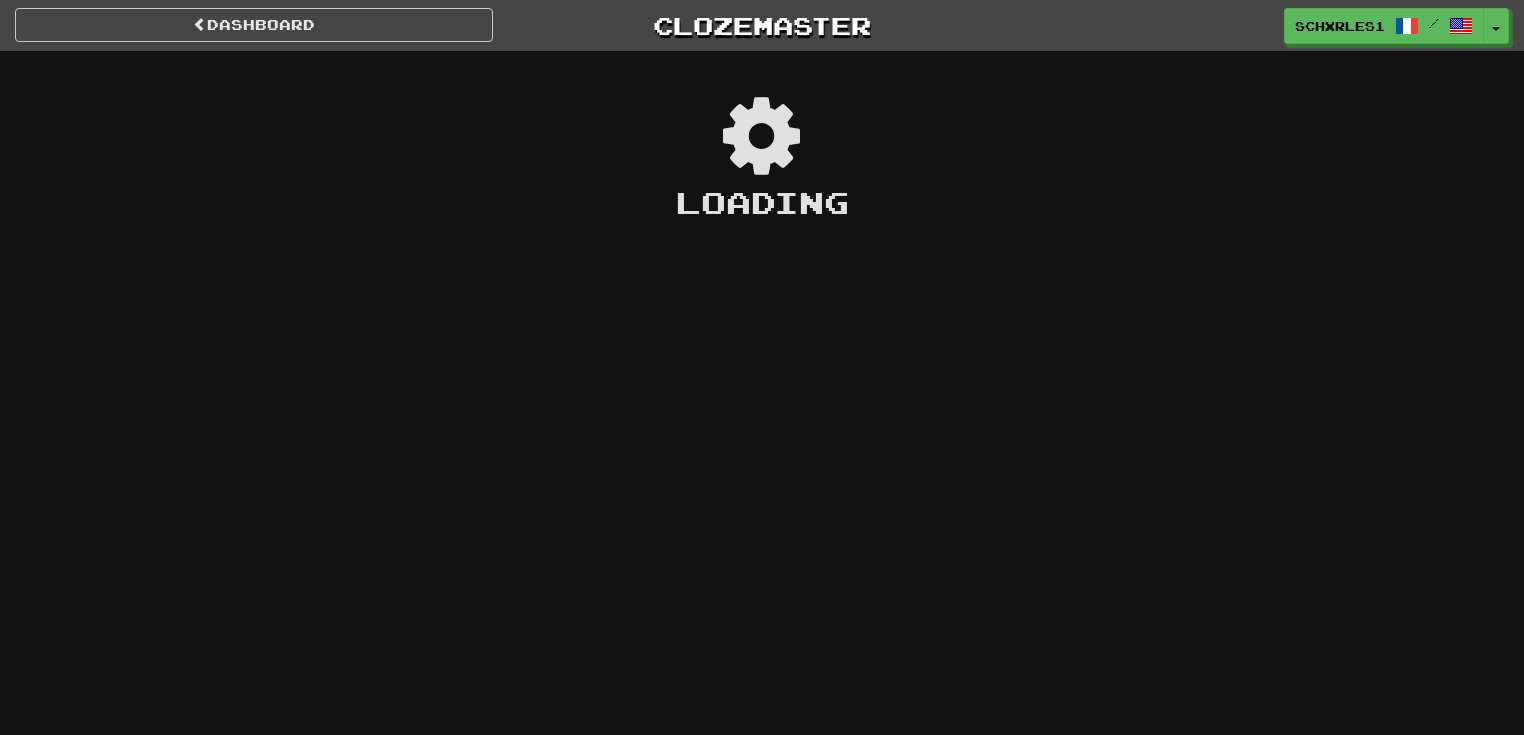 scroll, scrollTop: 0, scrollLeft: 0, axis: both 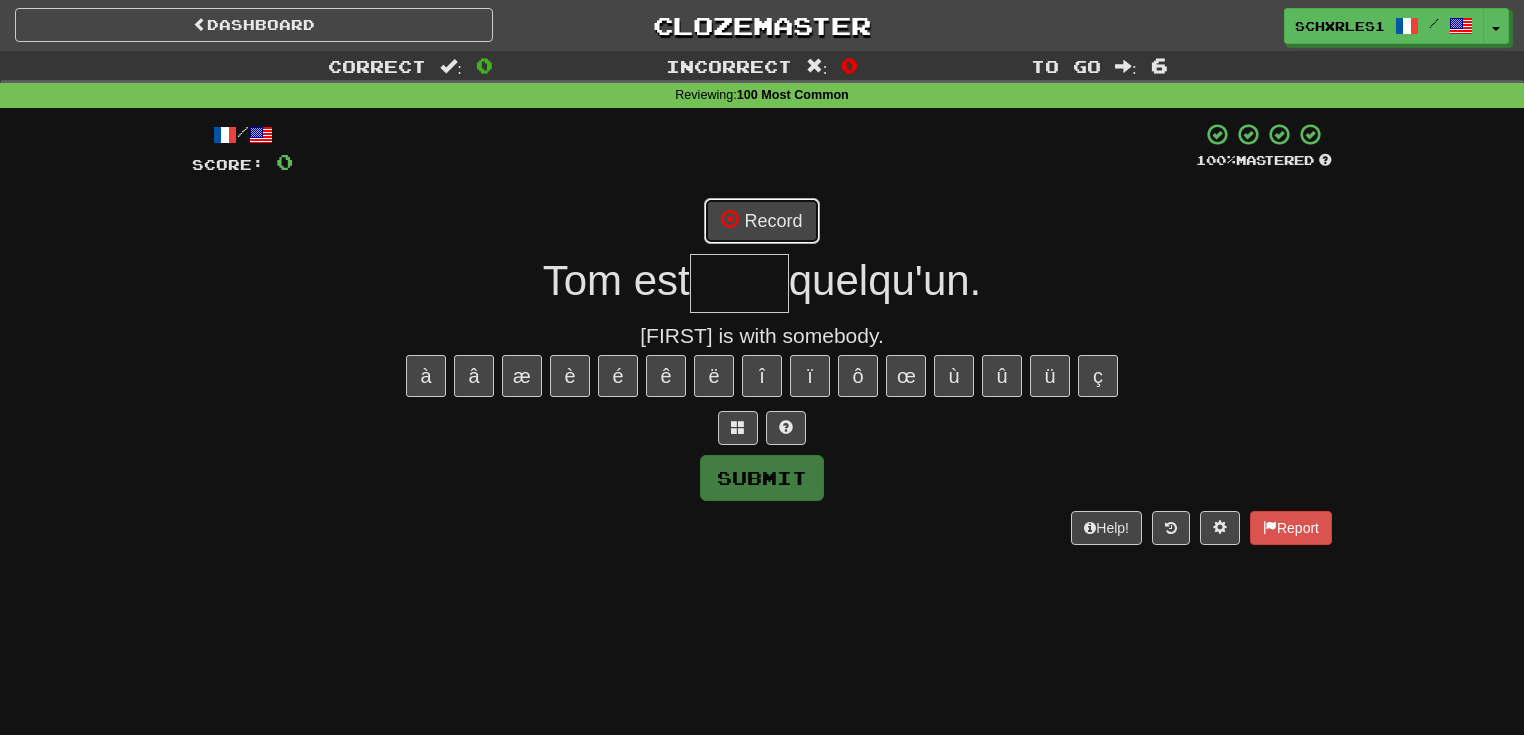 click on "Record" at bounding box center [761, 221] 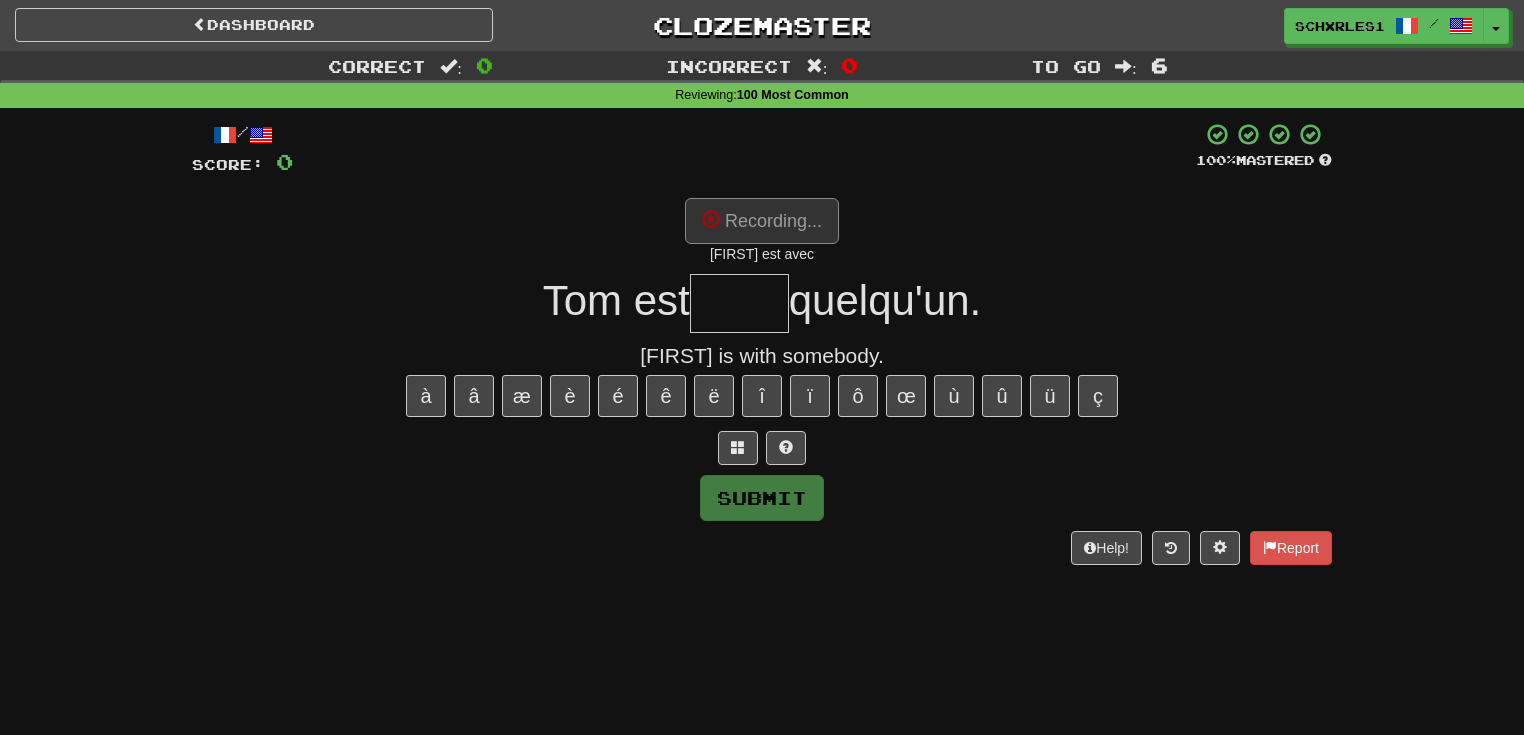 type on "****" 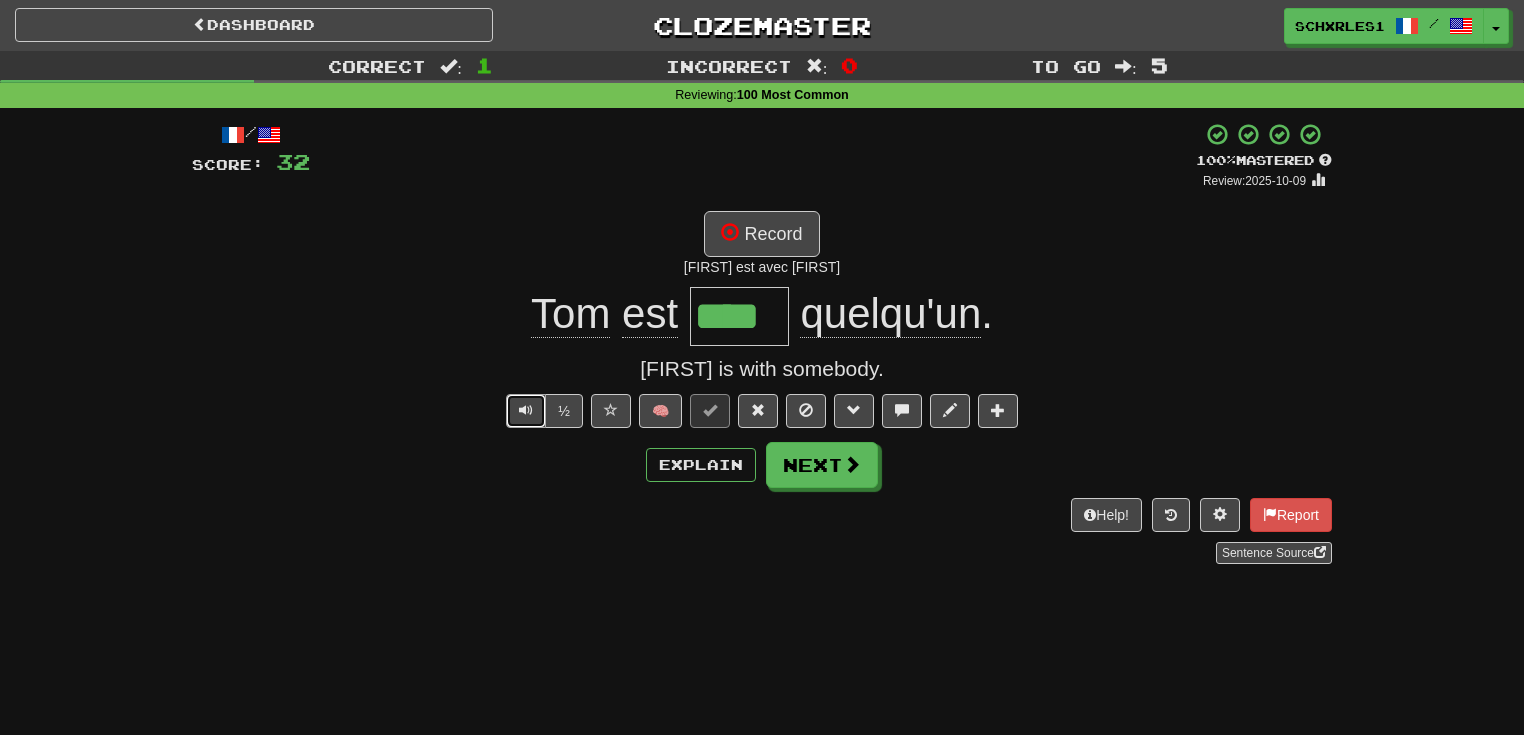 click at bounding box center [526, 410] 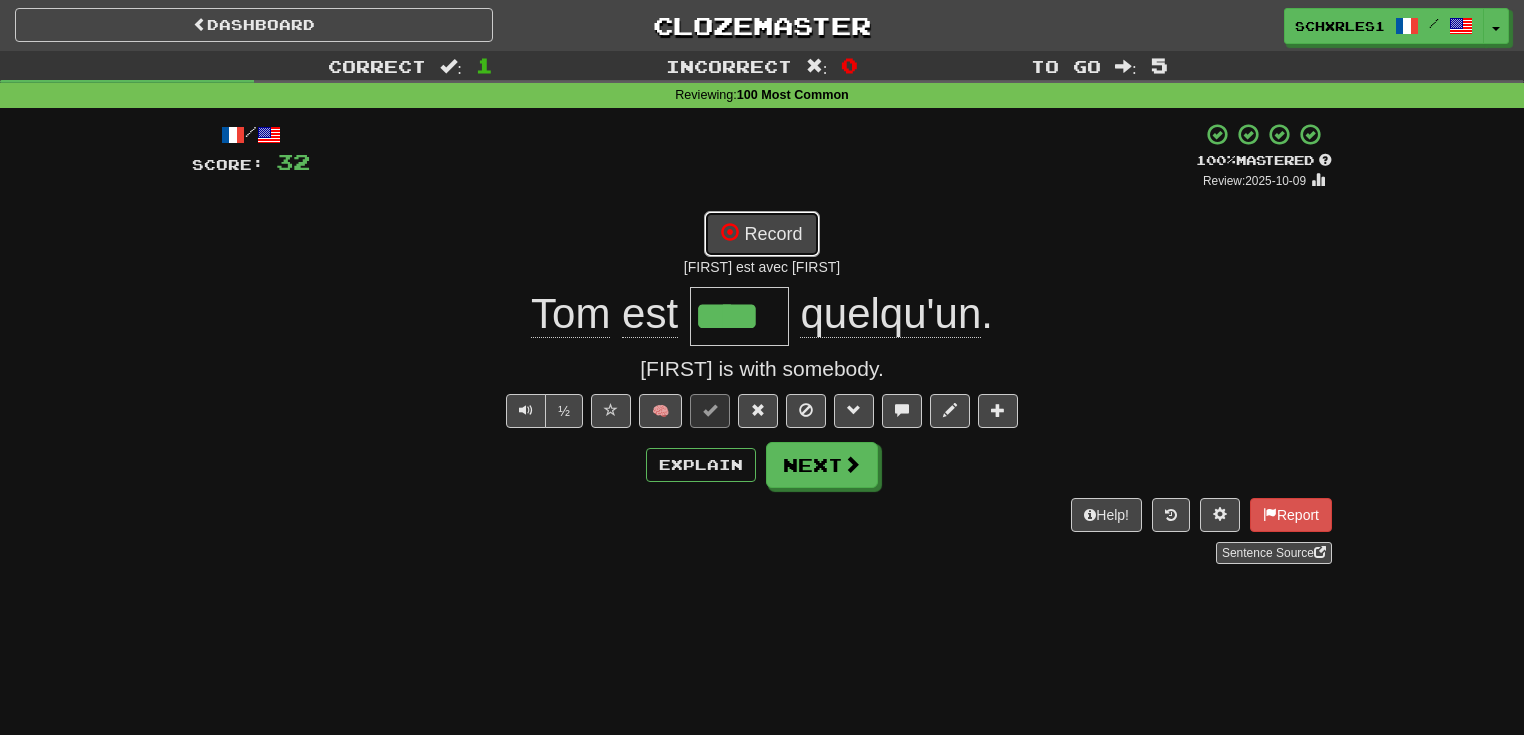 click on "Record" at bounding box center (761, 234) 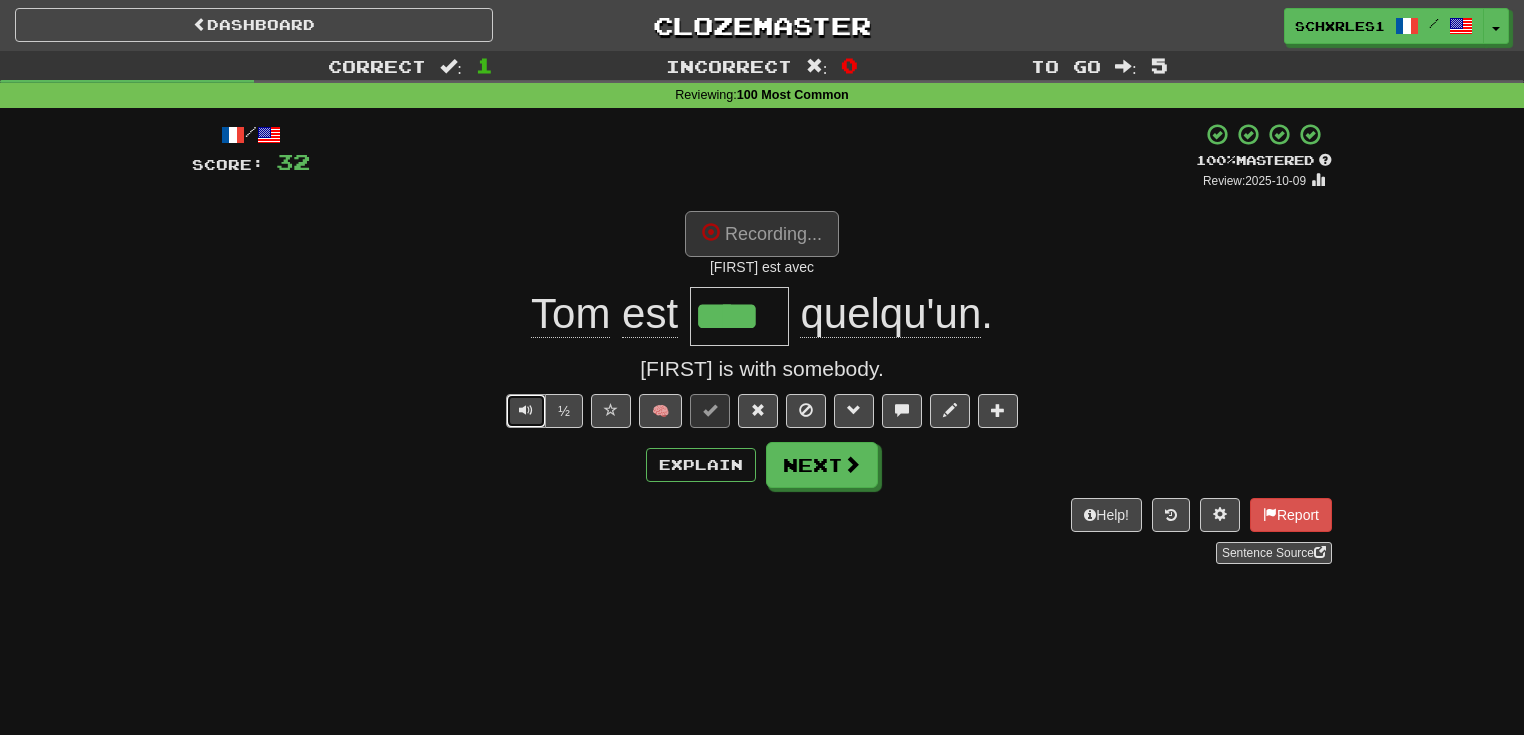 click at bounding box center (526, 411) 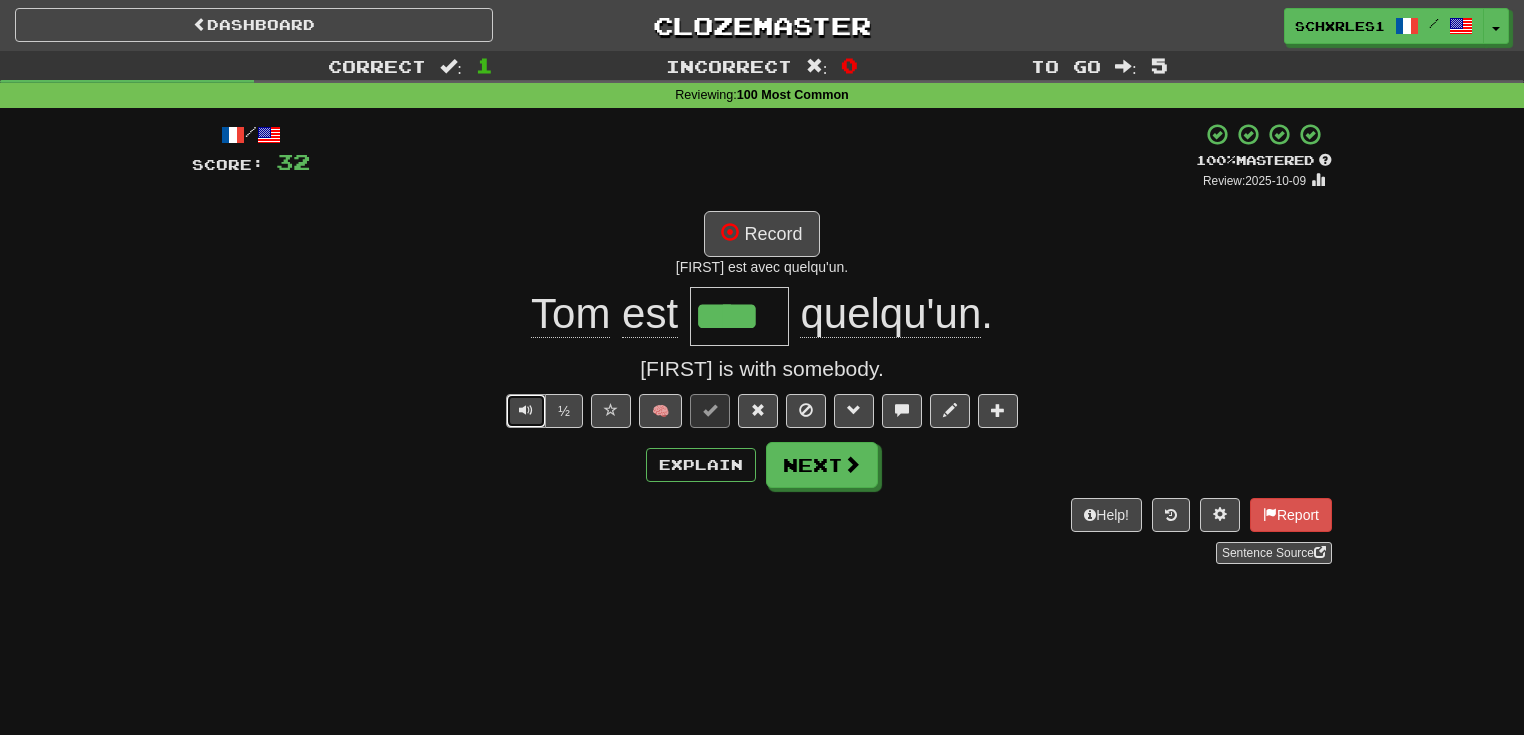 click at bounding box center (526, 411) 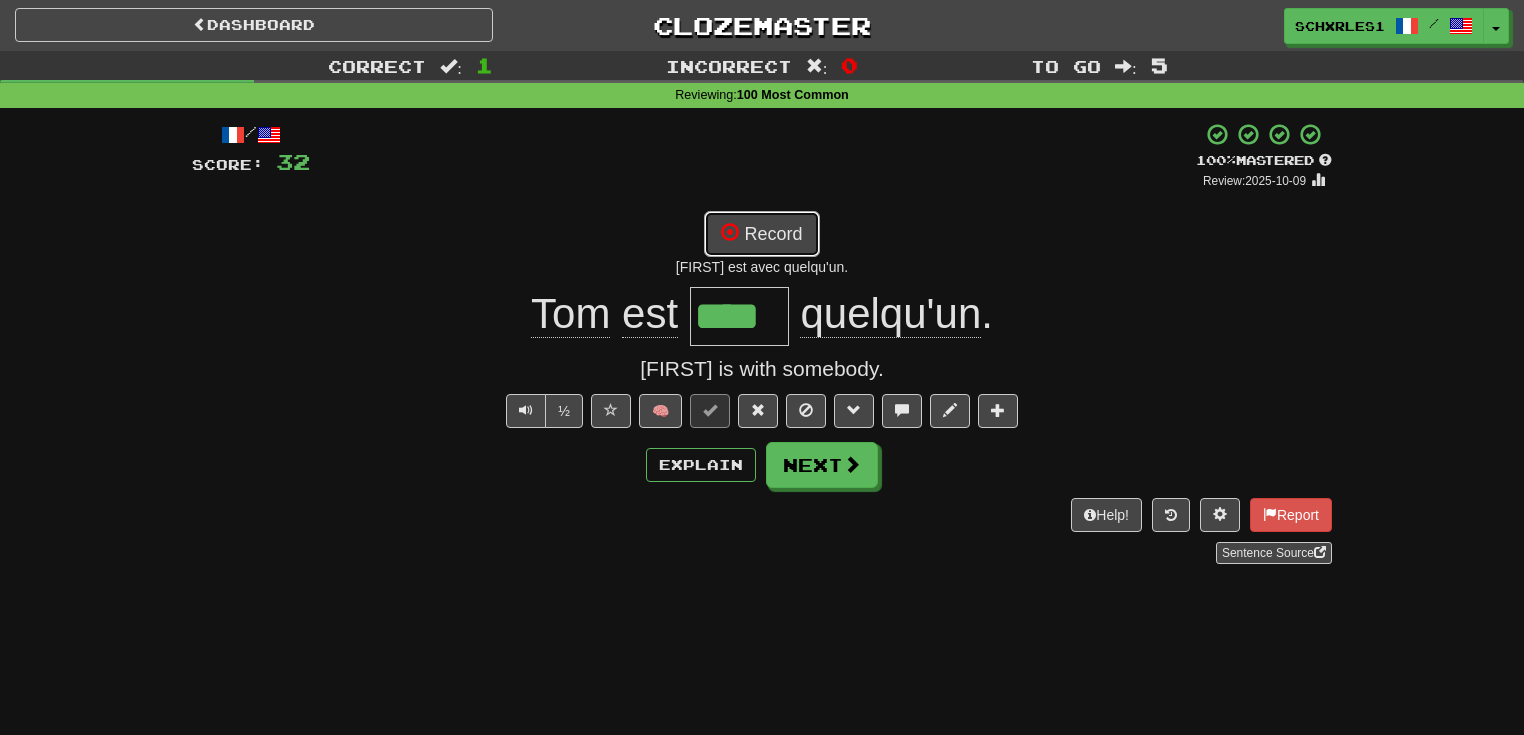 click on "Record" at bounding box center (761, 234) 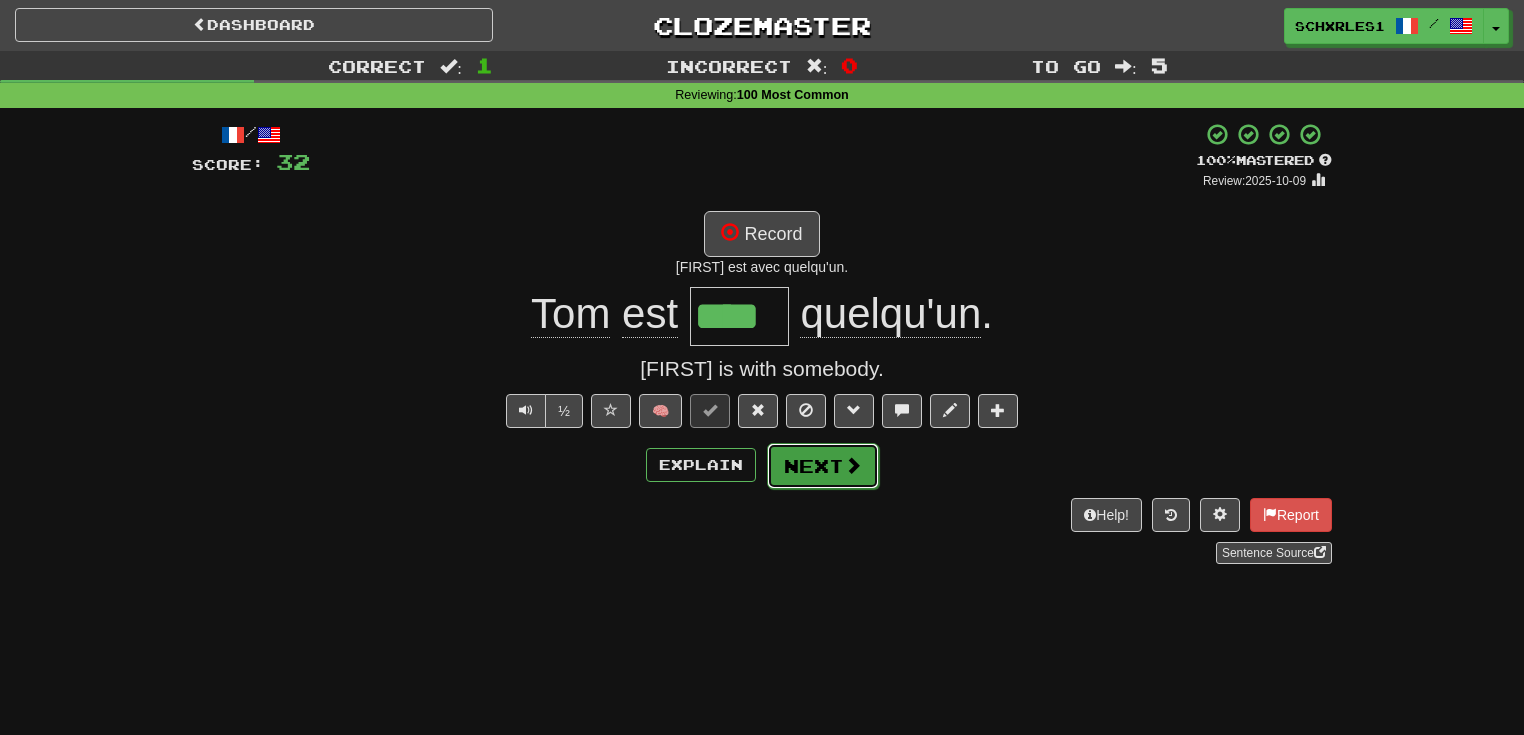 click on "Next" at bounding box center (823, 466) 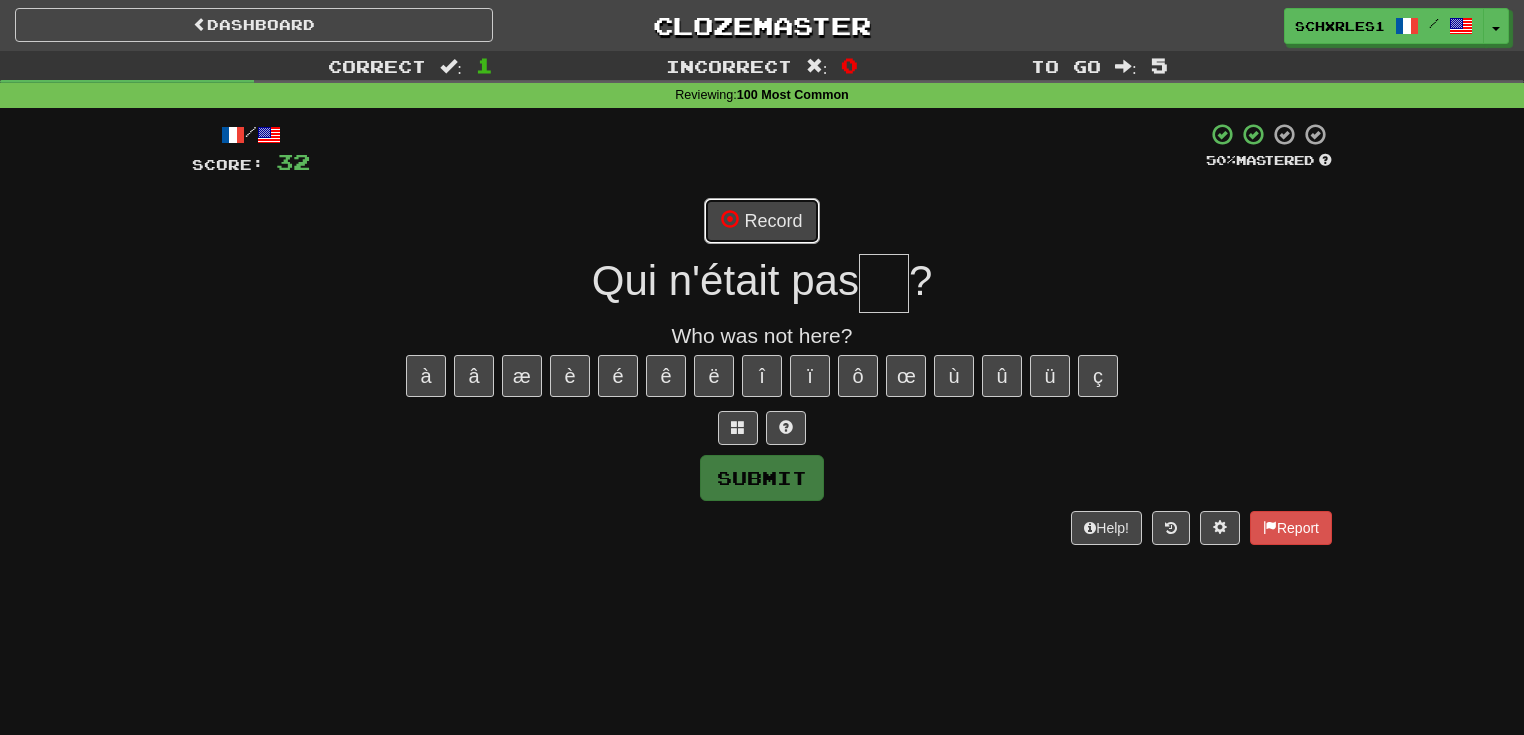 click on "Record" at bounding box center (761, 221) 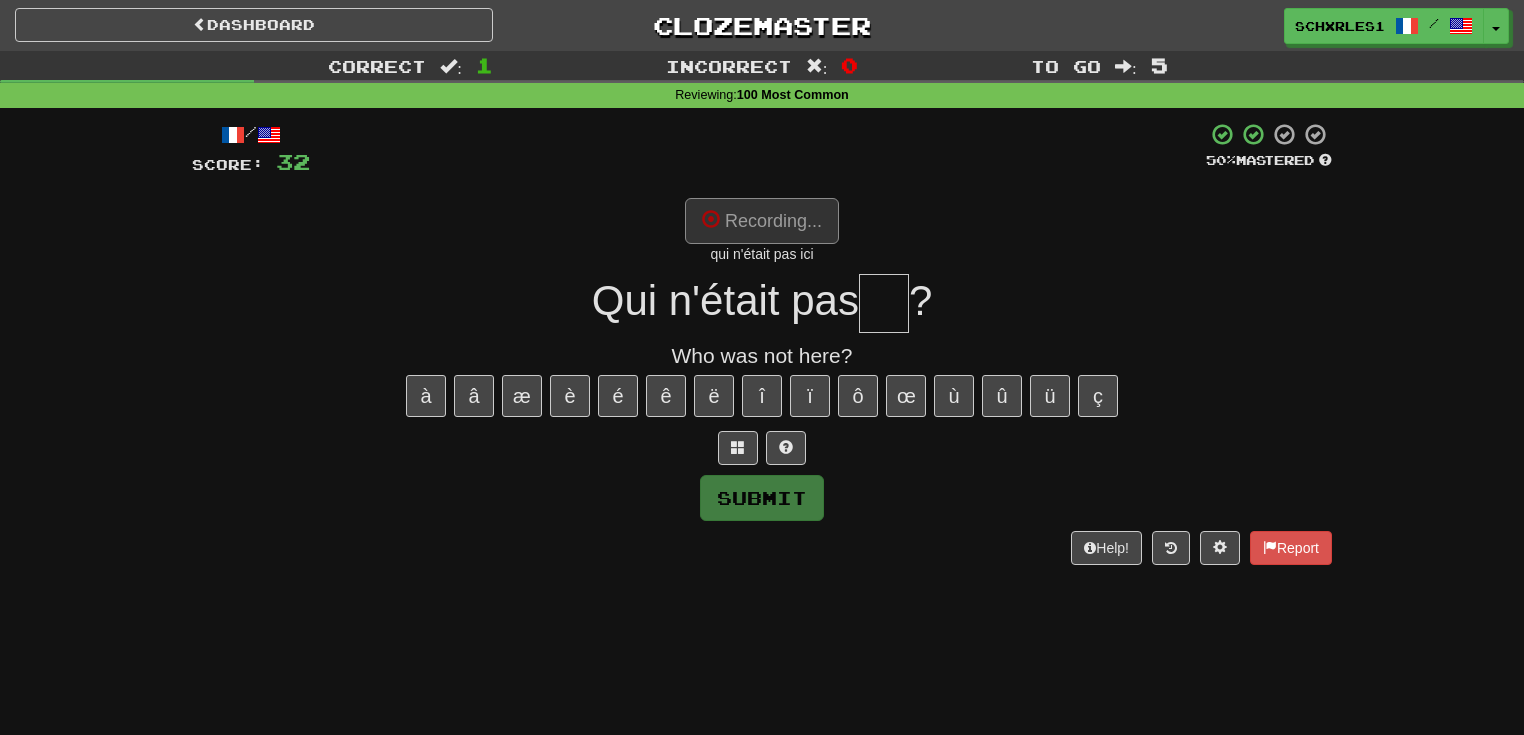 type on "***" 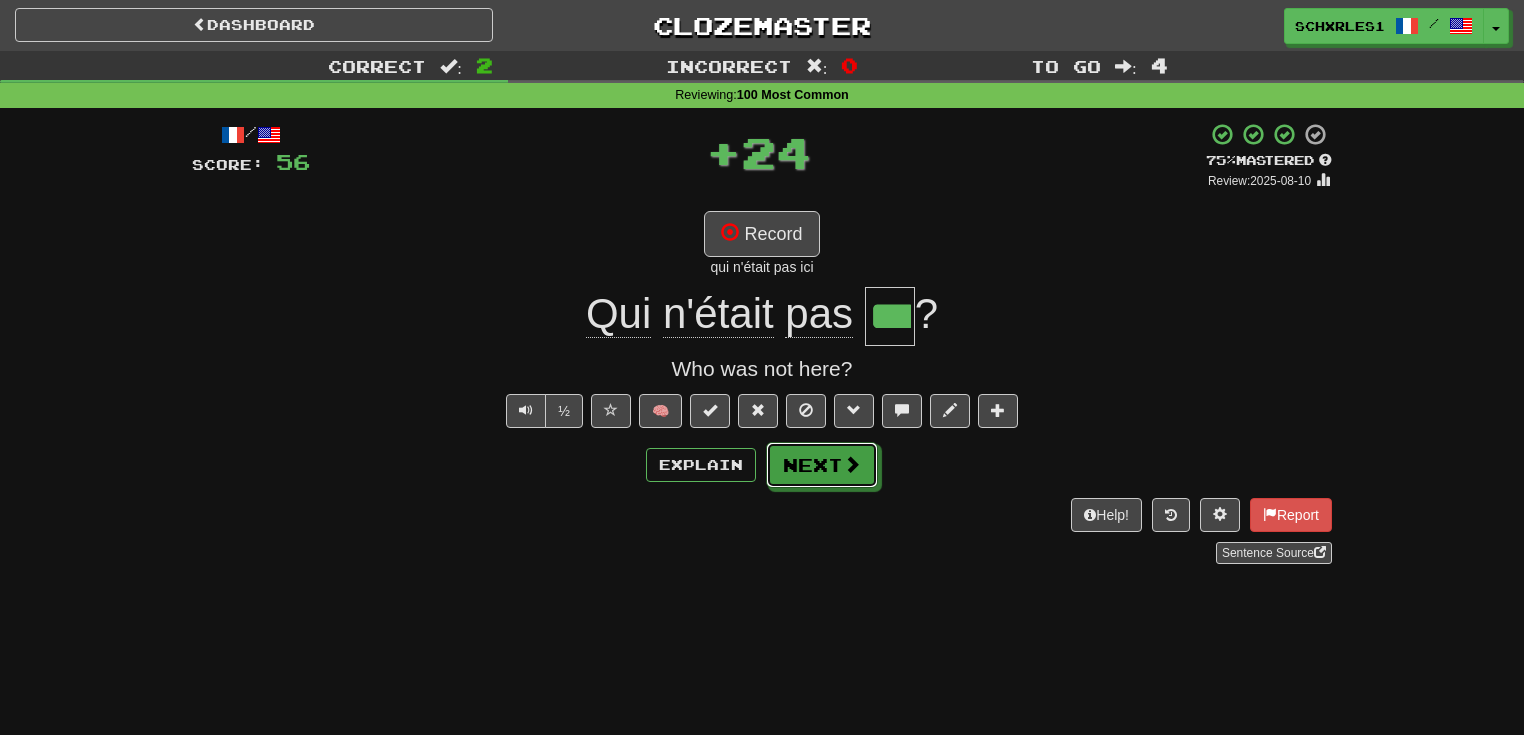 drag, startPoint x: 836, startPoint y: 484, endPoint x: 920, endPoint y: 531, distance: 96.25487 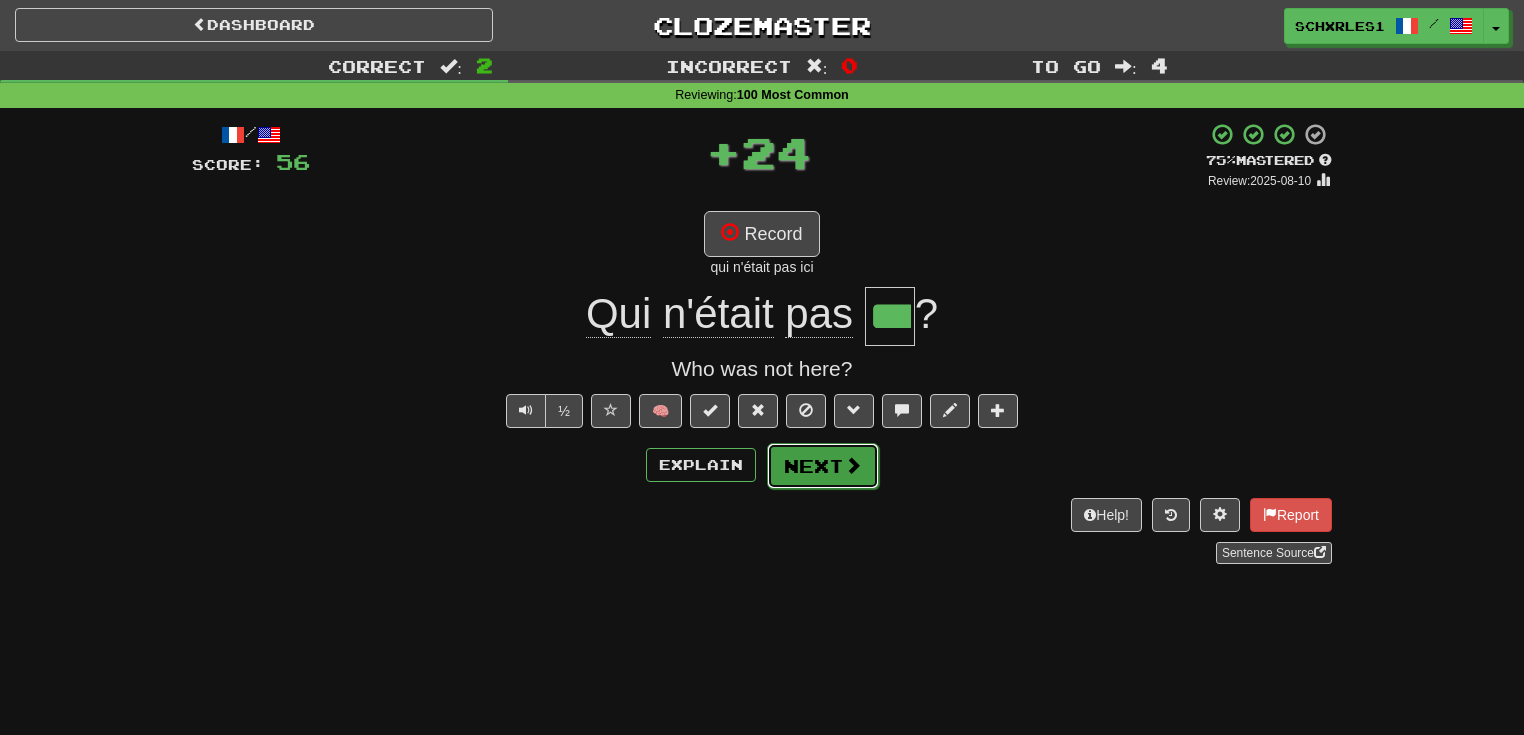 click on "Next" at bounding box center (823, 466) 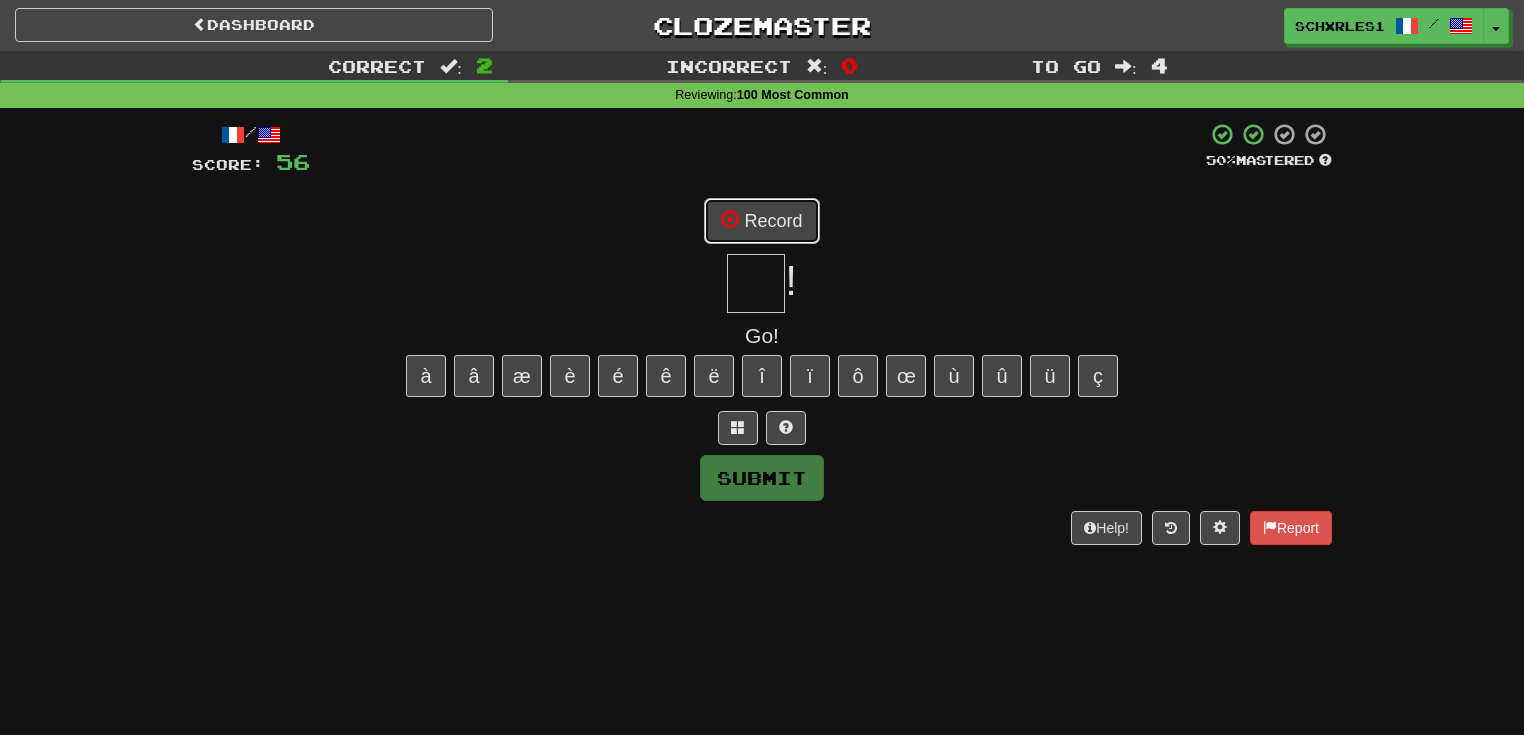 click on "Record" at bounding box center [761, 221] 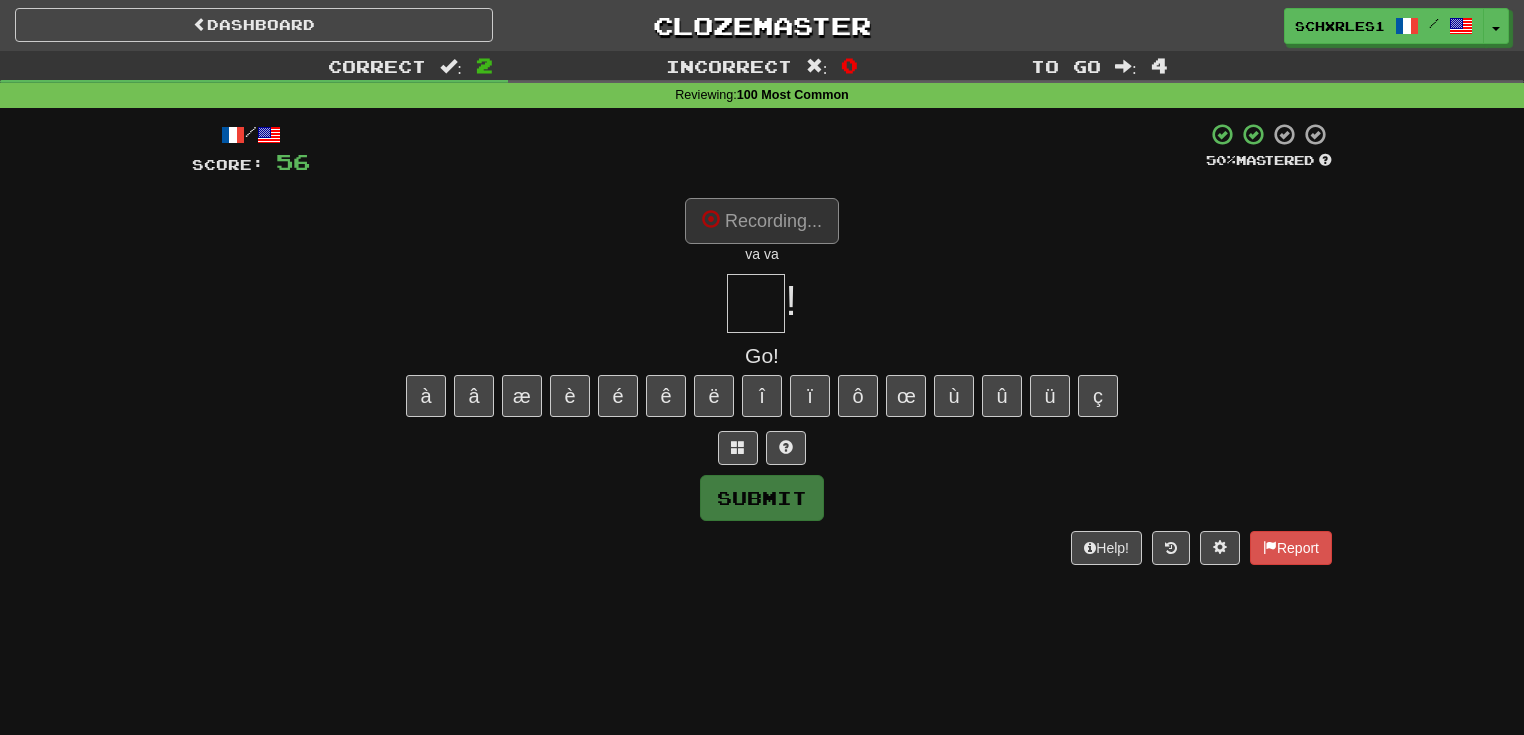 type on "**" 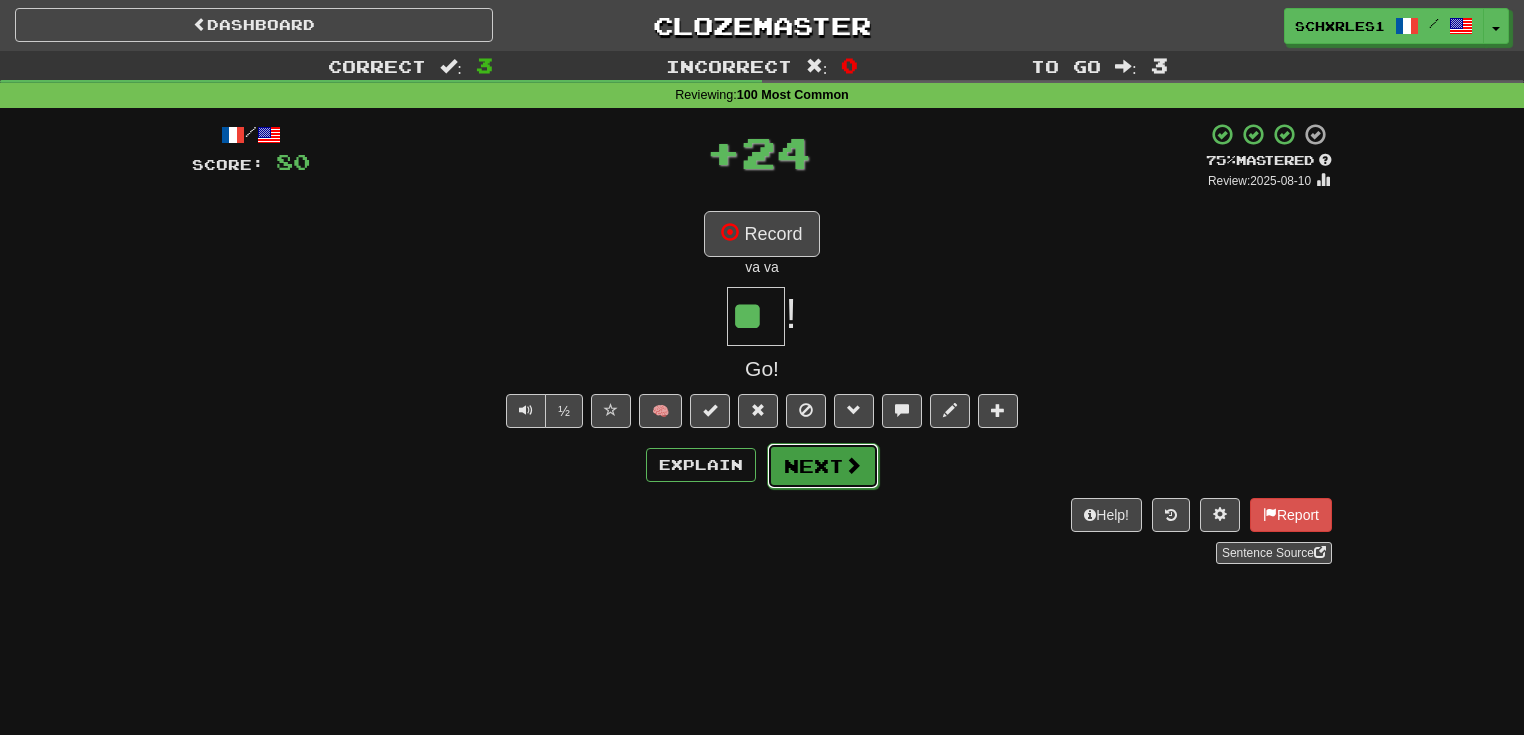 click on "Next" at bounding box center [823, 466] 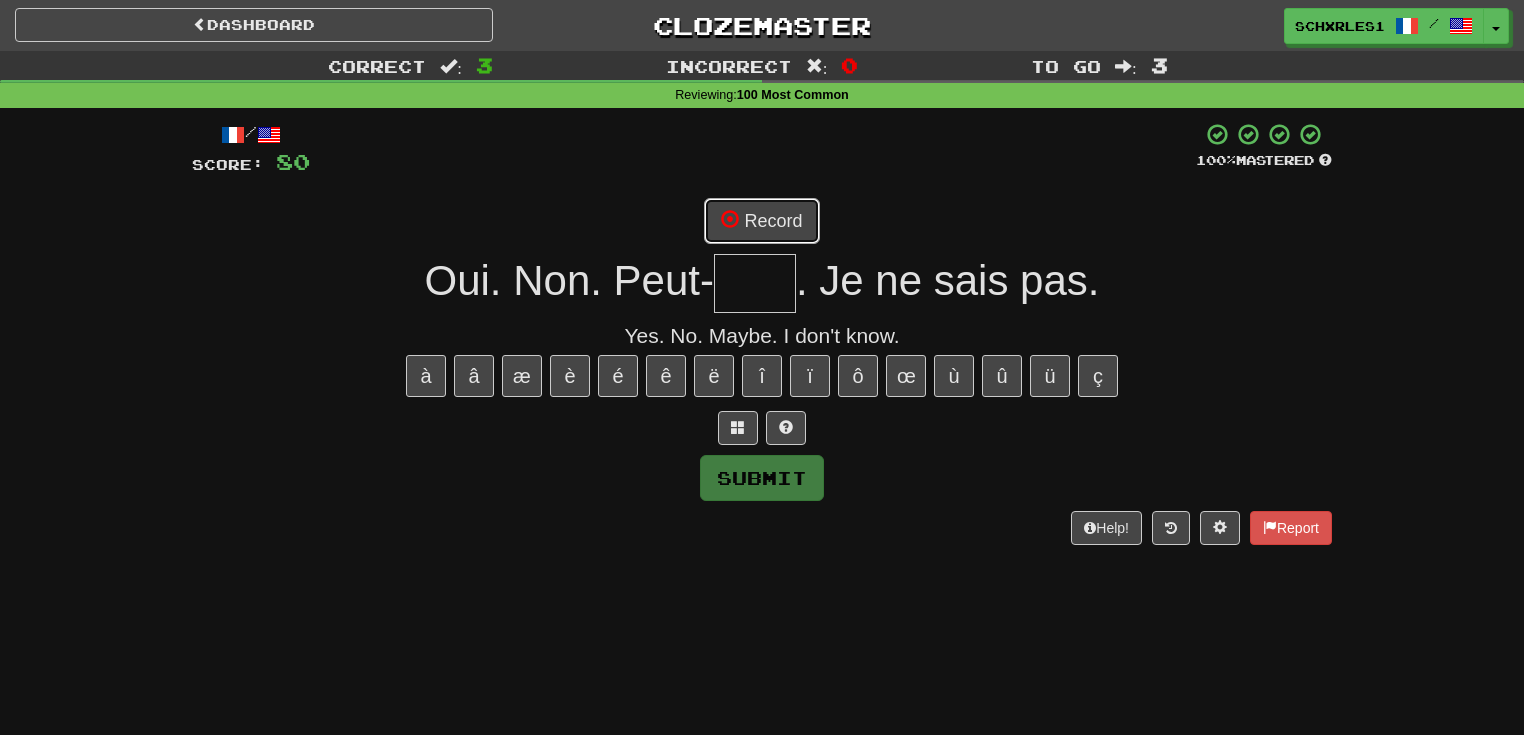click on "Record" at bounding box center (761, 221) 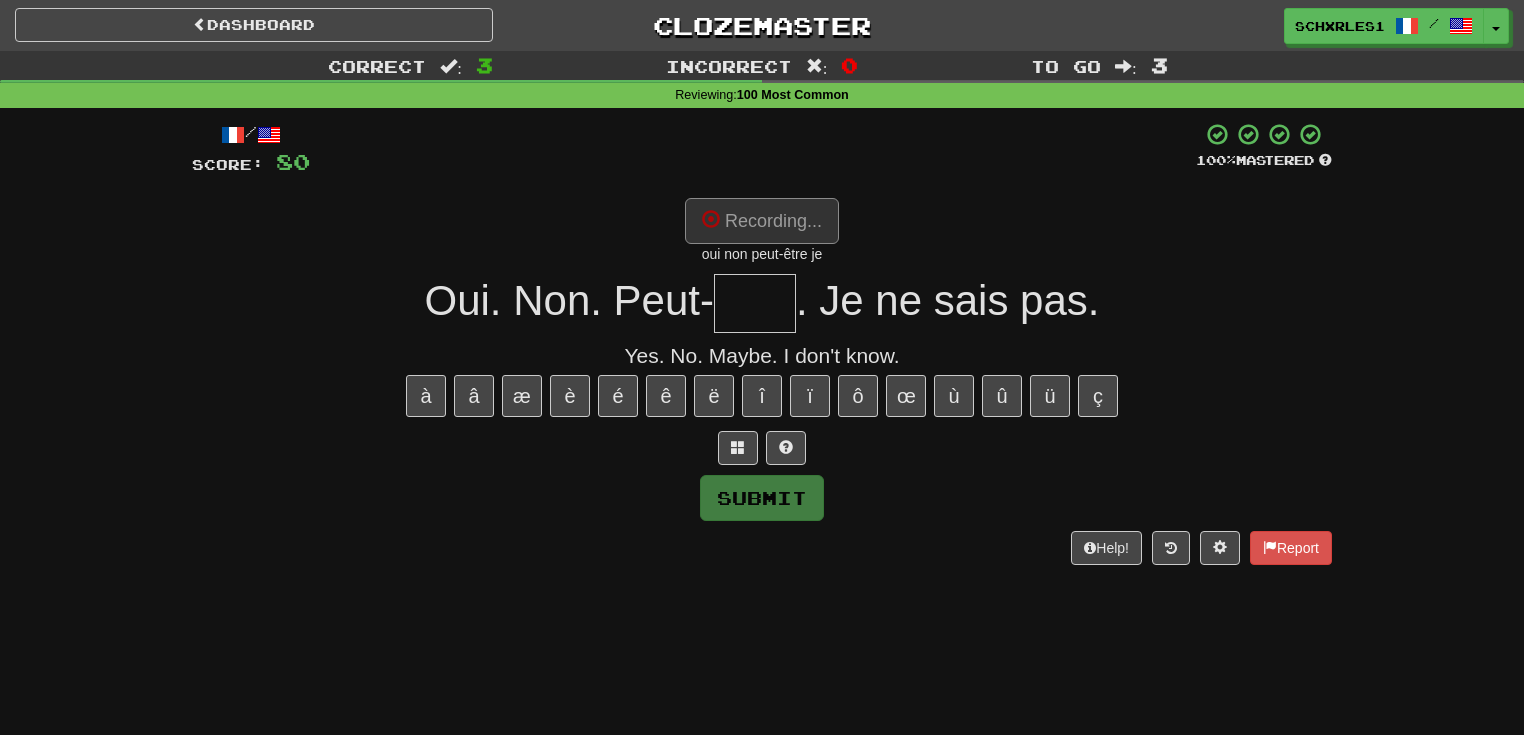 type on "****" 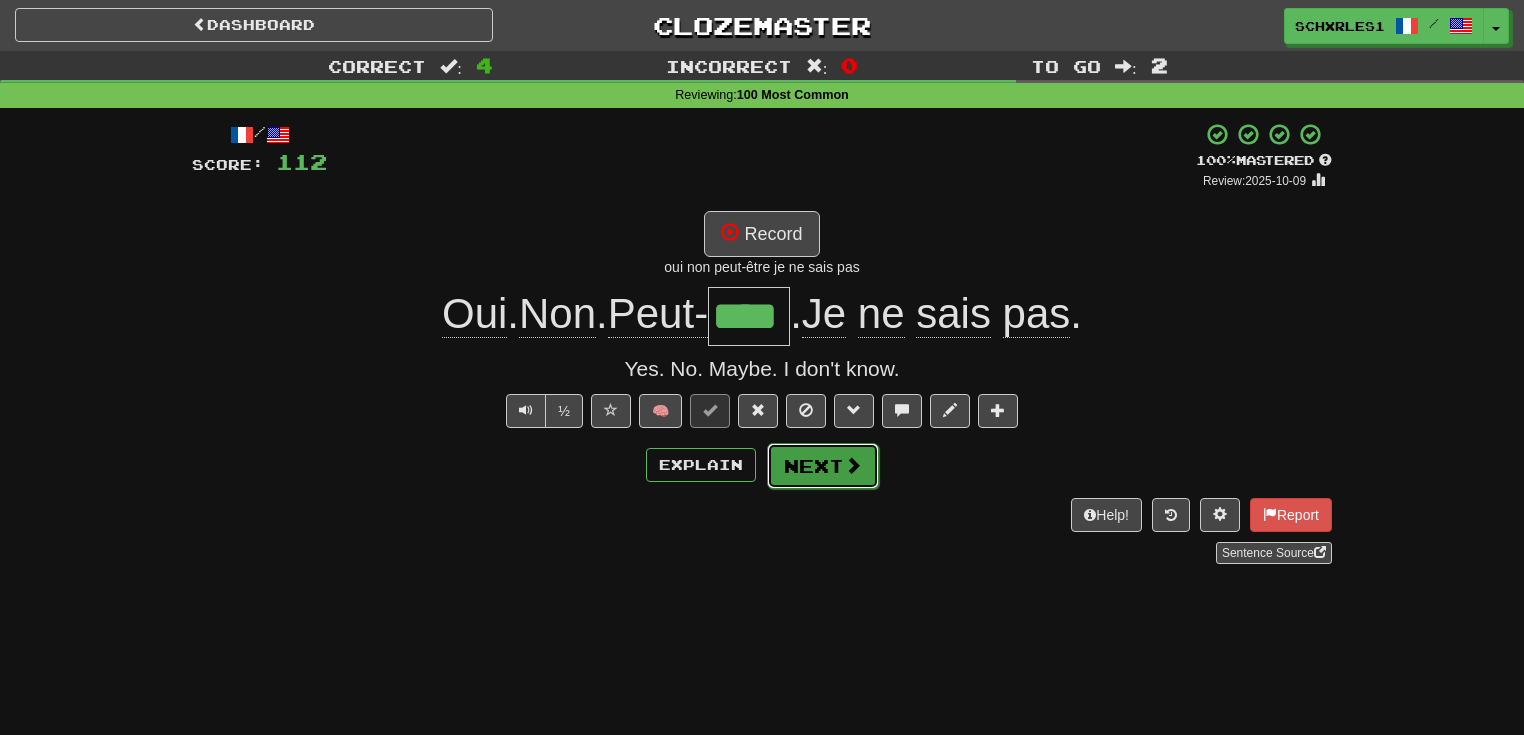 click at bounding box center (853, 465) 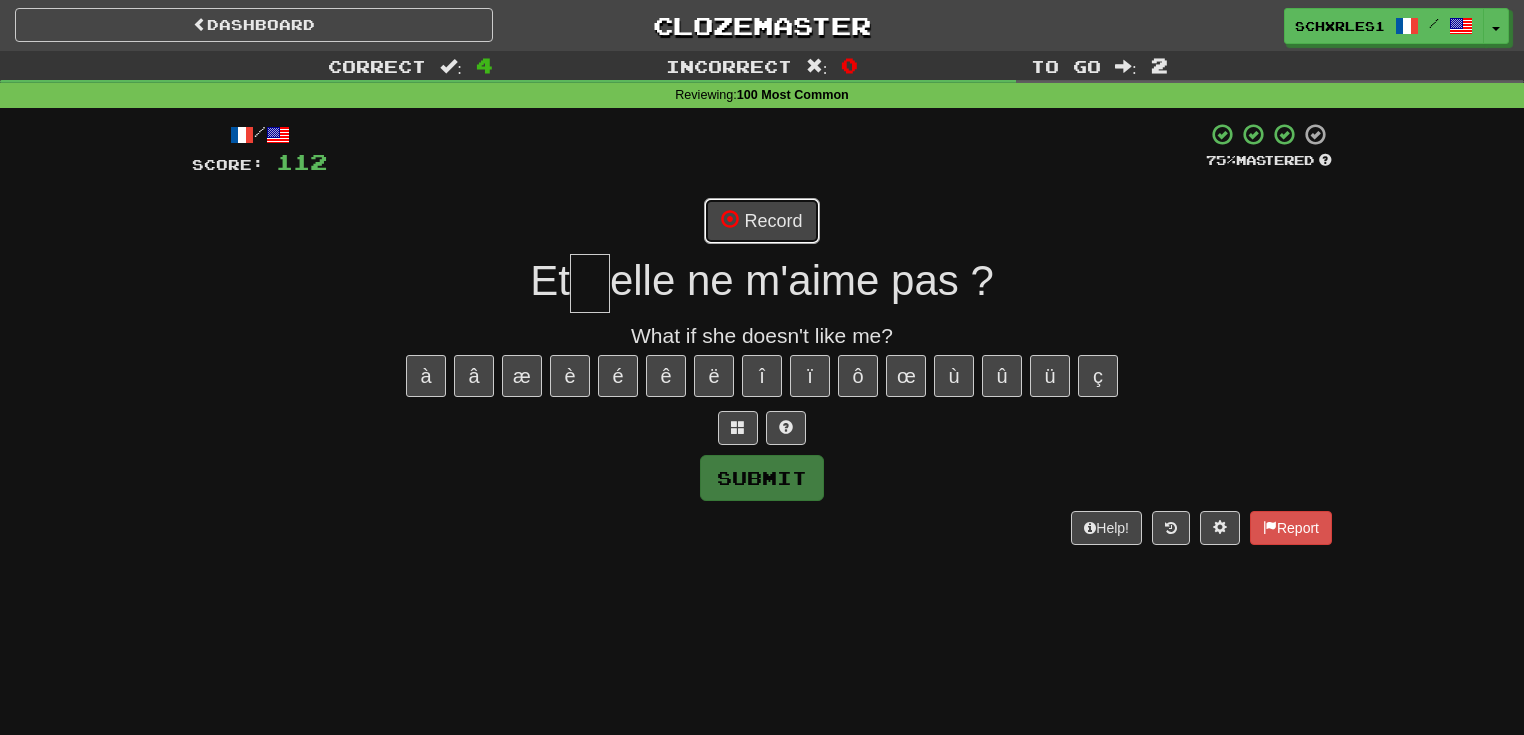 click on "Record" at bounding box center (761, 221) 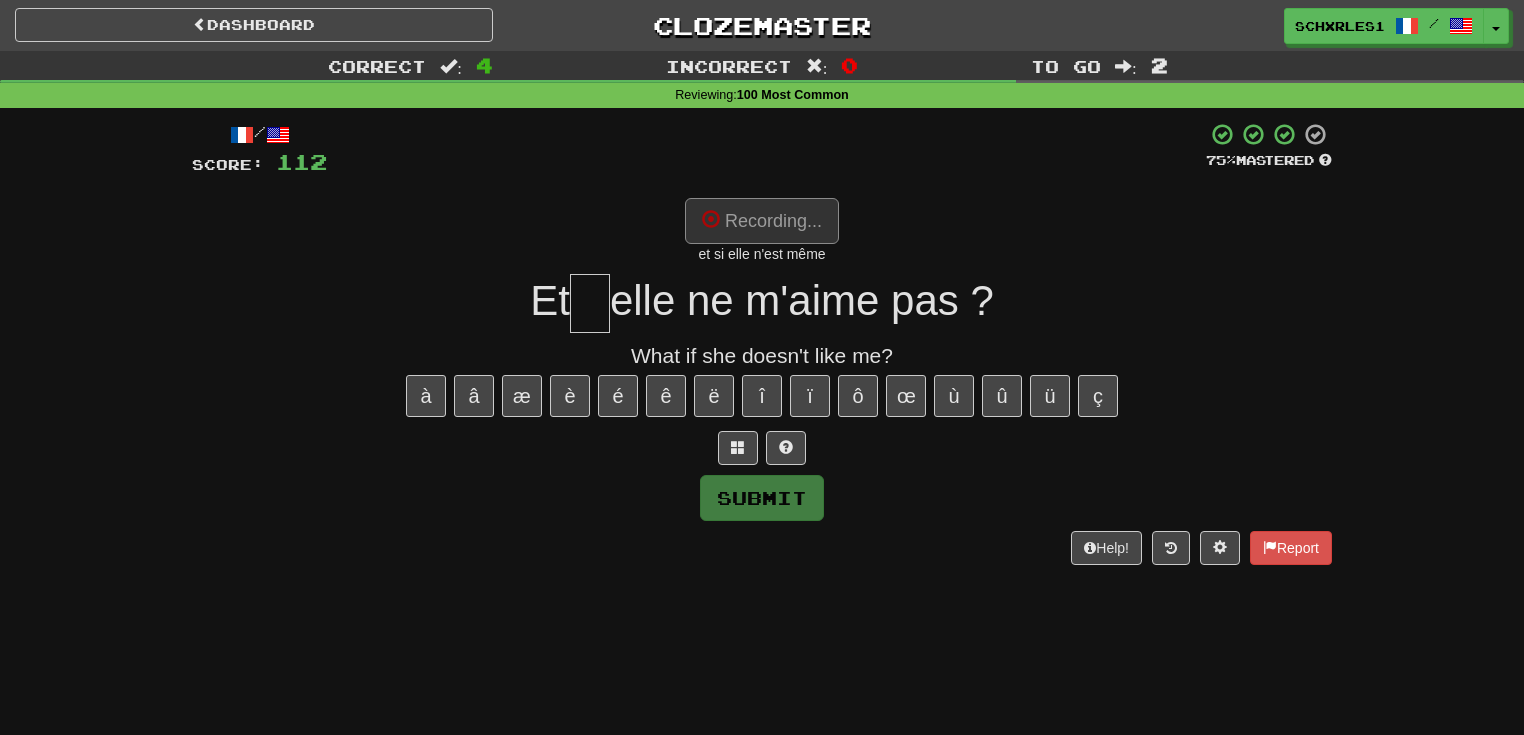 type on "**" 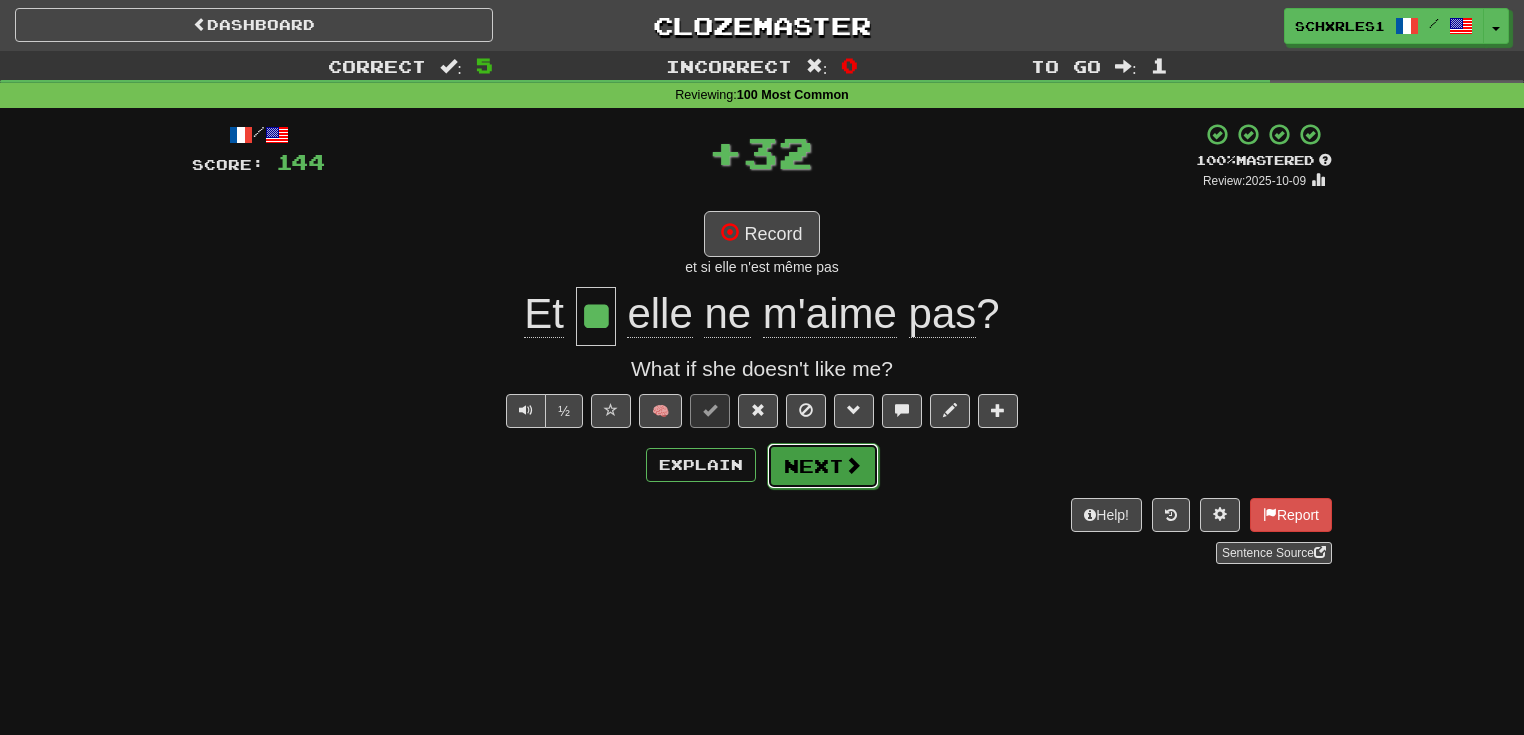 click on "Next" at bounding box center [823, 466] 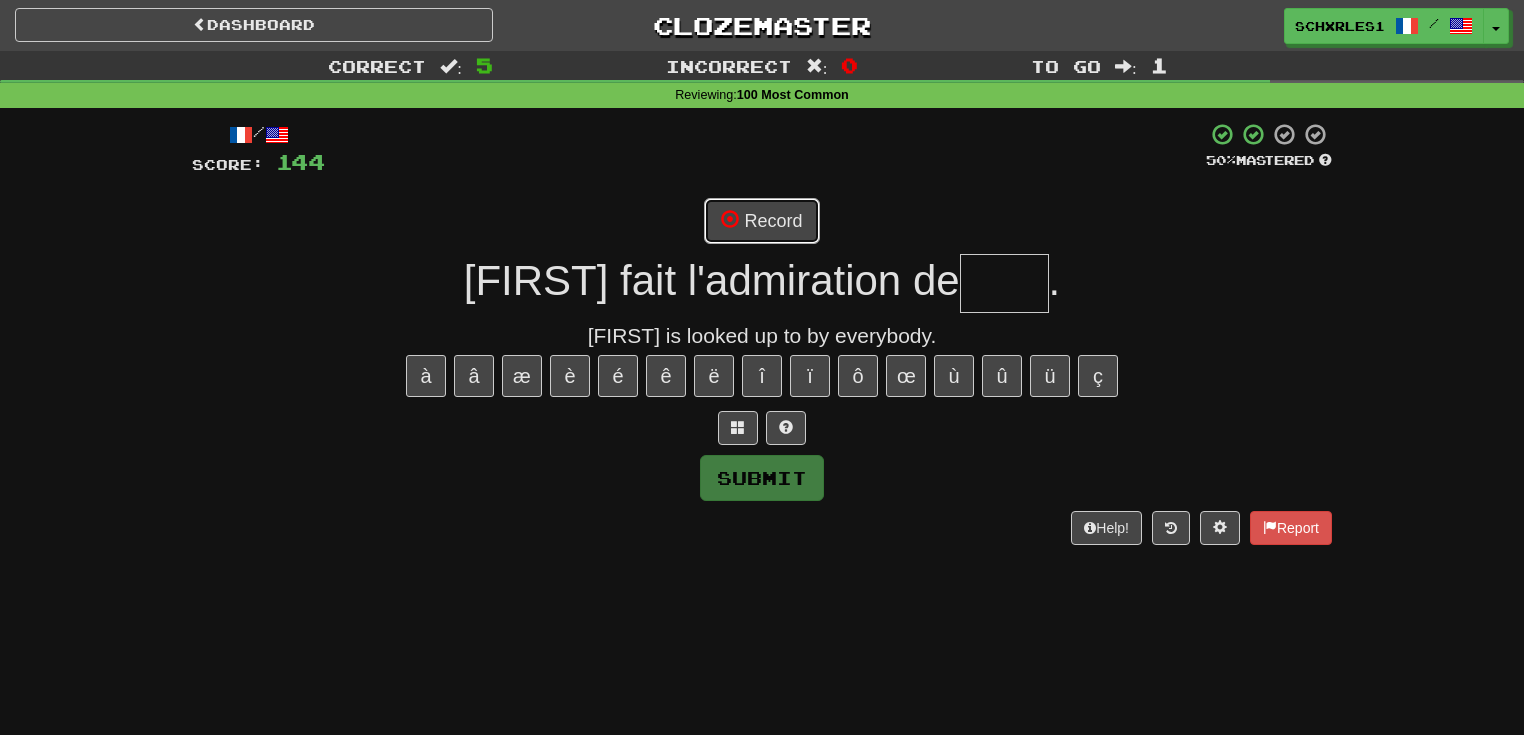 click on "Record" at bounding box center [761, 221] 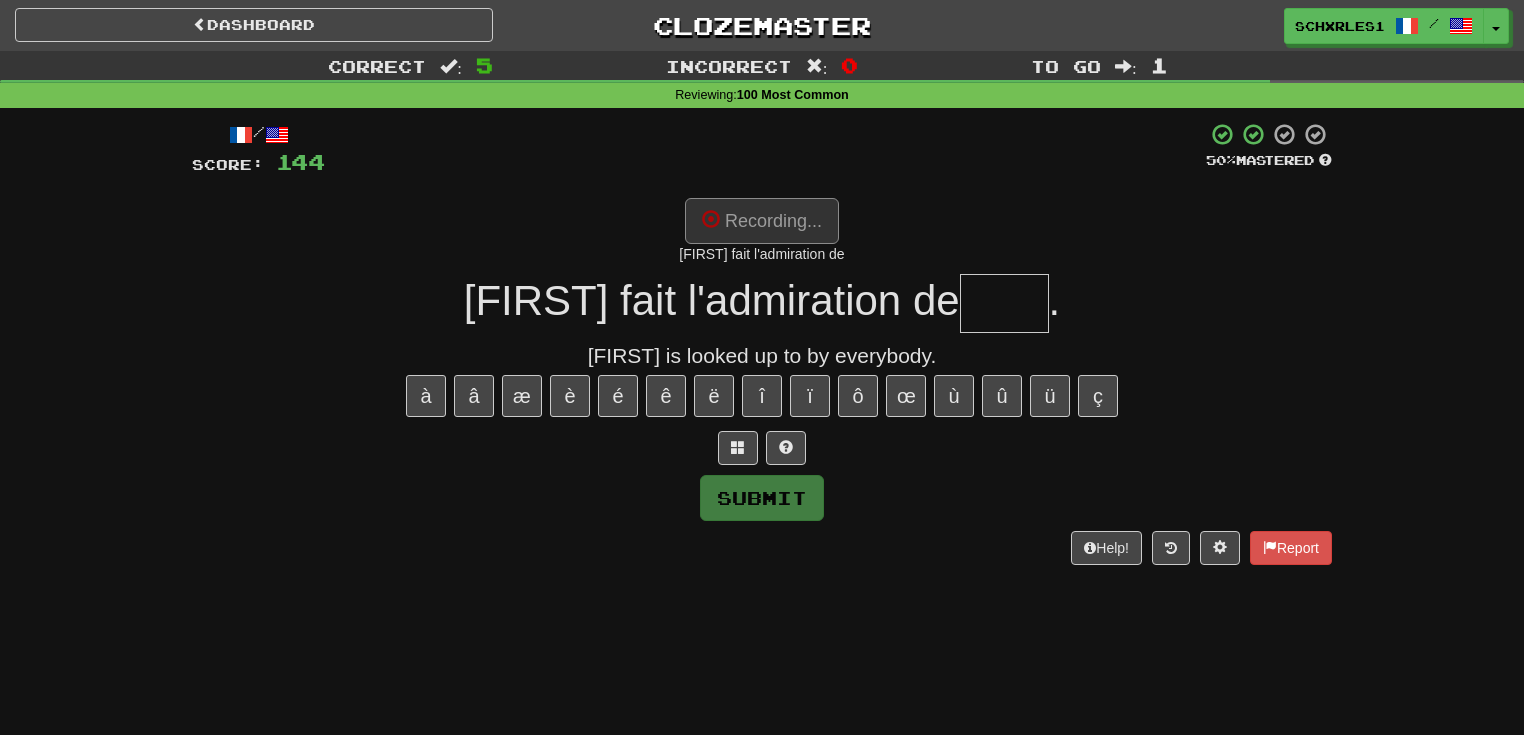 type on "****" 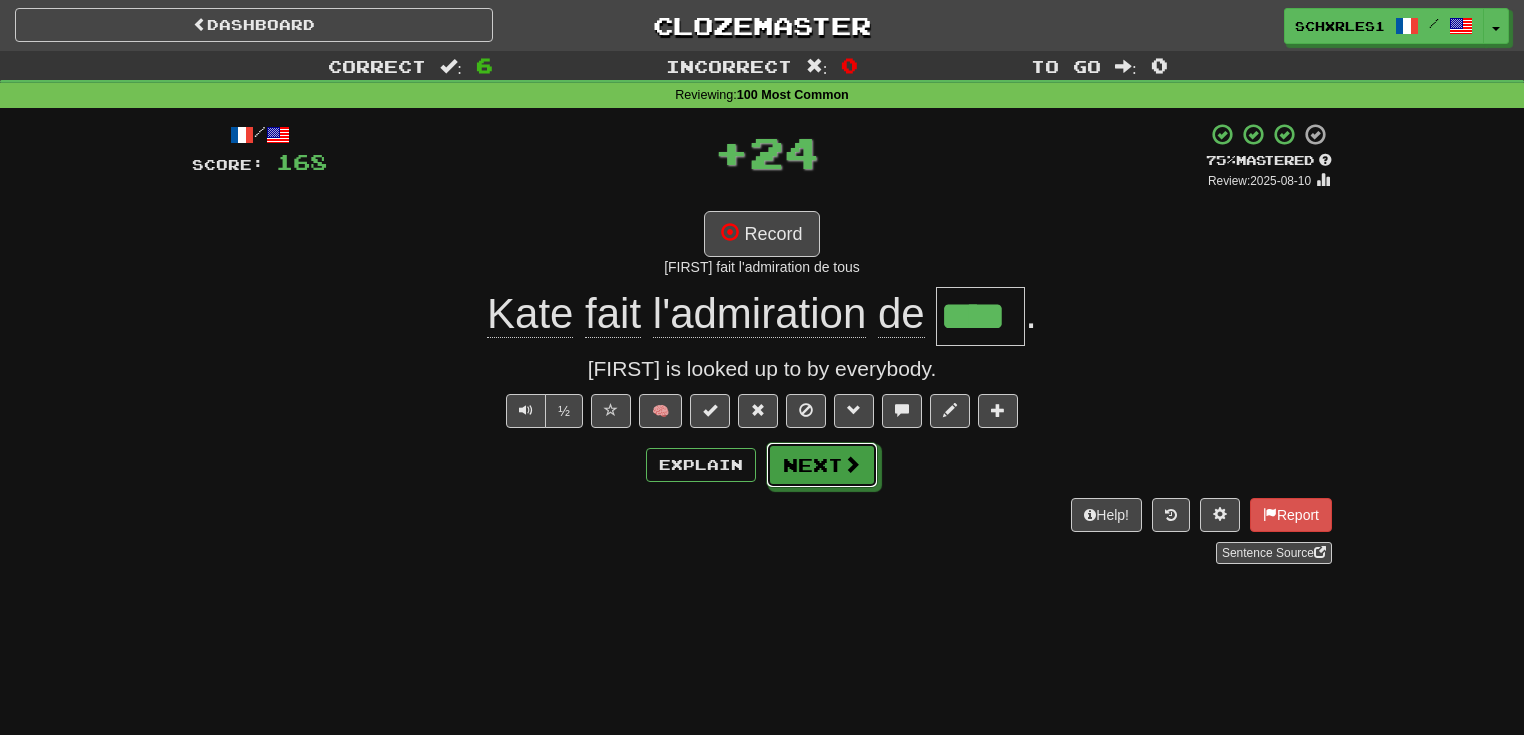 click on "Next" at bounding box center (822, 465) 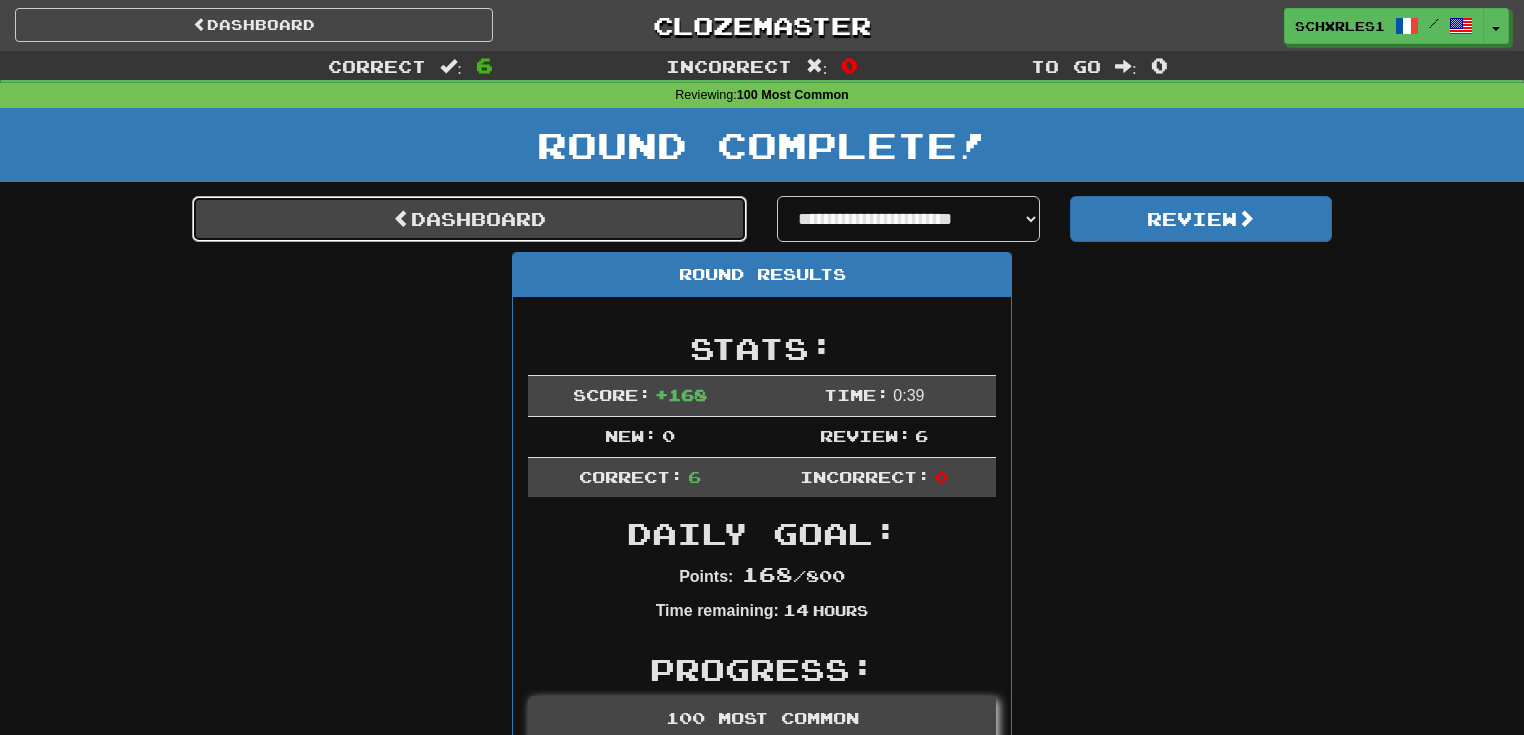 click on "Dashboard" at bounding box center [469, 219] 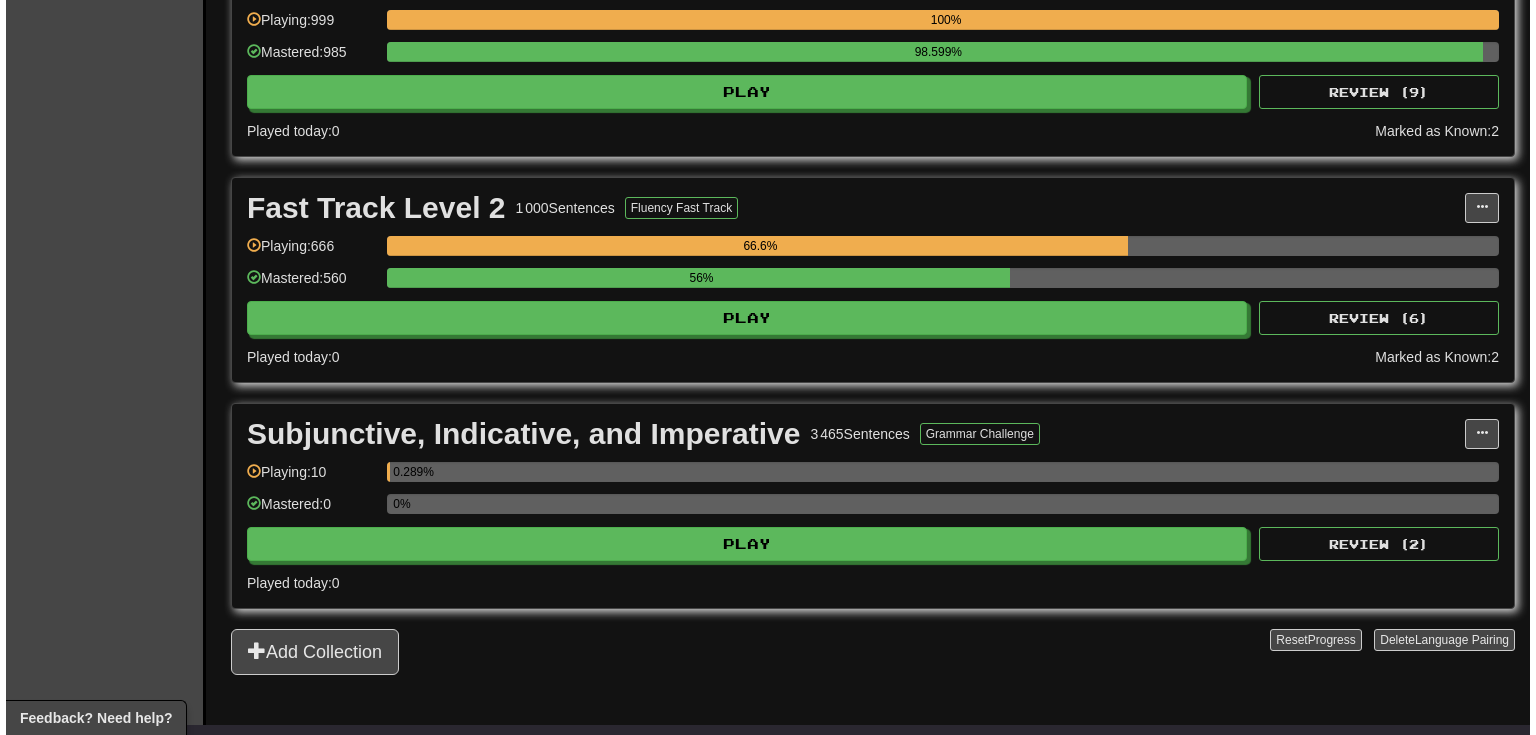 scroll, scrollTop: 746, scrollLeft: 0, axis: vertical 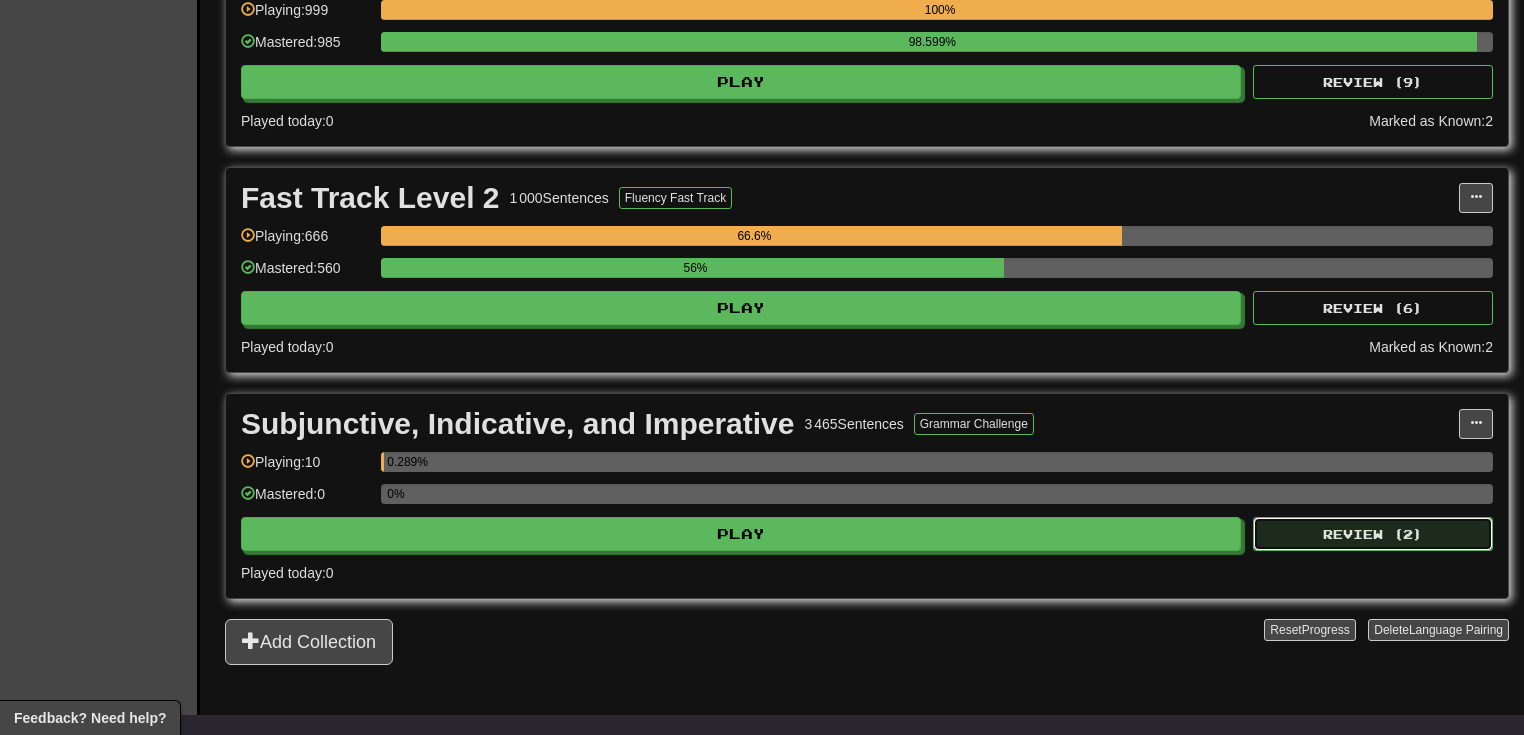 click on "Review ( 2 )" at bounding box center [1373, 534] 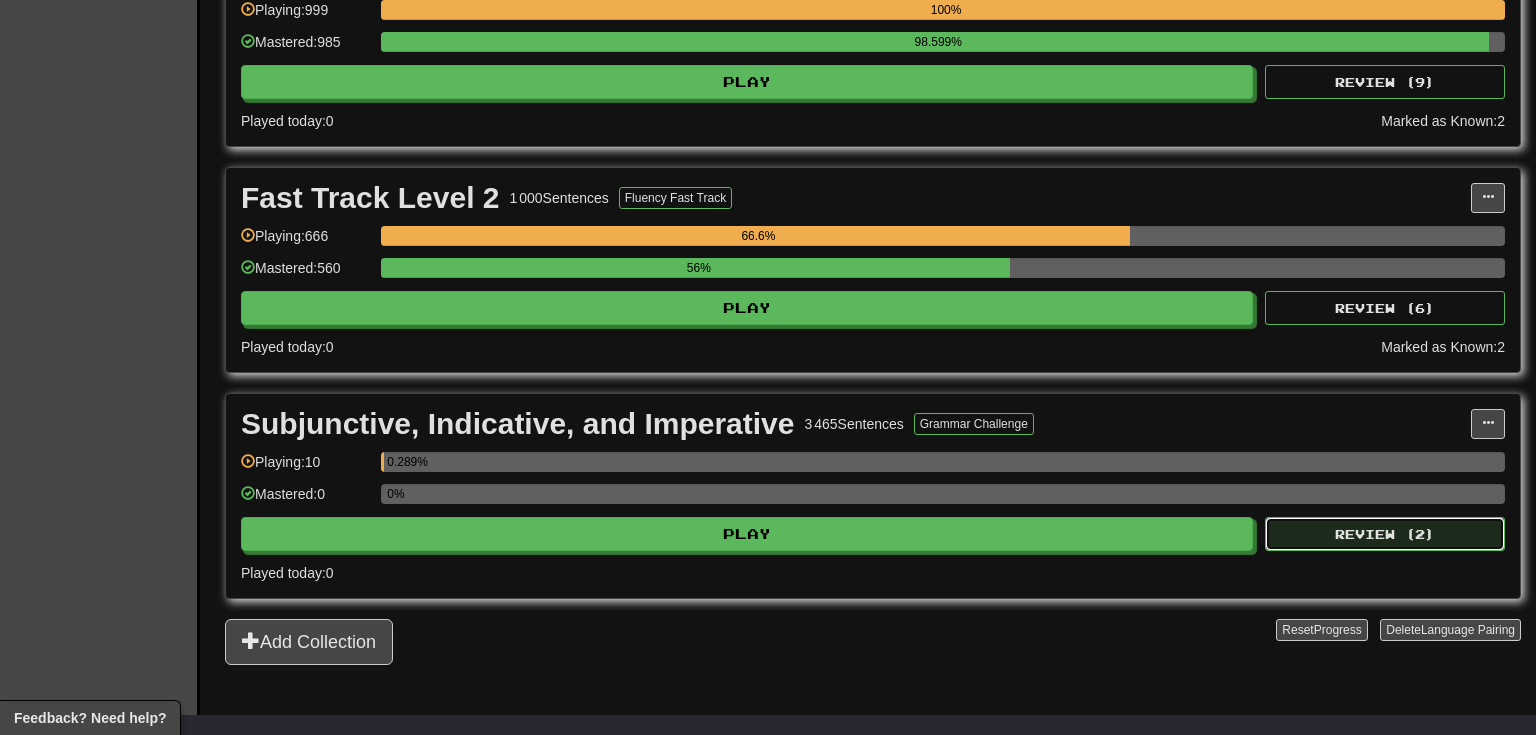 select on "**" 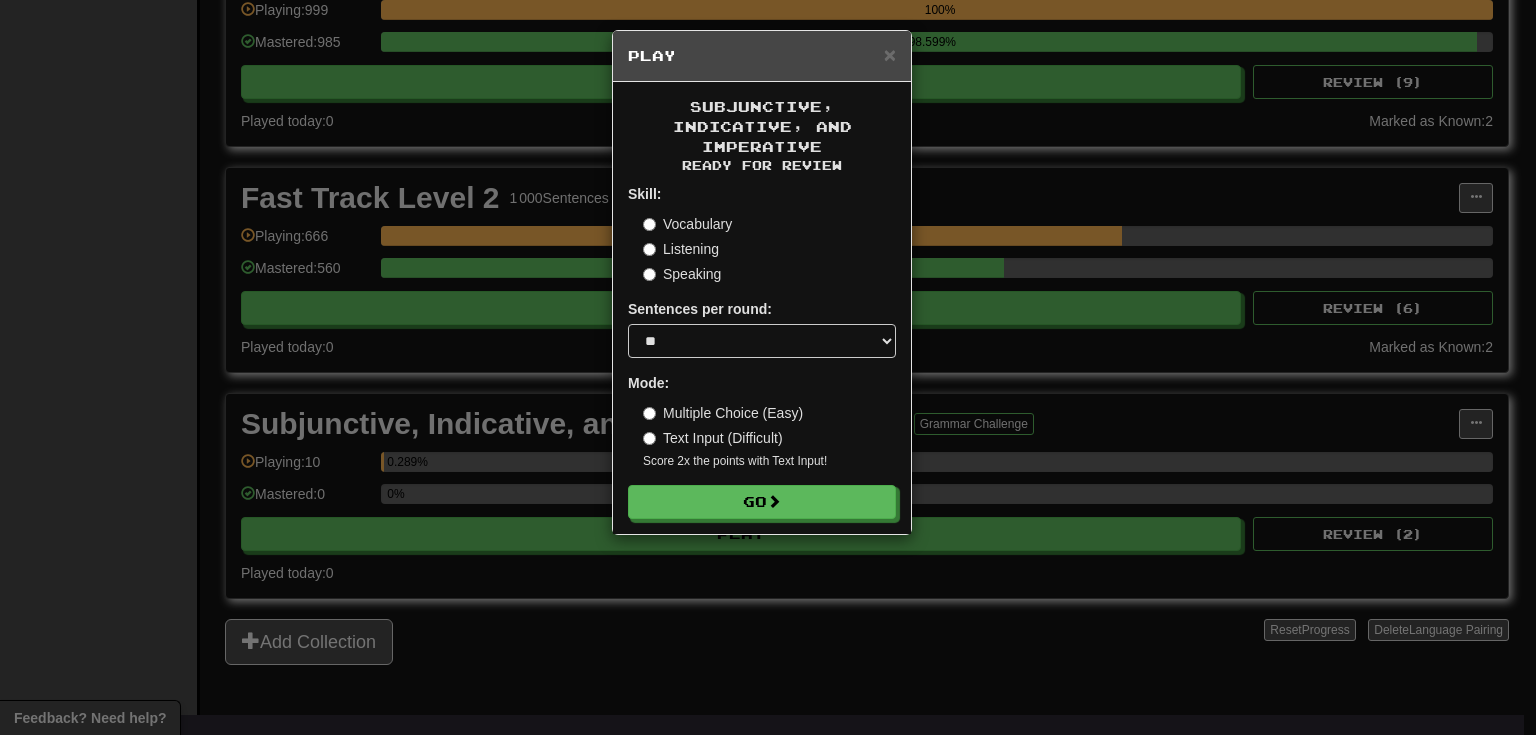 click on "Skill: Vocabulary Listening Speaking Sentences per round: * ** ** ** ** ** *** ******** Mode: Multiple Choice (Easy) Text Input (Difficult) Score 2x the points with Text Input ! Go" at bounding box center (762, 351) 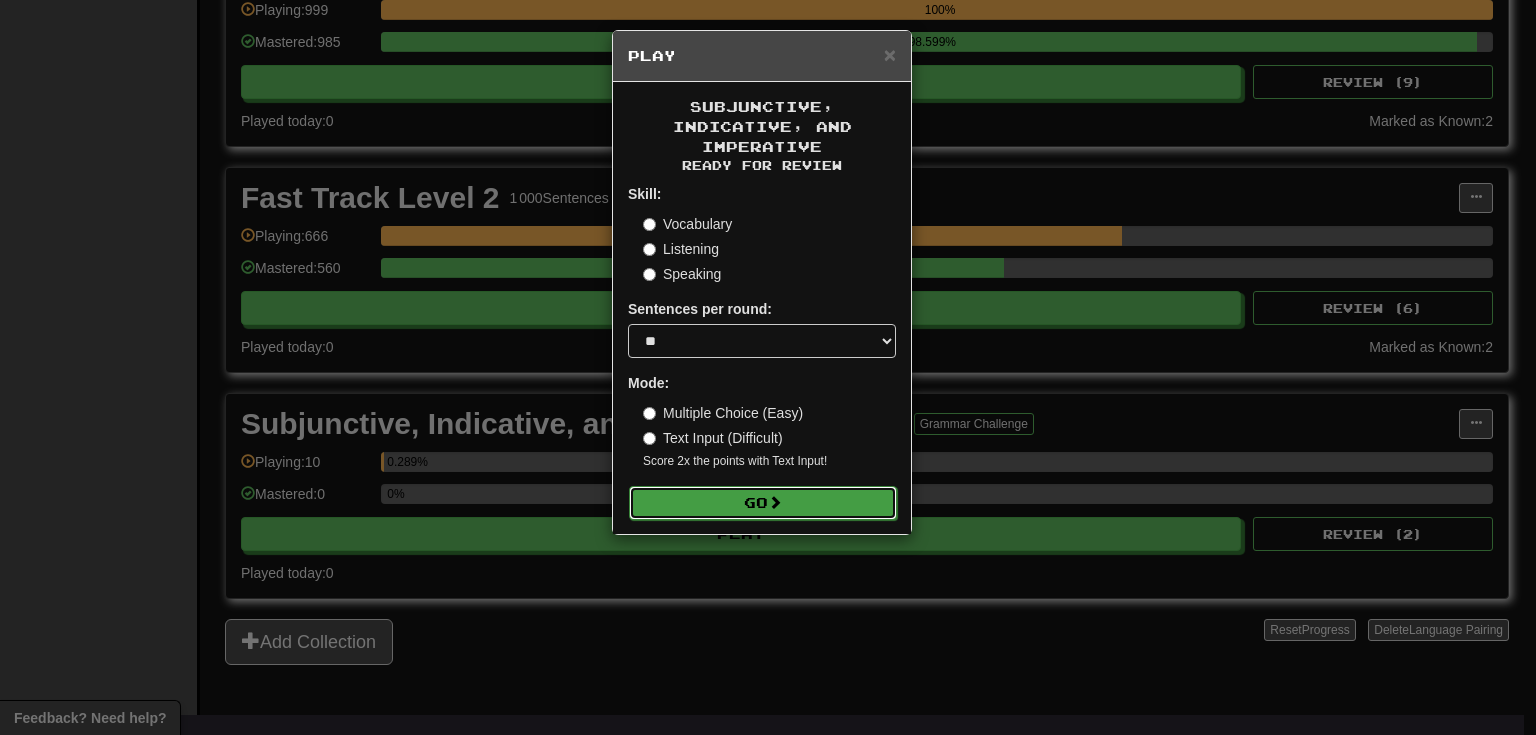 click on "Go" at bounding box center [763, 503] 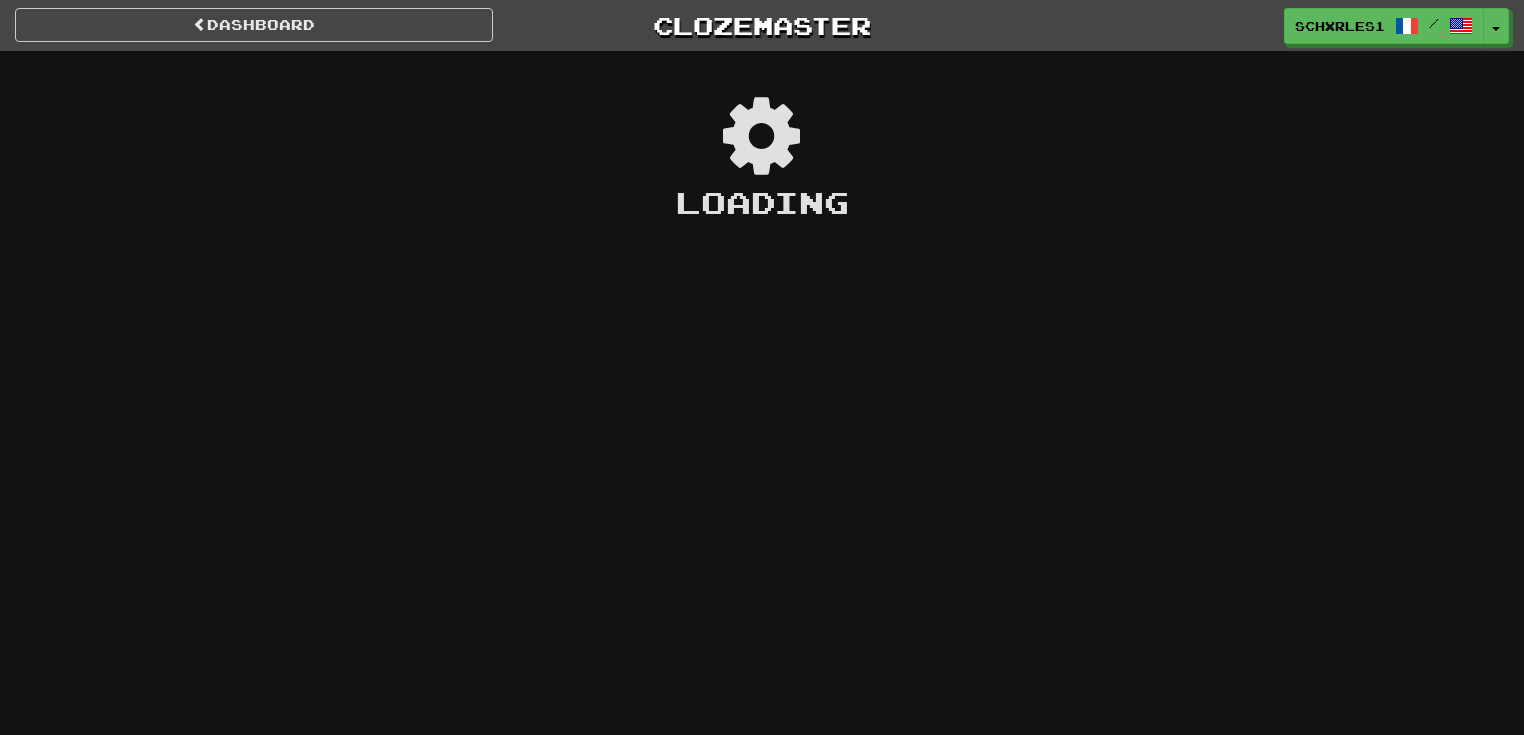 scroll, scrollTop: 0, scrollLeft: 0, axis: both 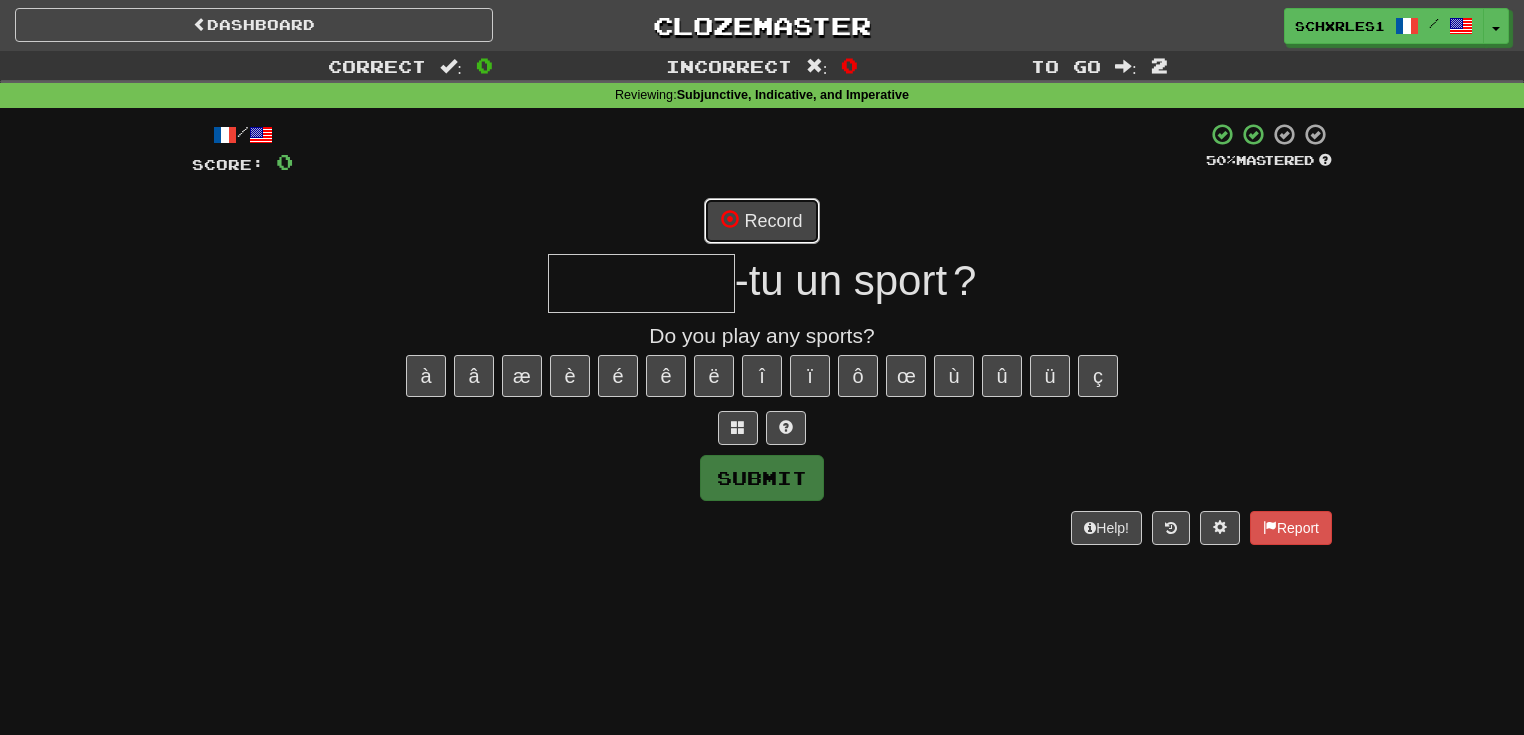 click on "Record" at bounding box center [761, 221] 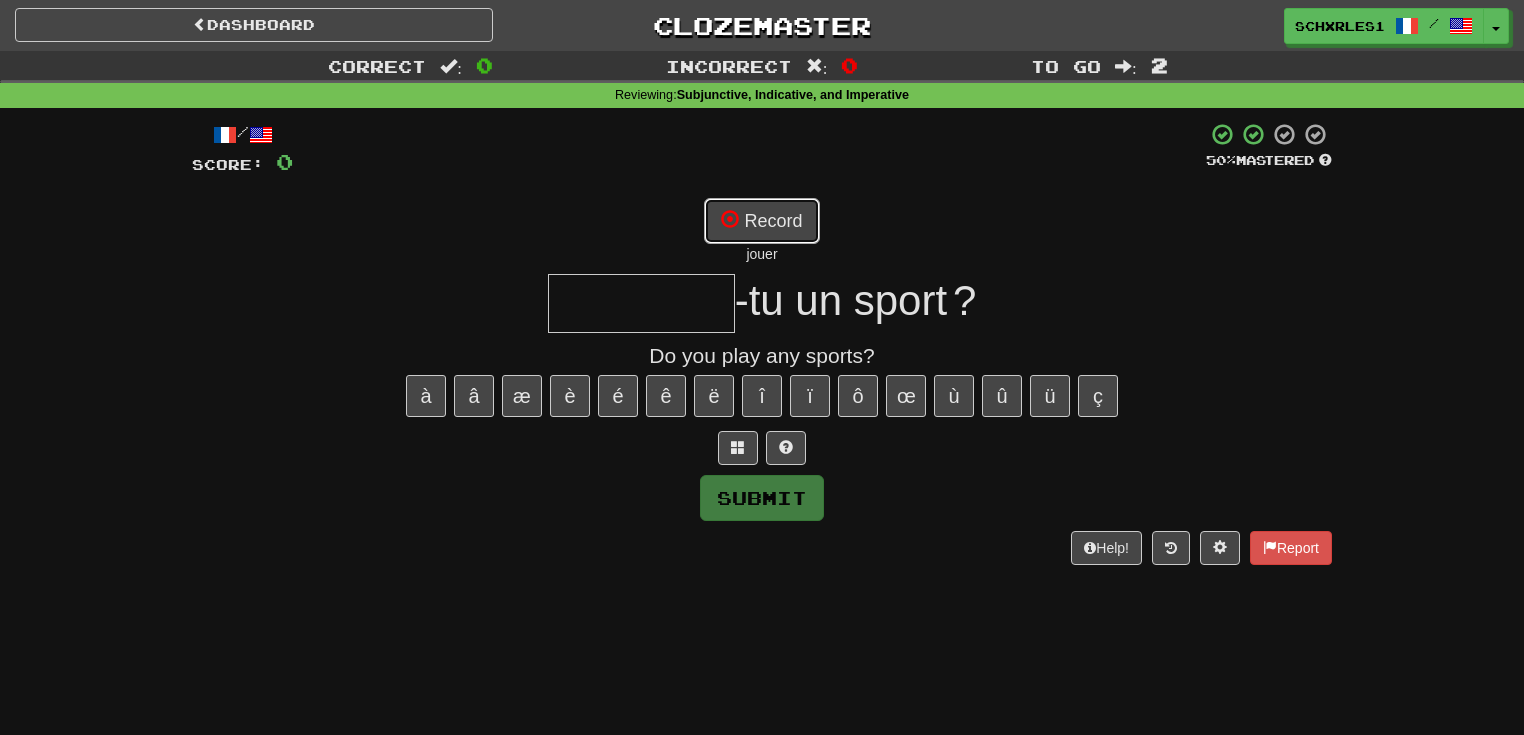 click on "Record" at bounding box center (761, 221) 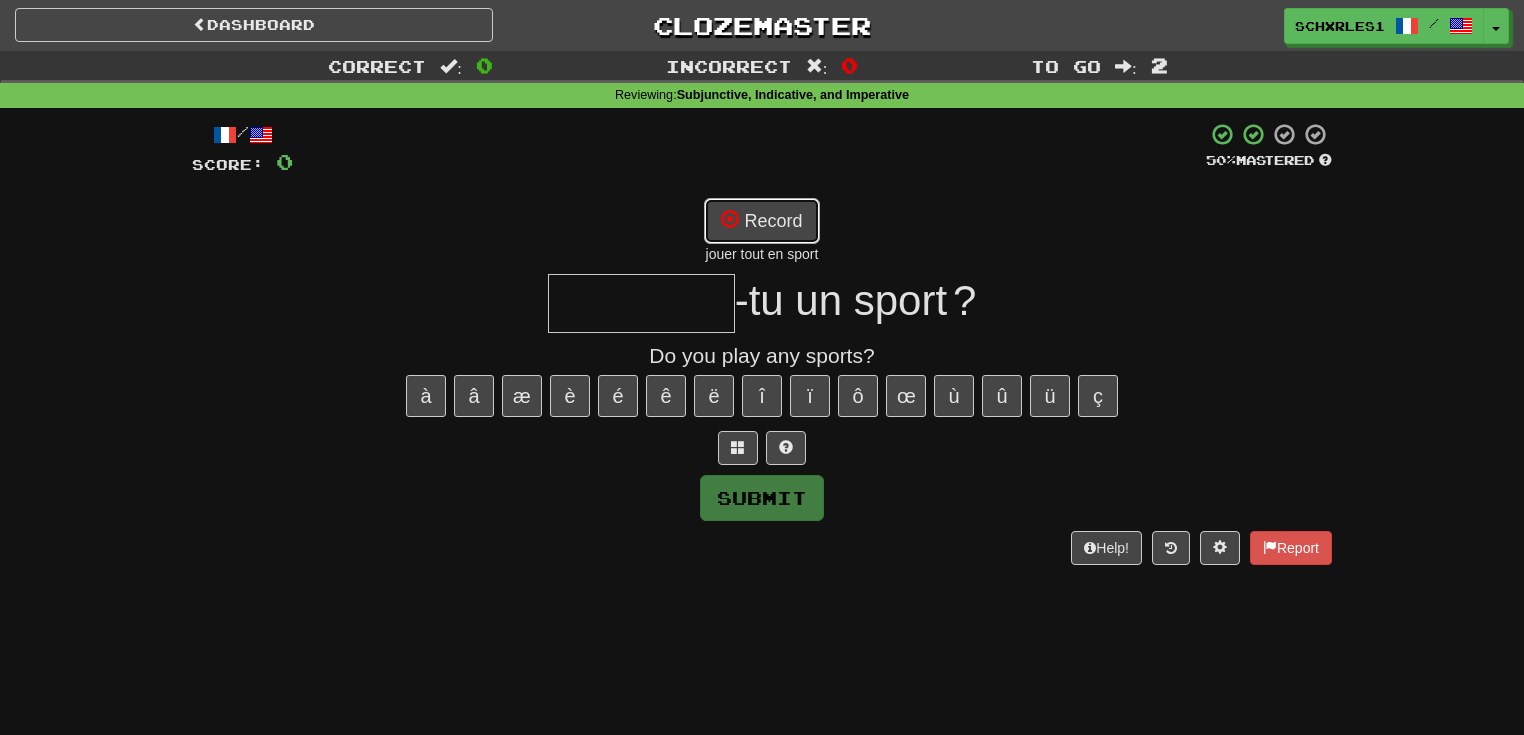 click on "Record" at bounding box center (761, 221) 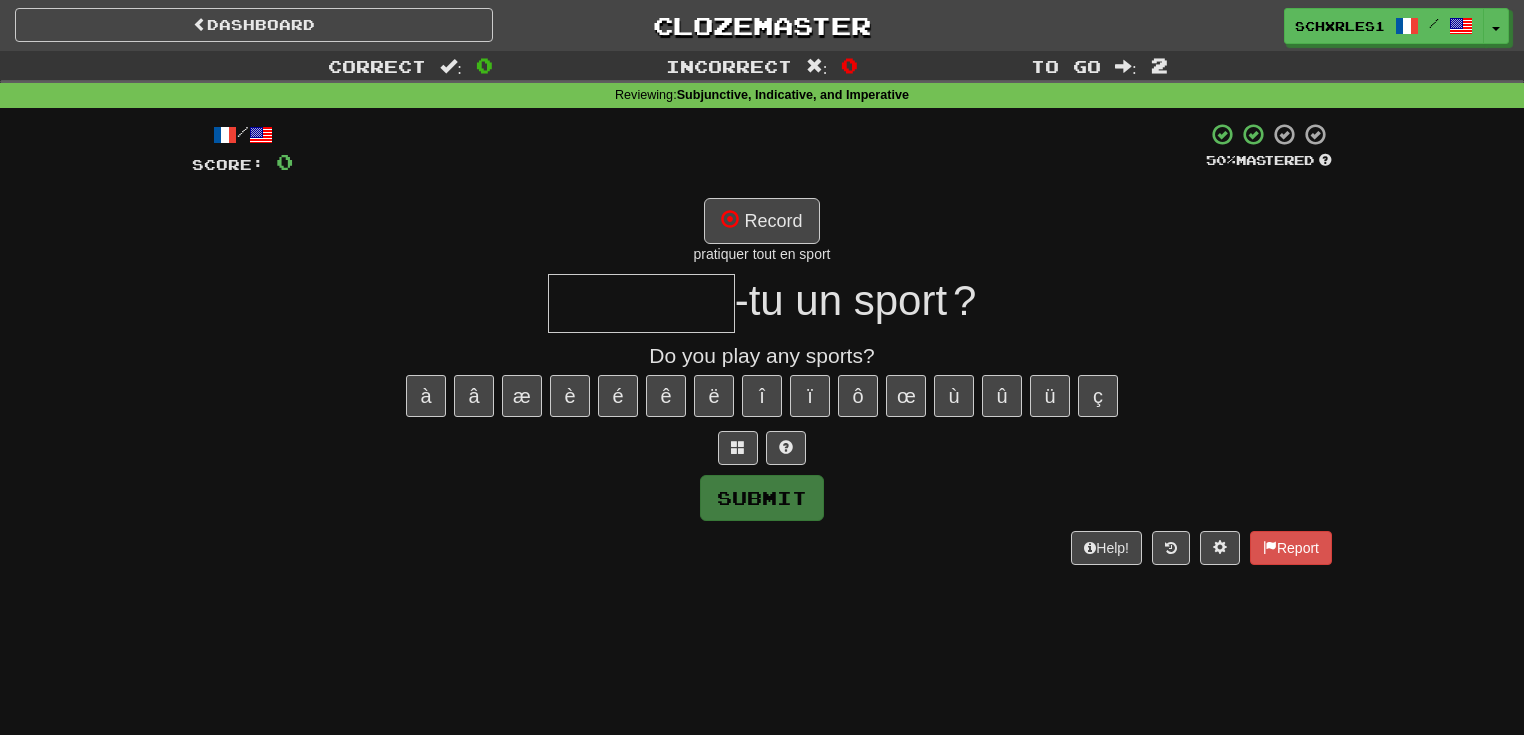 click at bounding box center [641, 303] 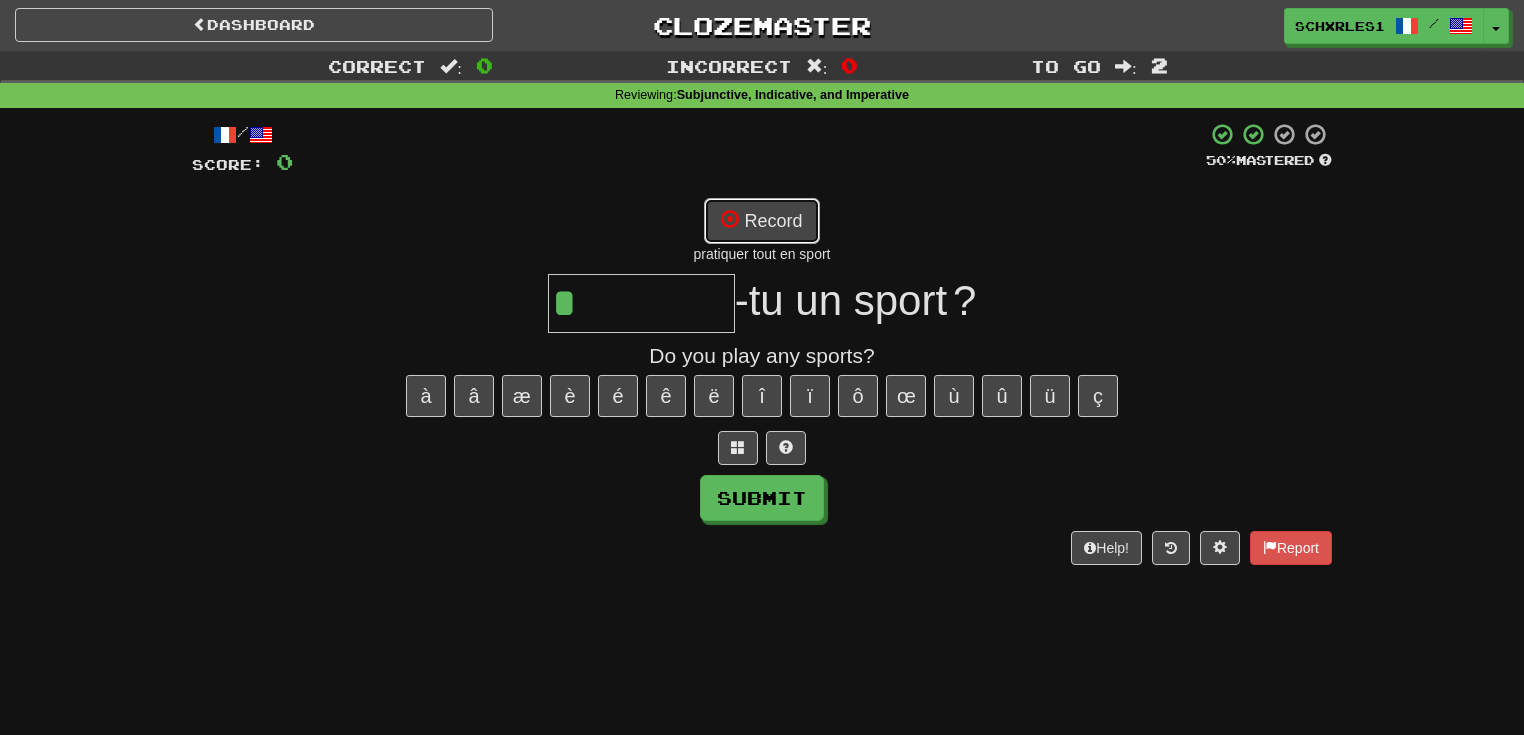 click on "Record" at bounding box center (761, 221) 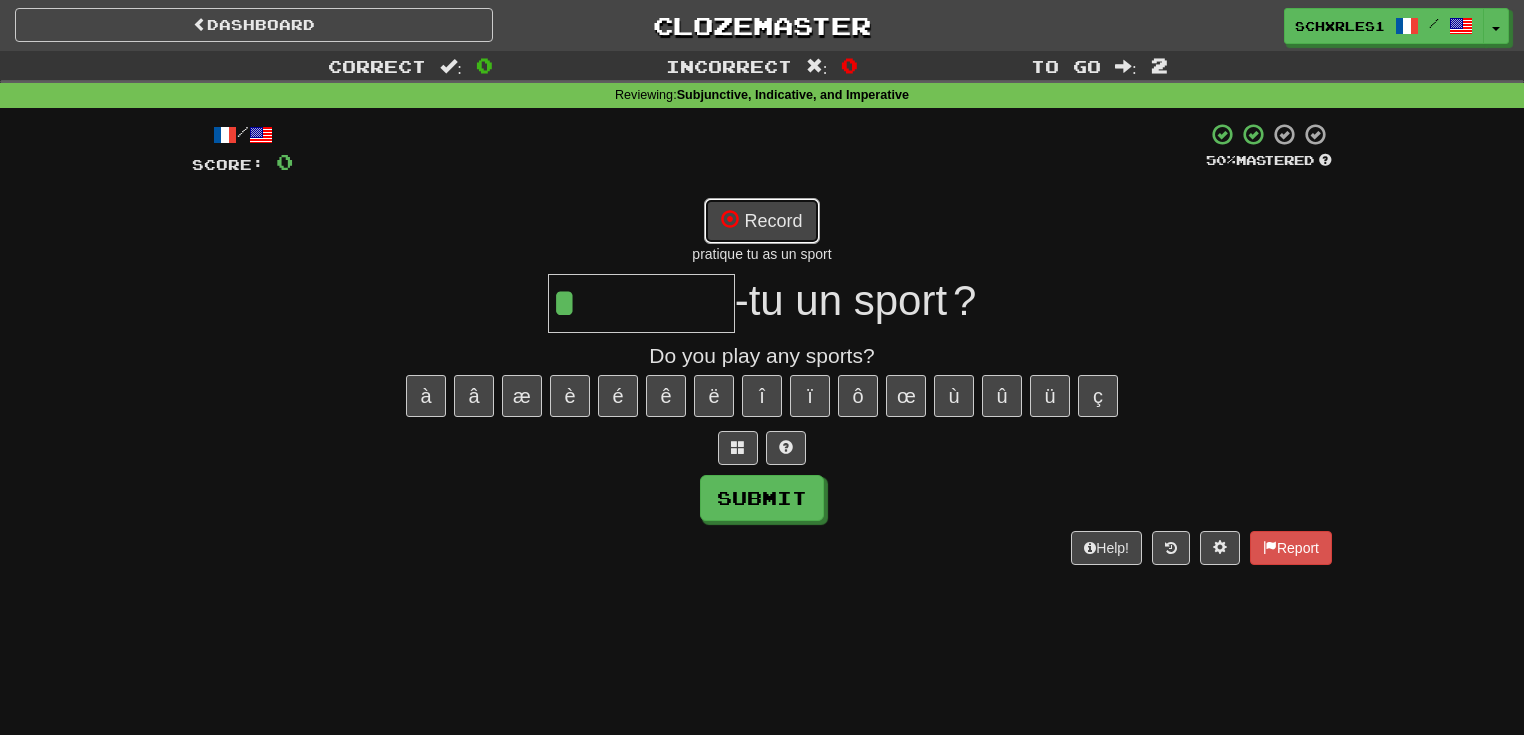 click on "Record" at bounding box center (761, 221) 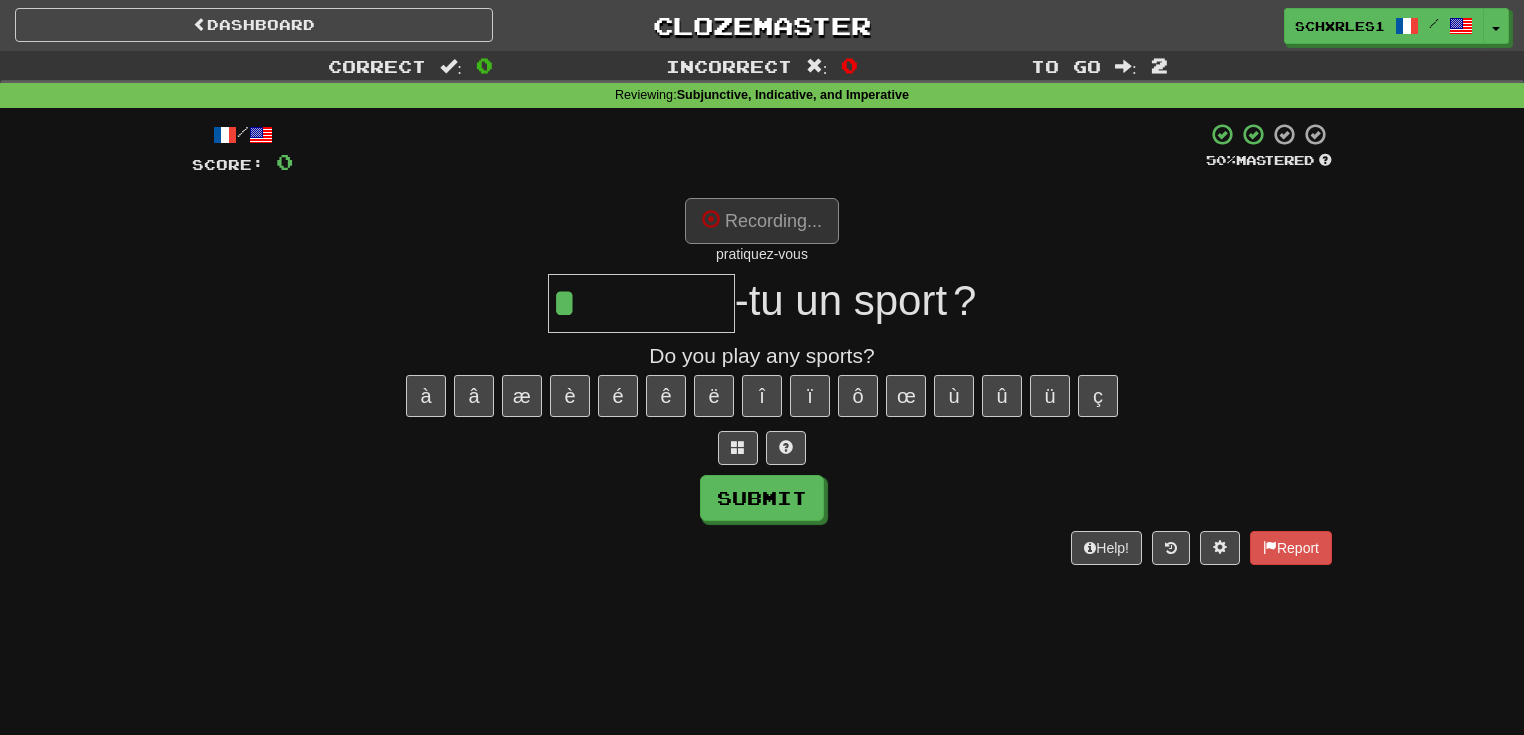 click on "*" at bounding box center (641, 303) 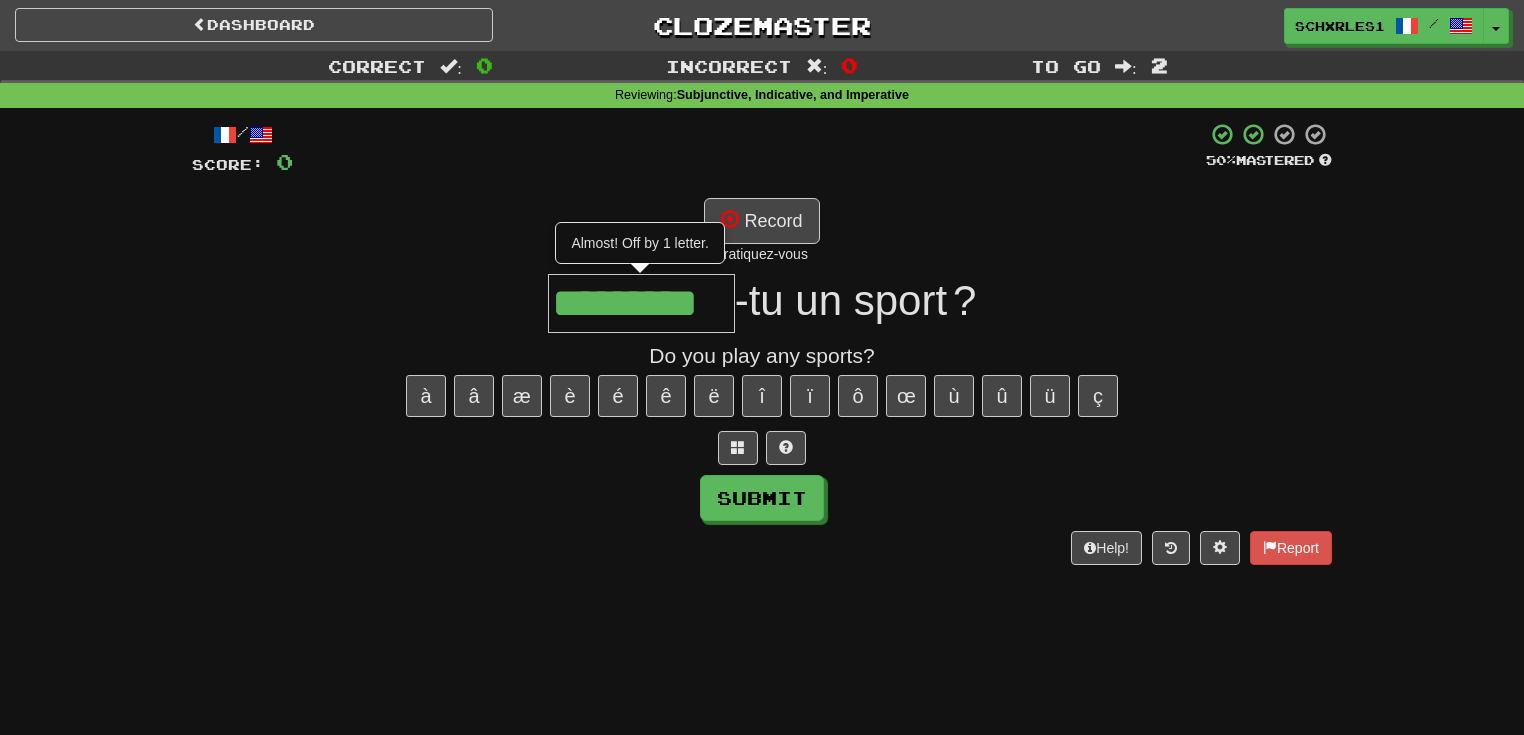 type on "*********" 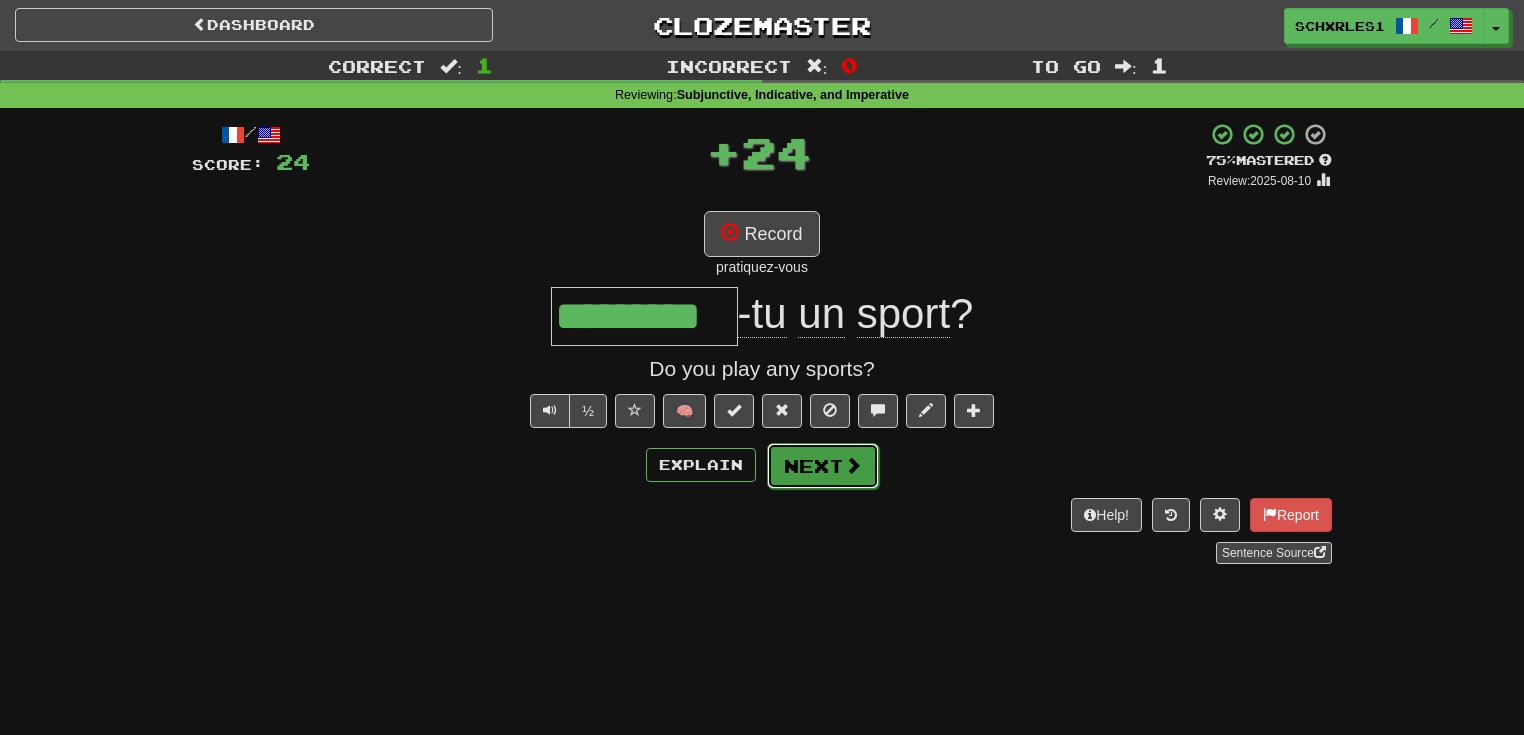click on "Next" at bounding box center (823, 466) 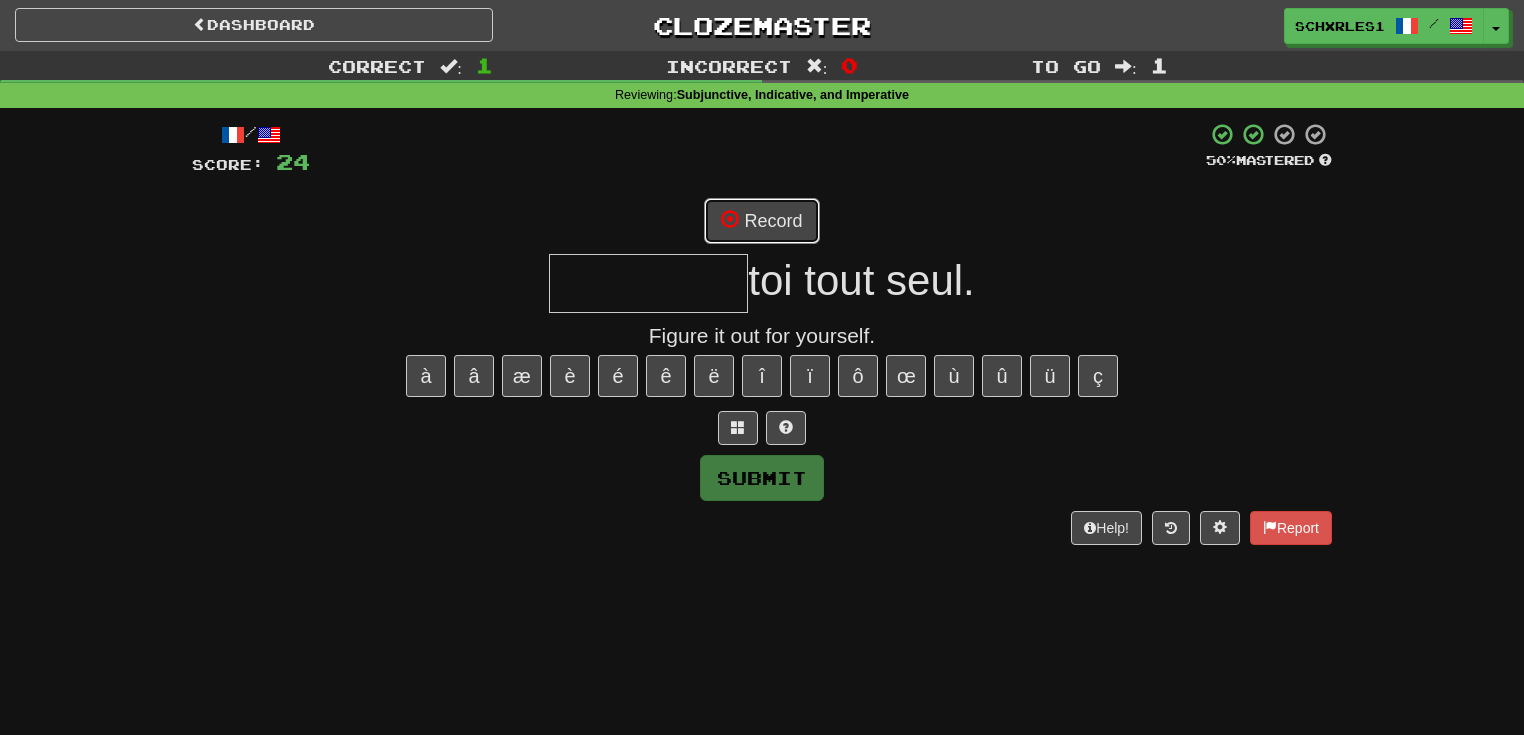 drag, startPoint x: 792, startPoint y: 208, endPoint x: 920, endPoint y: 228, distance: 129.55309 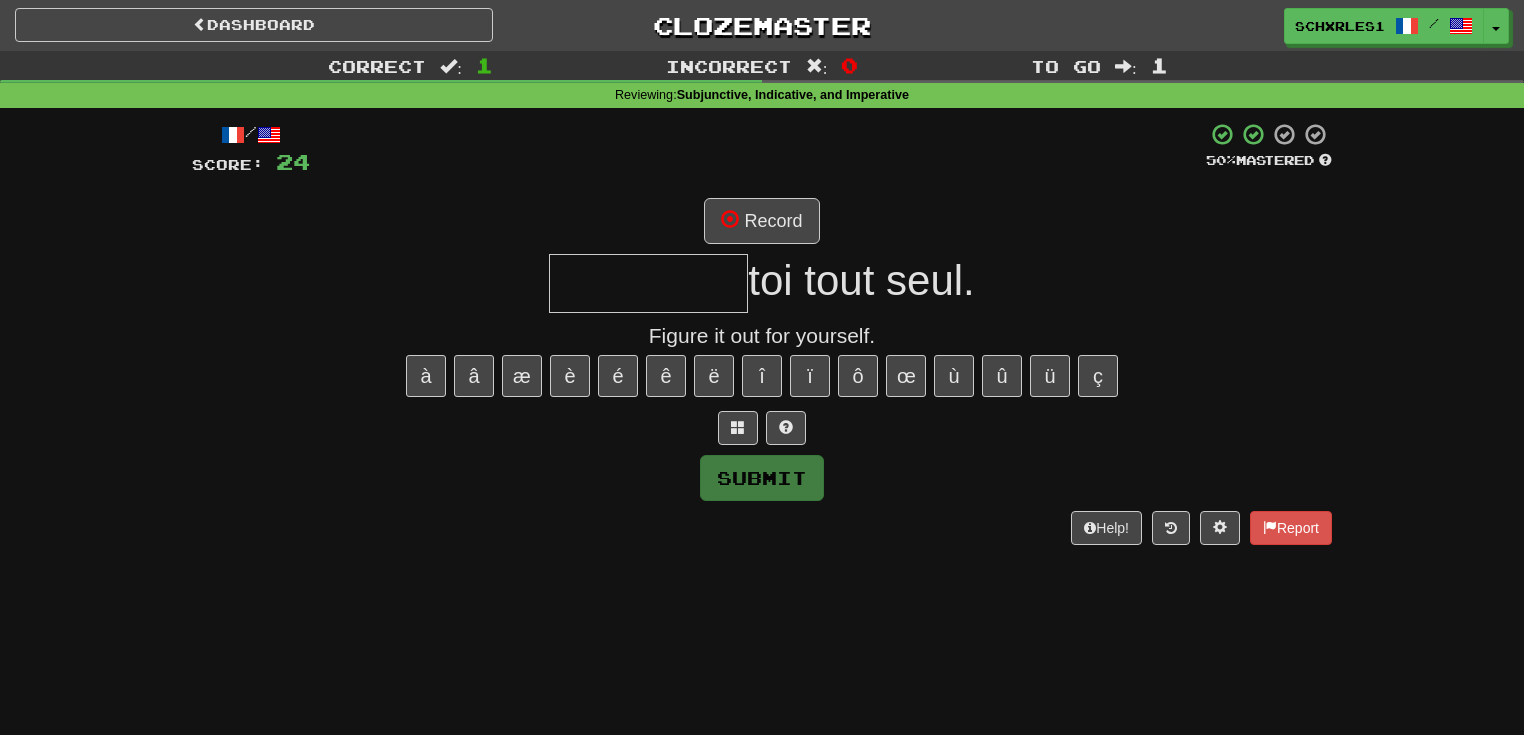 click at bounding box center [648, 283] 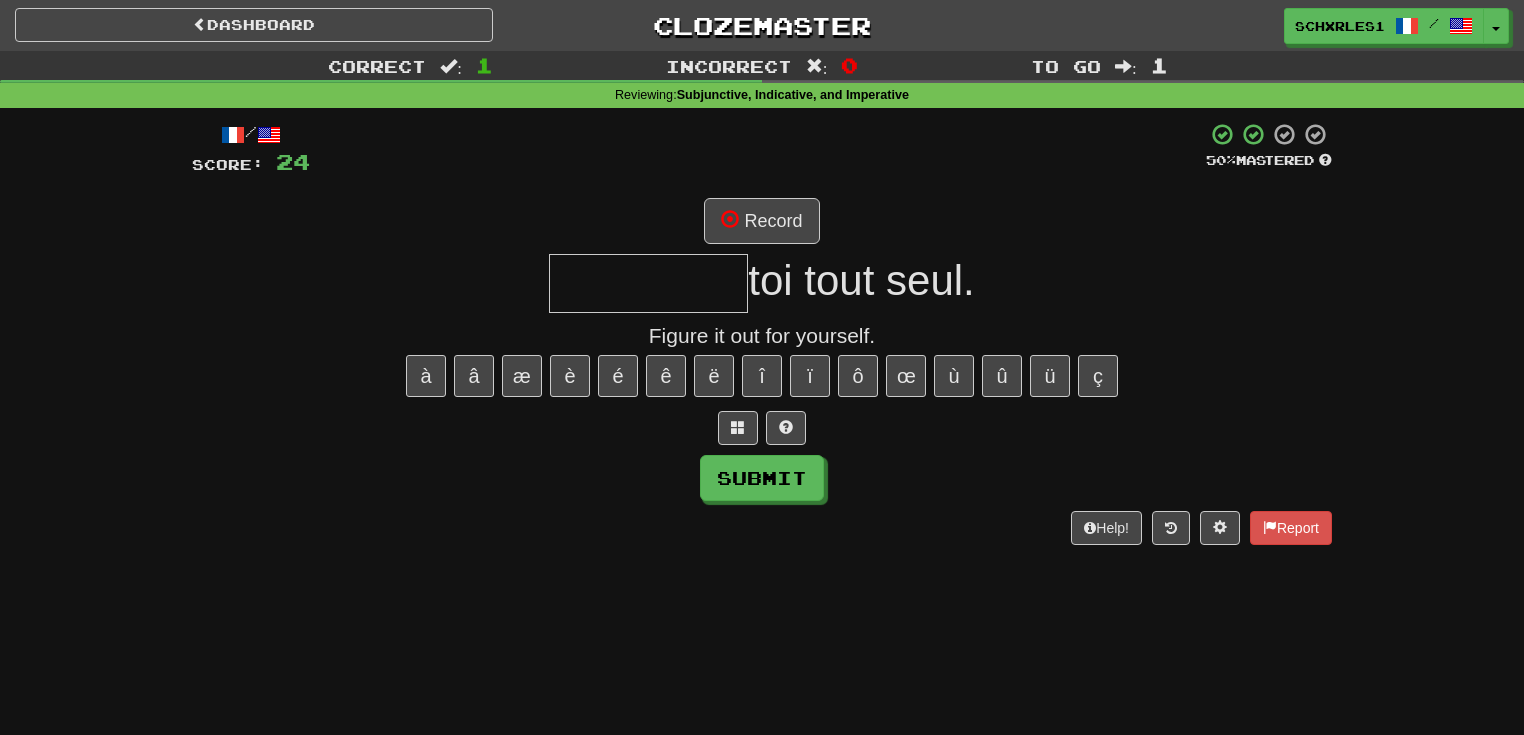type on "*" 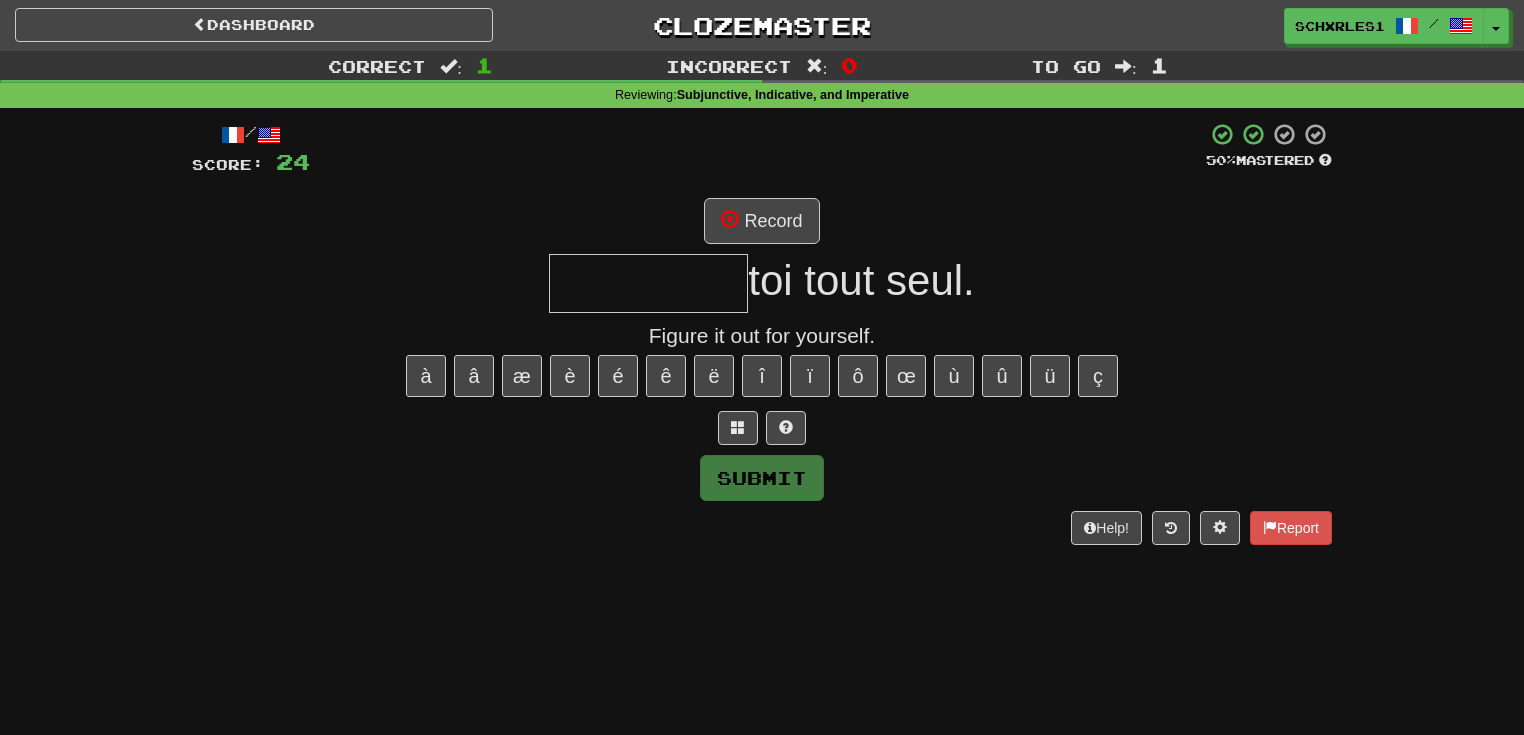 type on "*" 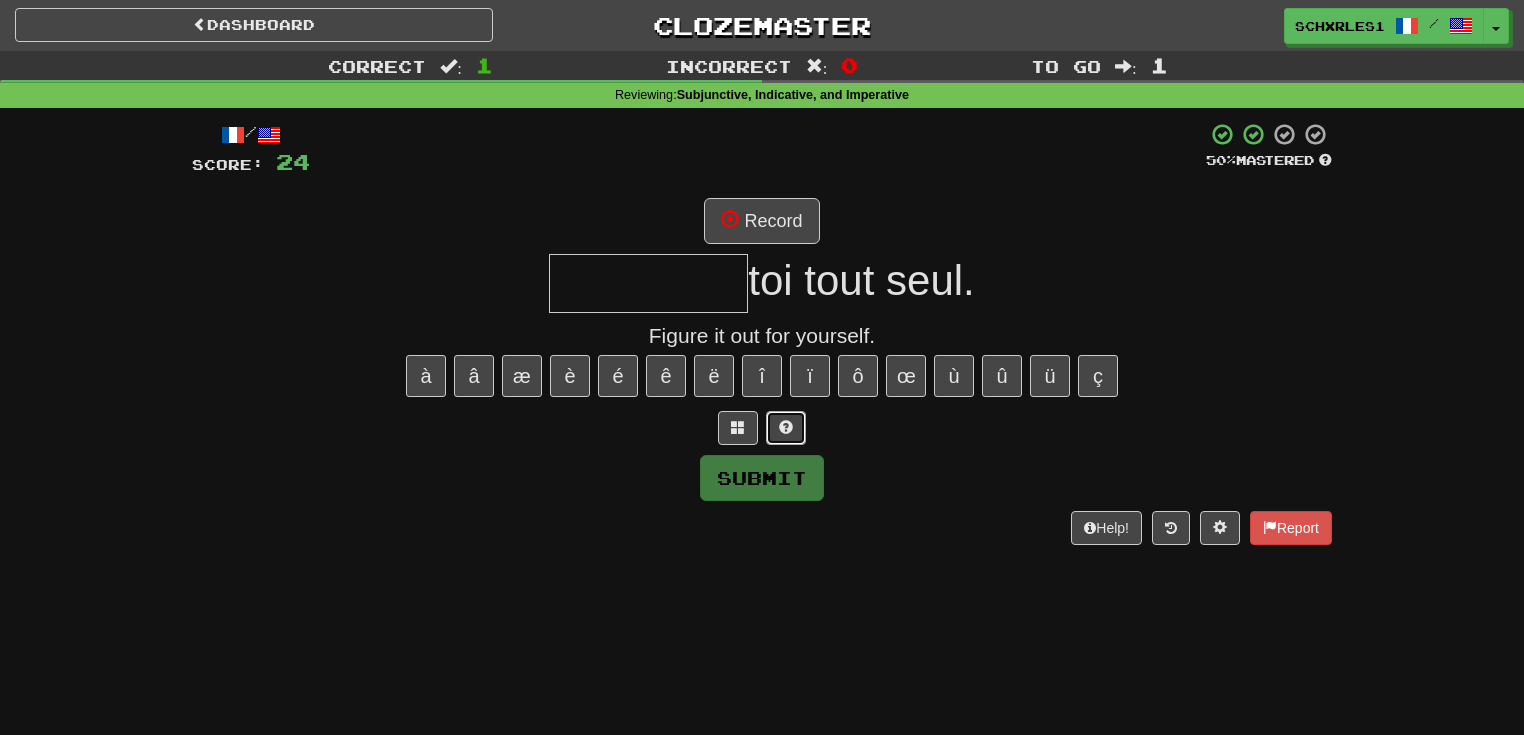 click at bounding box center (786, 427) 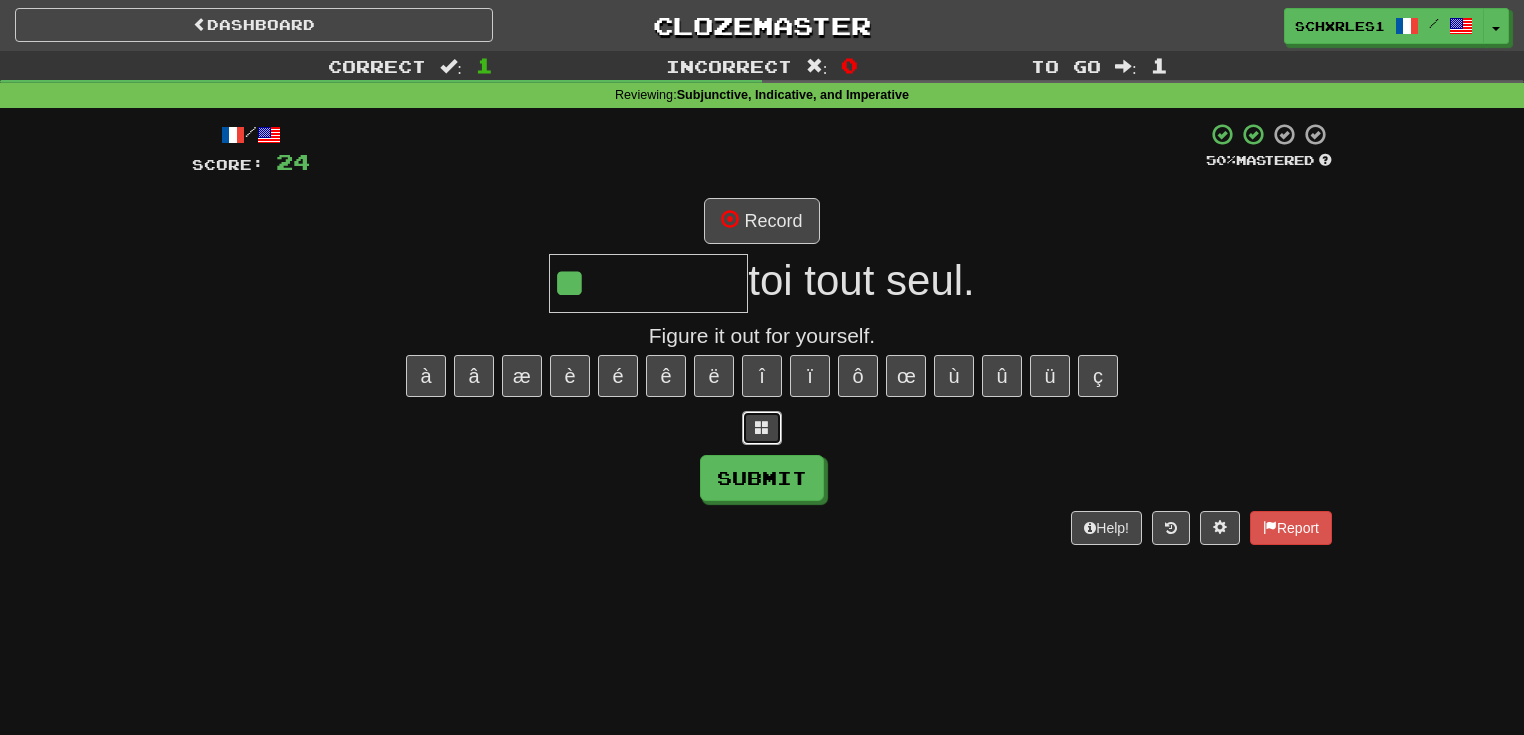click at bounding box center [762, 428] 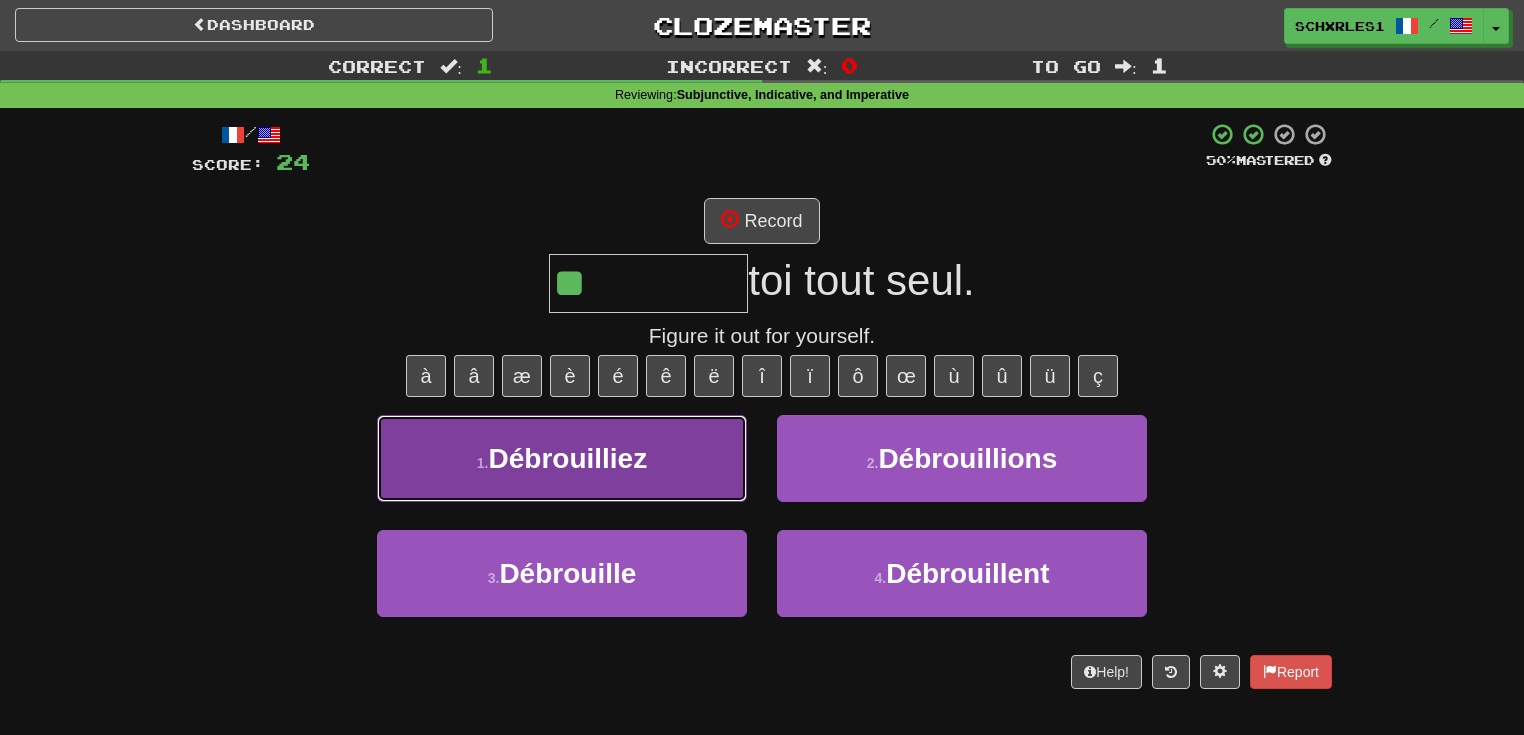 click on "1 .  Débrouilliez" at bounding box center [562, 458] 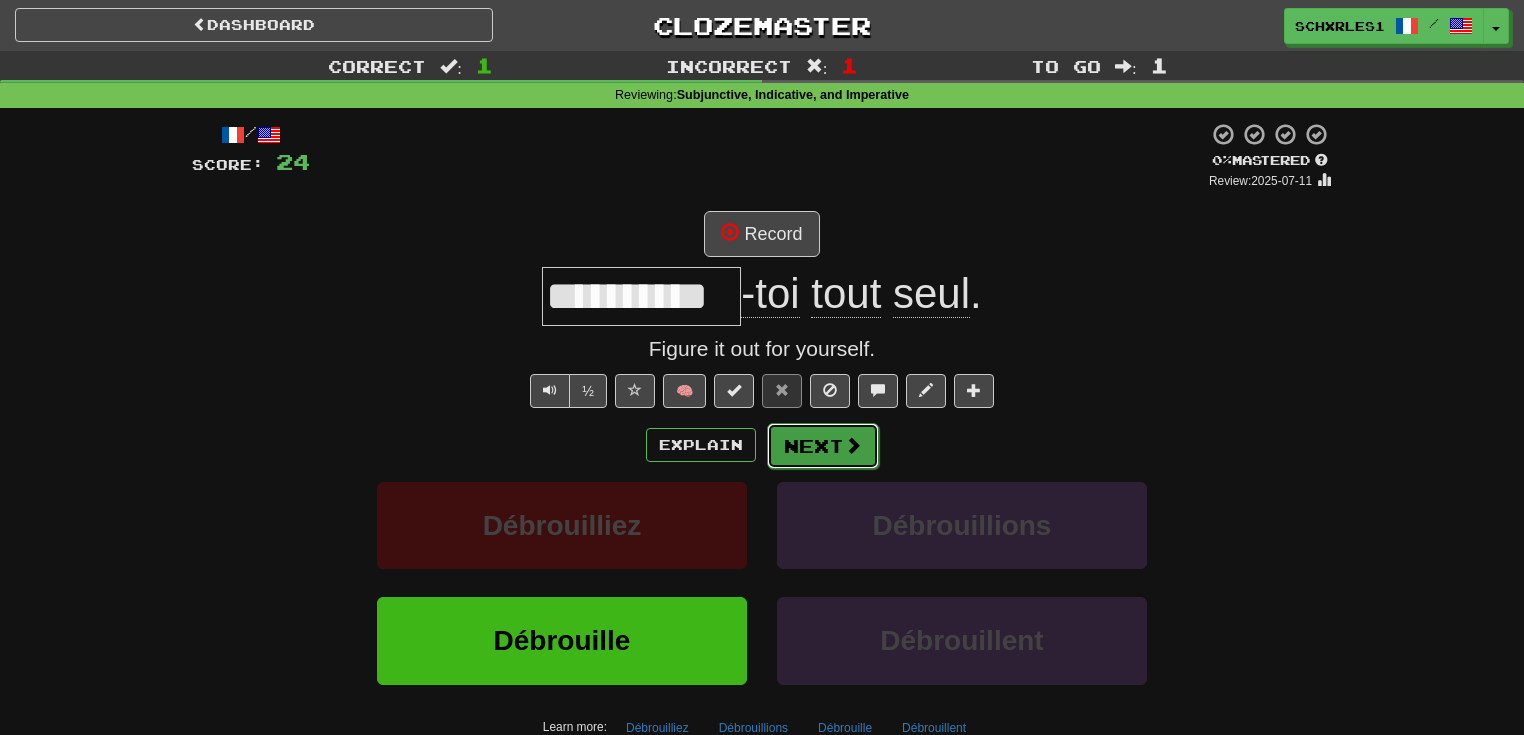 click on "Next" at bounding box center (823, 446) 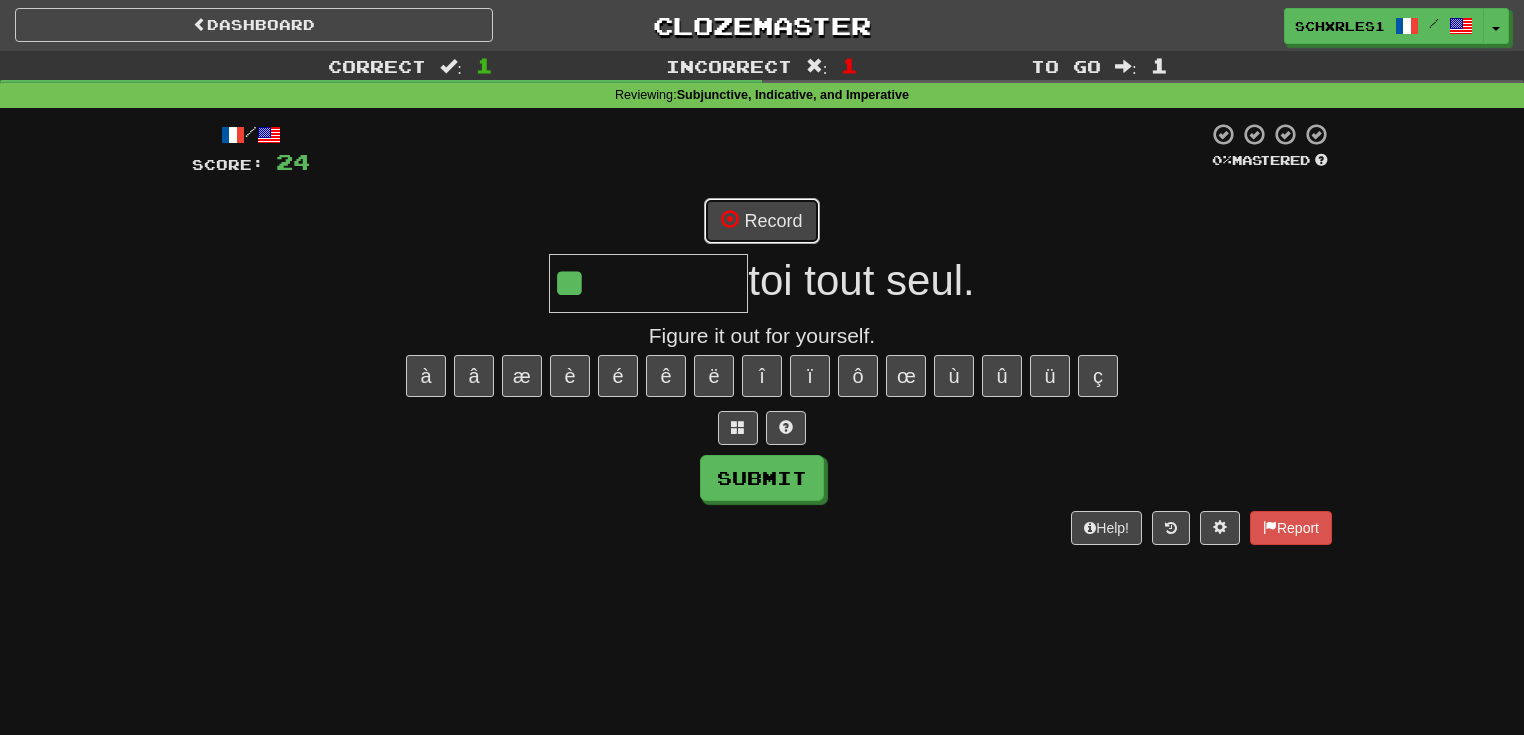 click on "Record" at bounding box center (761, 221) 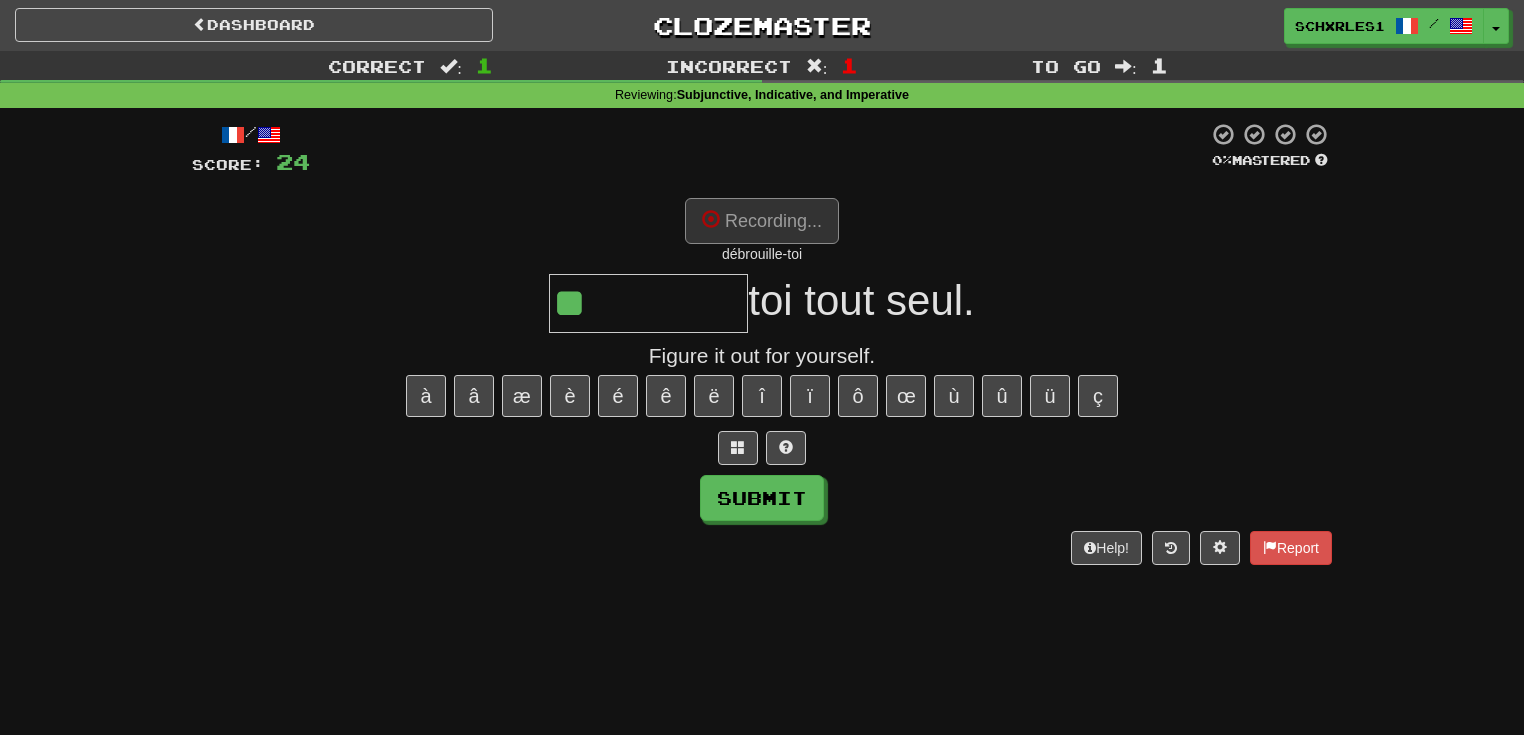 type on "**********" 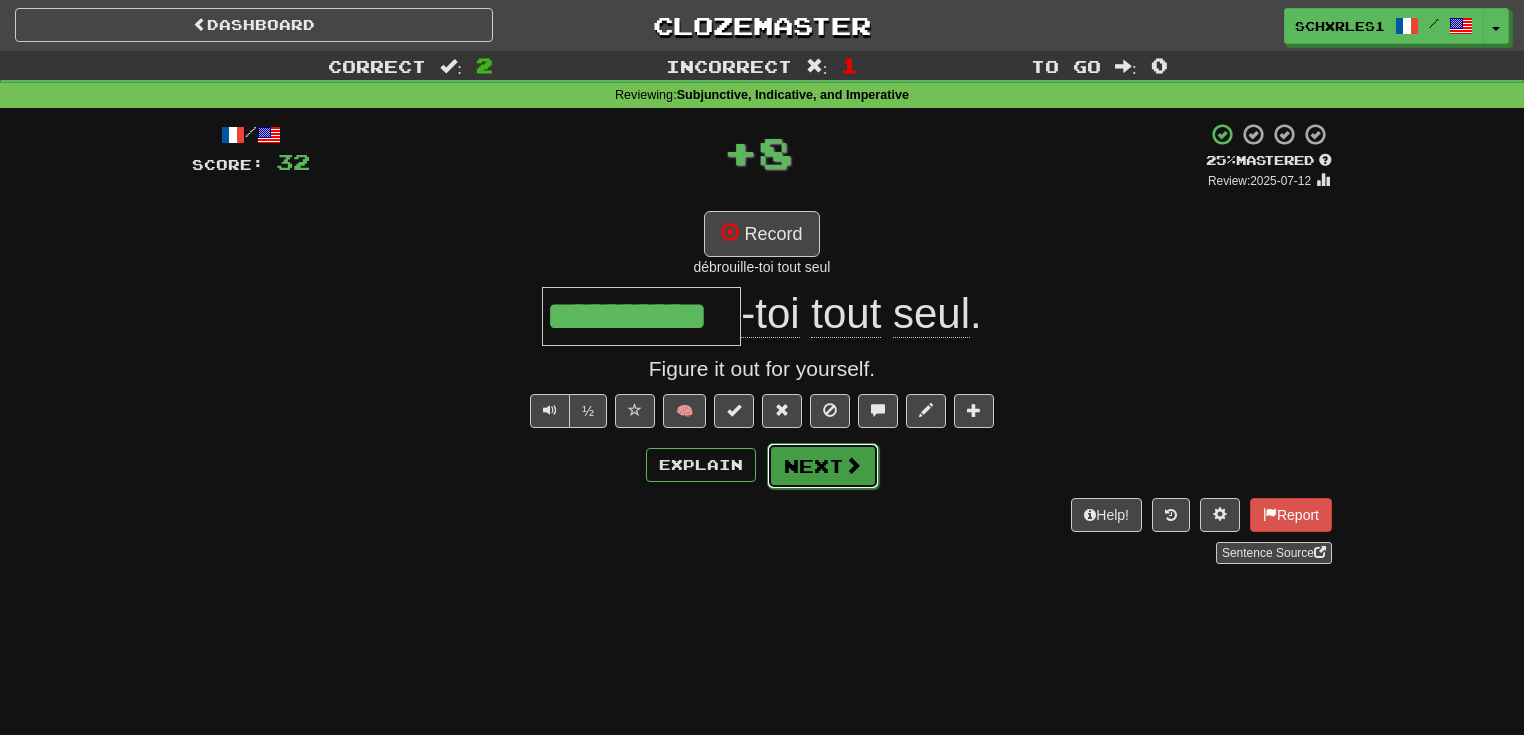 click on "Next" at bounding box center (823, 466) 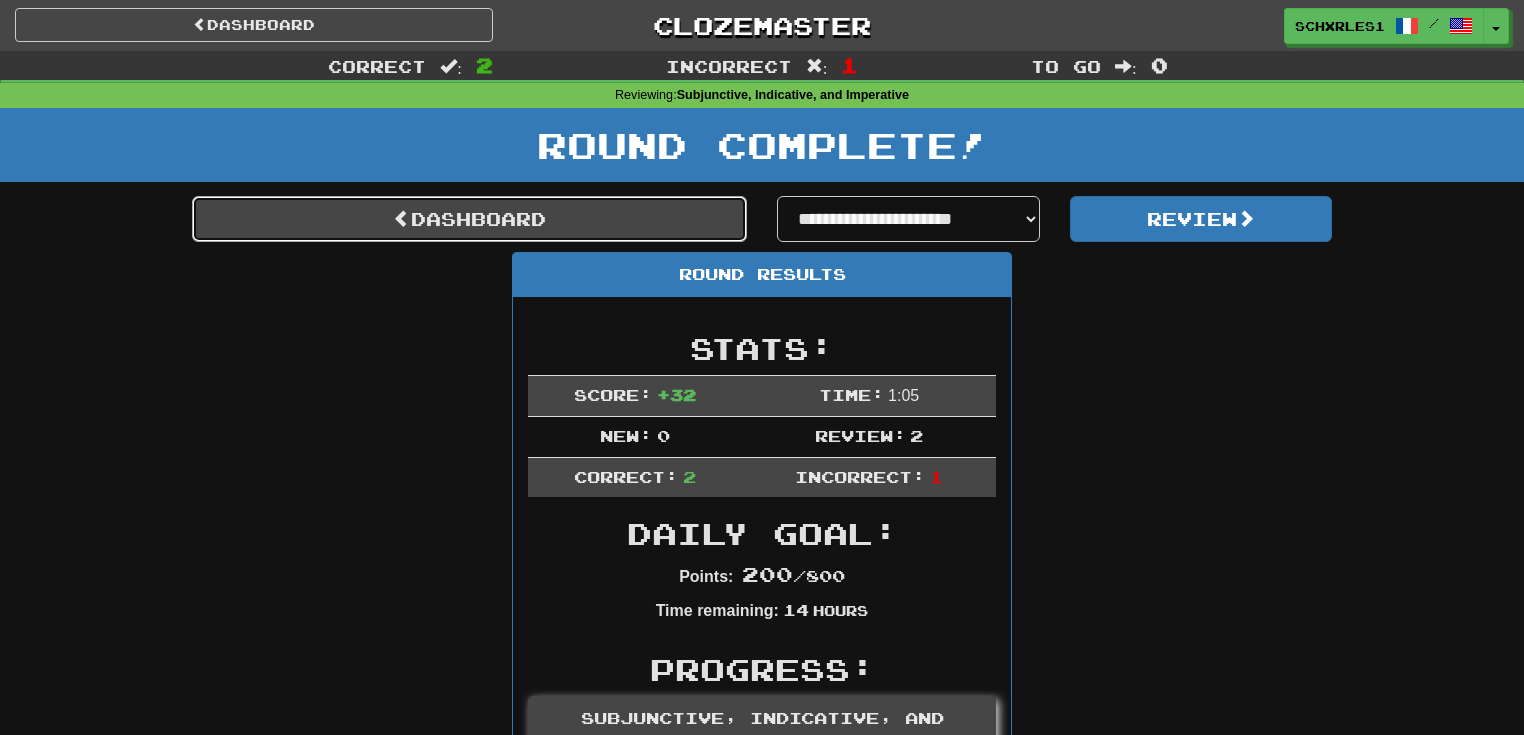 click on "Dashboard" at bounding box center [469, 219] 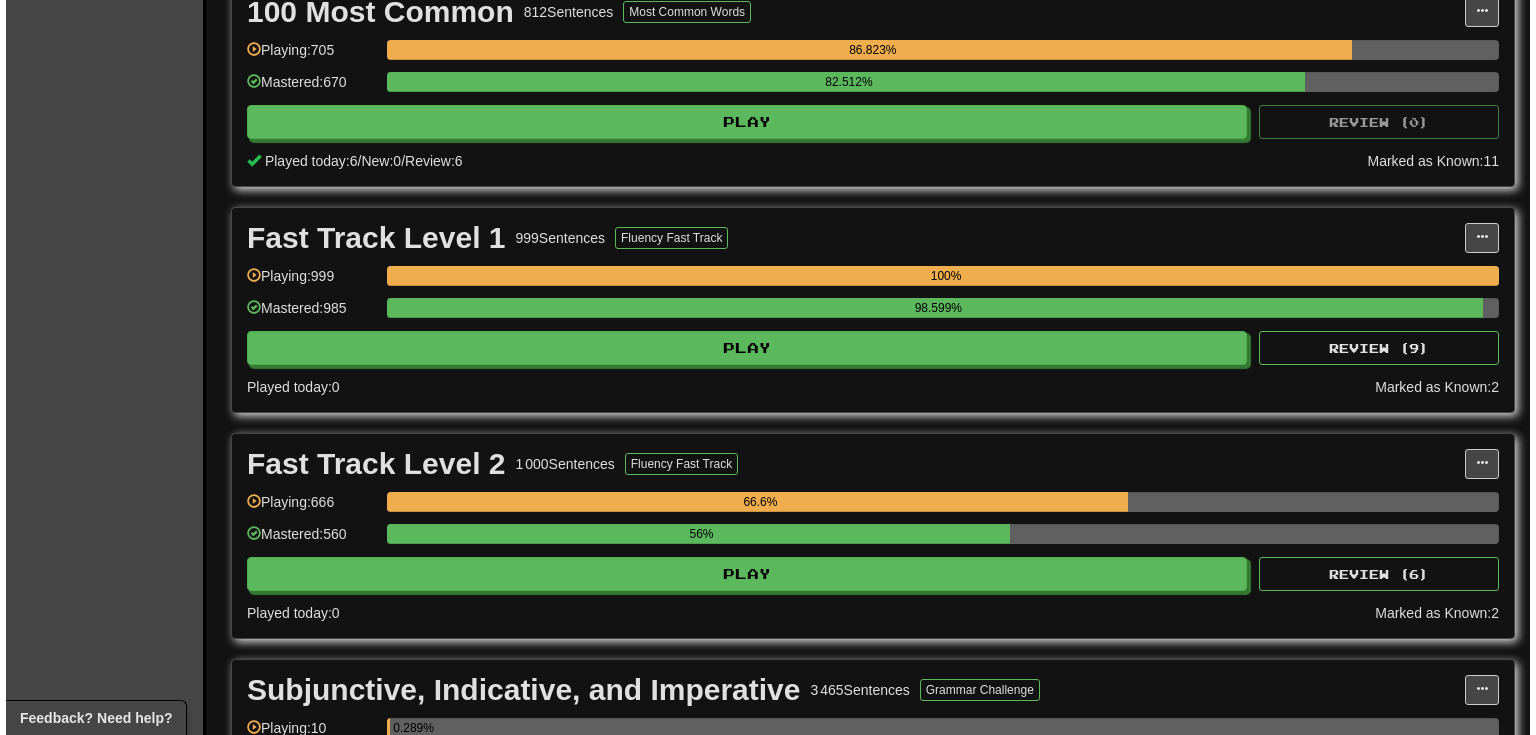 scroll, scrollTop: 426, scrollLeft: 0, axis: vertical 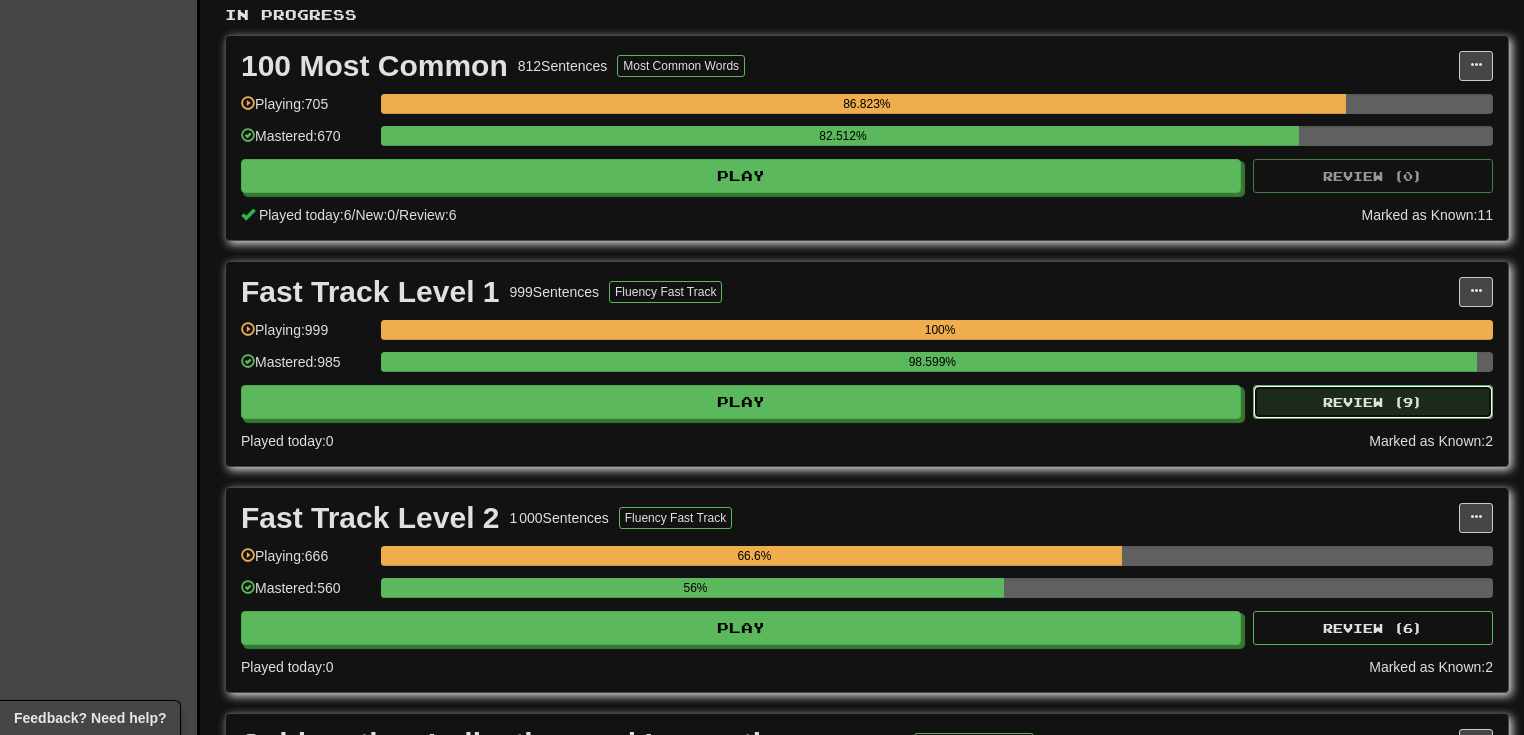 click on "Review ( 9 )" at bounding box center (1373, 402) 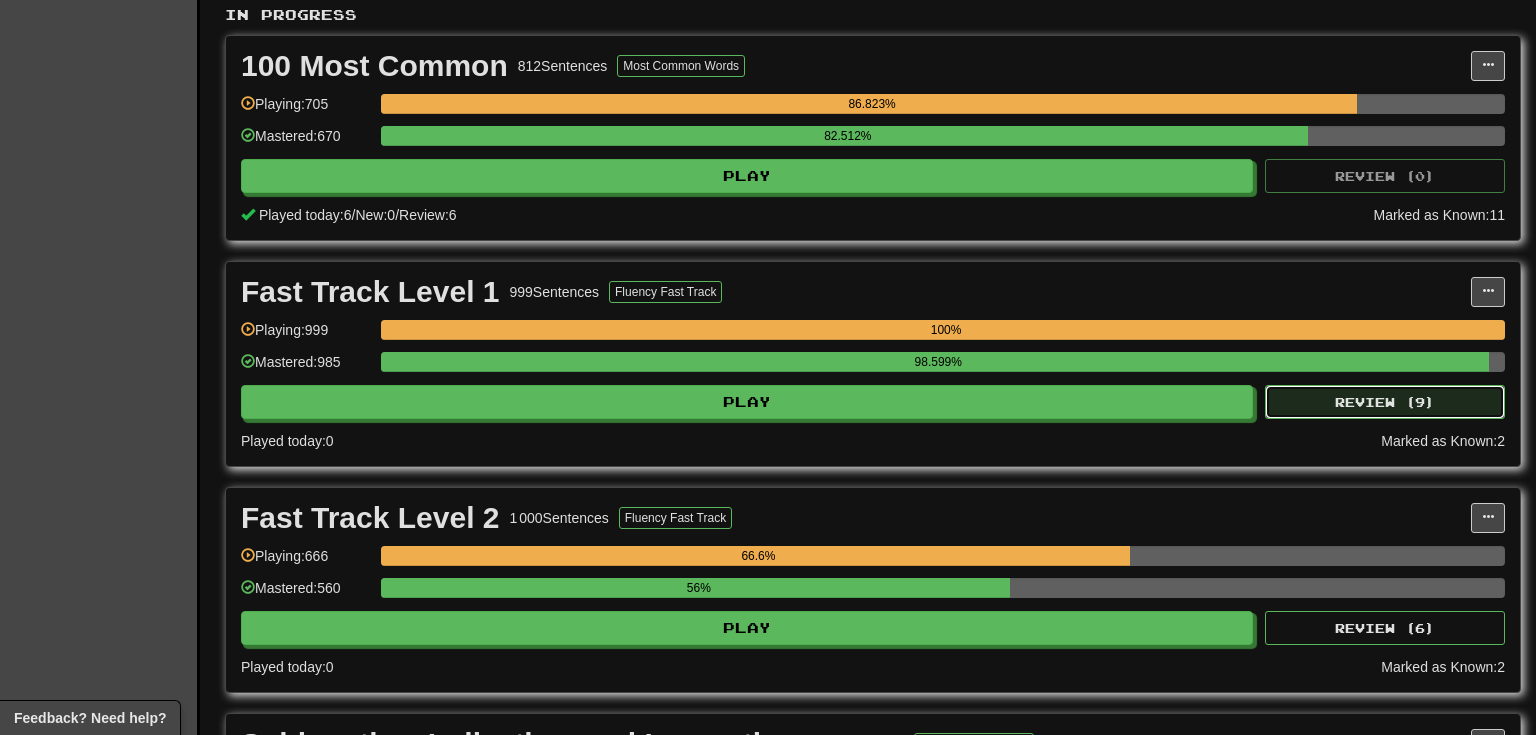select on "**" 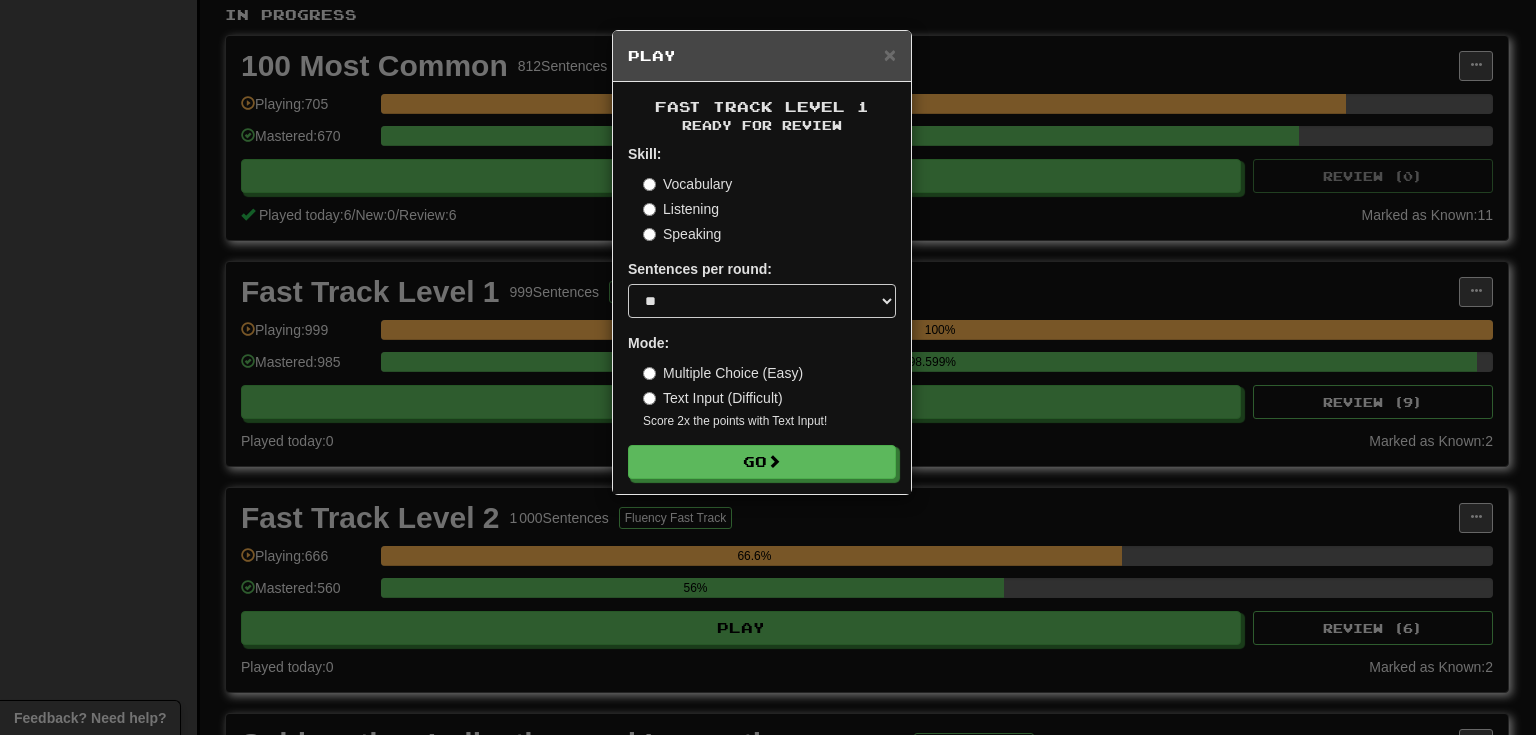 click on "Listening" at bounding box center [681, 209] 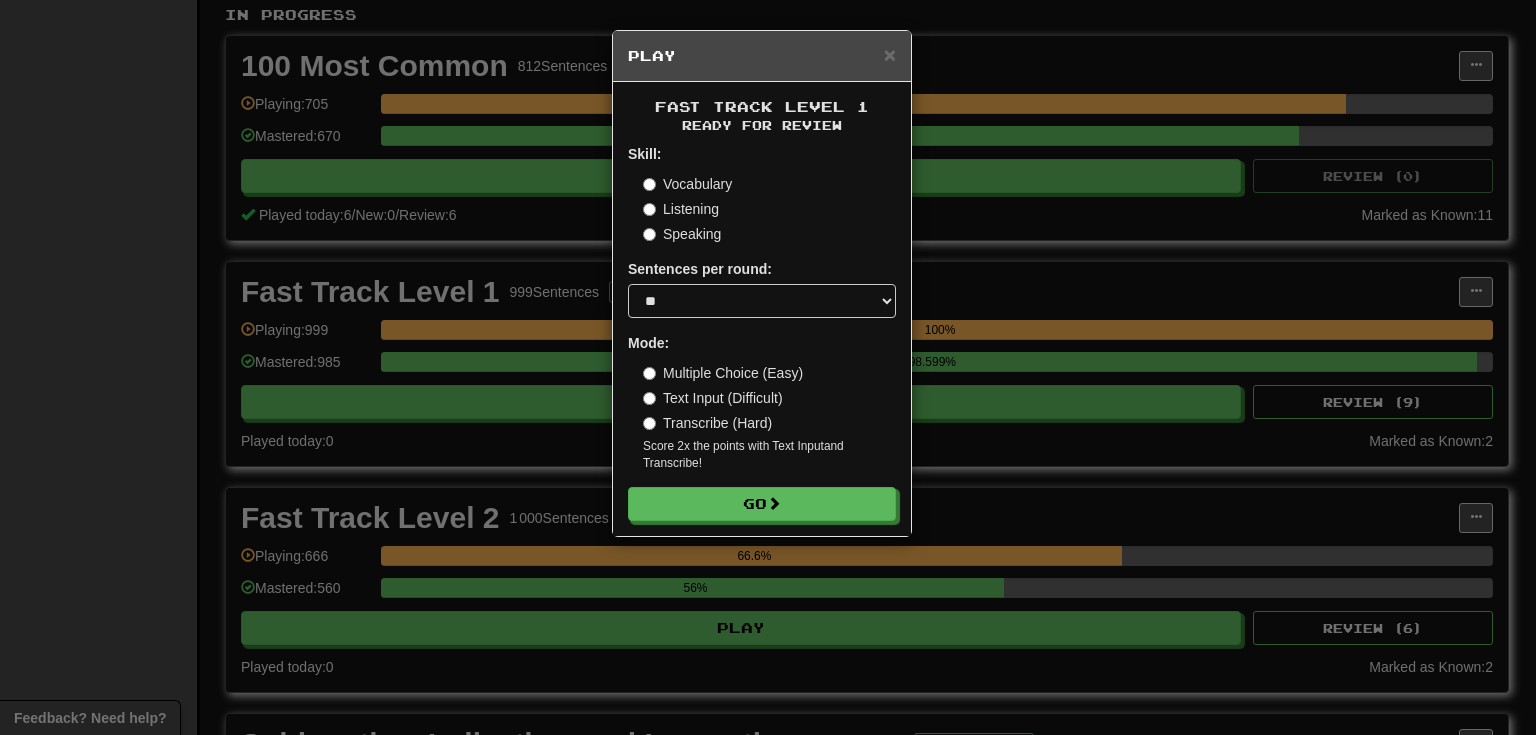drag, startPoint x: 707, startPoint y: 428, endPoint x: 723, endPoint y: 437, distance: 18.35756 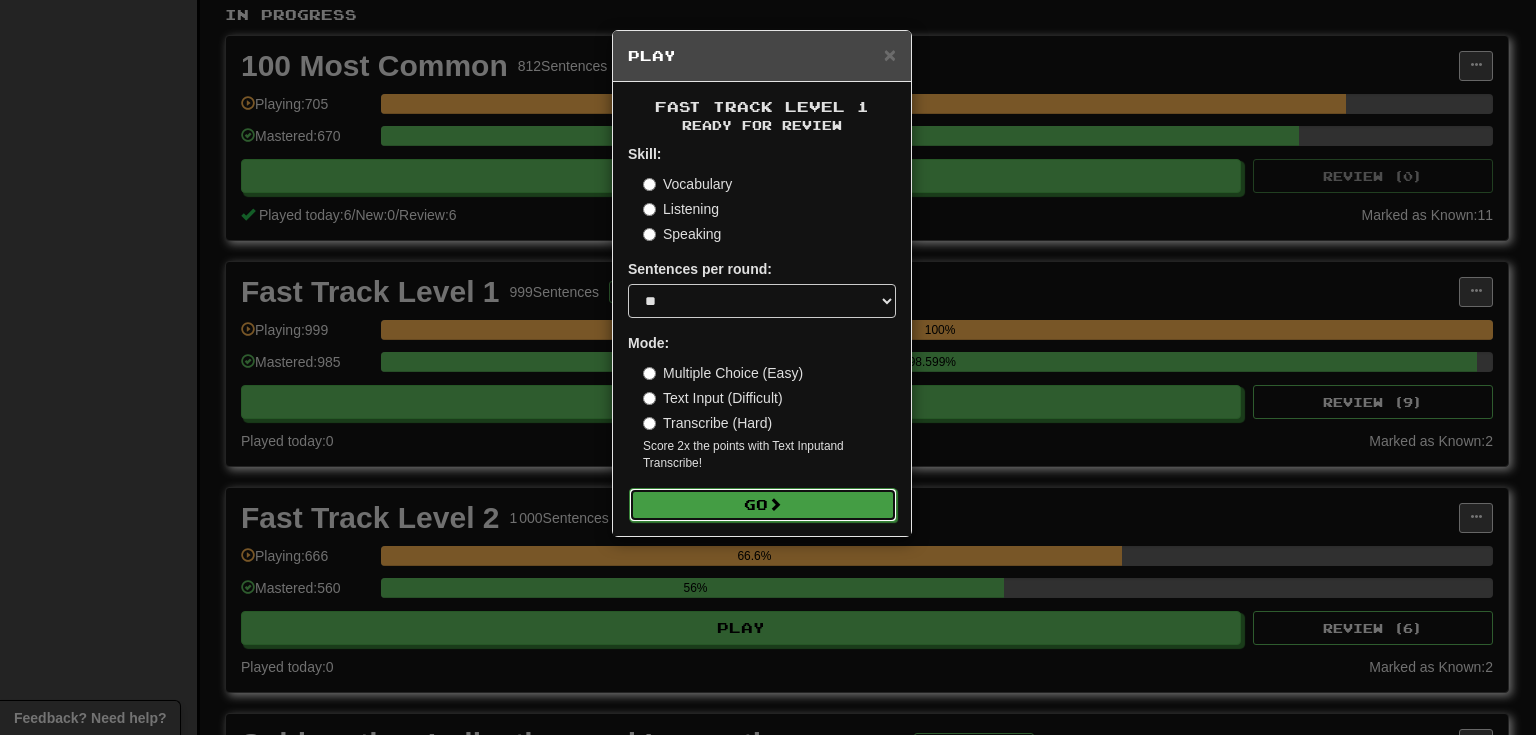 click on "Go" at bounding box center [763, 505] 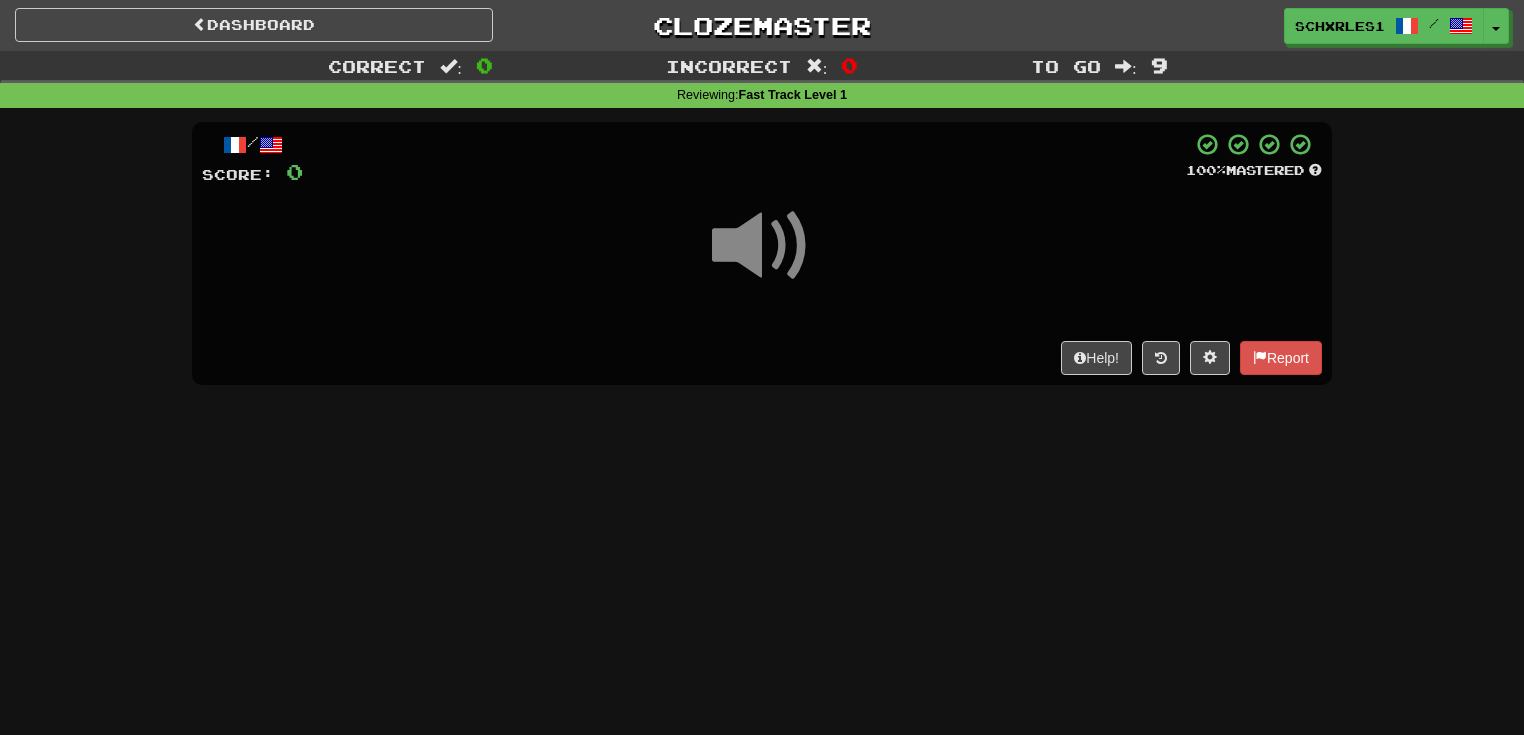scroll, scrollTop: 0, scrollLeft: 0, axis: both 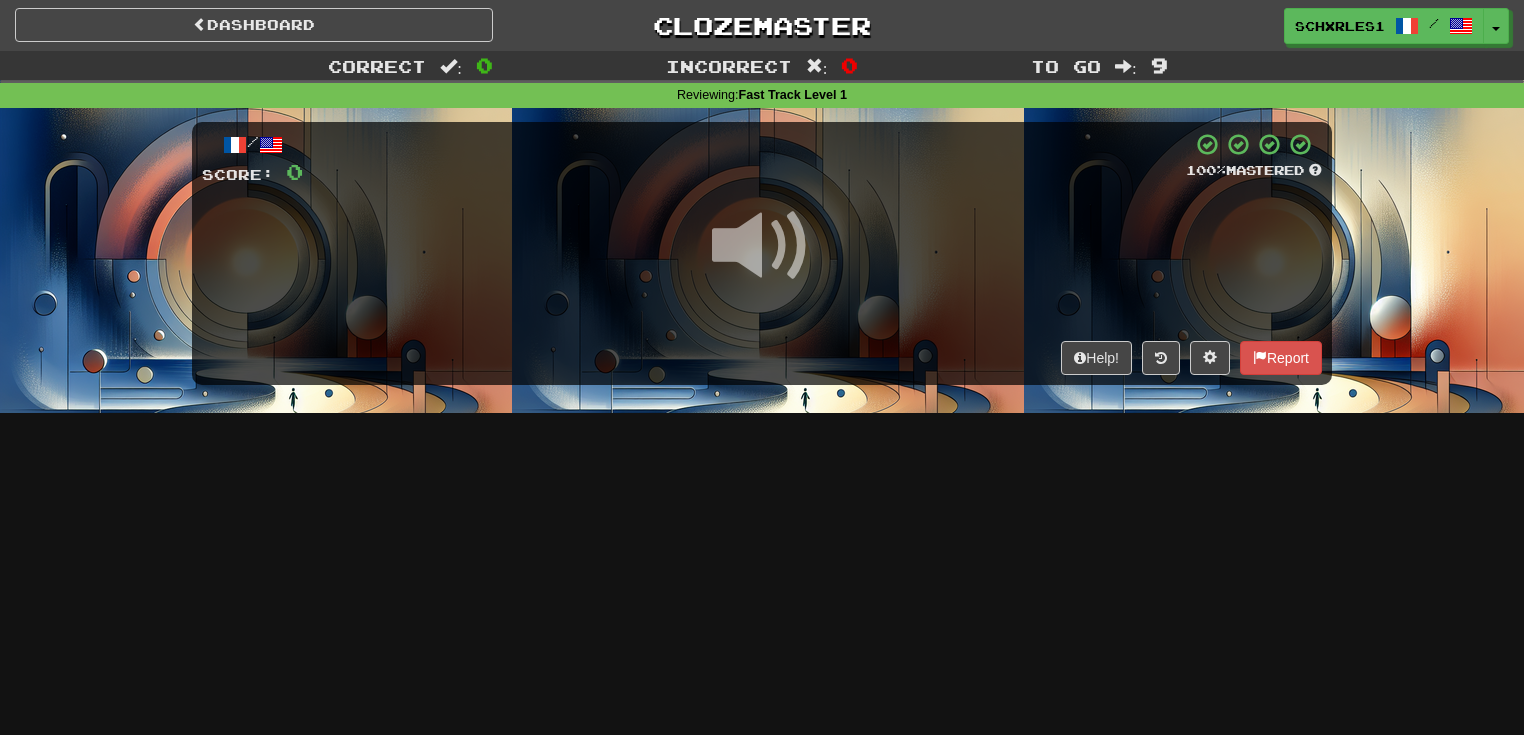 click at bounding box center (762, 246) 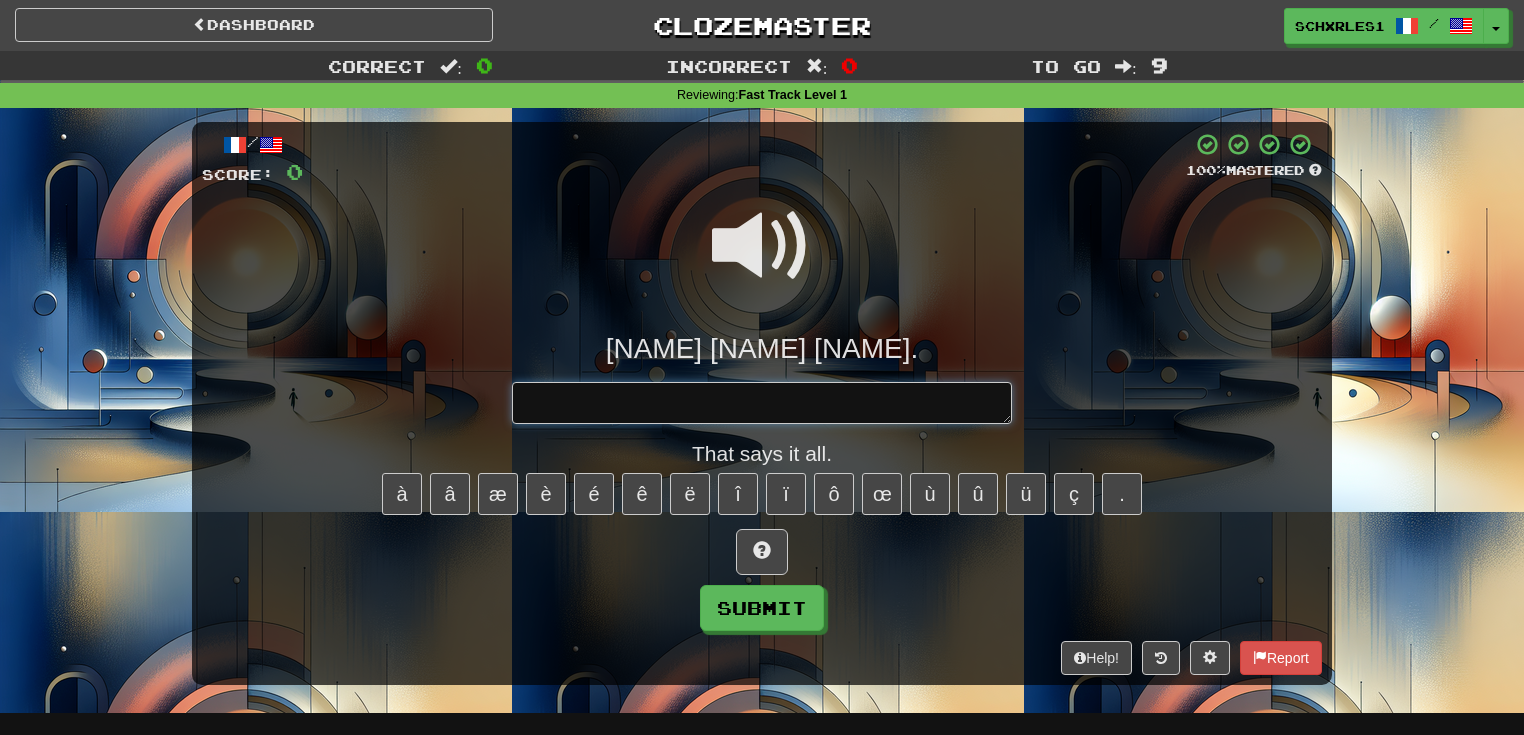 click at bounding box center [762, 403] 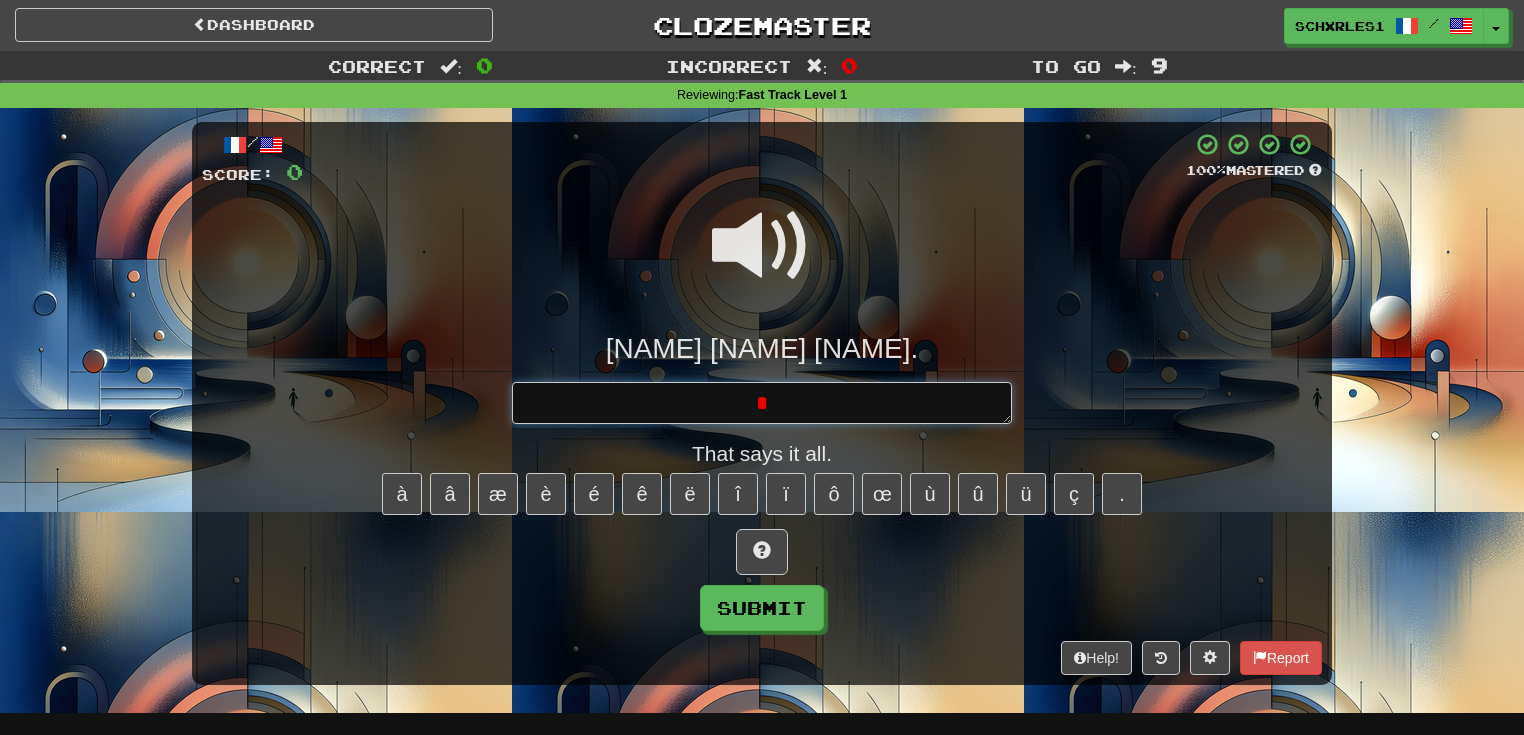 type on "*" 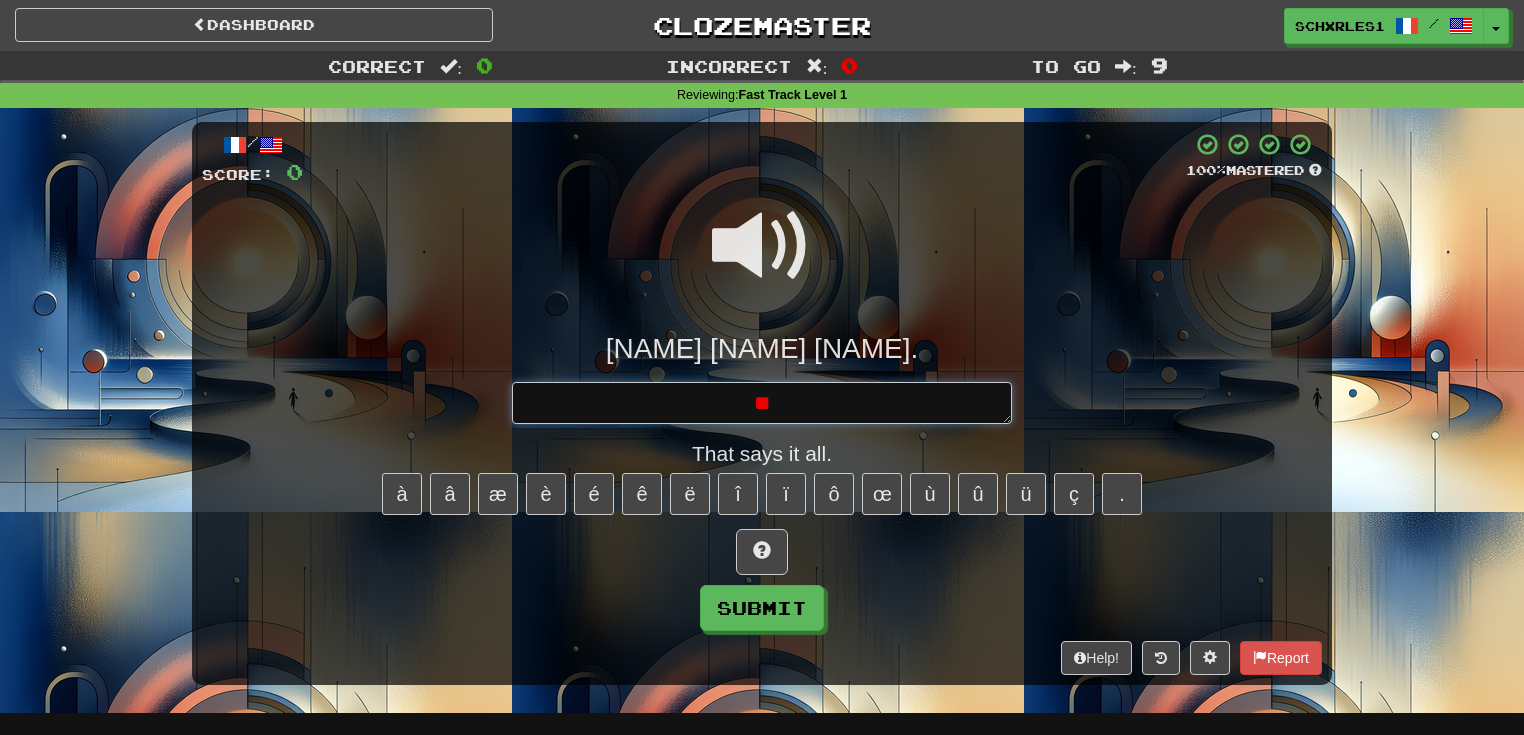 type on "*" 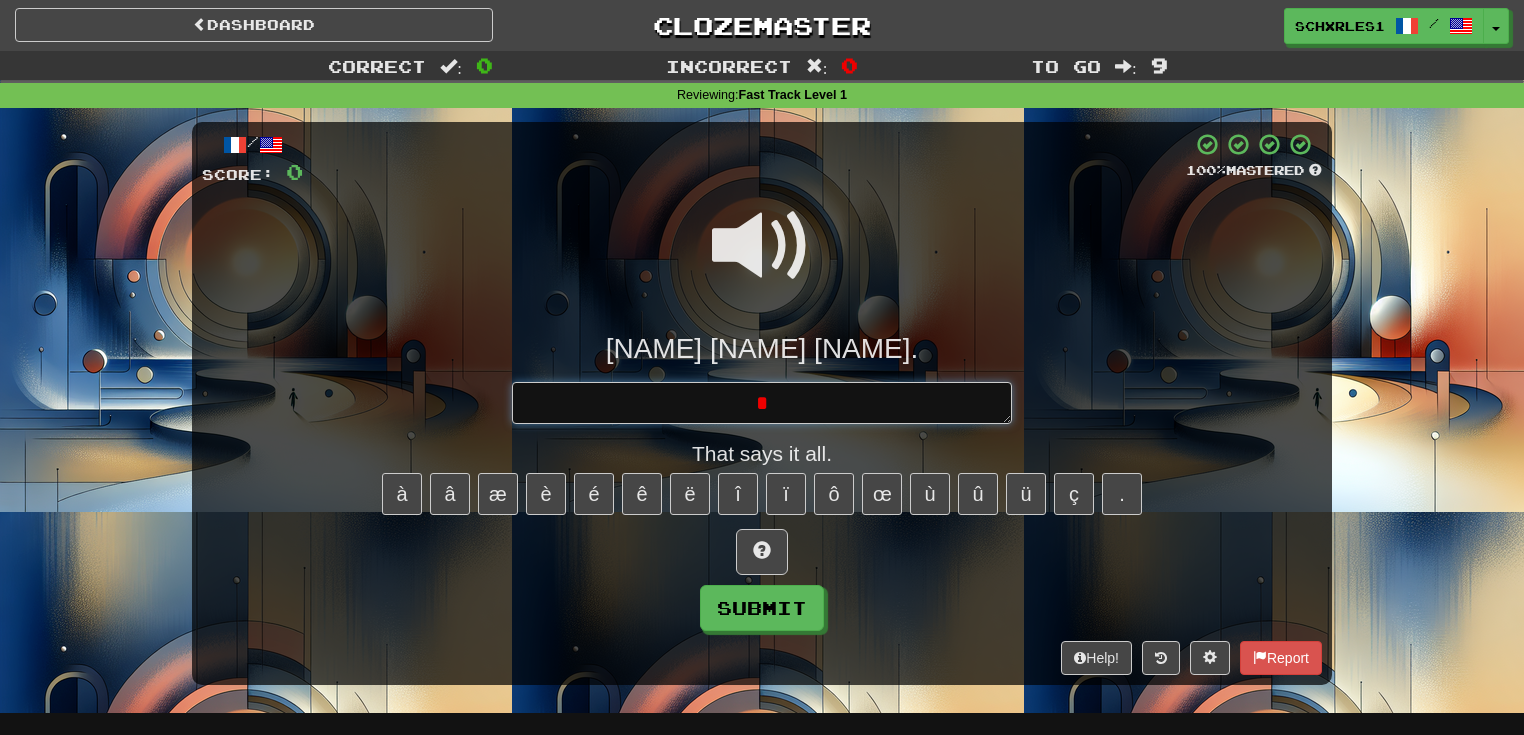 type 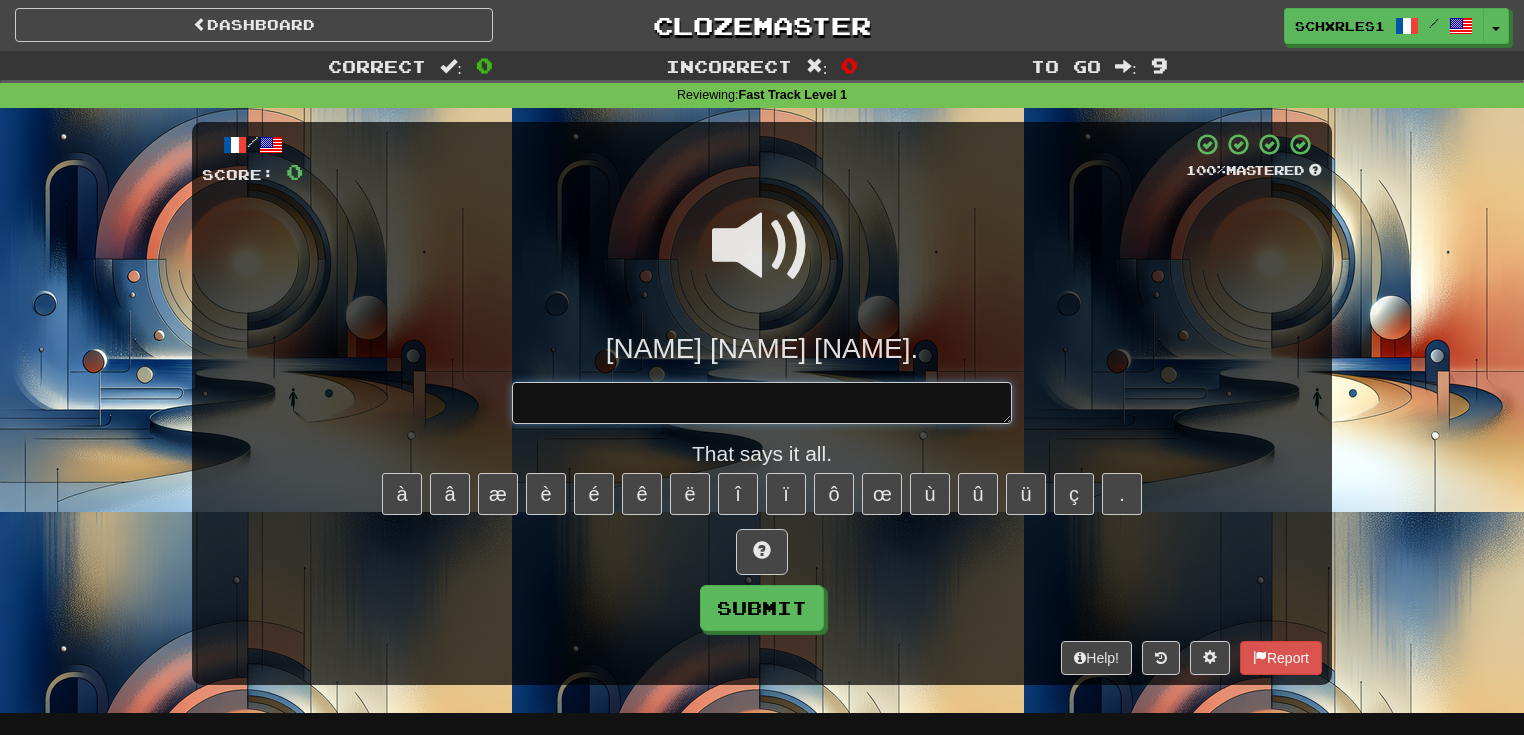 type on "*" 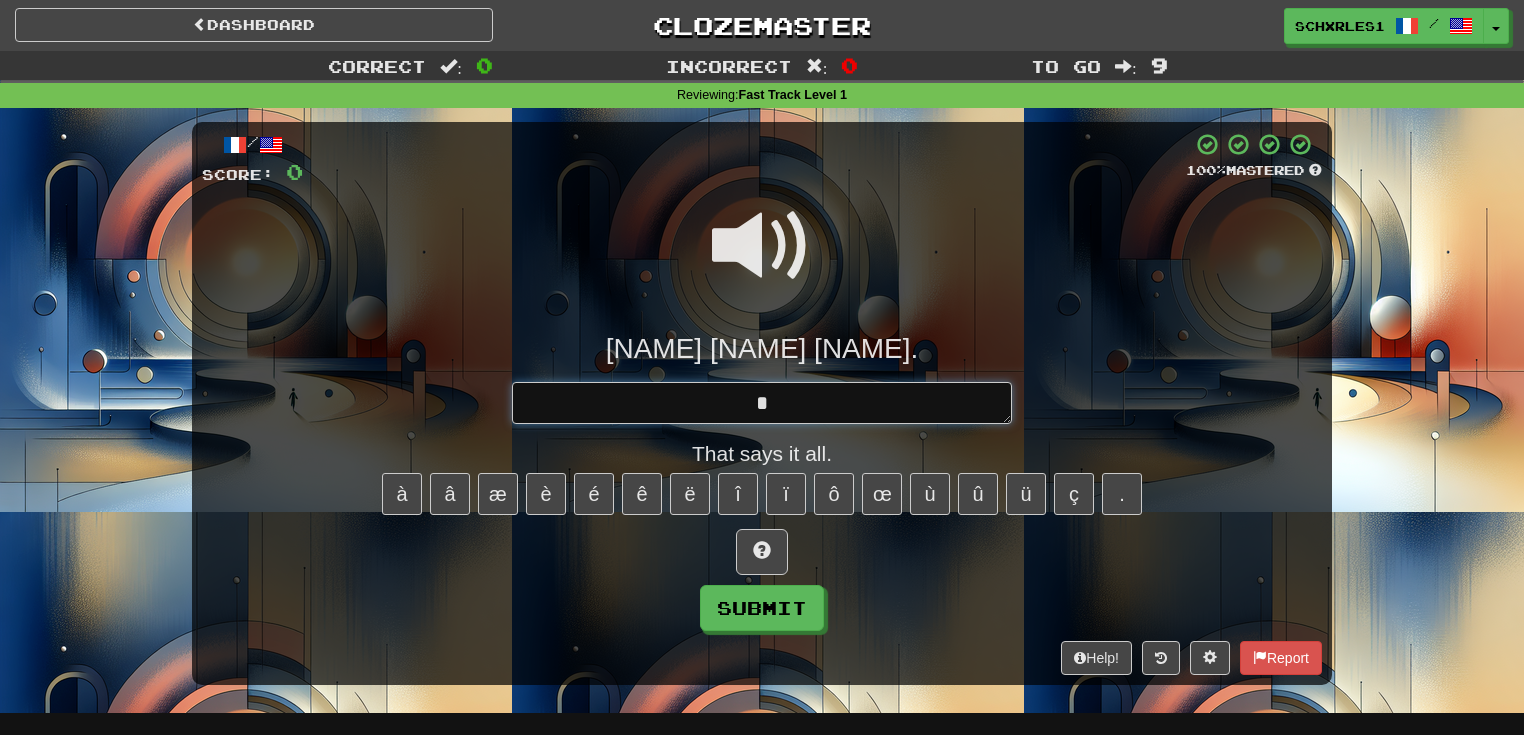 type on "*" 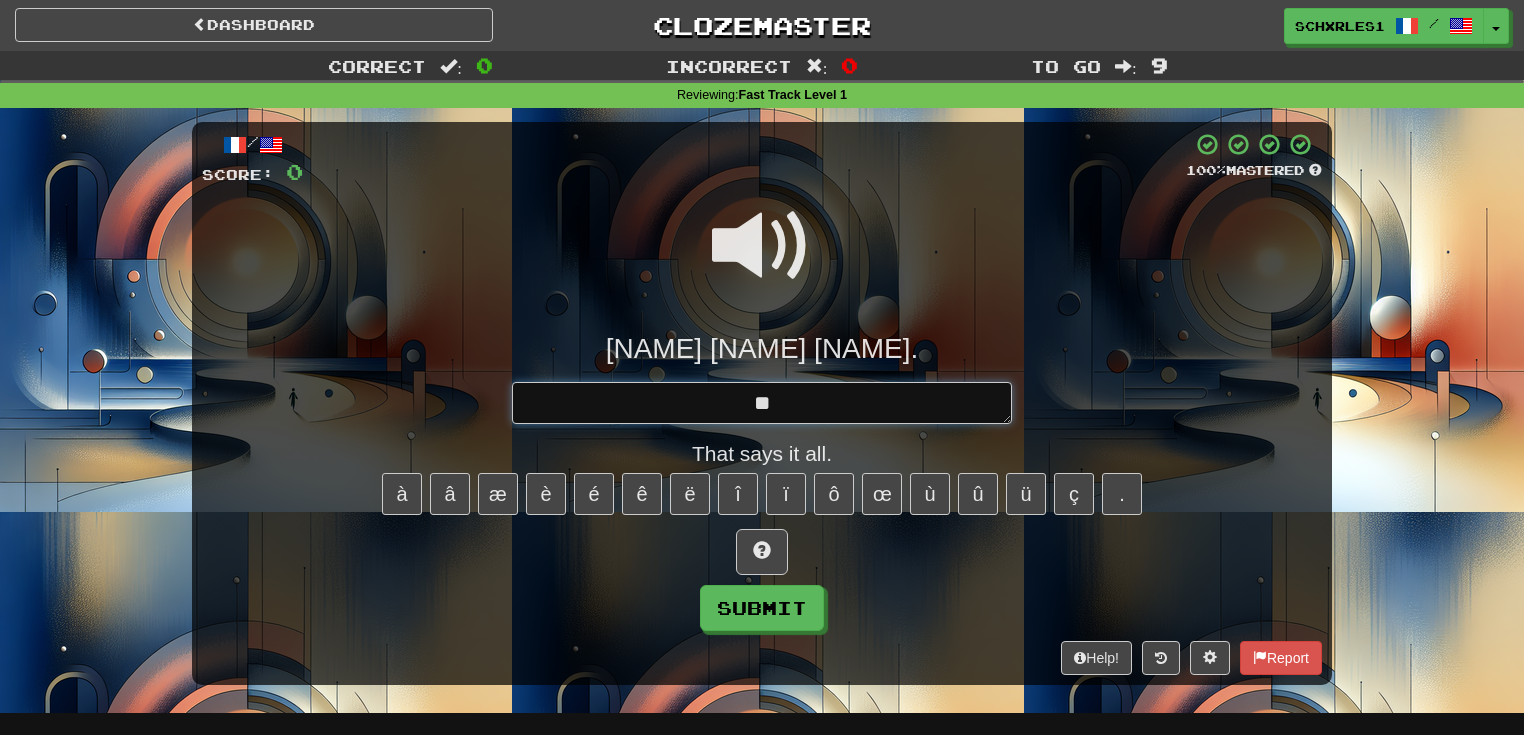 type on "*" 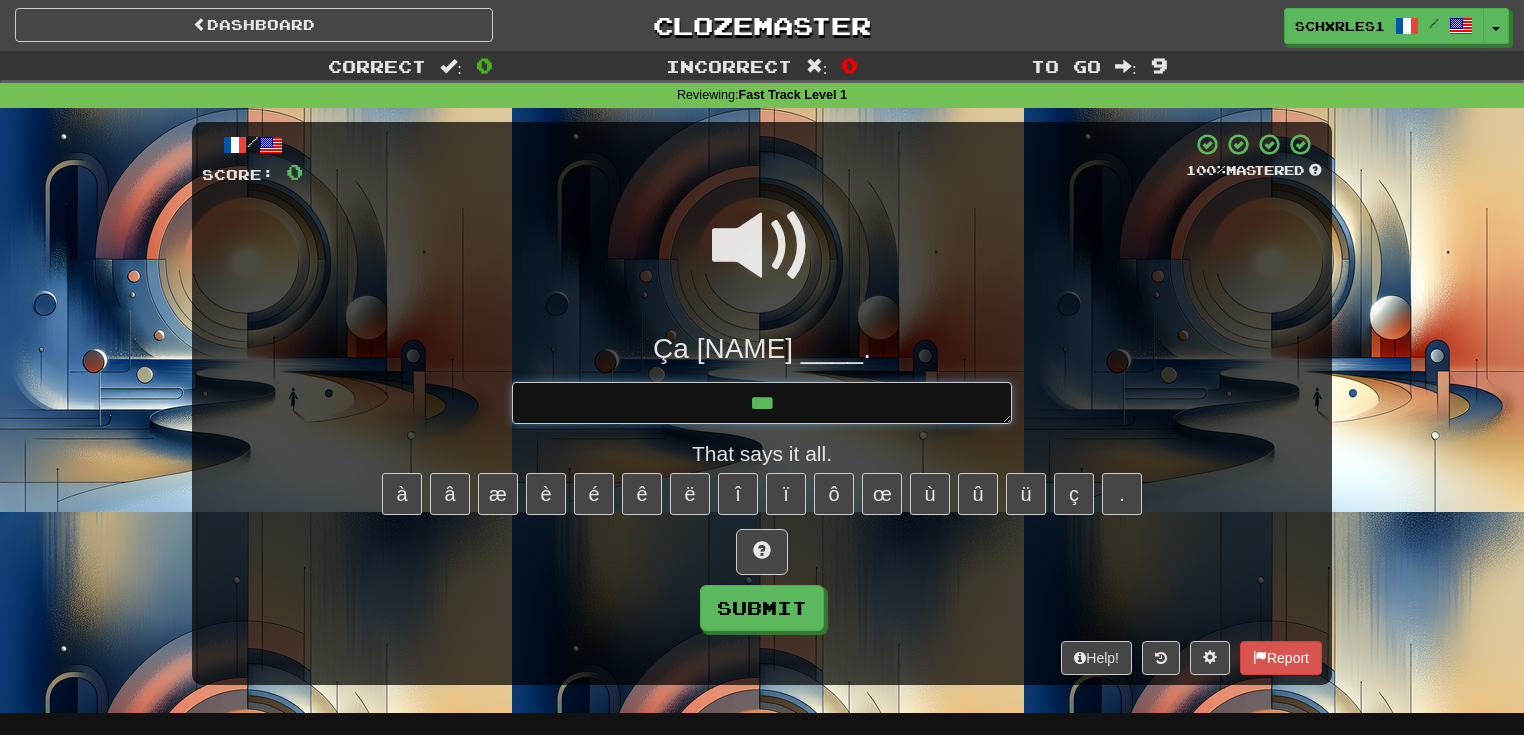 type on "*" 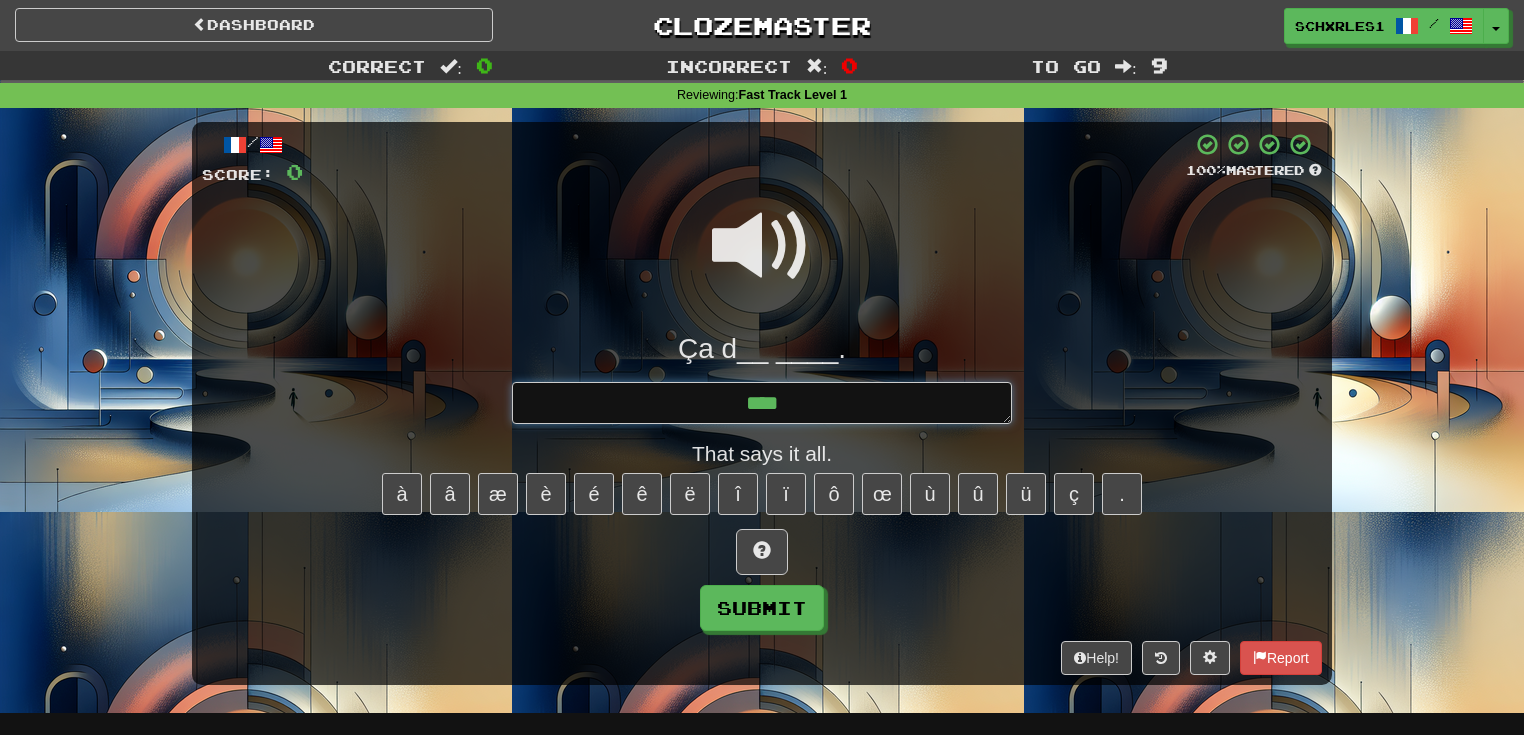 type on "*" 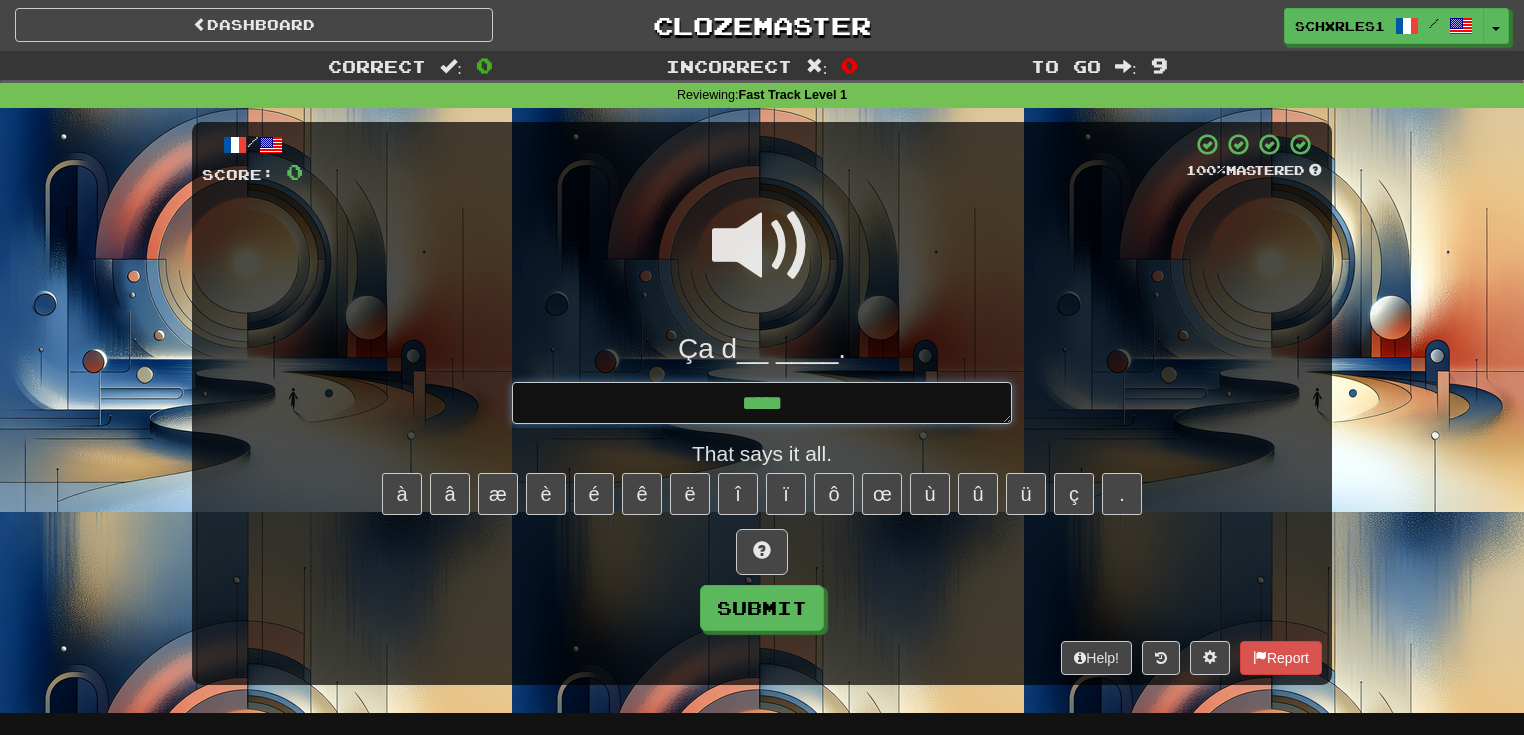 type on "*" 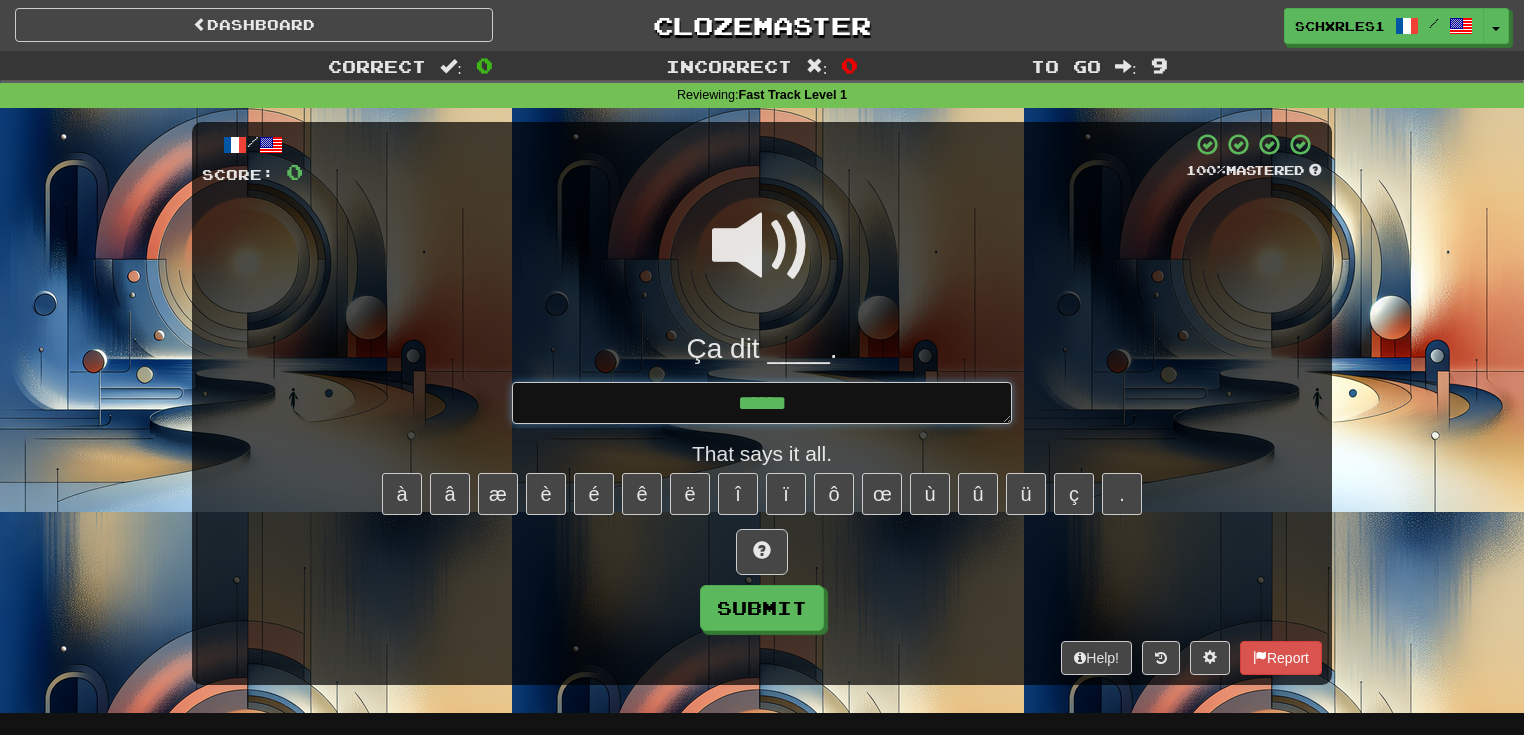 type on "*" 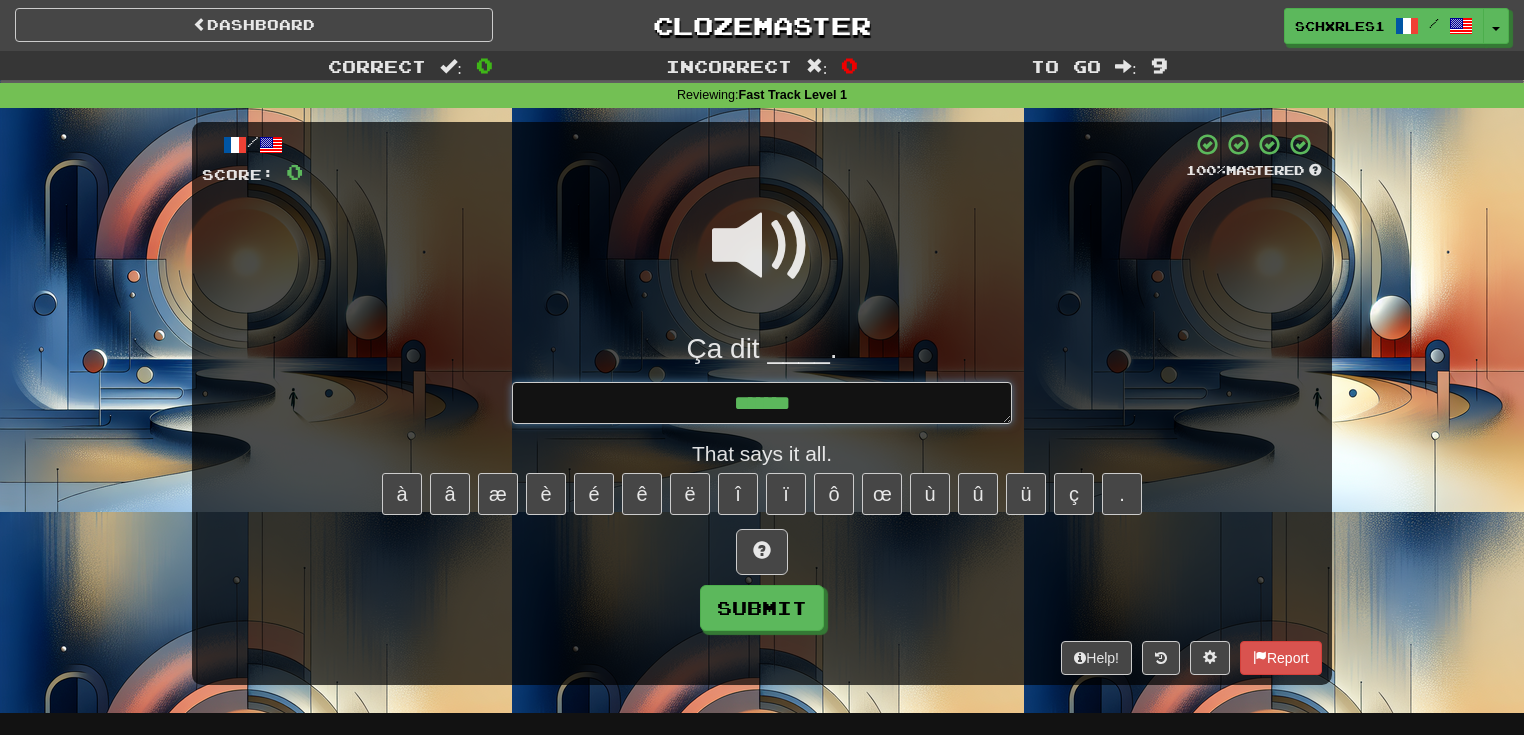 type on "*" 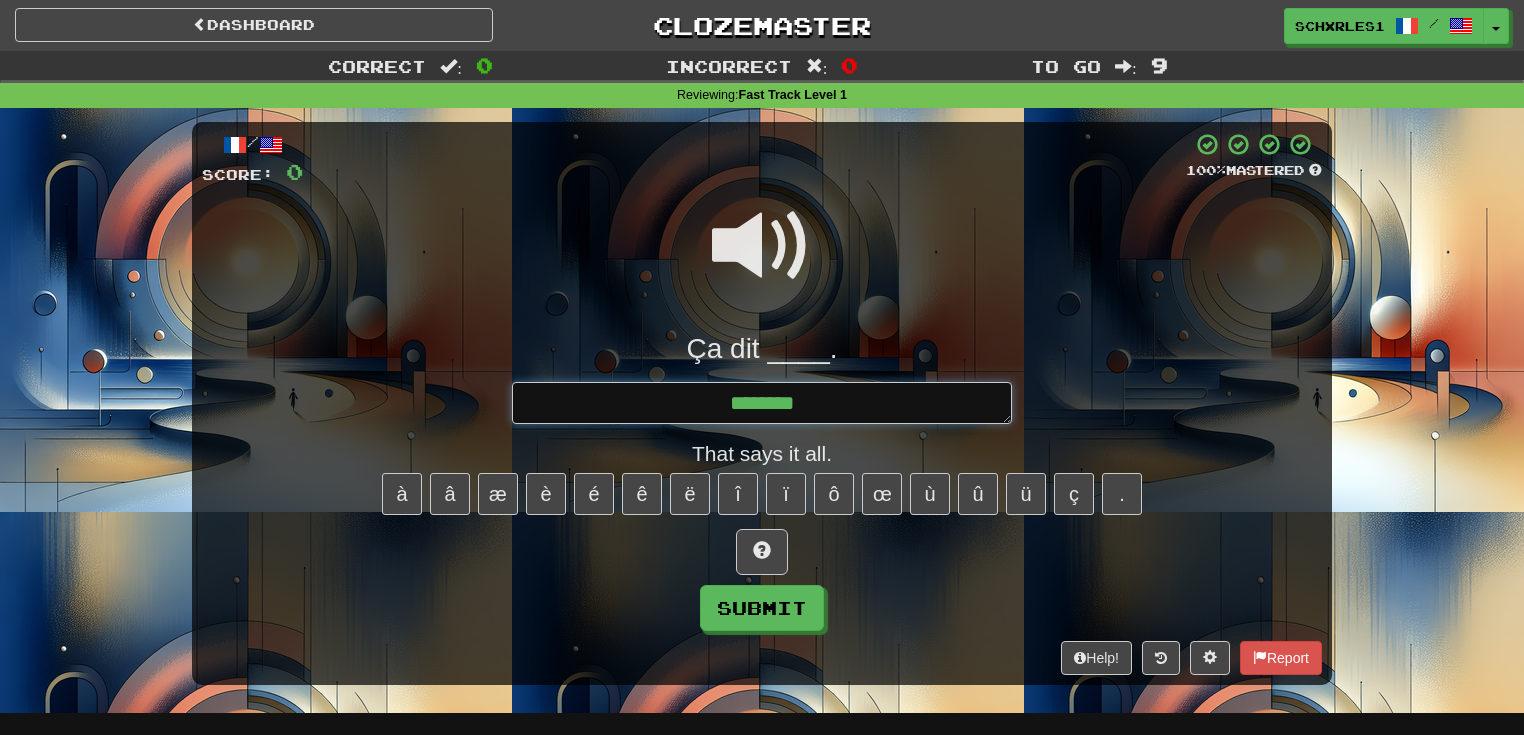 type on "*" 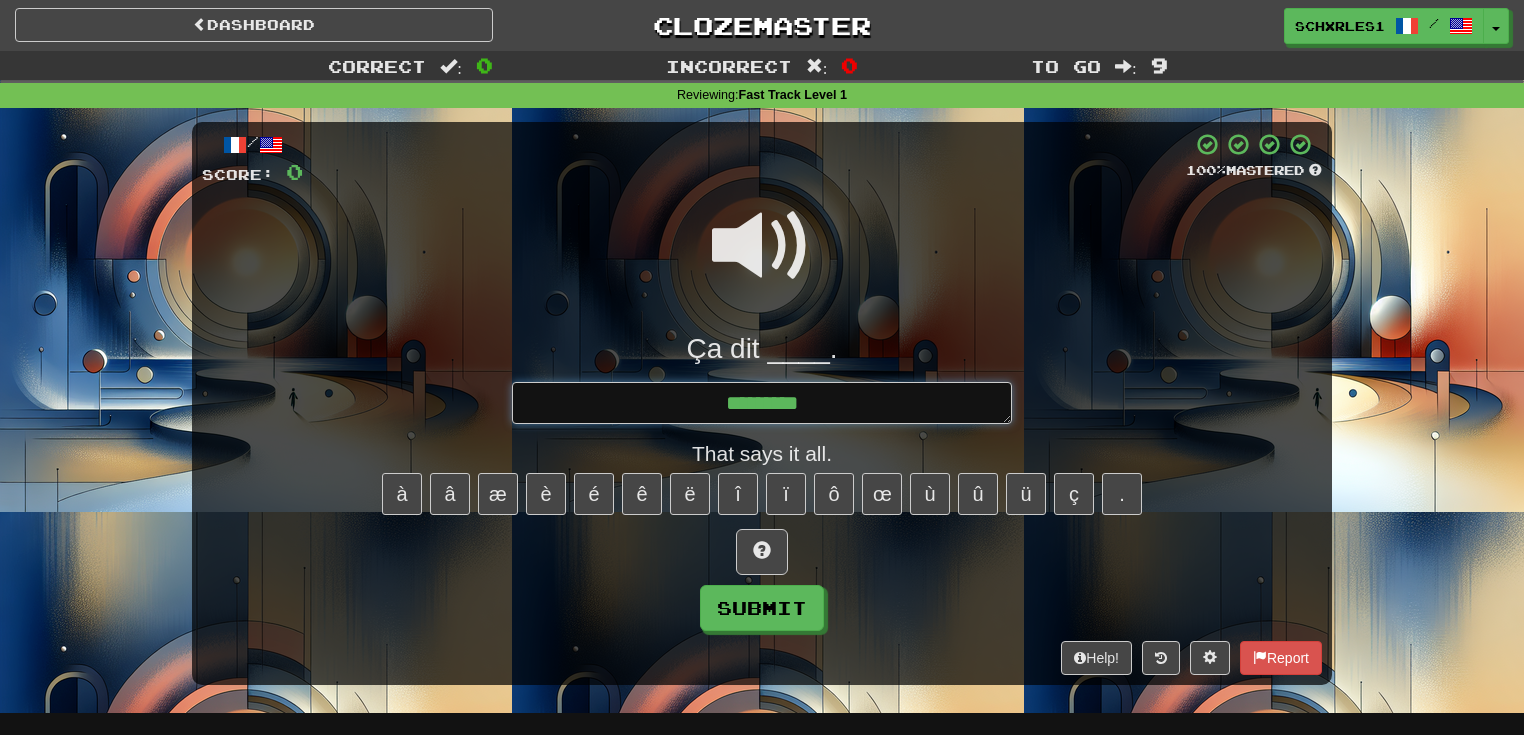 type on "*" 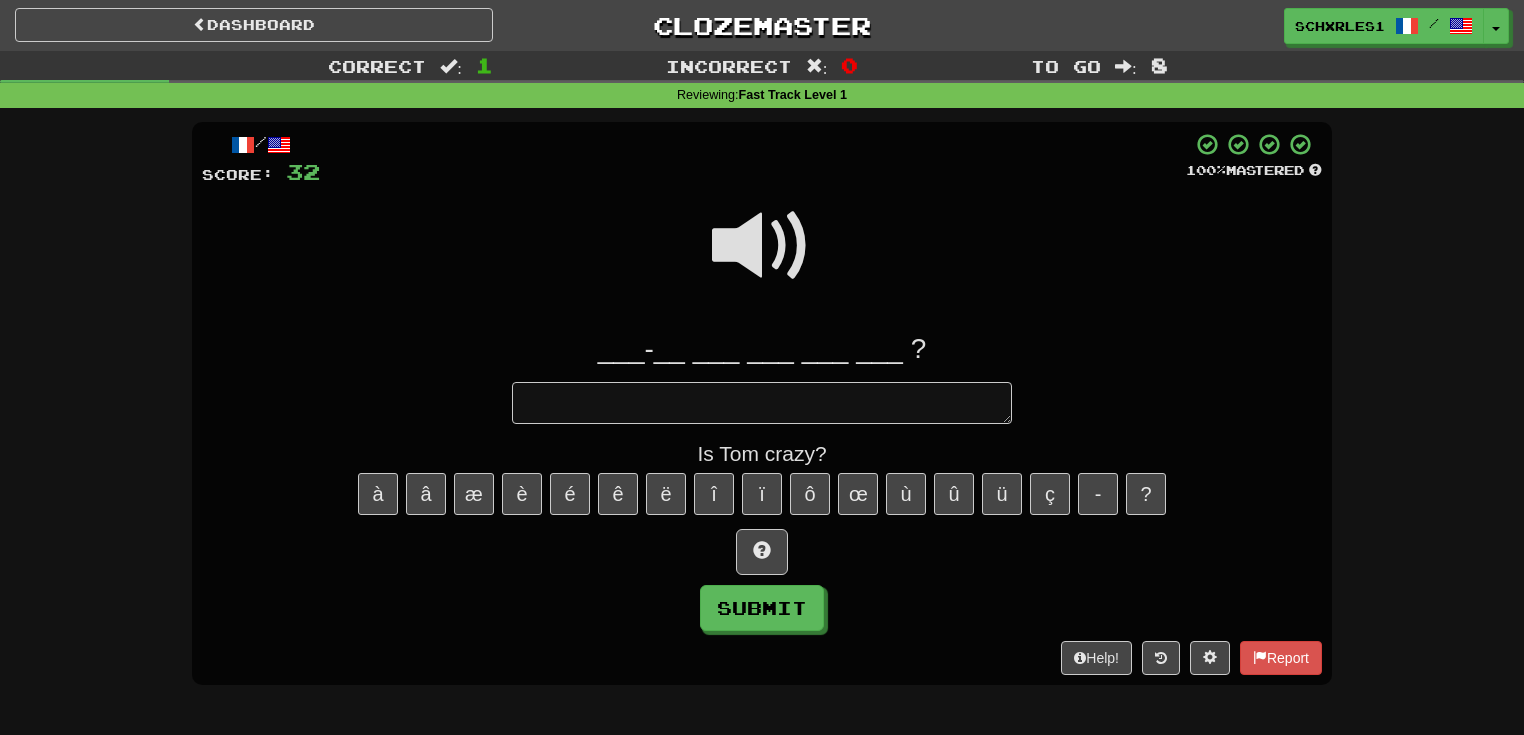 type on "*" 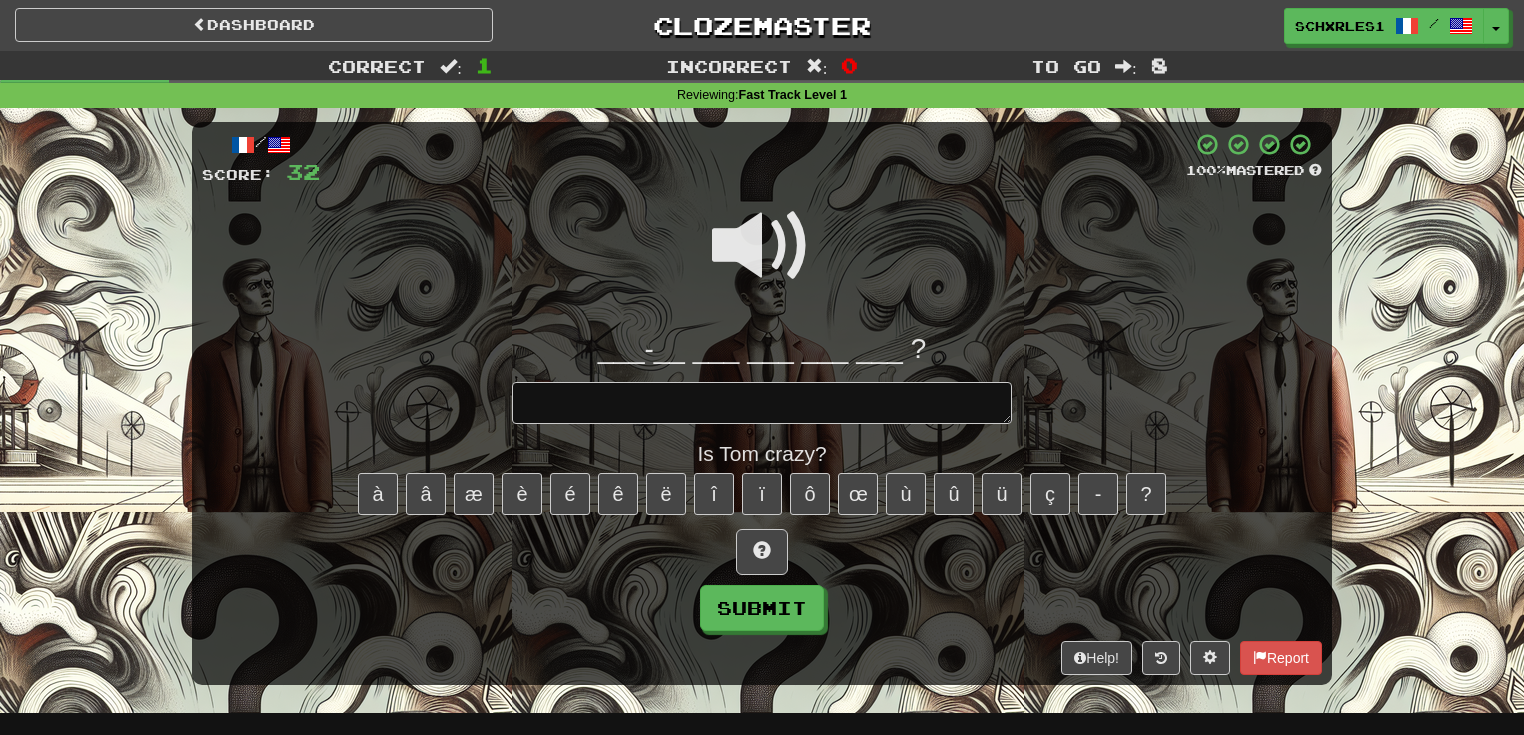 type on "*" 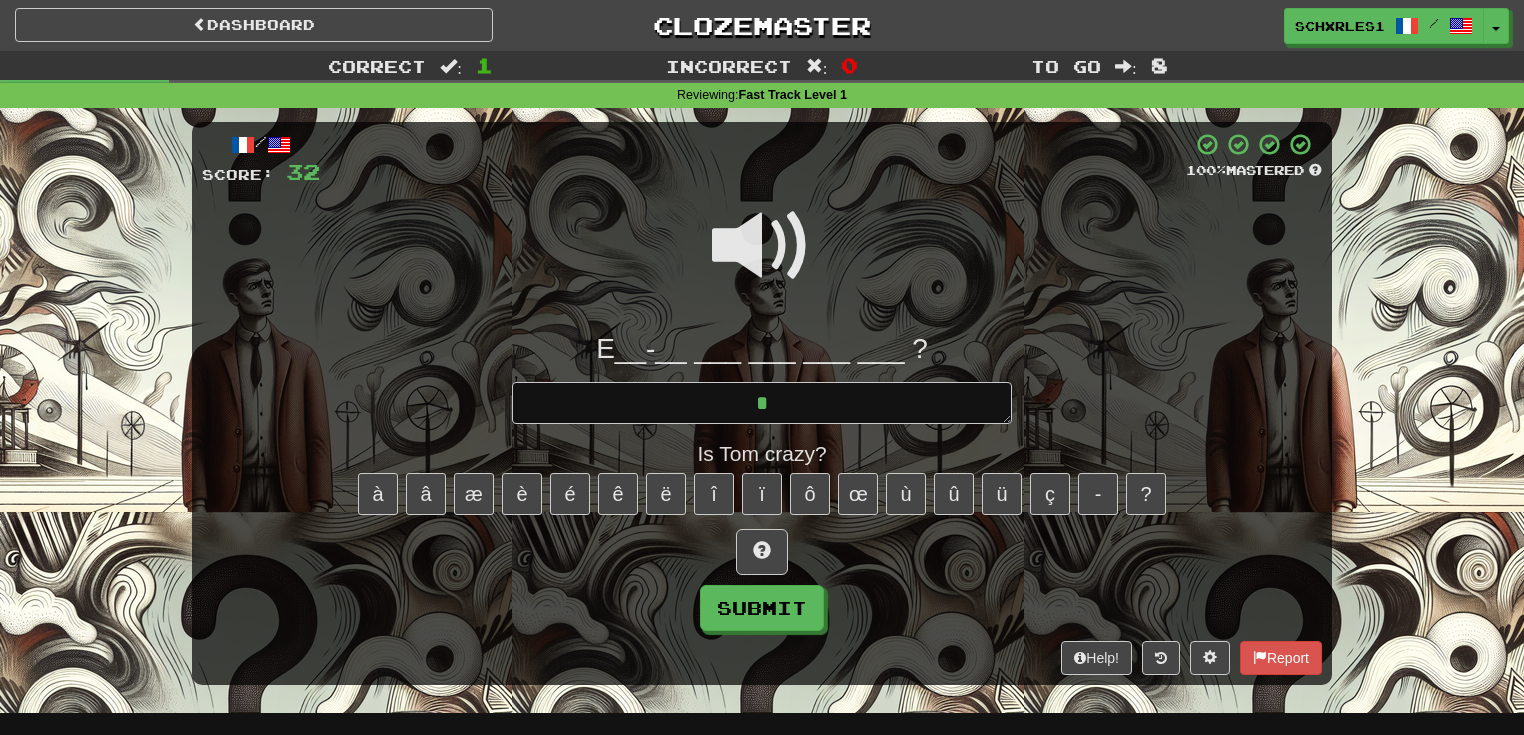type on "*" 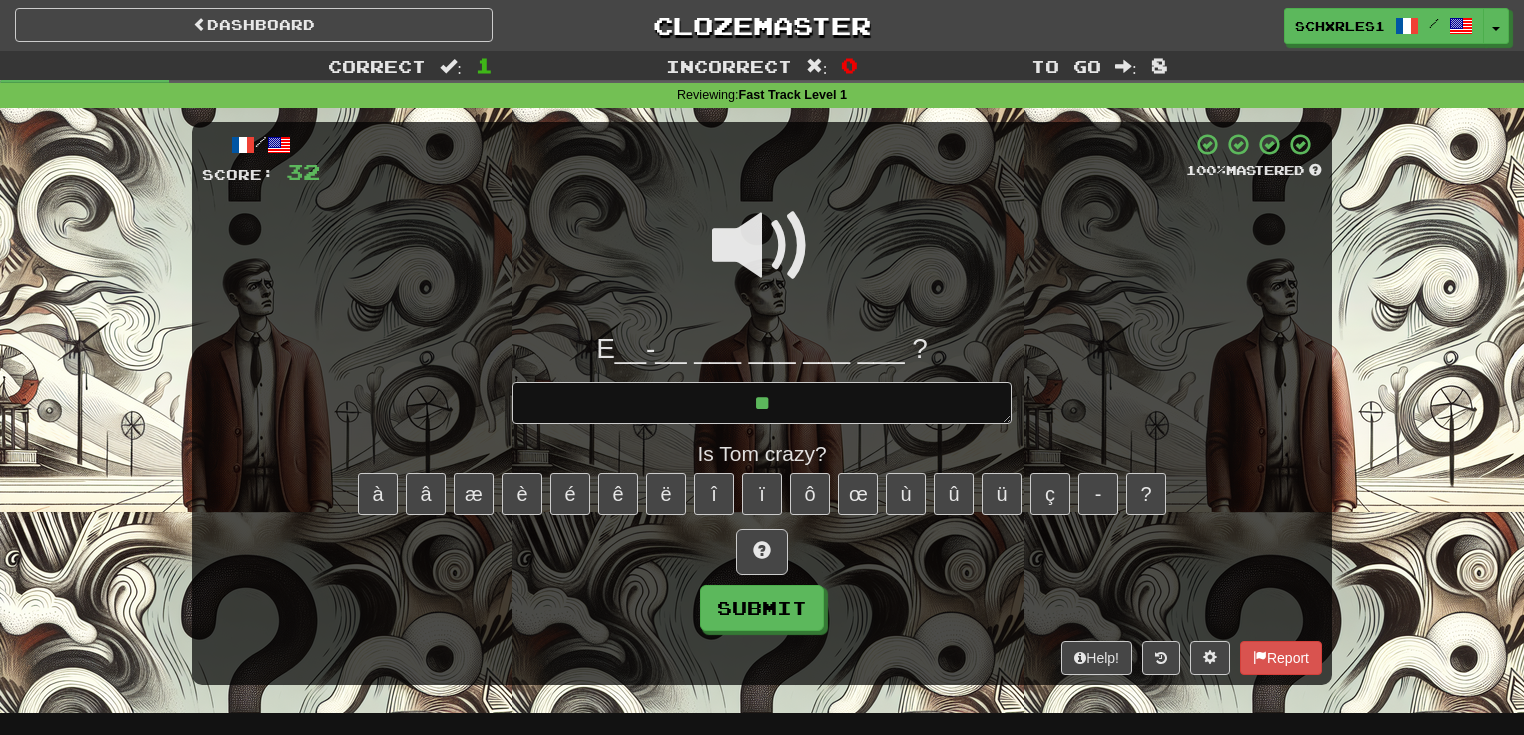type on "*" 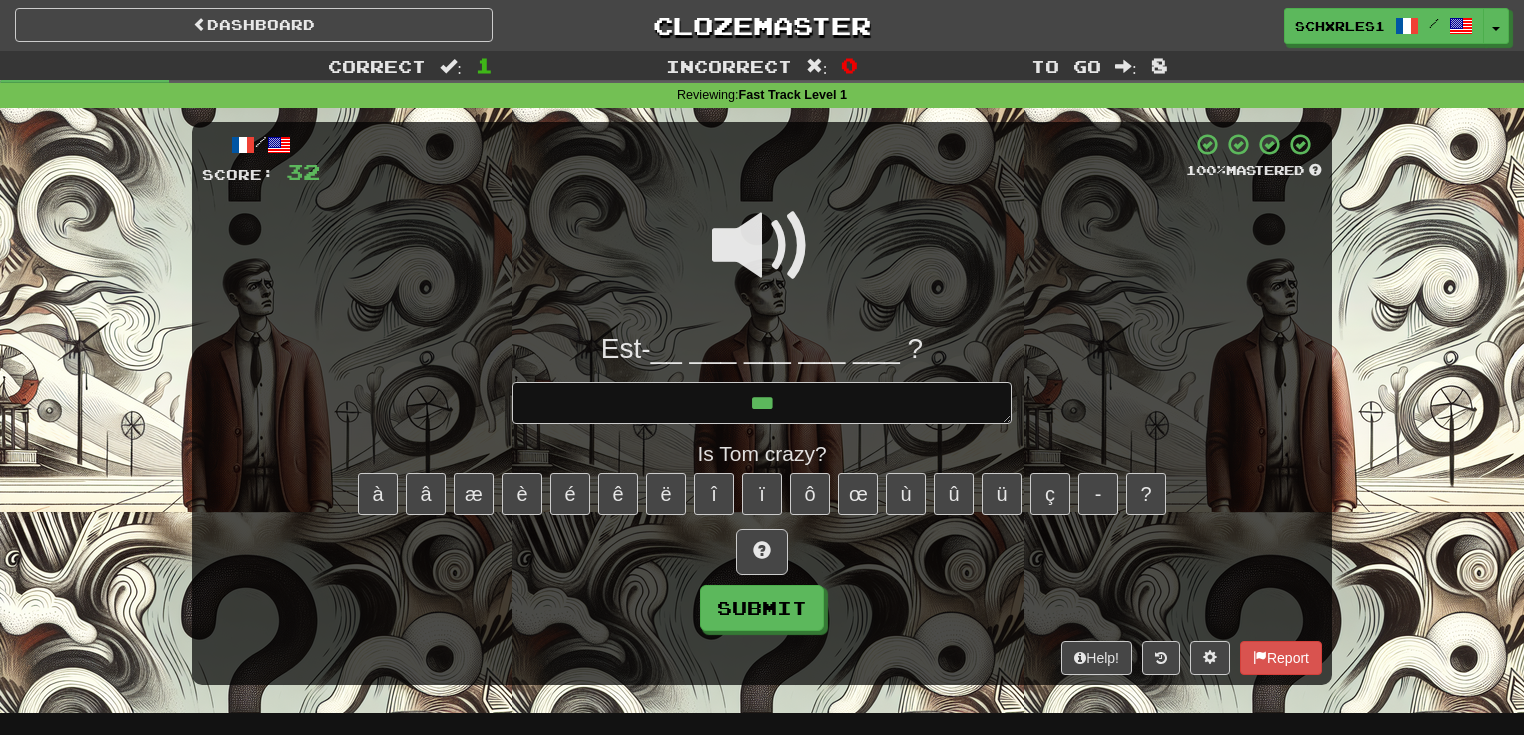 type on "*" 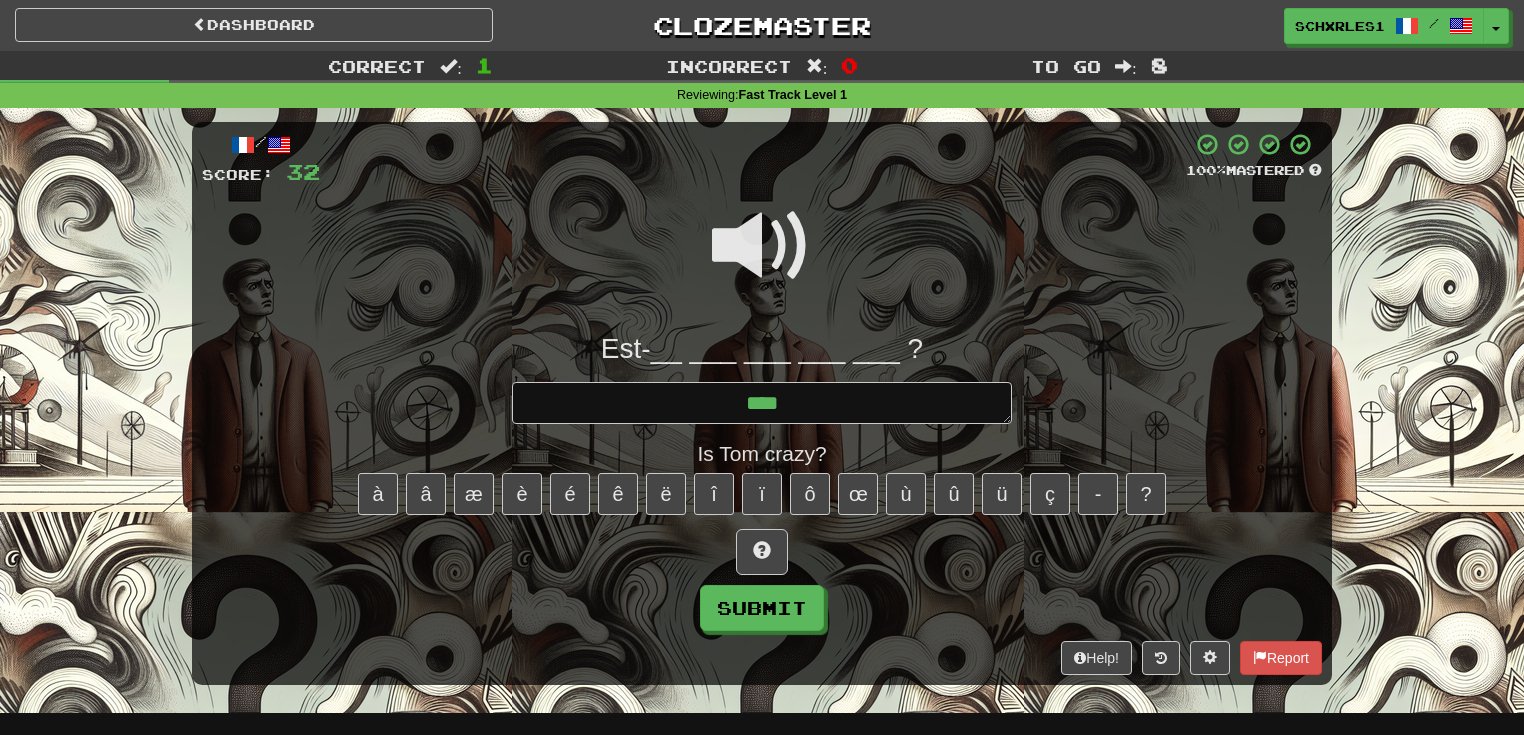 type on "*" 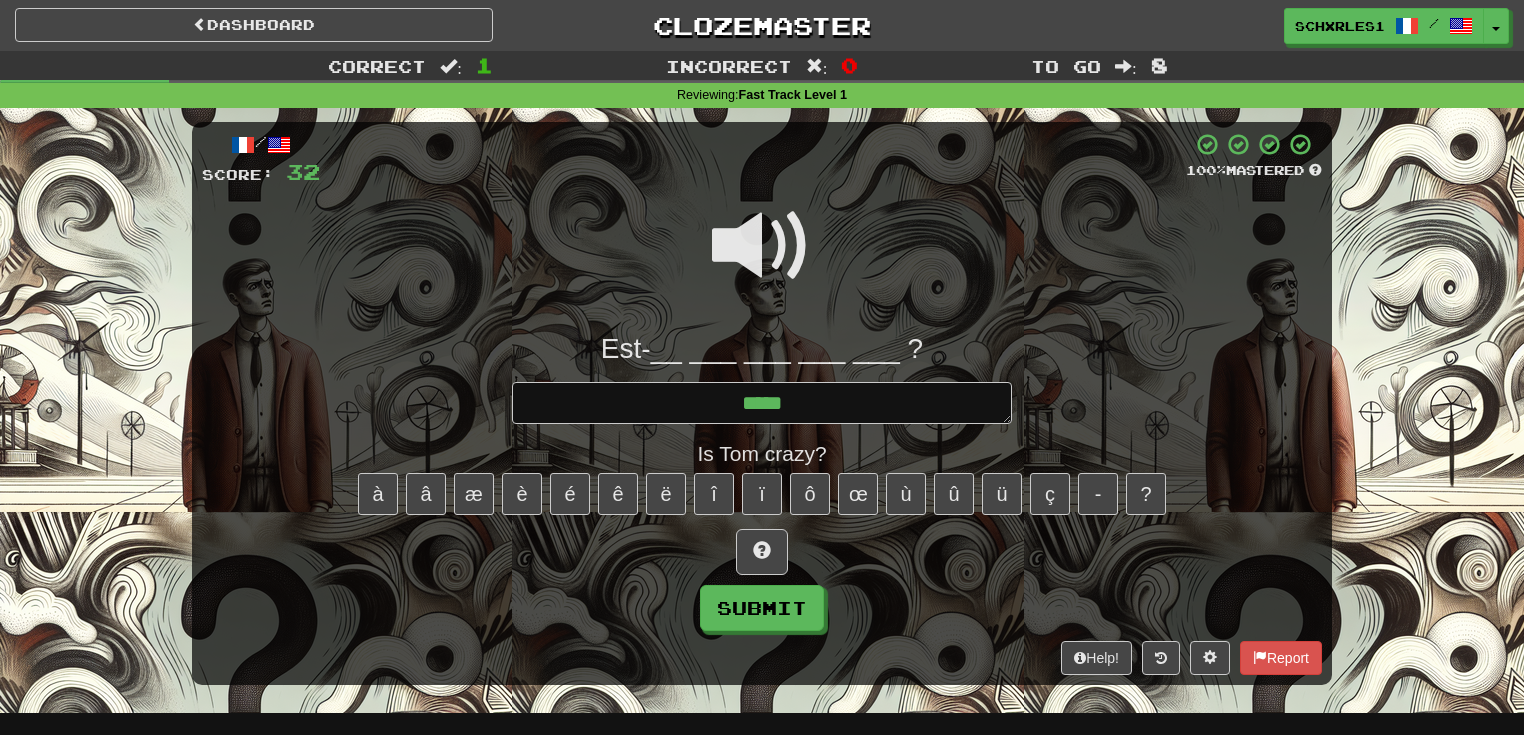 type on "*" 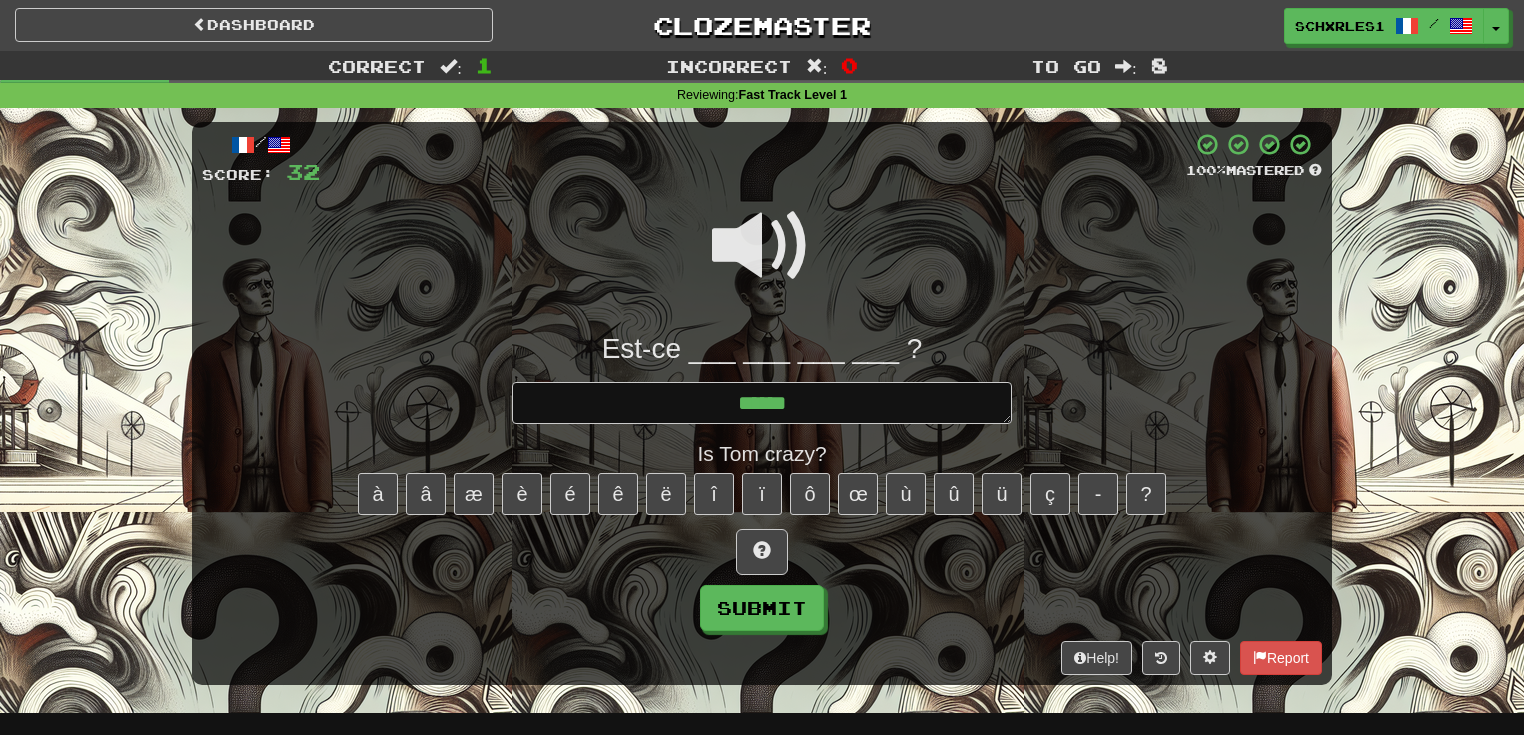 type on "*" 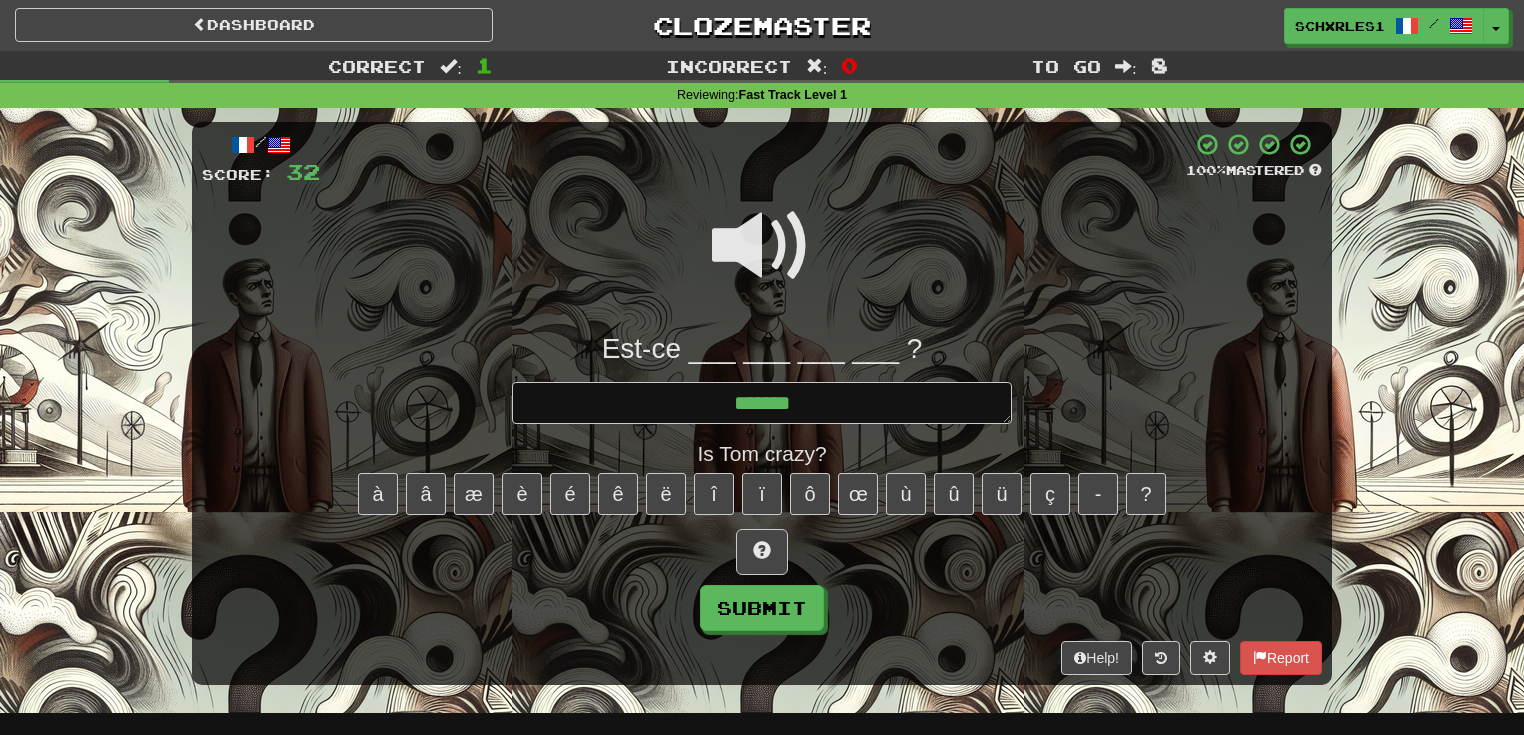 type on "*" 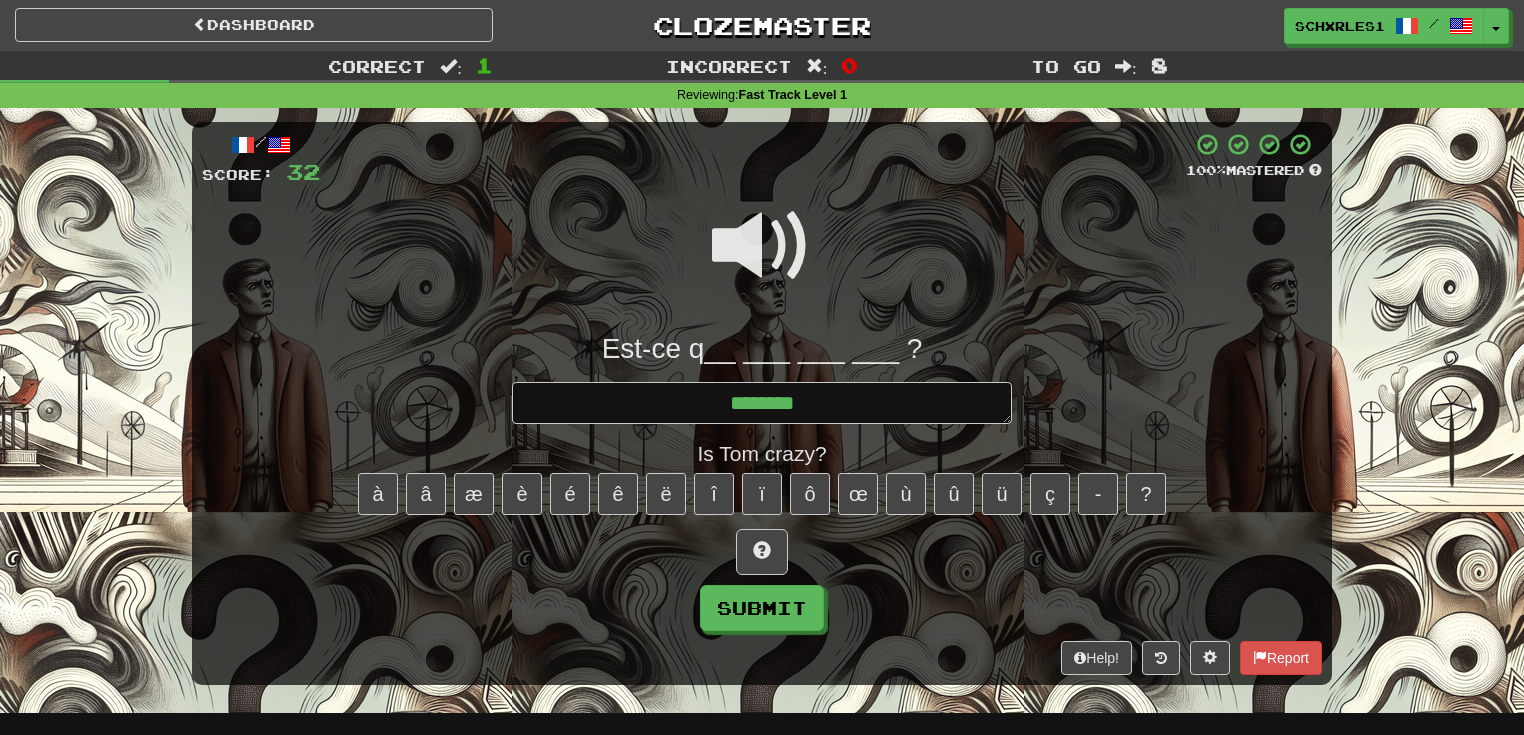 type on "*" 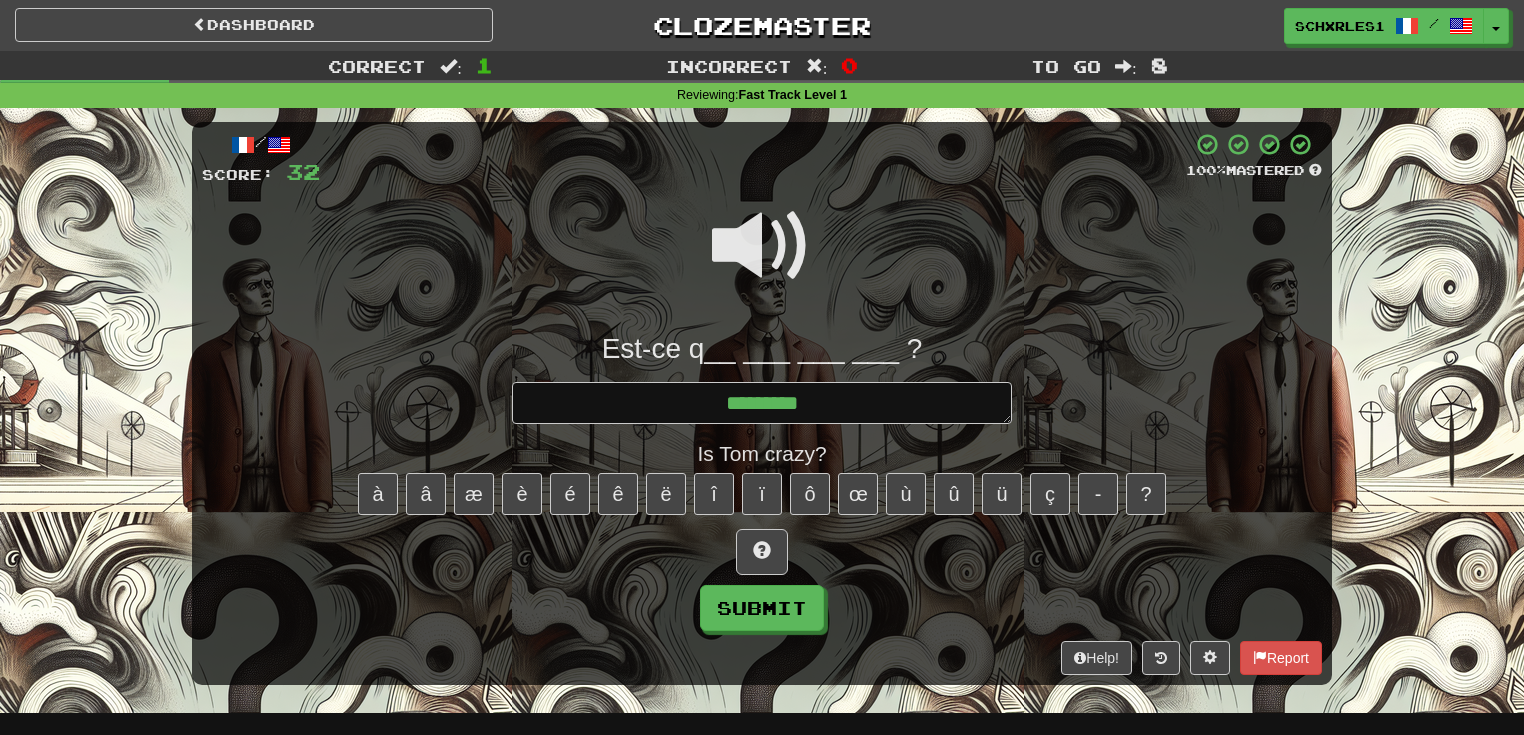 type on "*" 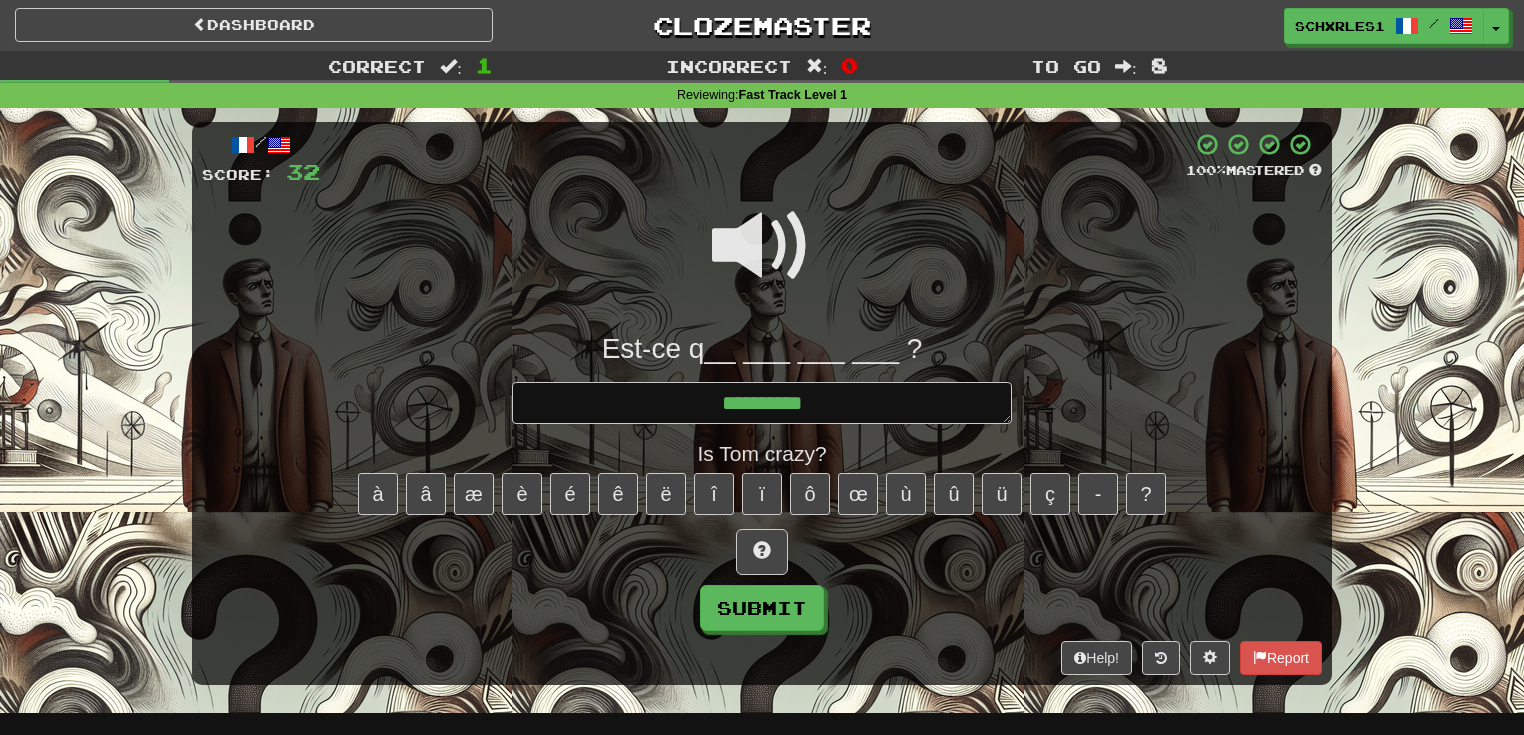type on "*" 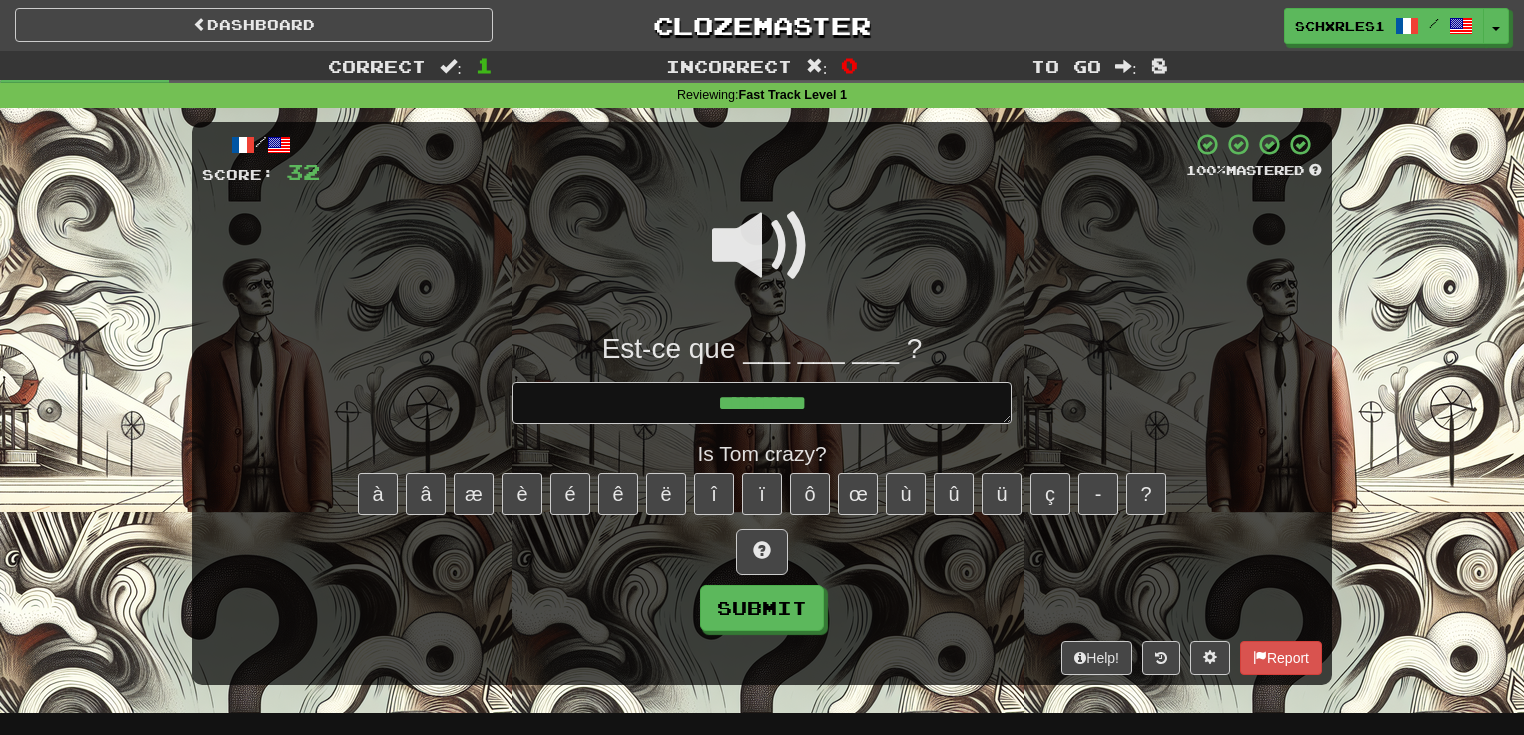 type on "*" 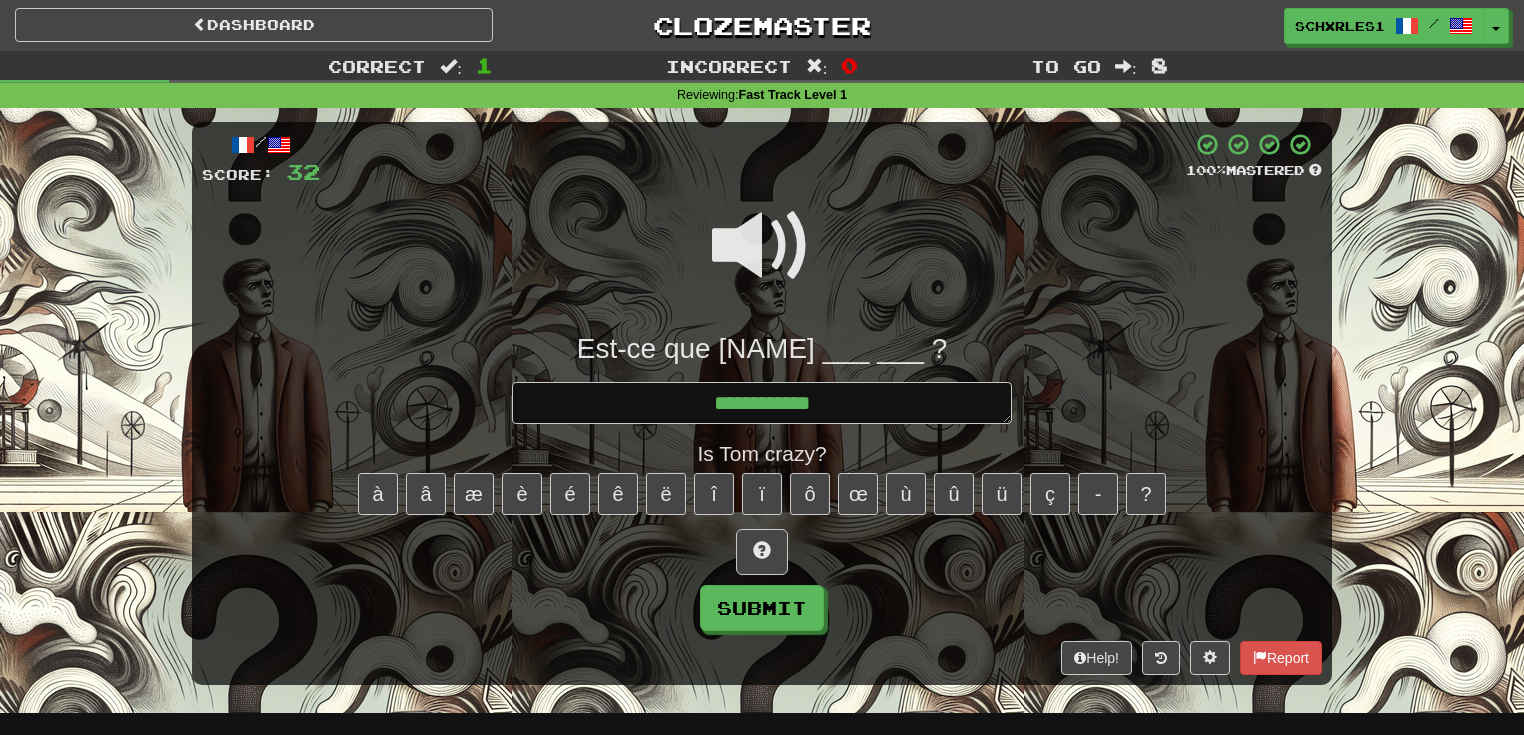 type on "*" 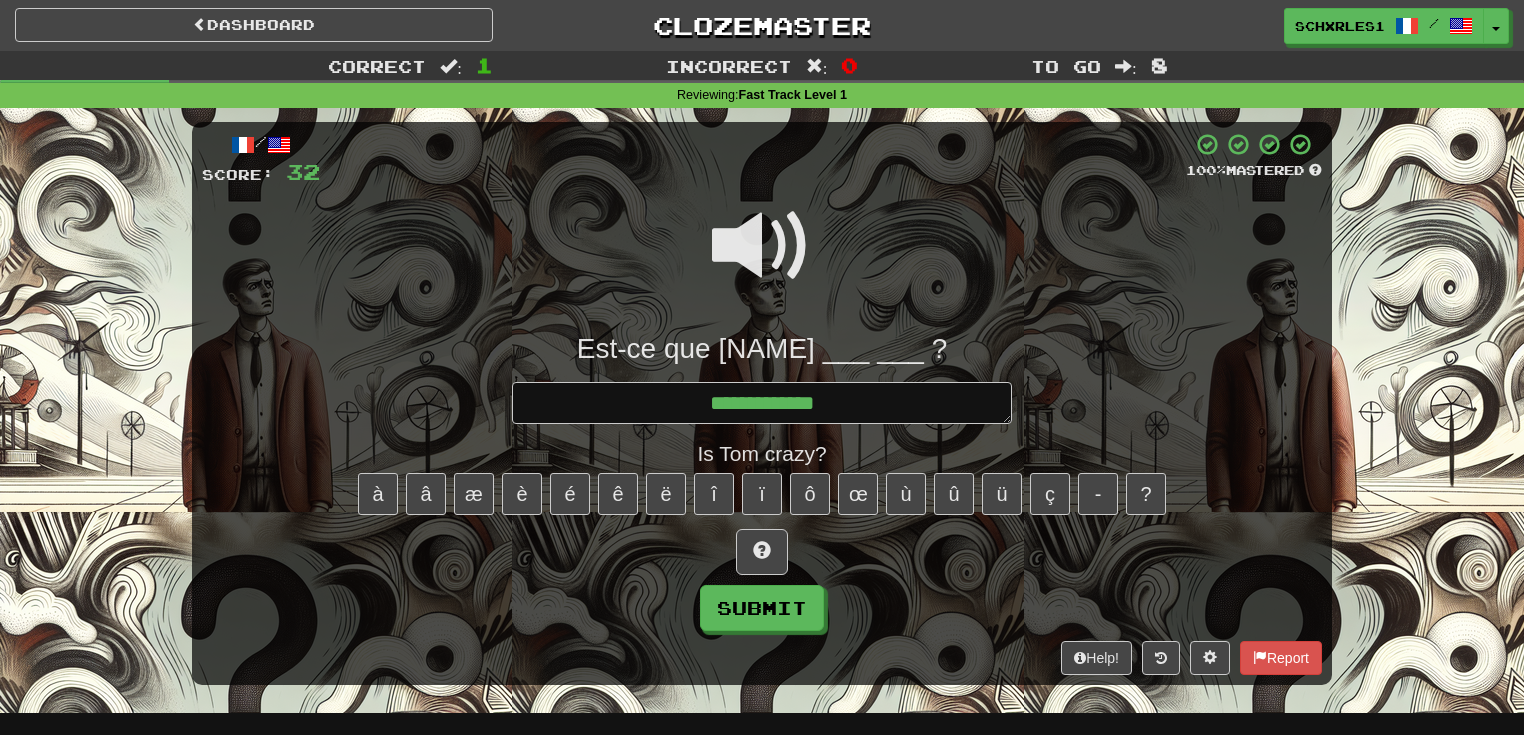 type on "*" 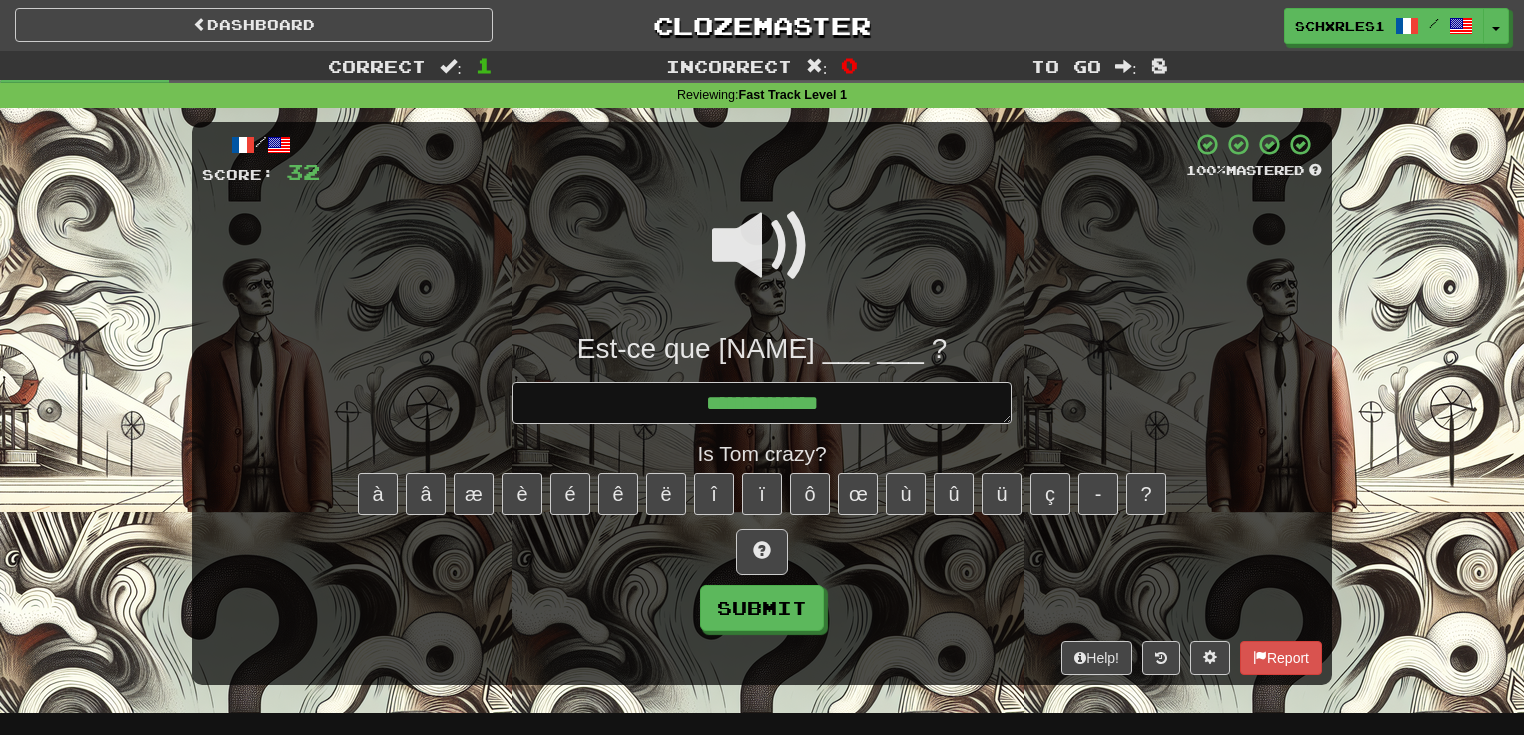 type on "*" 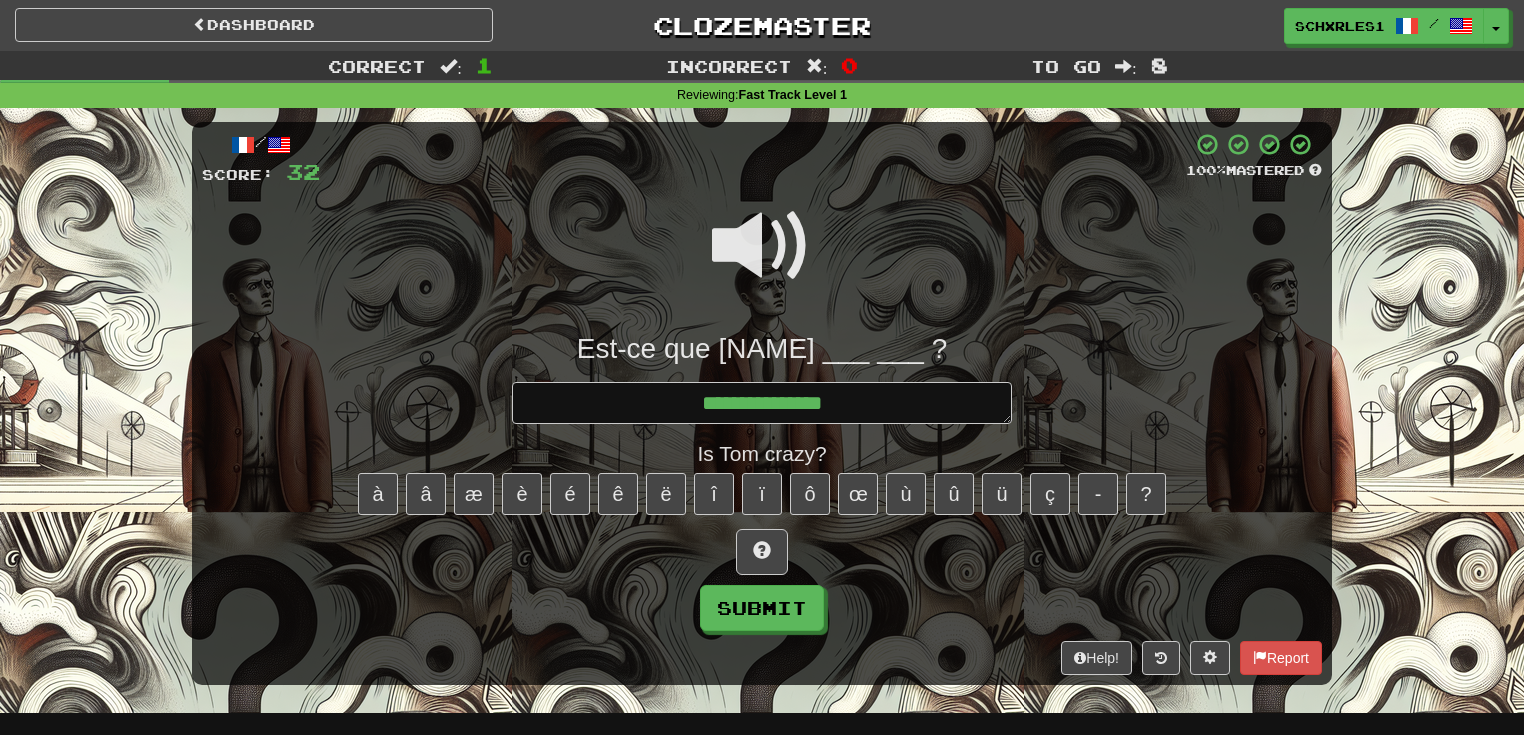 type on "*" 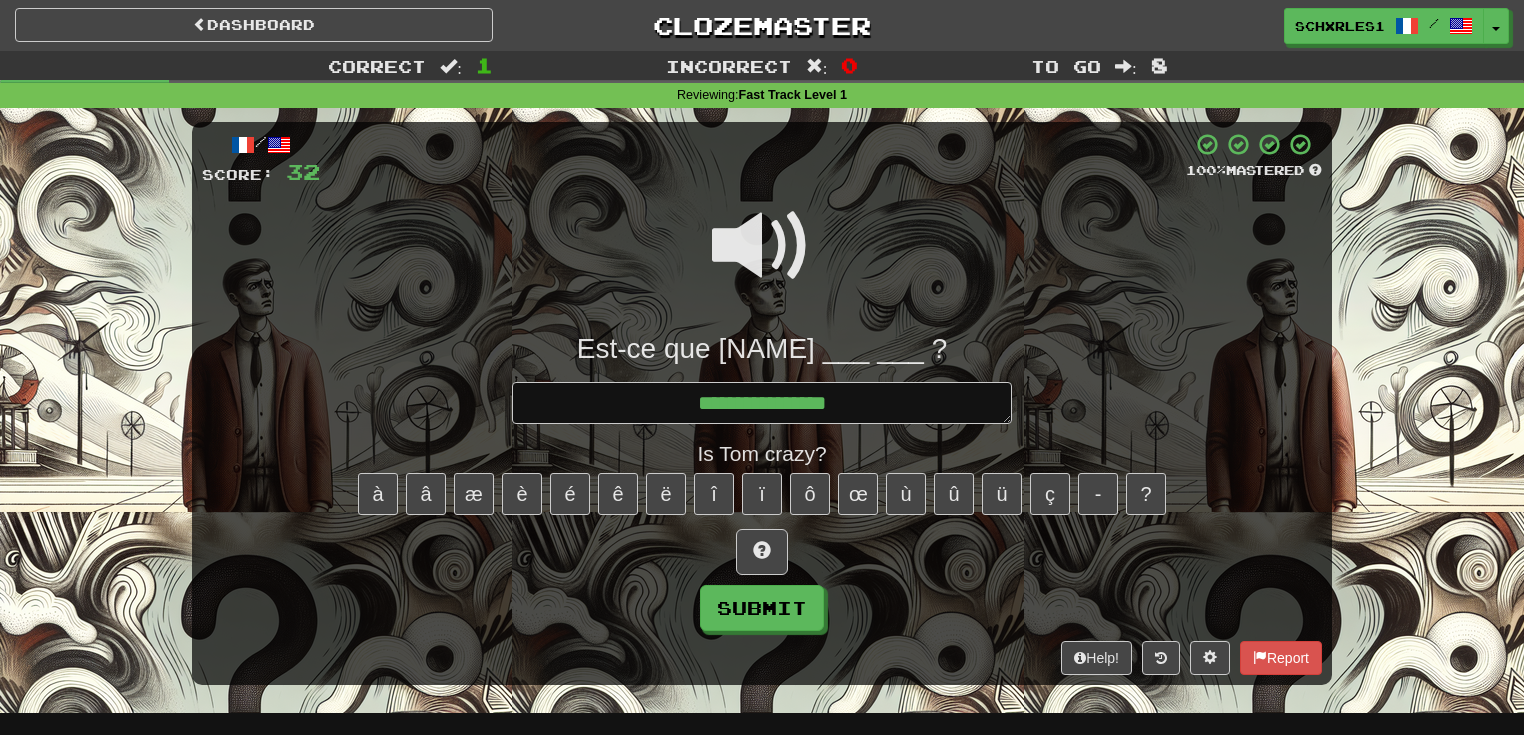 type on "*" 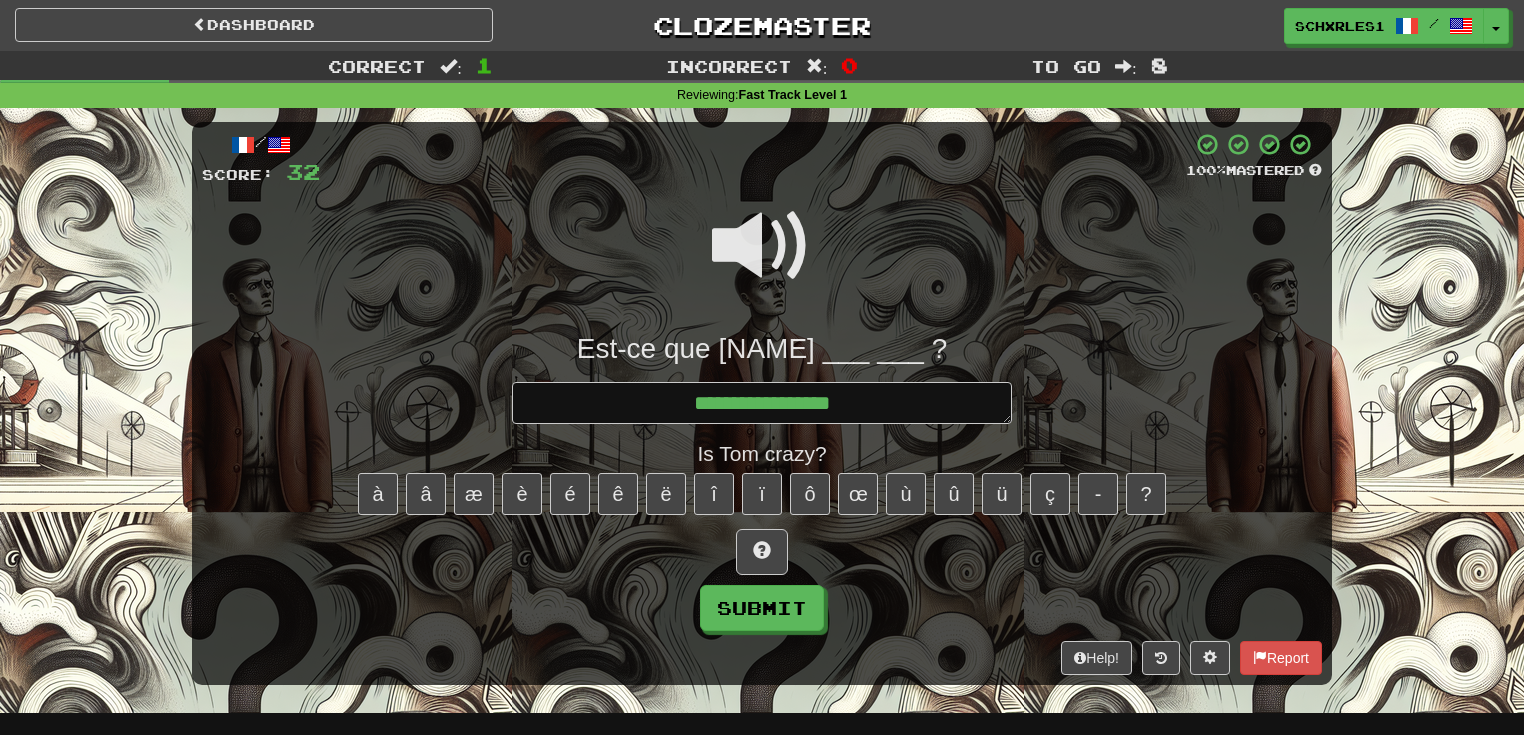 type on "*" 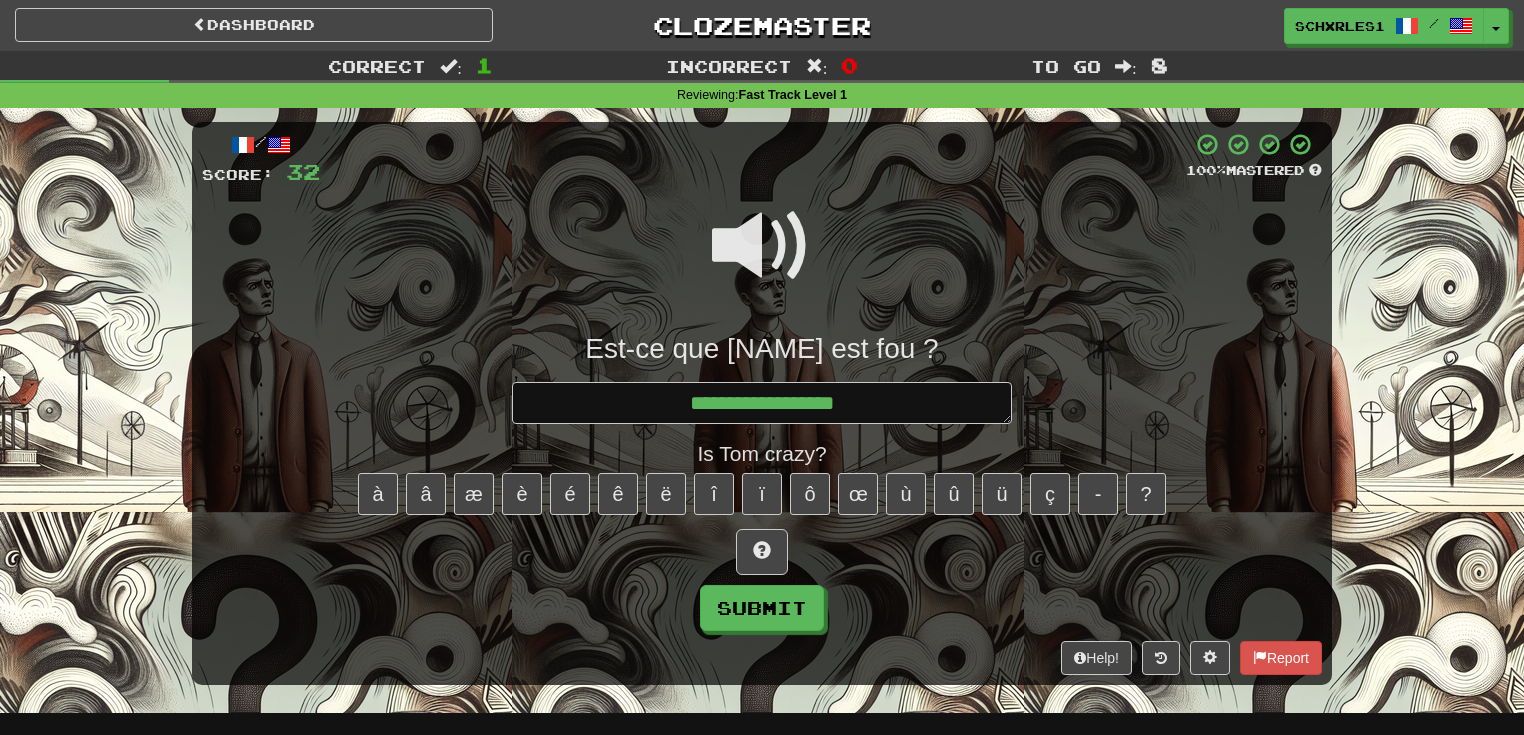 type on "*" 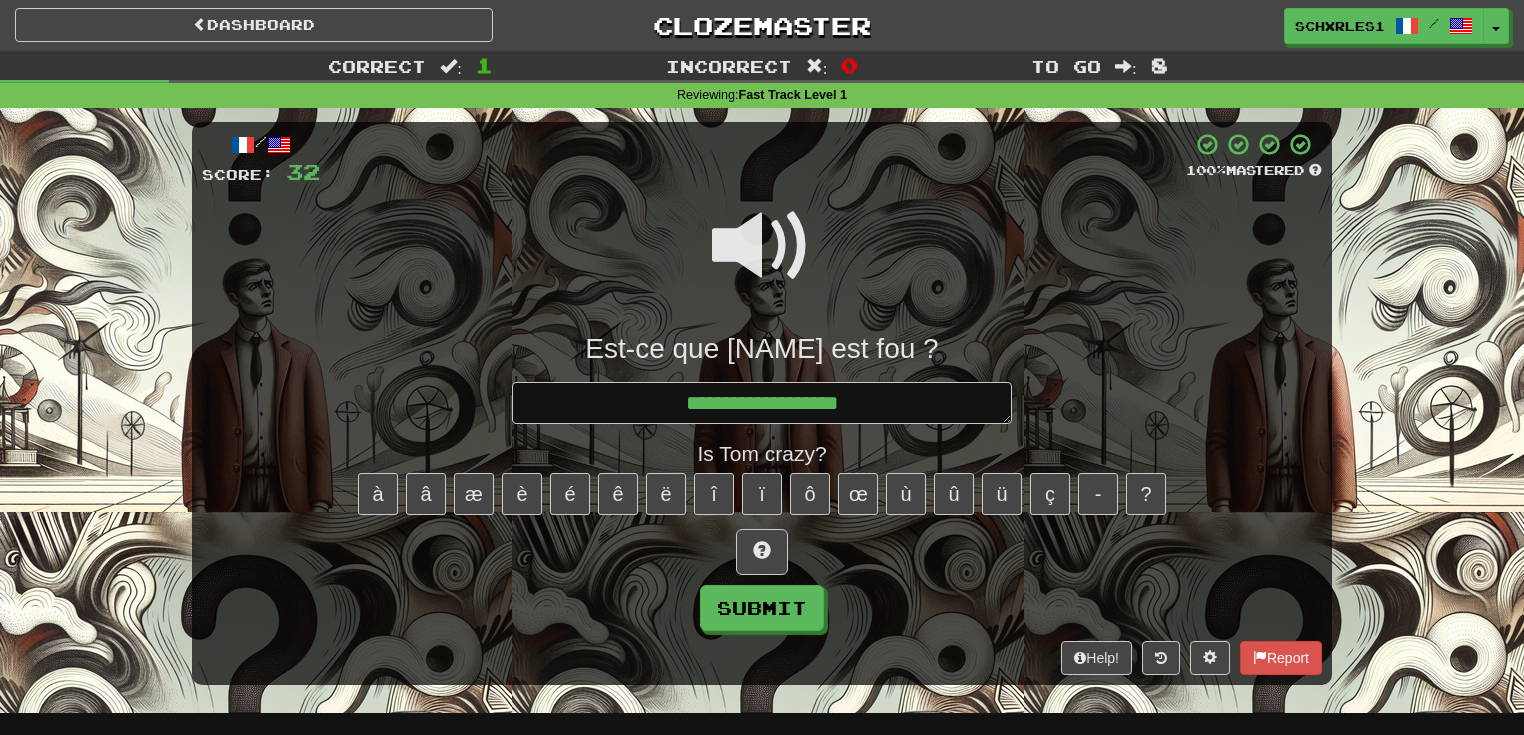 type on "*" 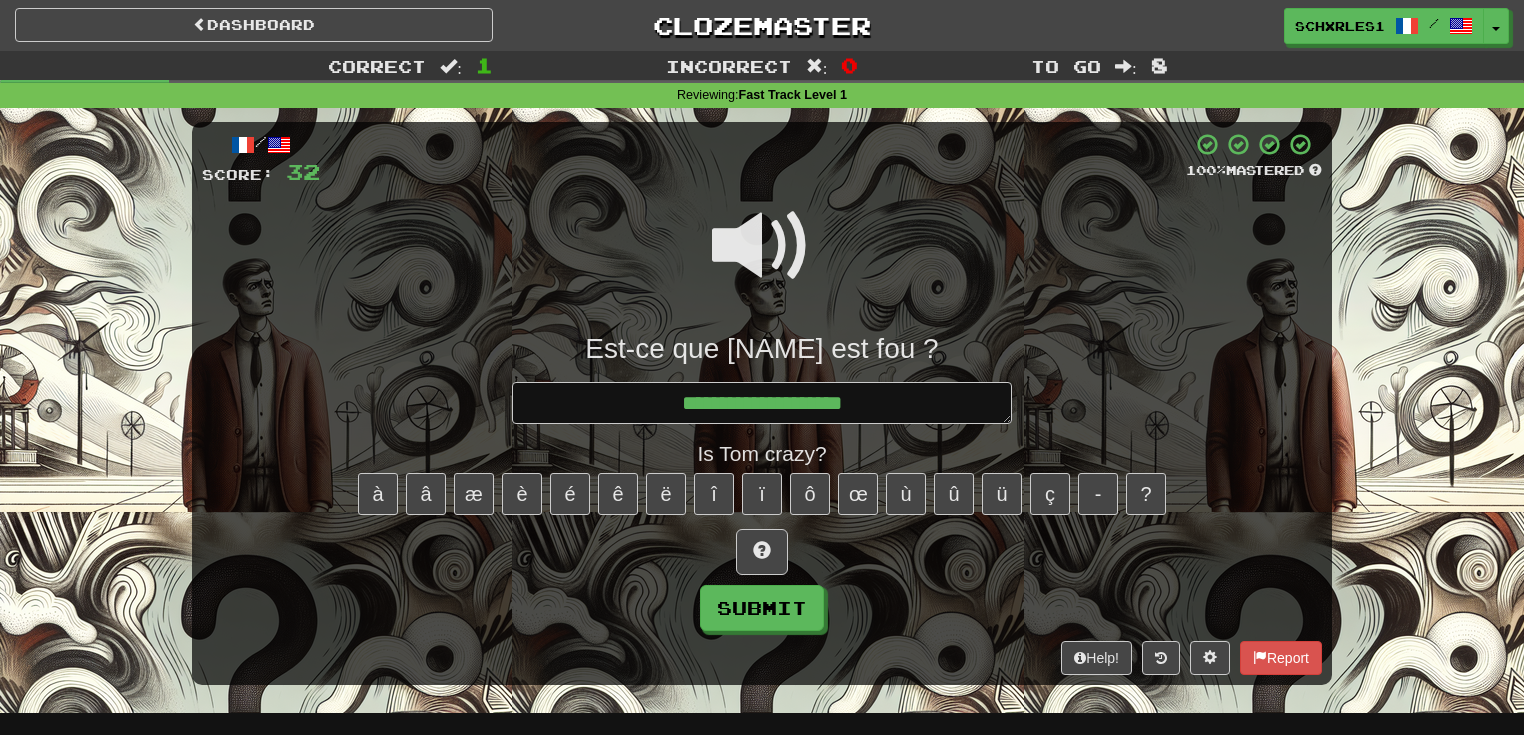 type on "*" 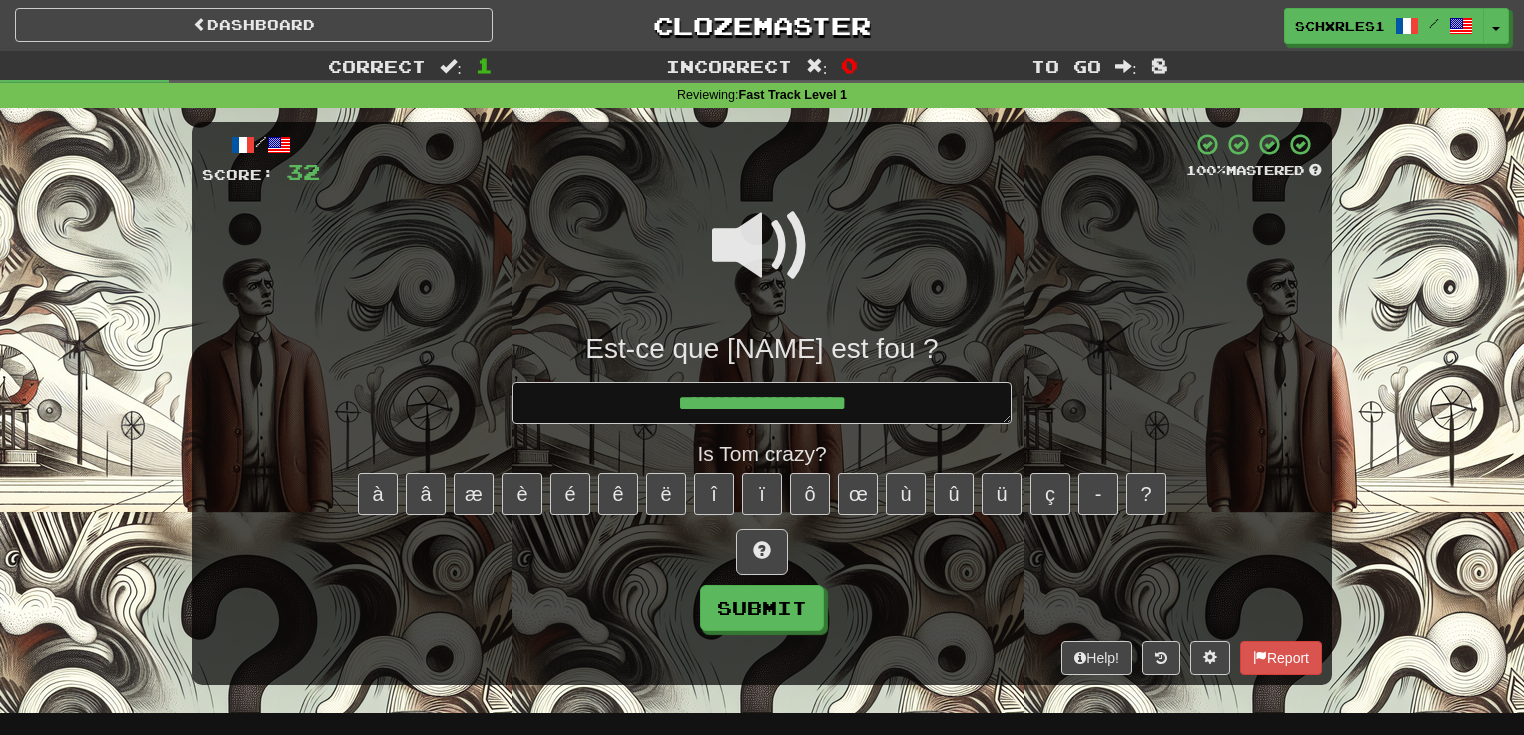 type on "*" 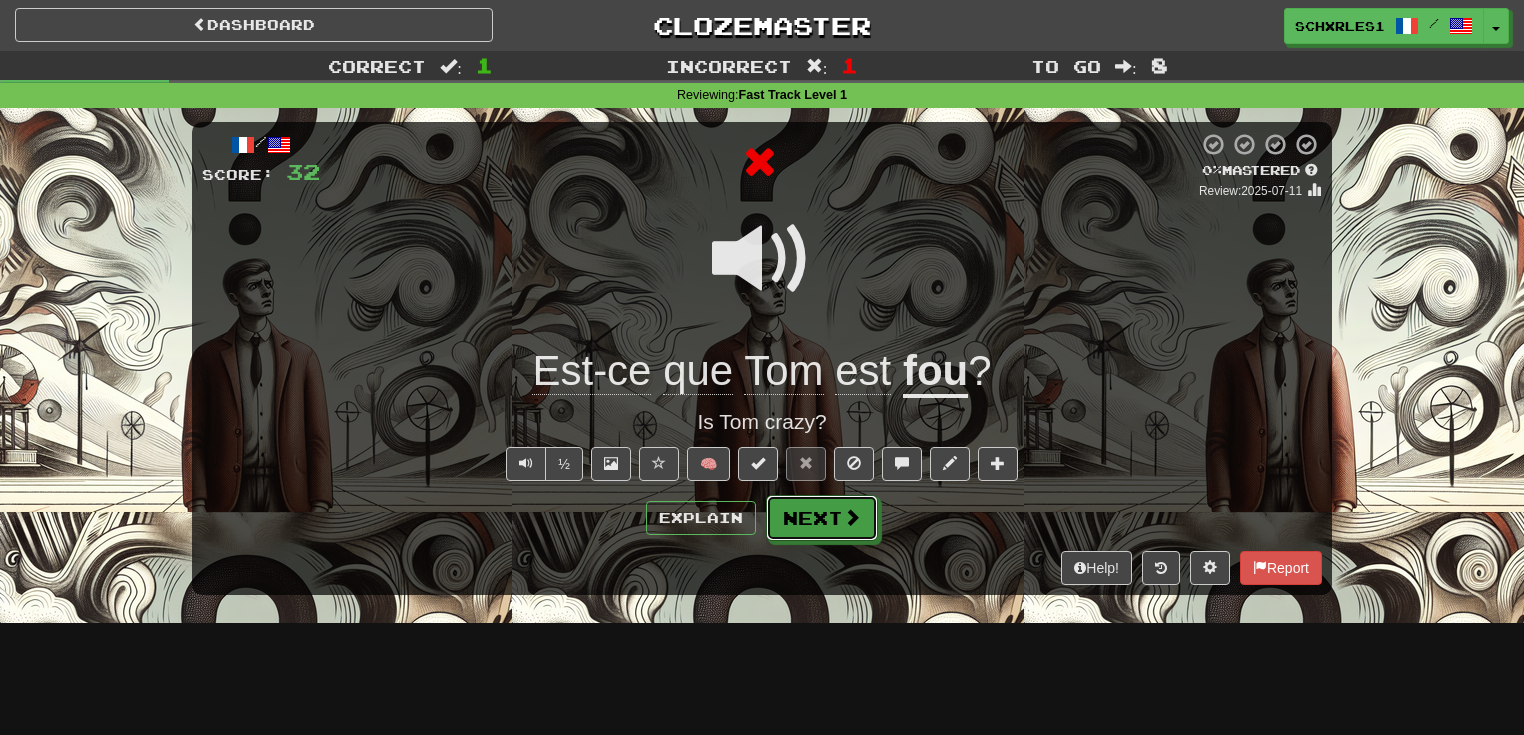 click at bounding box center [852, 517] 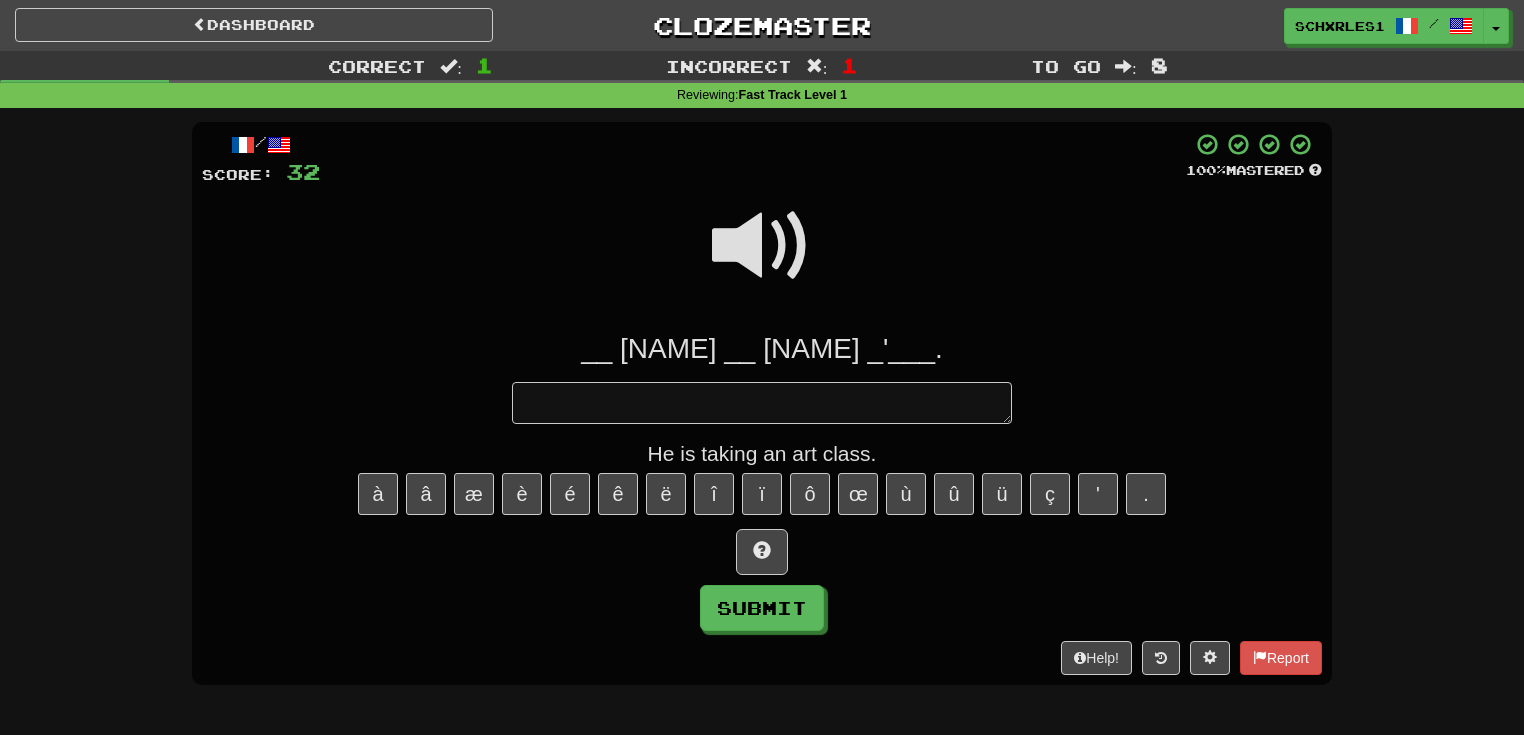 type on "*" 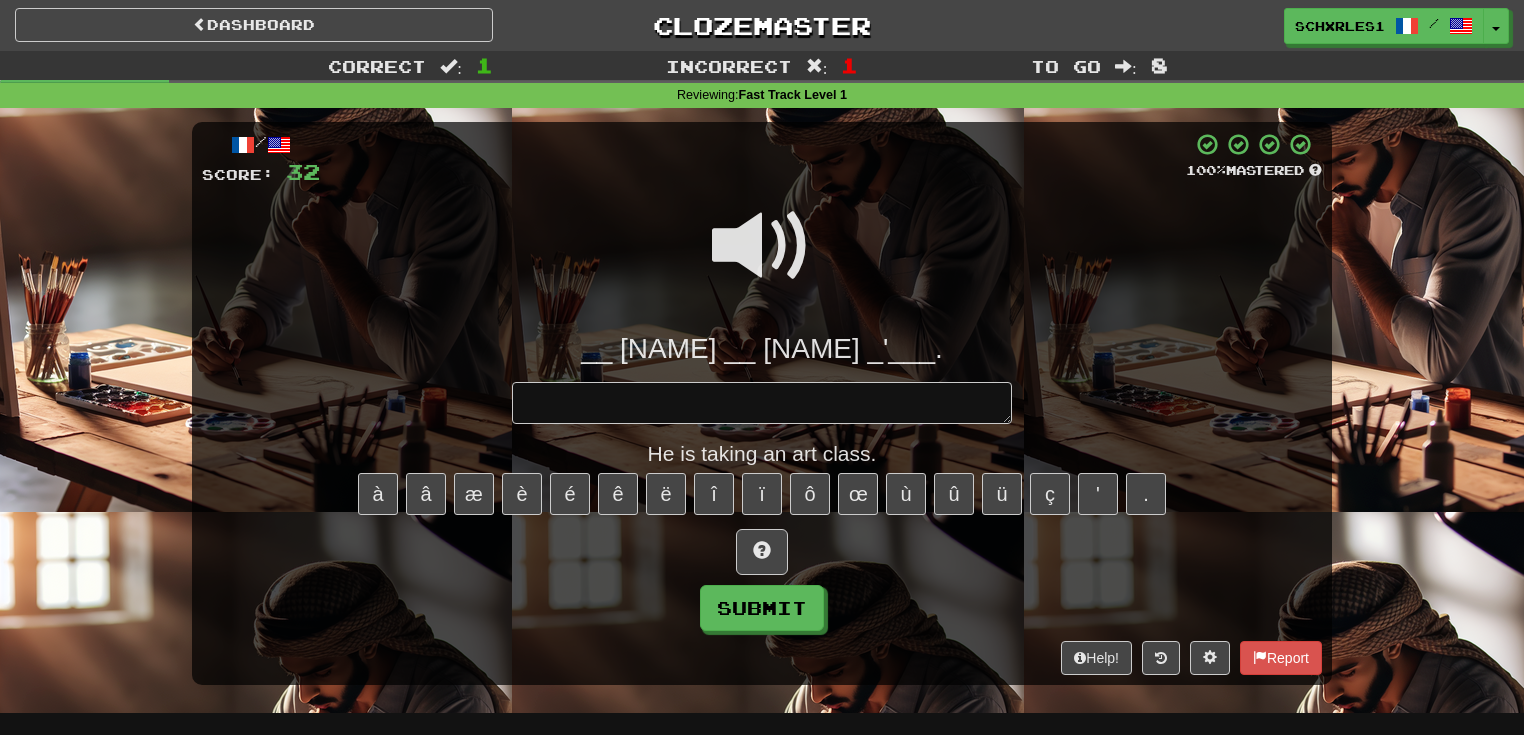 type on "*" 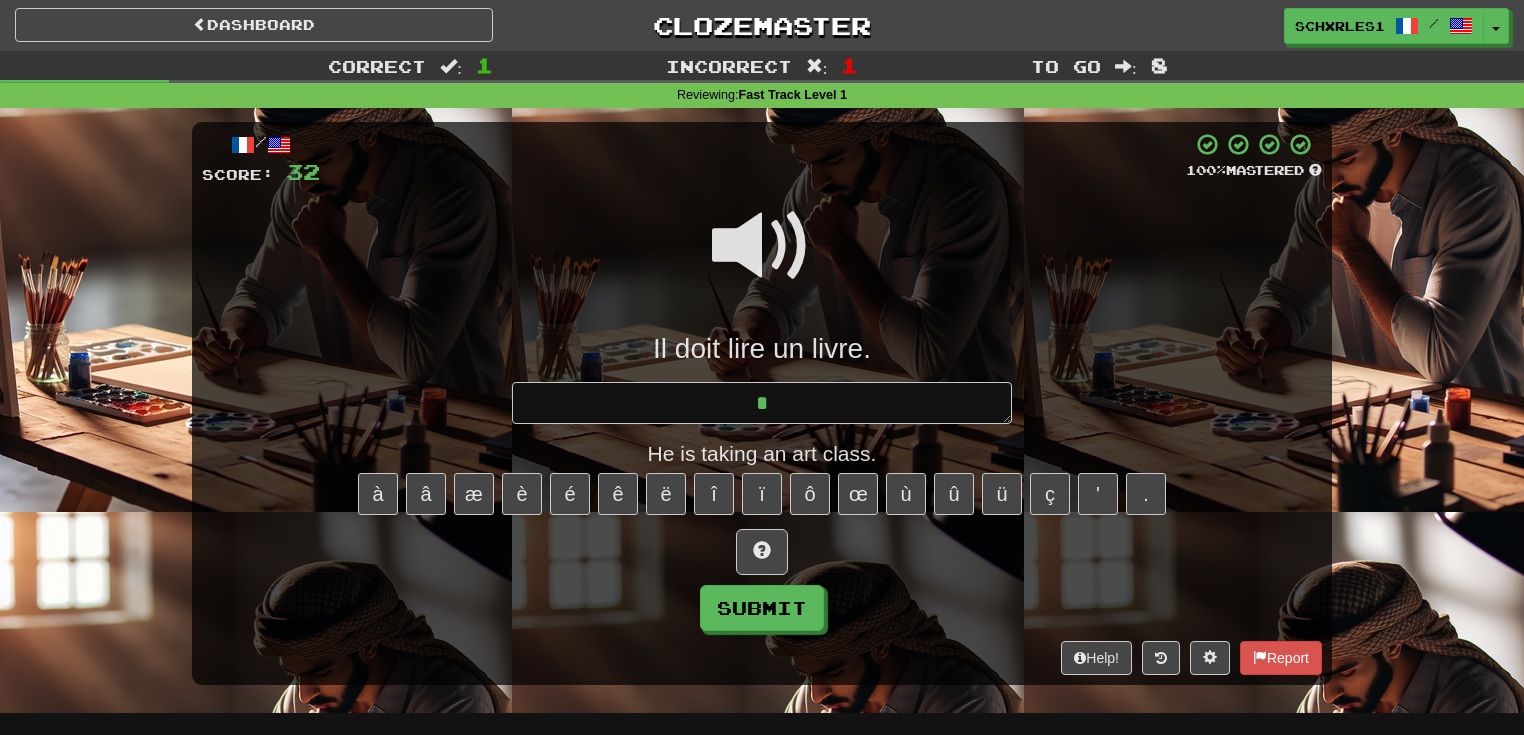 type on "*" 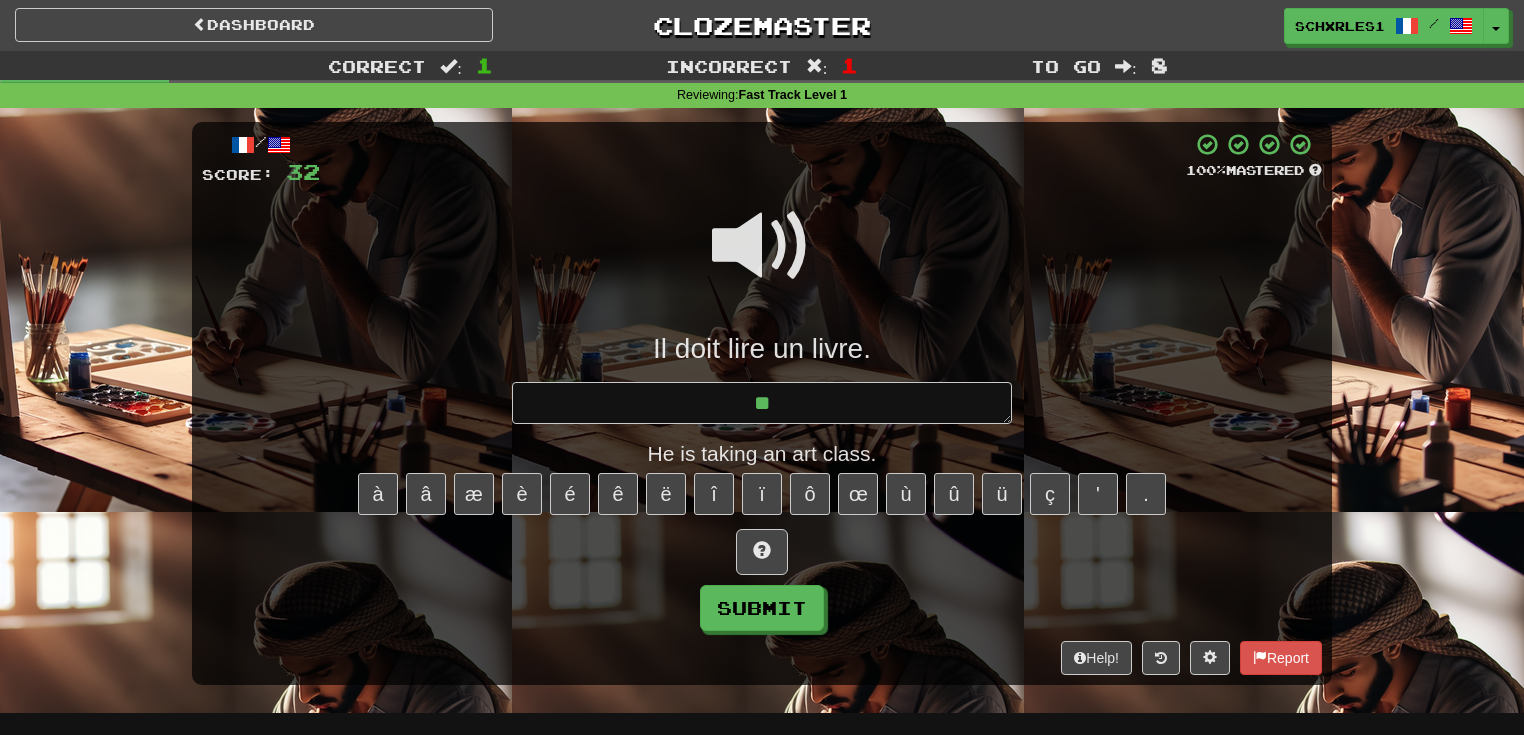 type on "*" 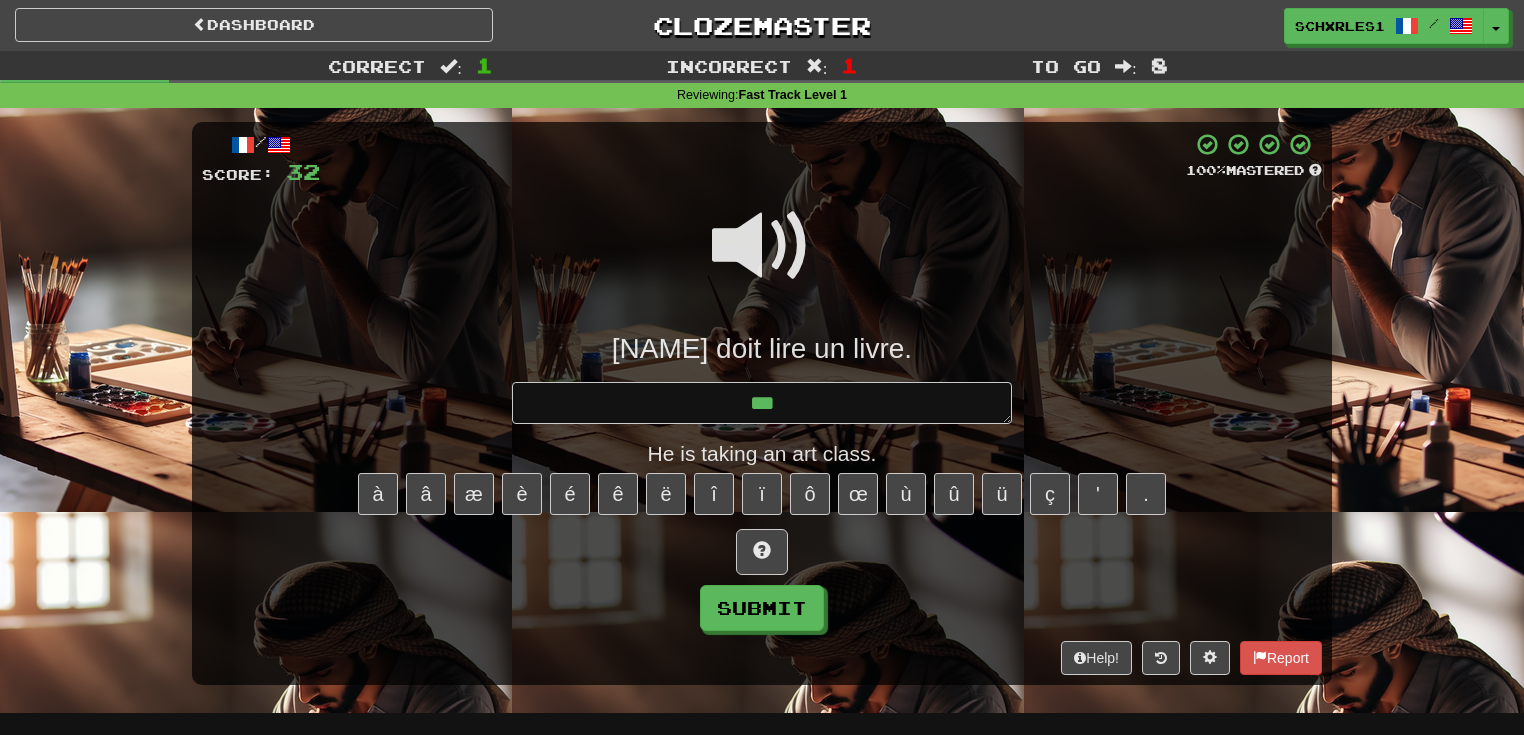 type on "*" 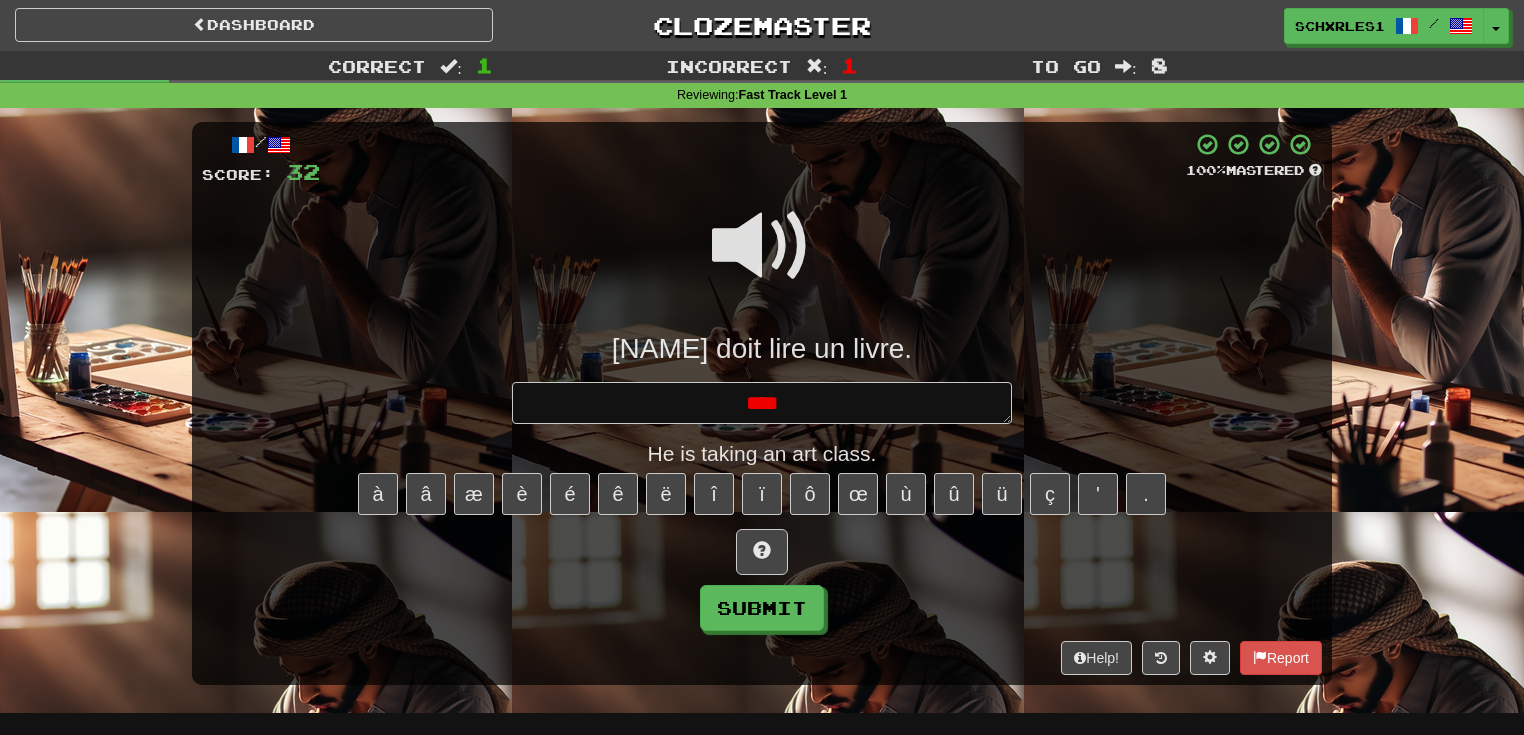 type on "*" 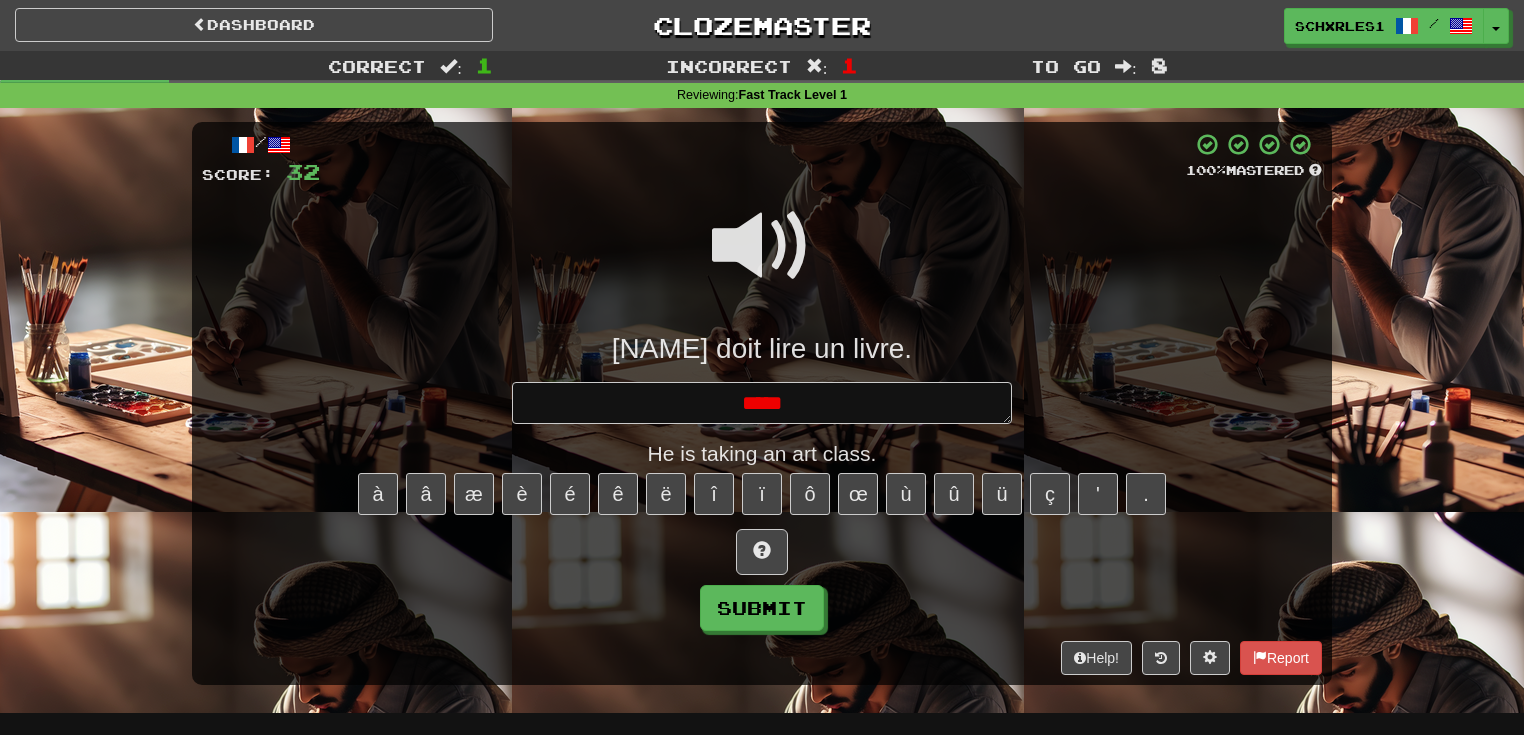 type on "*" 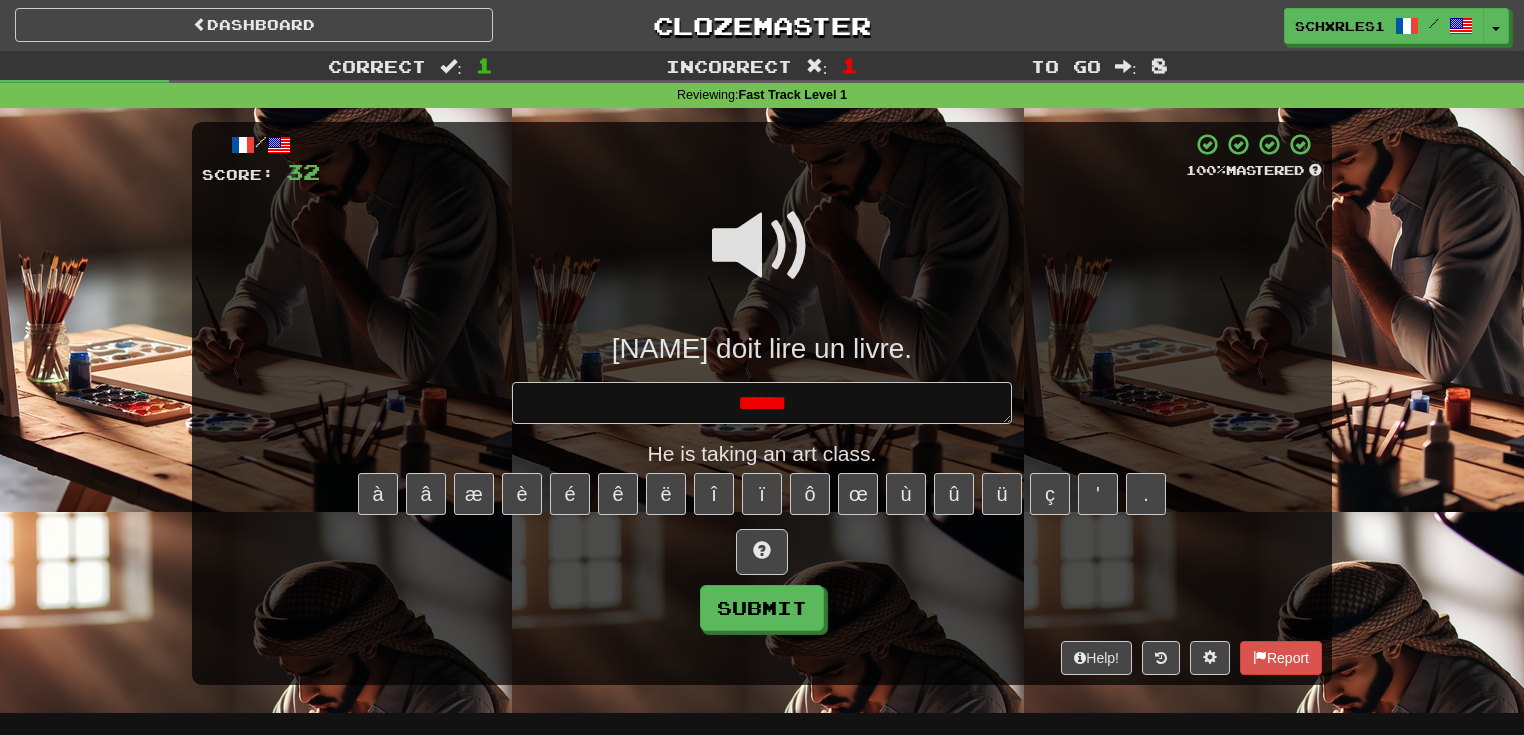 type on "*" 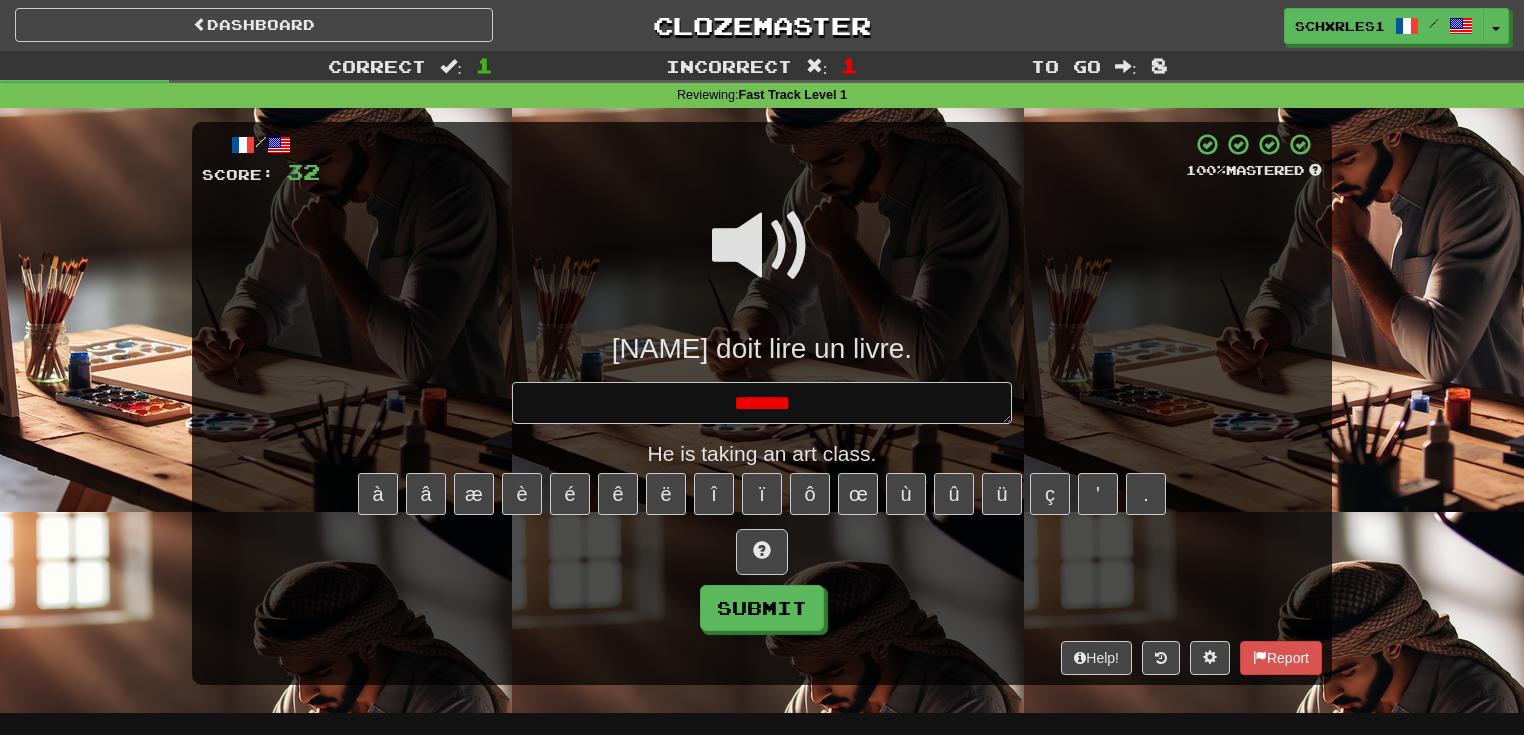 type on "*" 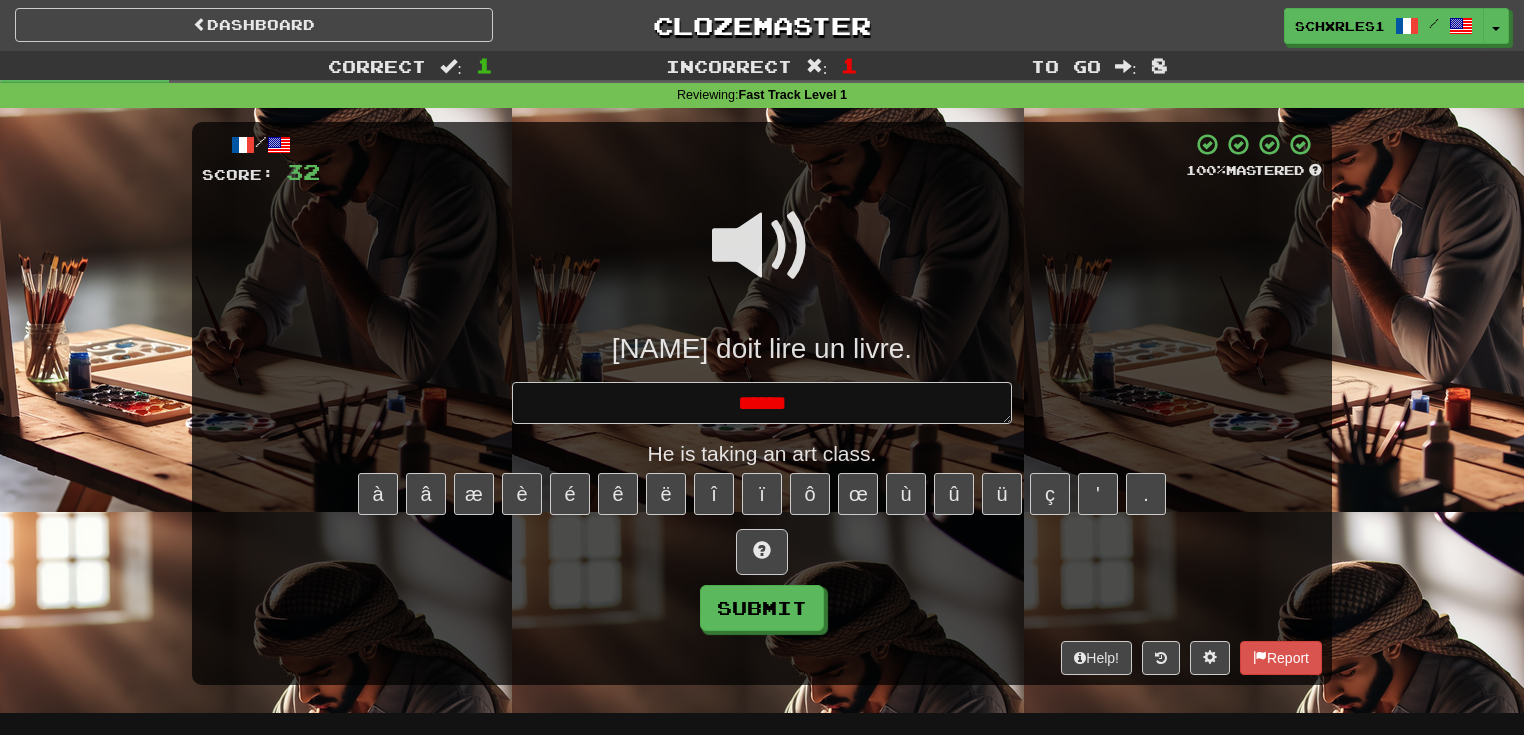 type on "*" 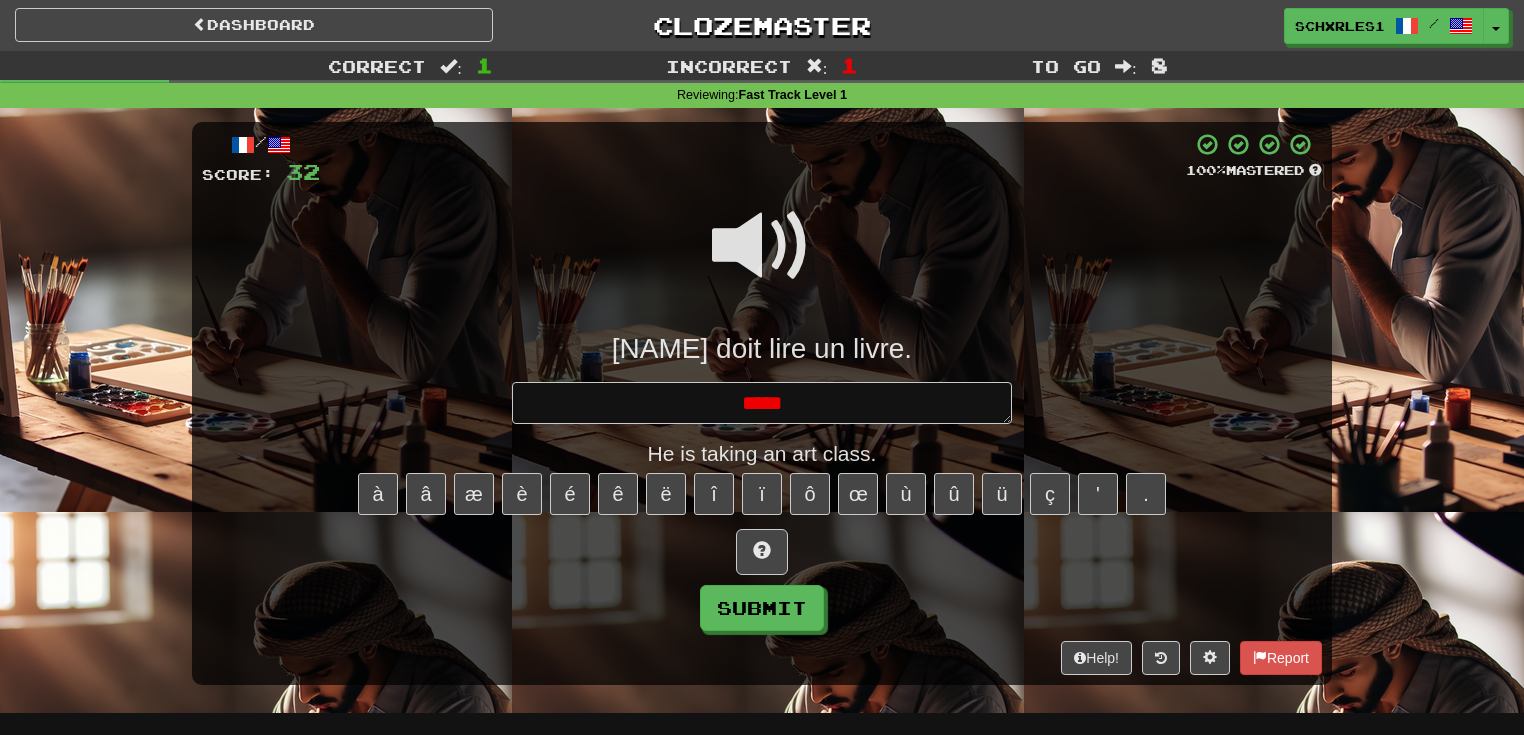 type on "*" 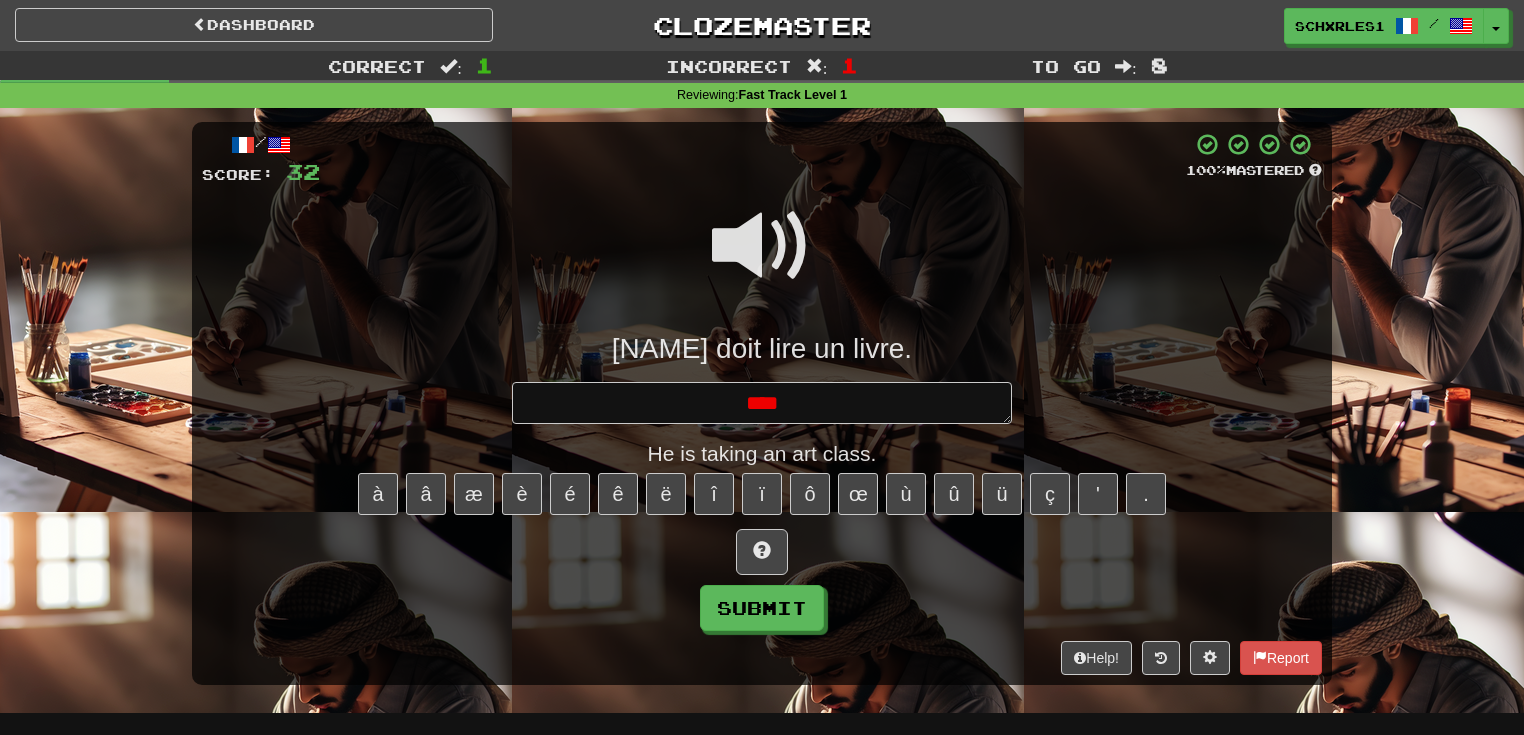 type on "*" 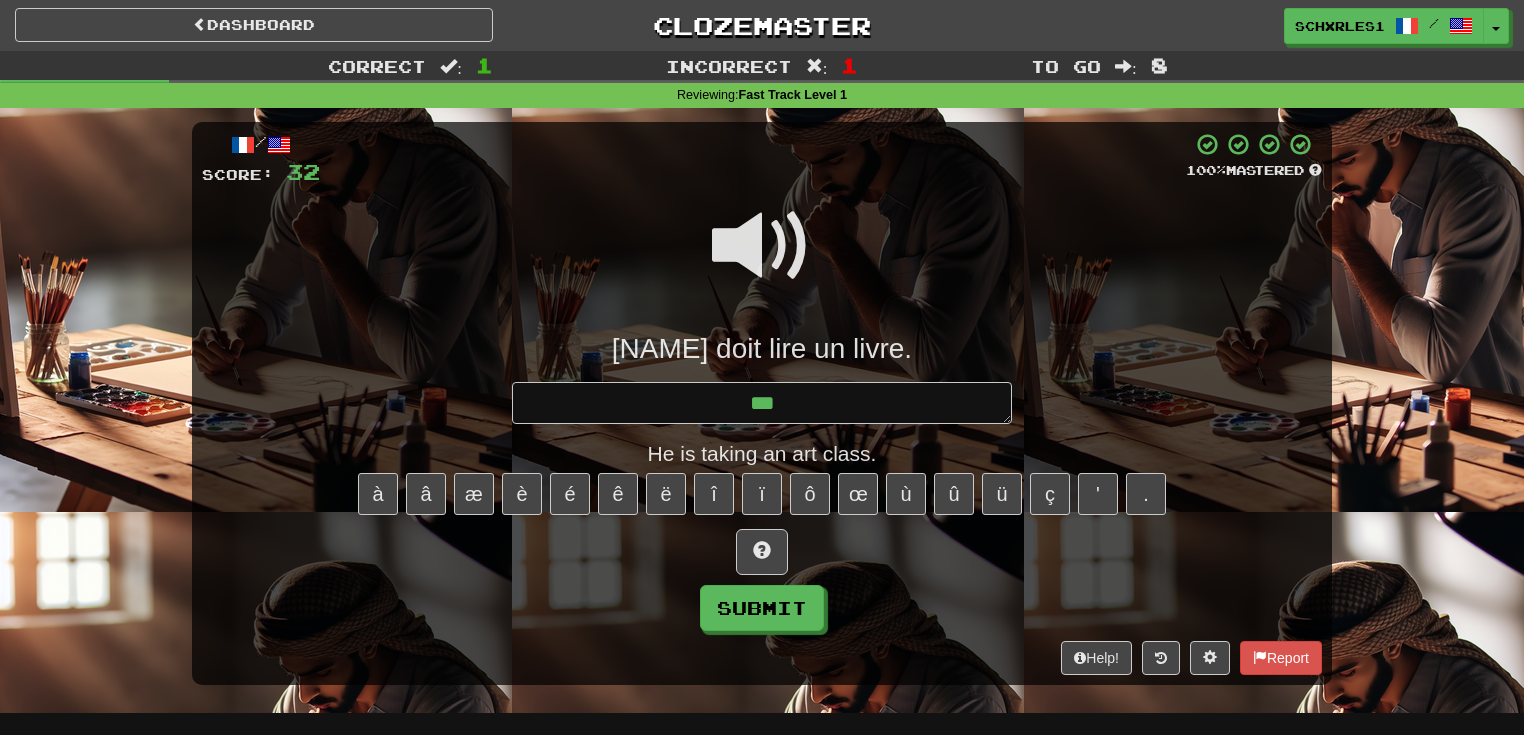 type on "*" 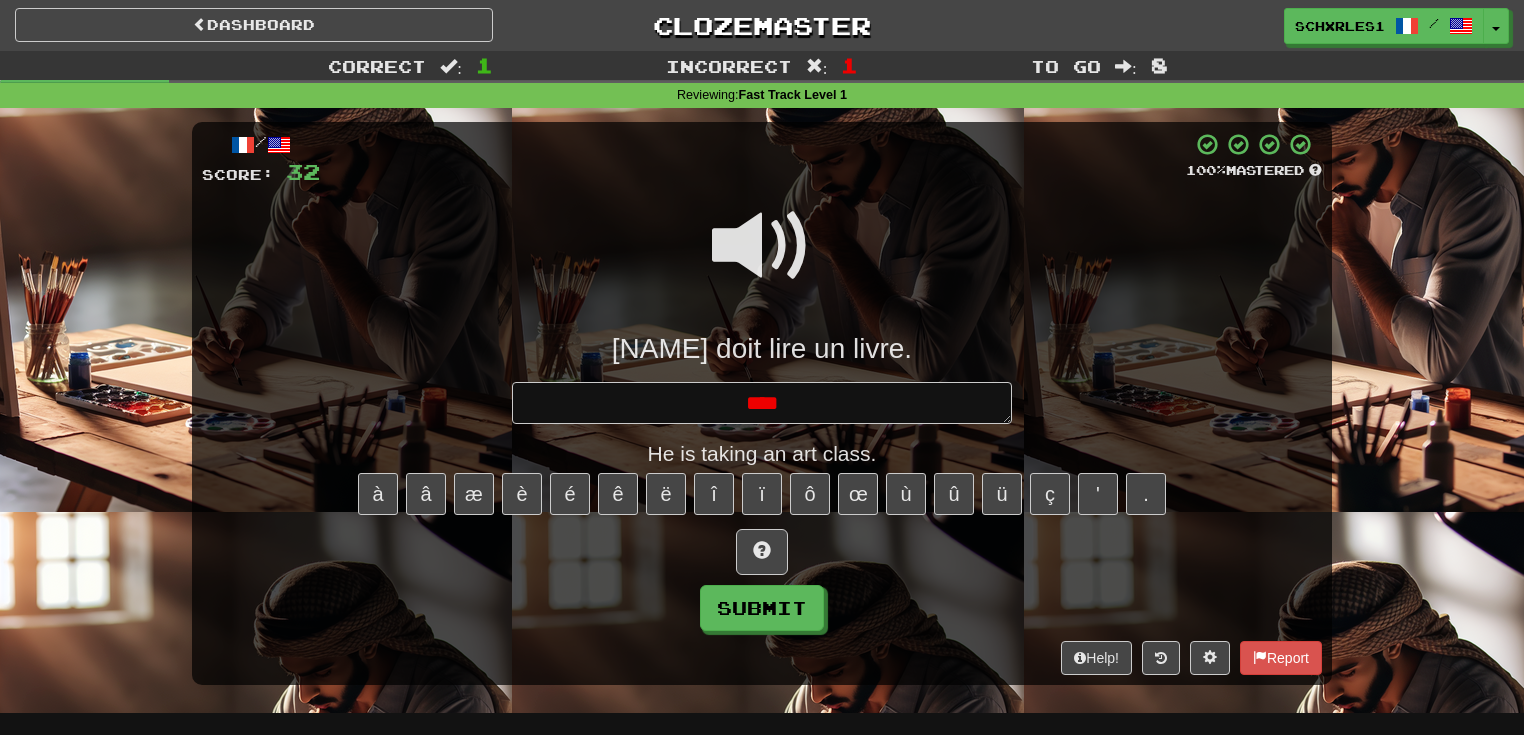 type on "*" 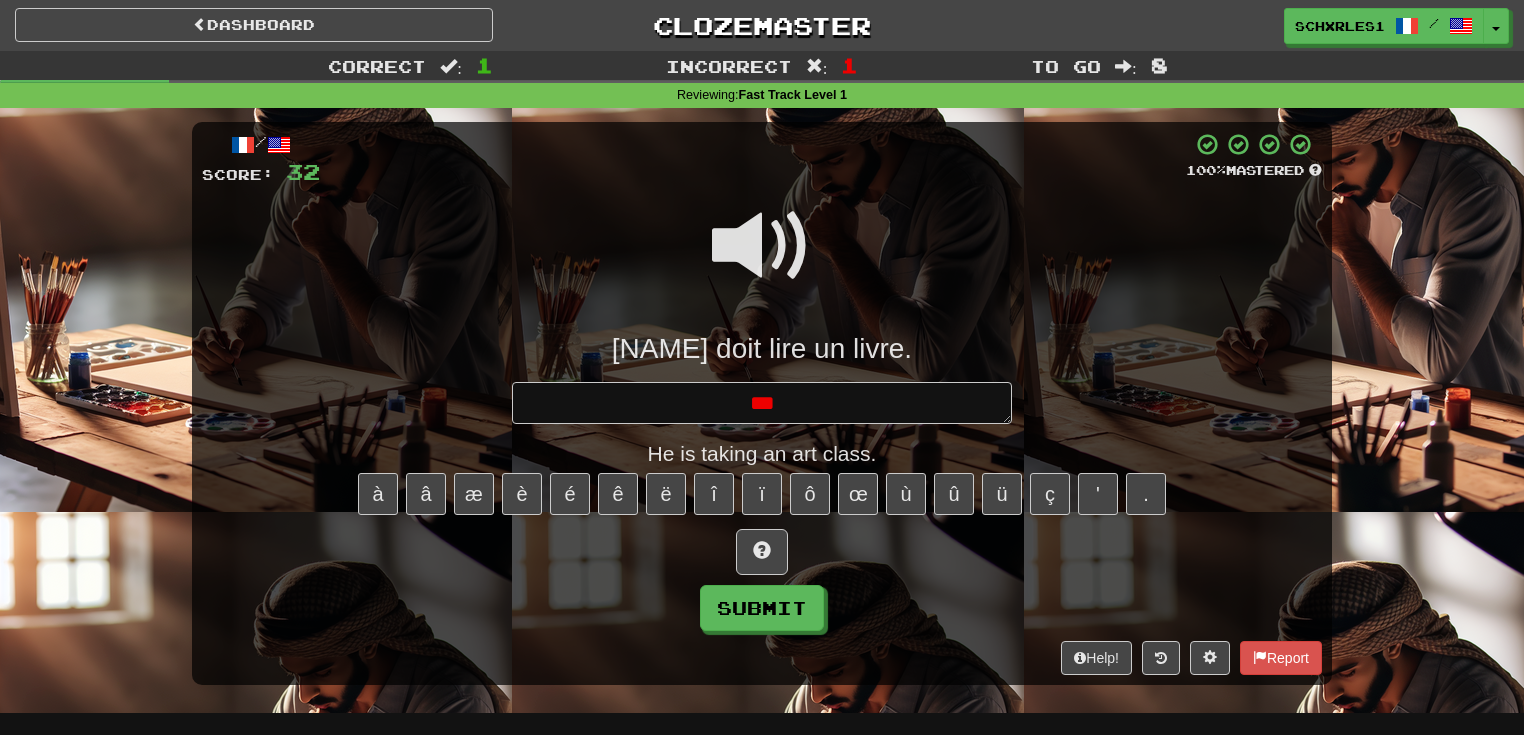 type on "*" 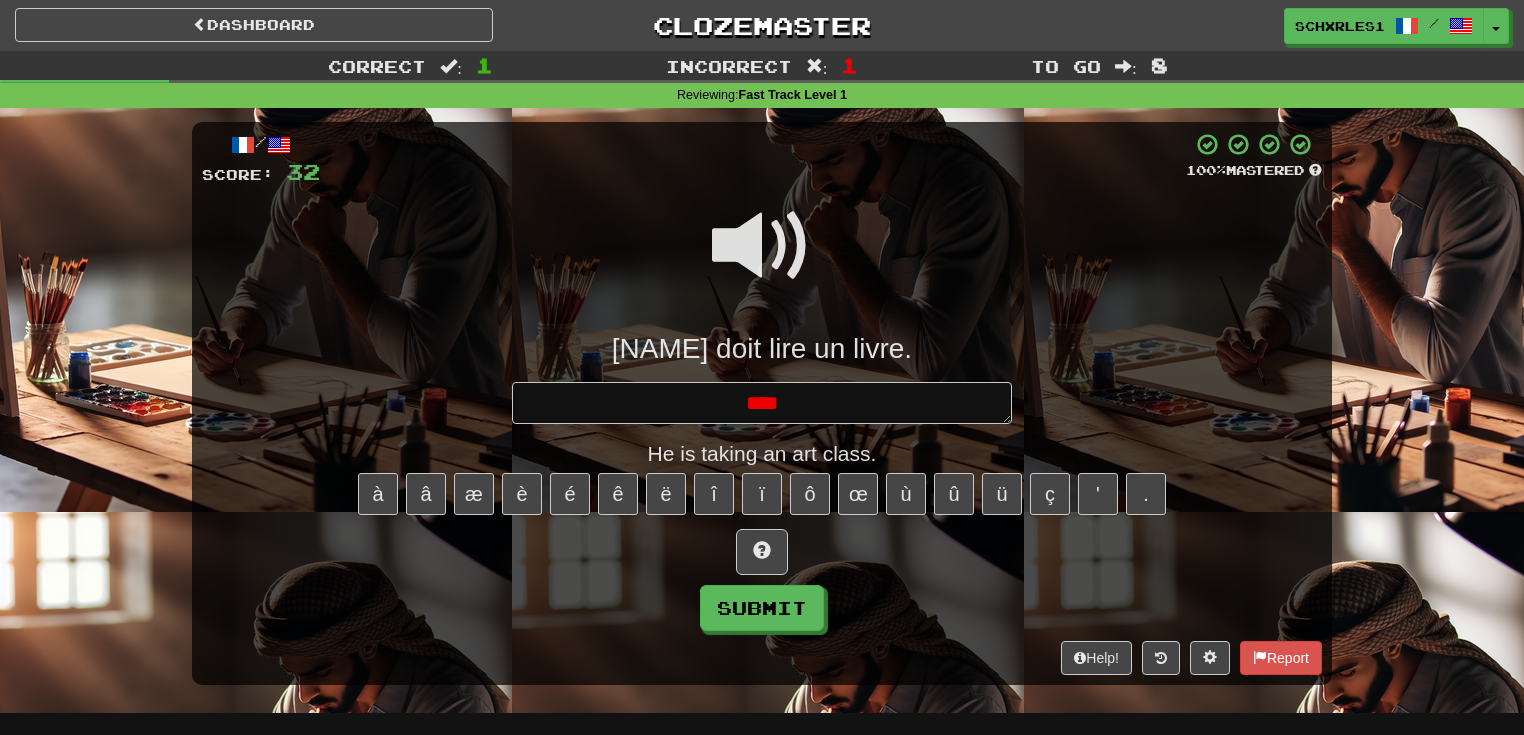 type on "*" 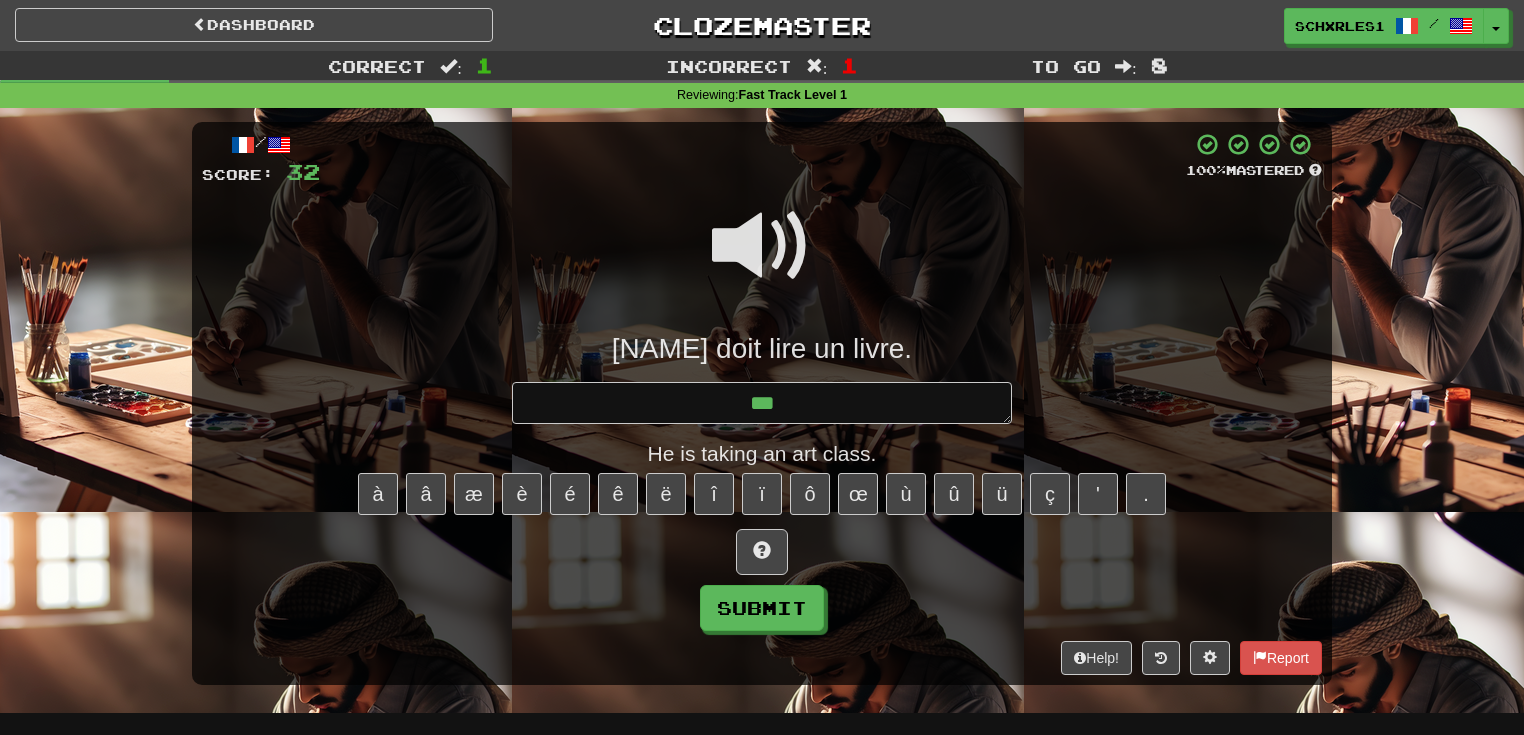 type on "*" 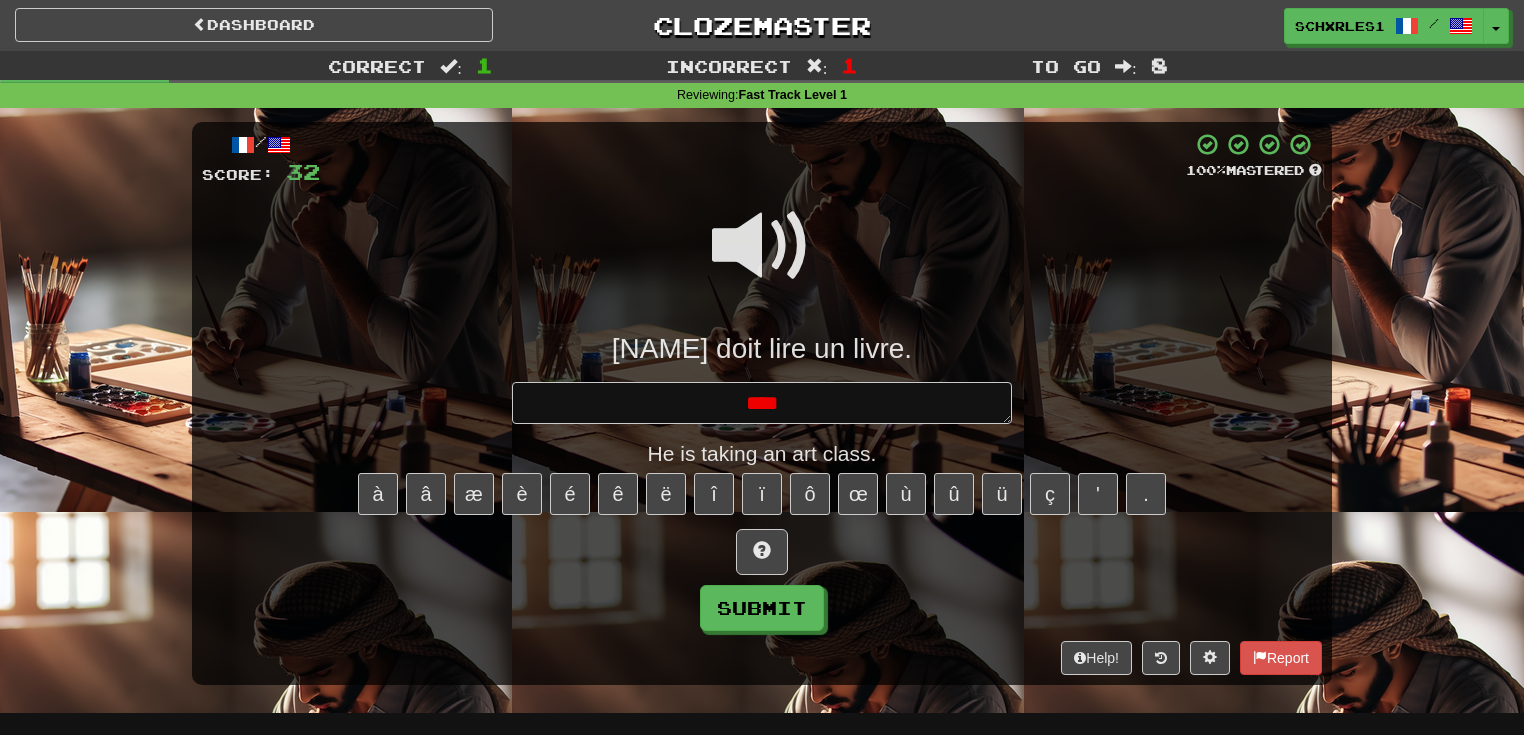 type on "*" 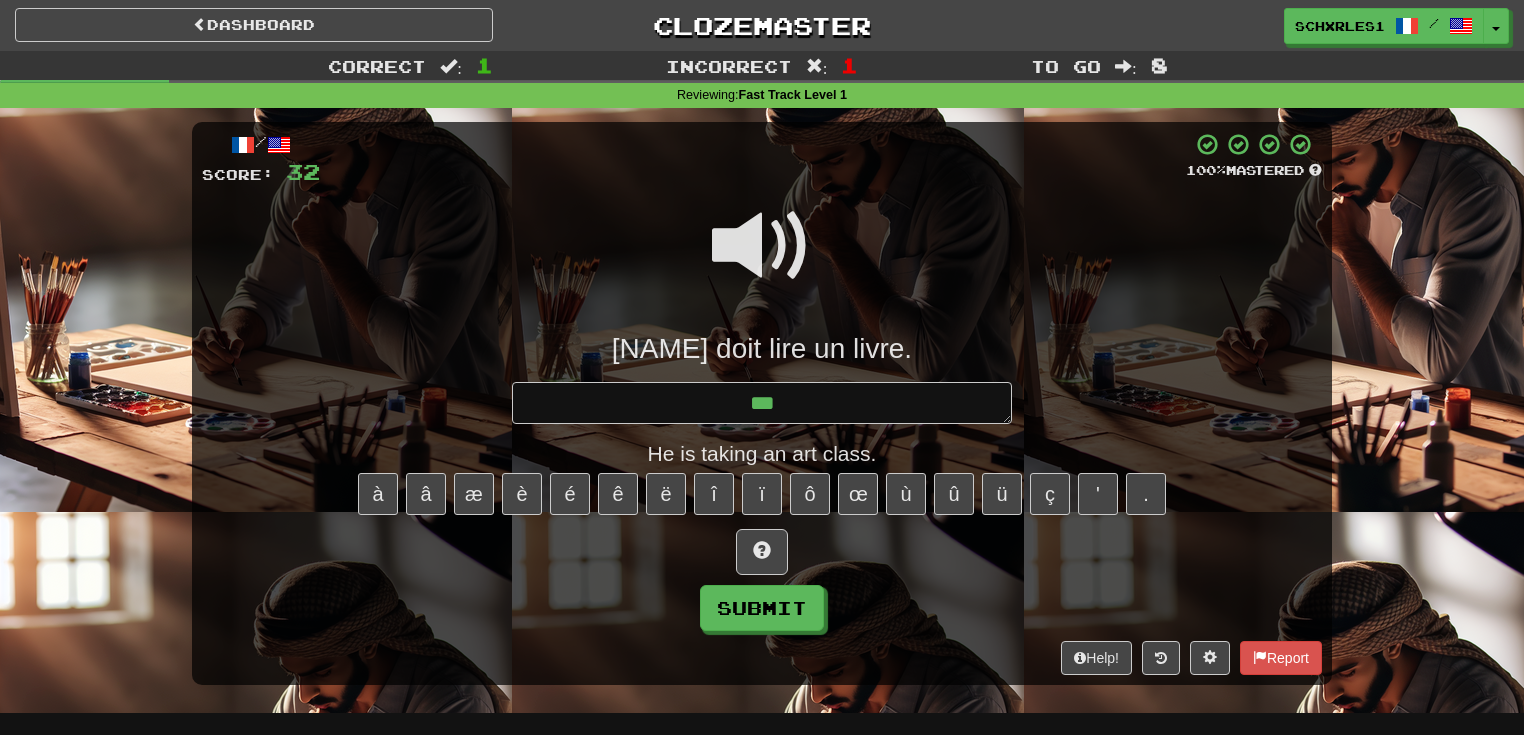 type on "*" 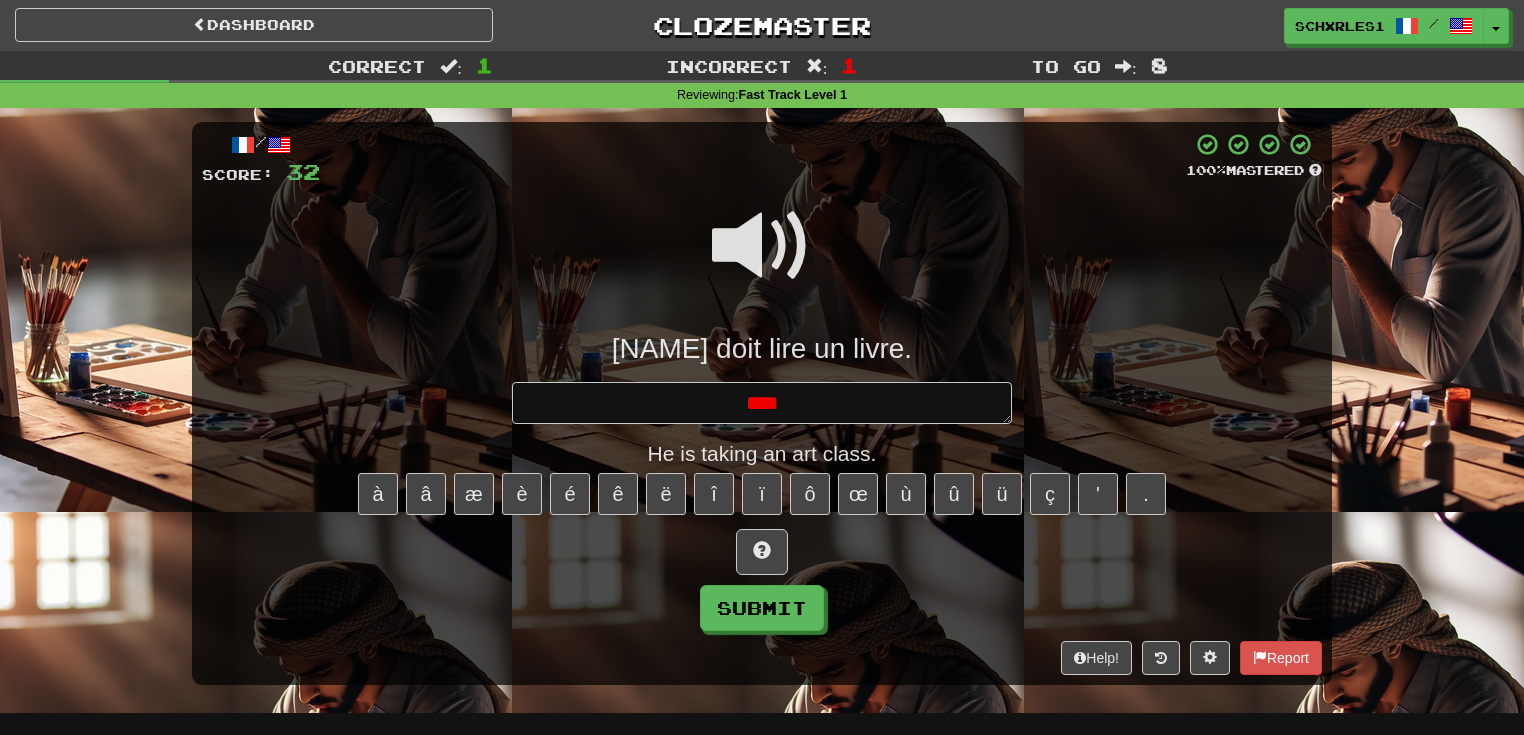 type on "*" 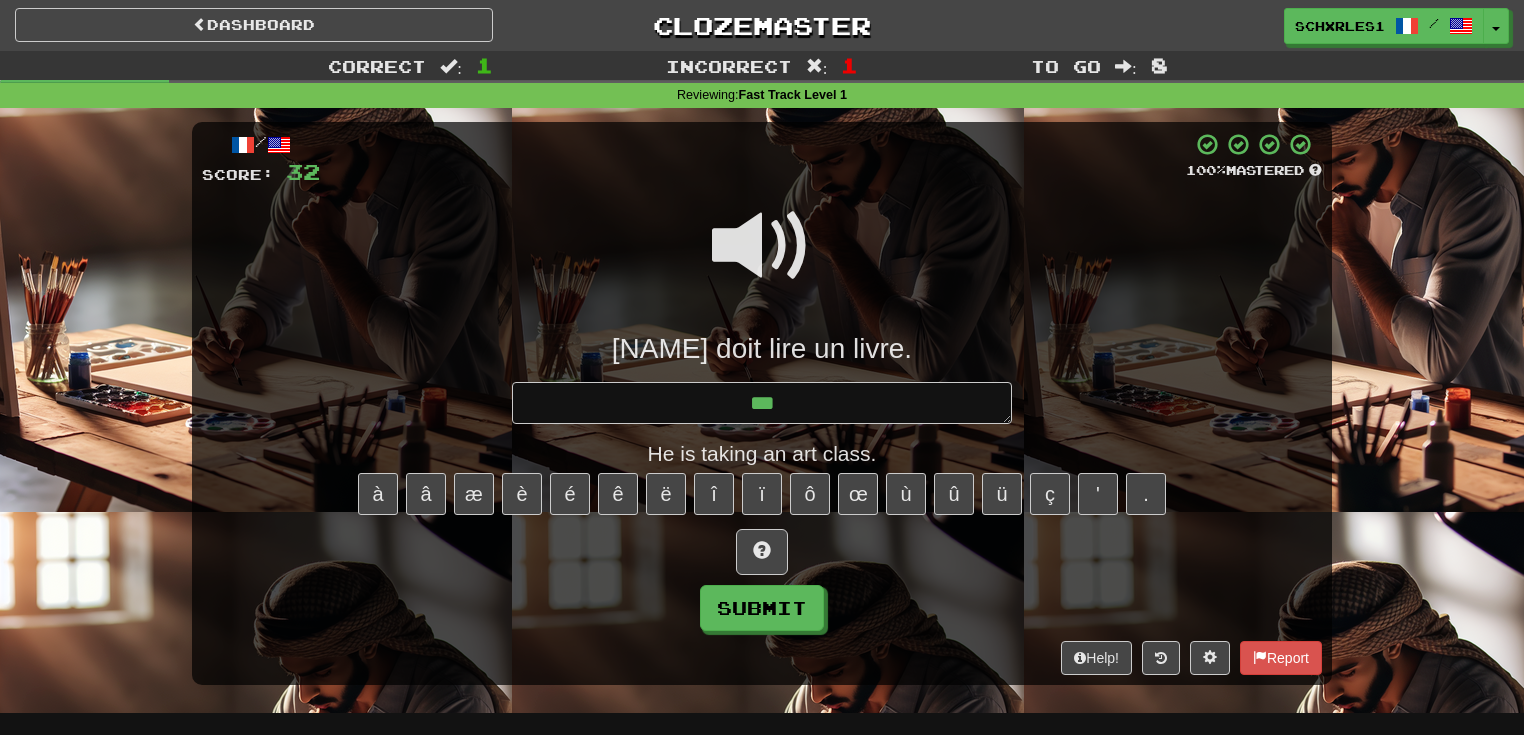 type on "*" 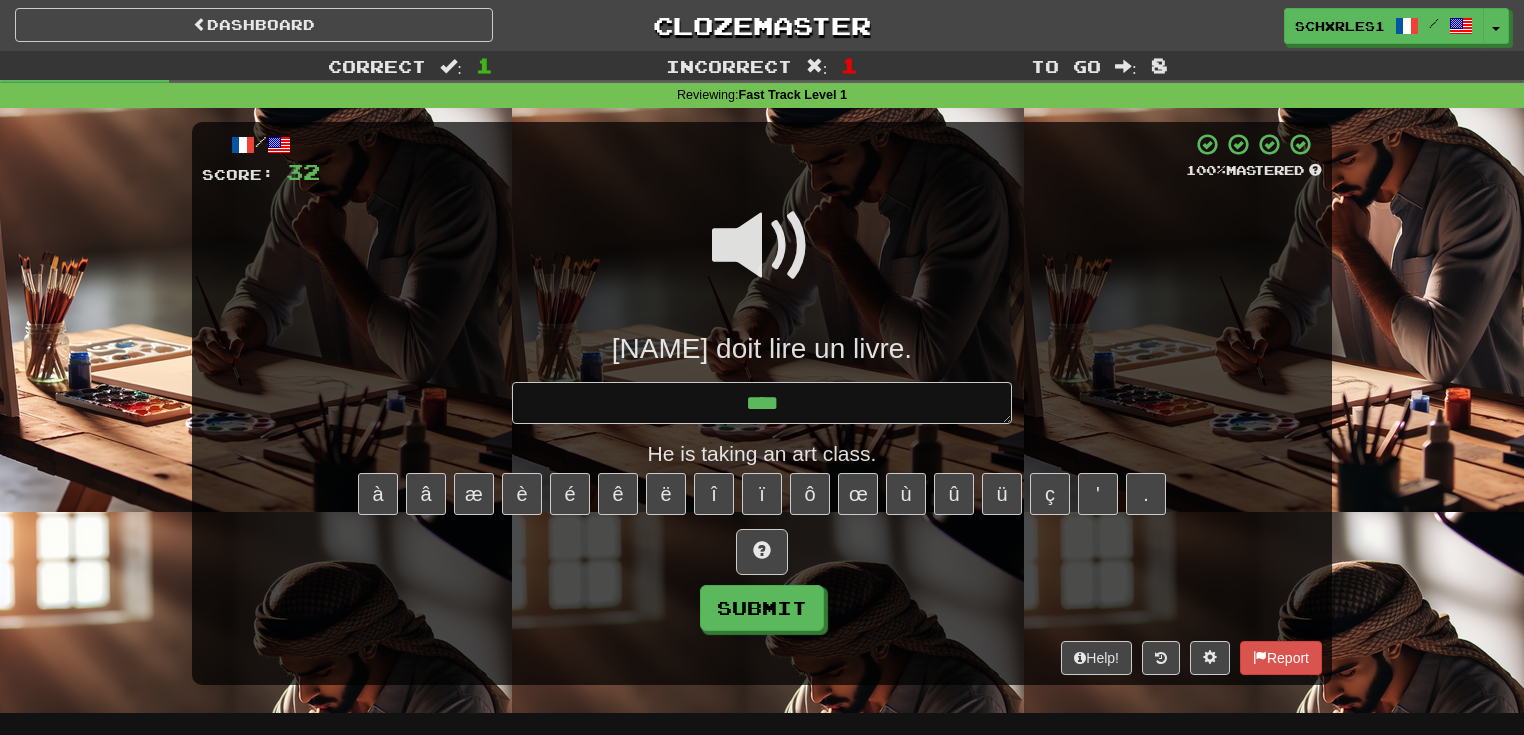 type on "*" 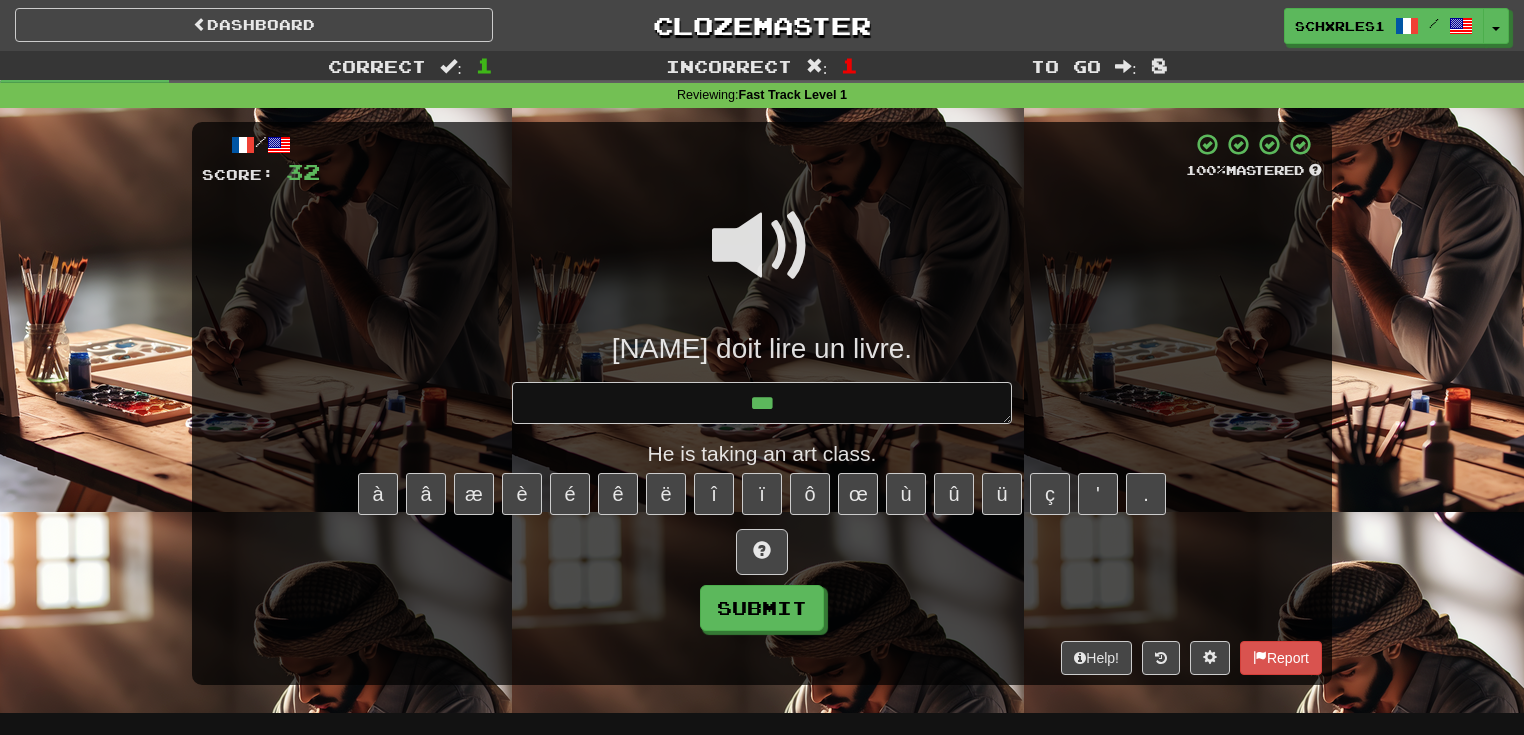 type on "**" 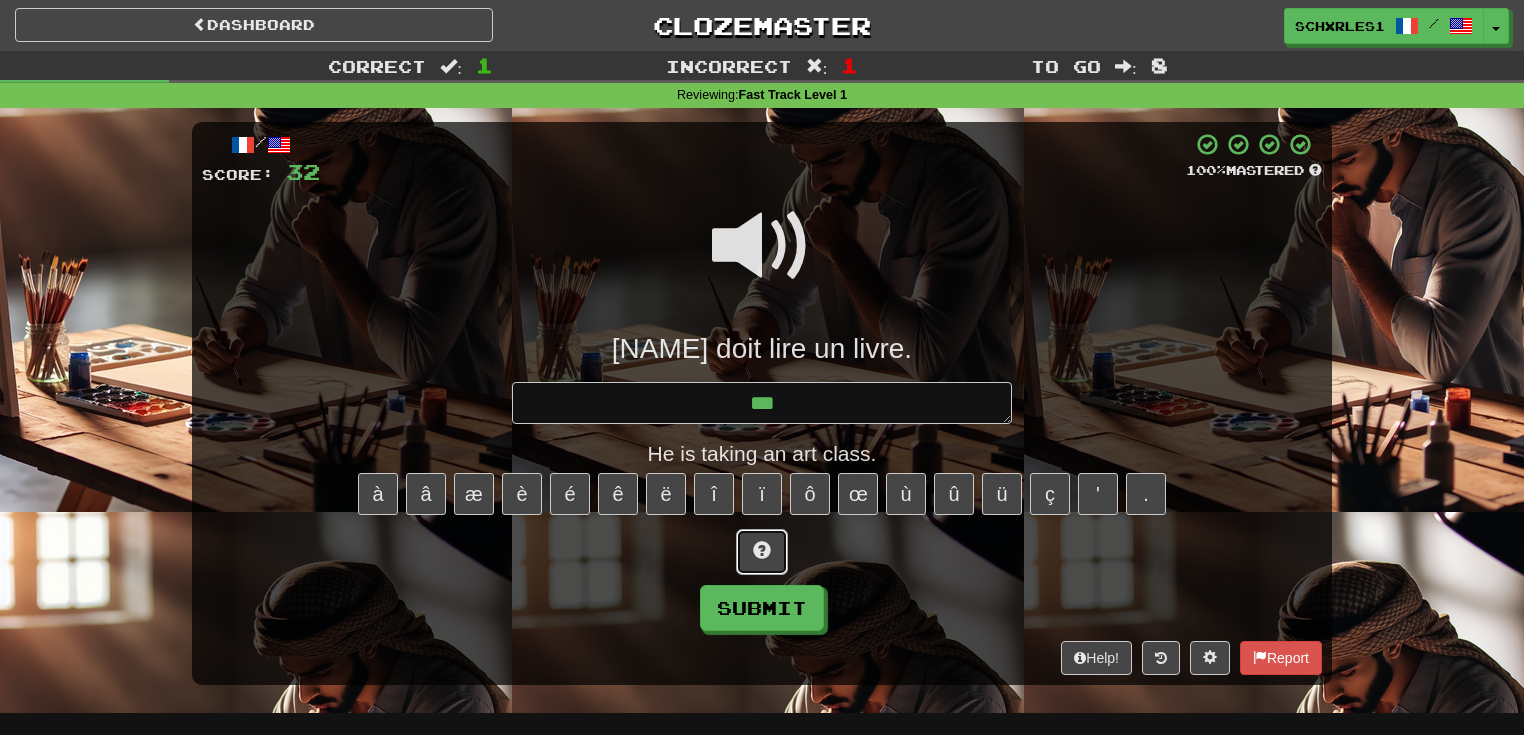 click at bounding box center [762, 552] 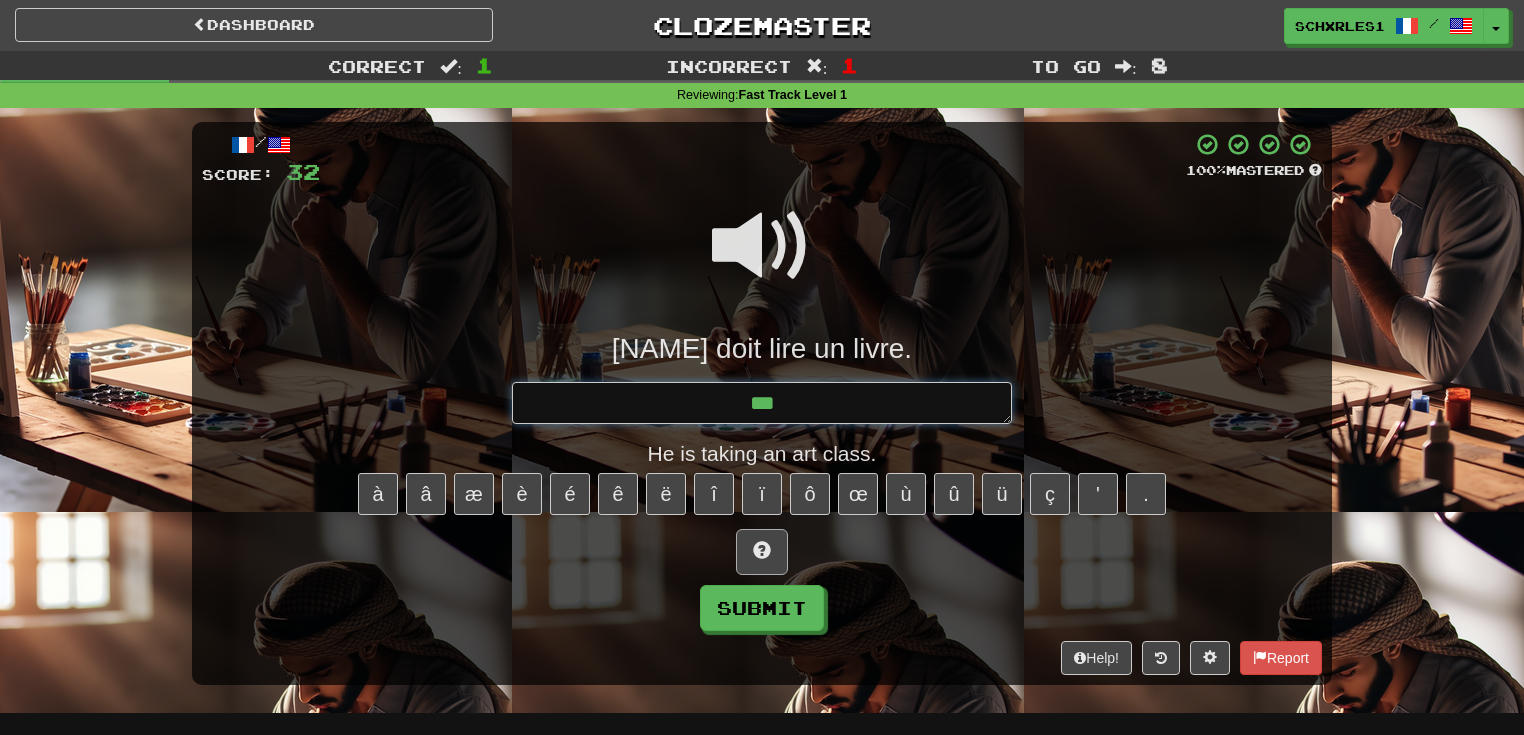 type on "*" 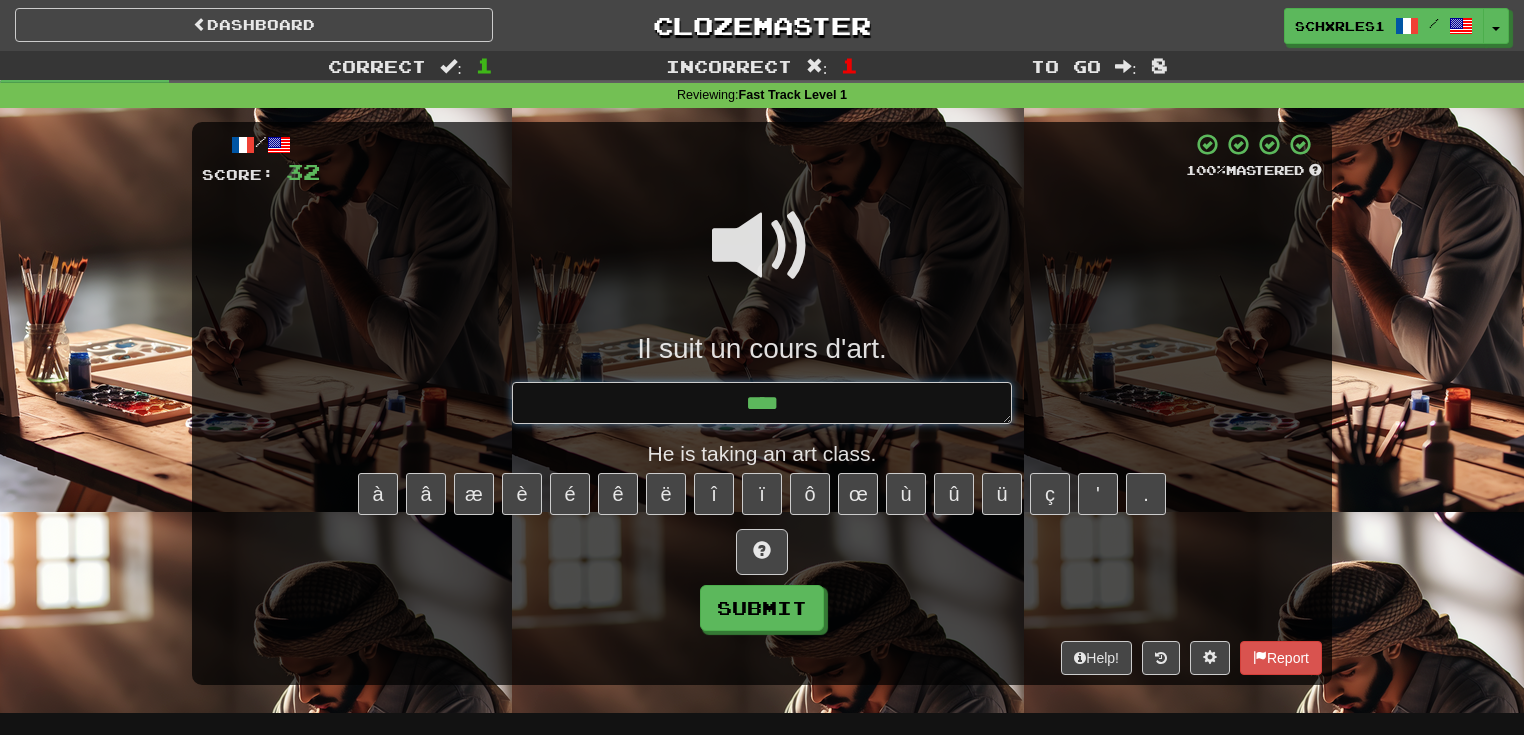 type on "*" 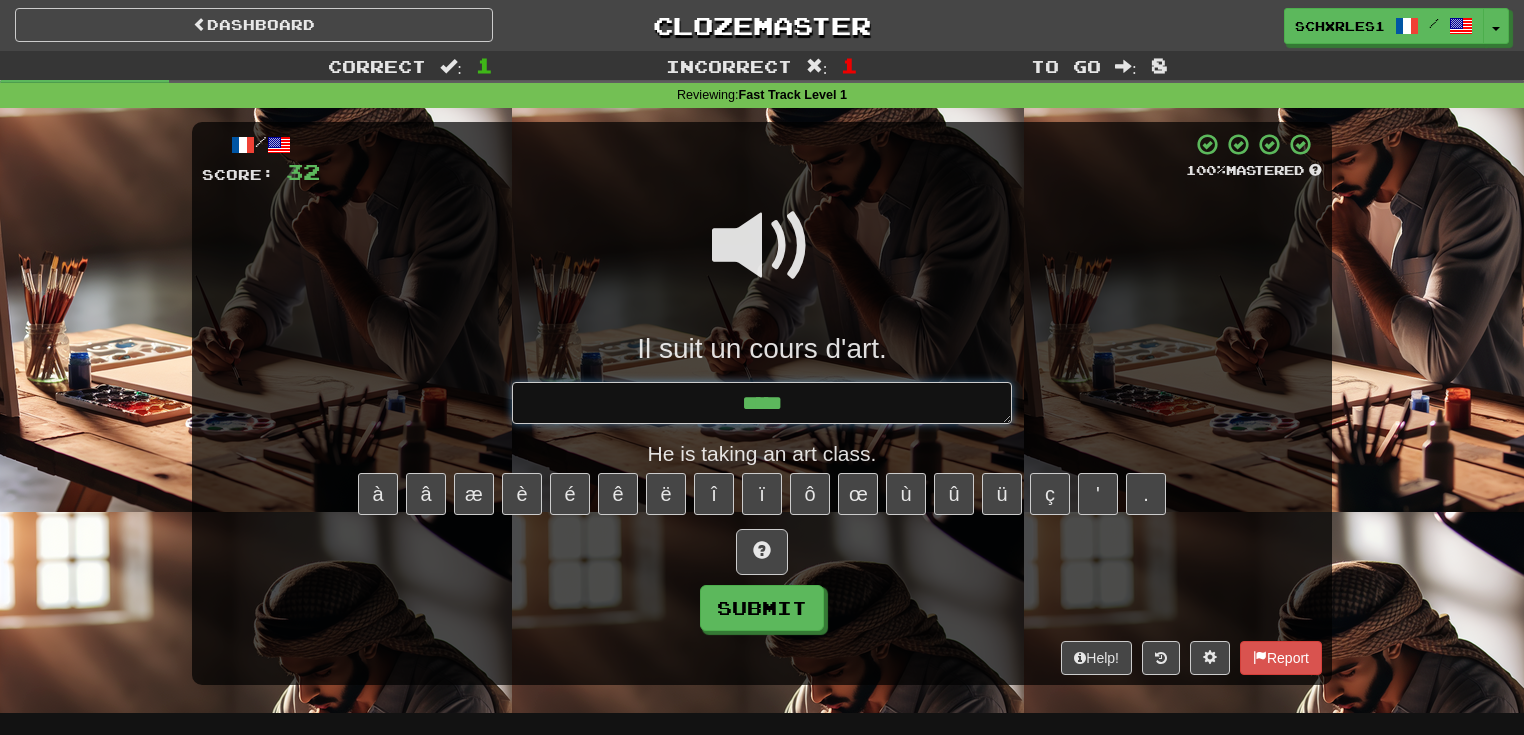 type on "*" 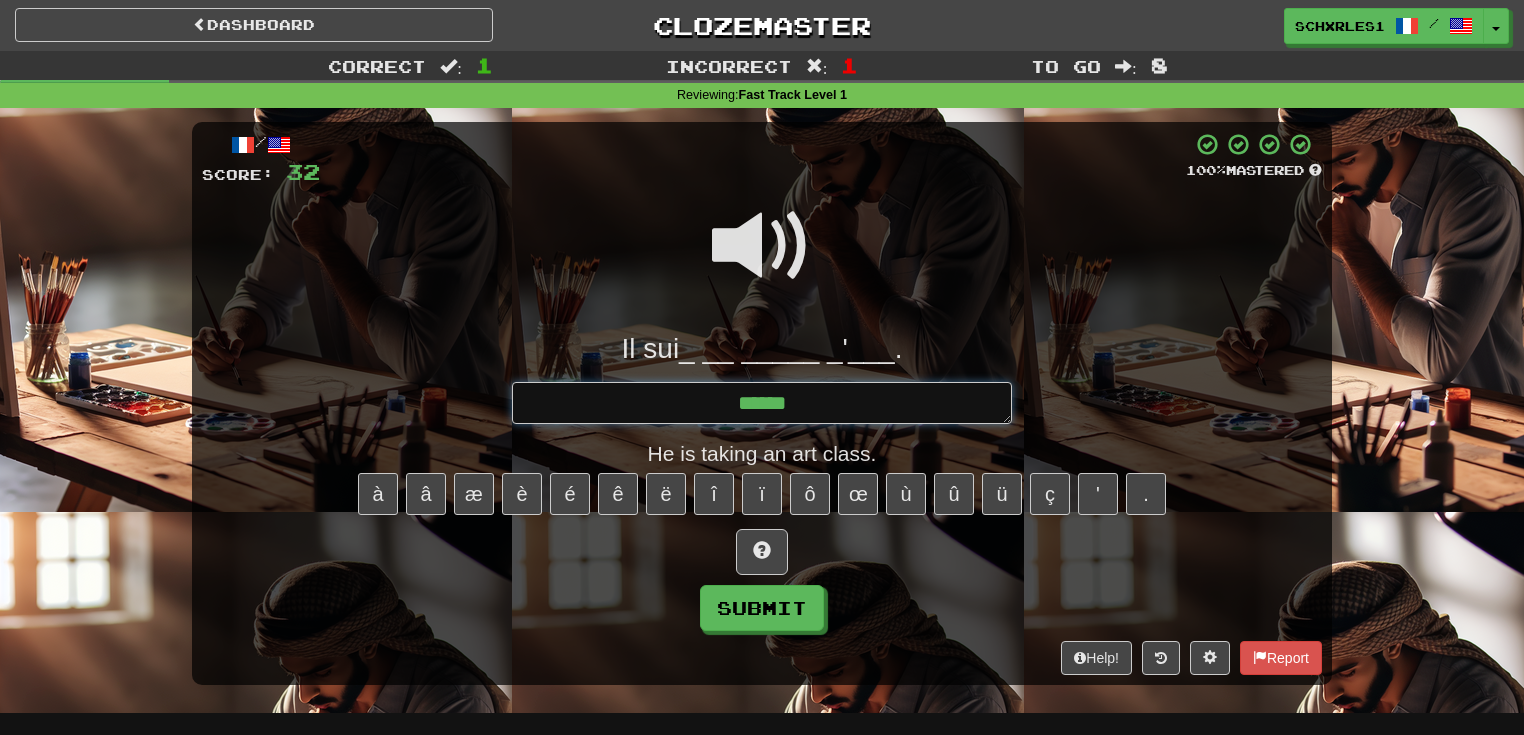 type on "*" 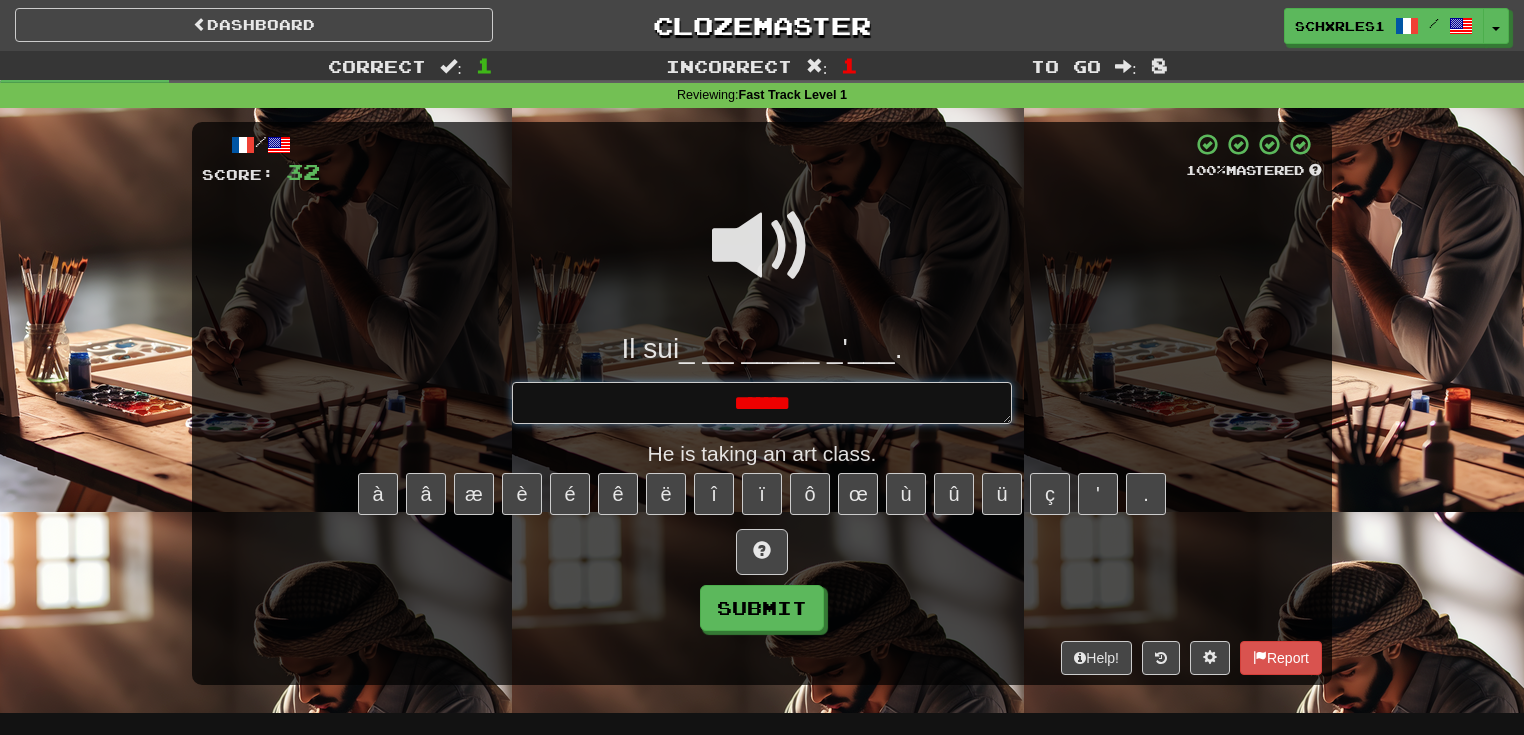 type on "*" 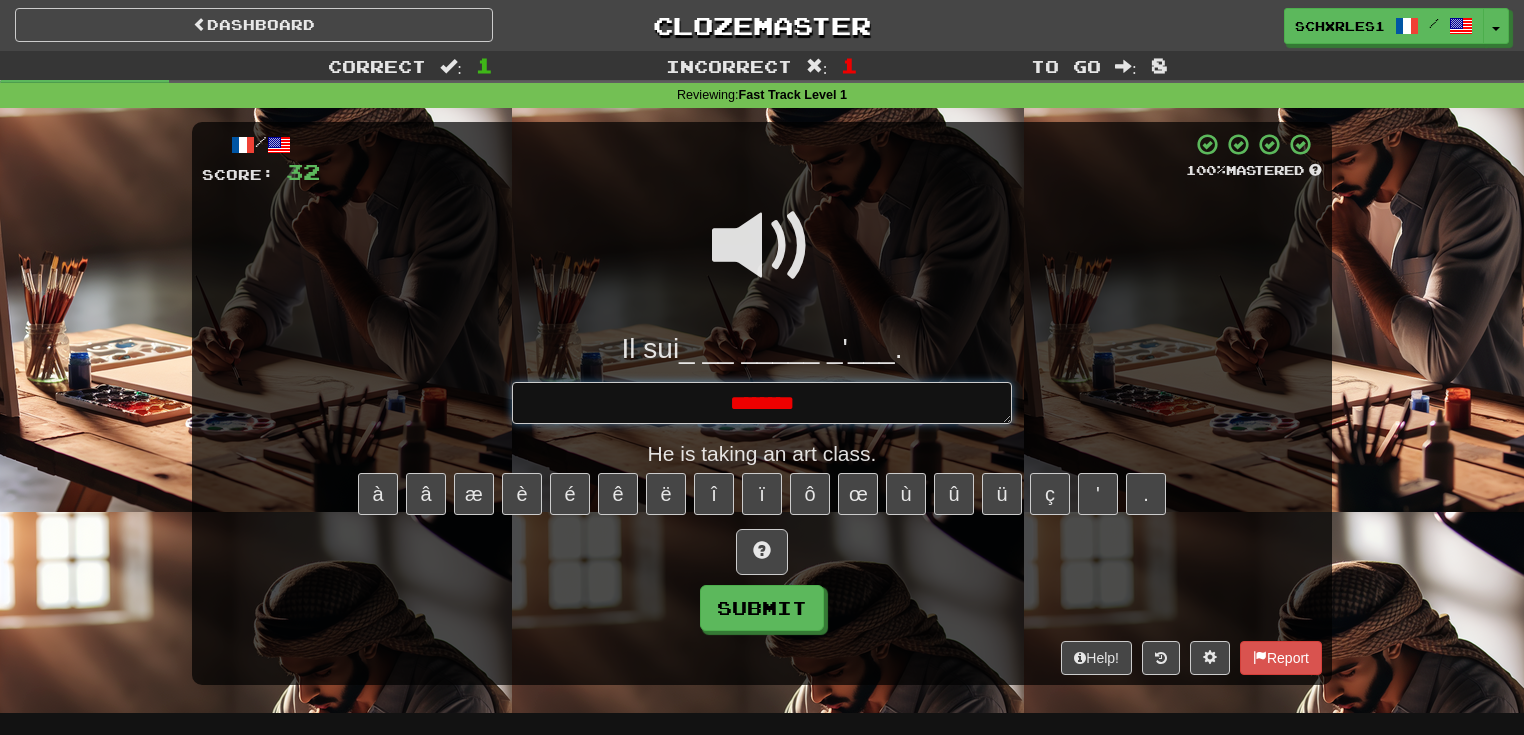 type on "*" 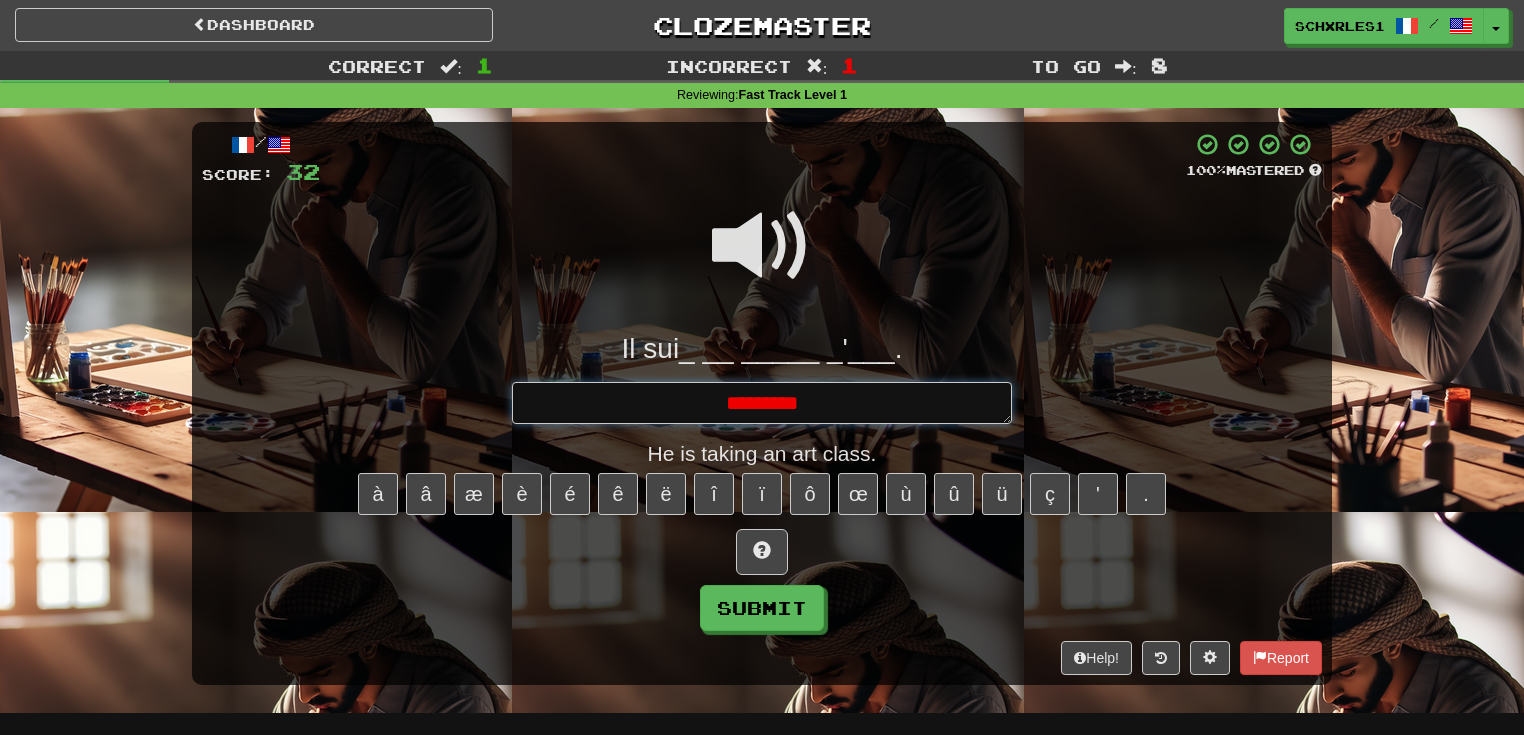 type on "*" 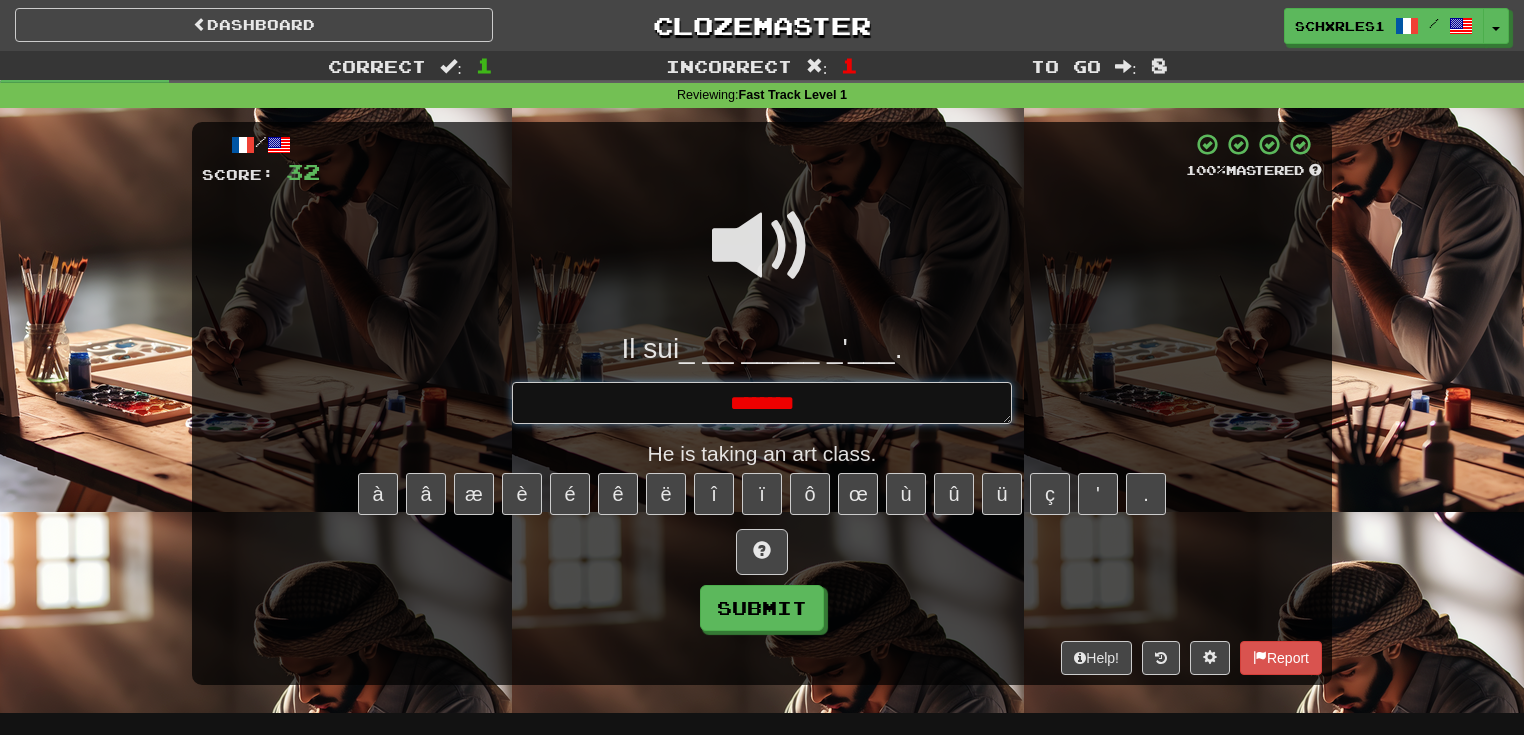 type on "*" 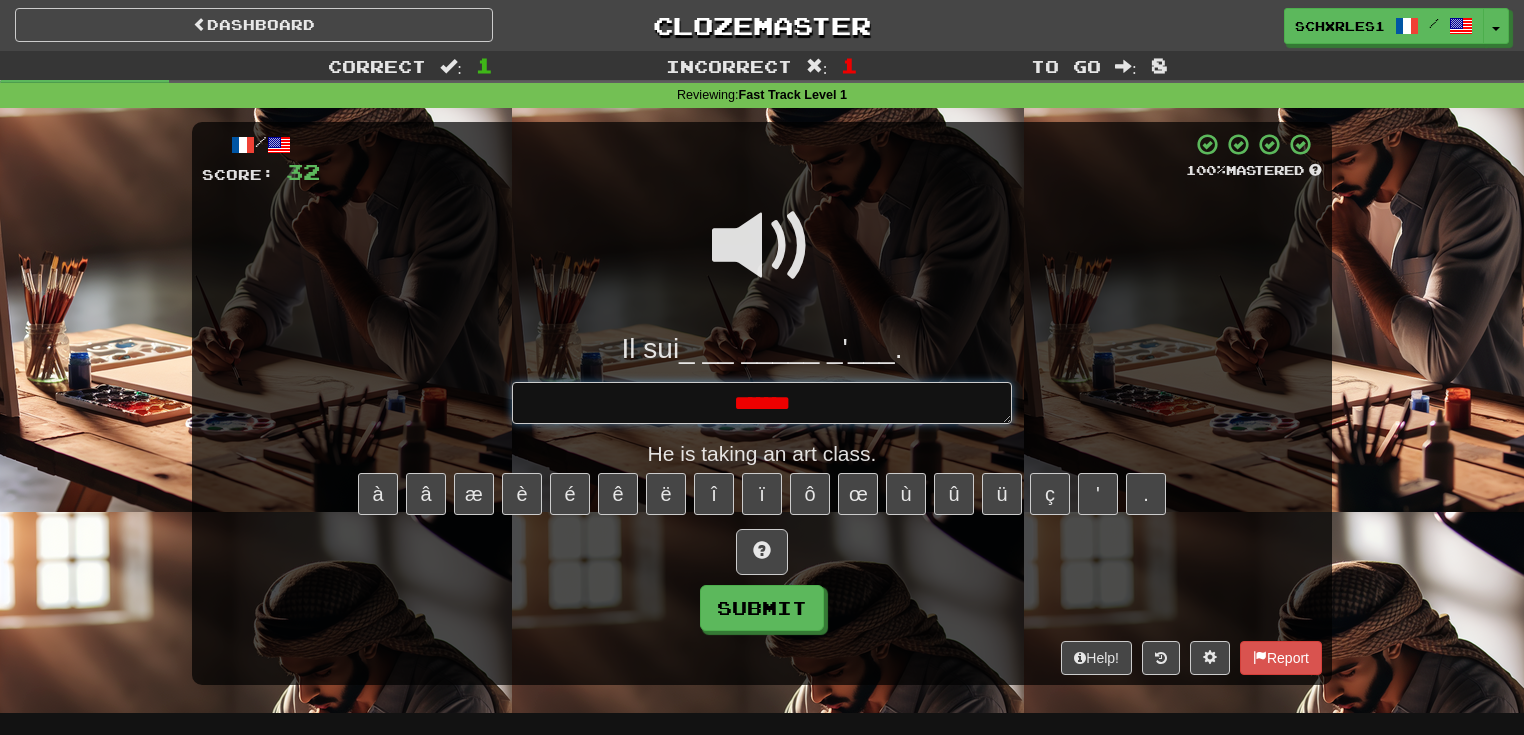 type on "*" 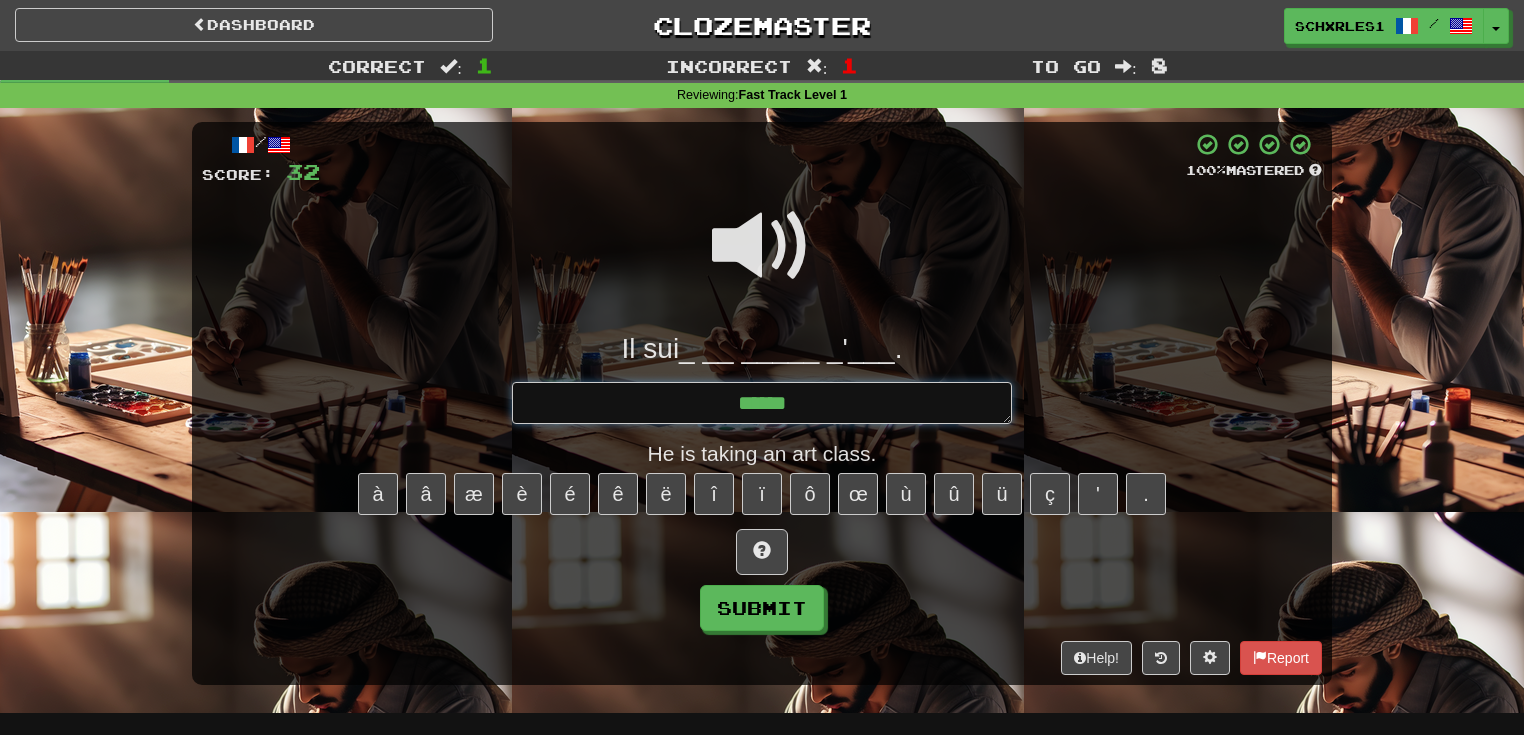 type on "*" 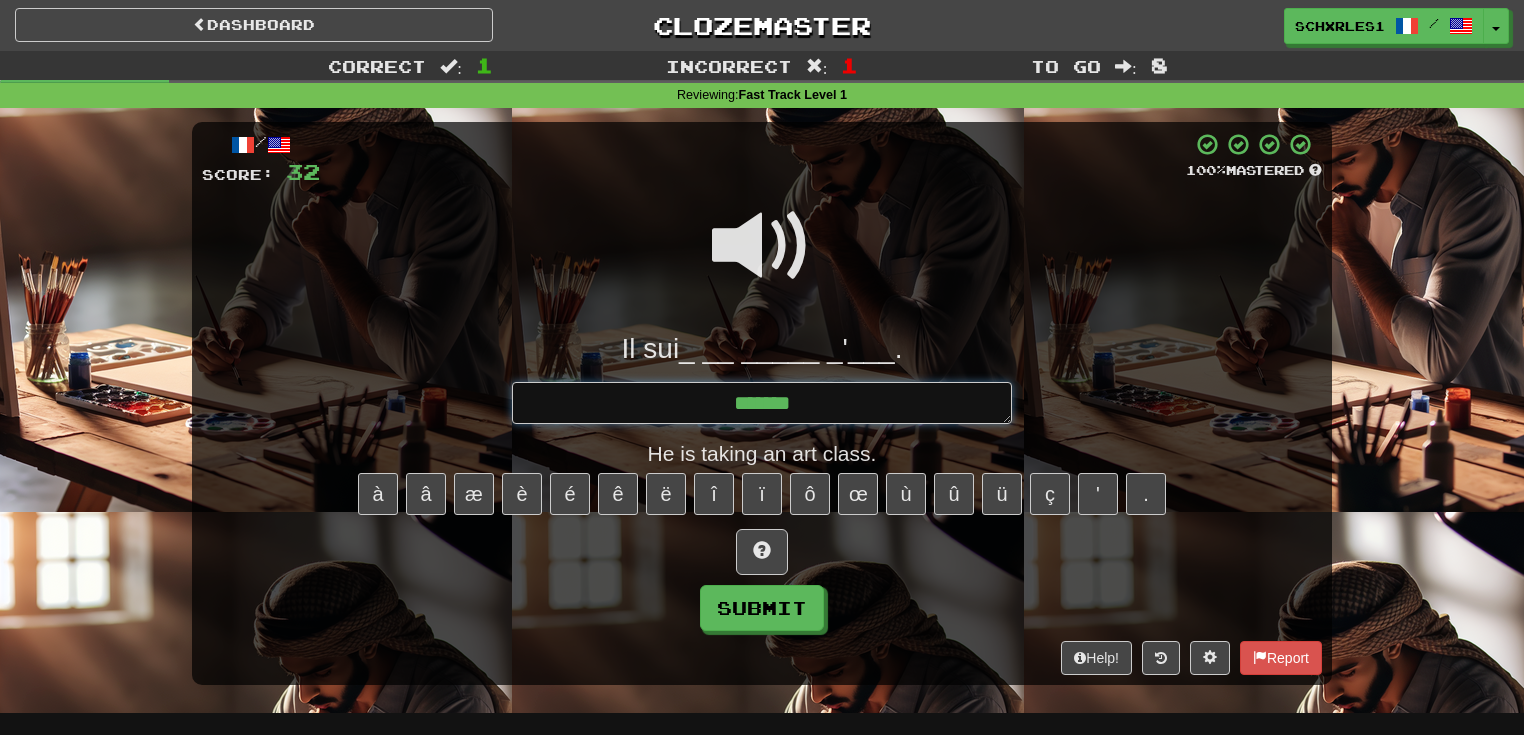 type on "*" 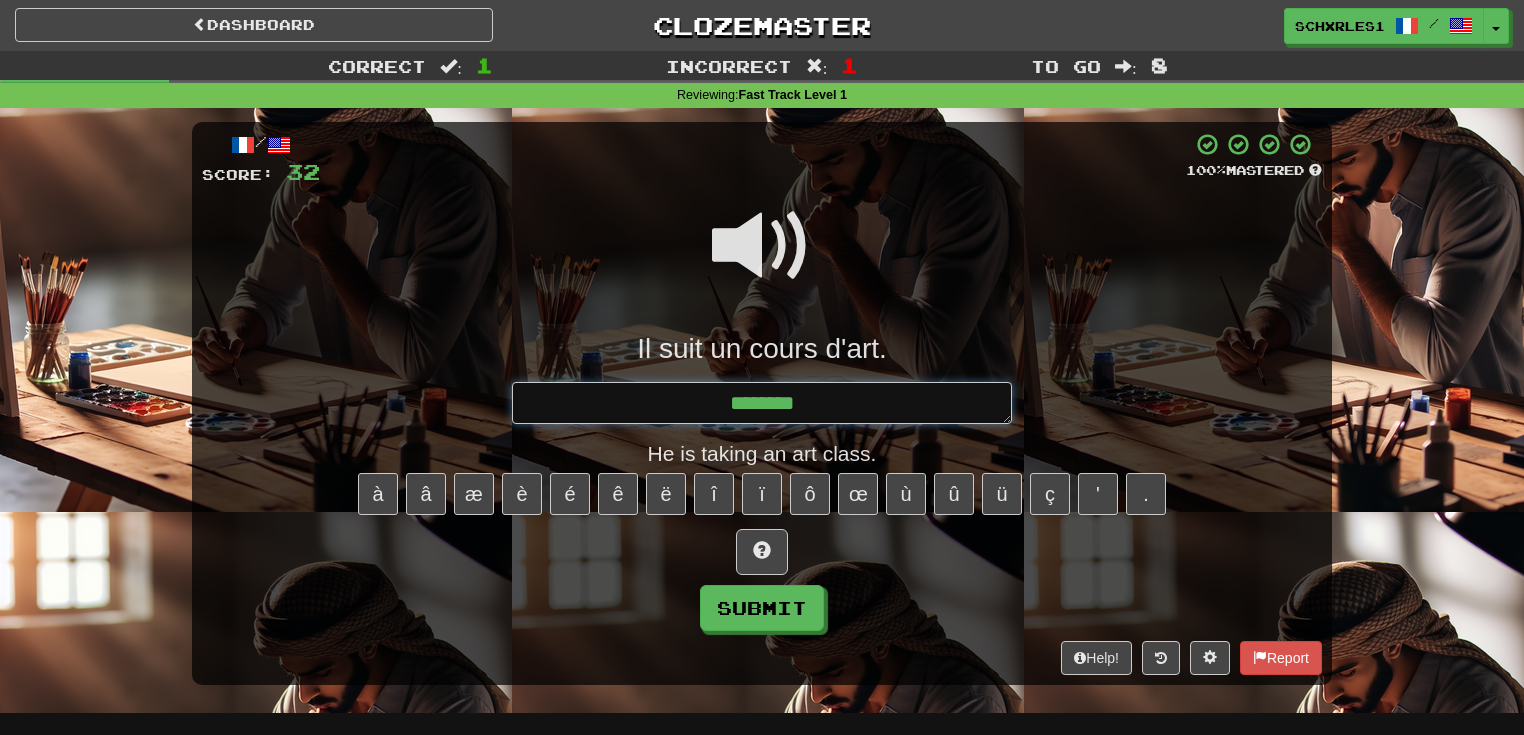 type on "*" 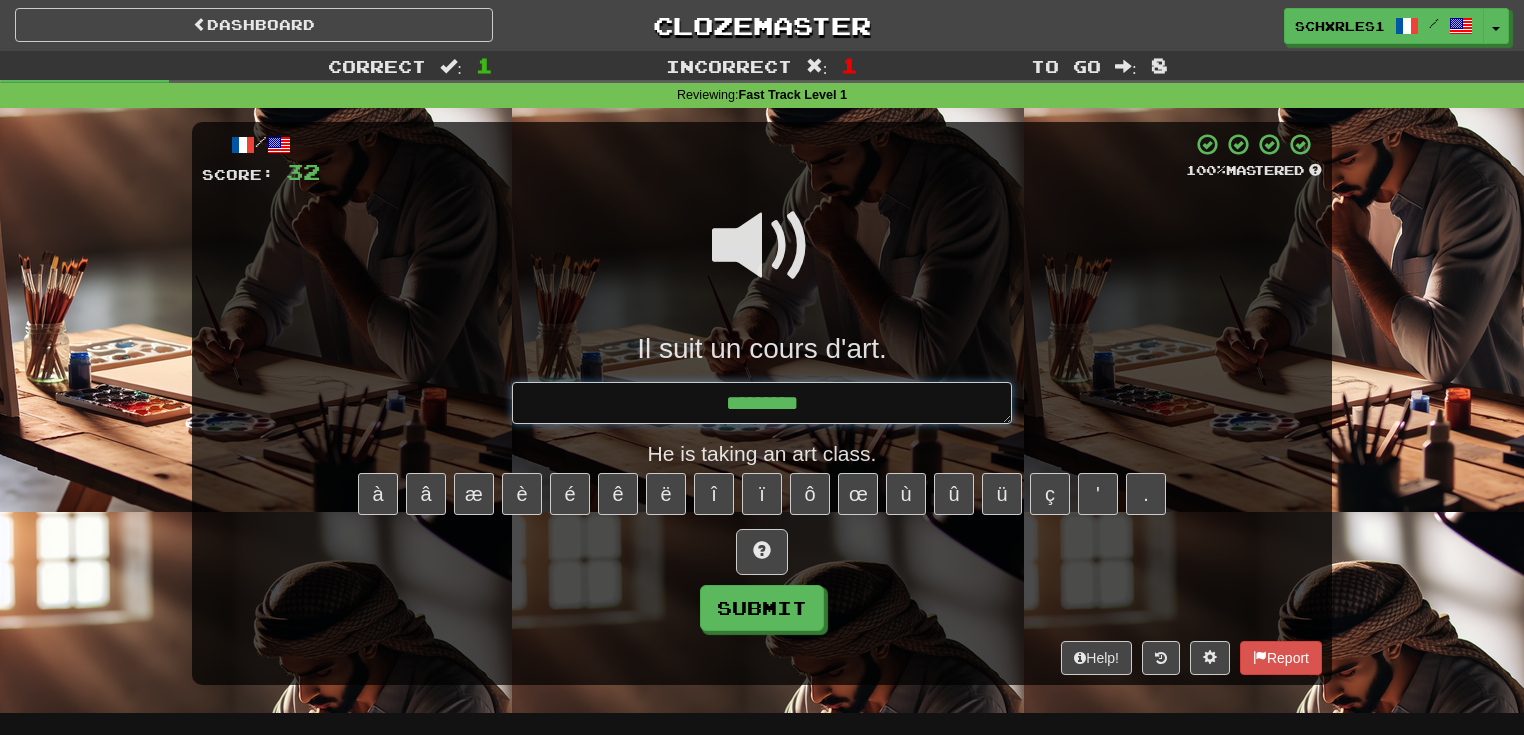 type on "*" 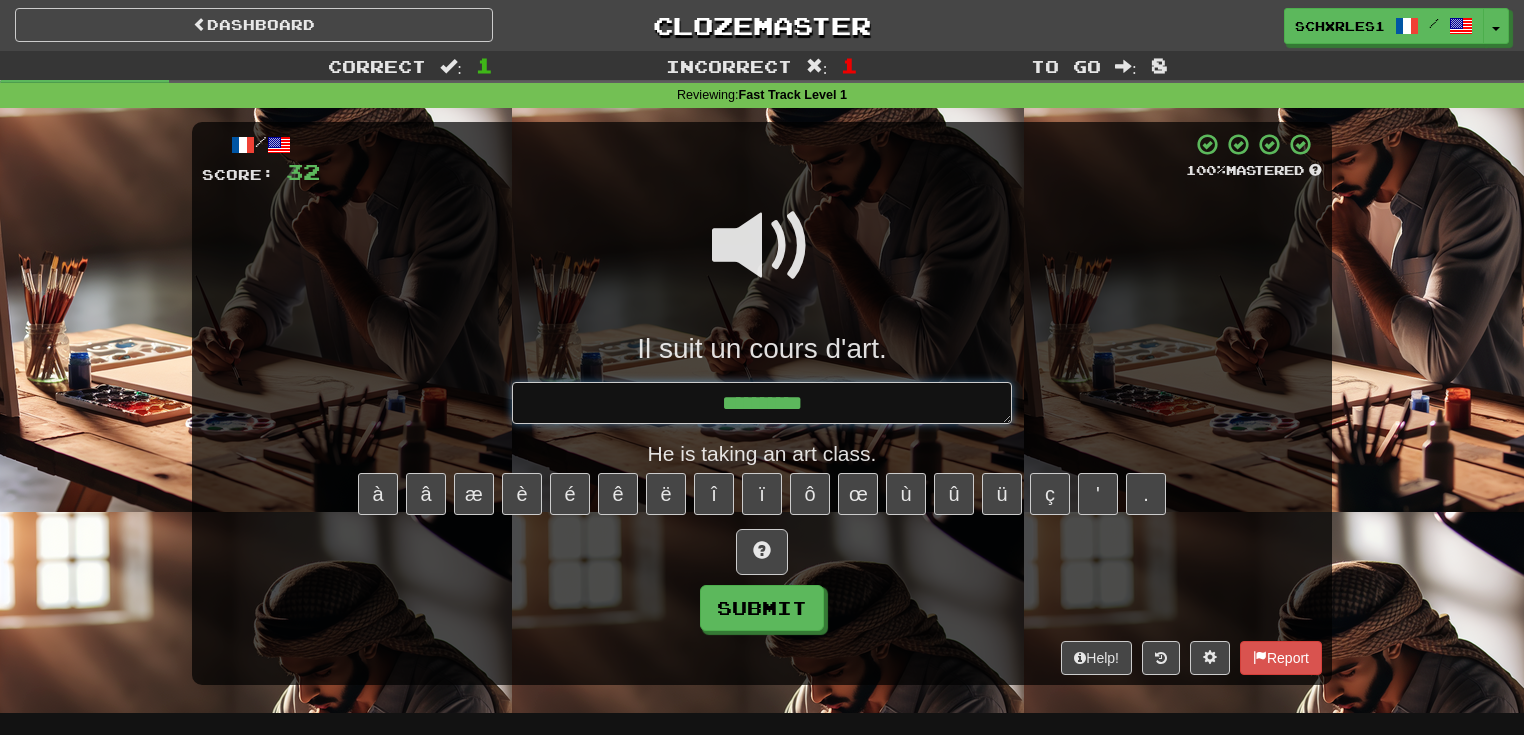 type on "*" 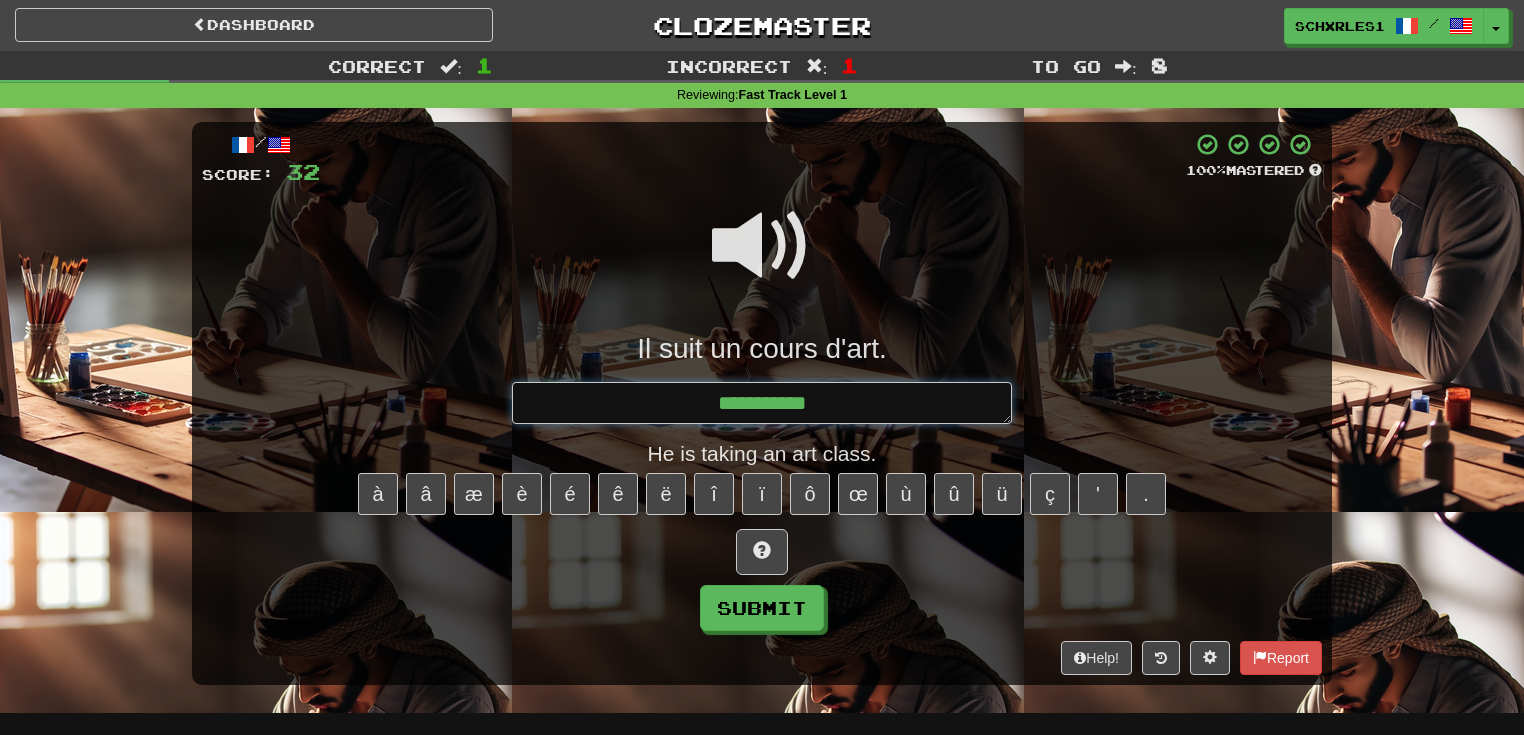 type on "*" 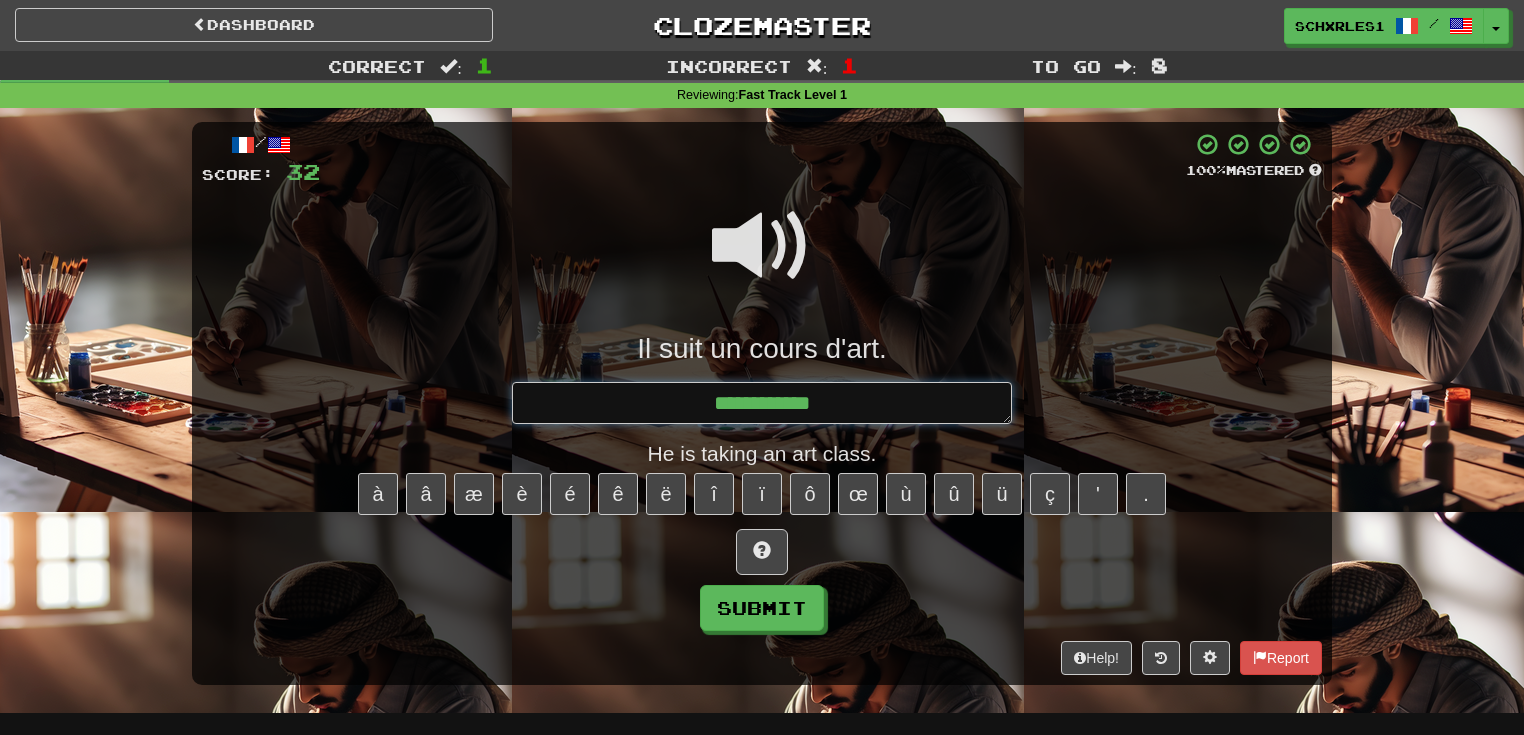 type on "*" 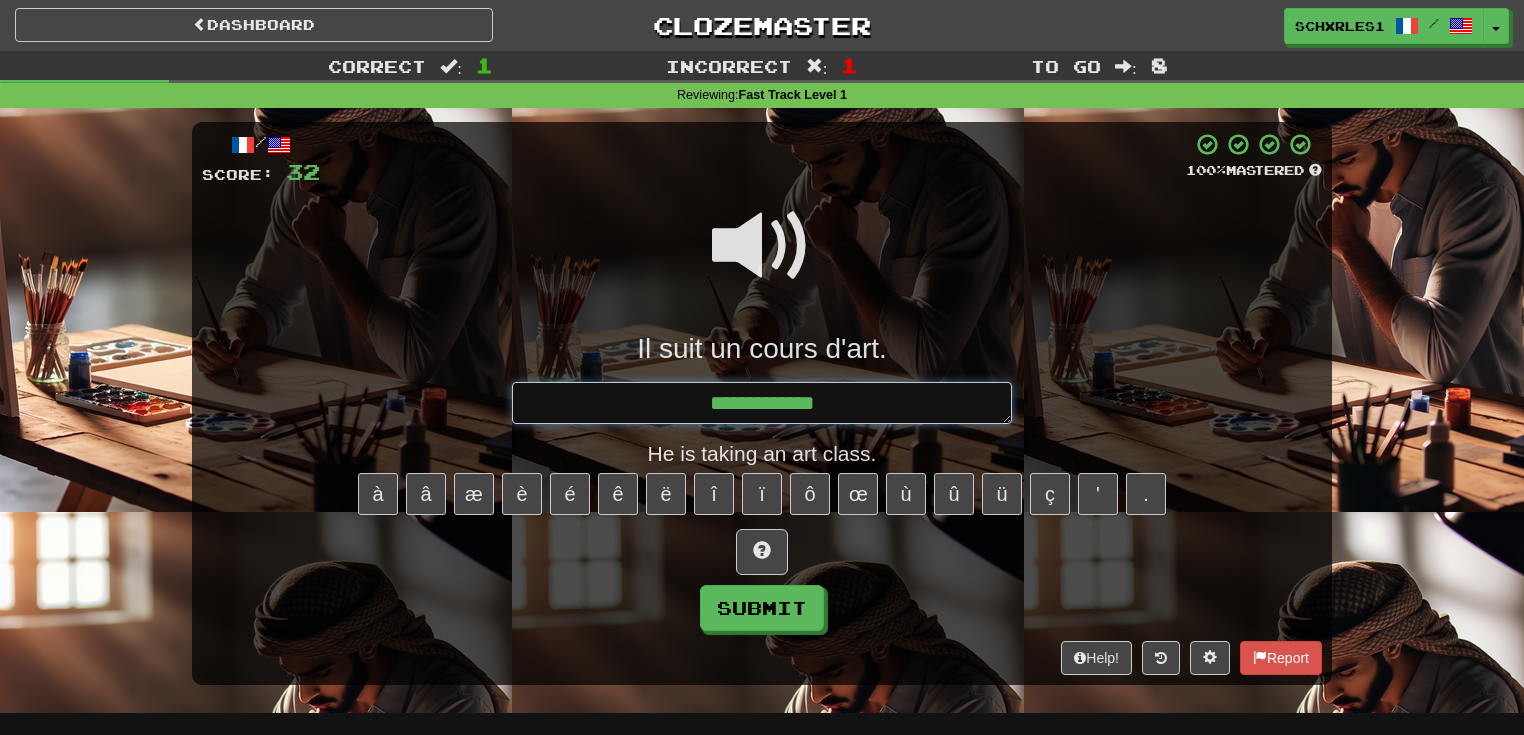 type on "*" 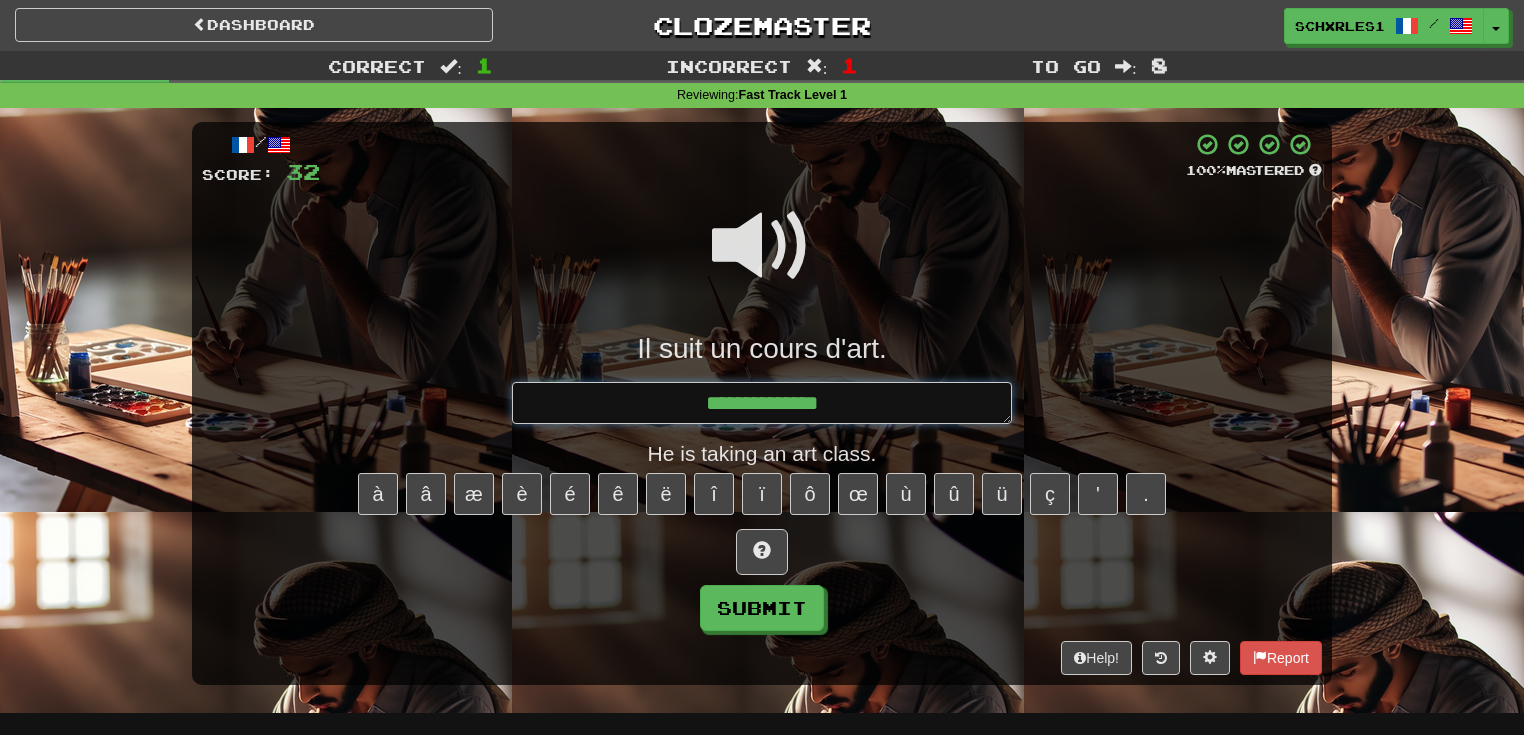 type on "*" 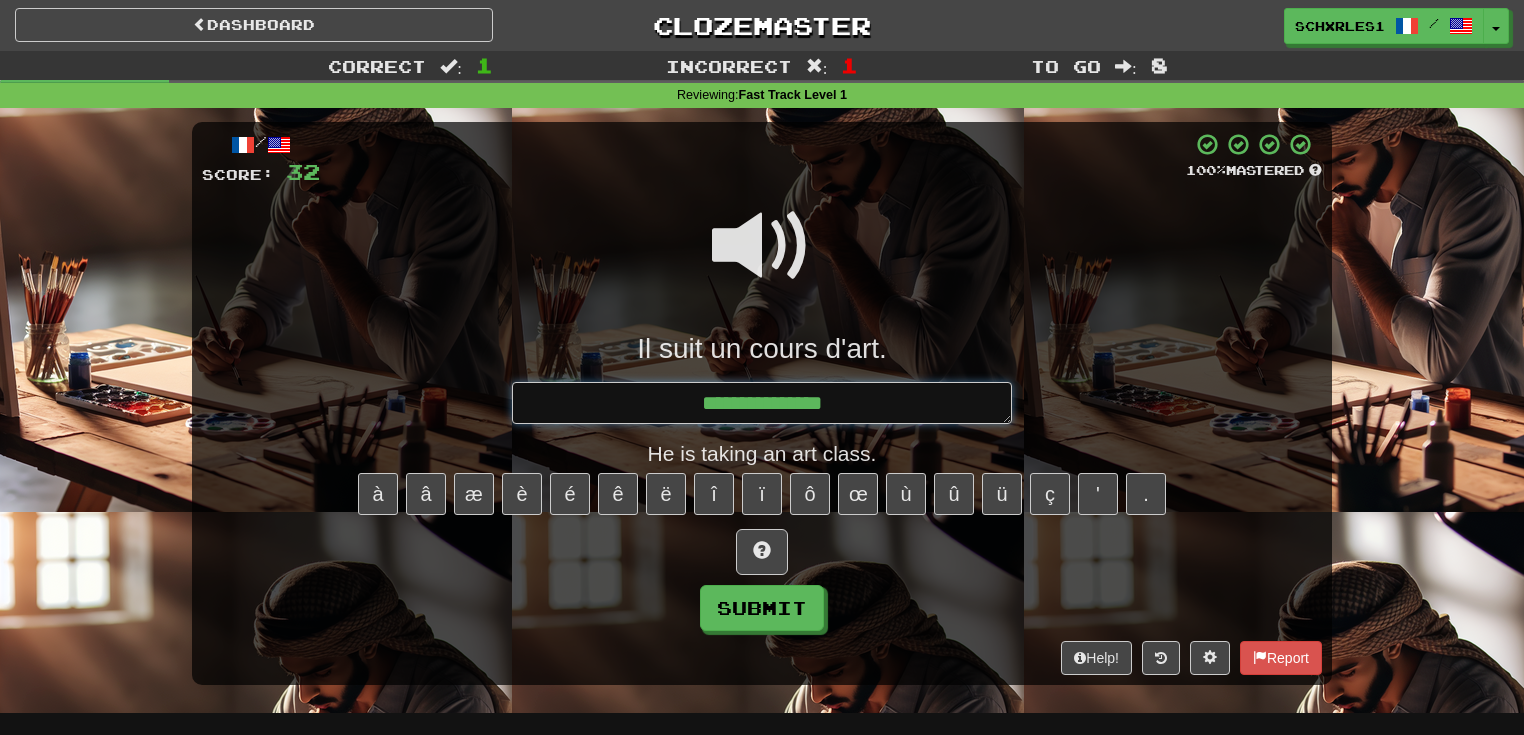 type on "*" 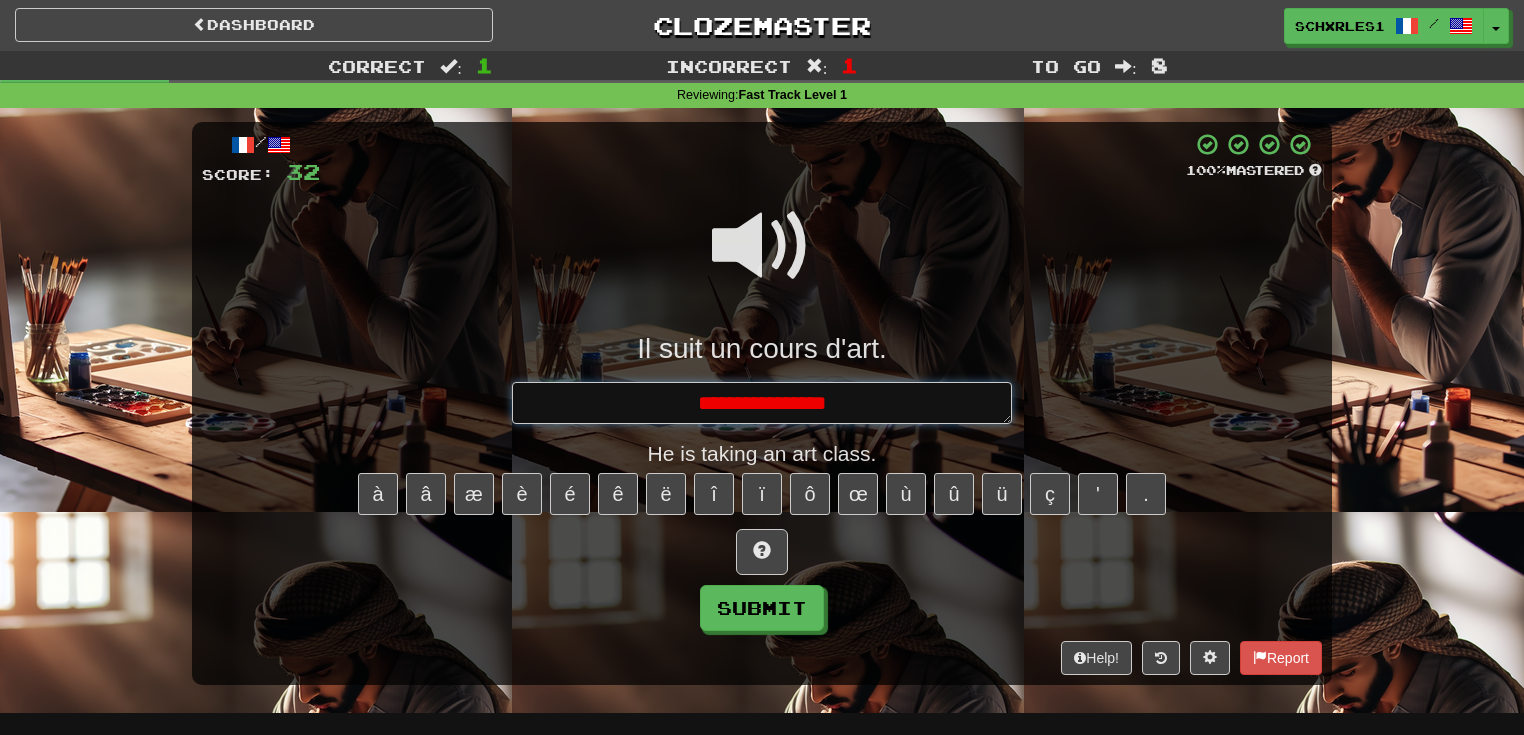 type on "*" 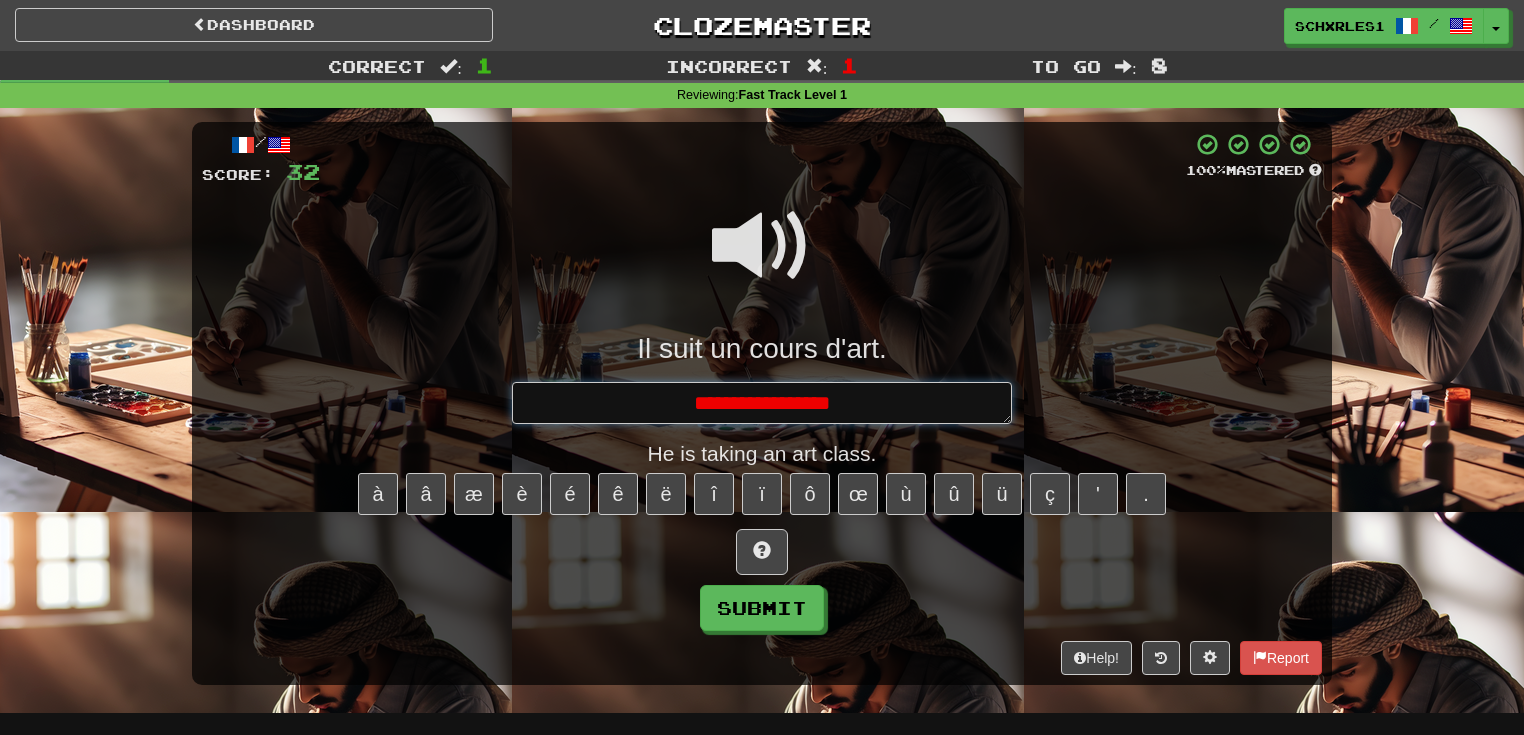 type on "*" 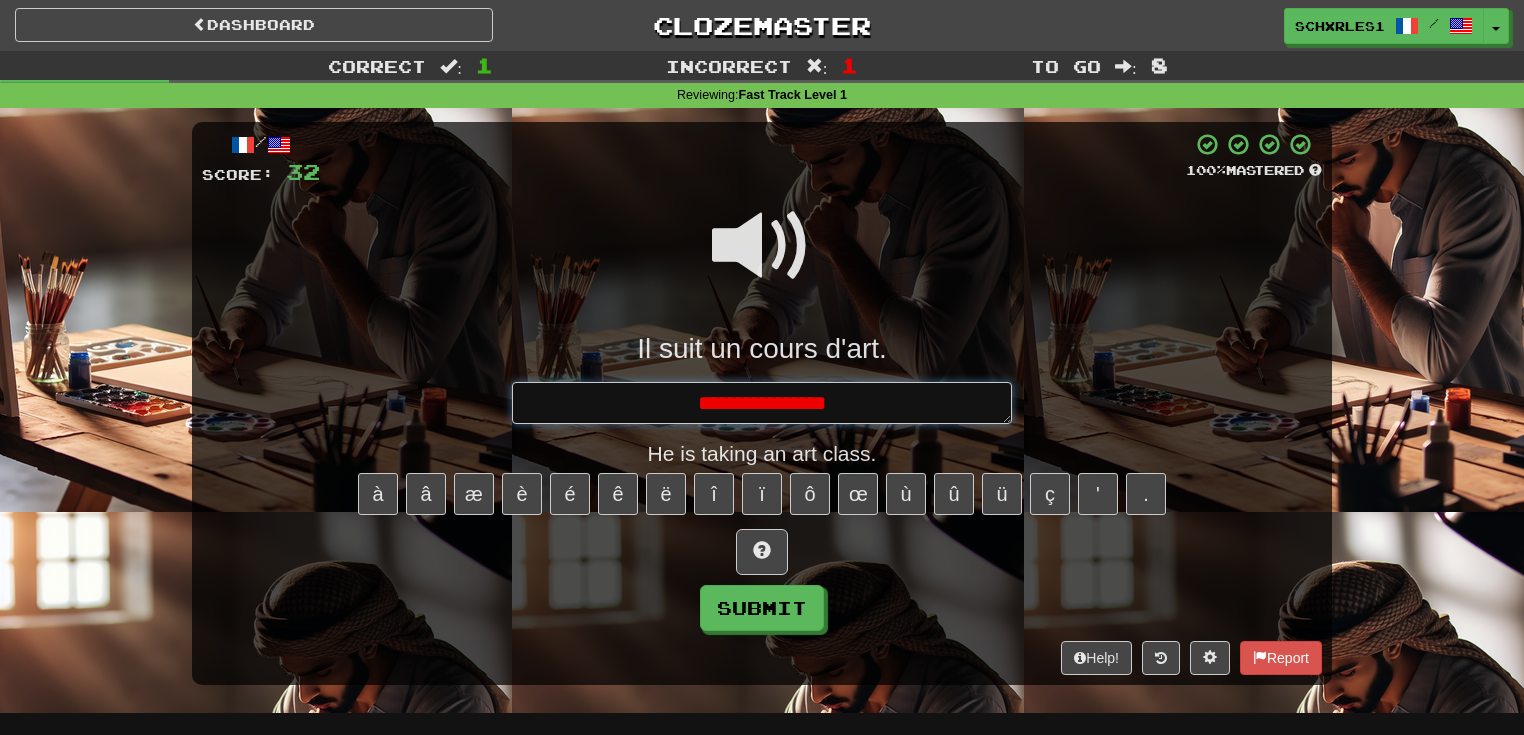 type on "*" 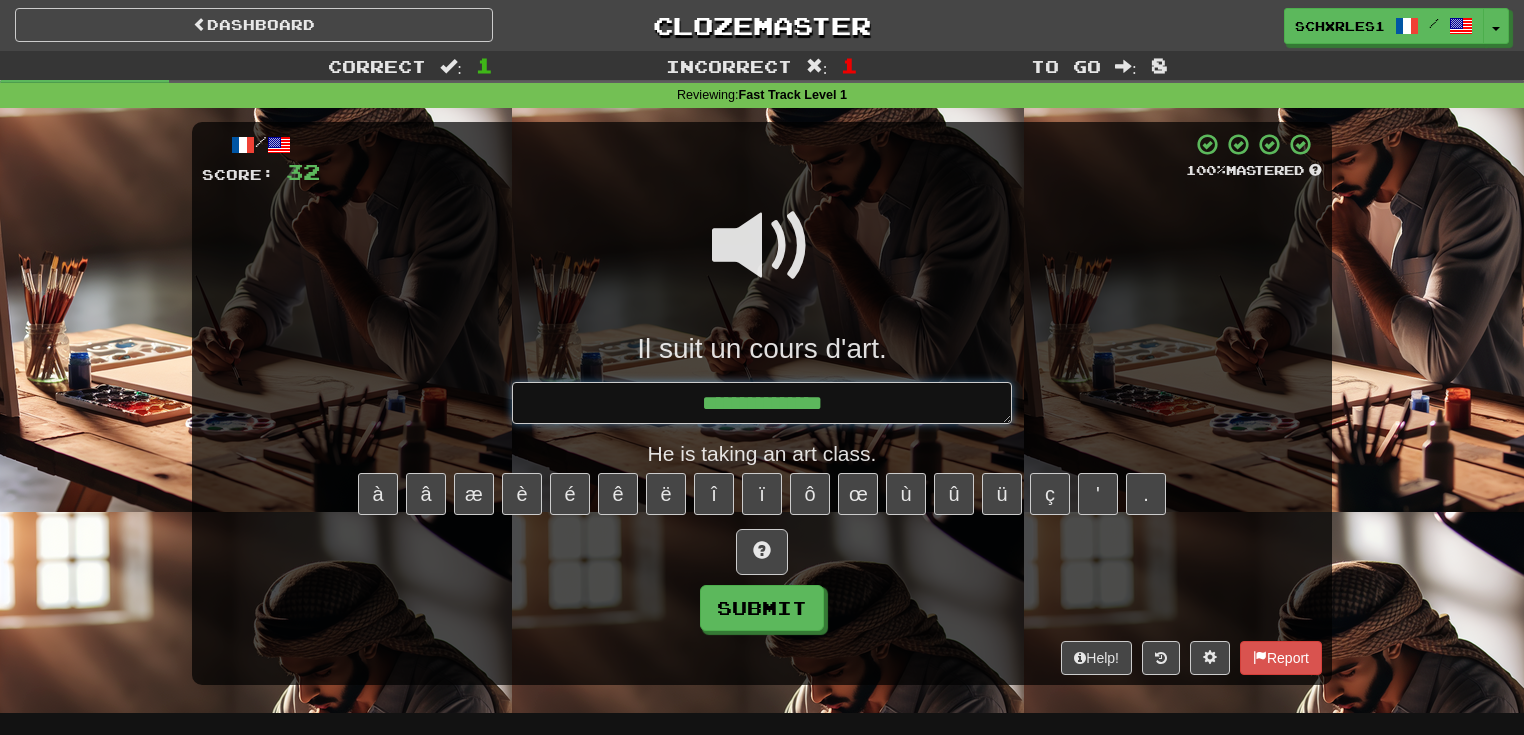 type on "*" 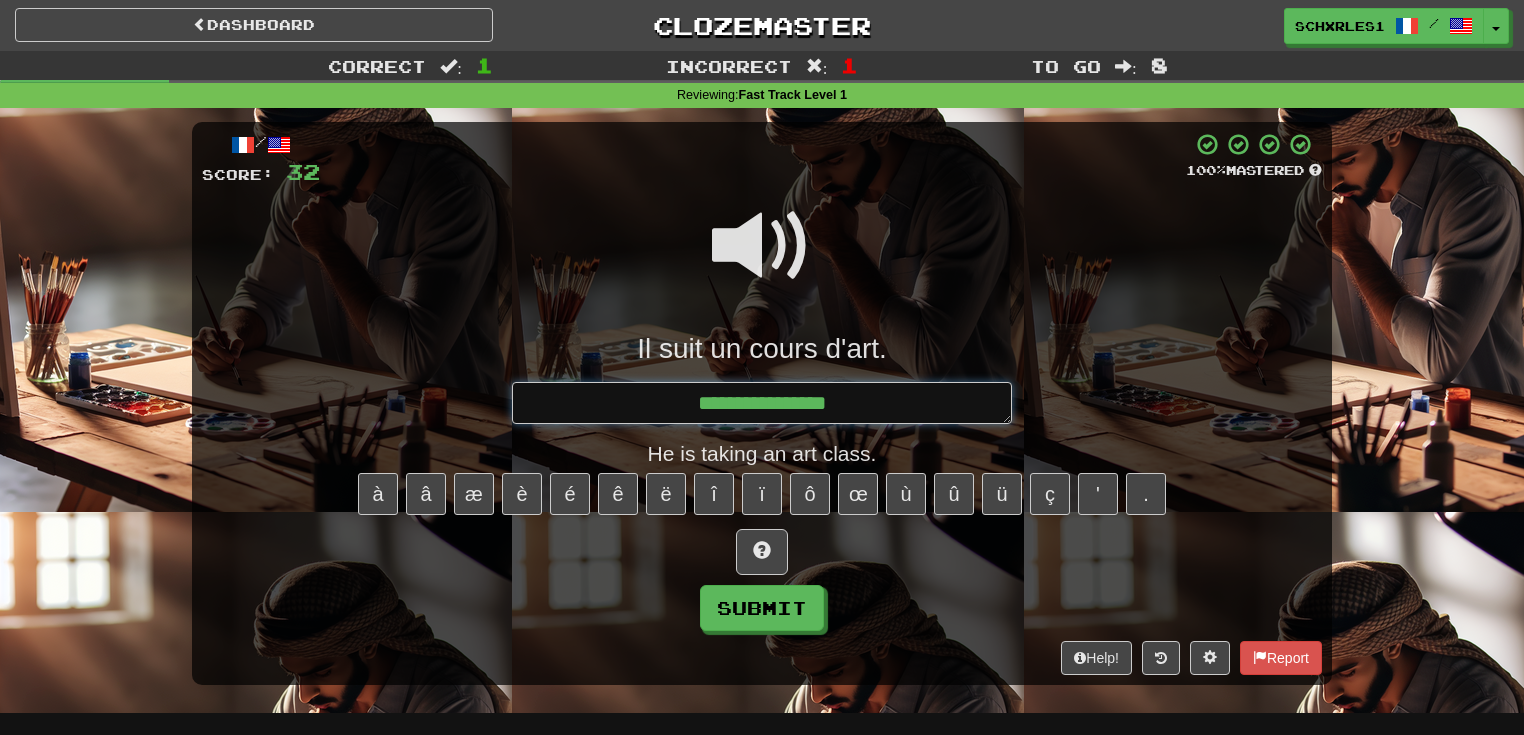 type on "*" 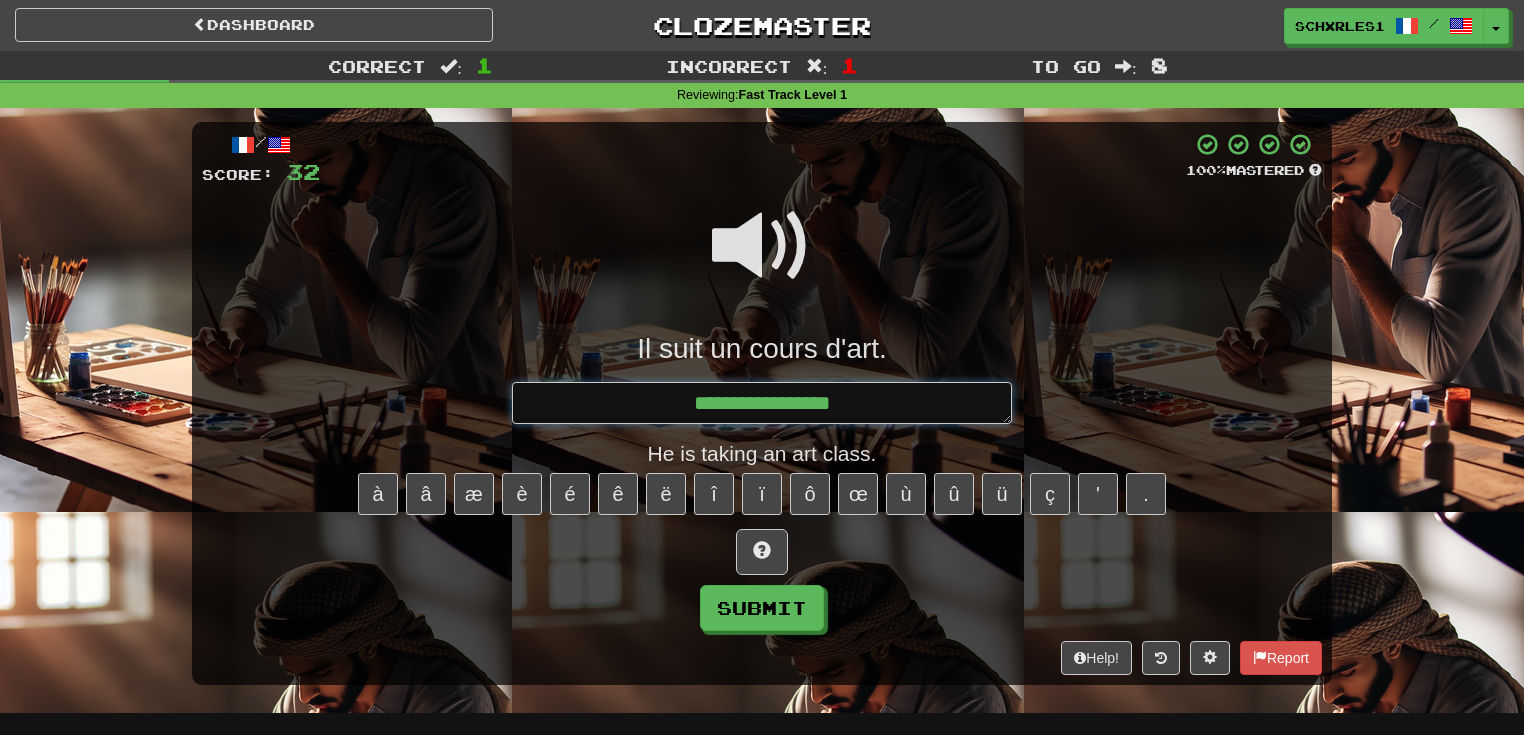 type on "*" 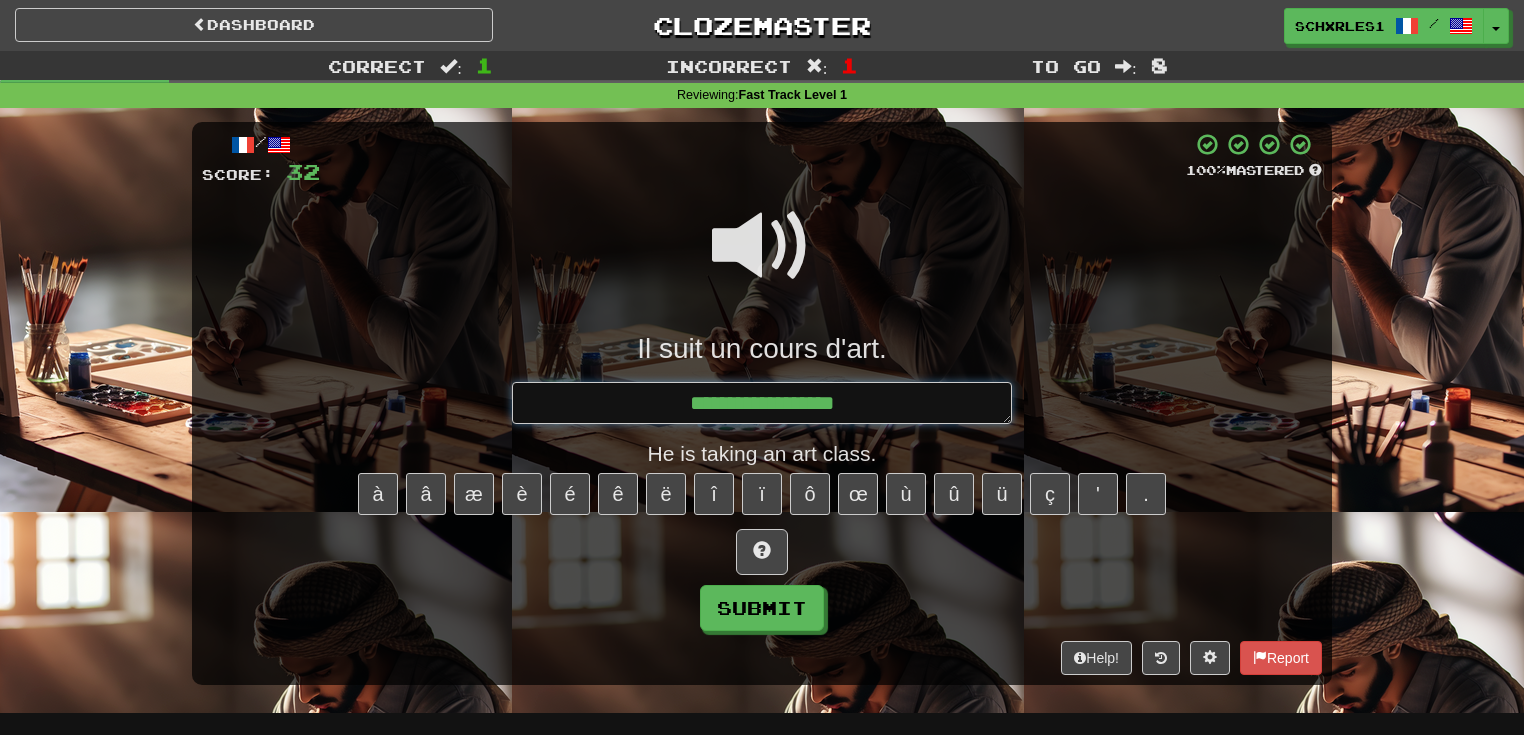 type on "*" 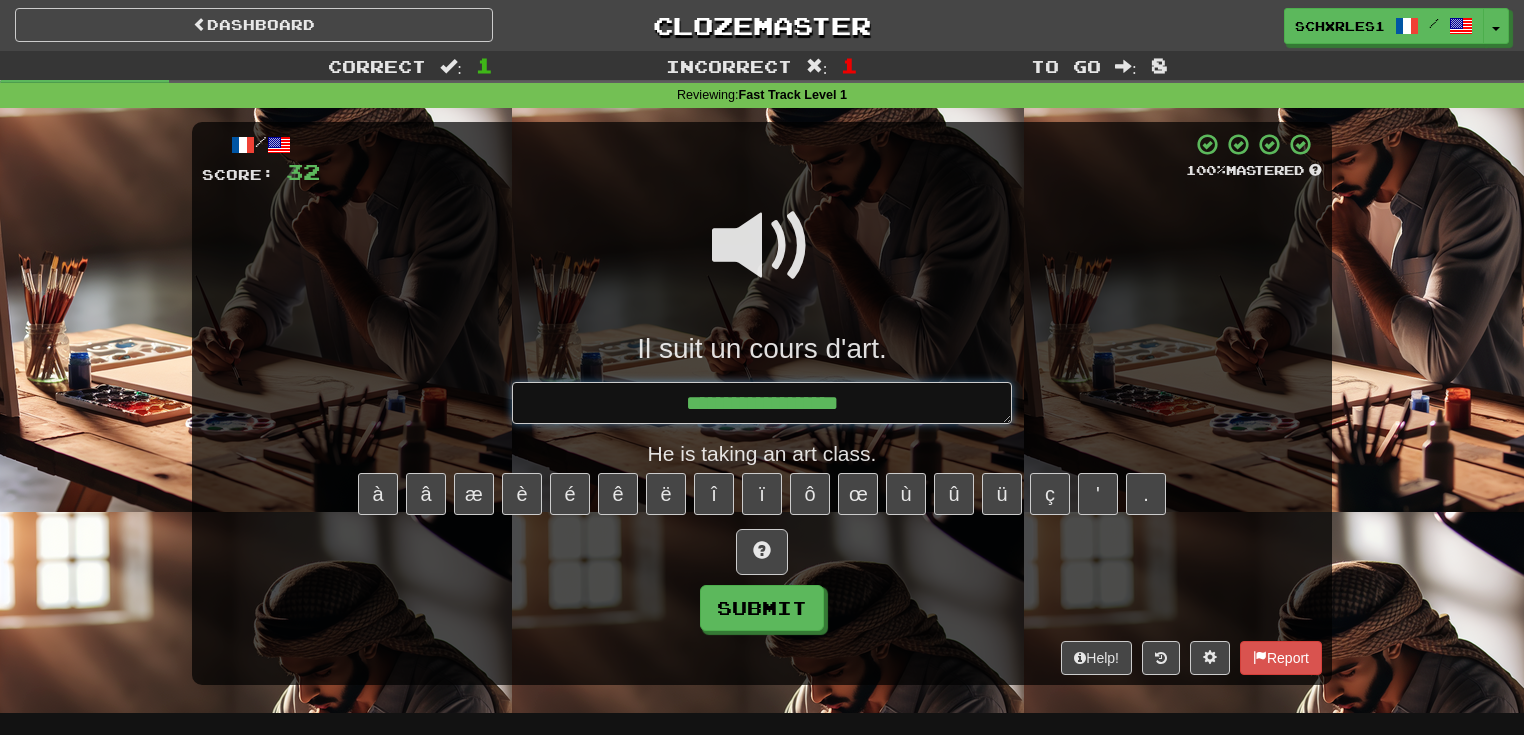 type on "*" 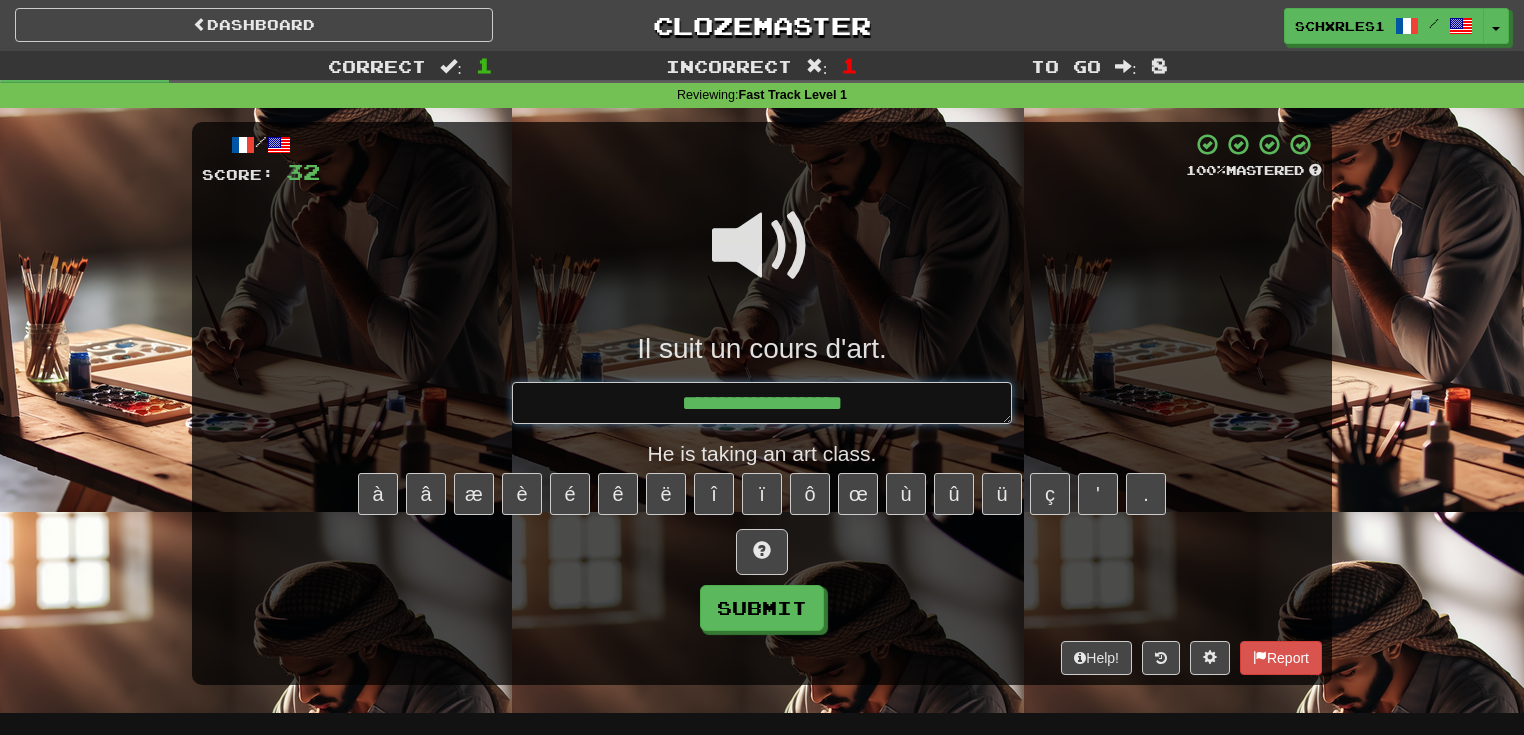 type on "*" 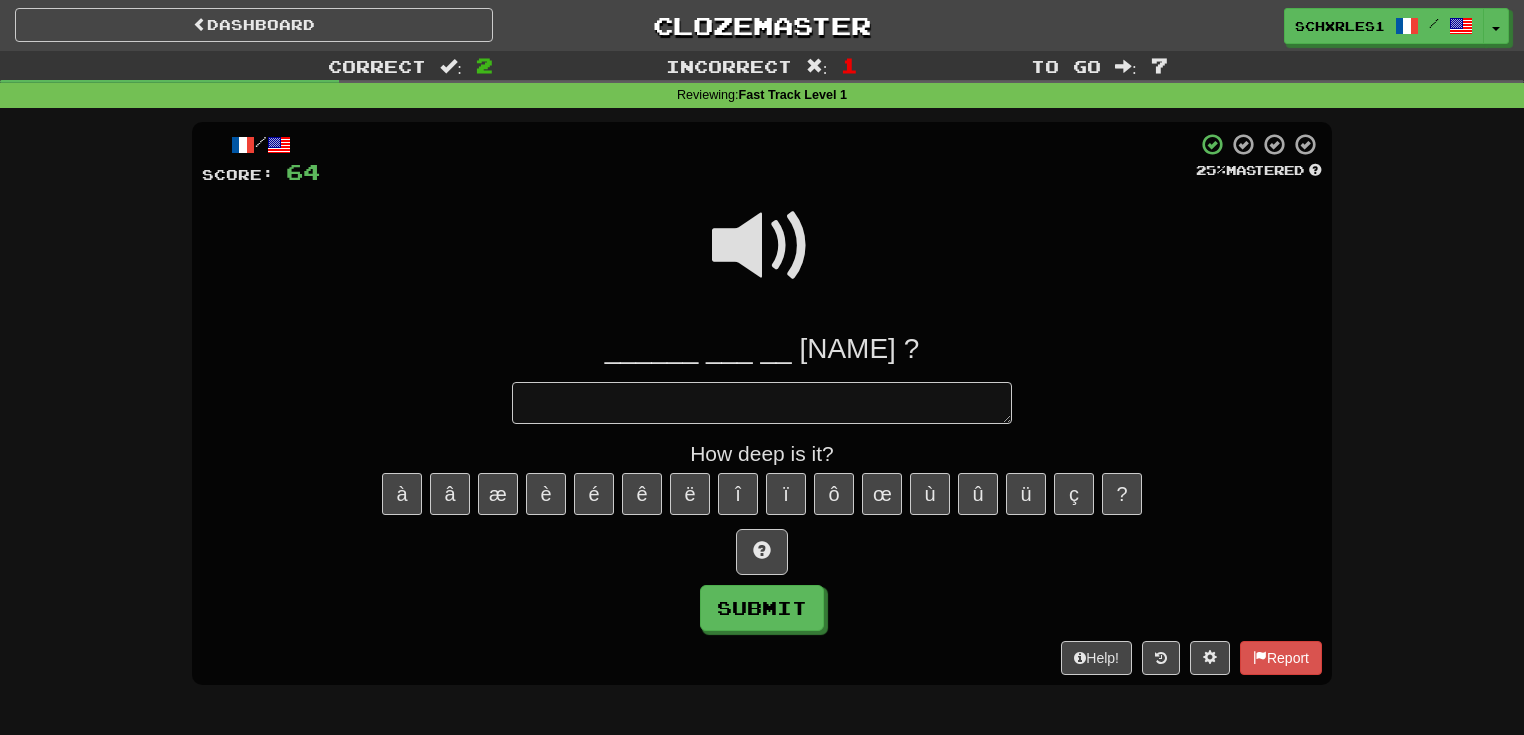 type on "*" 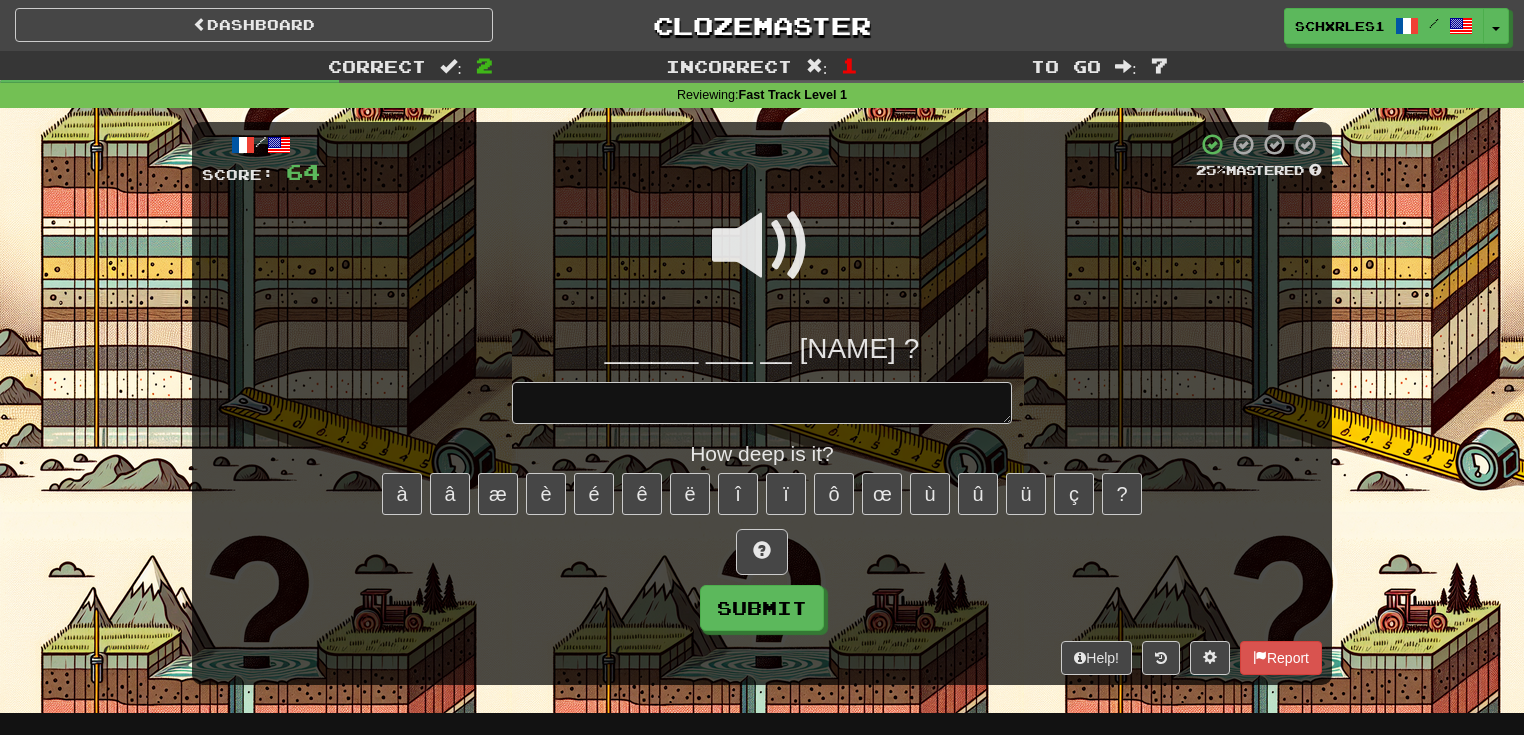 type on "*" 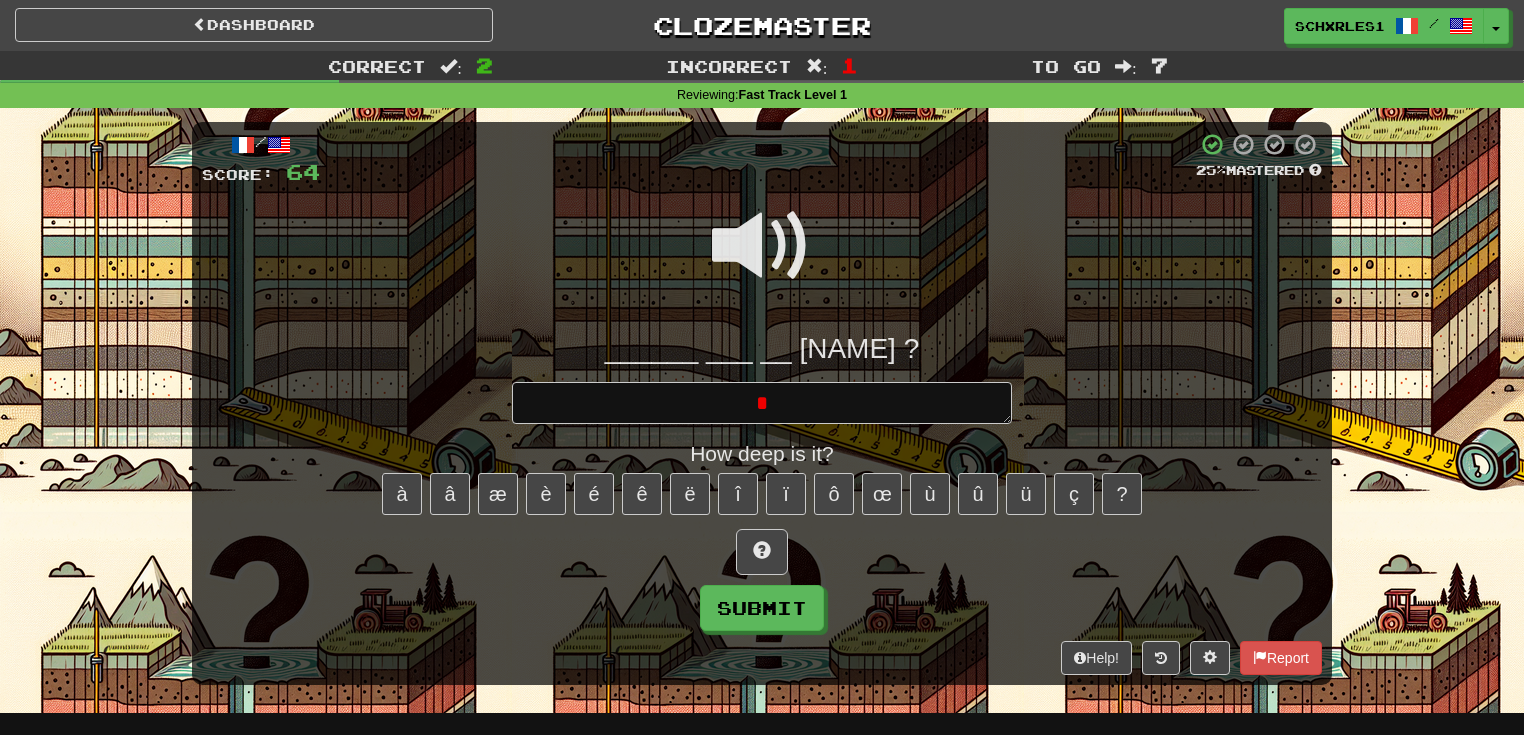 type 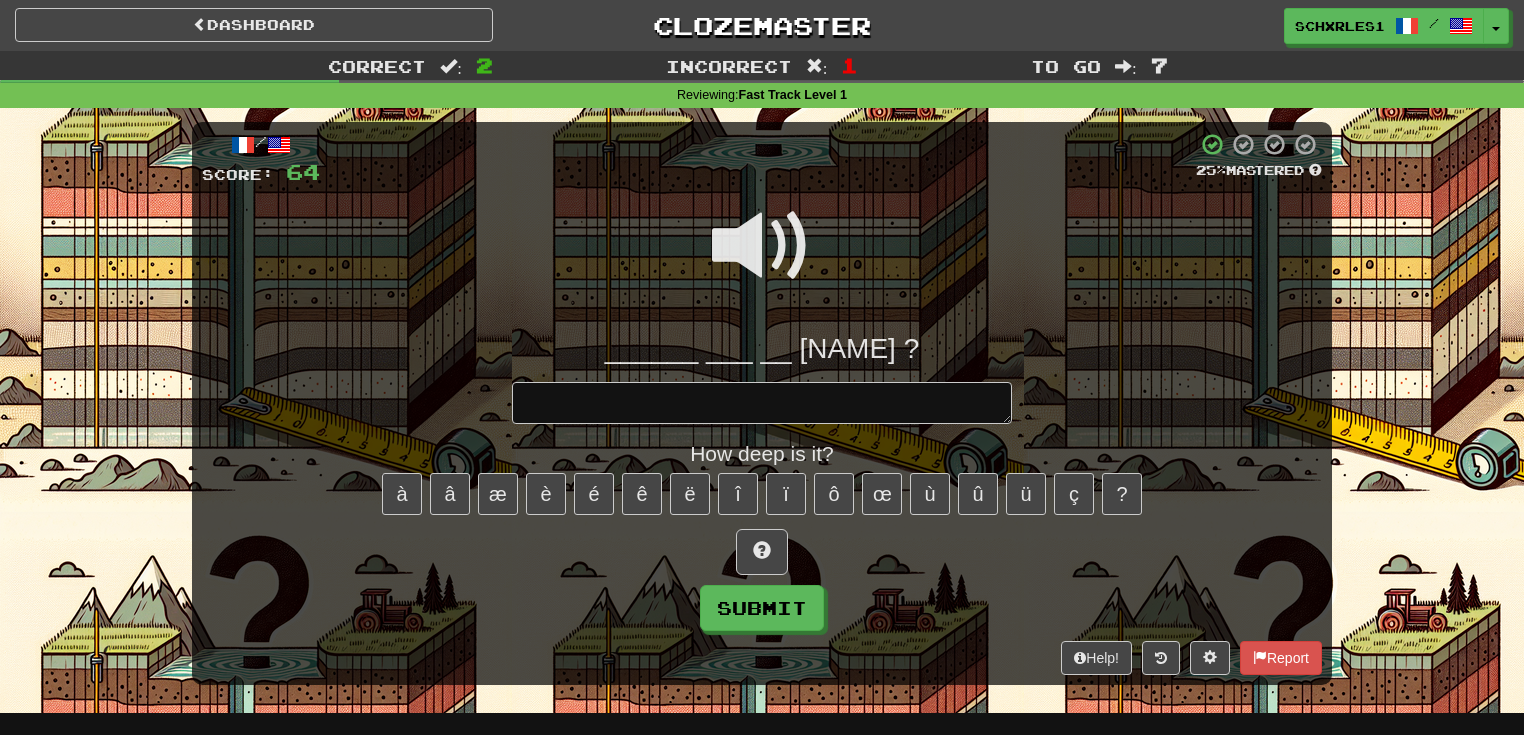 type on "*" 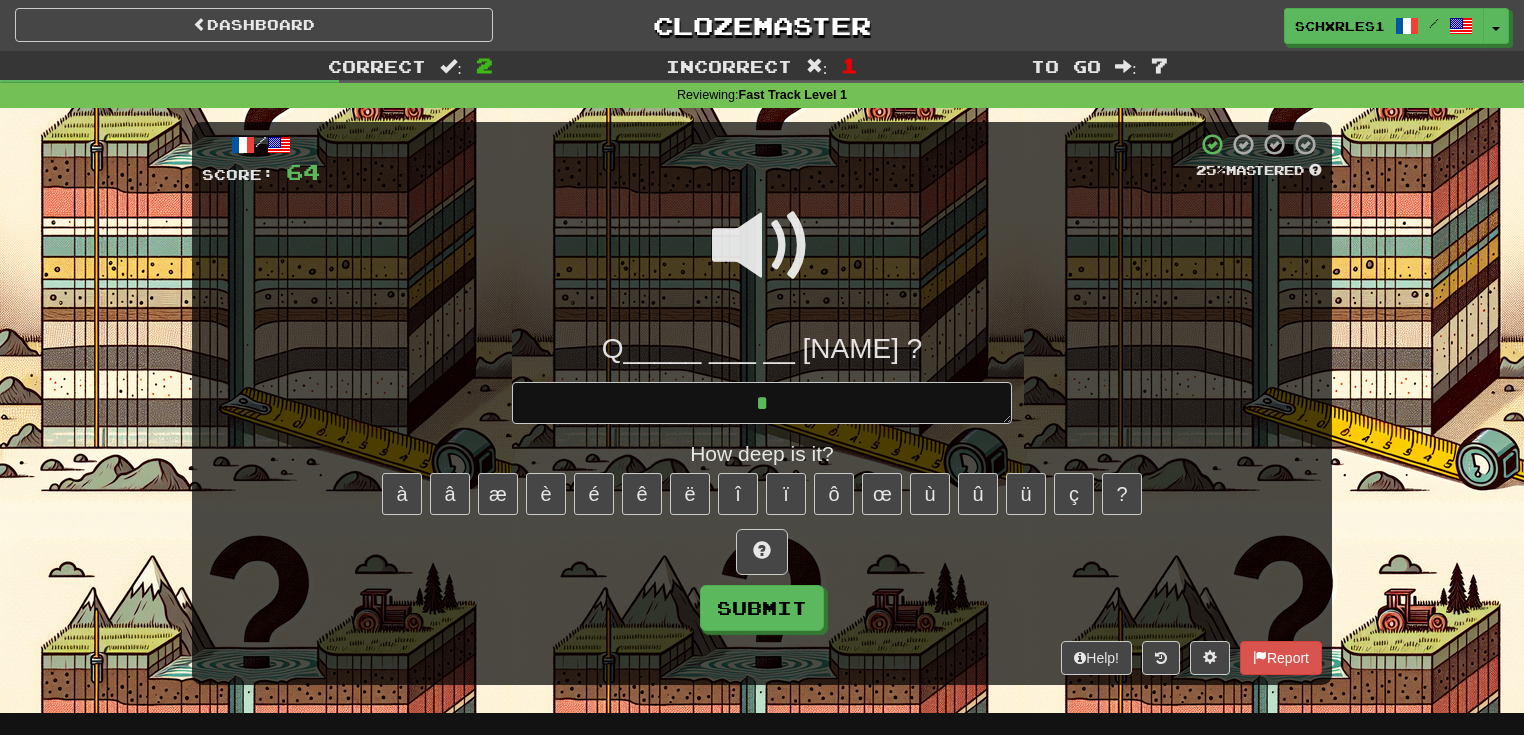 type on "*" 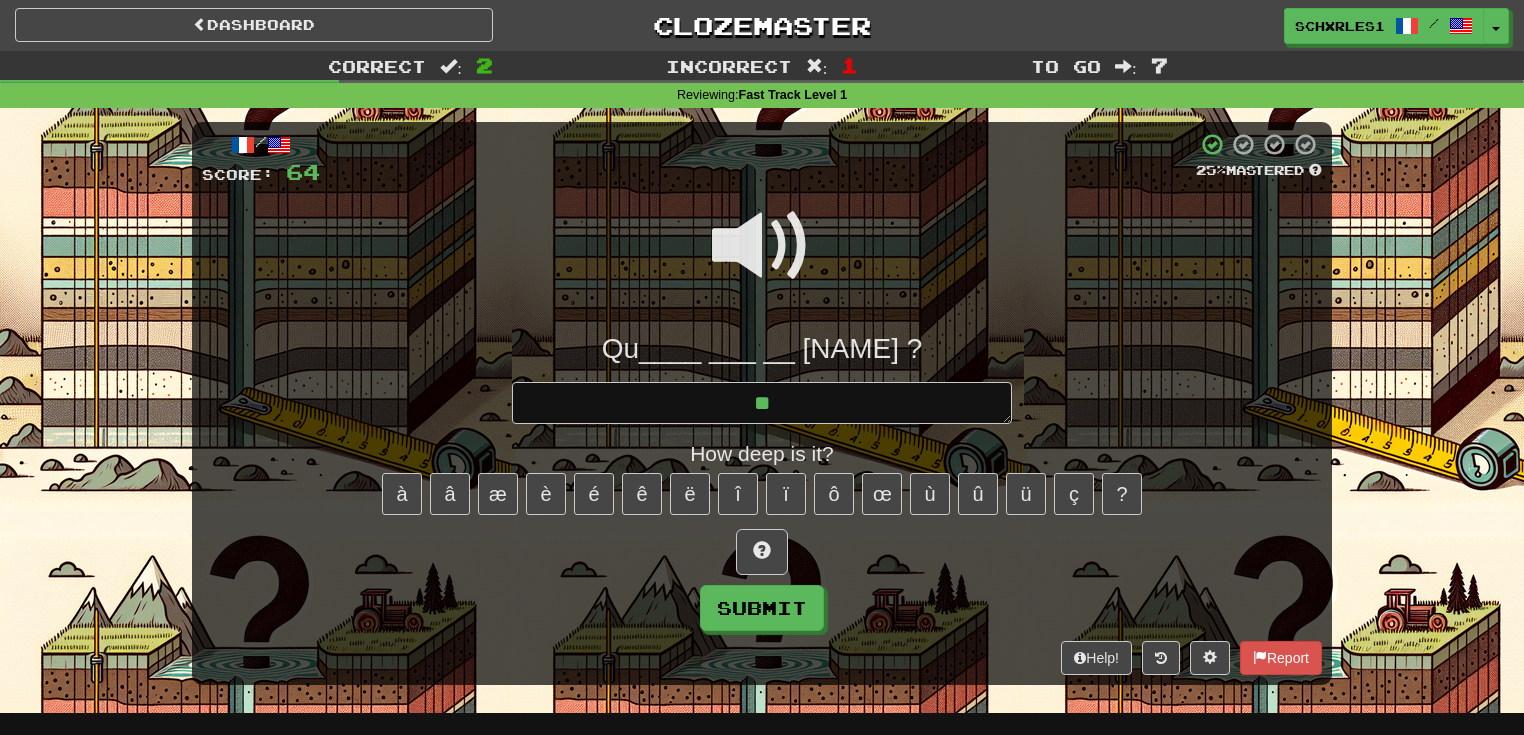 type on "*" 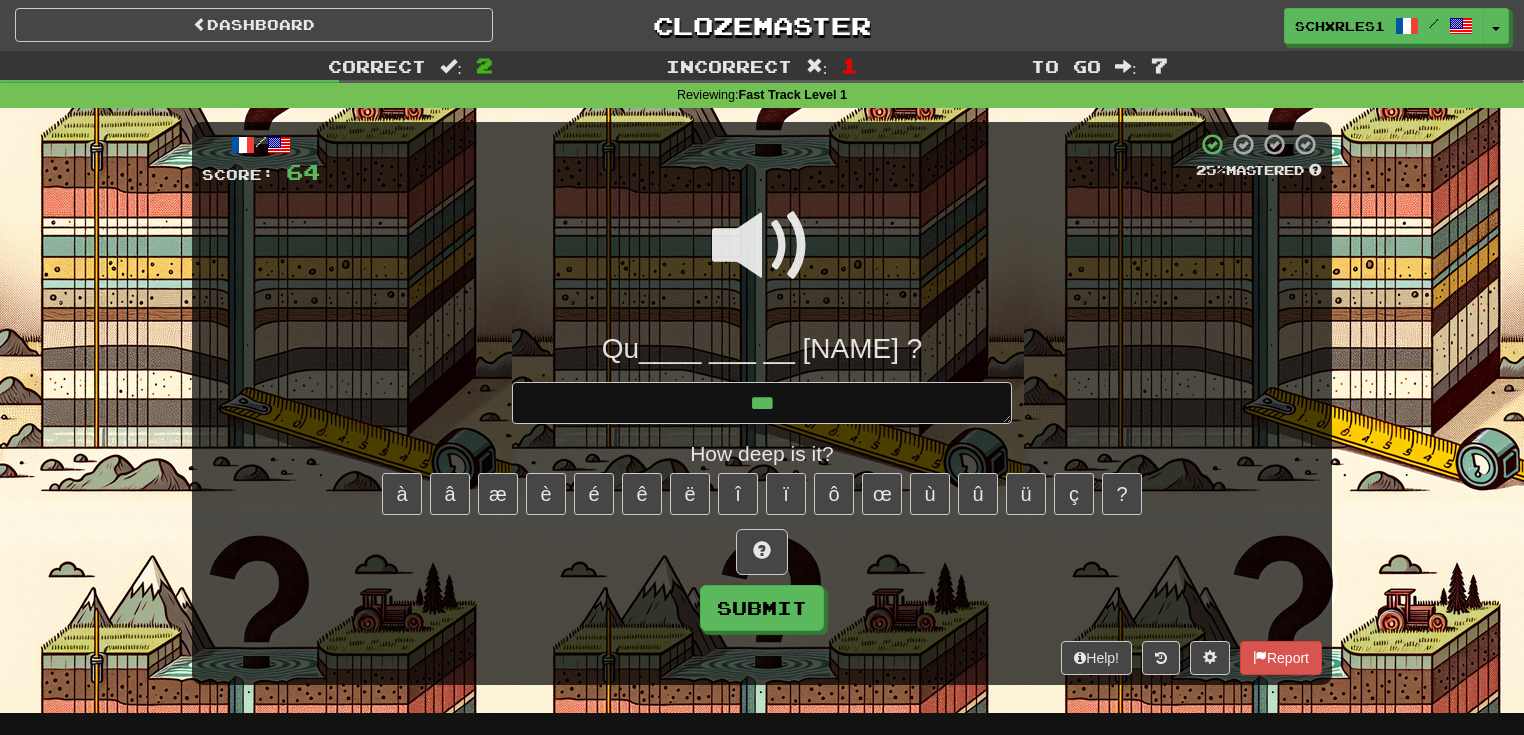 type on "*" 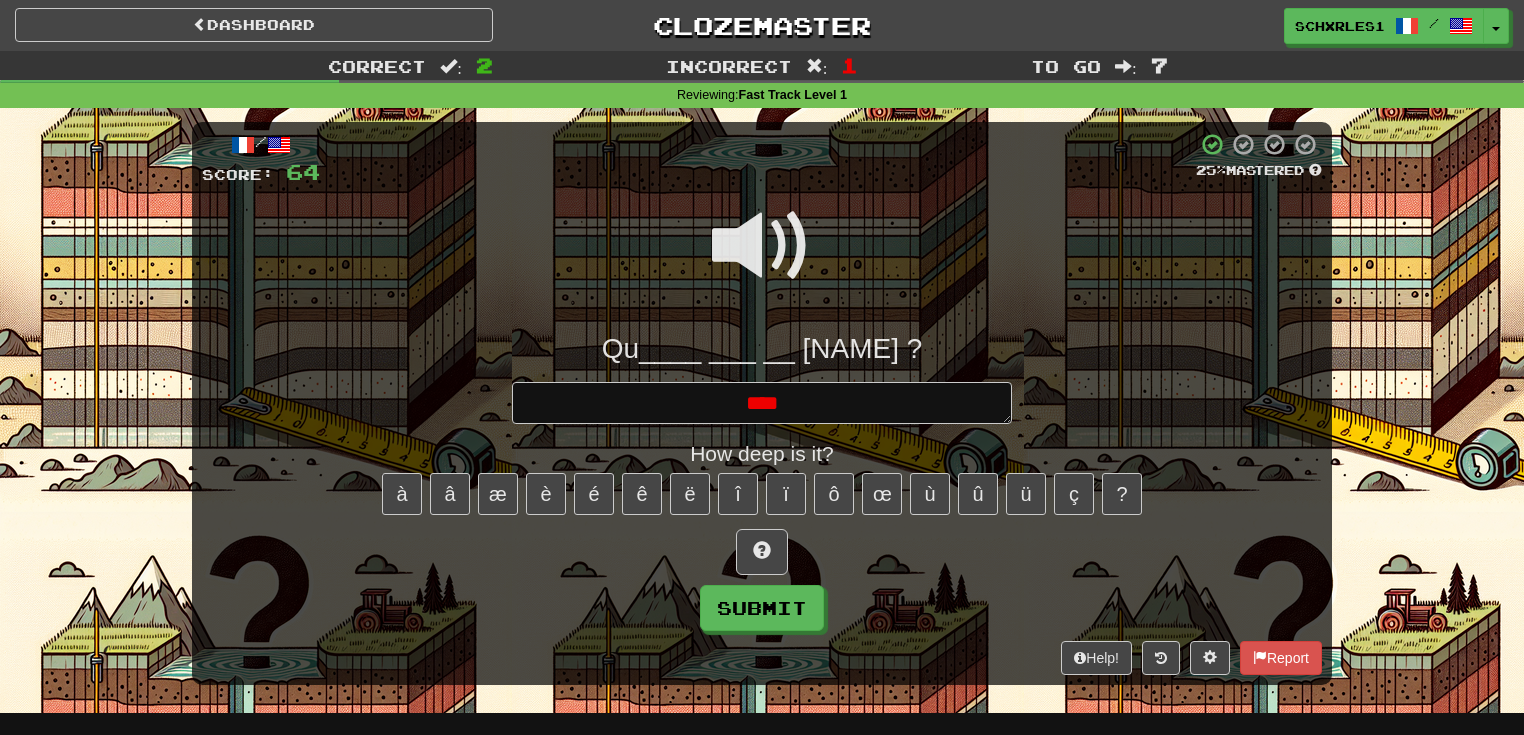 type on "*" 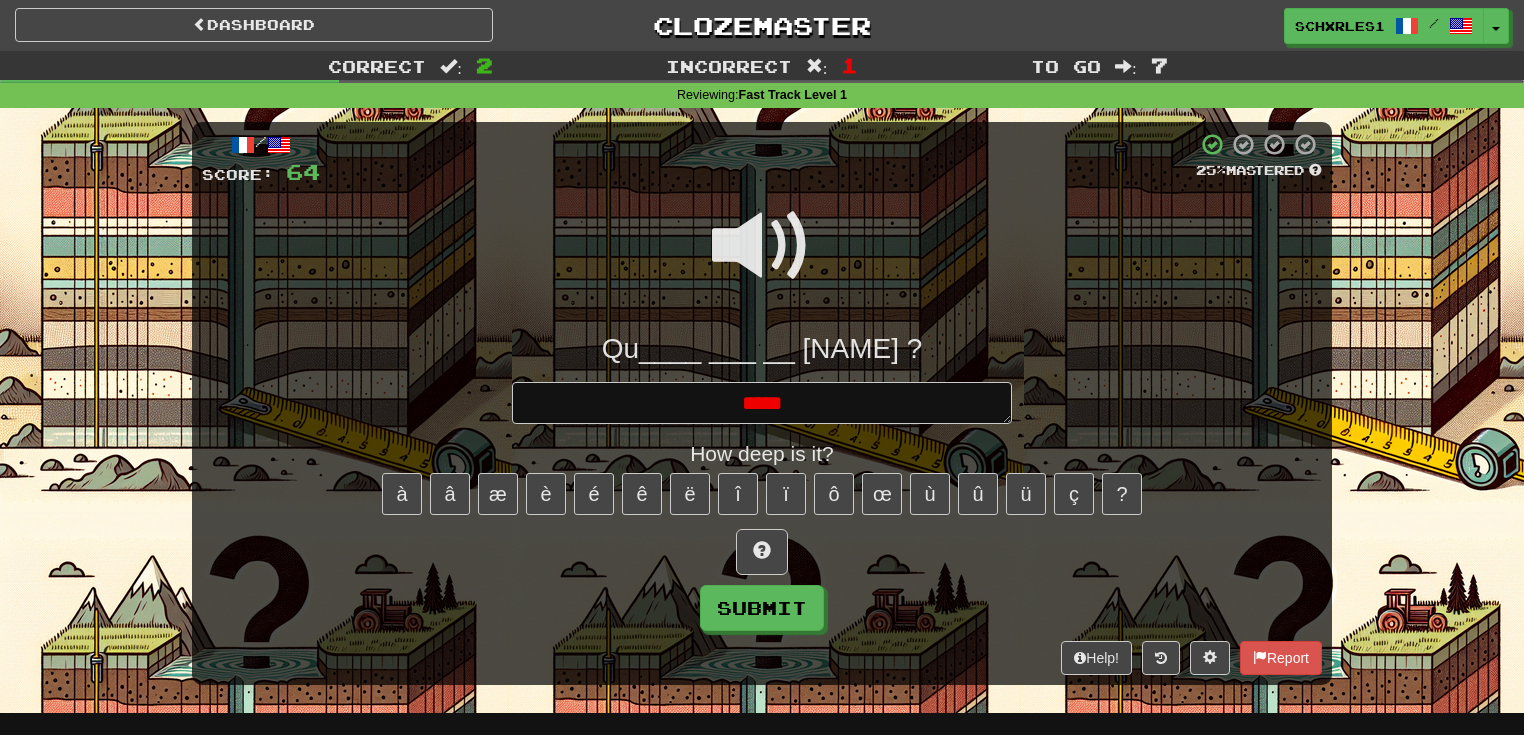 type on "*" 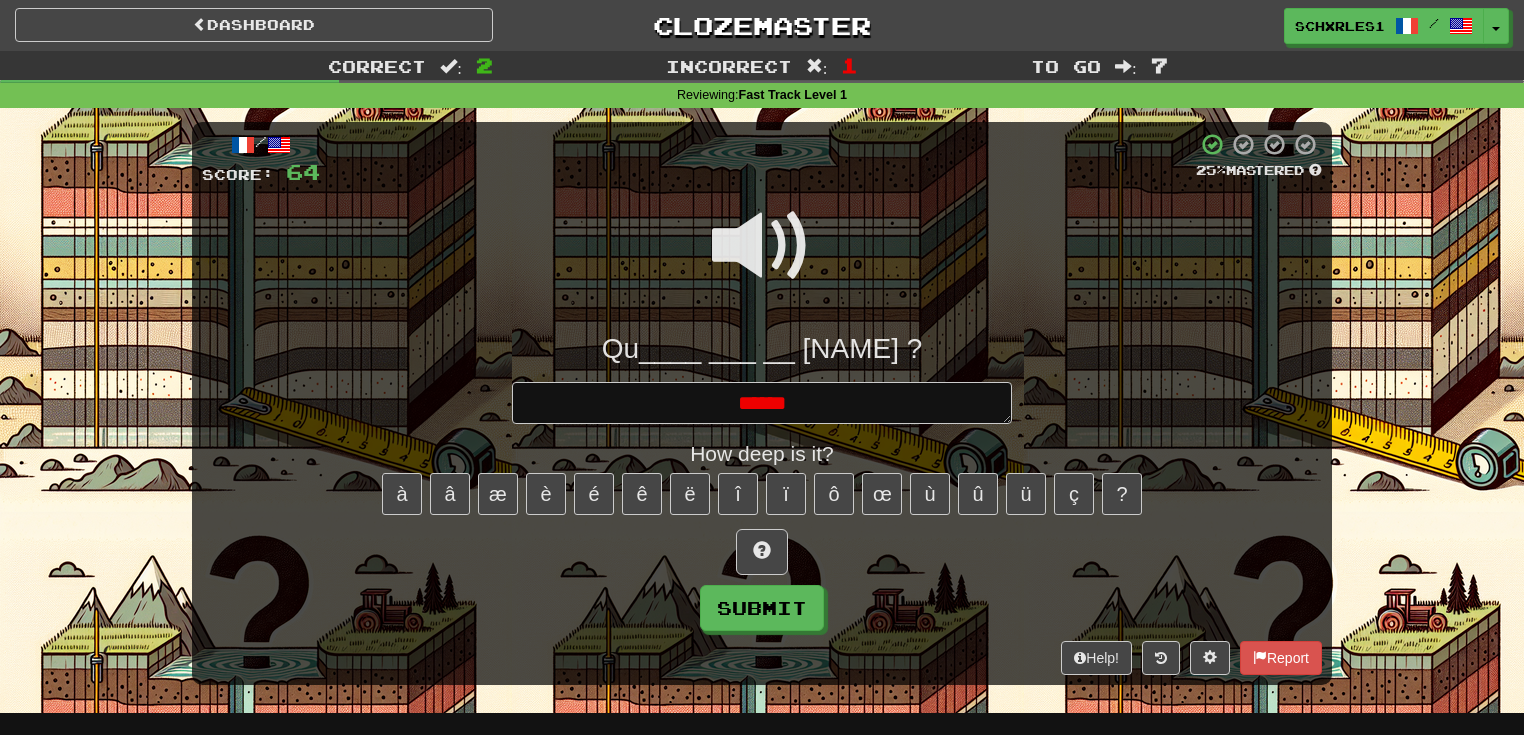 type on "*" 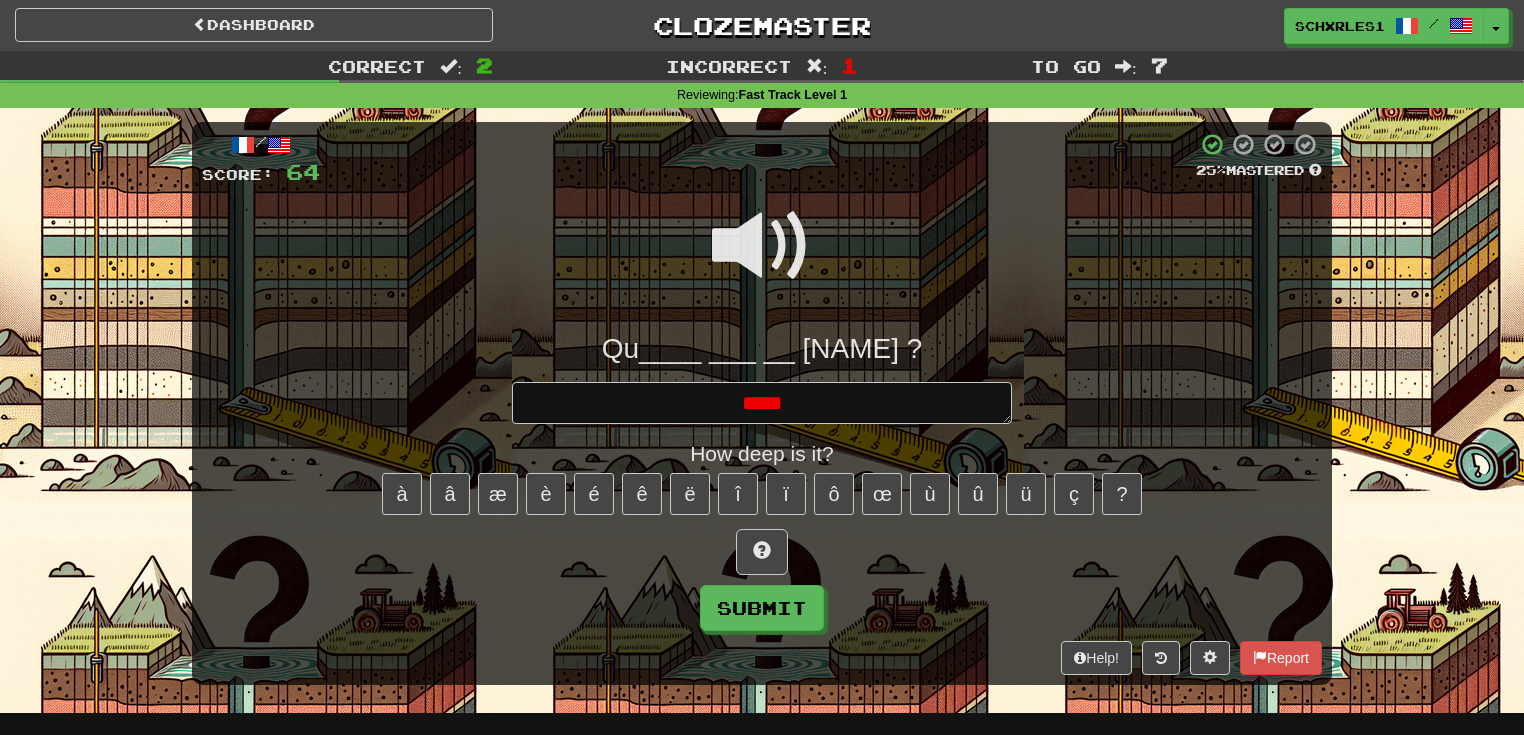 type on "*" 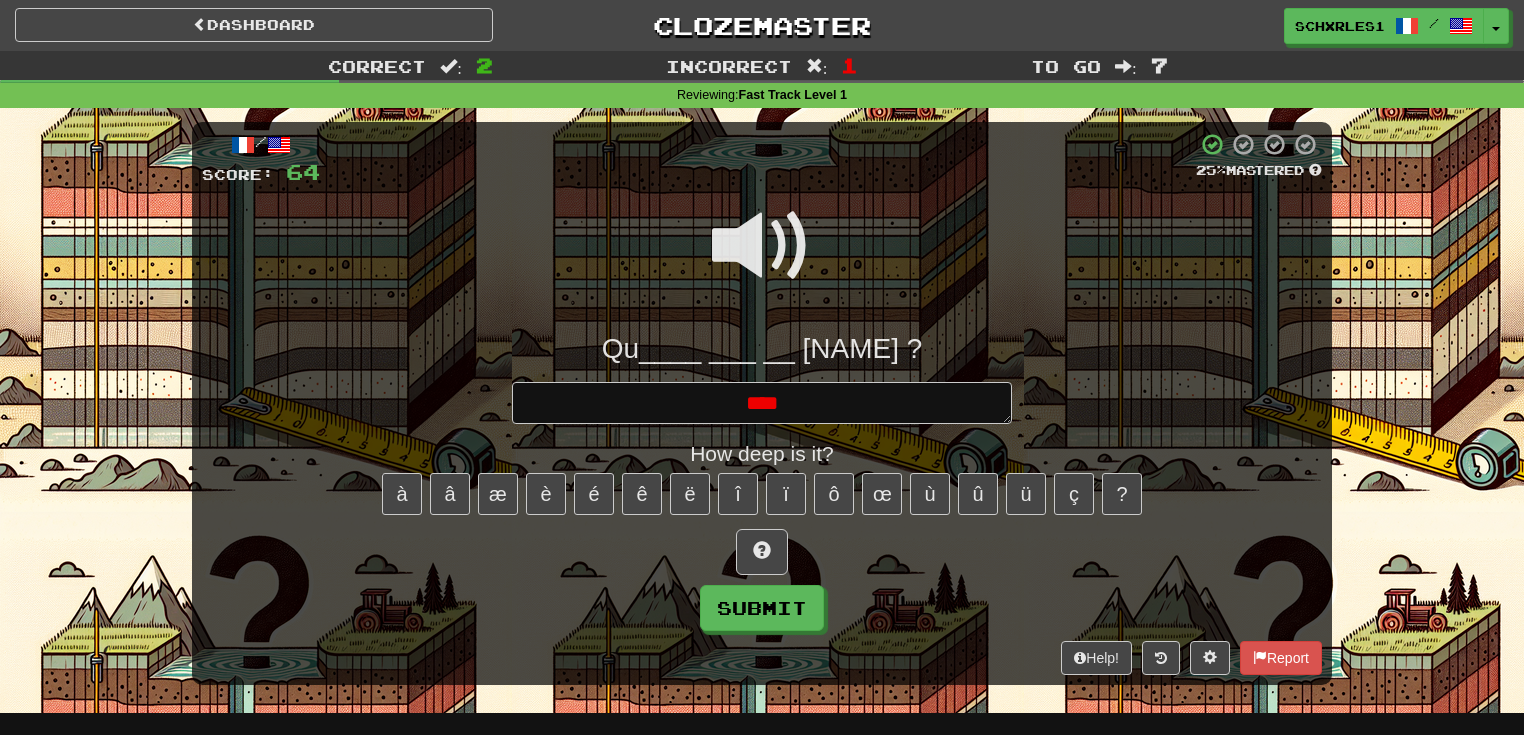type on "*" 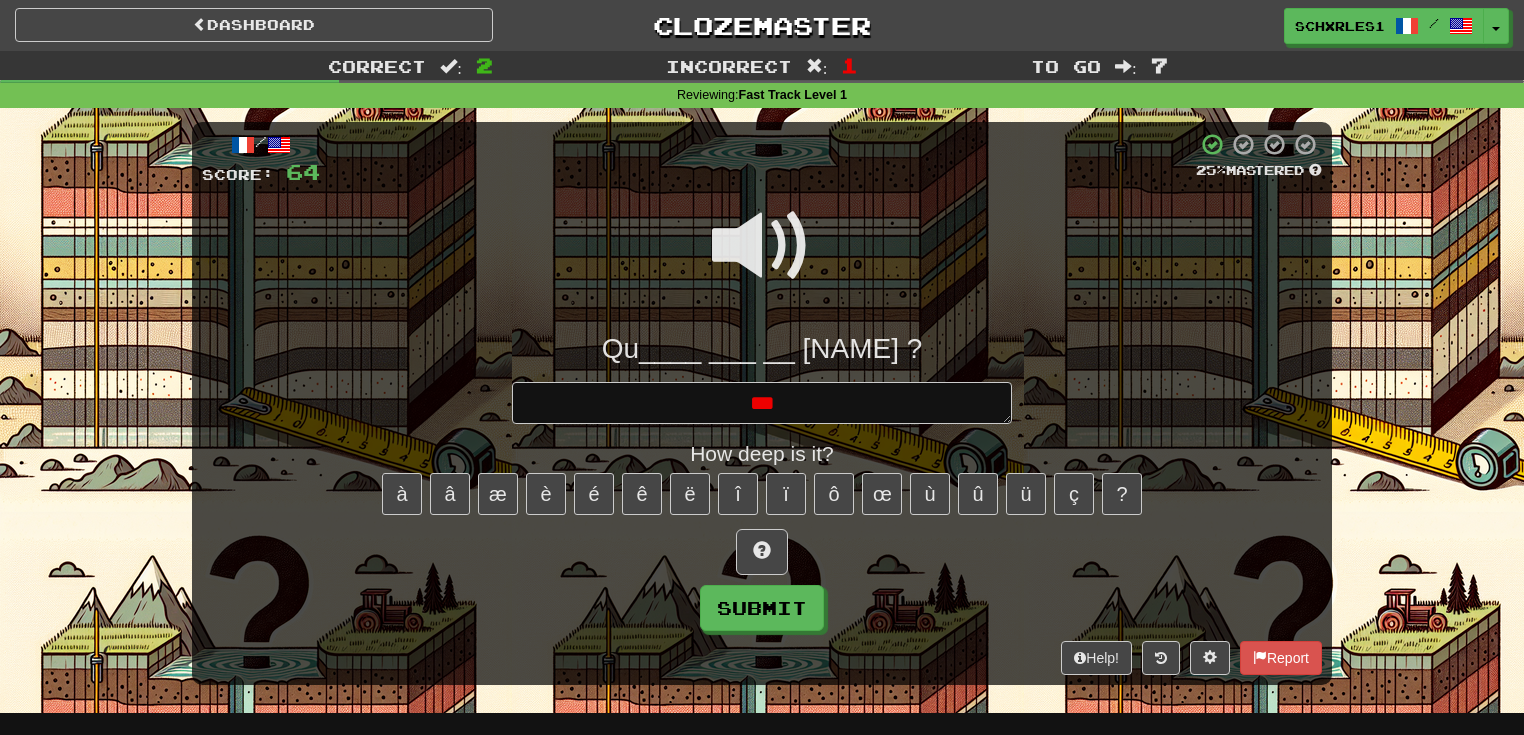 type on "*" 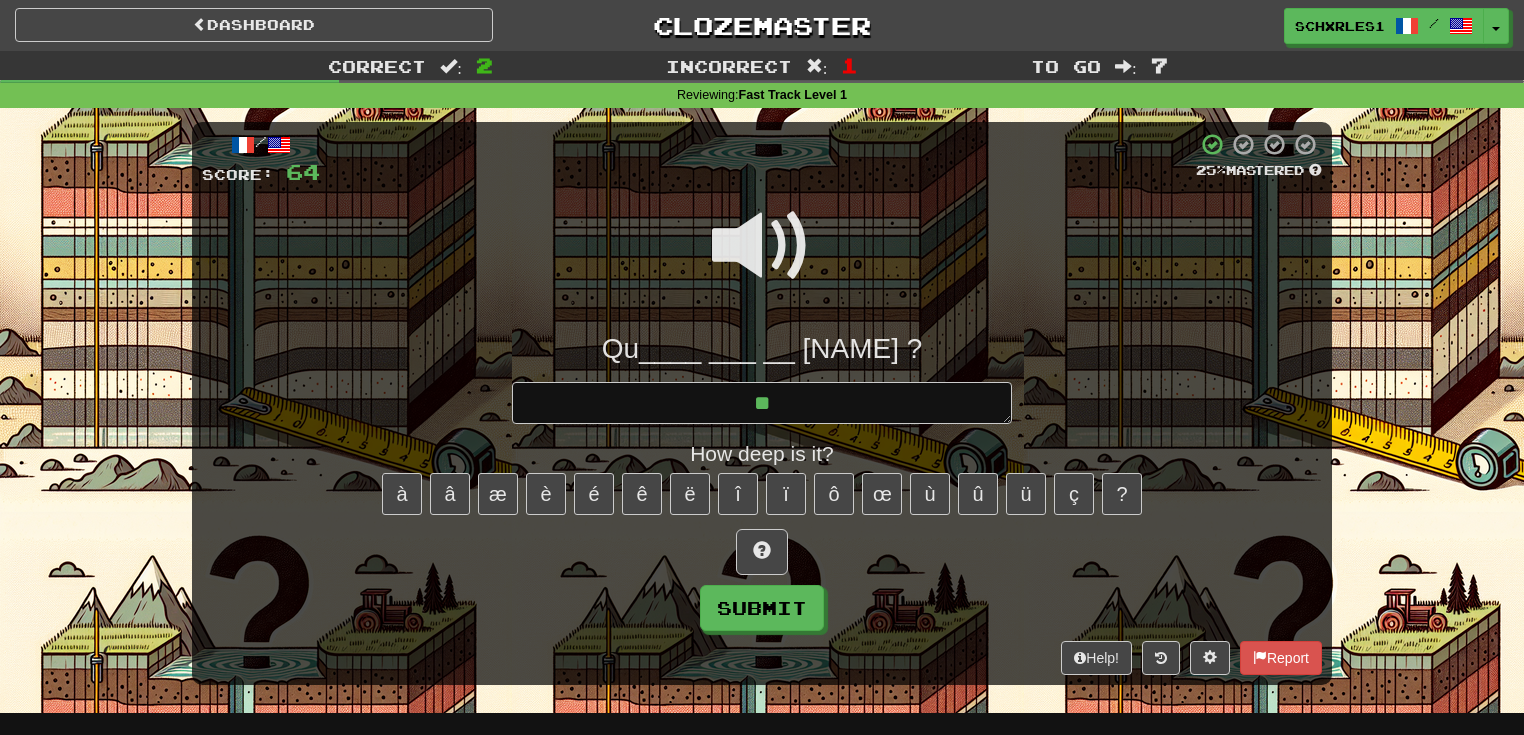 type on "*" 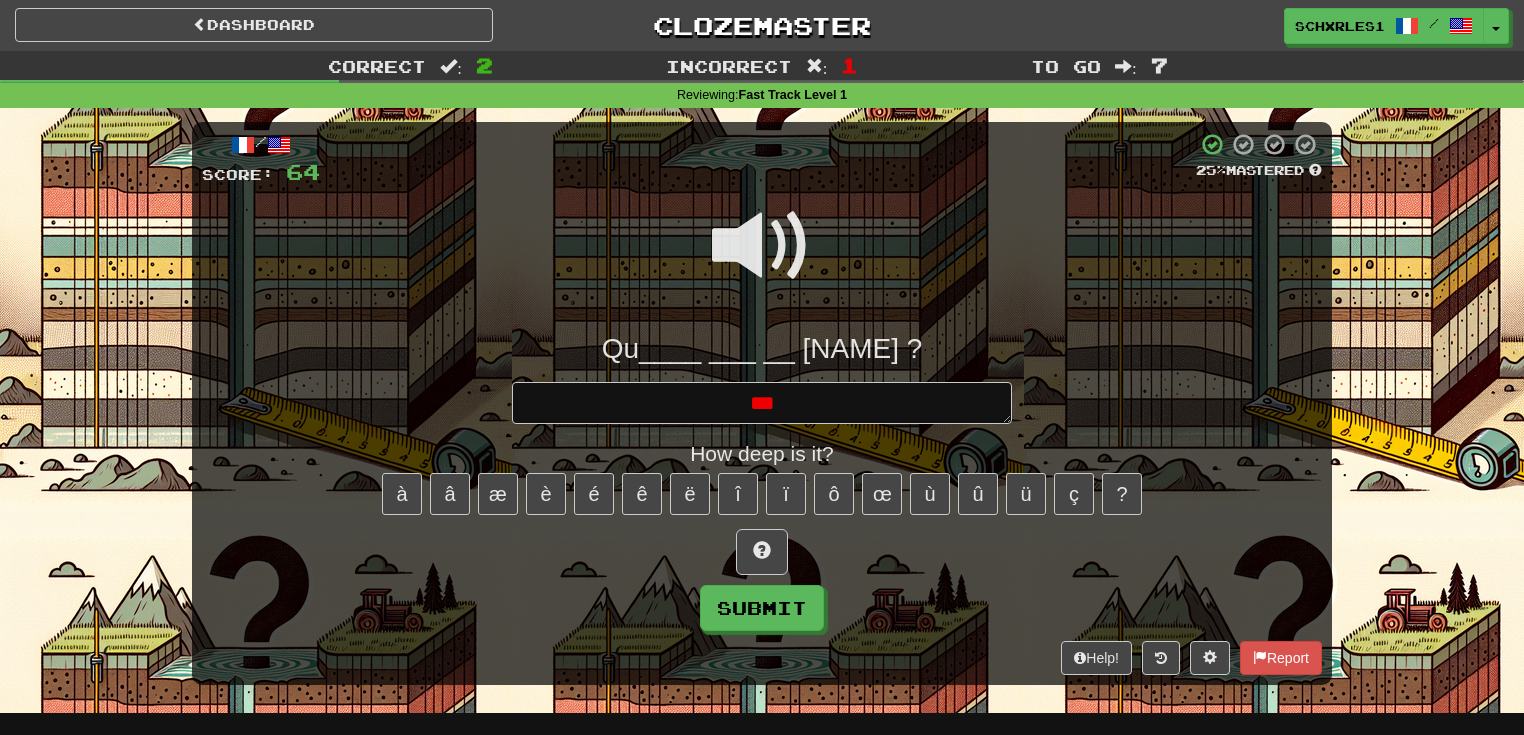 type on "*" 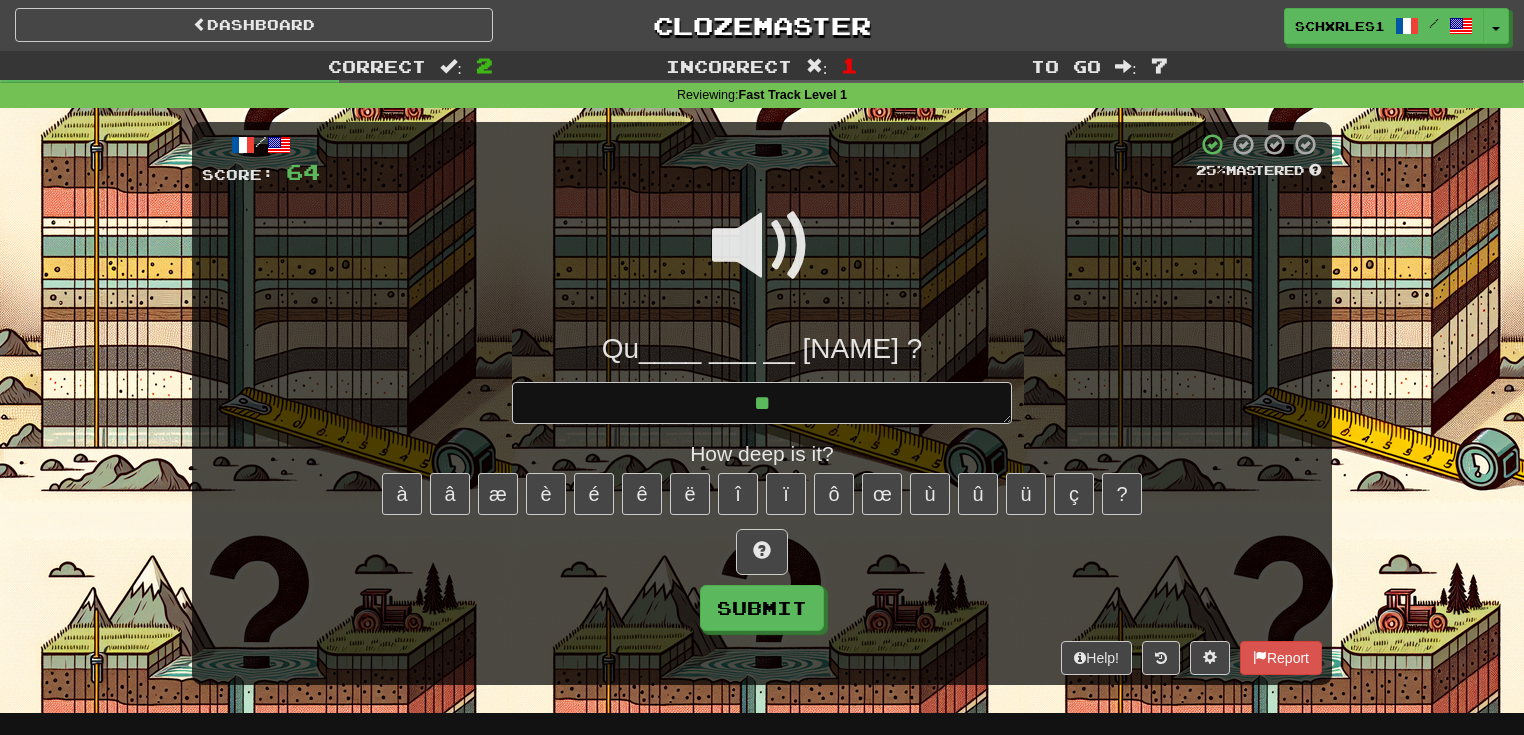 type on "*" 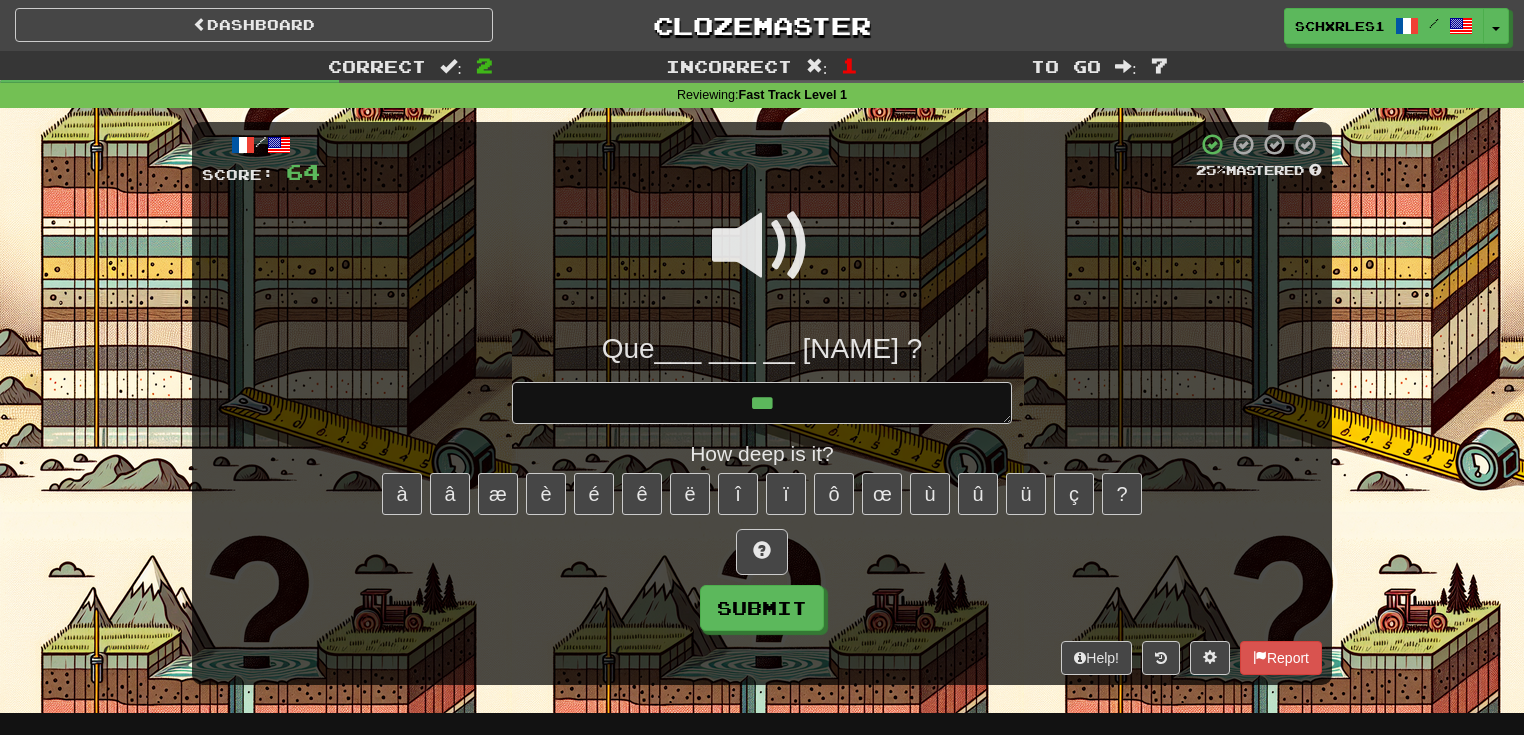 type on "*" 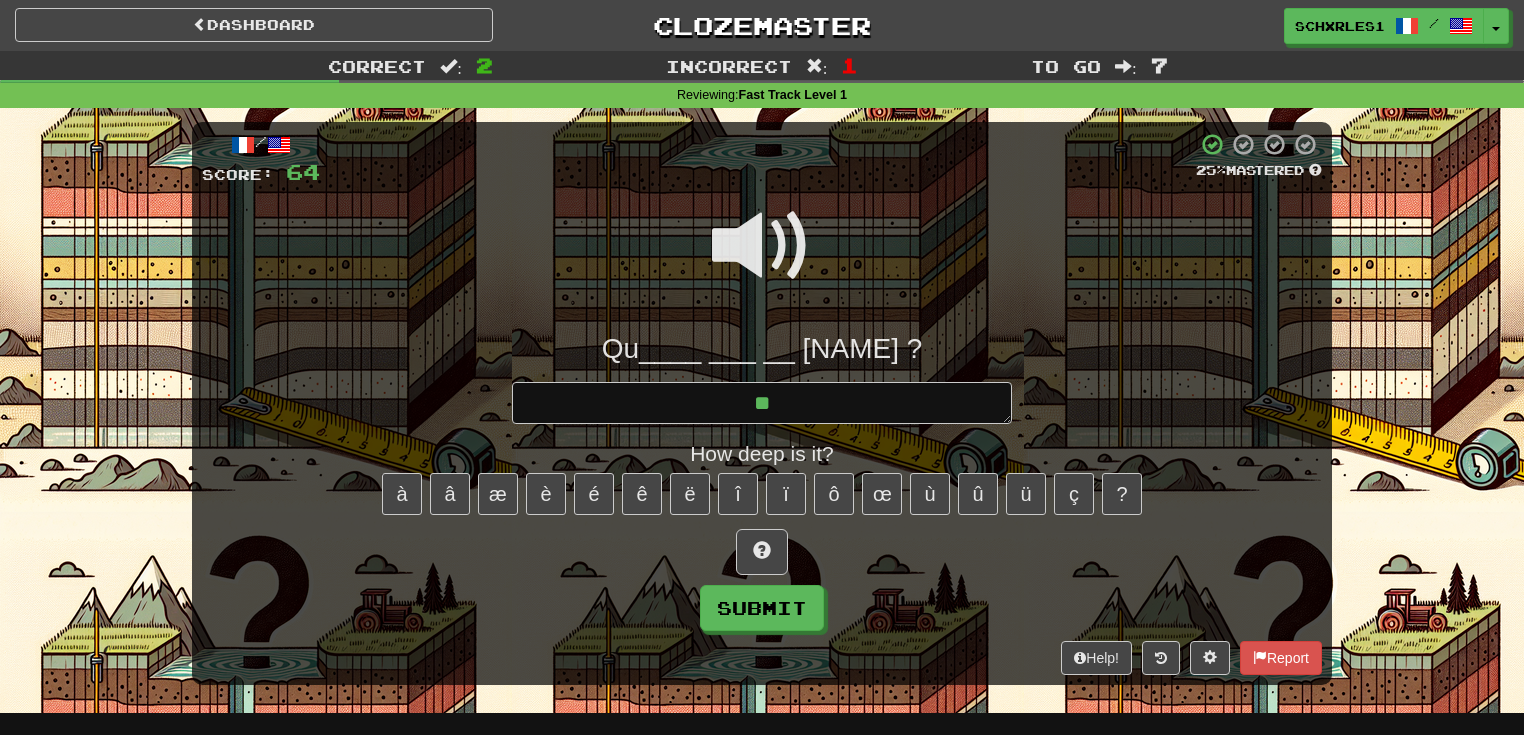 type 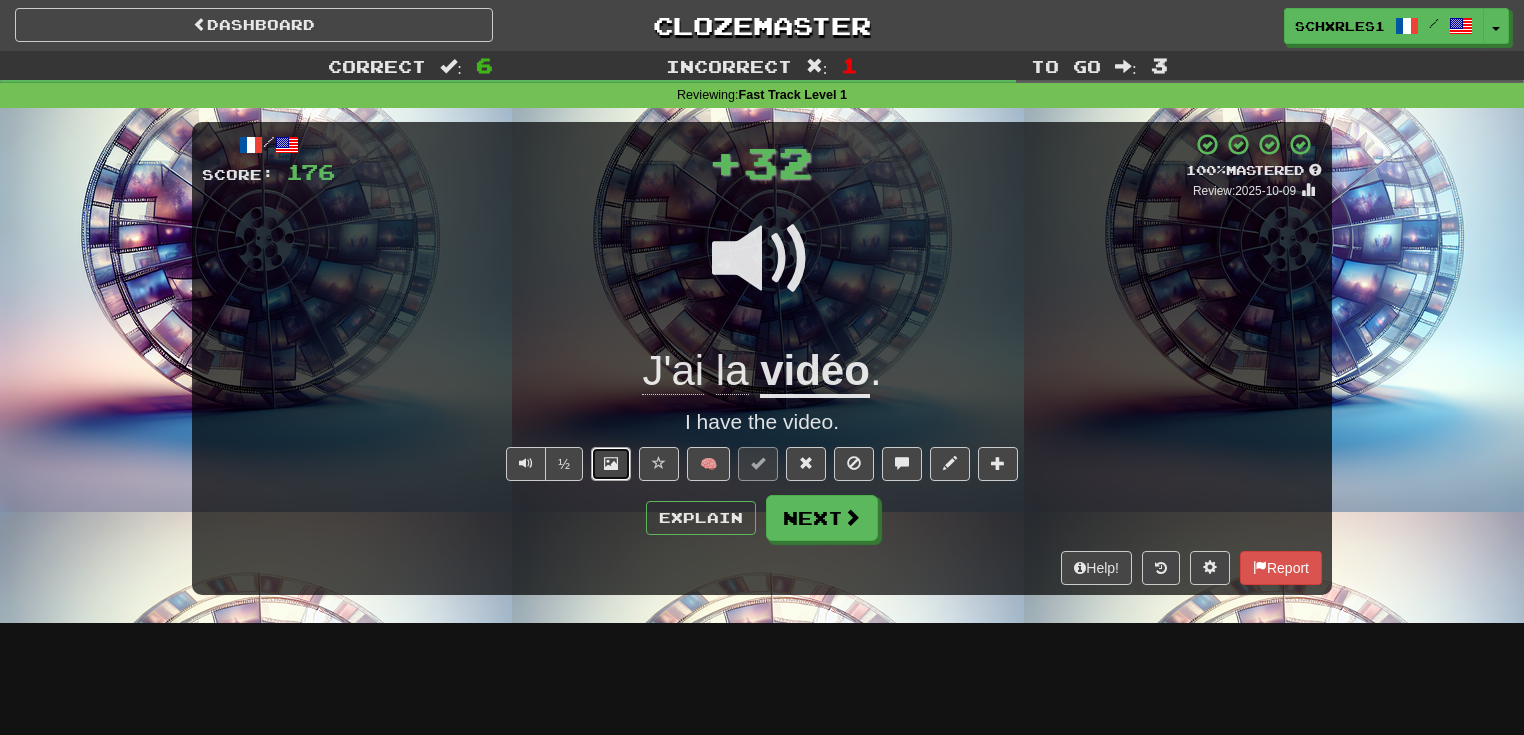 click at bounding box center (611, 464) 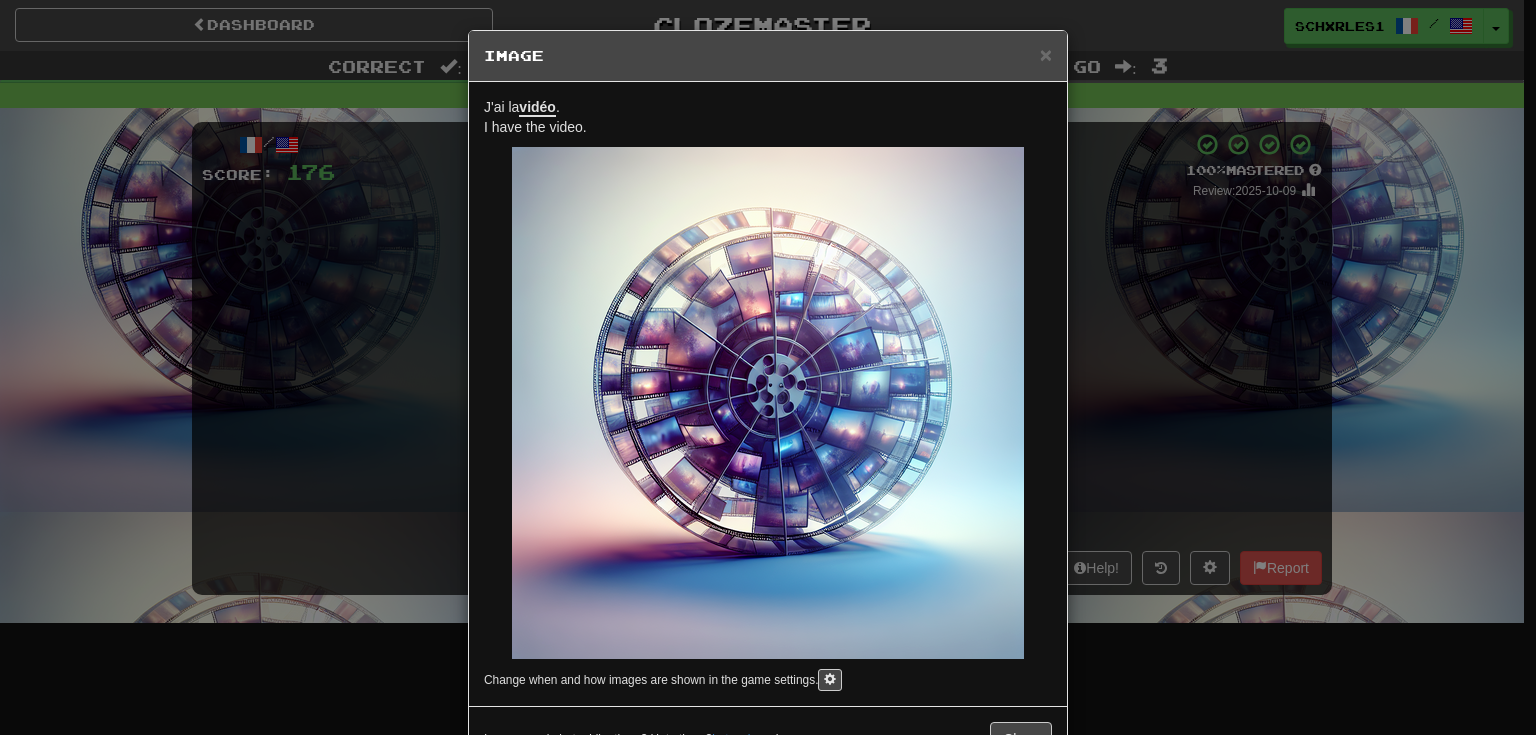 click on "× Image J'ai la  vidéo . I have the video. Change when and how images are shown in the game settings.  Images are in beta. Like them? Hate them?  Let us know ! Close" at bounding box center [768, 367] 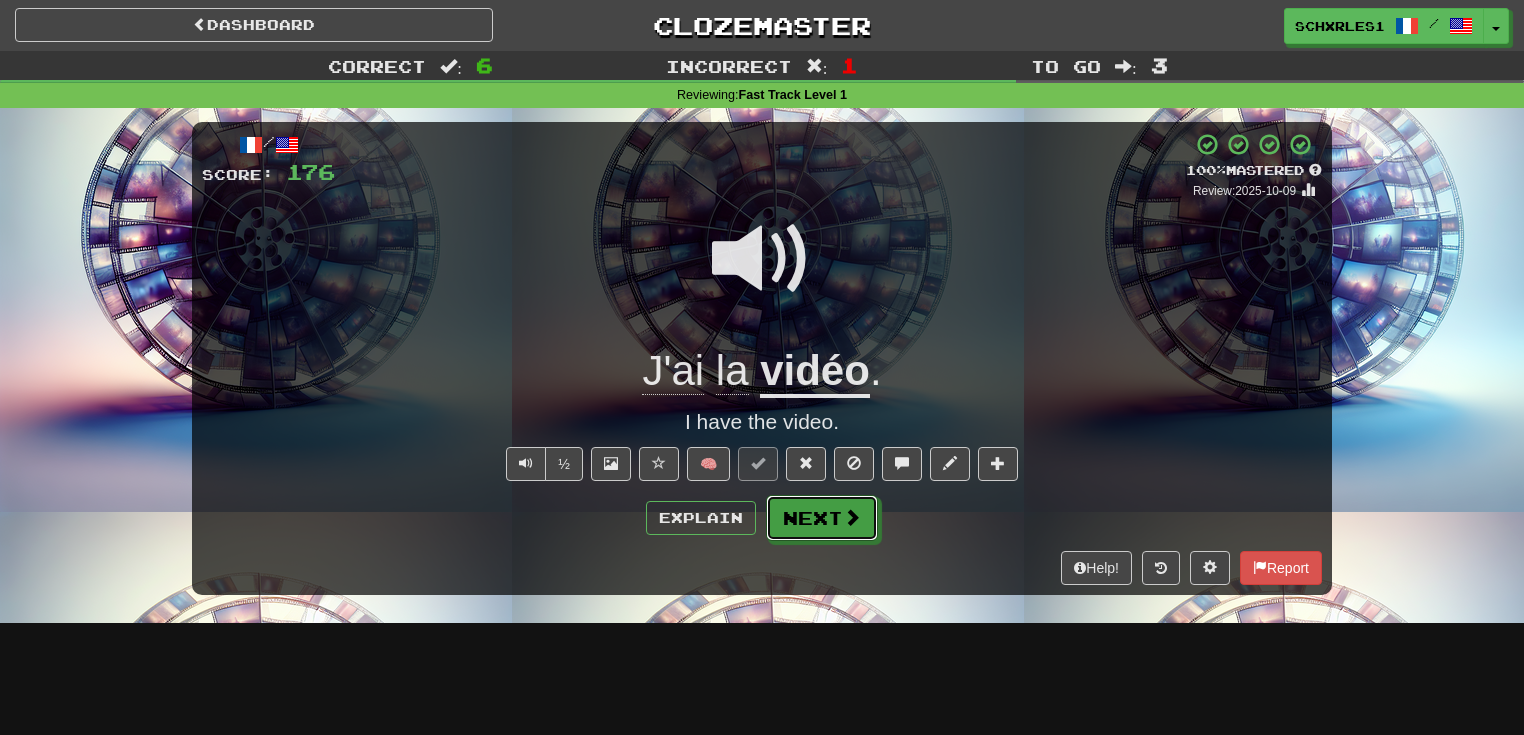 click on "Next" at bounding box center [822, 518] 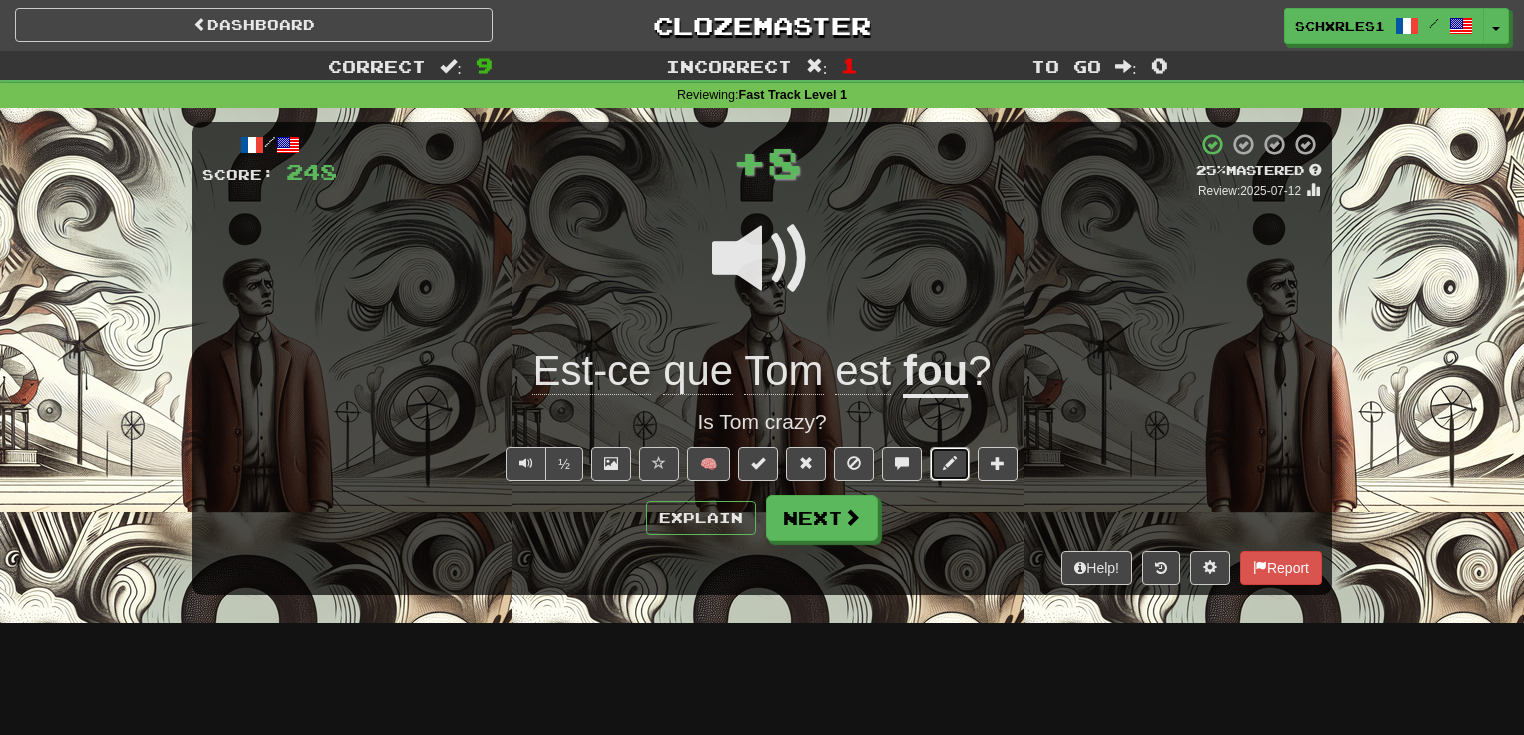 click at bounding box center [950, 464] 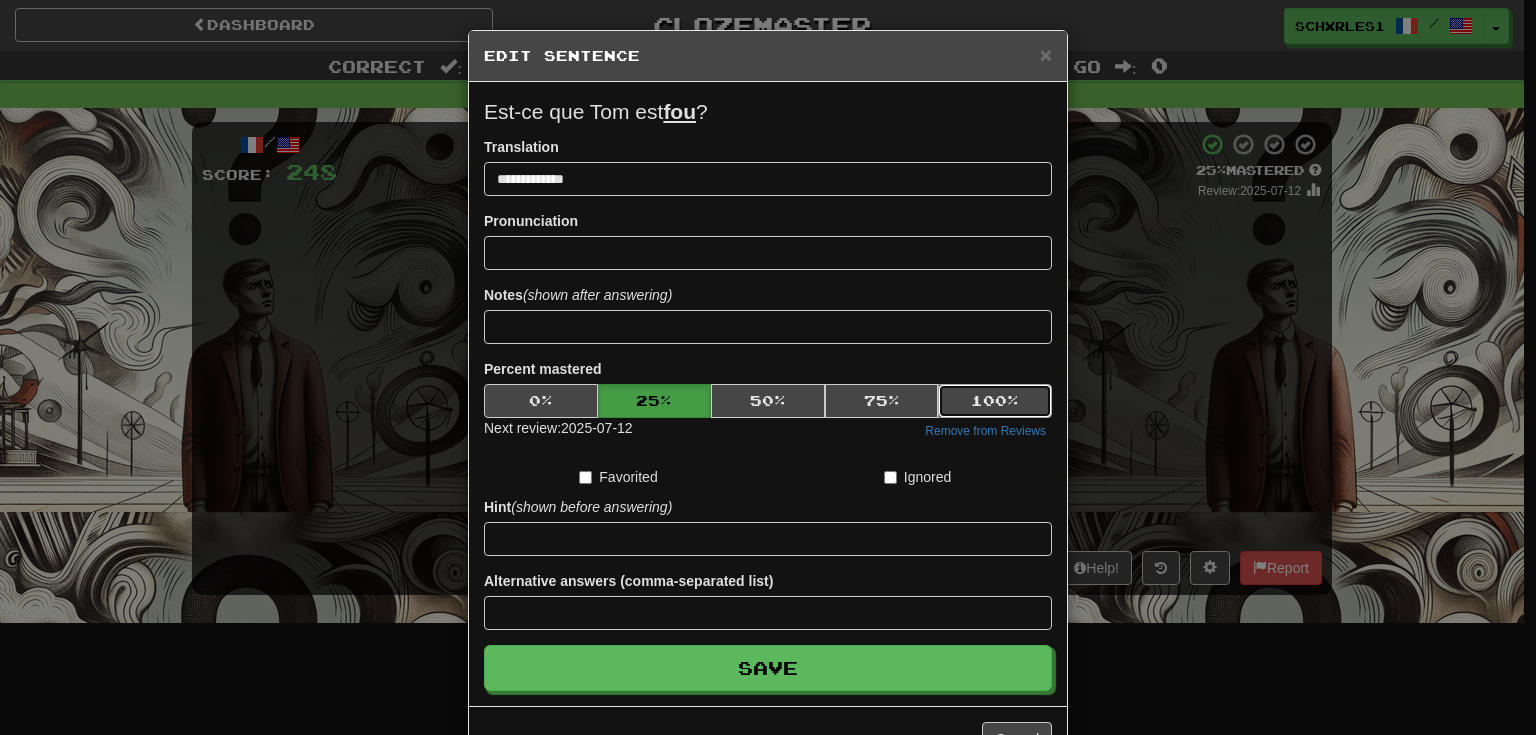 click on "100 %" at bounding box center (995, 401) 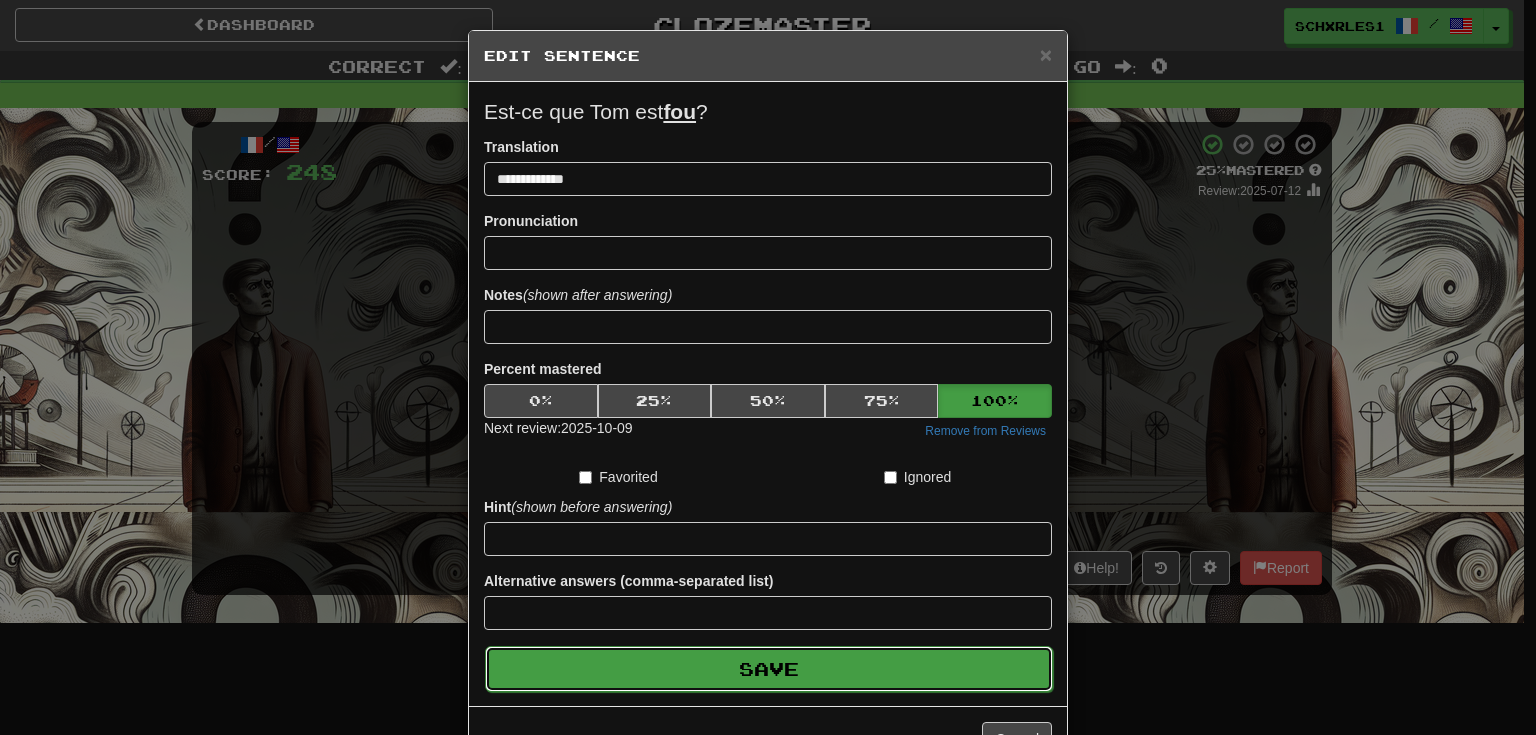 click on "Save" at bounding box center [769, 669] 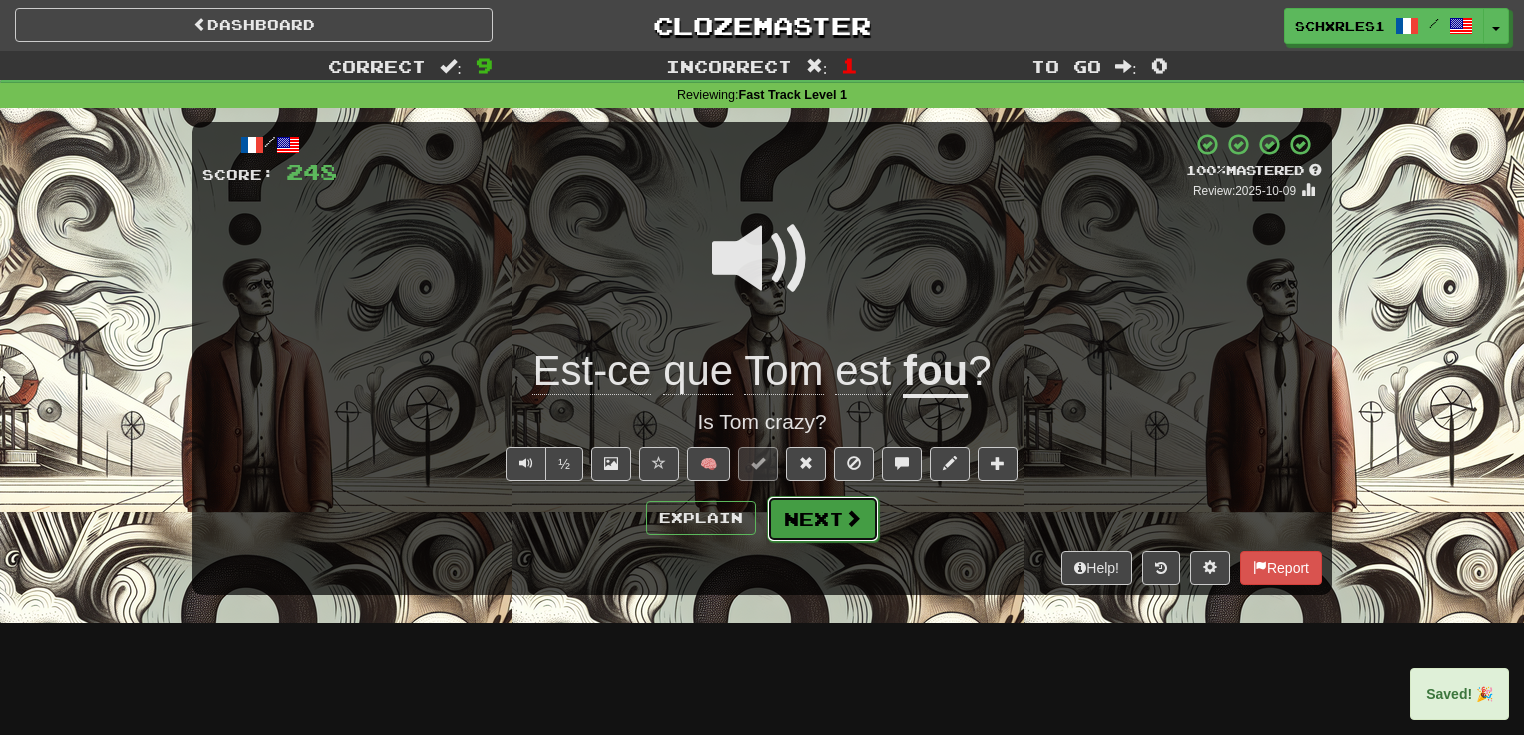 click on "Next" at bounding box center (823, 519) 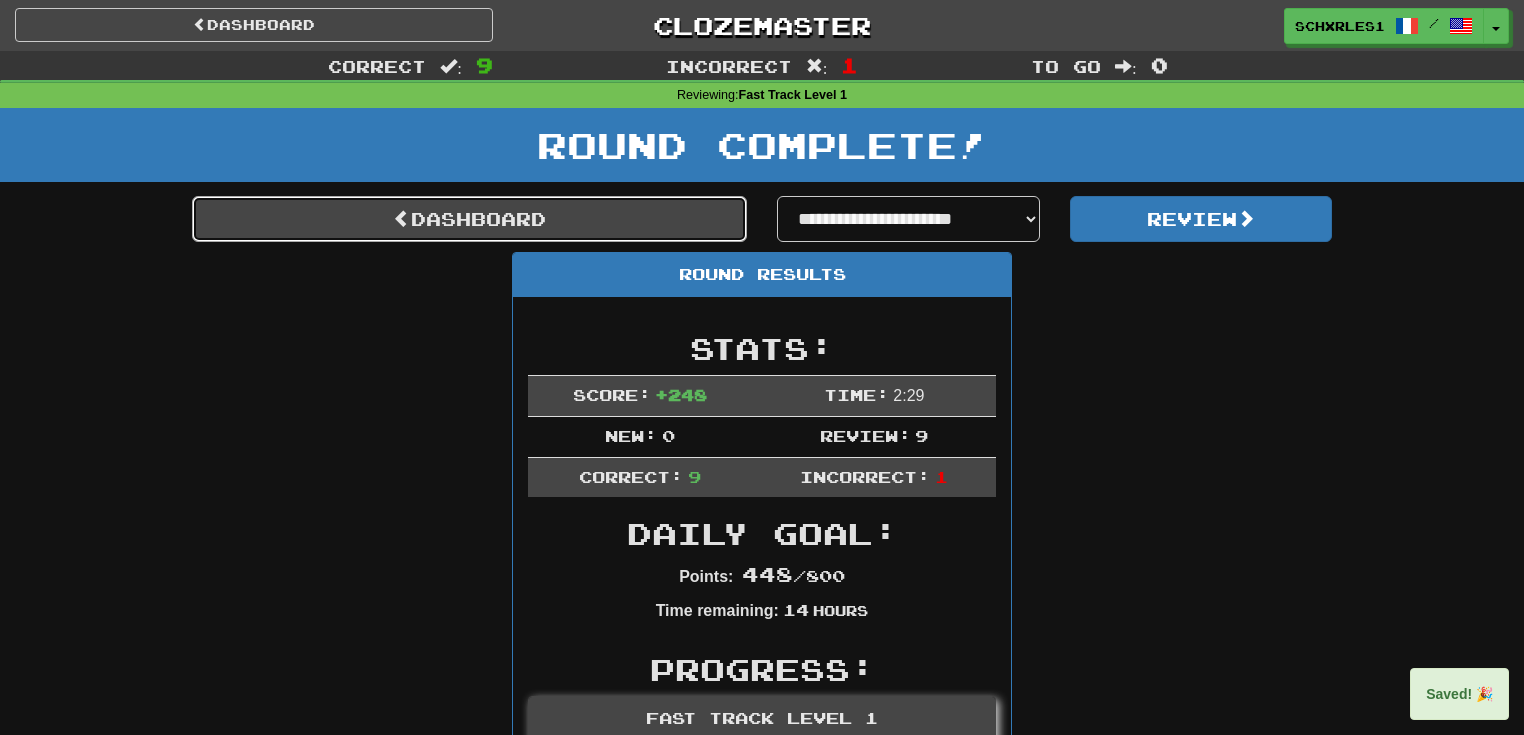 click on "Dashboard" at bounding box center (469, 219) 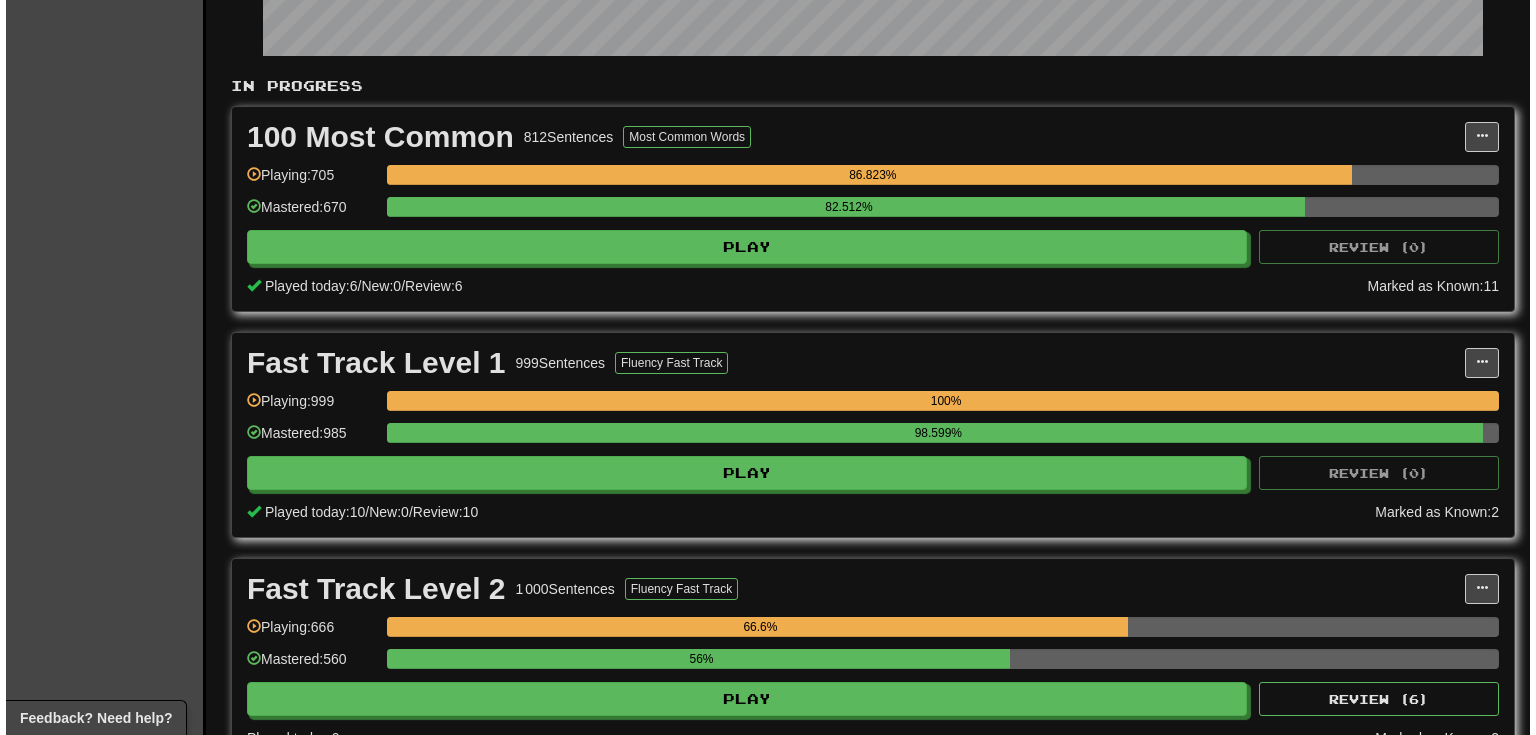 scroll, scrollTop: 533, scrollLeft: 0, axis: vertical 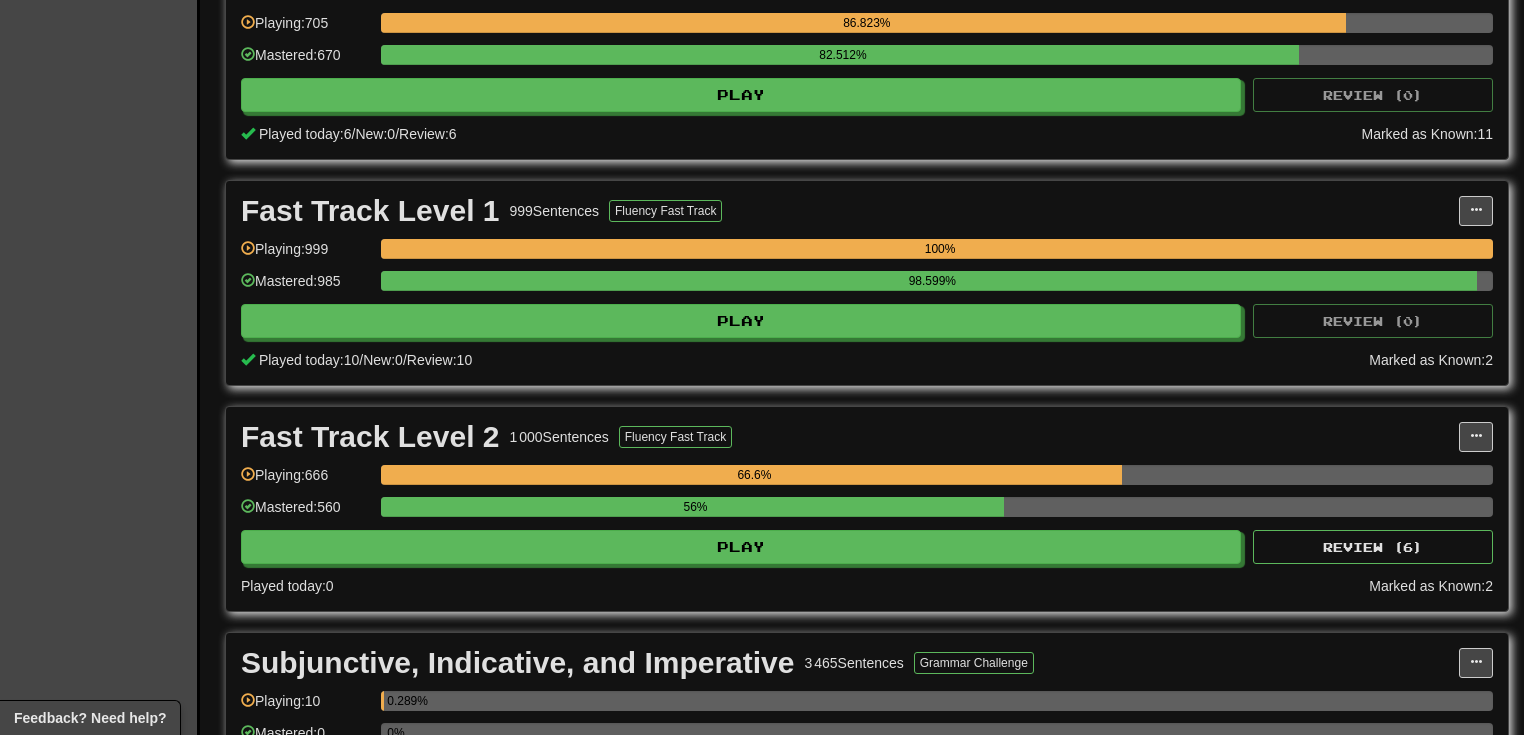 click on "Fast Track Level 2 1 000  Sentences Fluency Fast Track Manage Sentences Unpin from Dashboard  Playing:  [PERCENTAGE]  Mastered:  [PERCENTAGE] Play Review ( 6 ) Played today:  0 Marked as Known:  2" at bounding box center (867, 509) 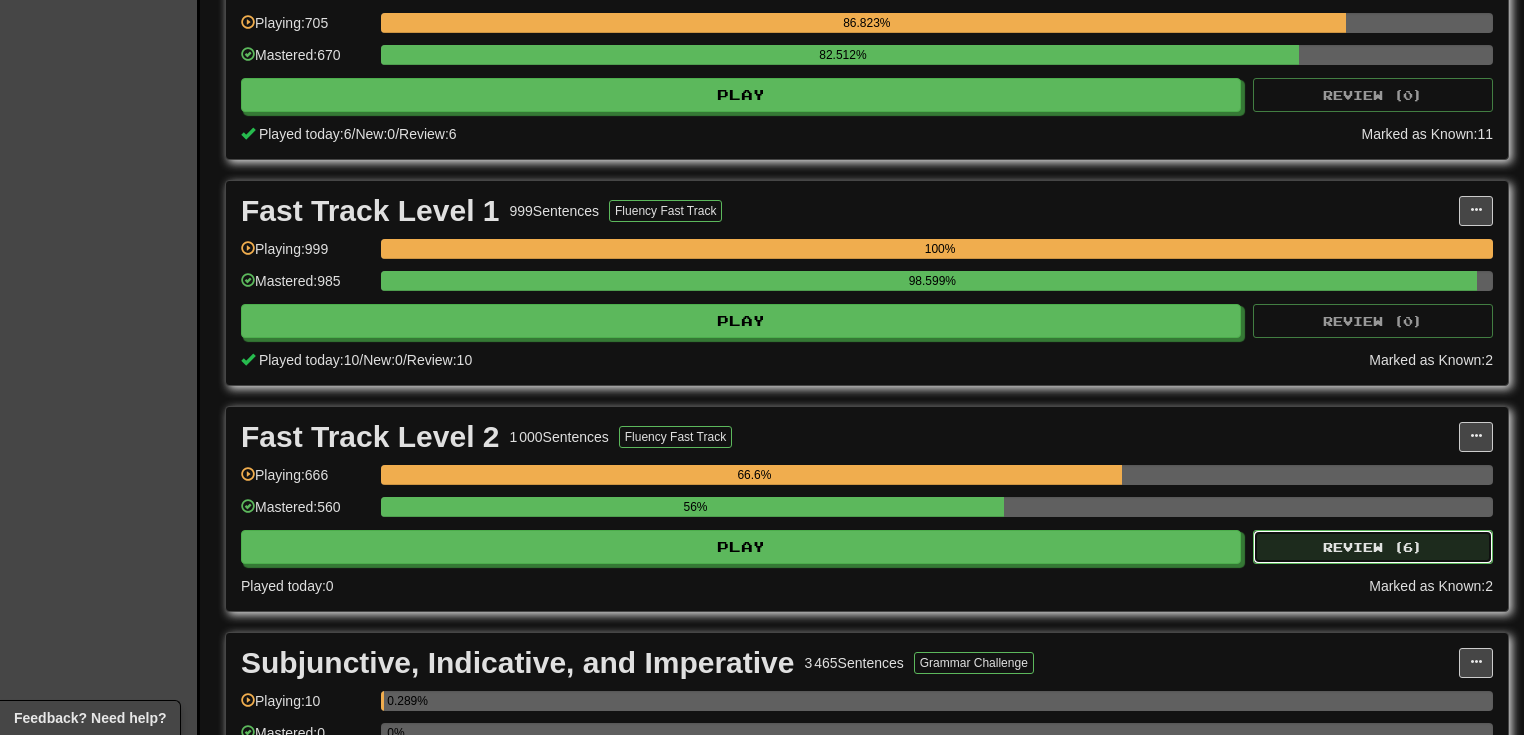 click on "Review ( 6 )" at bounding box center [1373, 547] 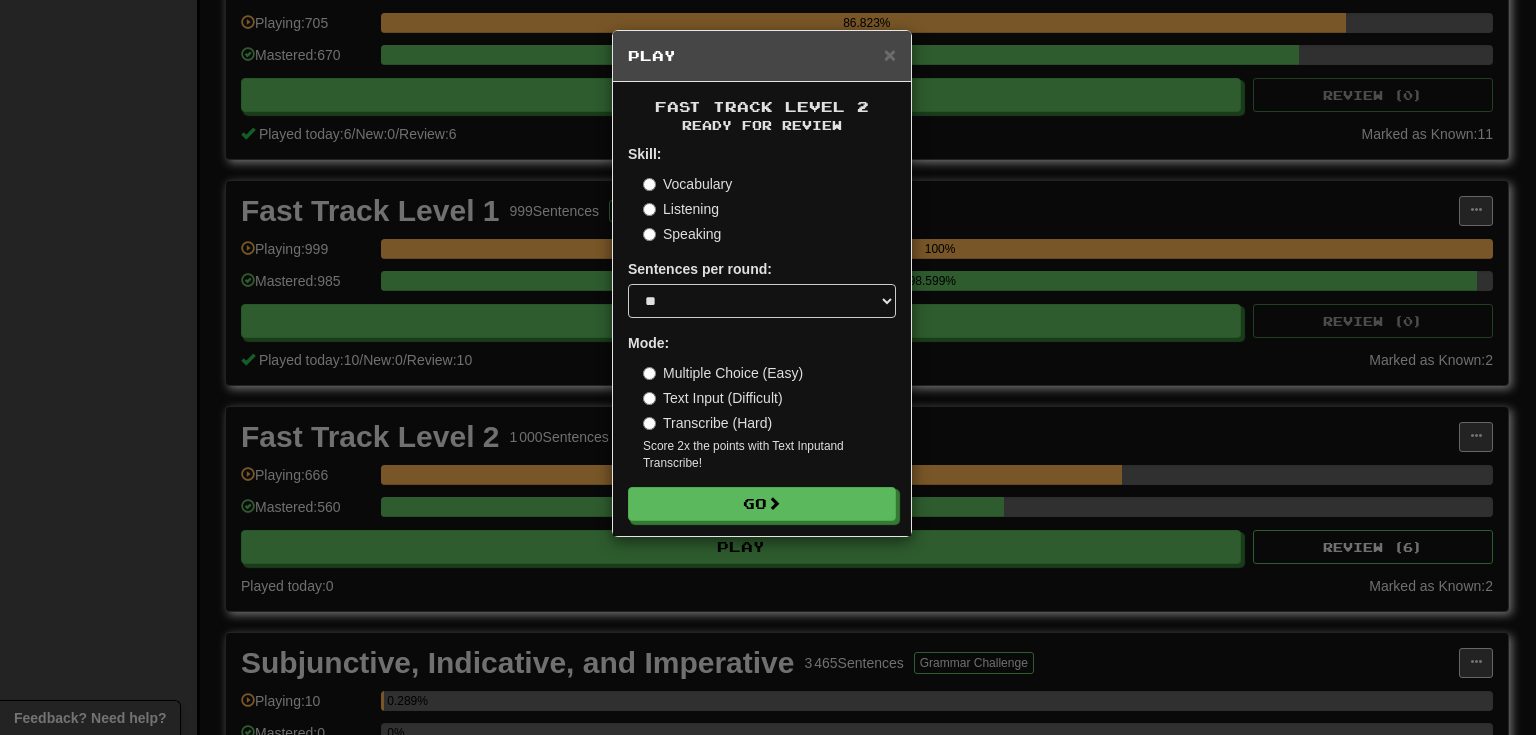 click on "Transcribe (Hard)" at bounding box center (707, 423) 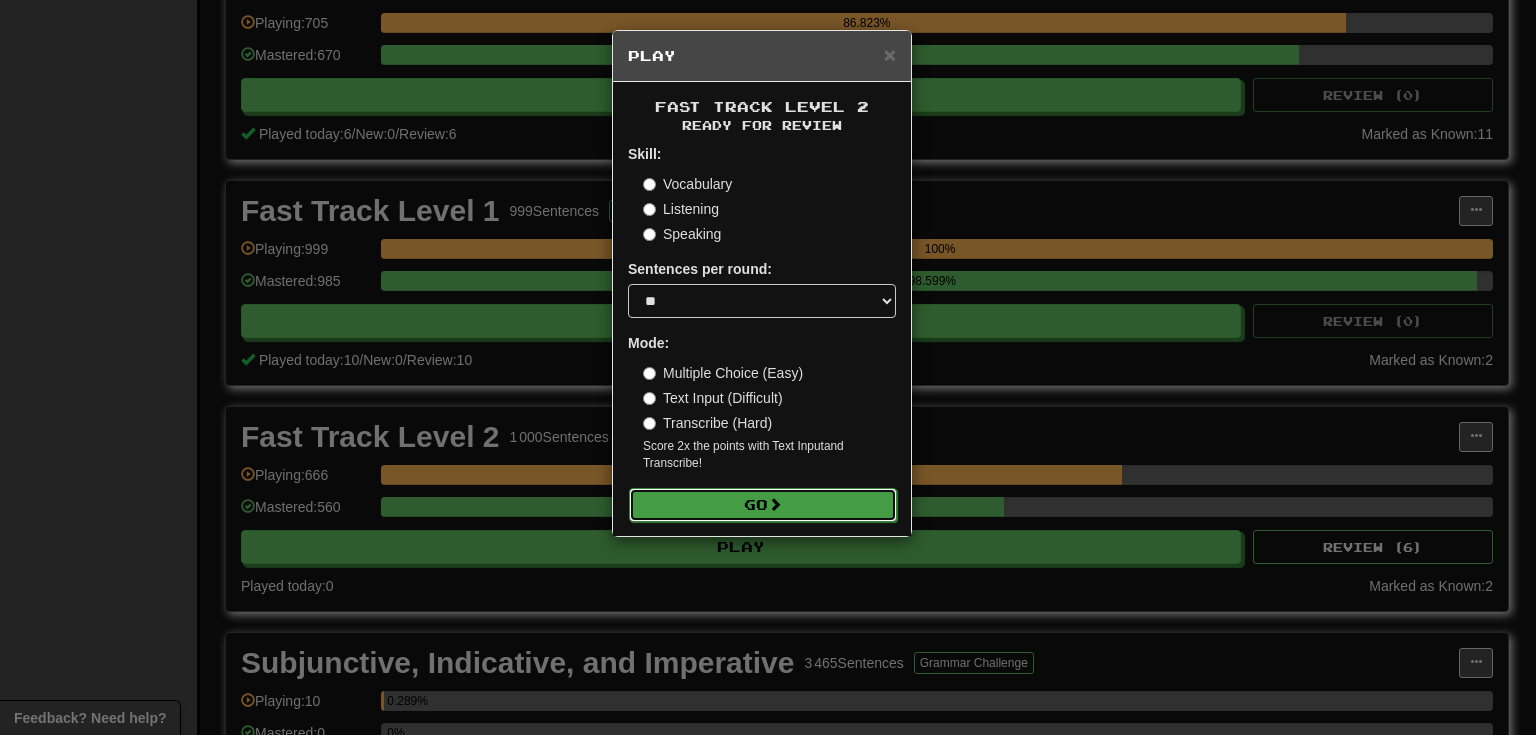 click on "Go" at bounding box center [763, 505] 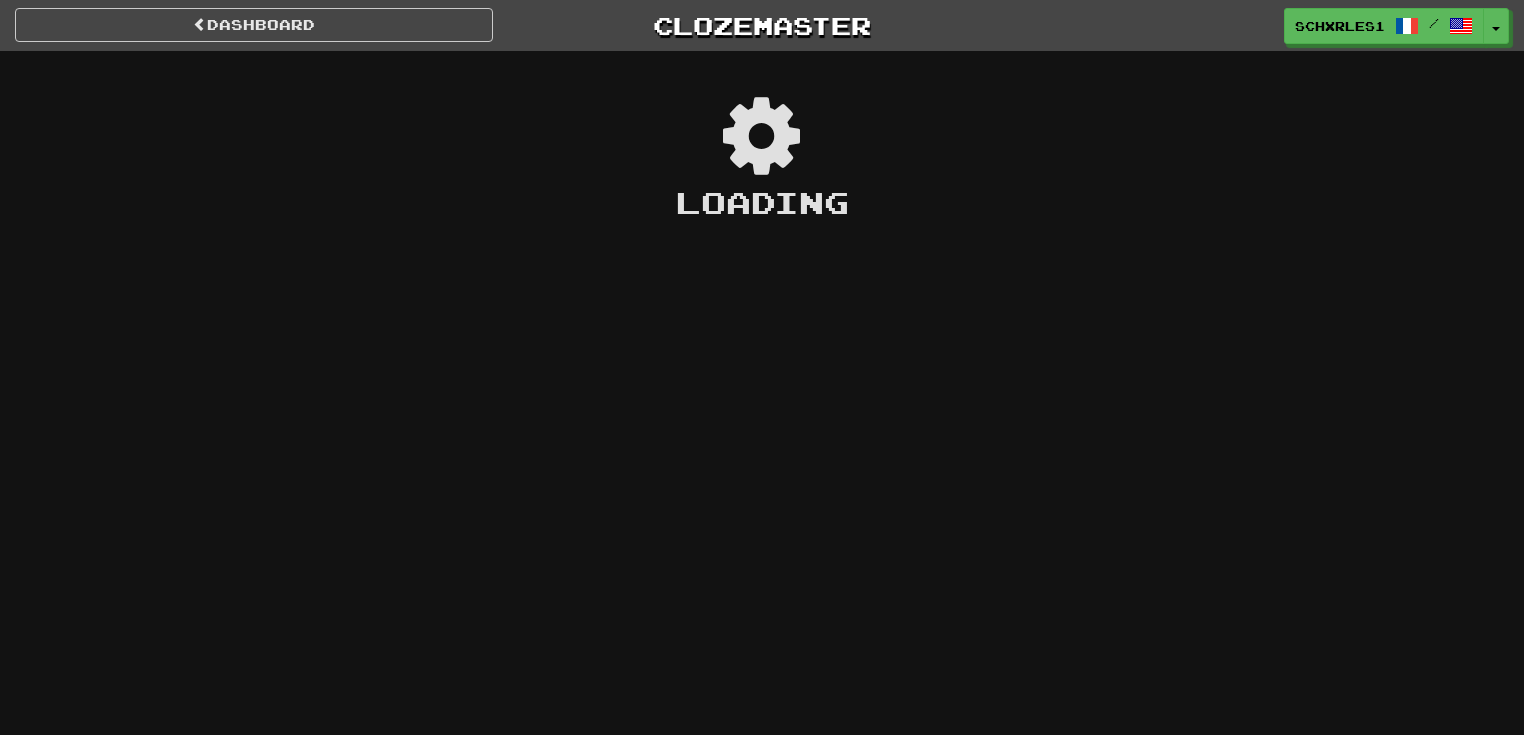 scroll, scrollTop: 0, scrollLeft: 0, axis: both 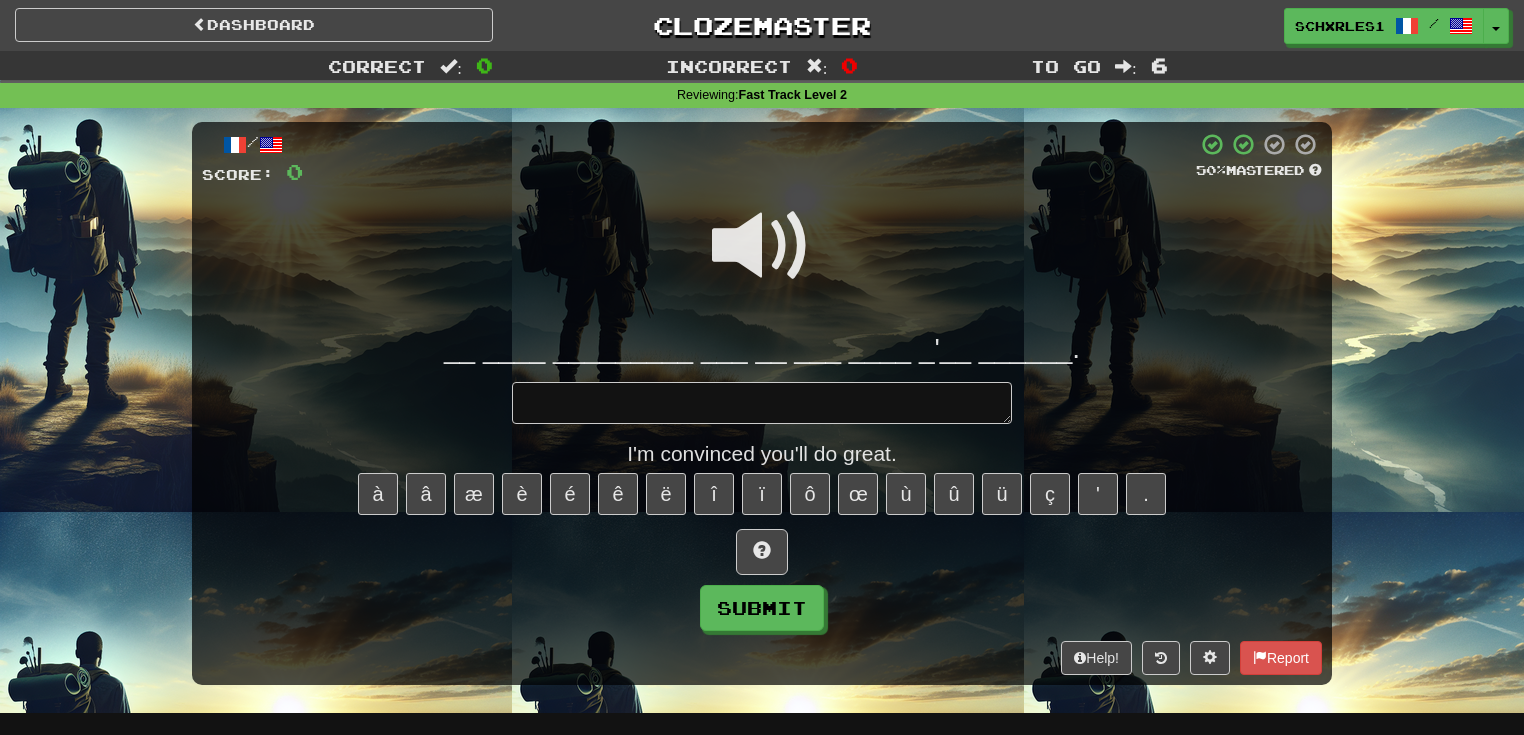 type on "*" 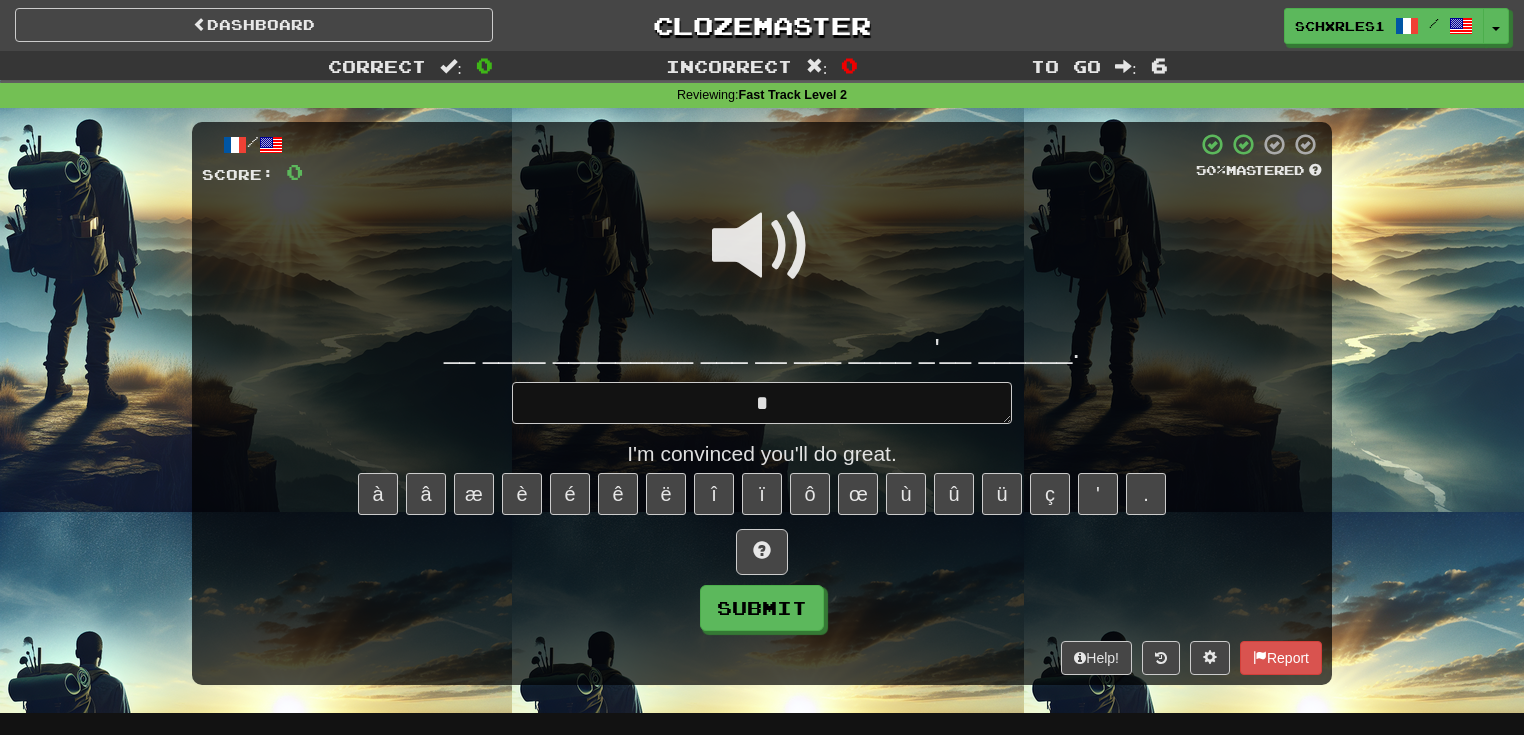 type on "*" 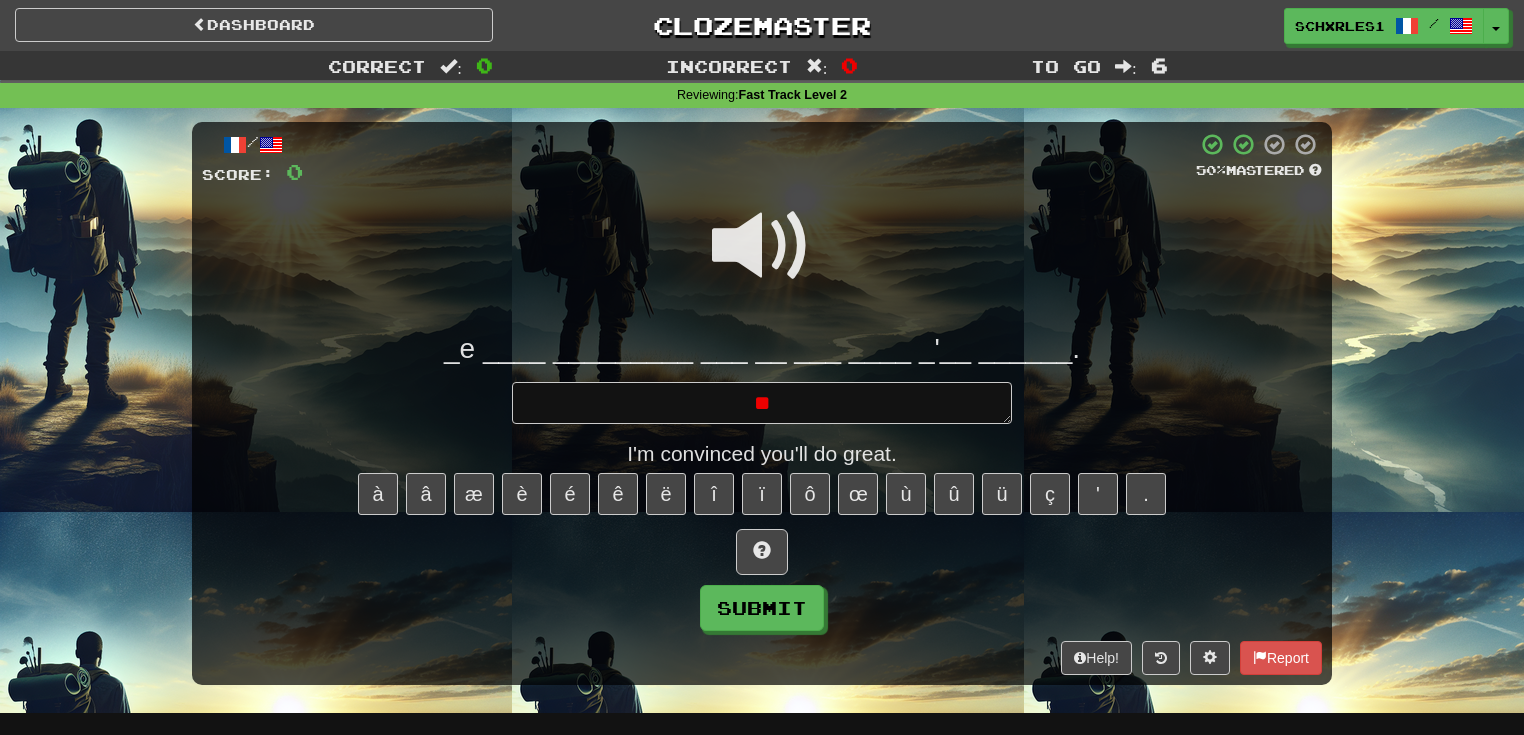 type on "*" 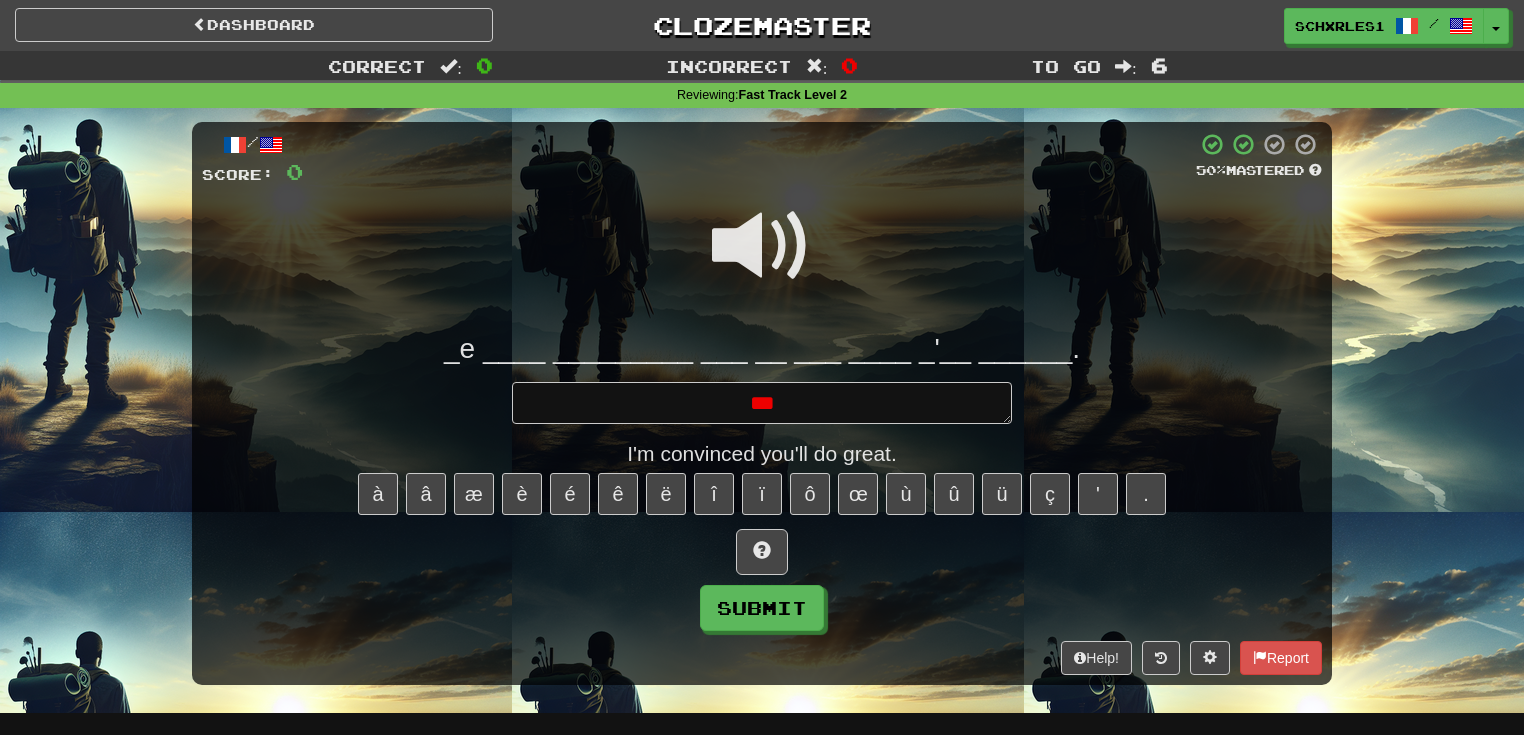 type on "*" 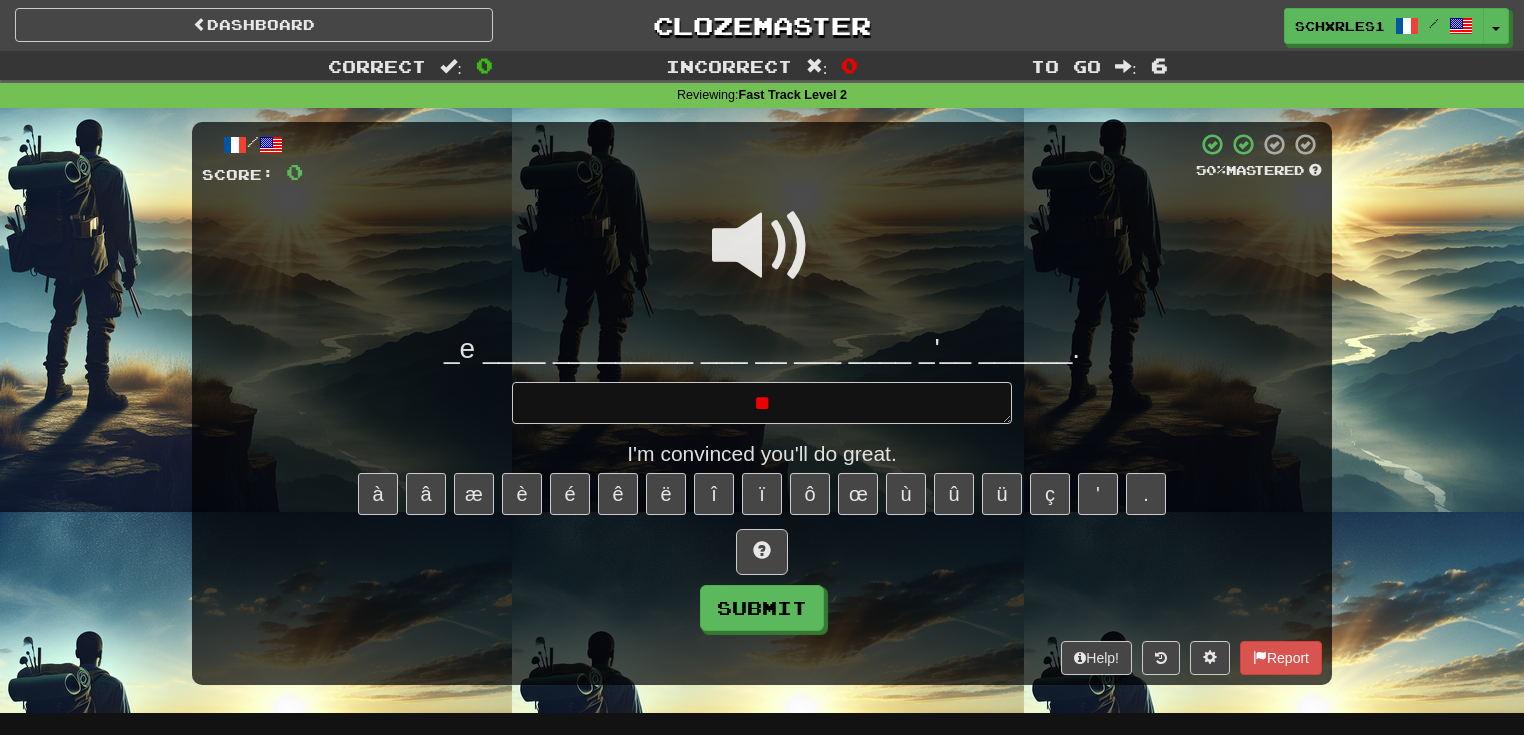 type on "*" 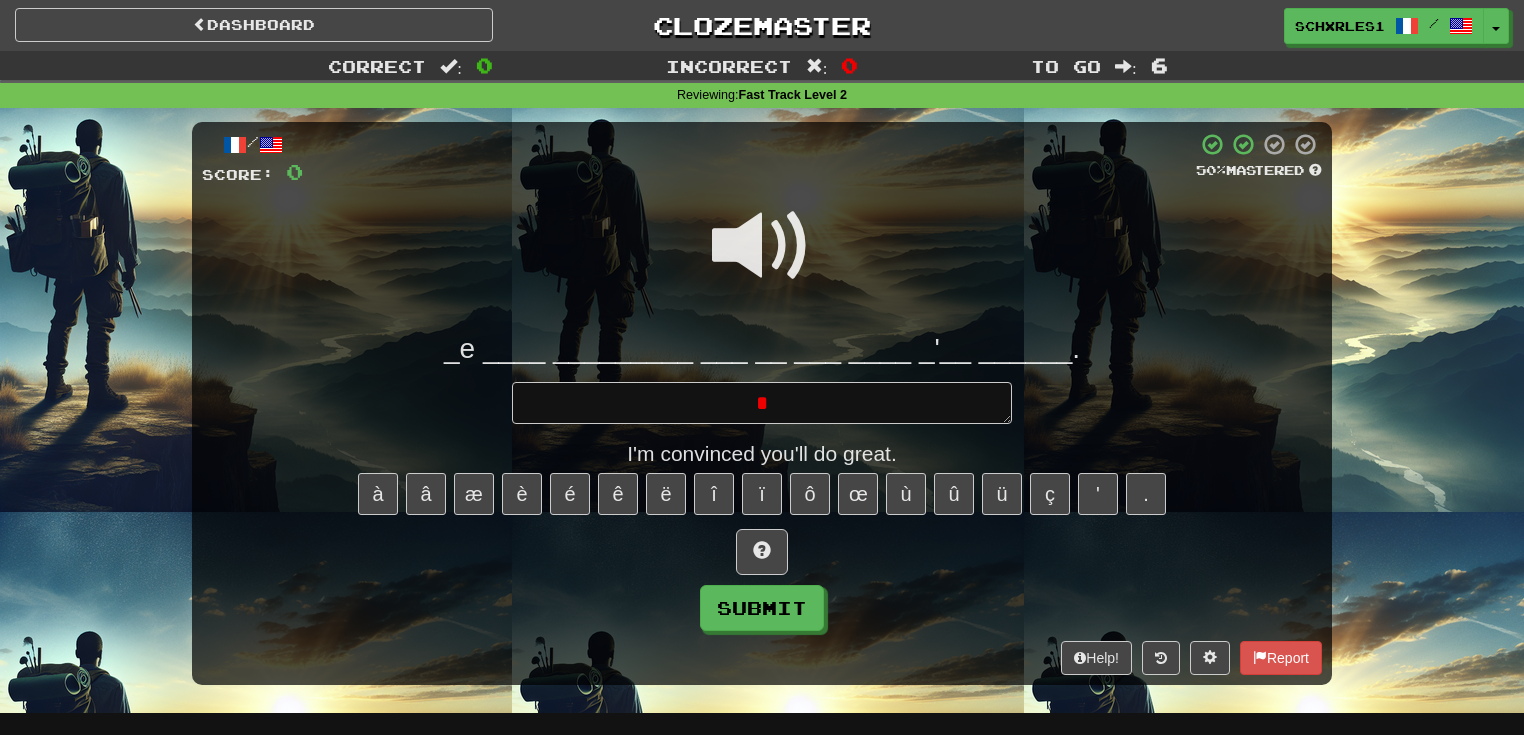 type 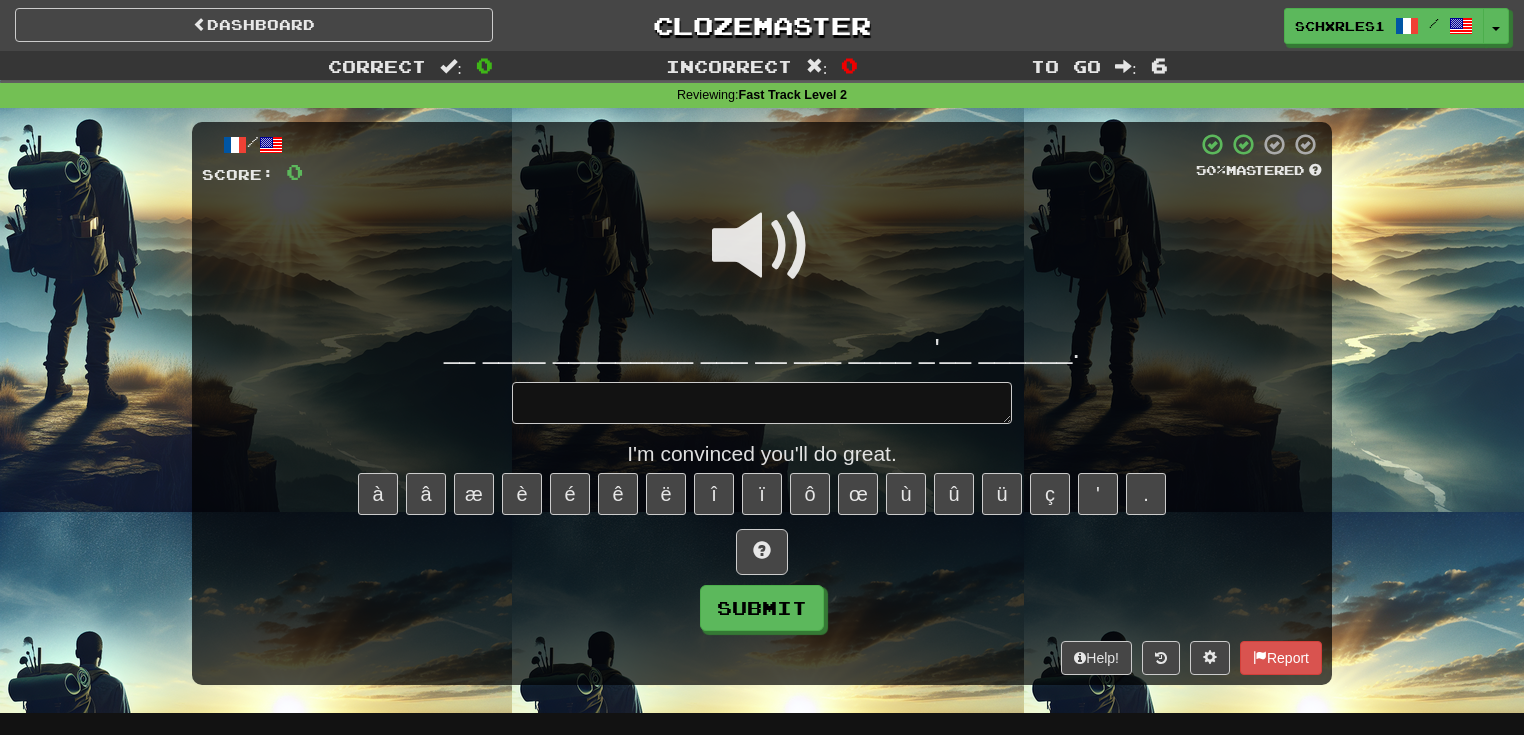 type on "*" 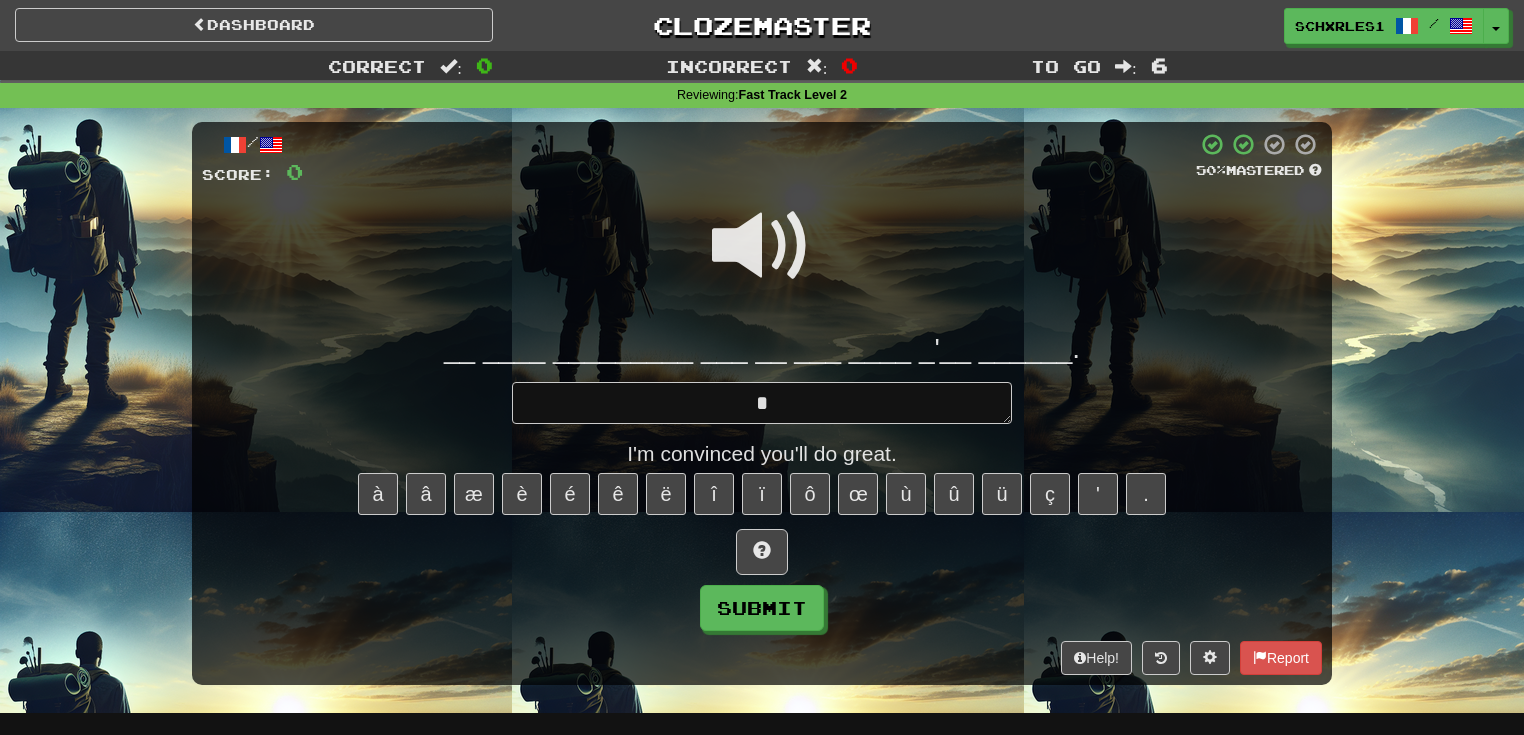type on "*" 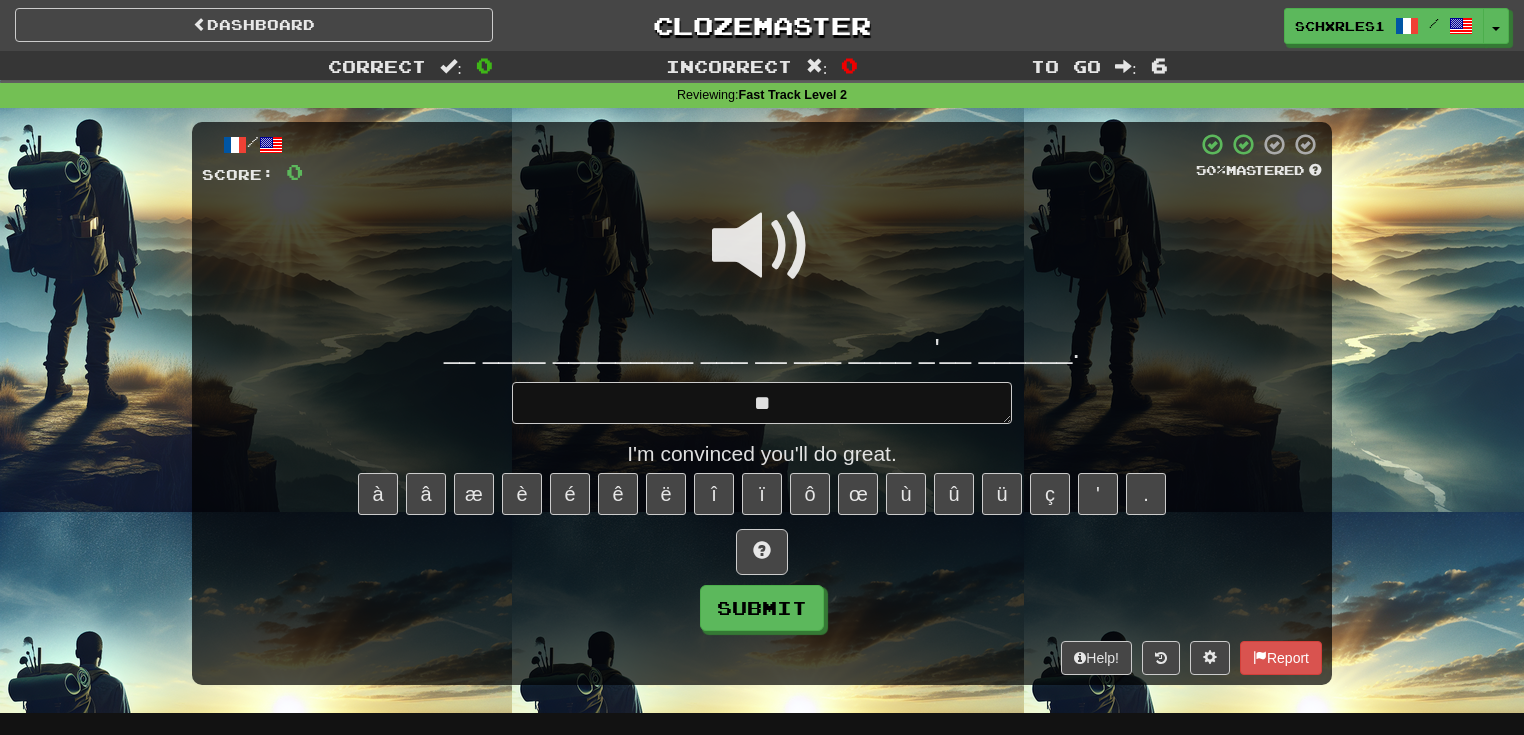 type on "*" 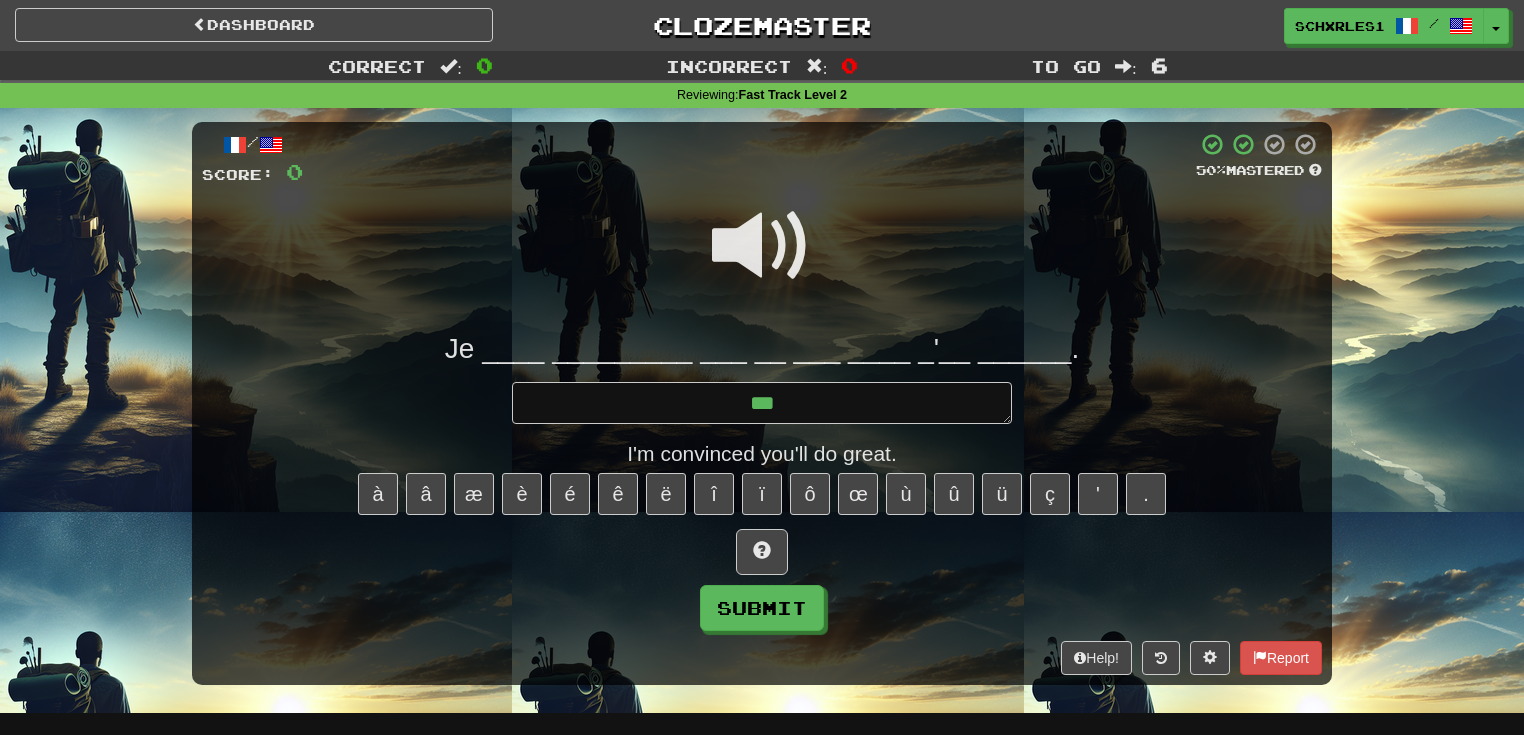type on "*" 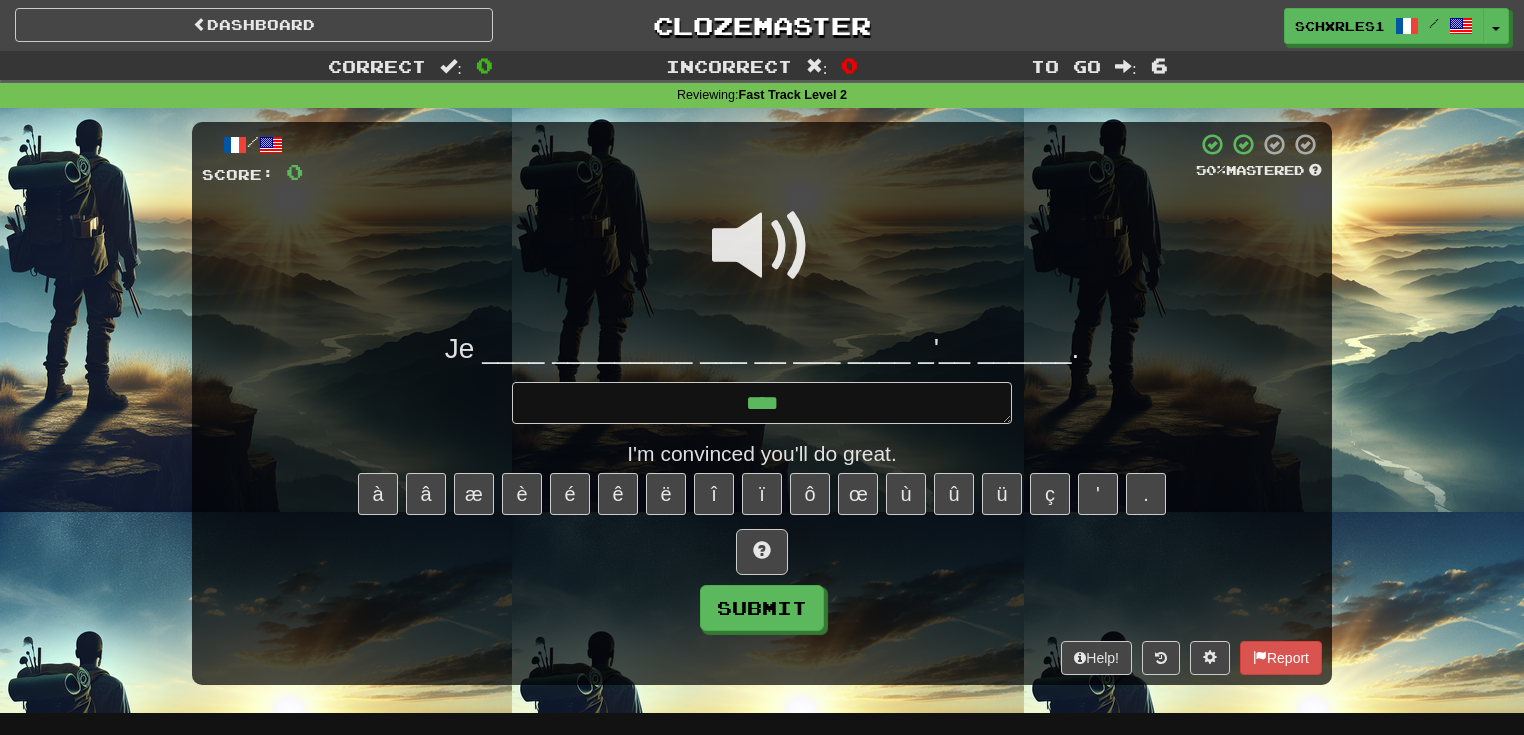 type on "*" 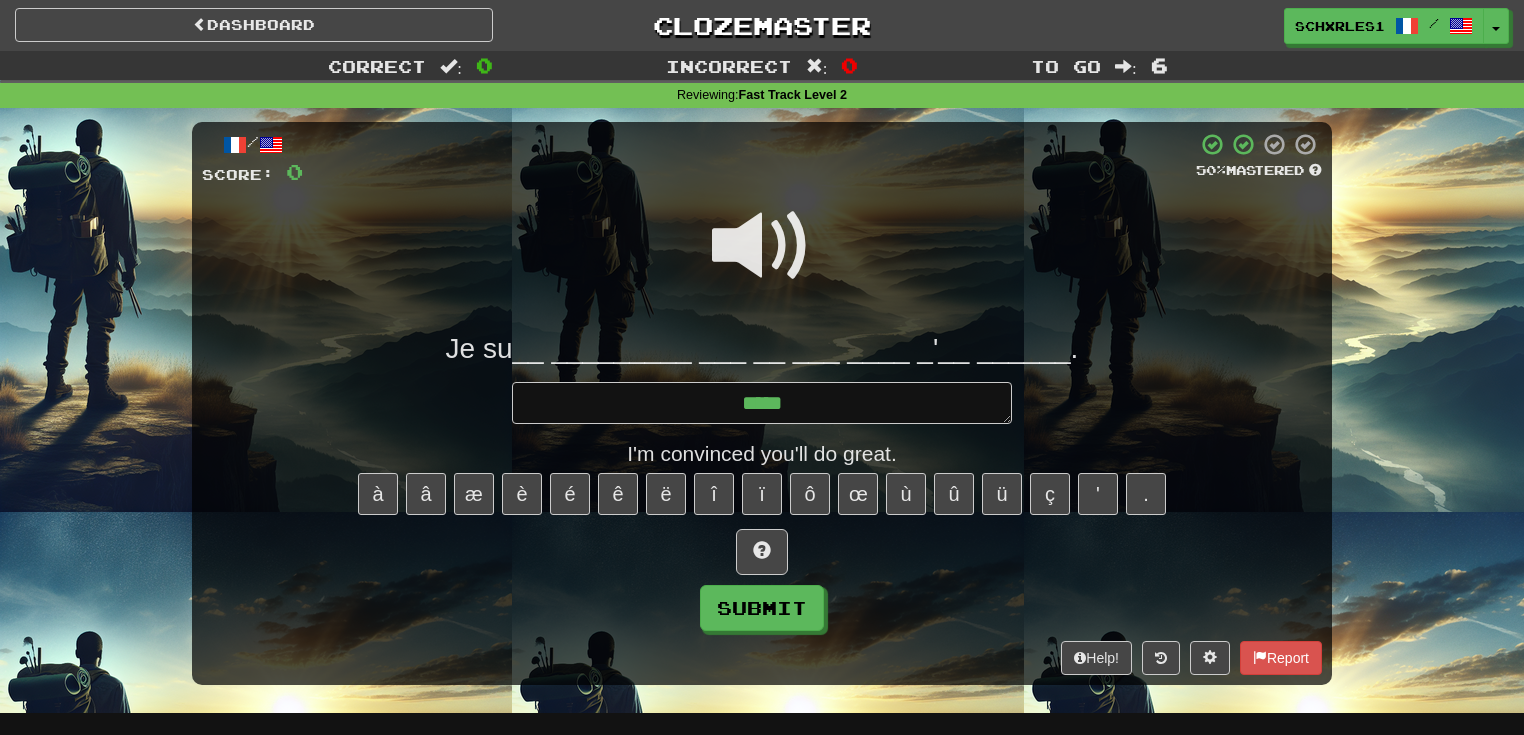 type on "******" 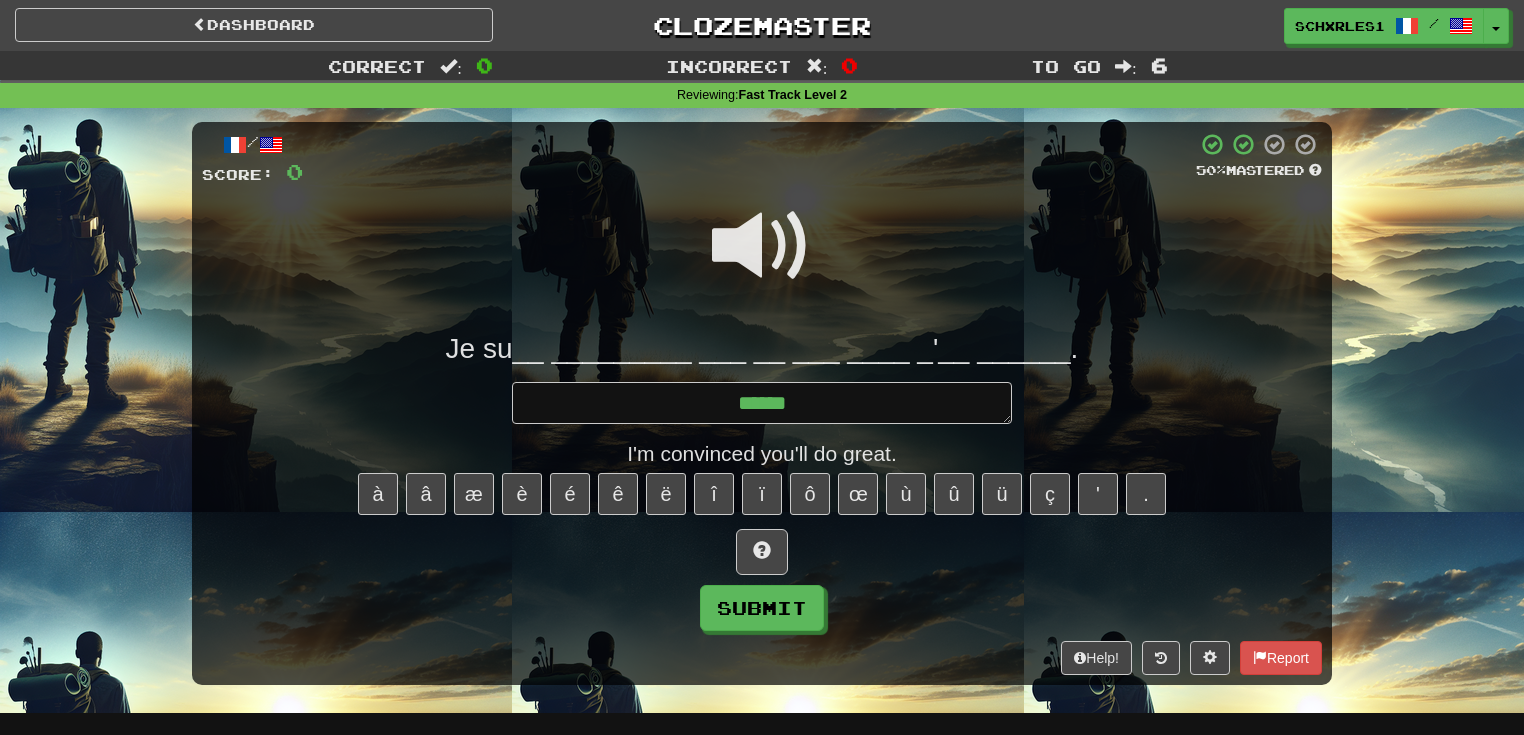 type on "*" 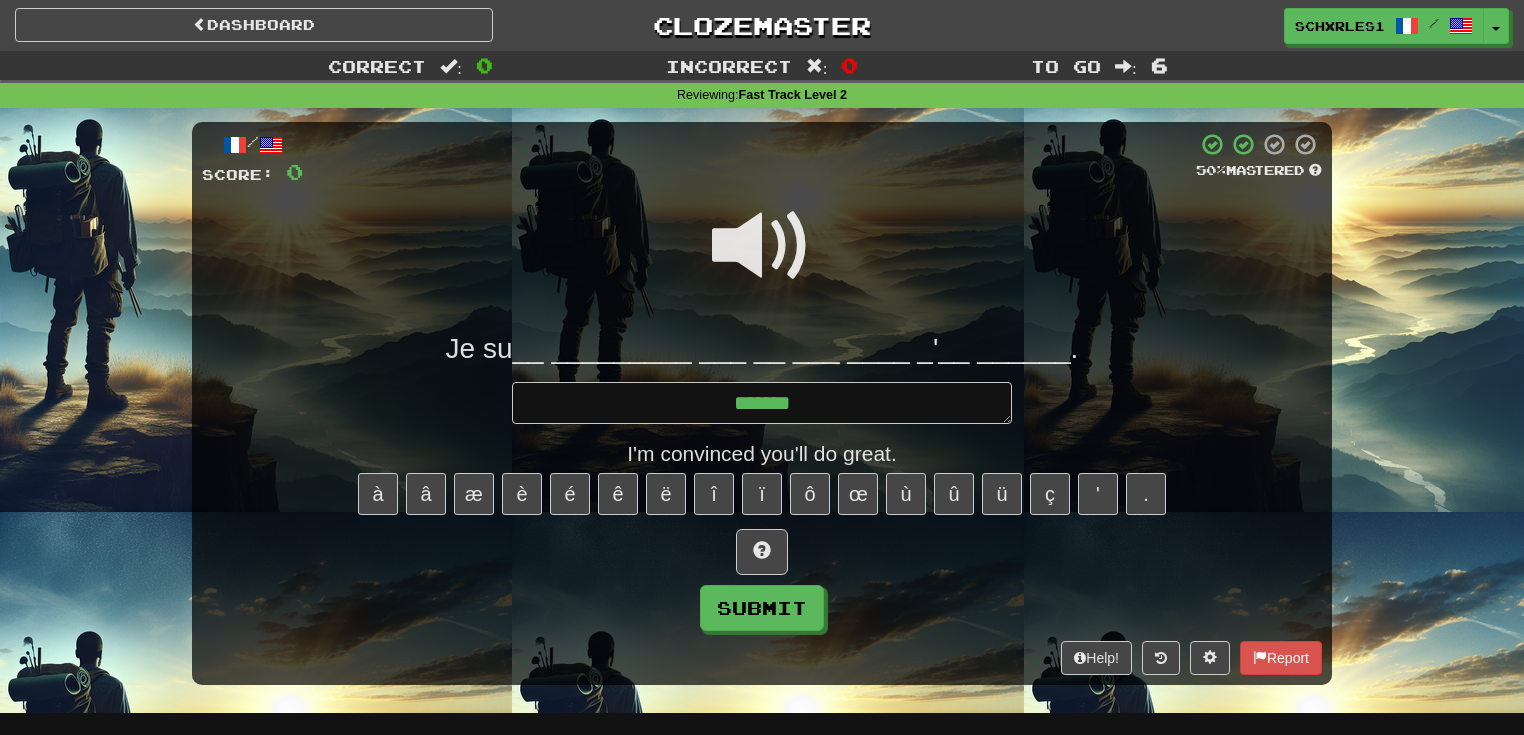 type on "*" 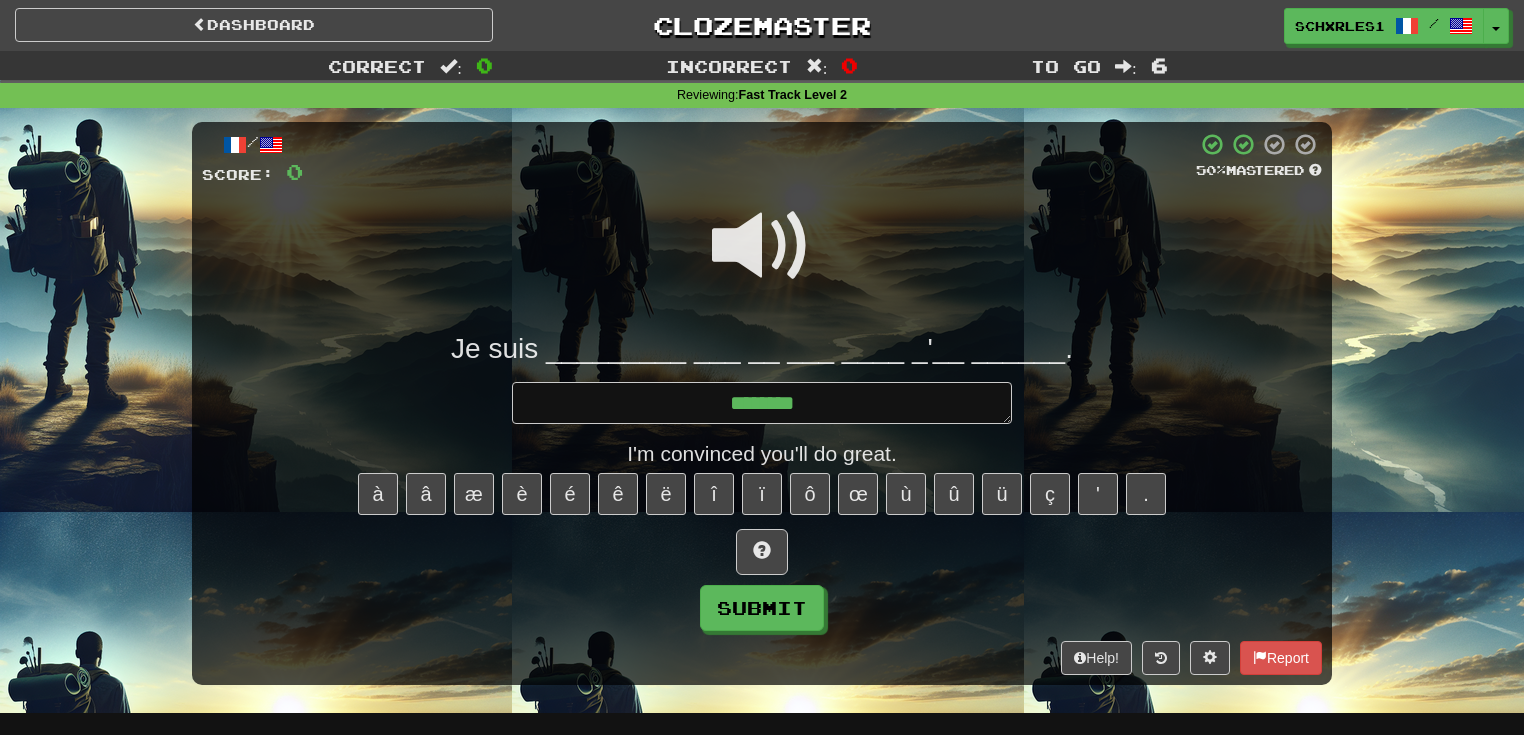 type on "*" 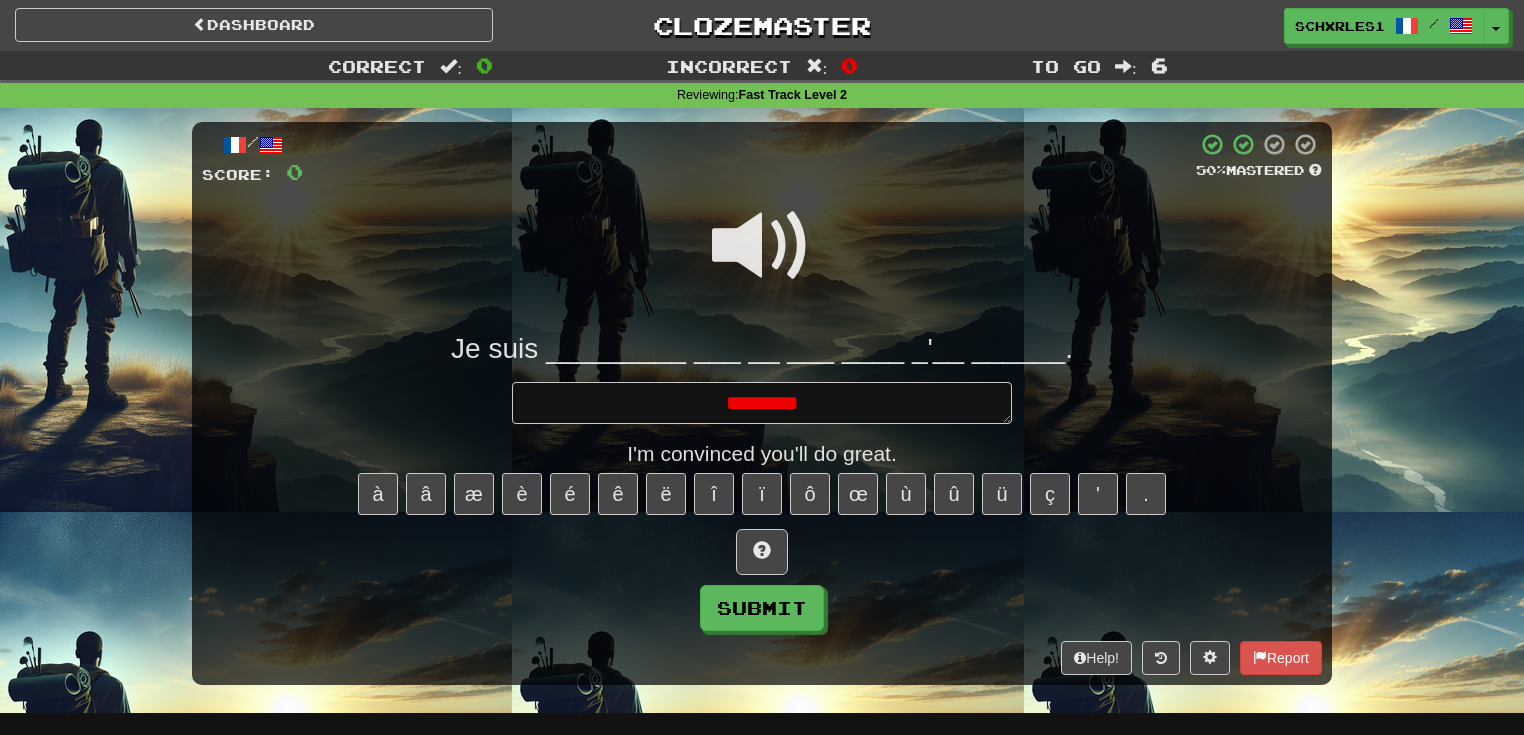 type on "*" 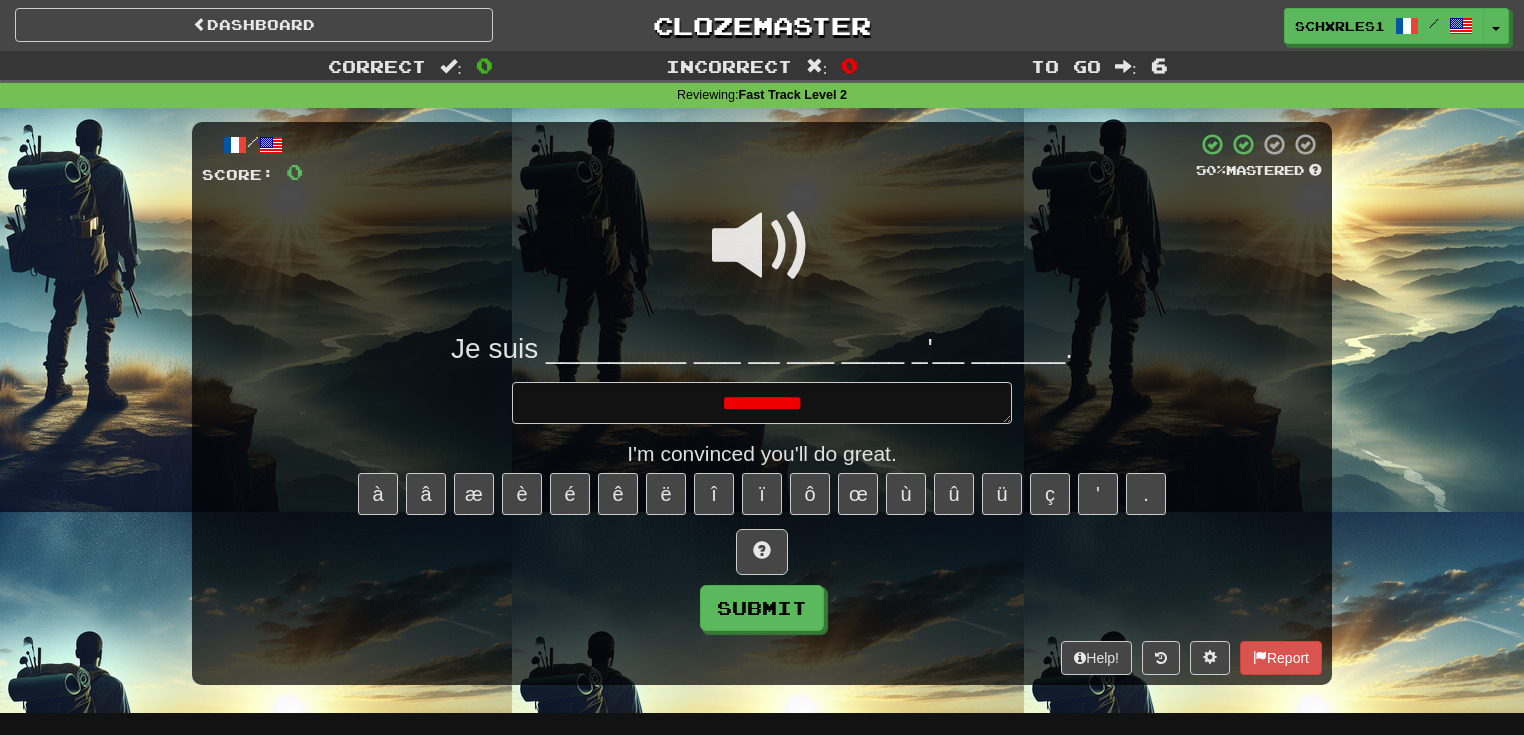type on "*" 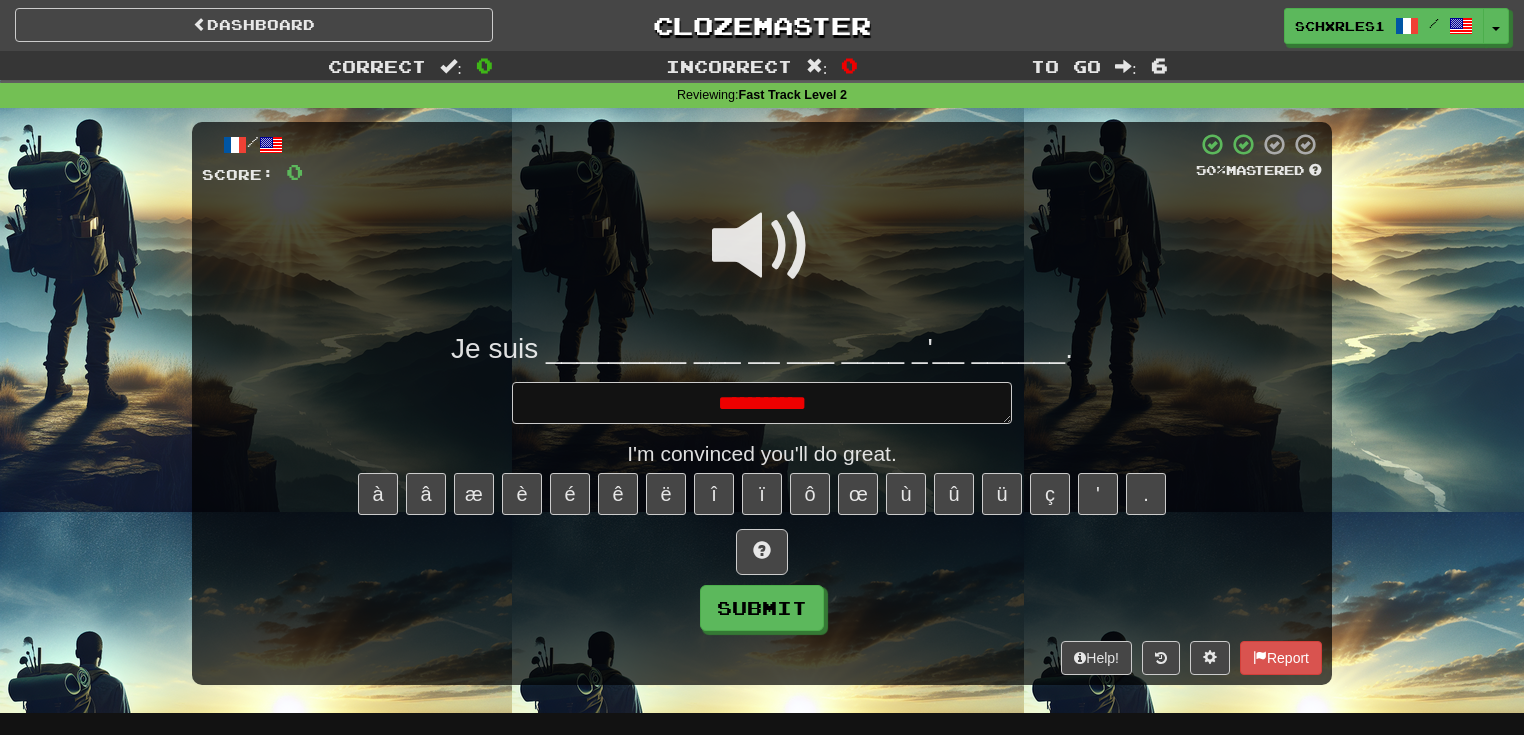 type on "*" 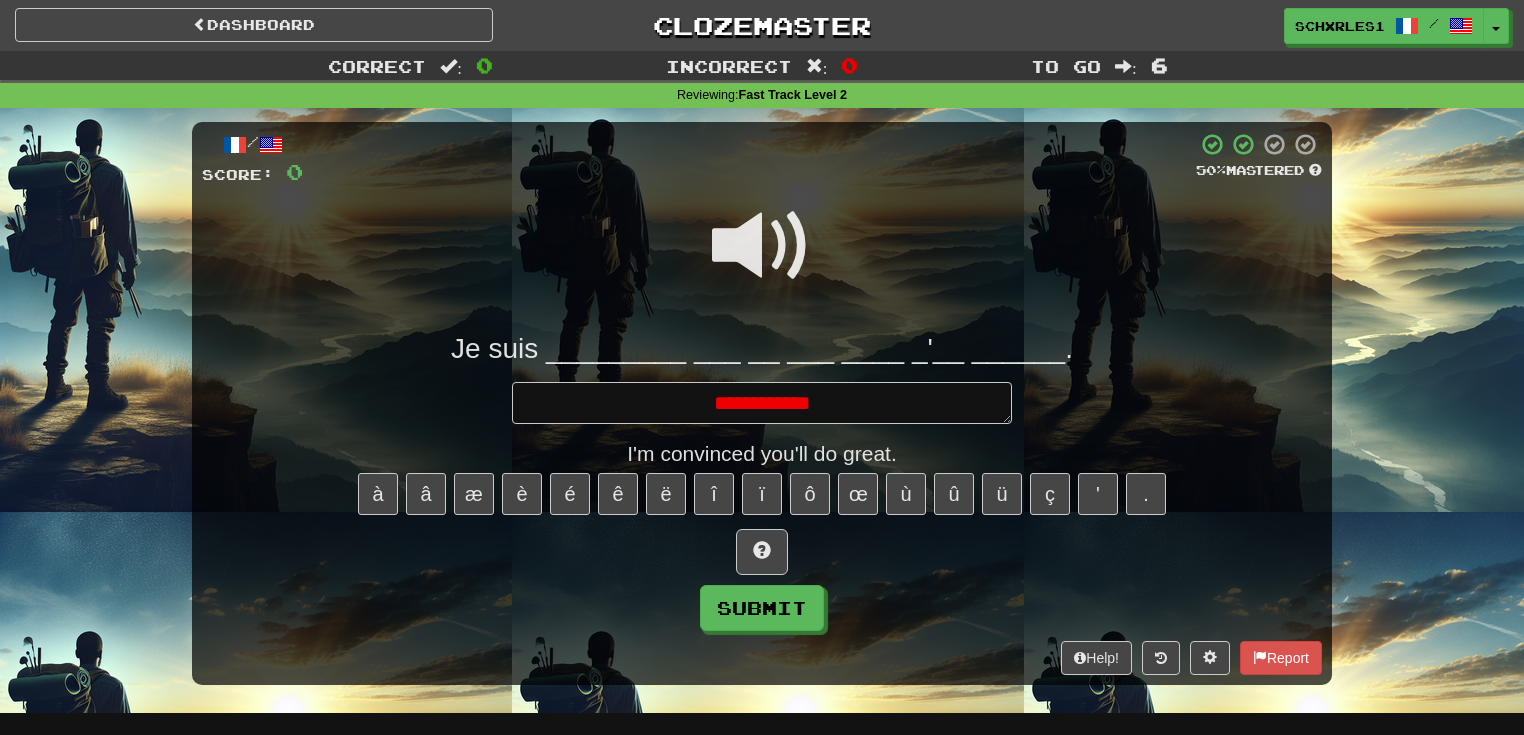 type on "*" 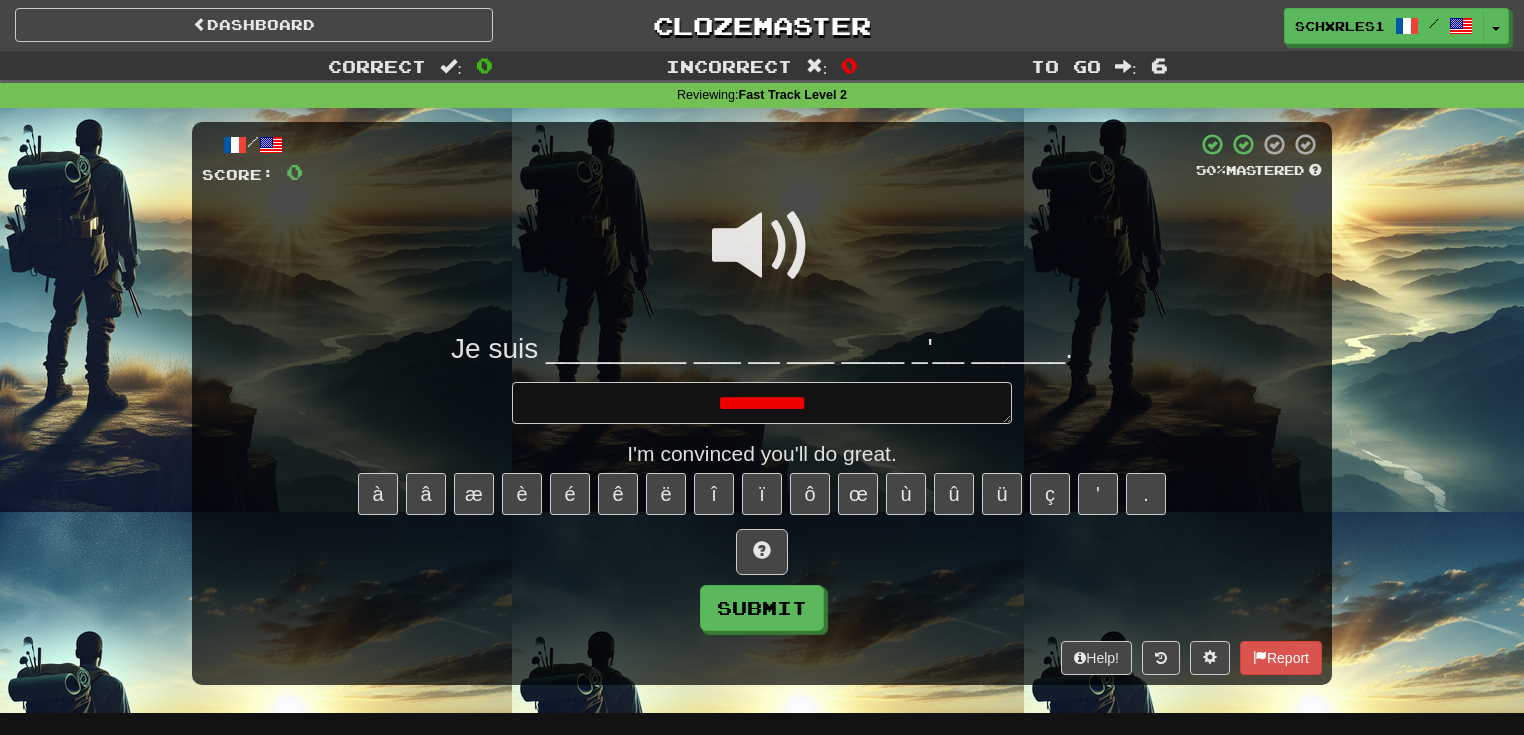 type on "*" 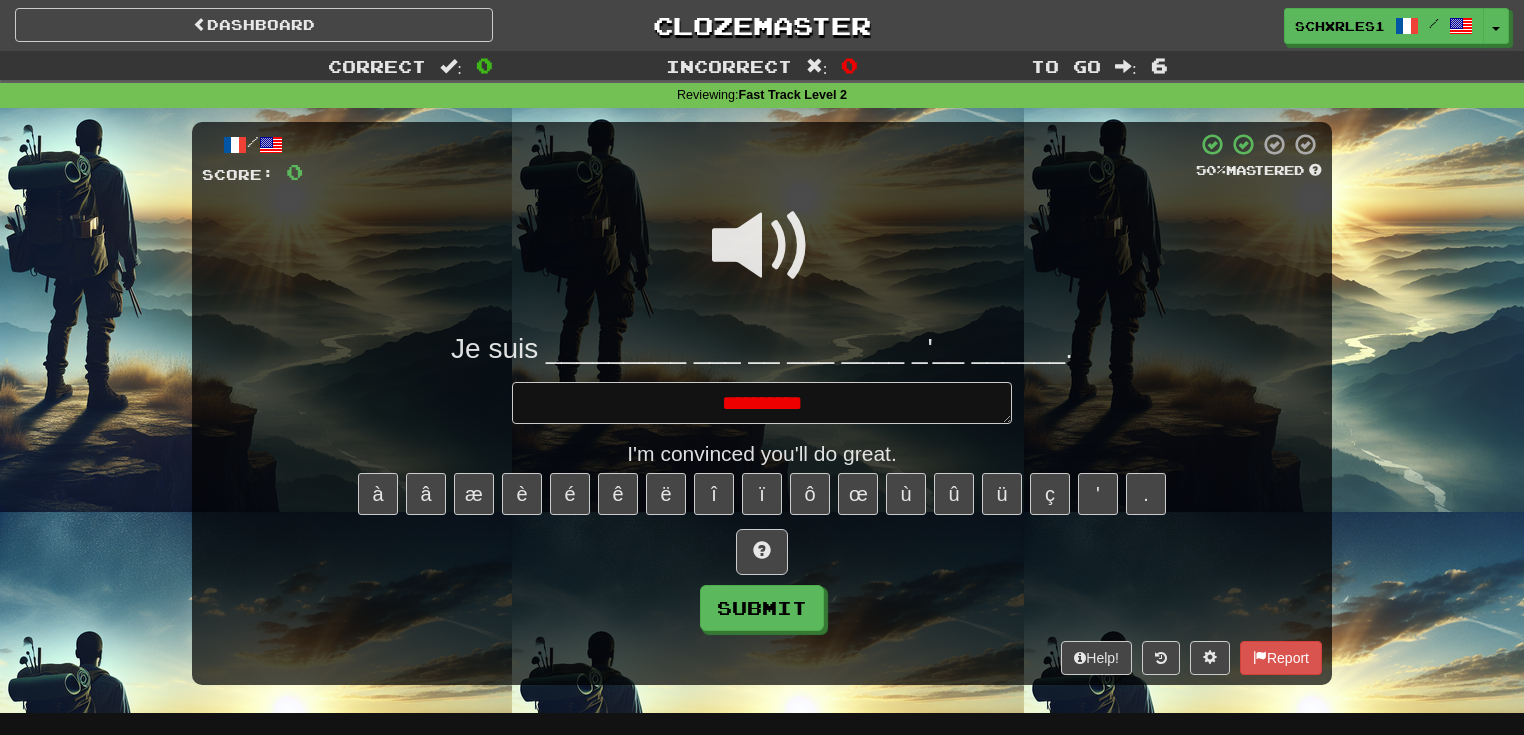 type on "*" 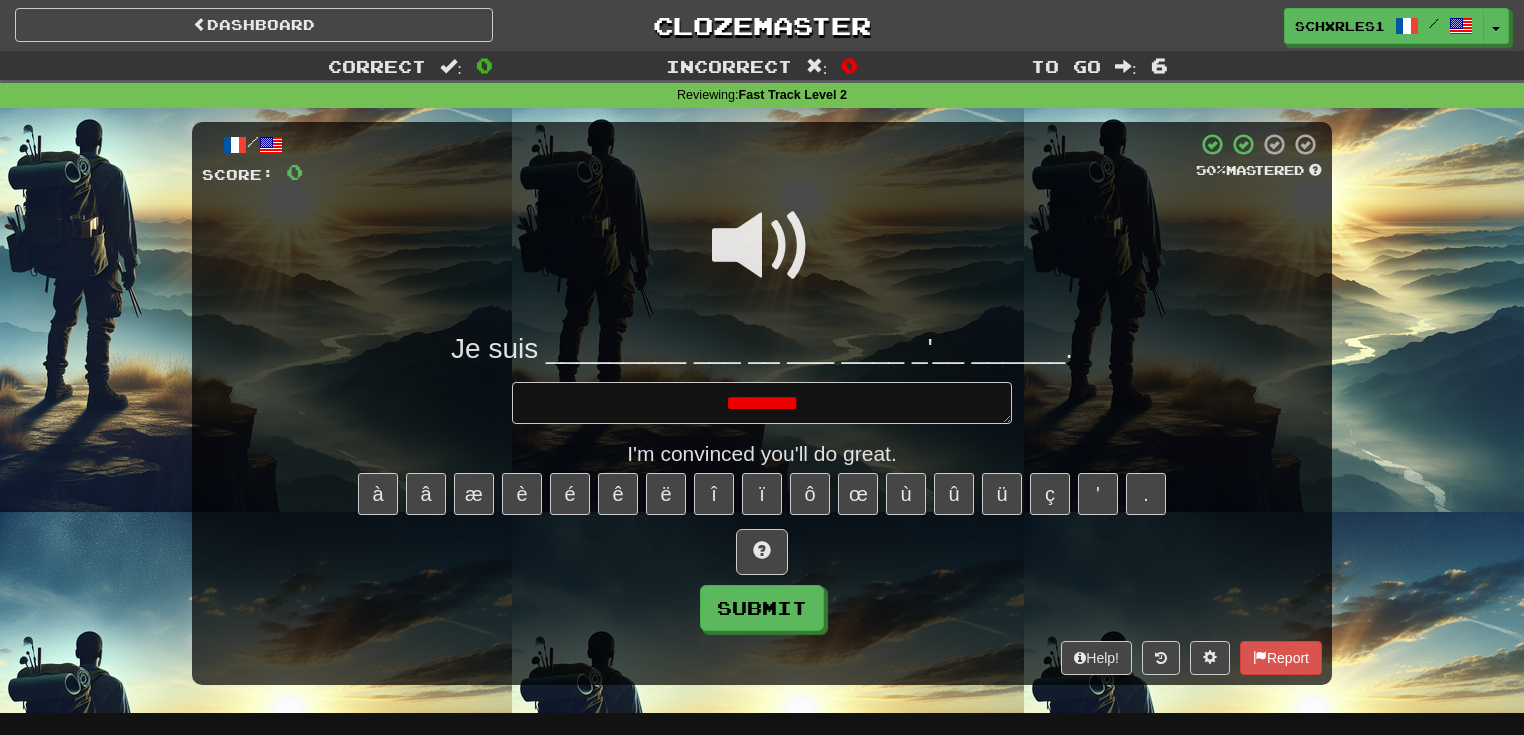 type on "*" 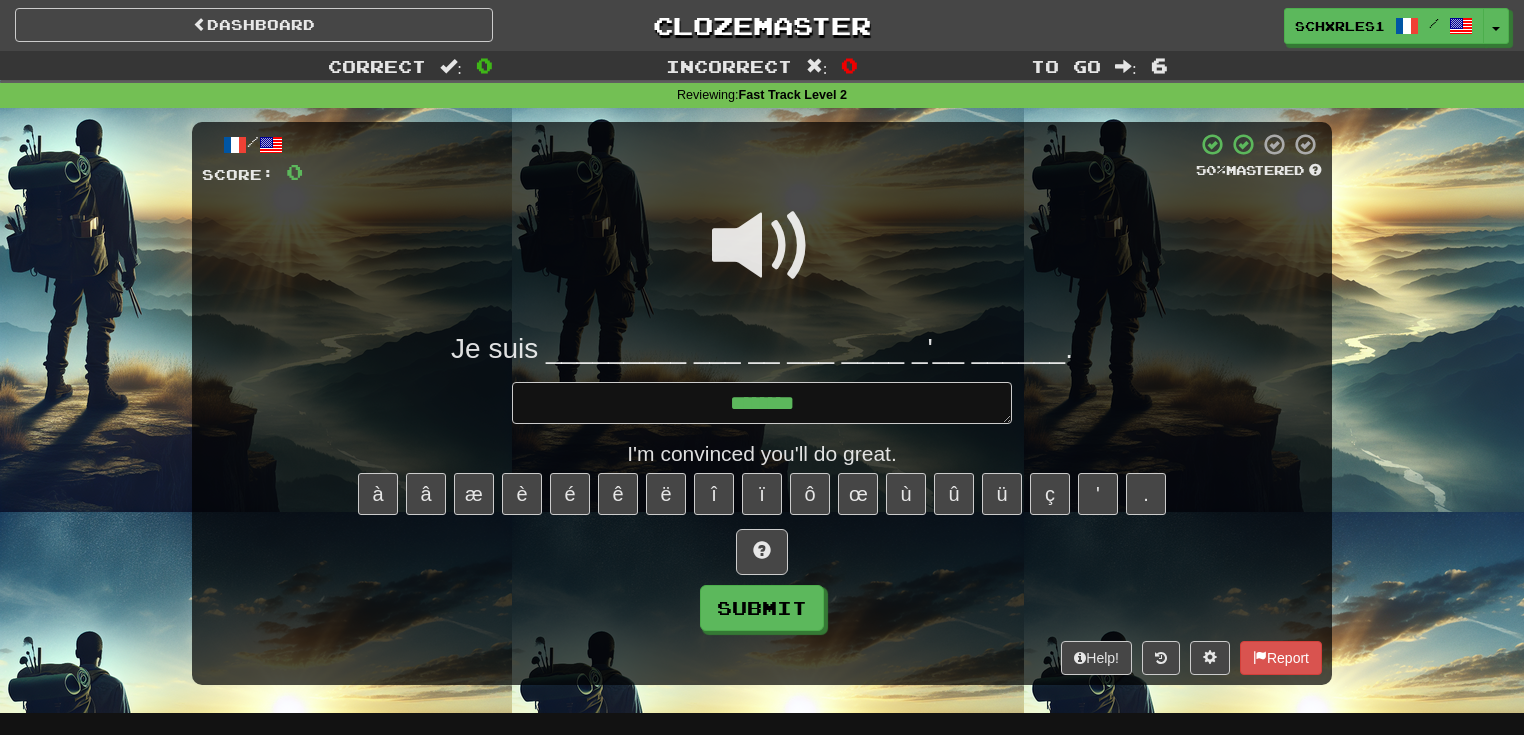 type on "*" 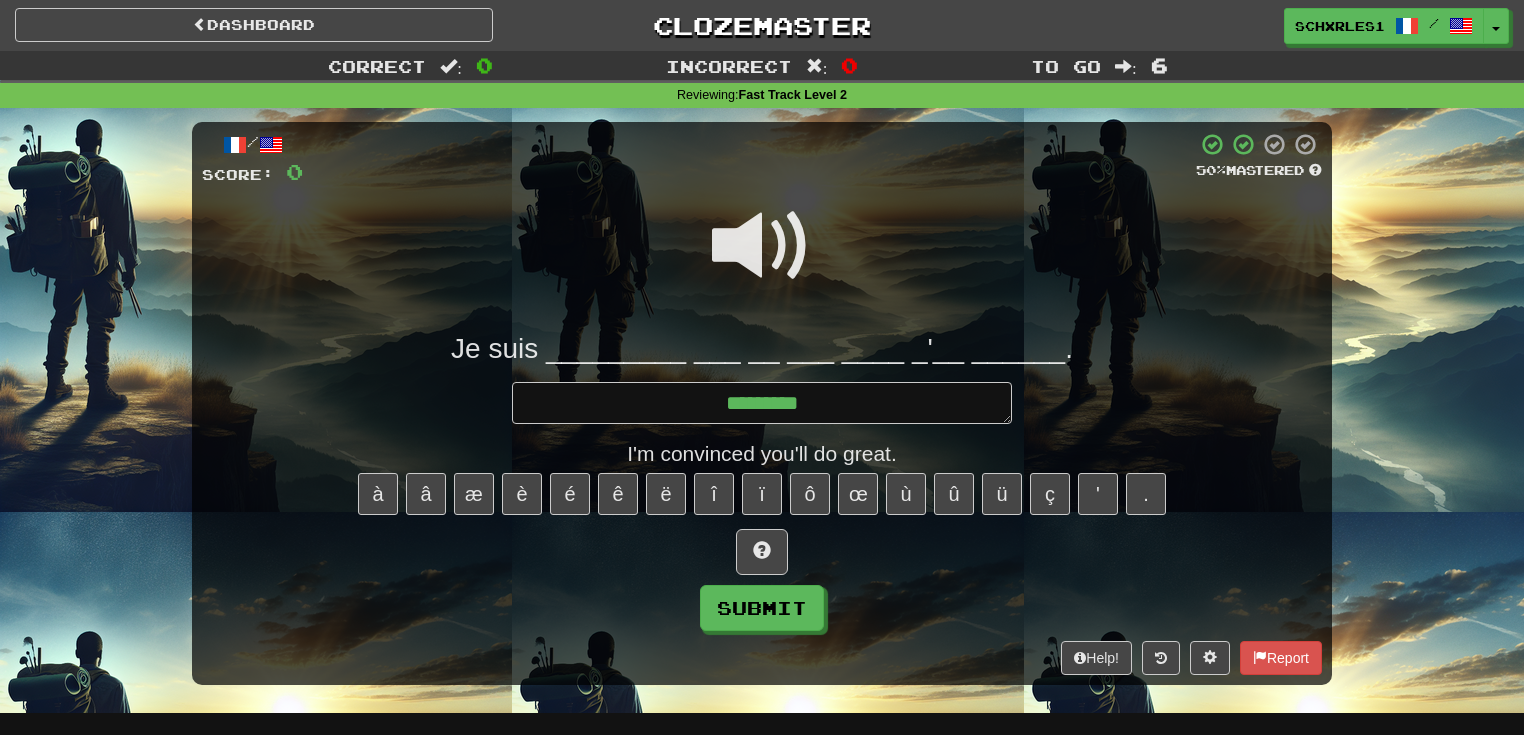 type on "*" 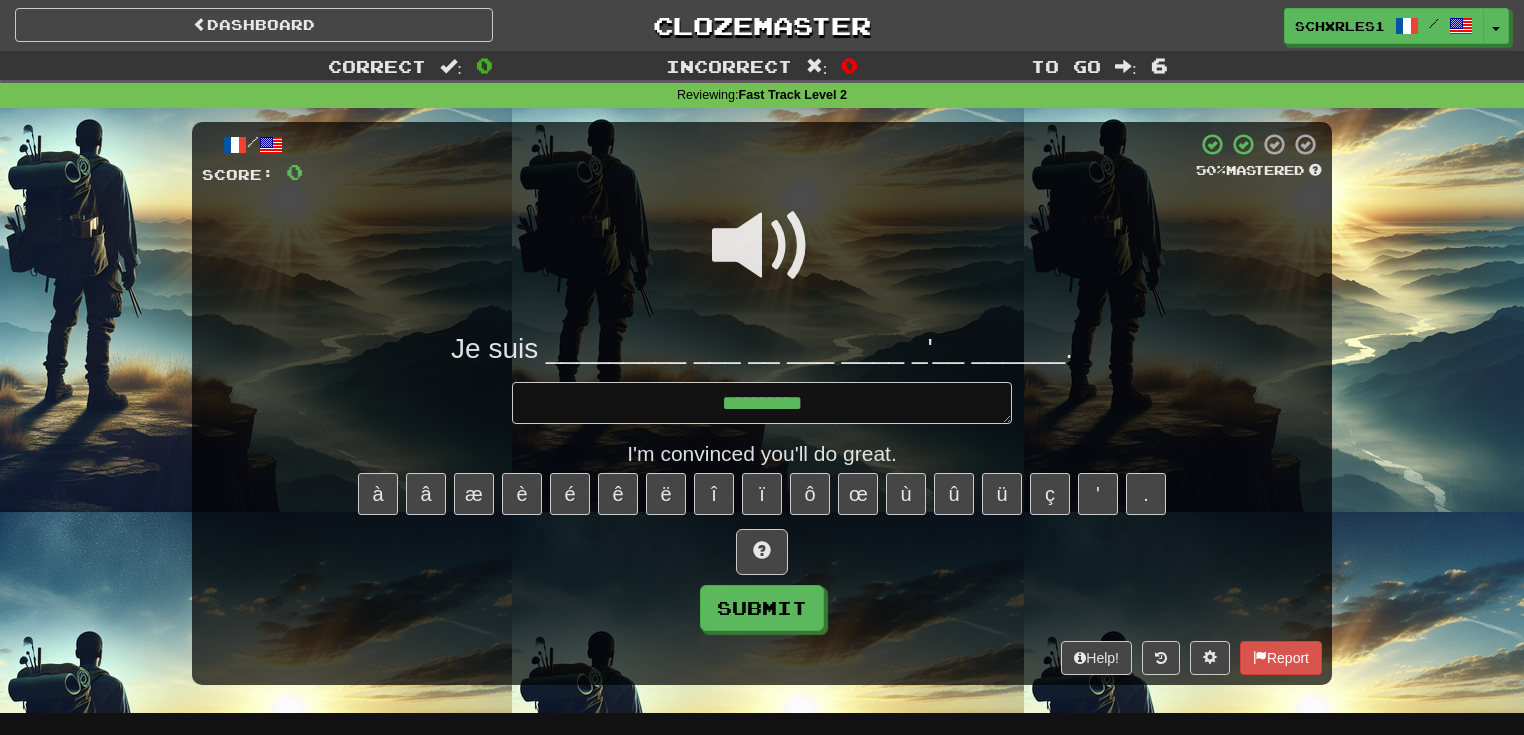 type on "*" 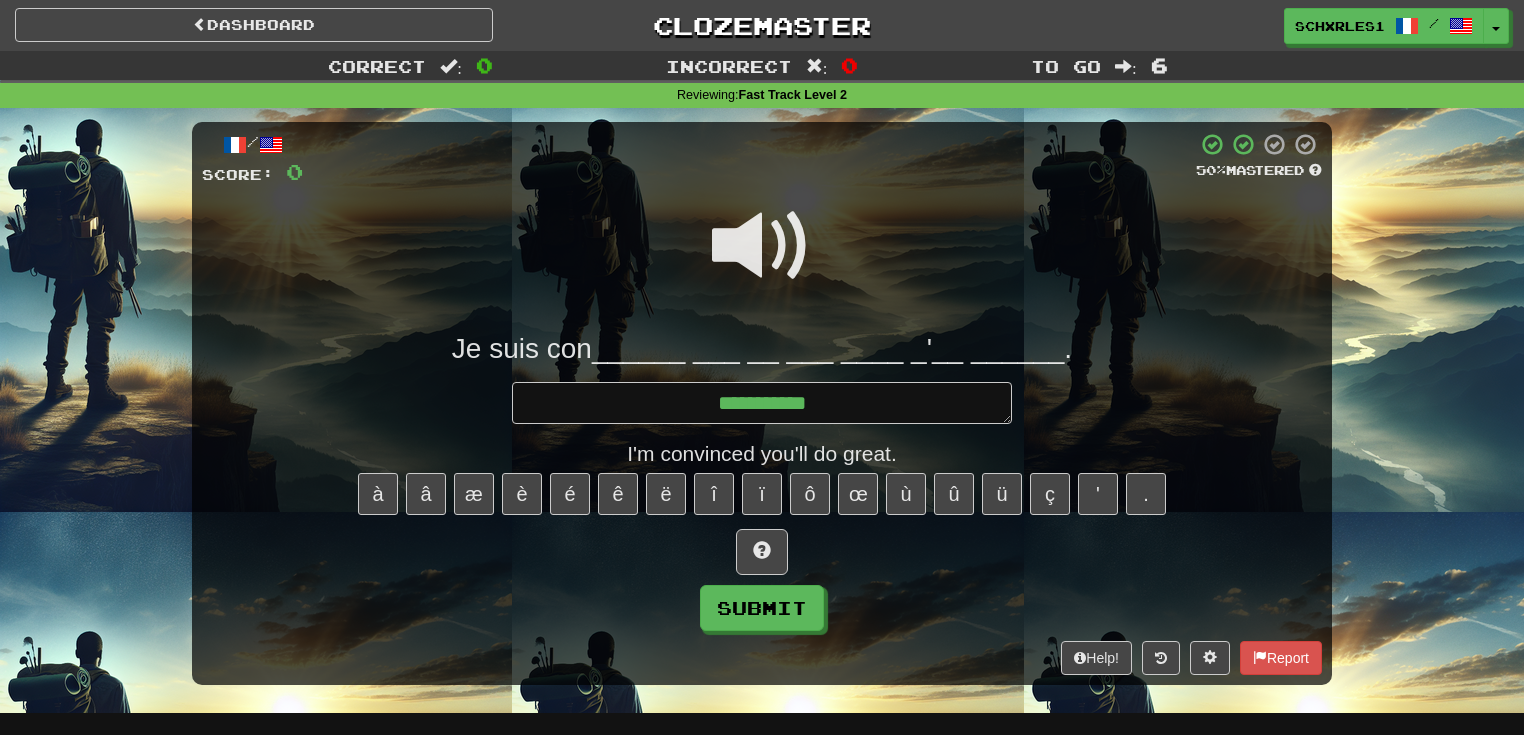 type on "*" 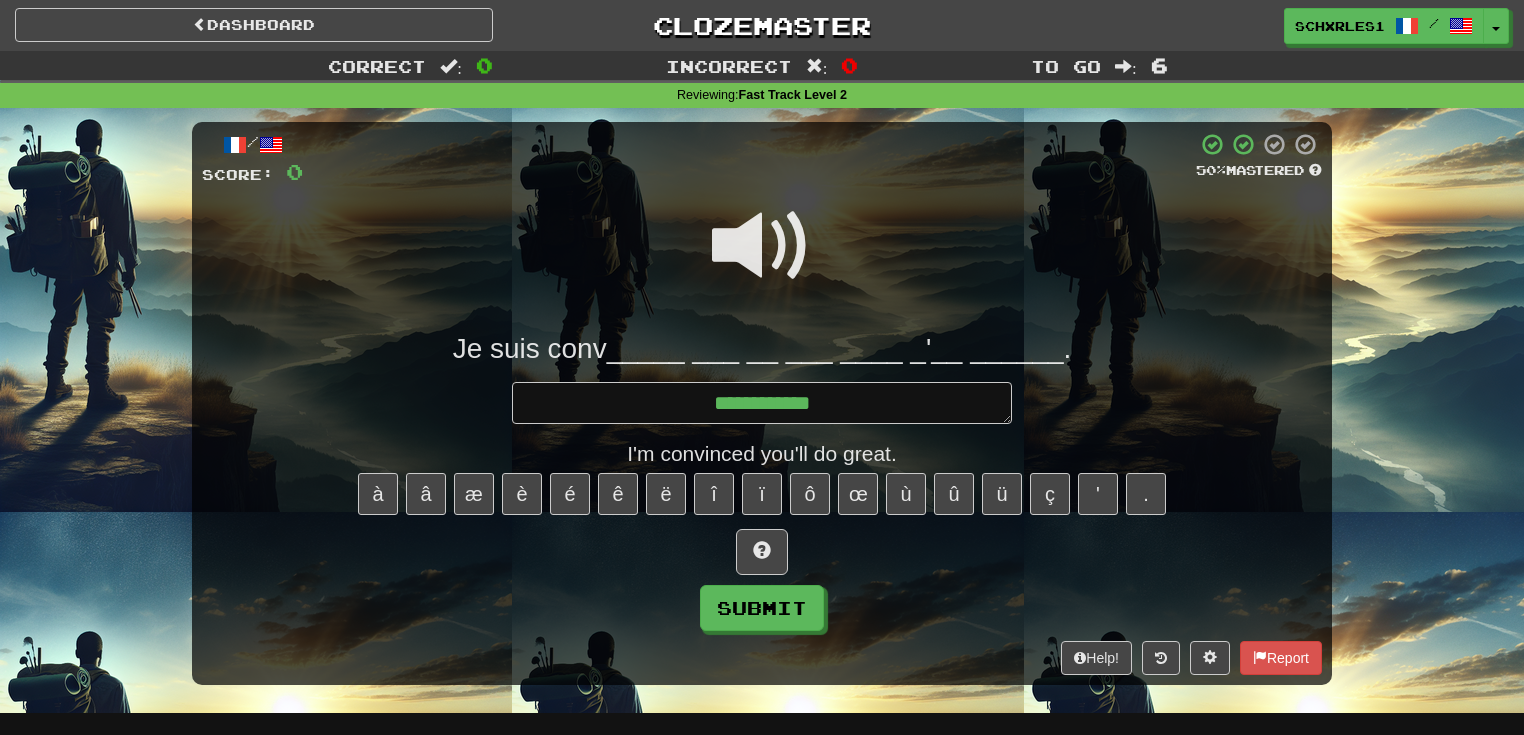 type on "*" 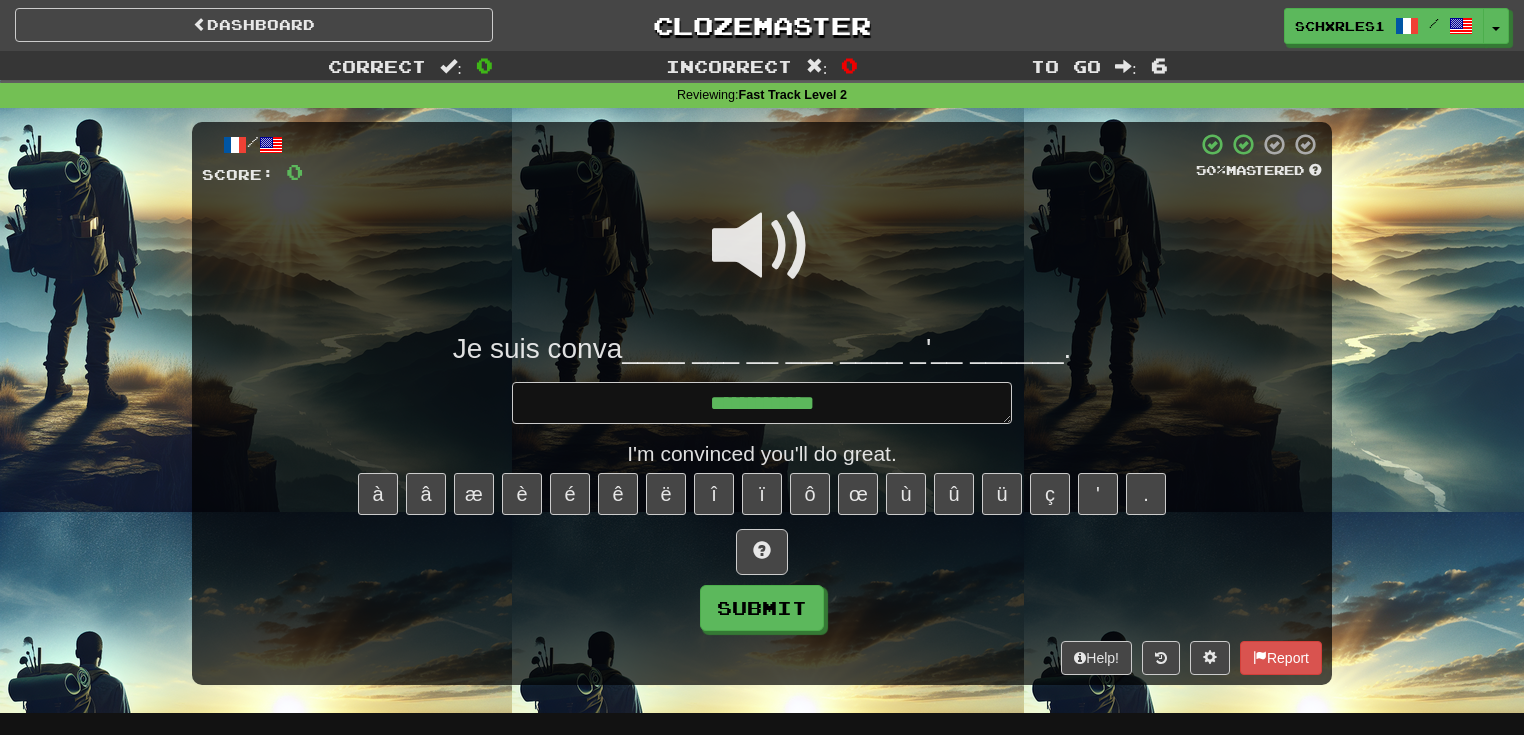 type on "*" 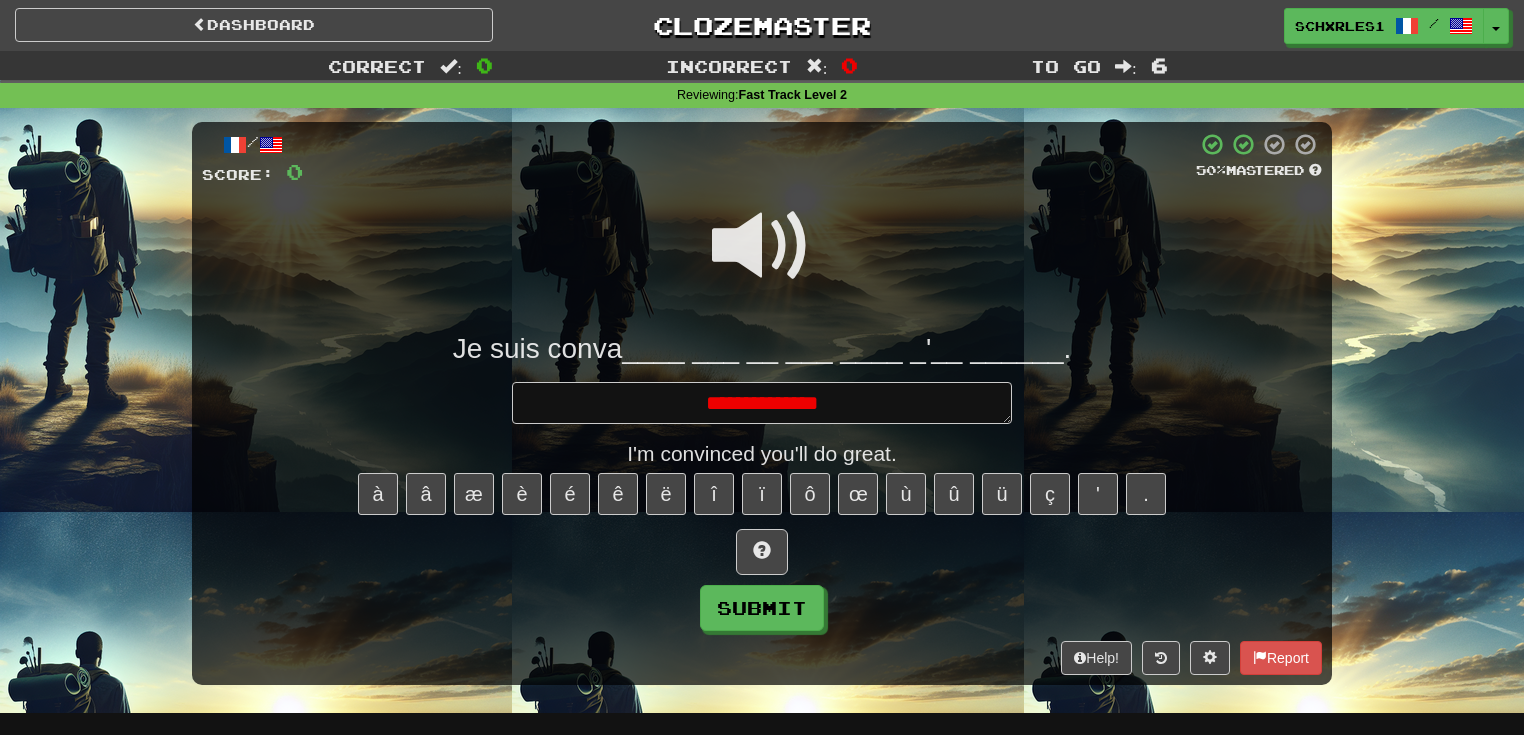 type on "*" 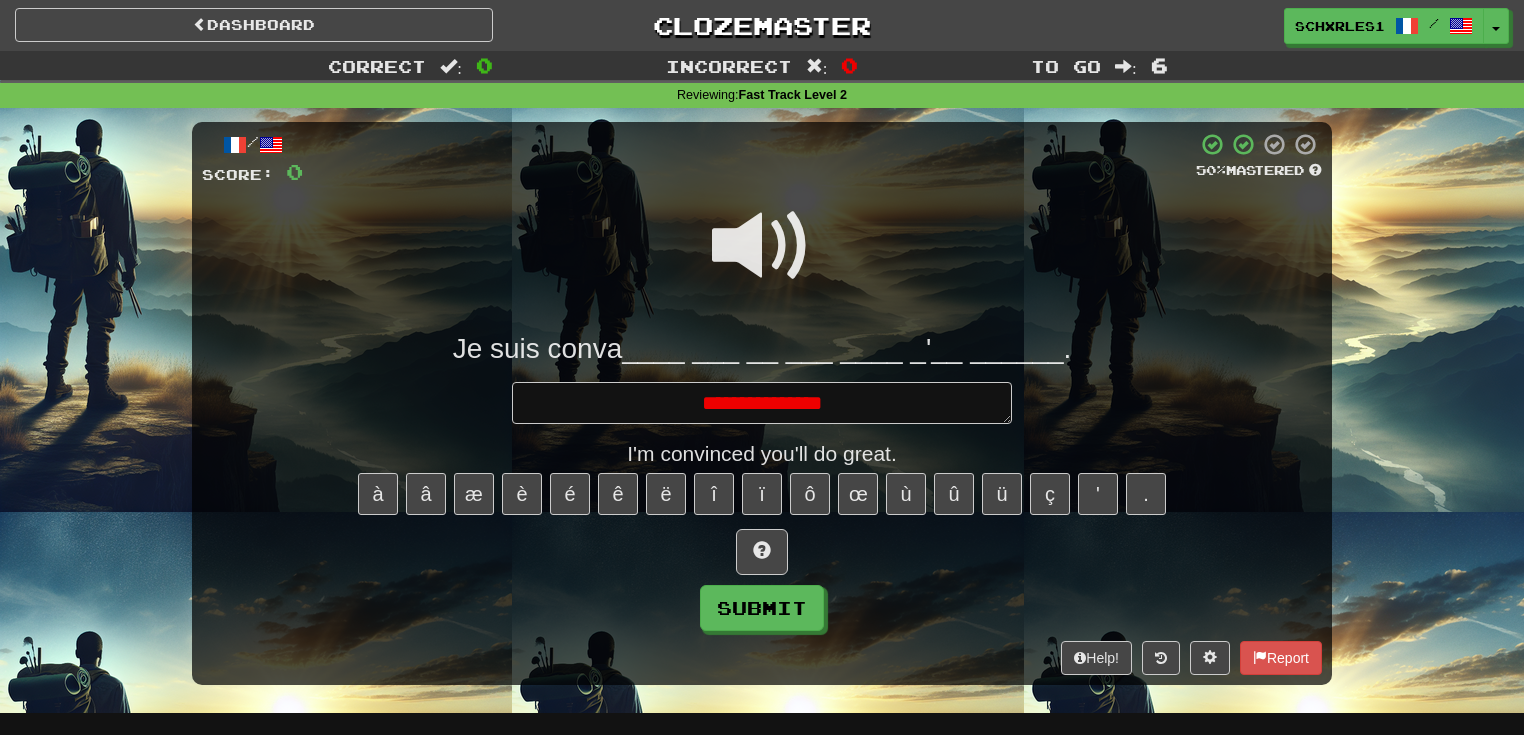 type on "*" 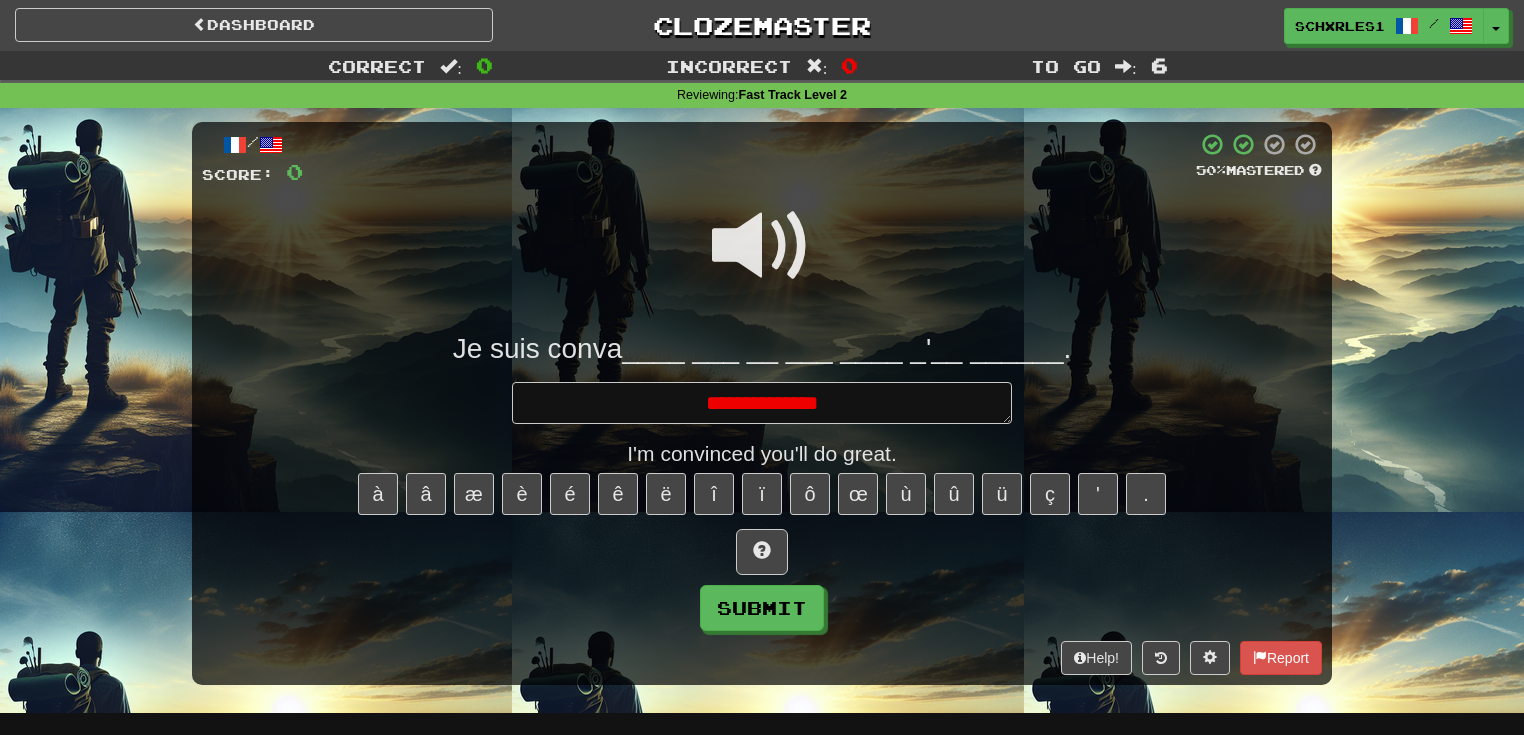 type on "*" 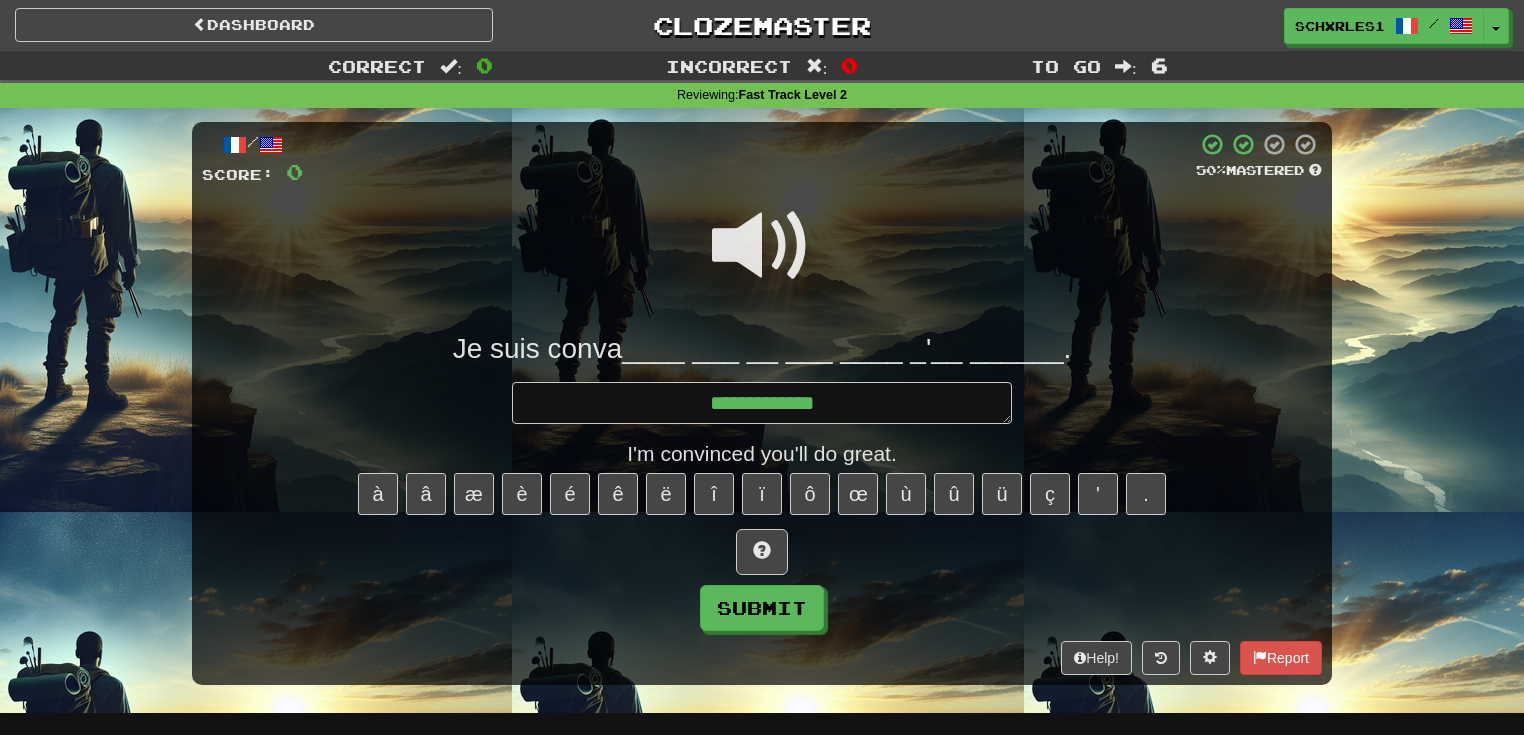 type on "*" 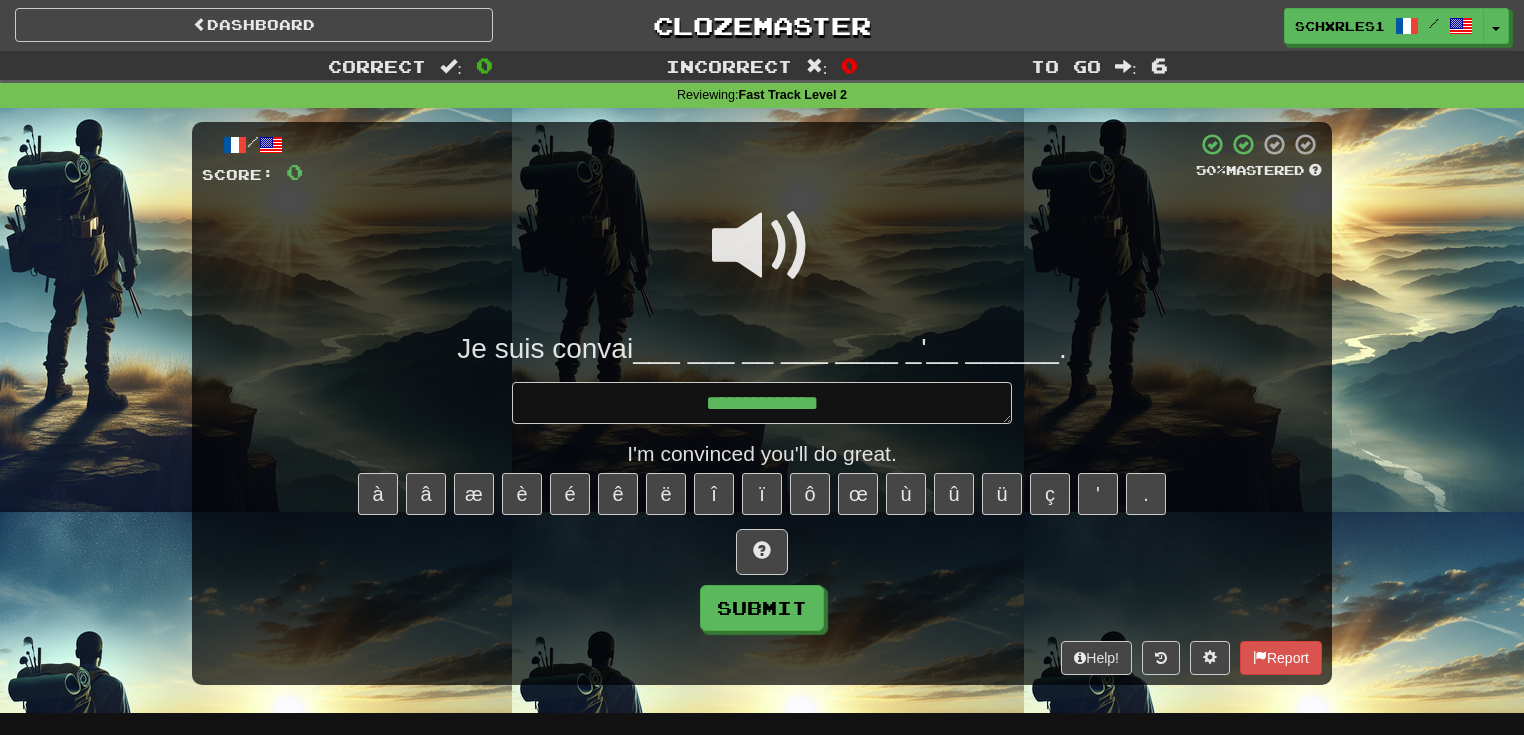 type on "*" 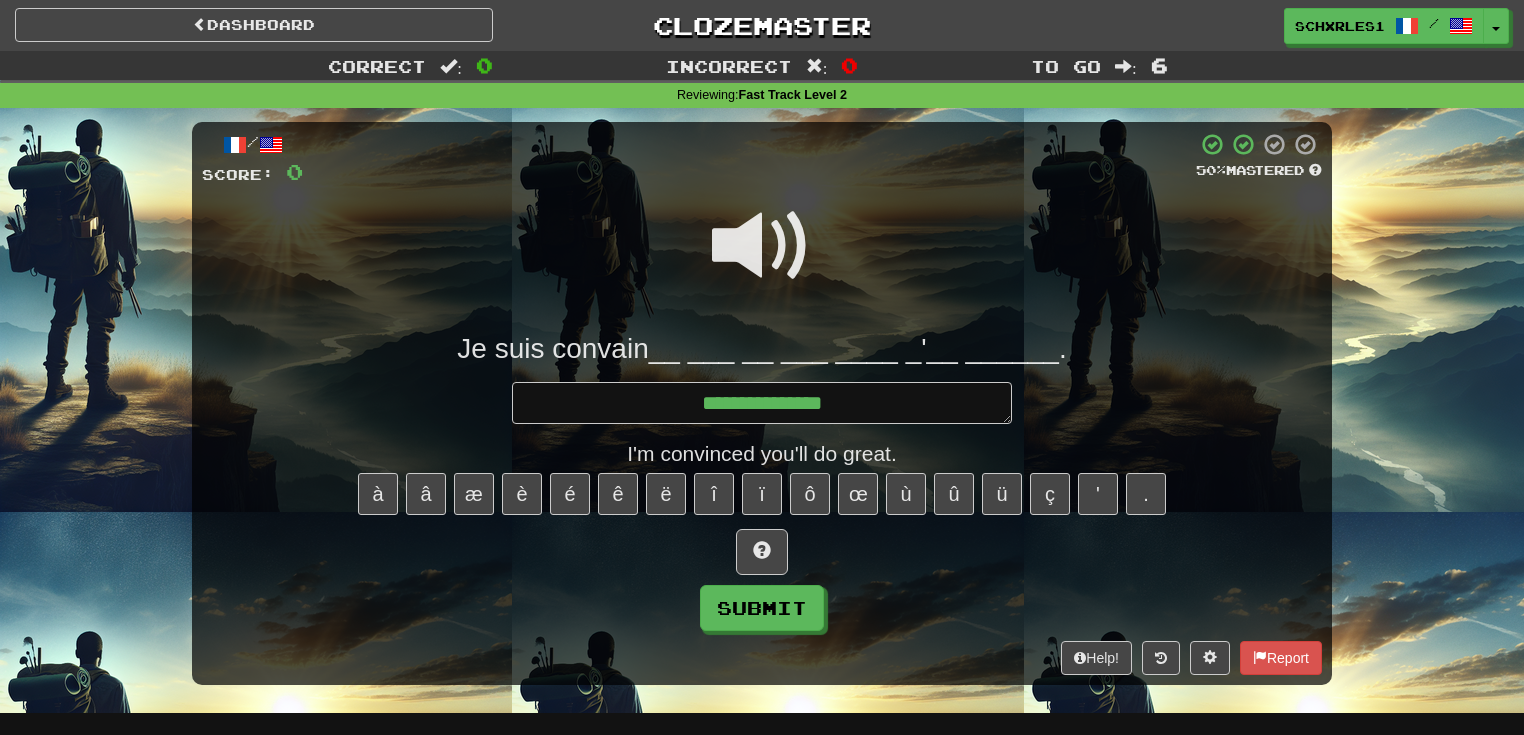 type on "*" 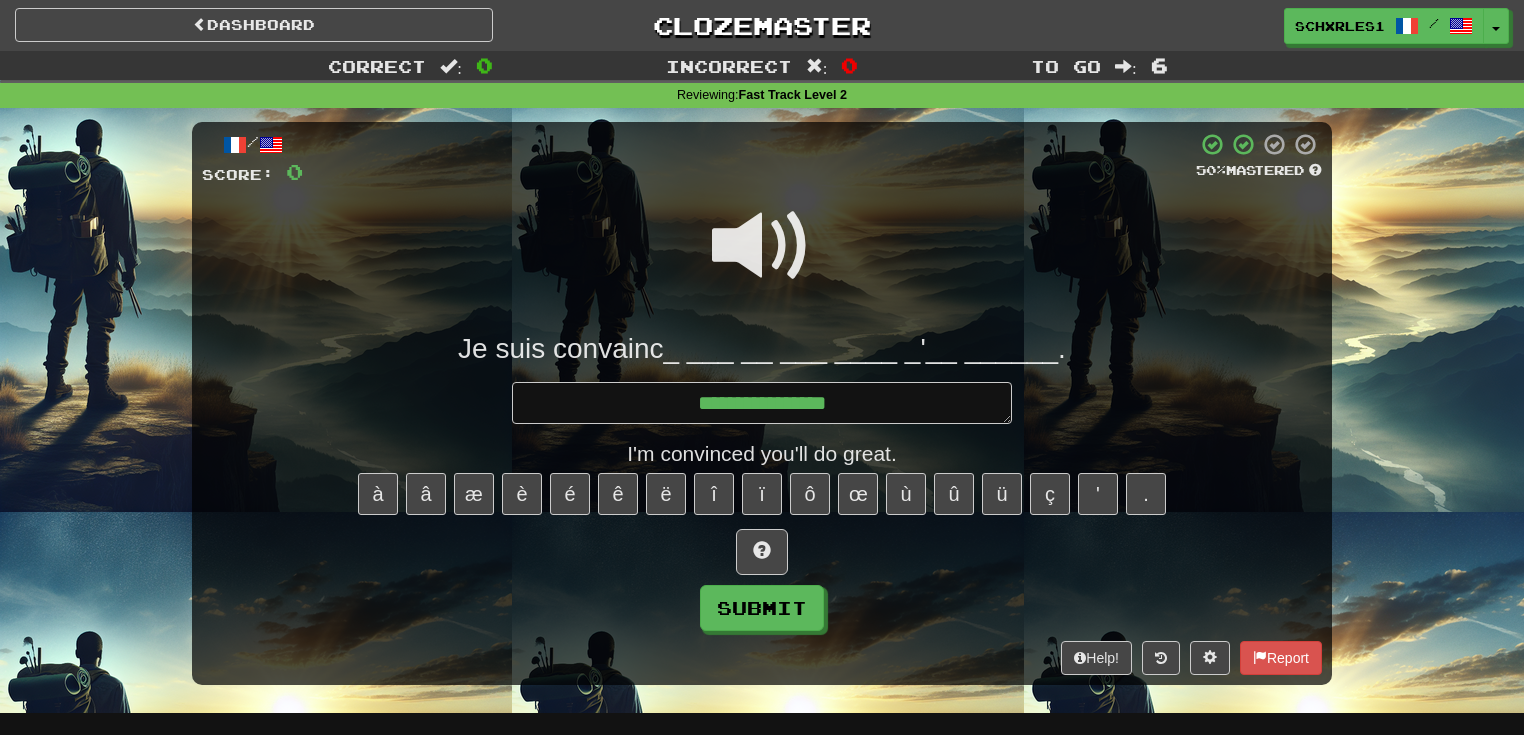 type on "*" 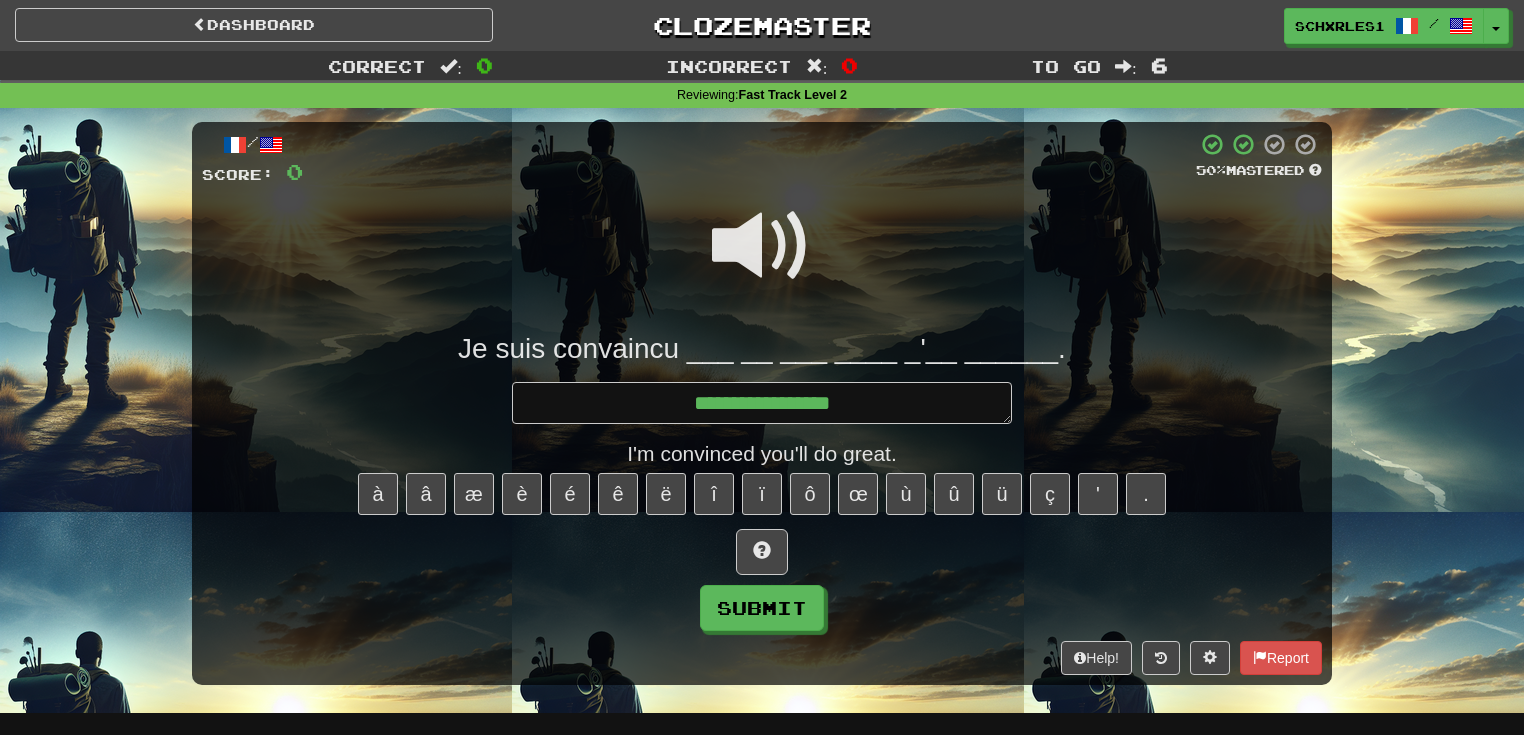 type on "*" 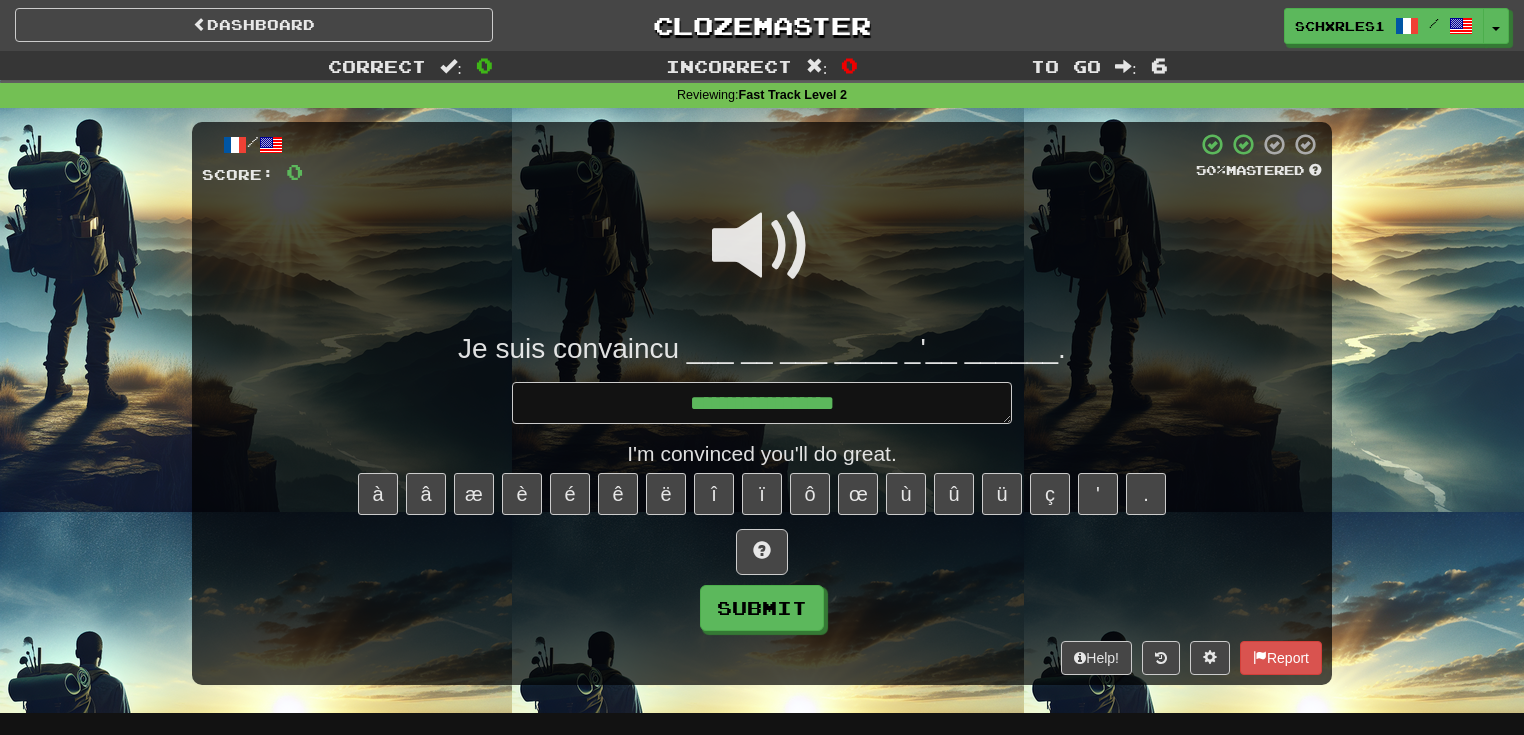 type on "*" 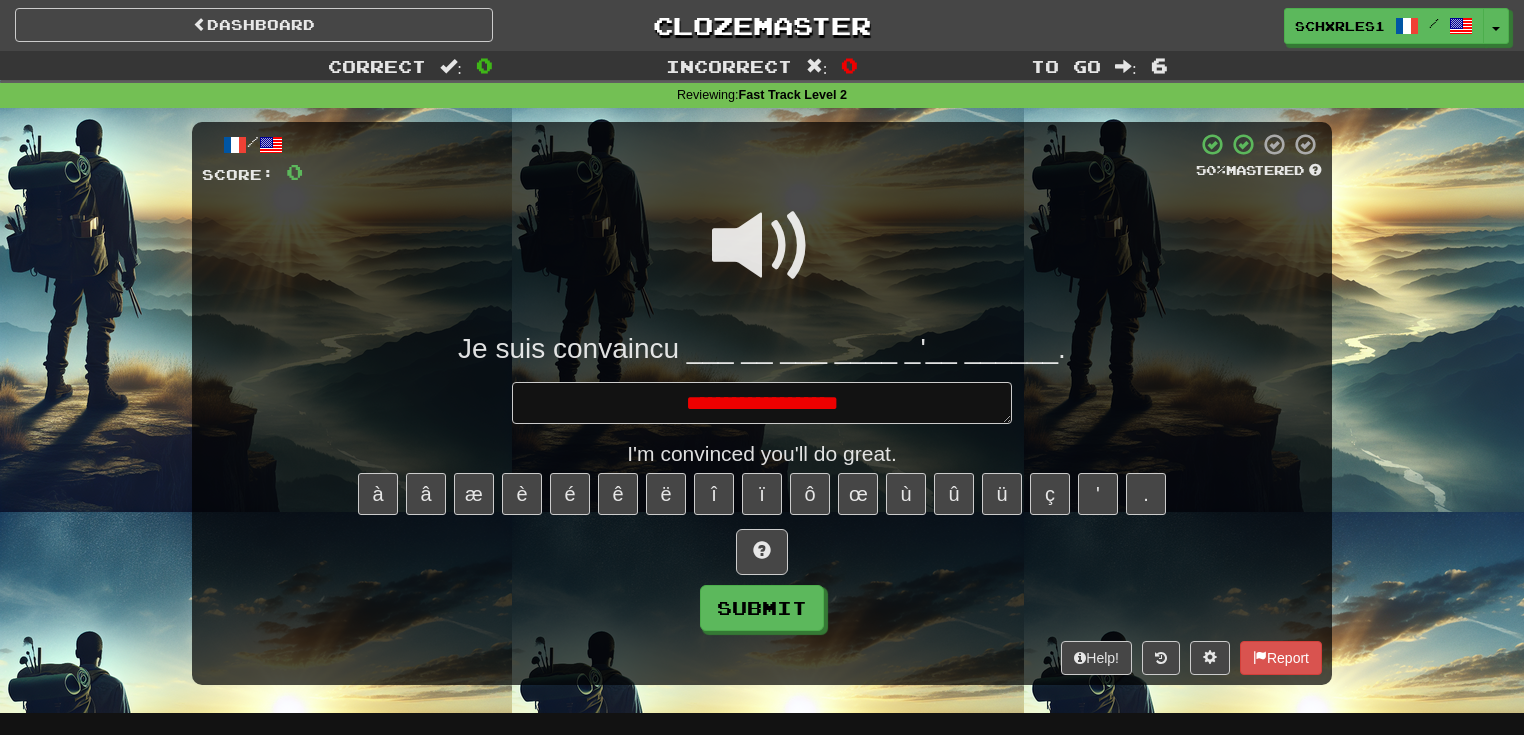 type on "*" 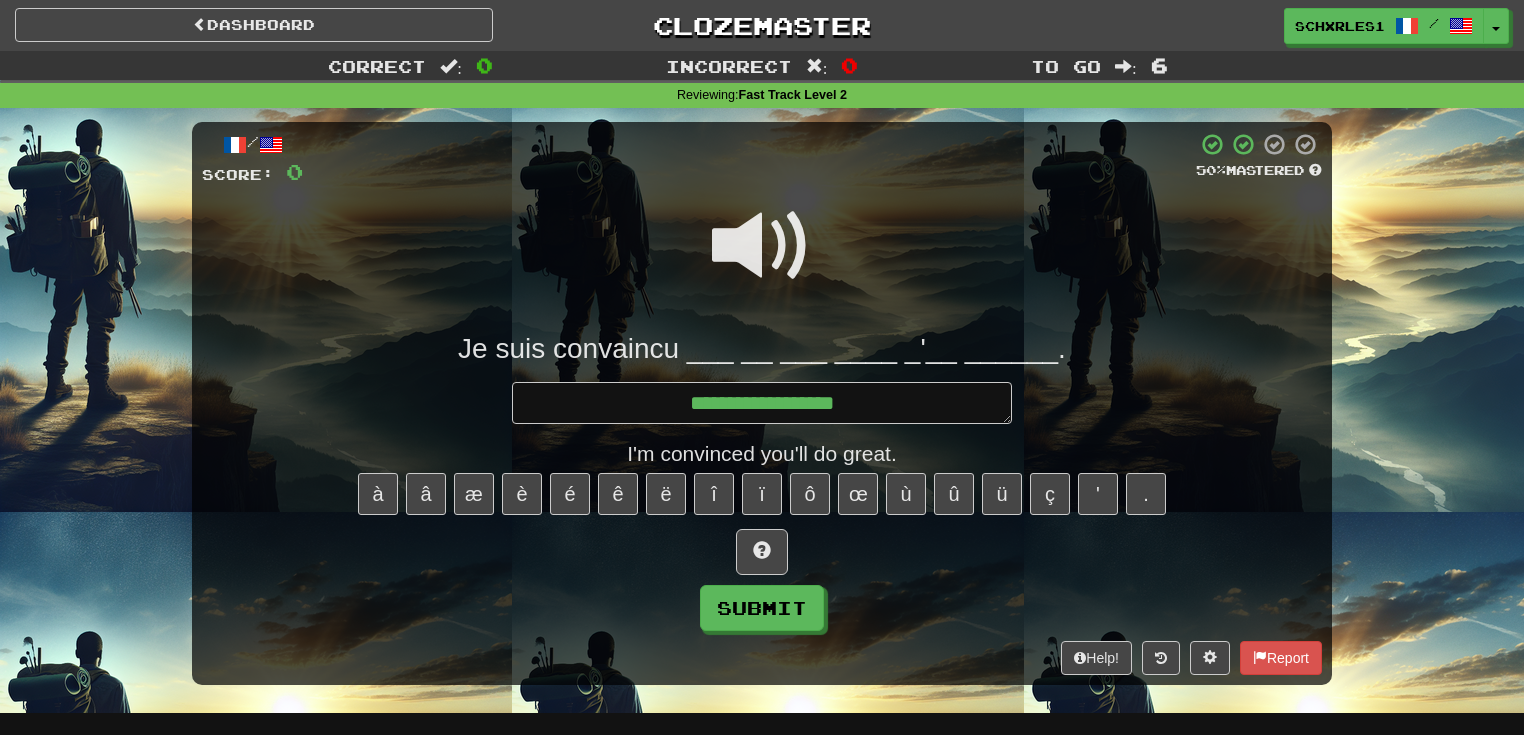 type on "*" 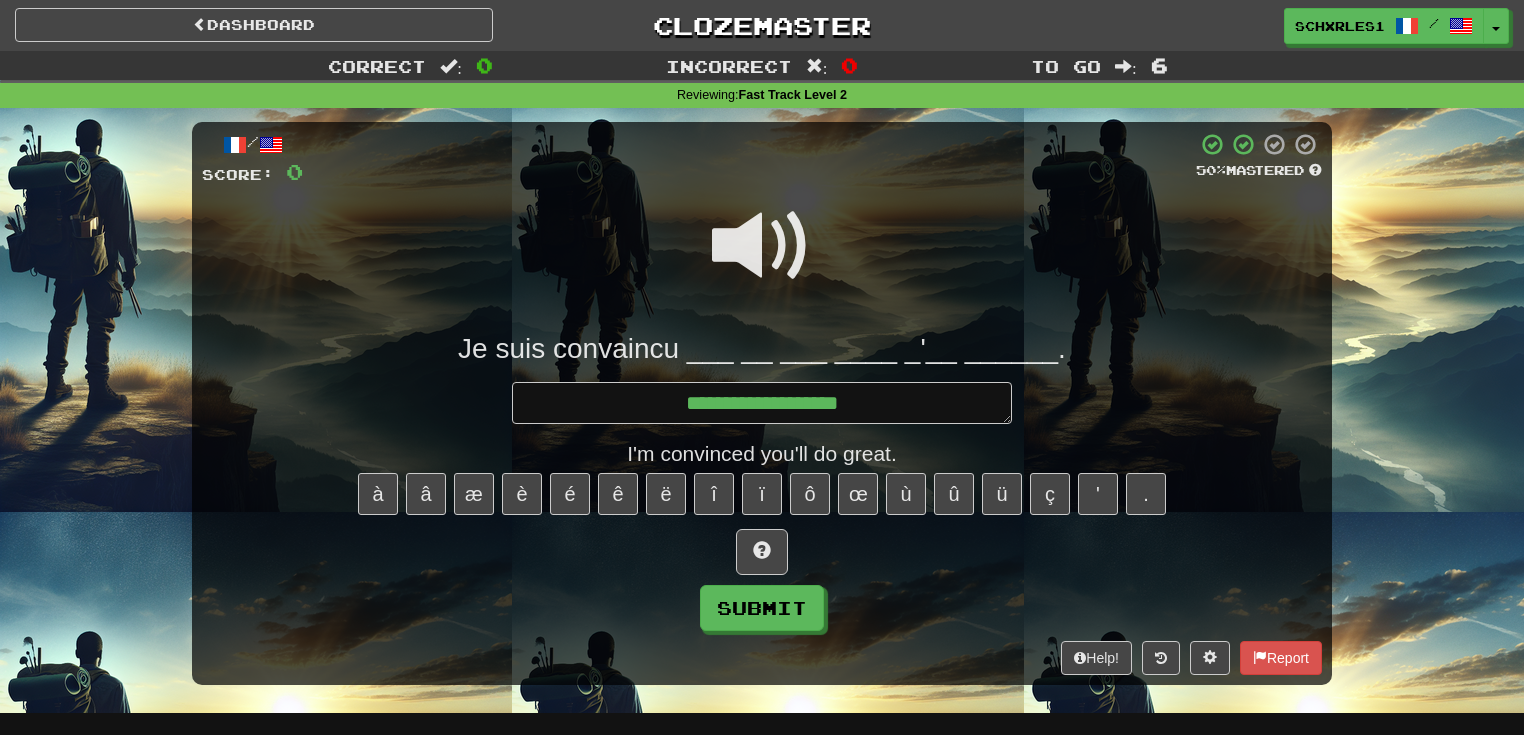 type on "*" 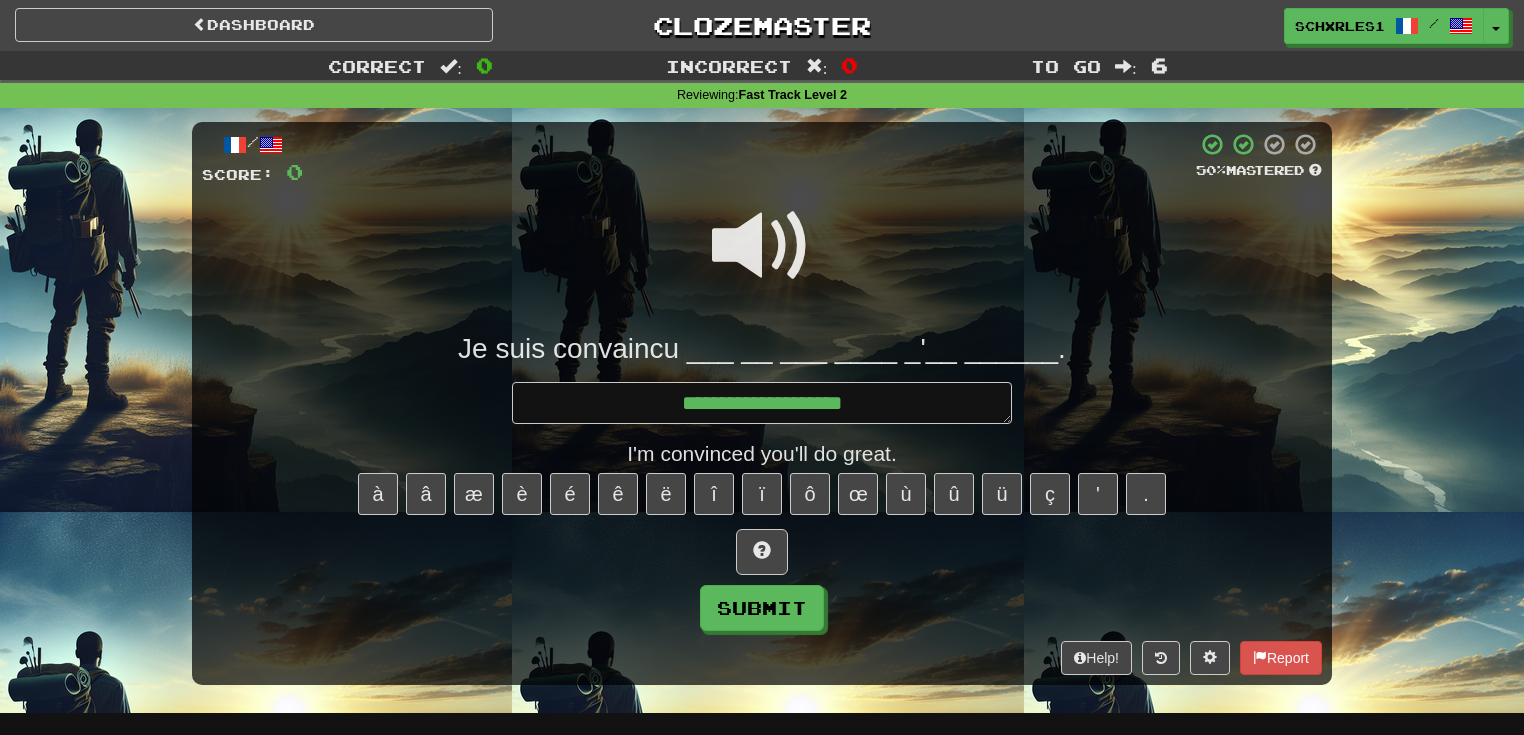 type on "*" 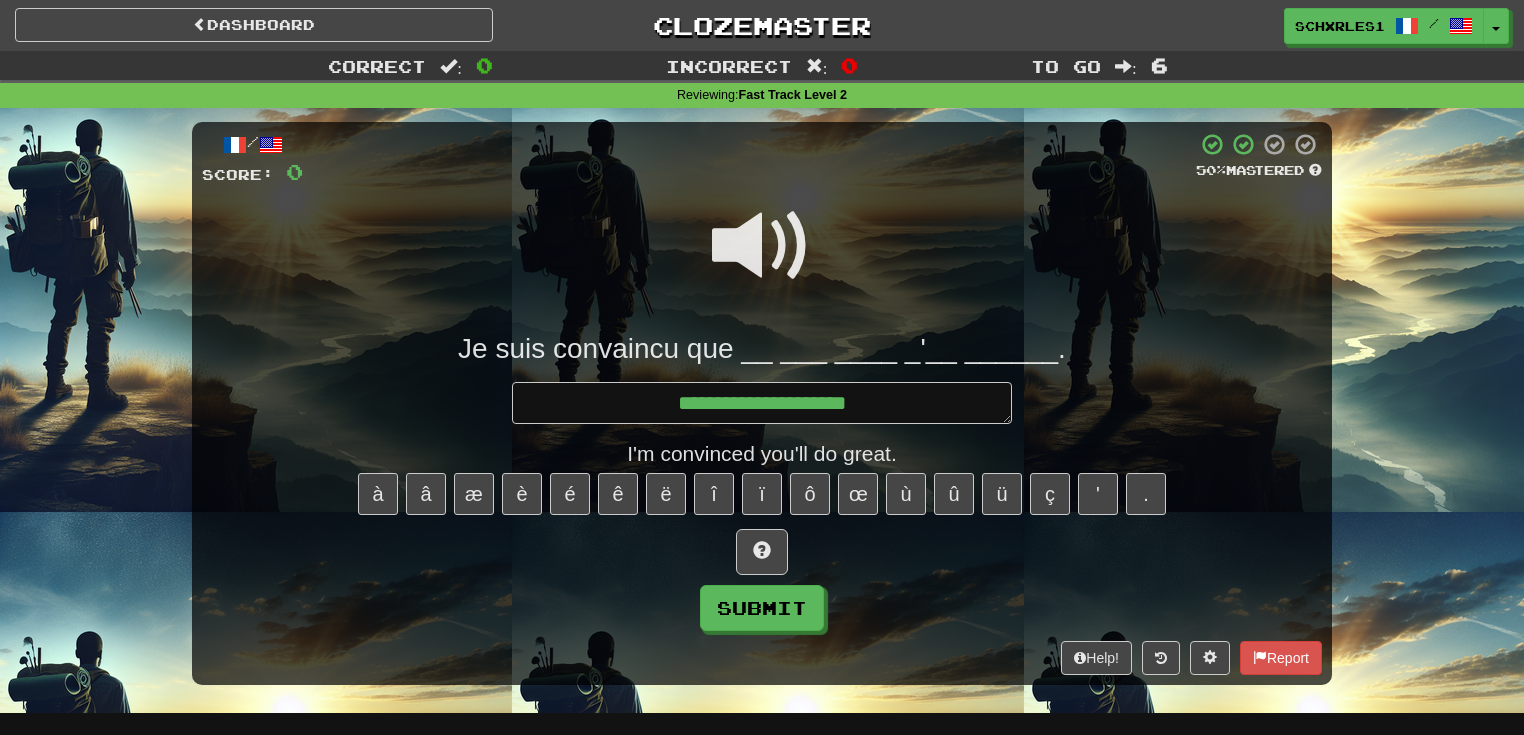 type on "*" 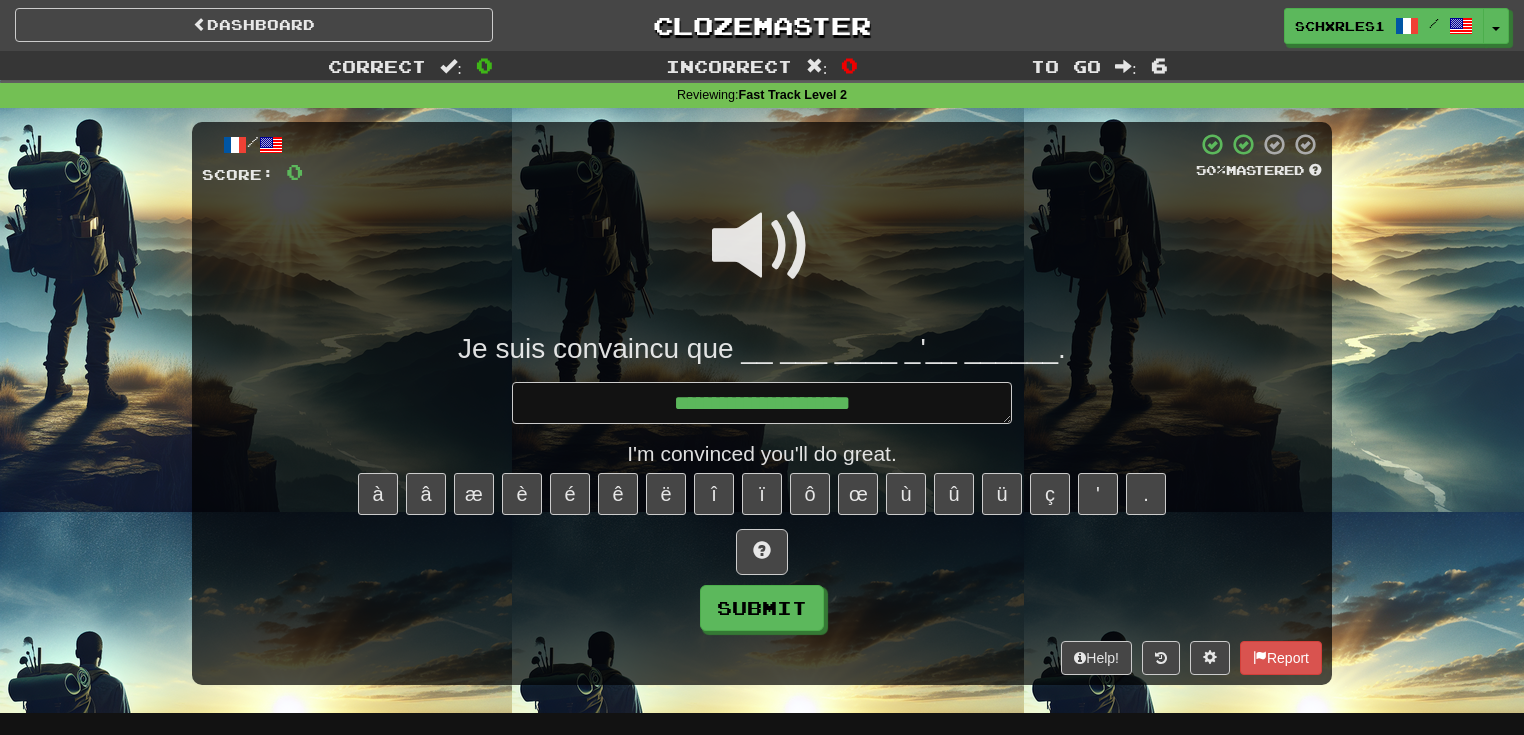 type on "*" 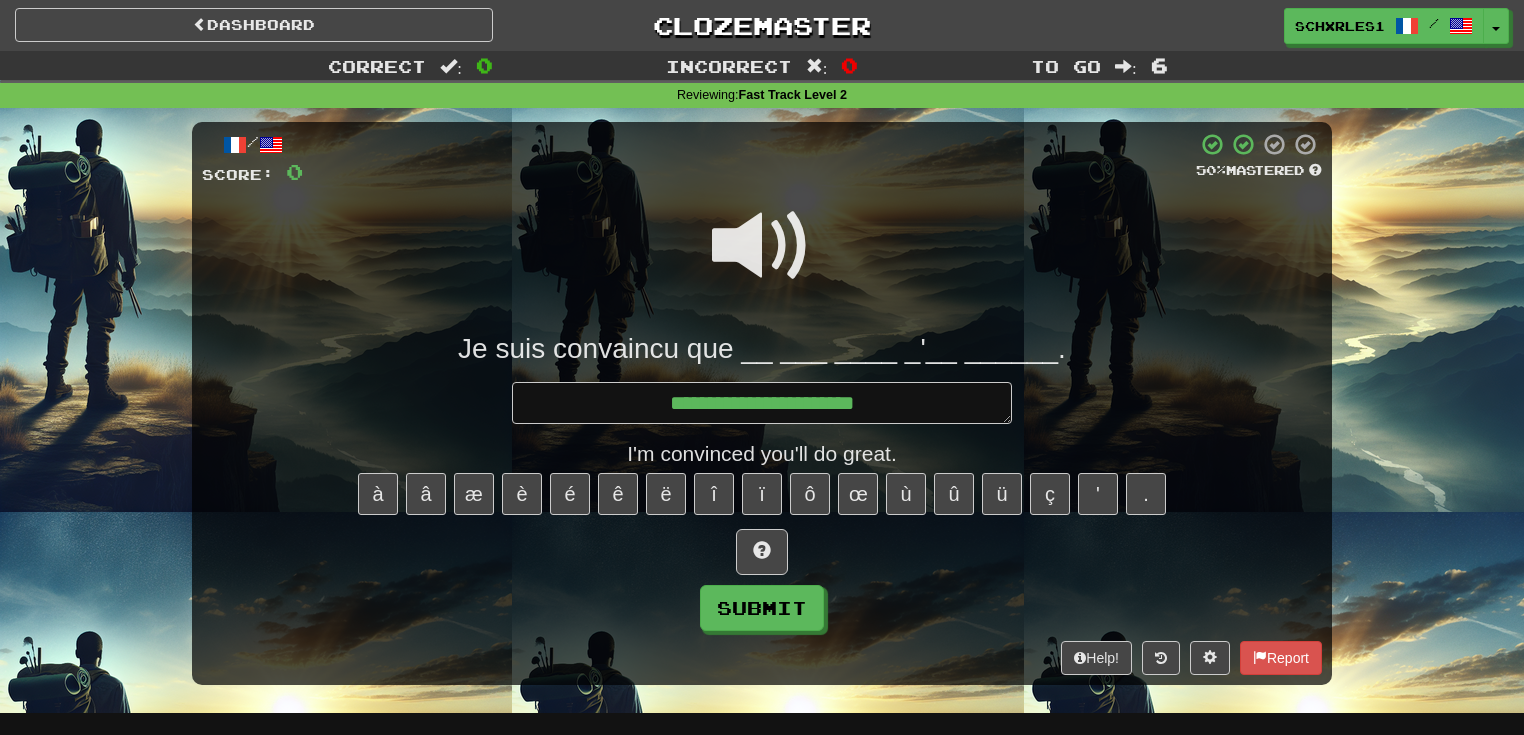 type on "*" 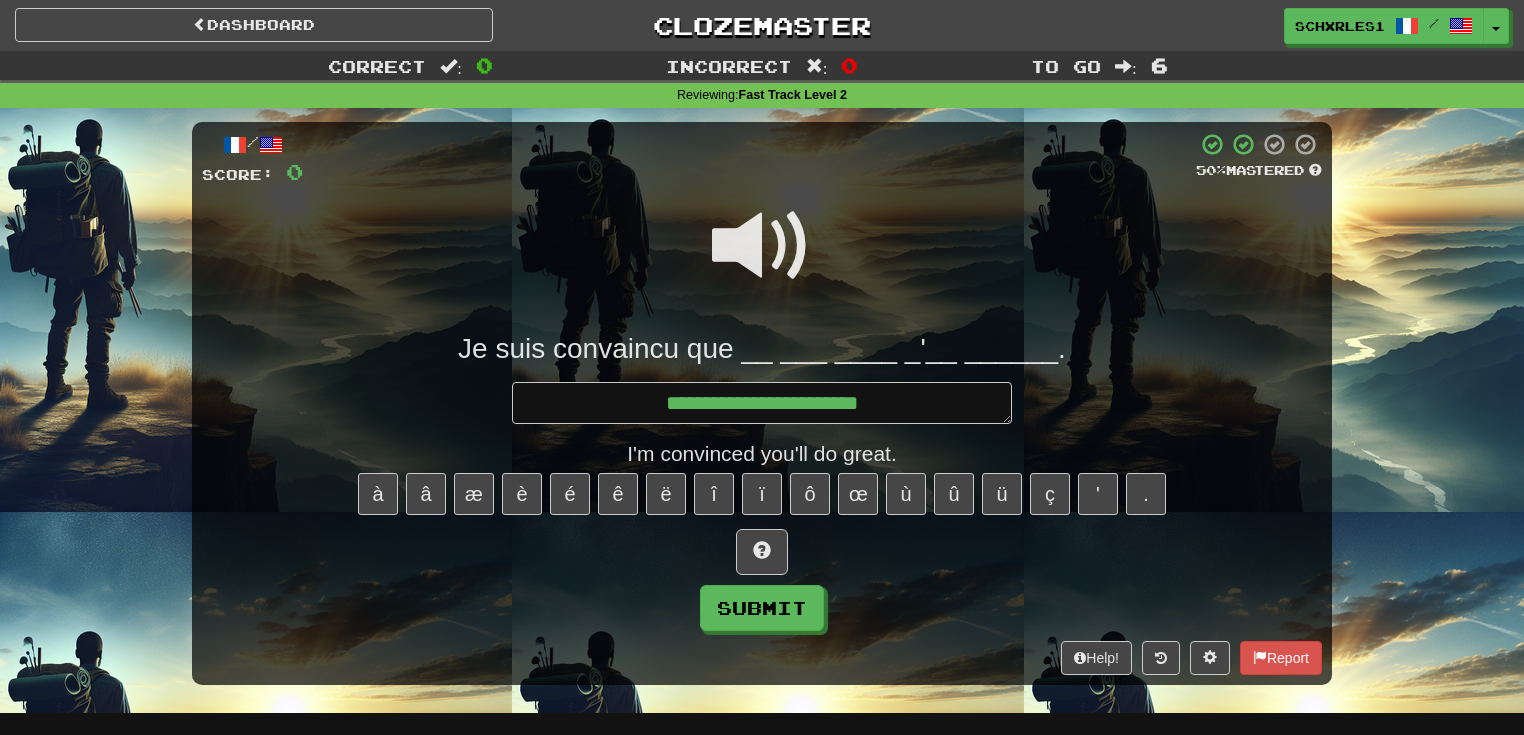 type on "*" 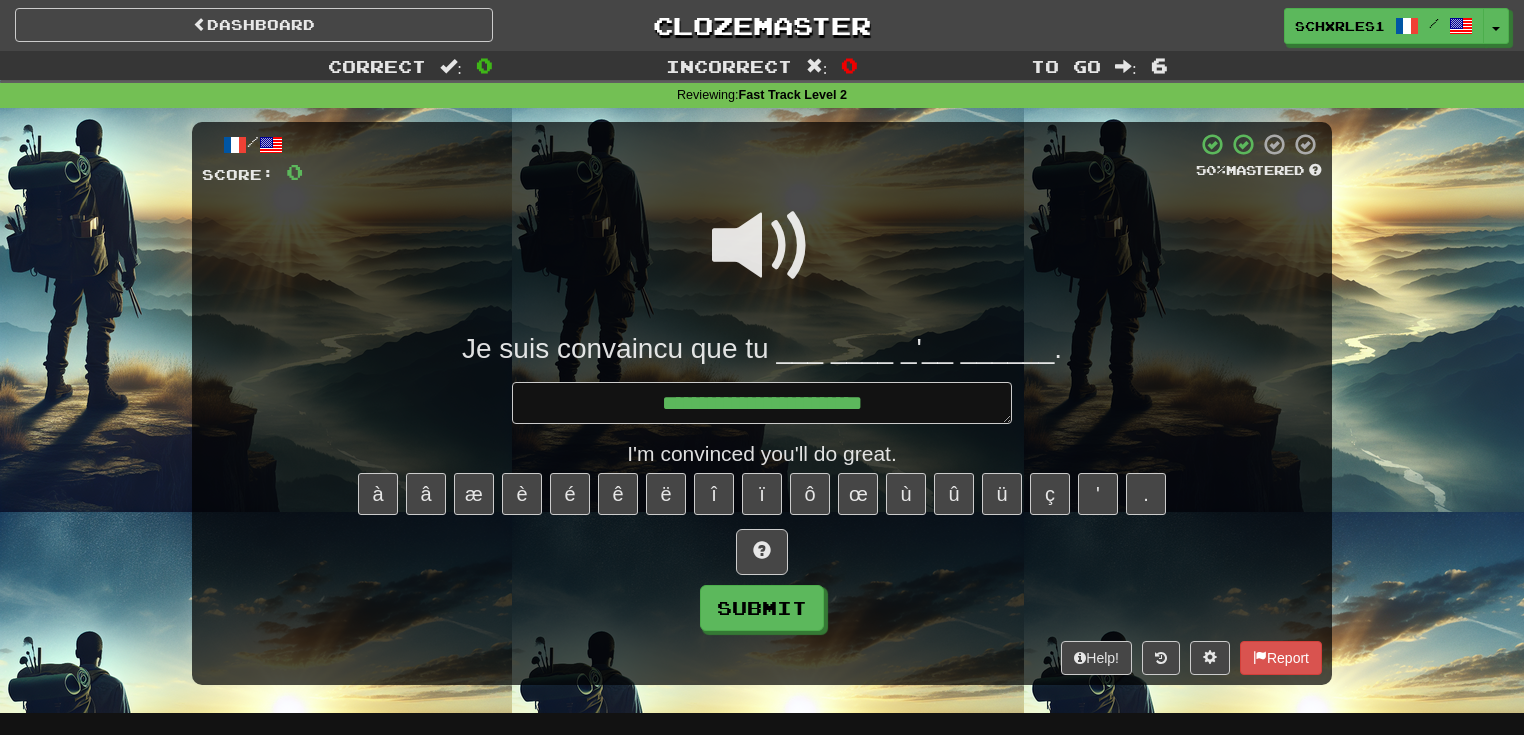 type on "*" 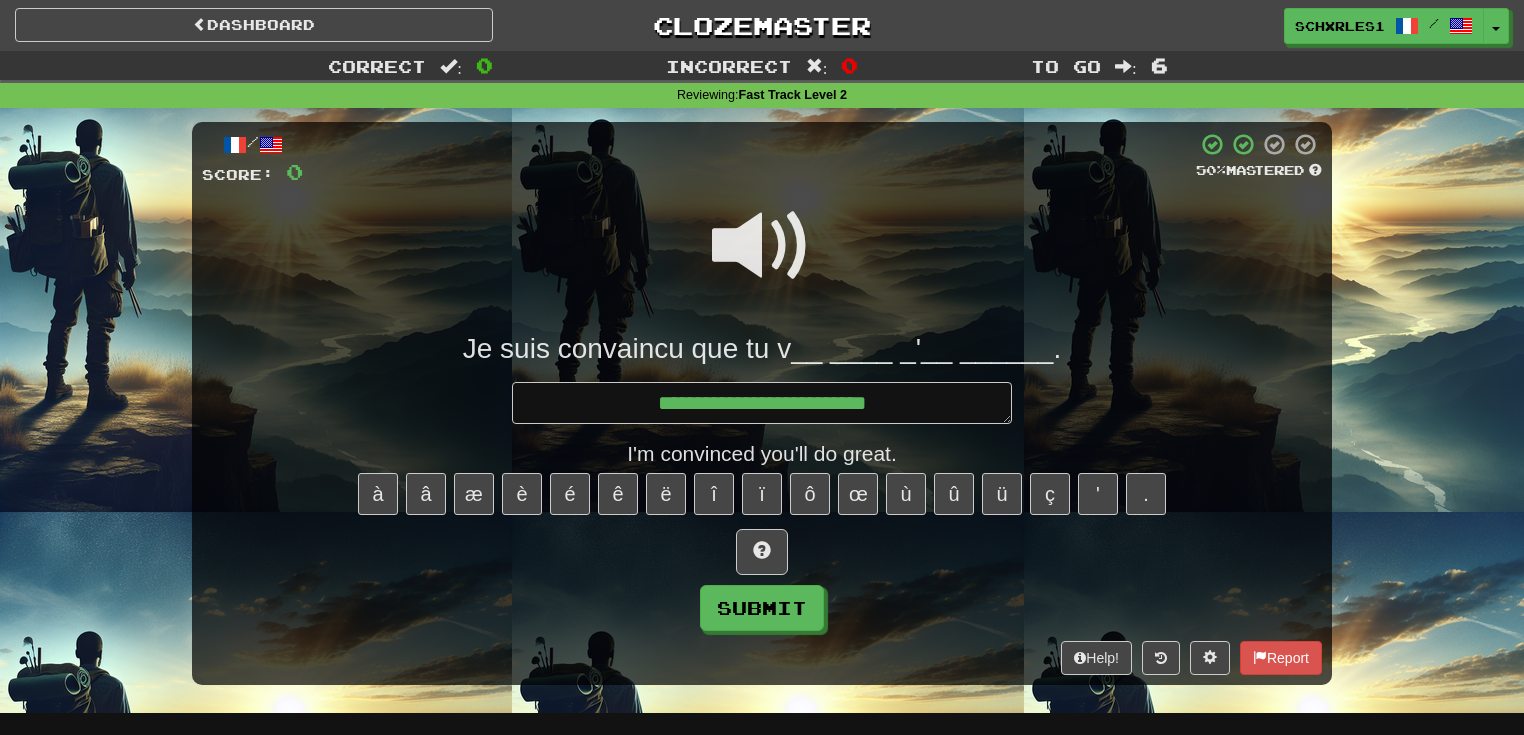 type on "*" 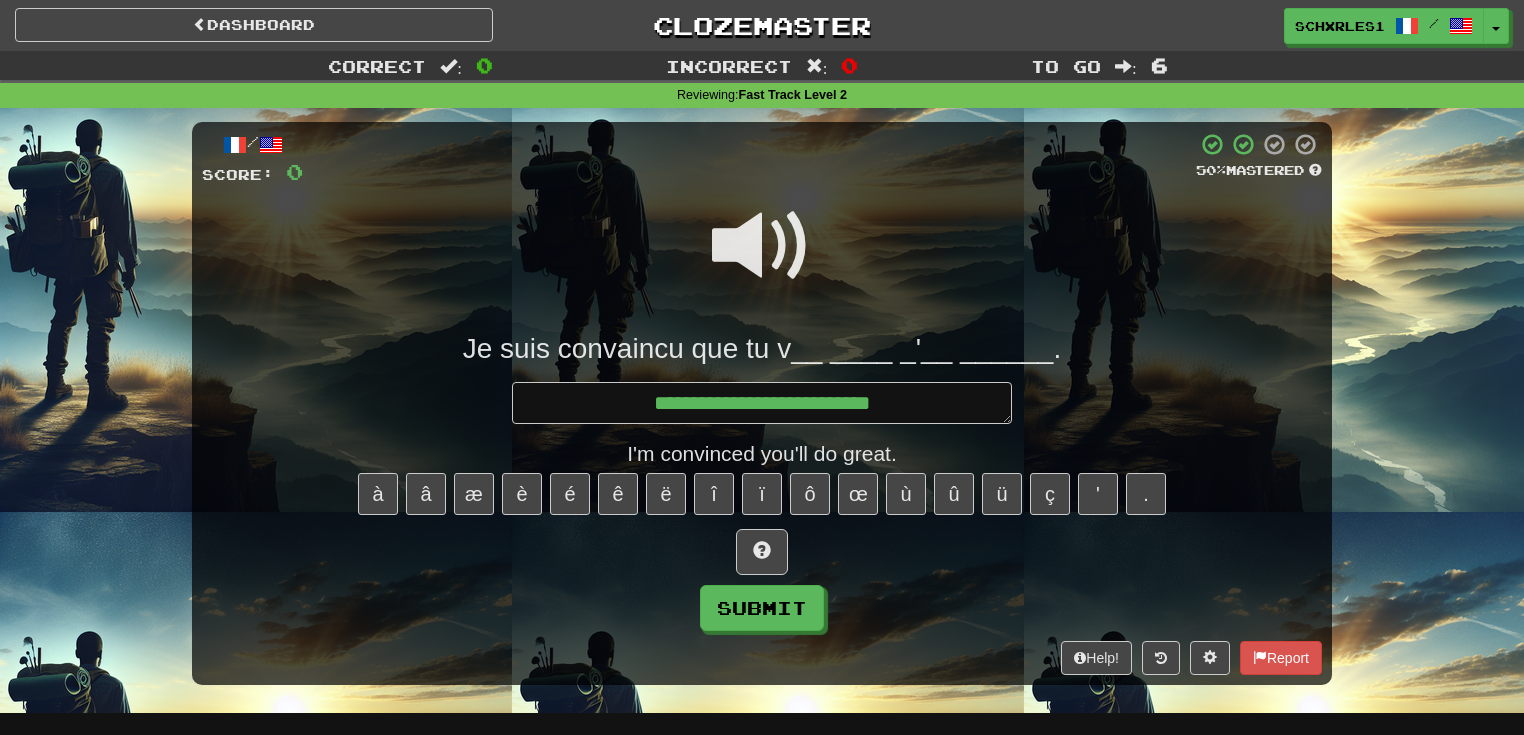 type on "*" 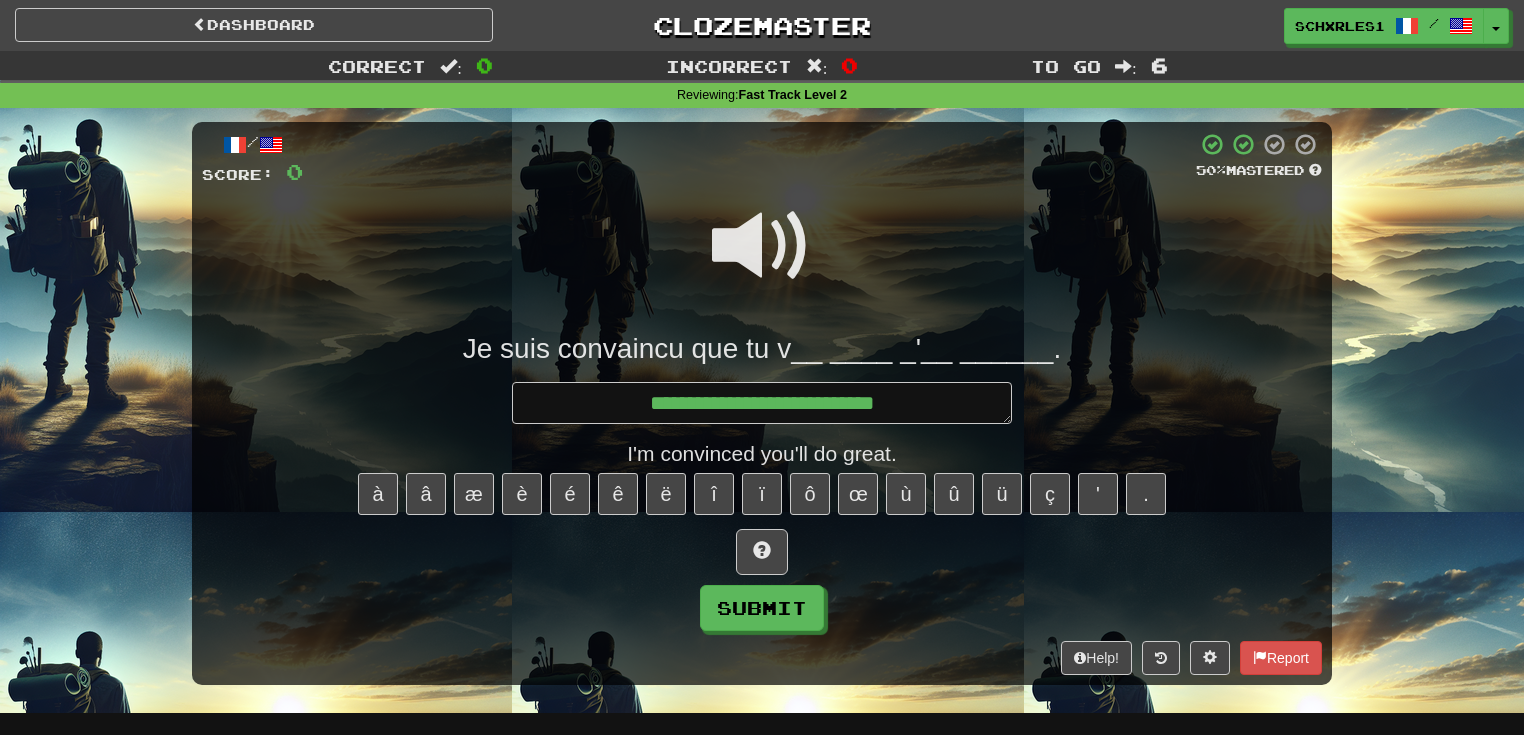 type on "*" 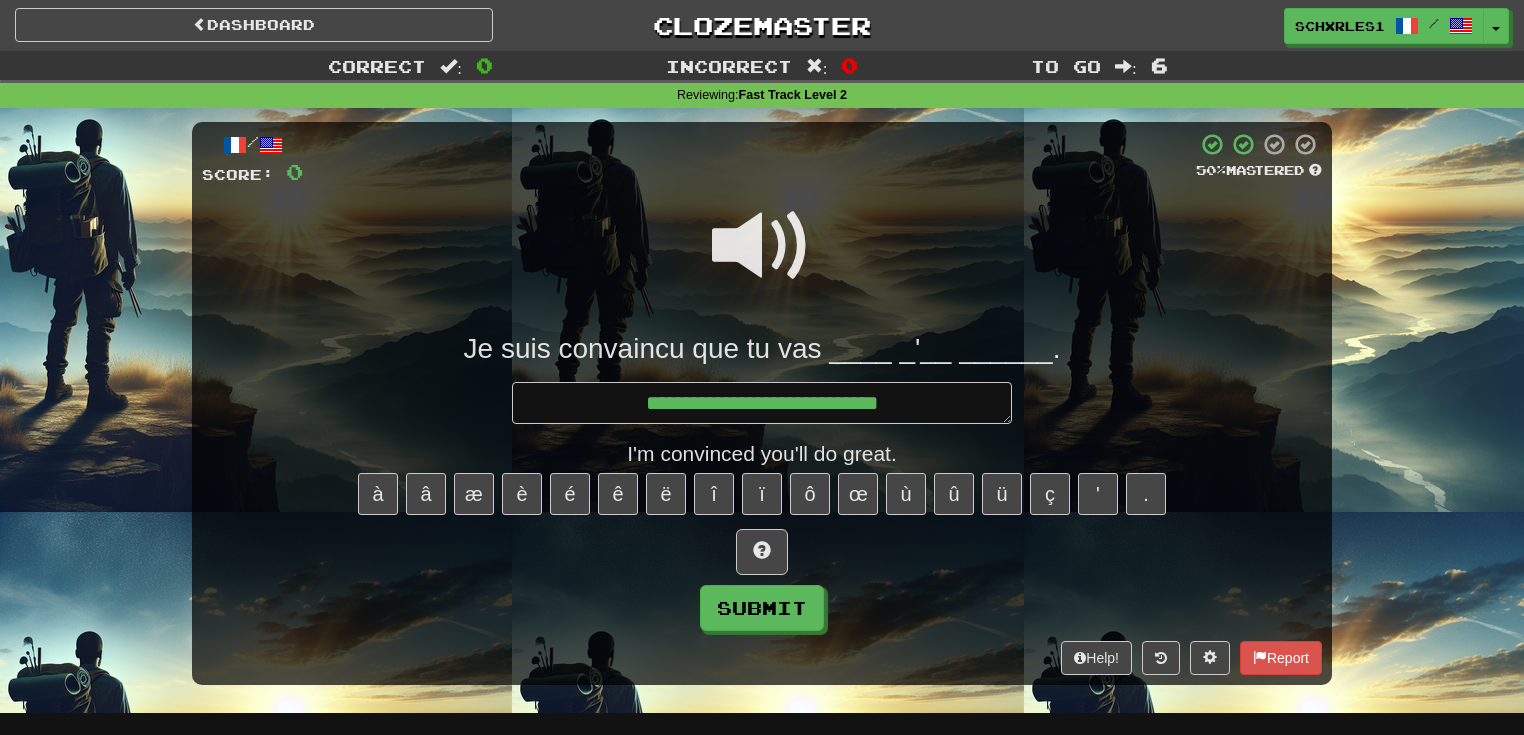 type on "*" 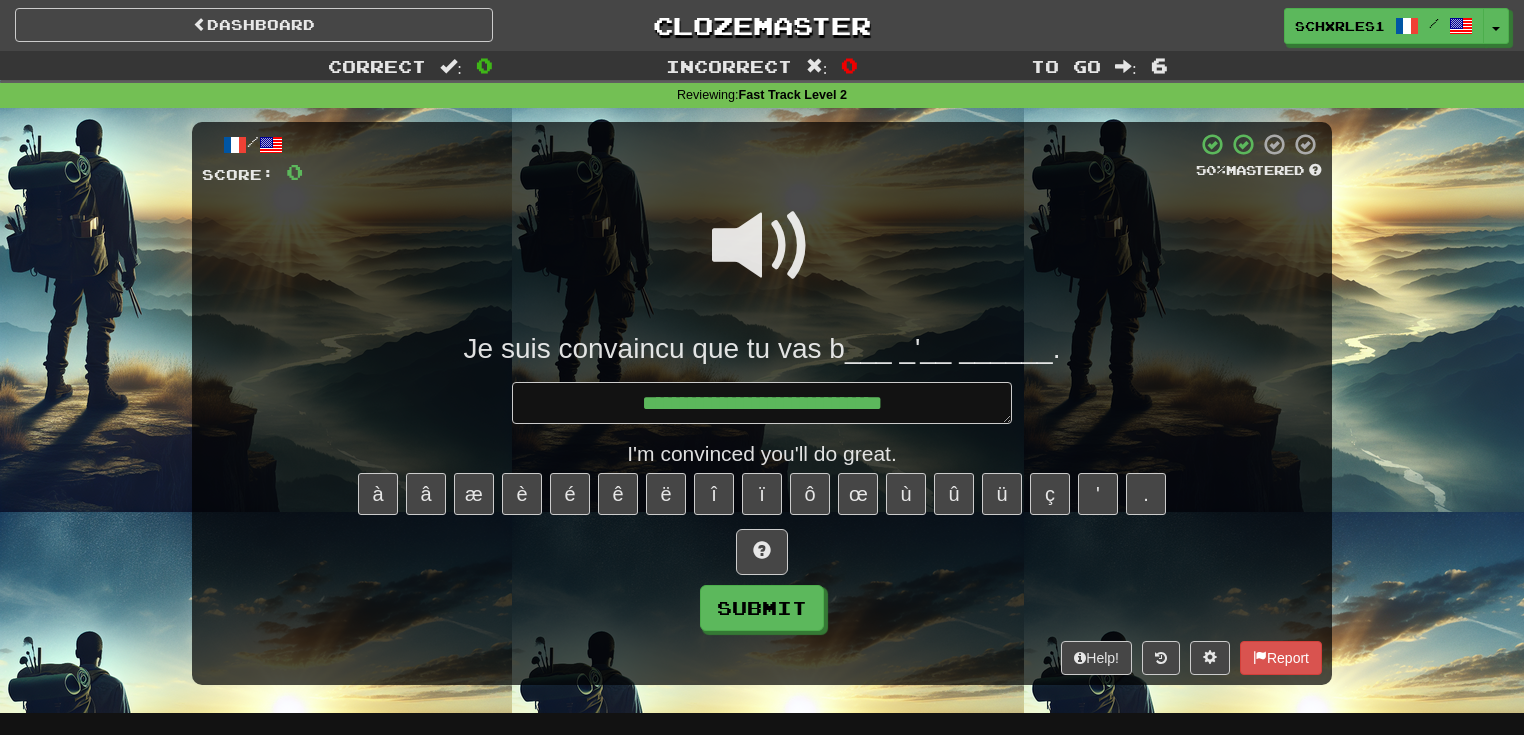type on "*" 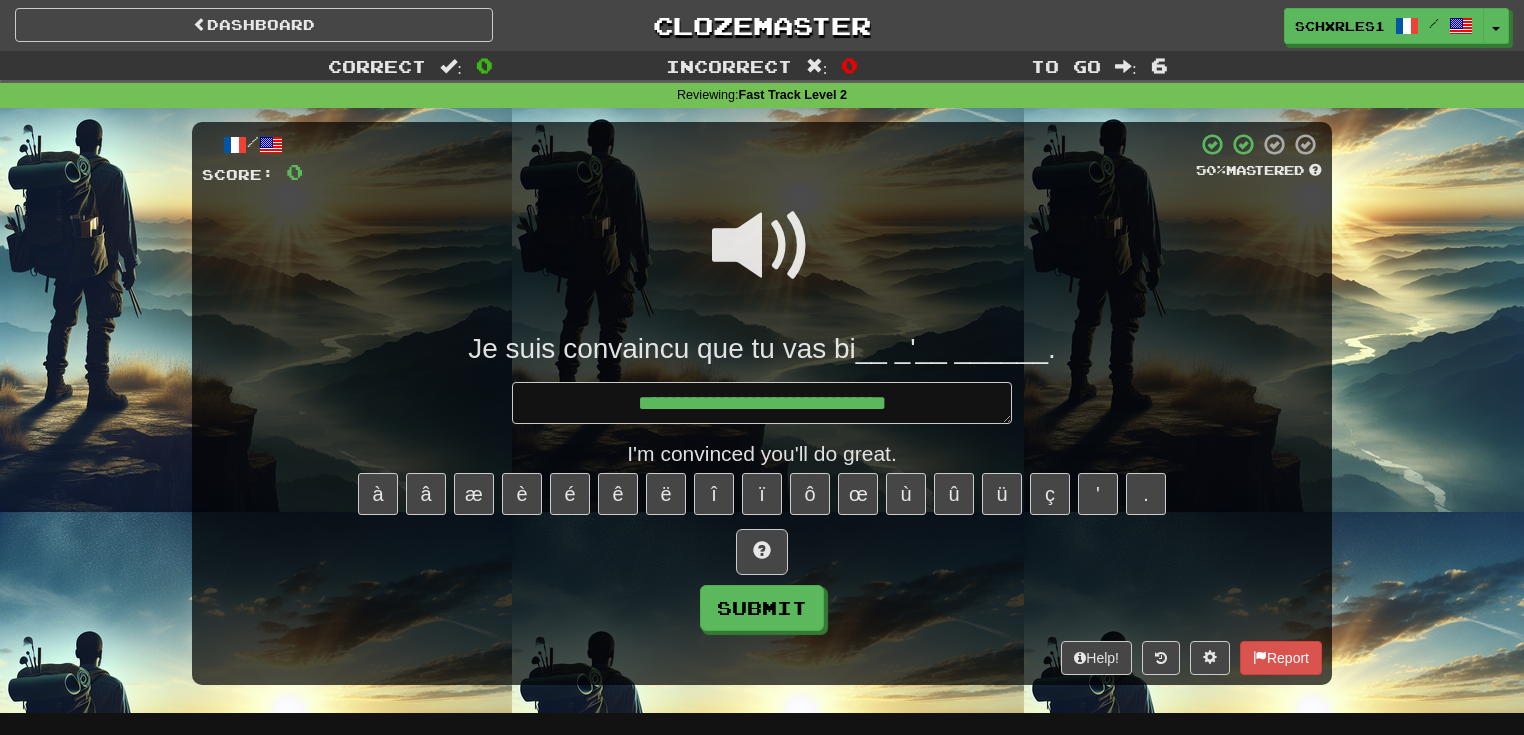 type on "*" 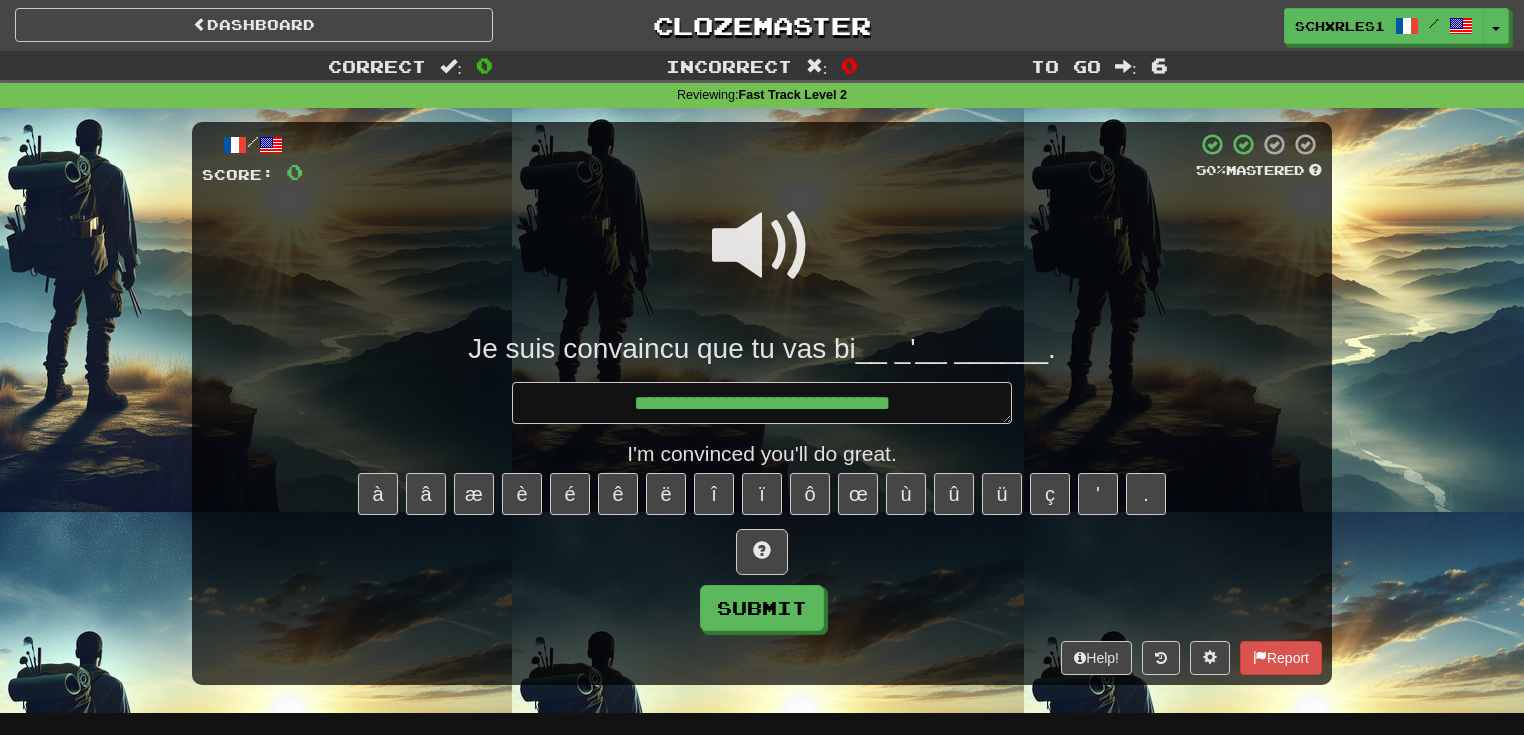 type on "*" 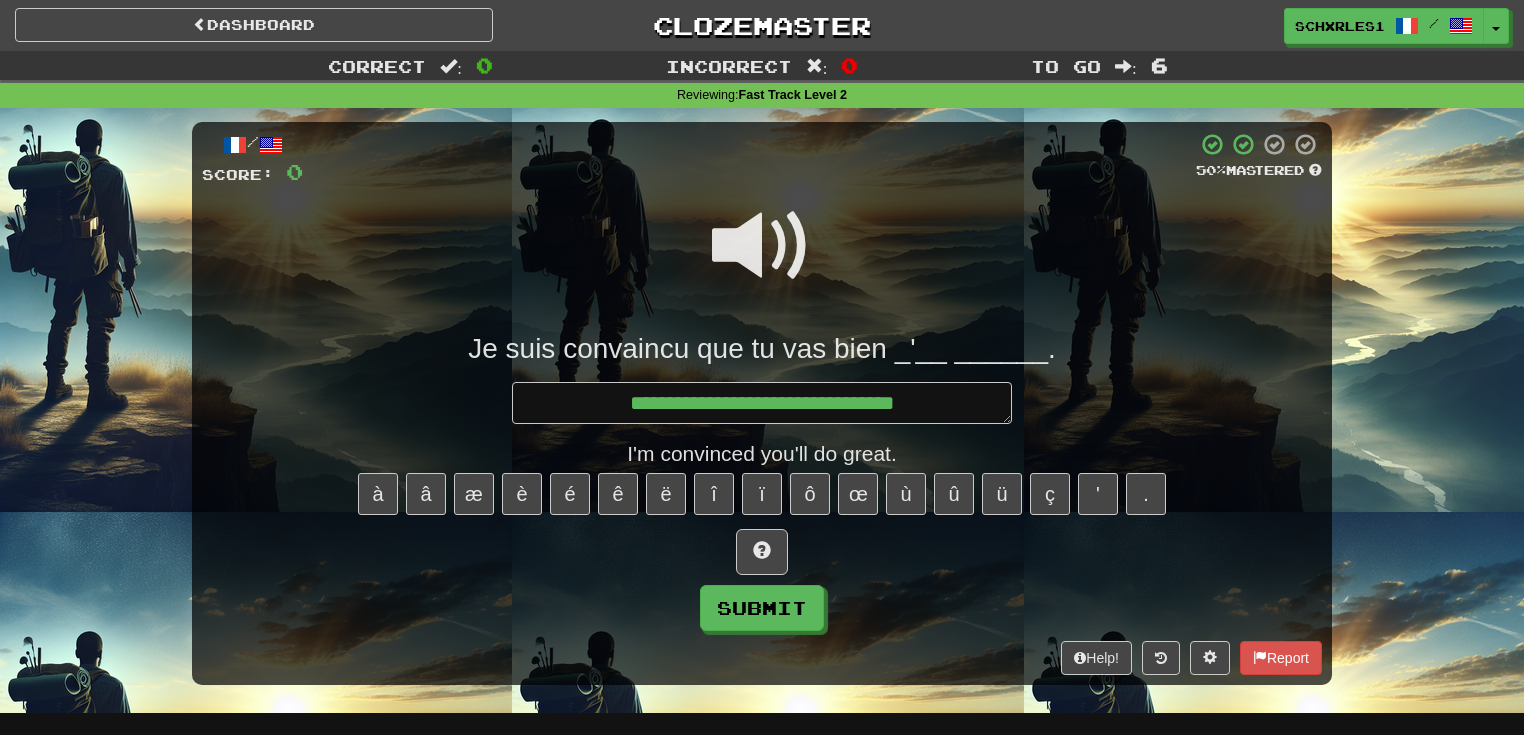 type on "*" 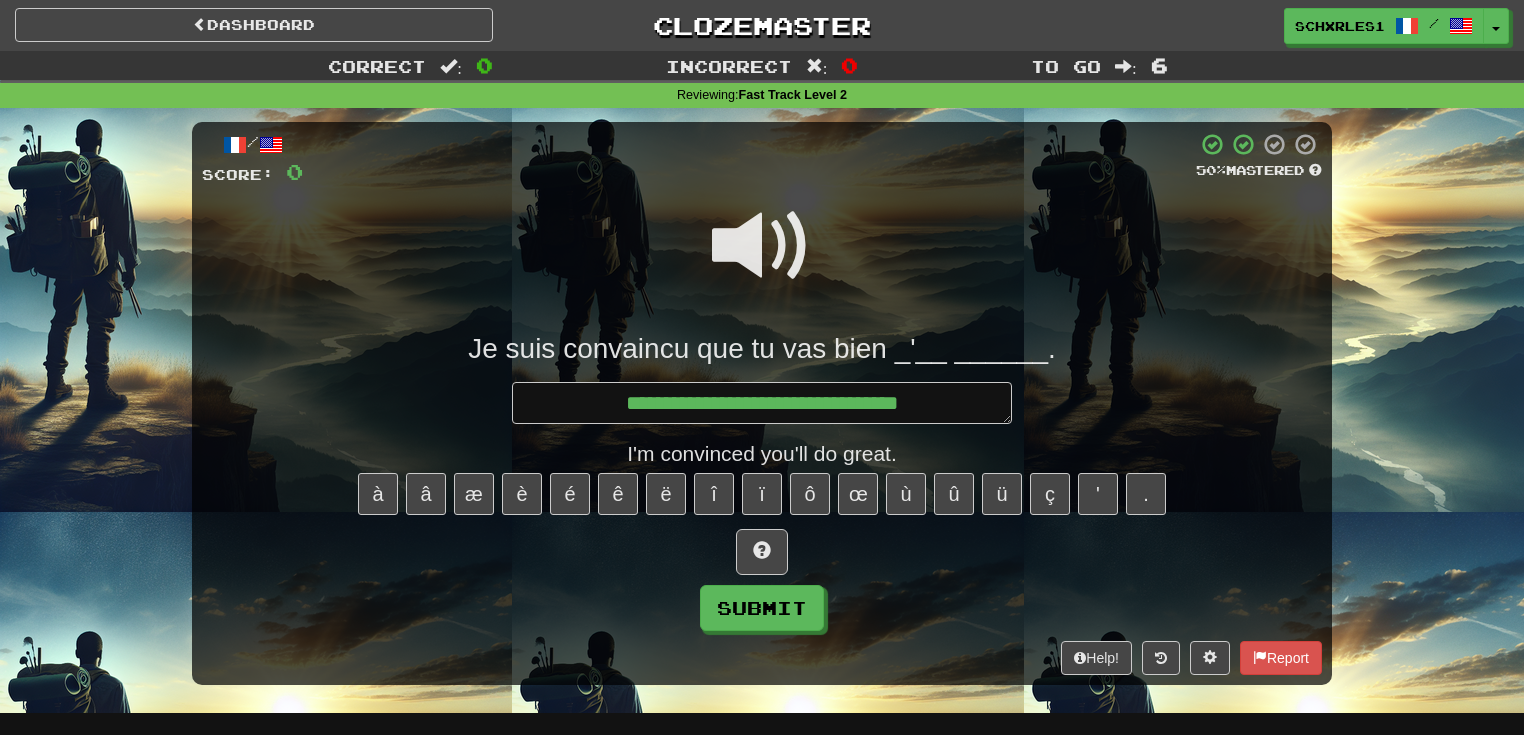 type on "*" 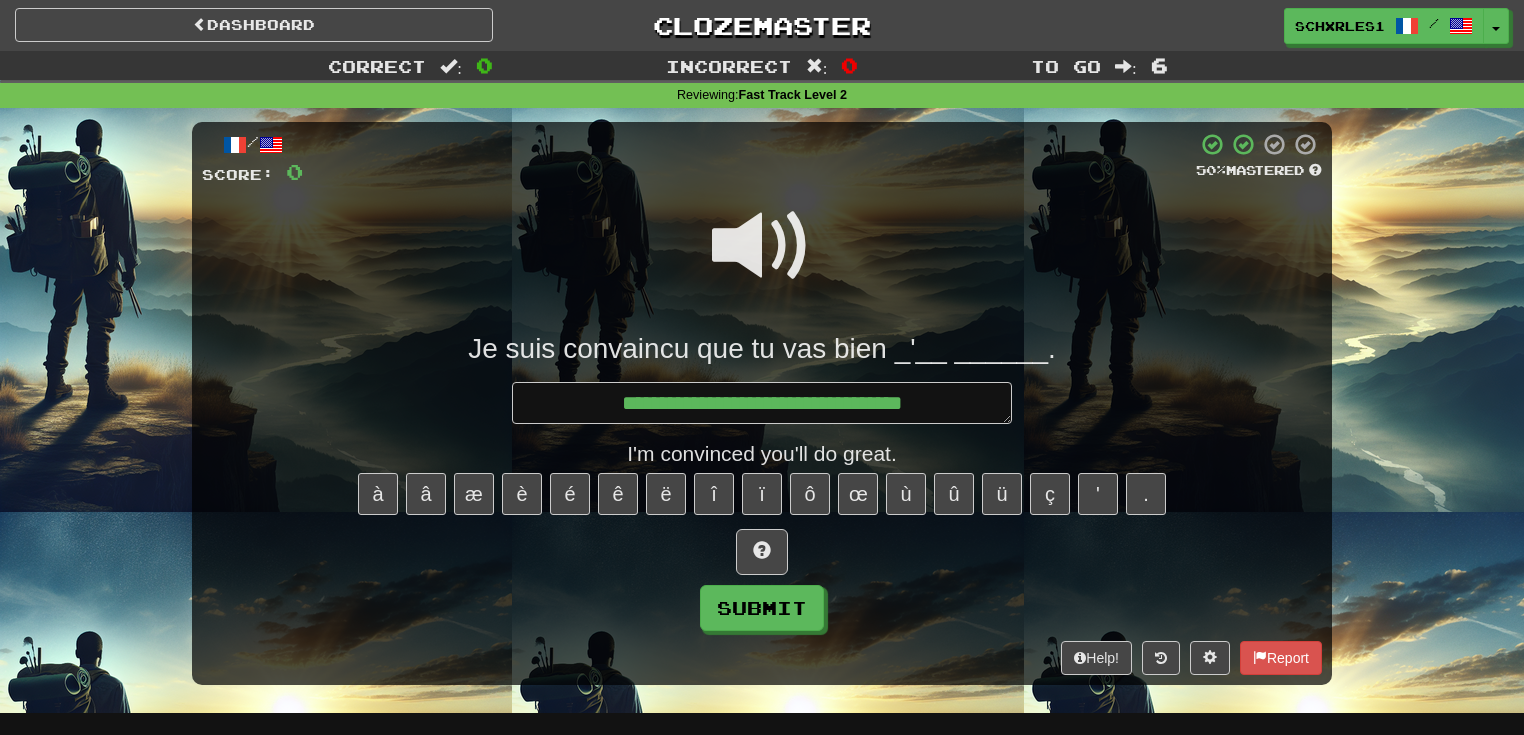 type on "*" 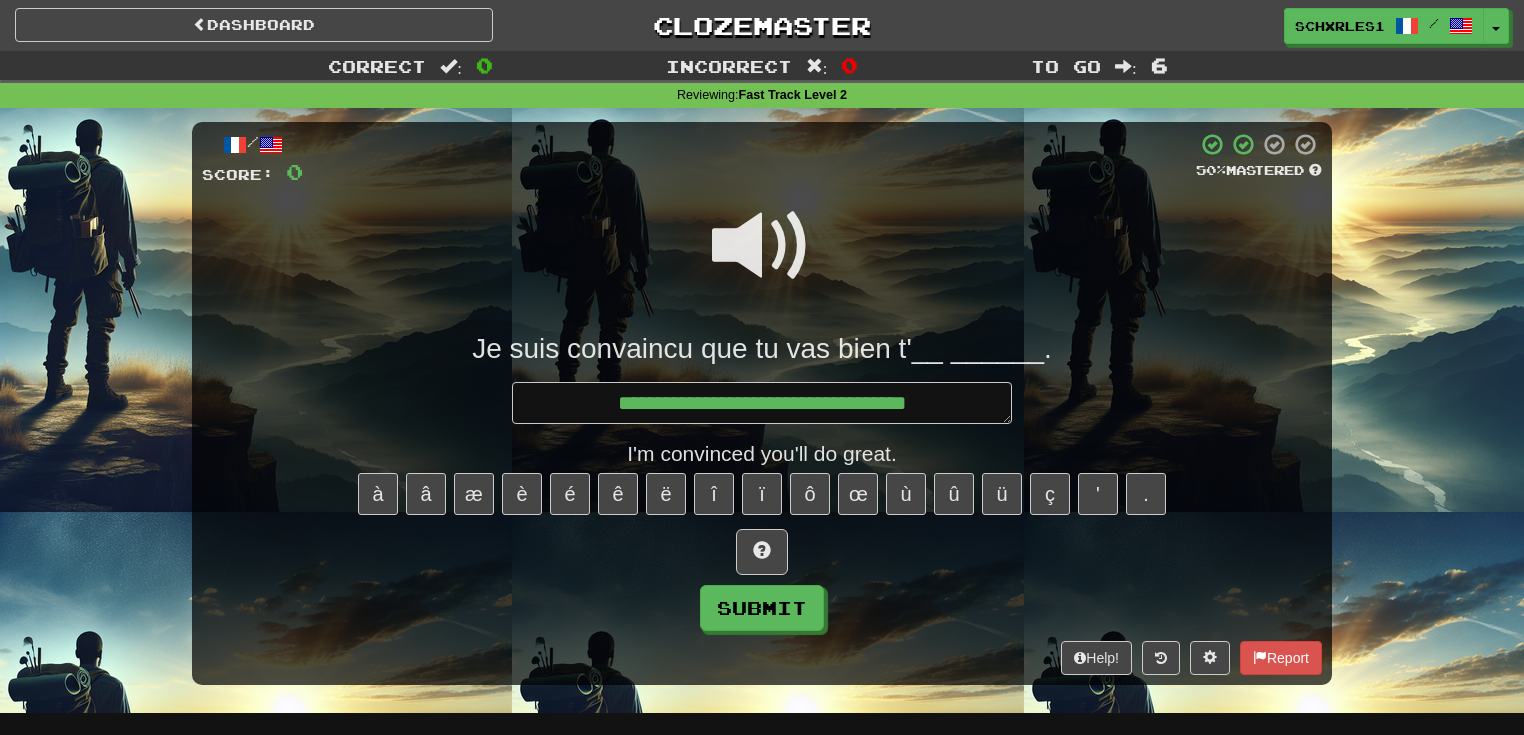 type on "*" 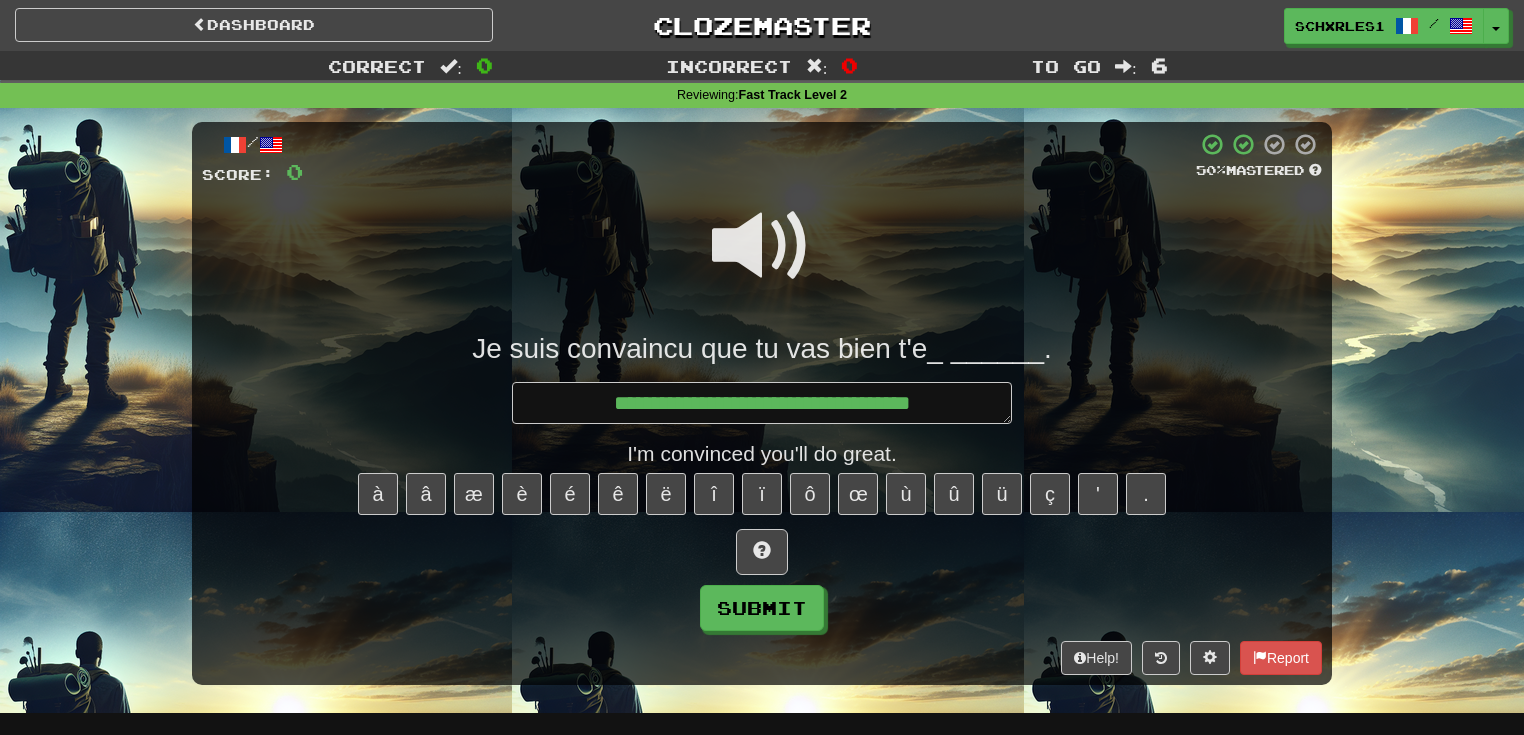 type on "*" 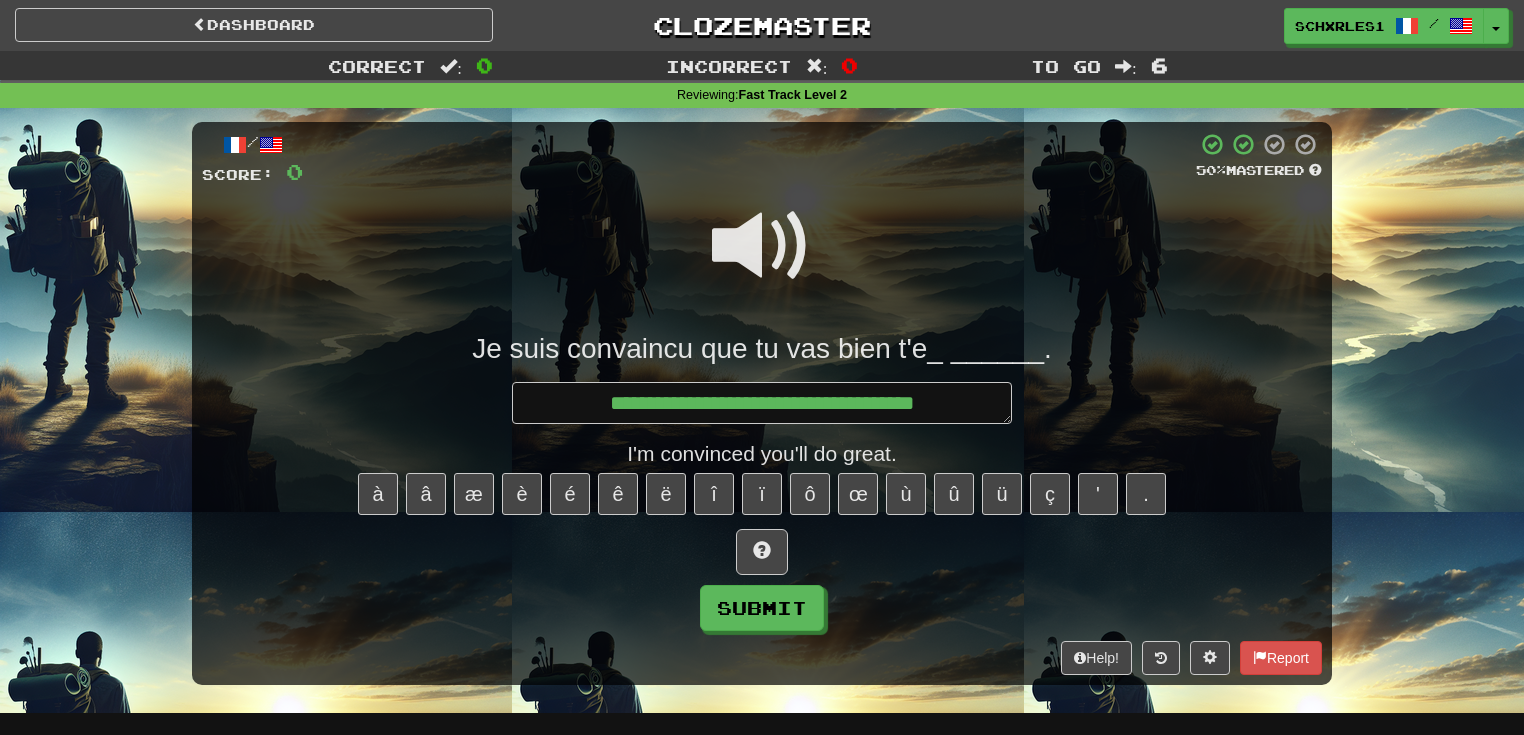 type on "*" 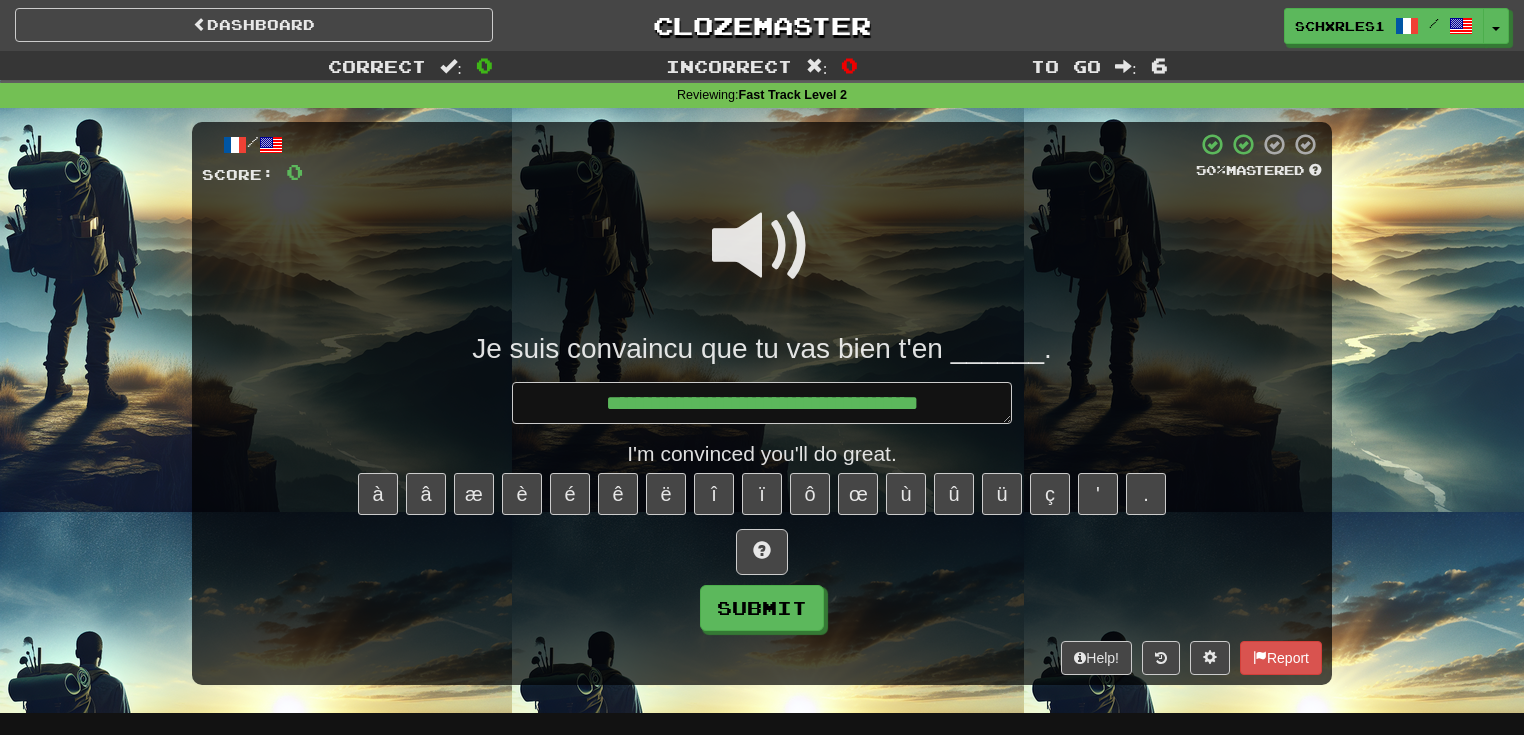 type on "*" 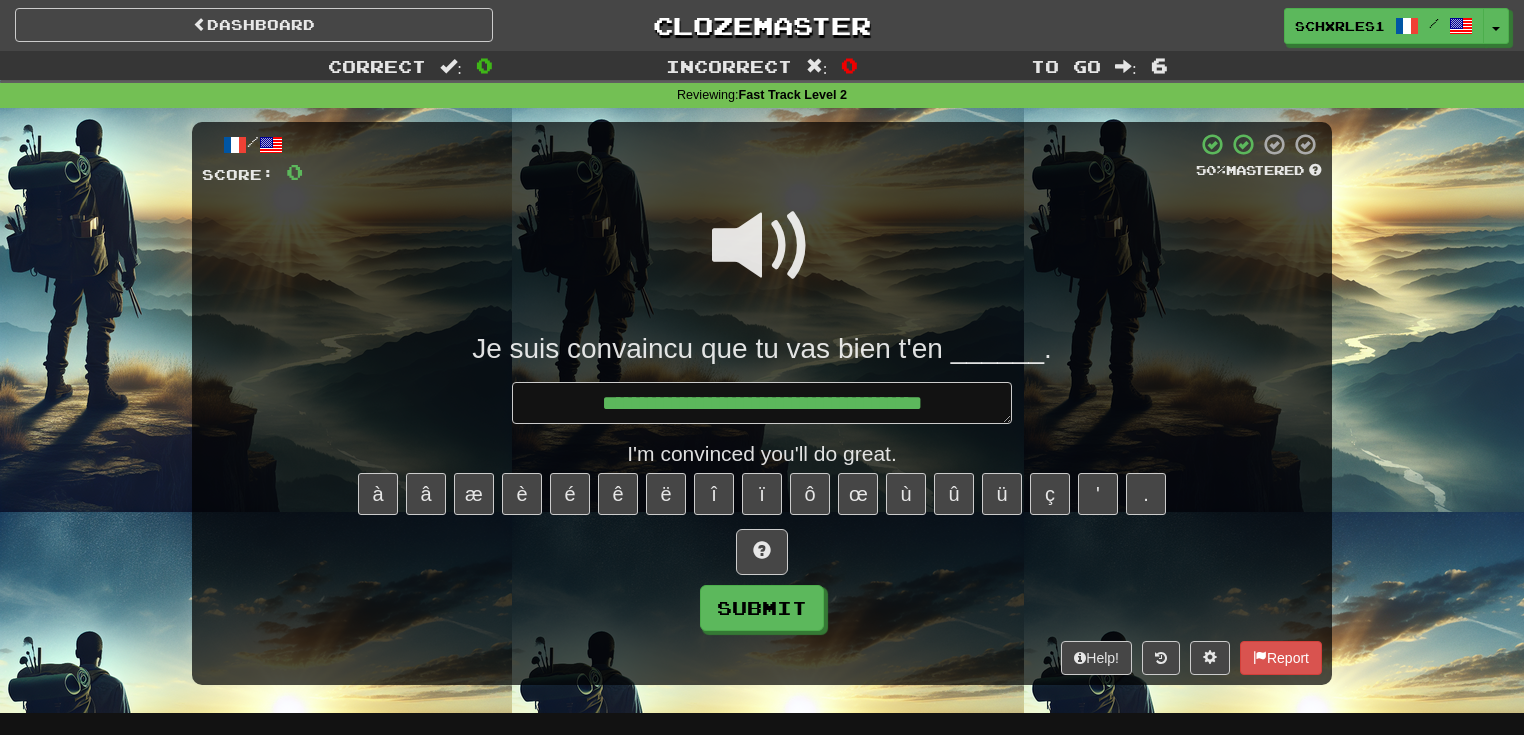 type on "*" 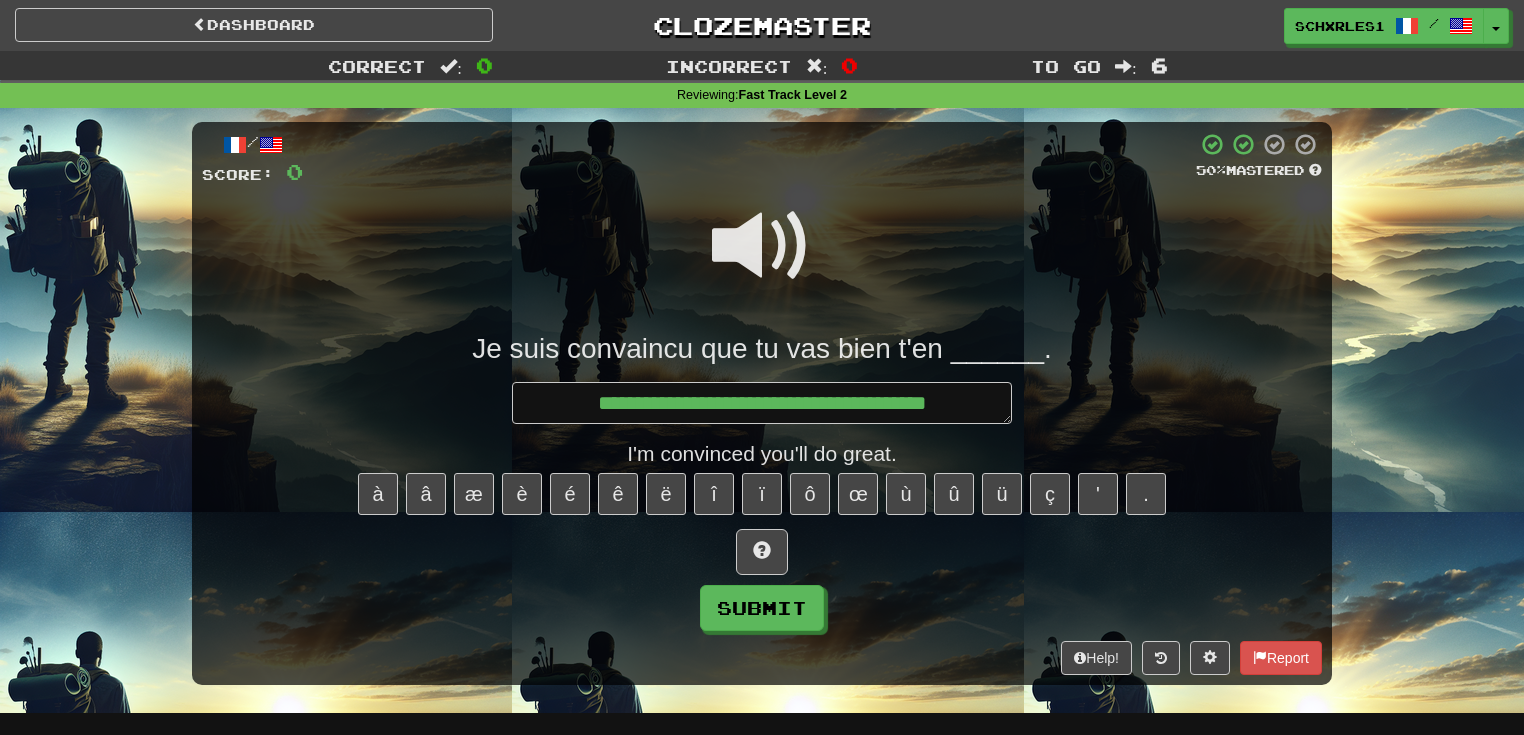 type on "*" 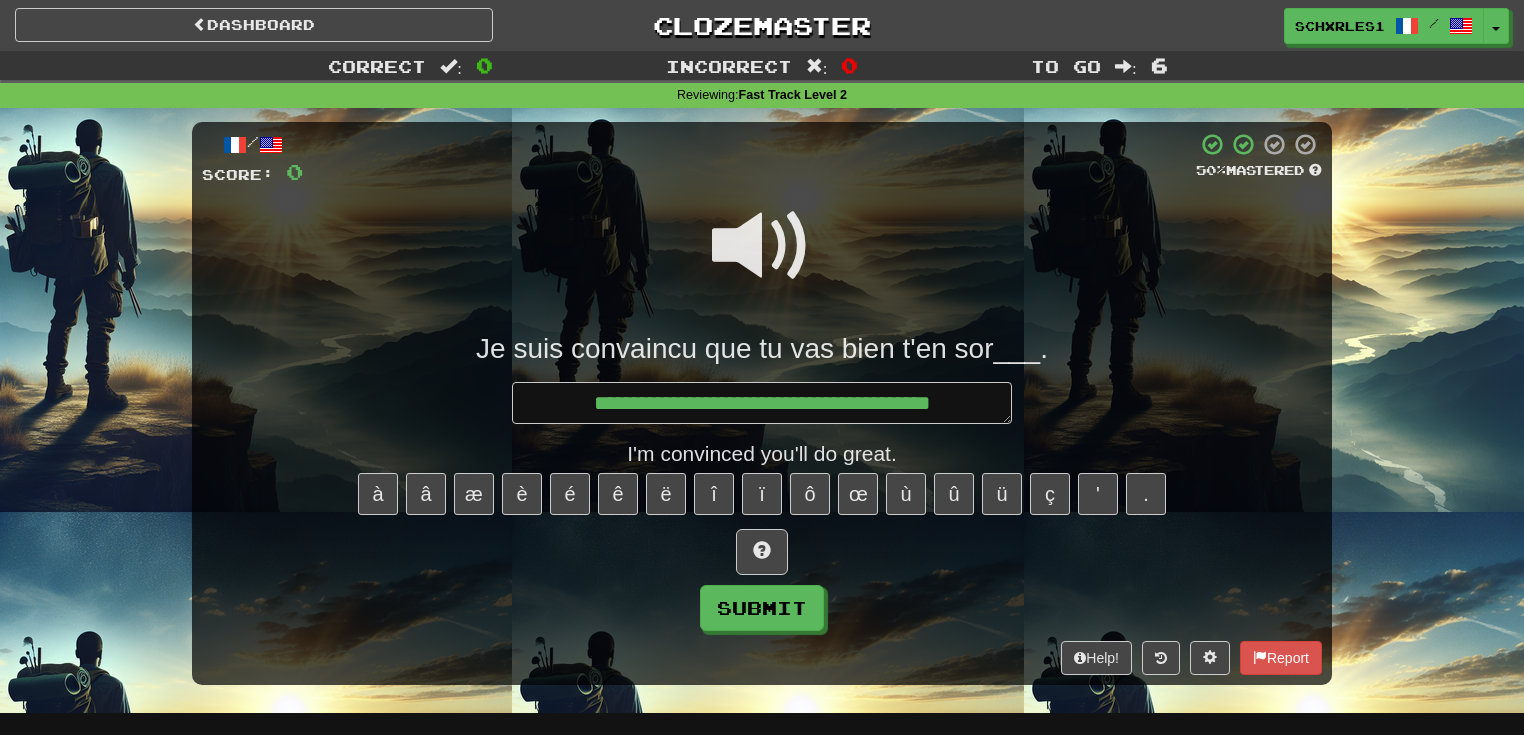 type on "*" 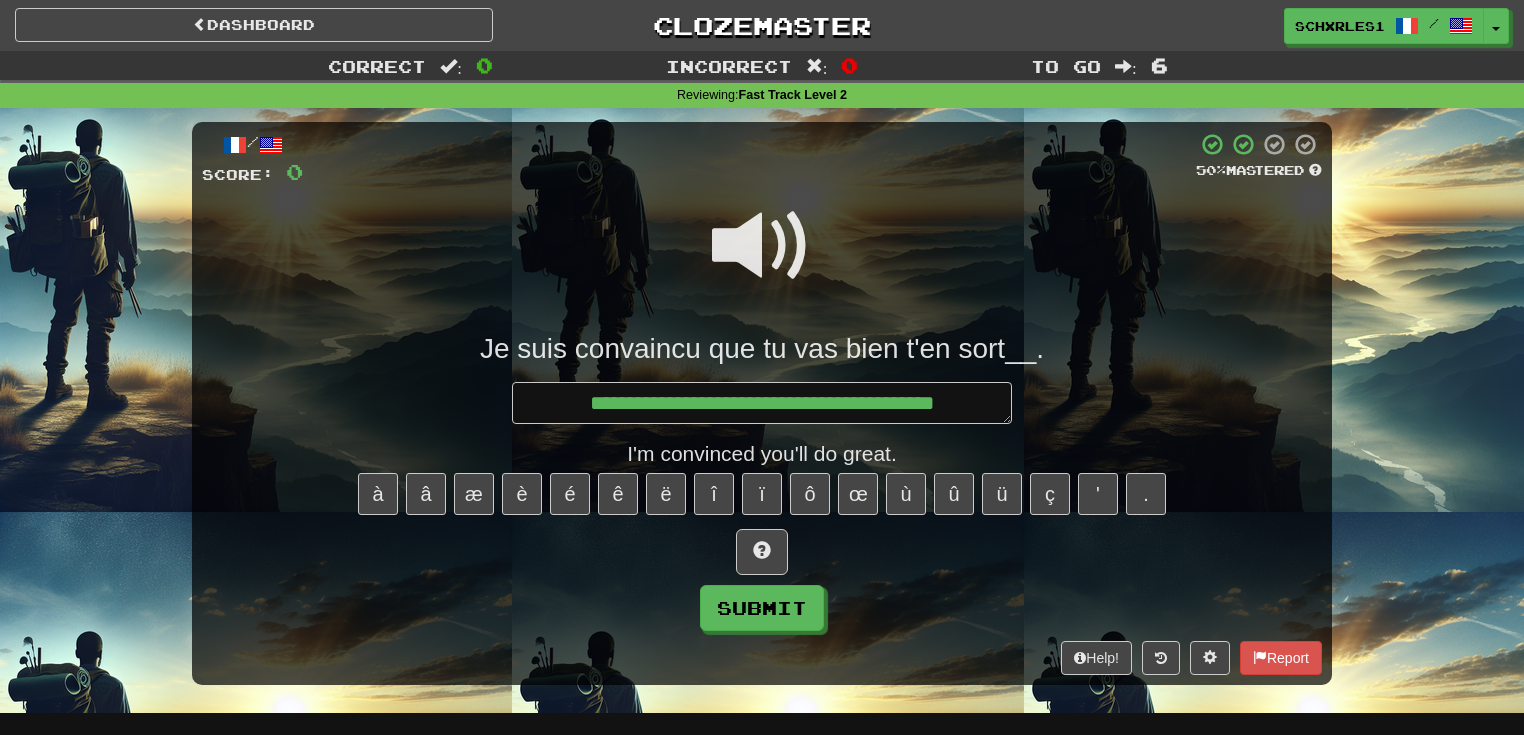 type on "*" 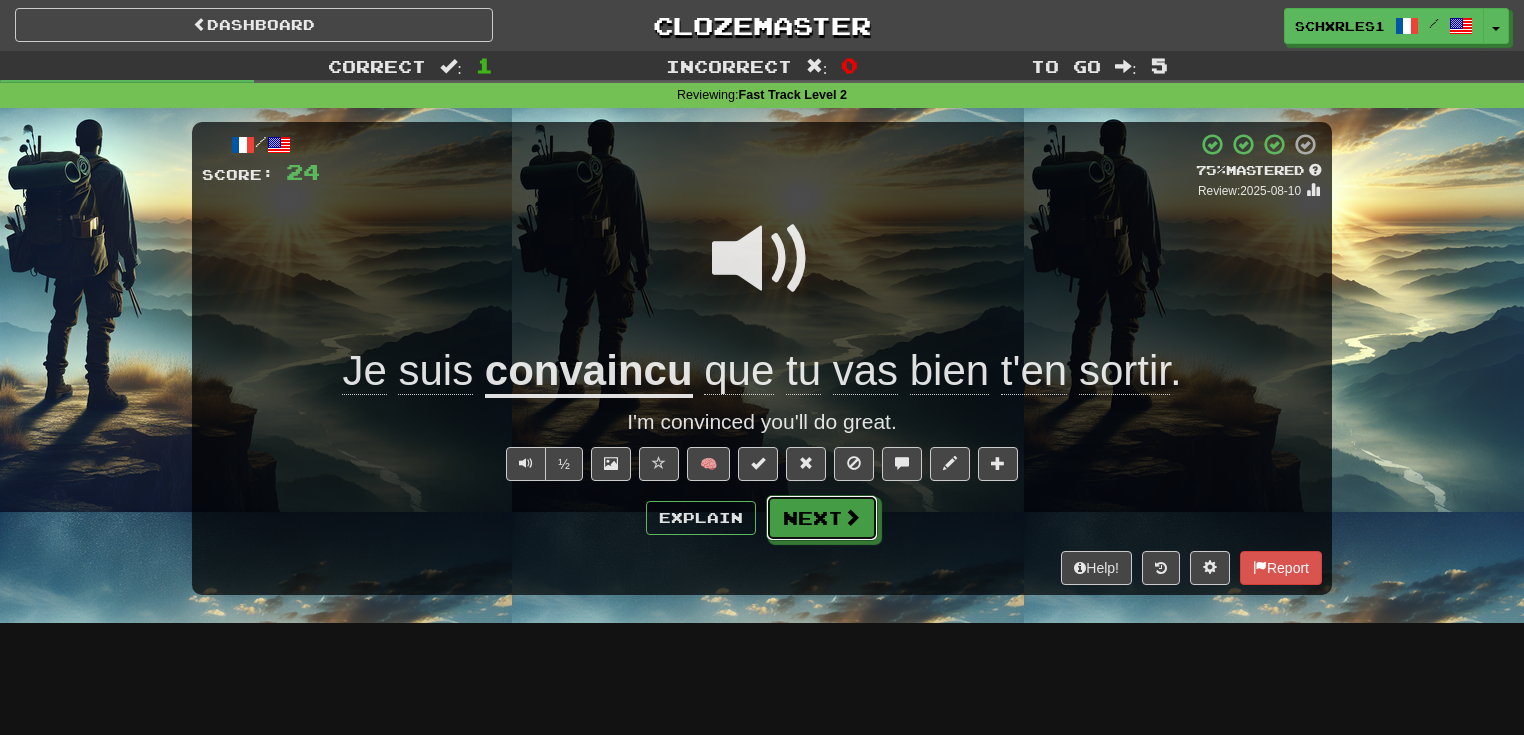 click on "Next" at bounding box center (822, 518) 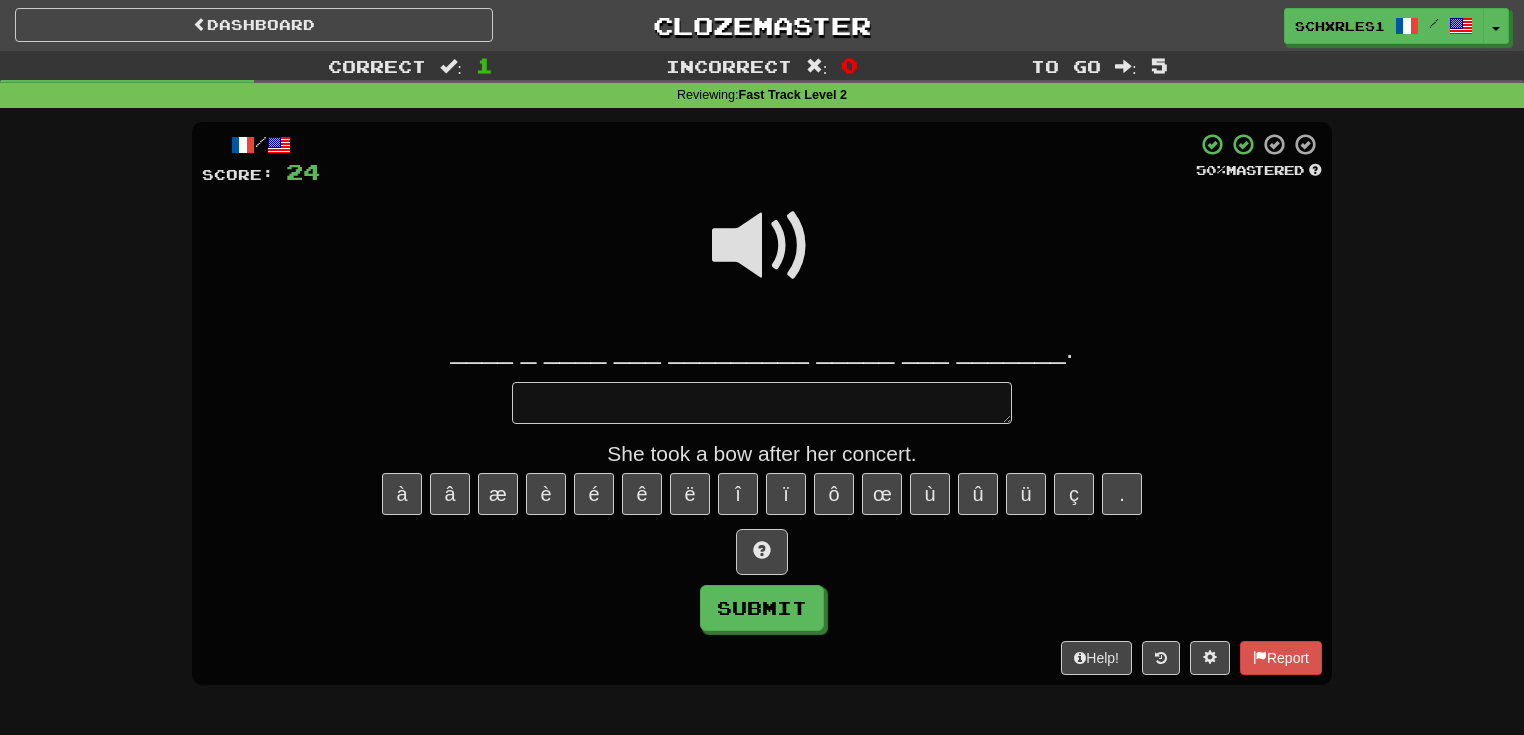 type on "*" 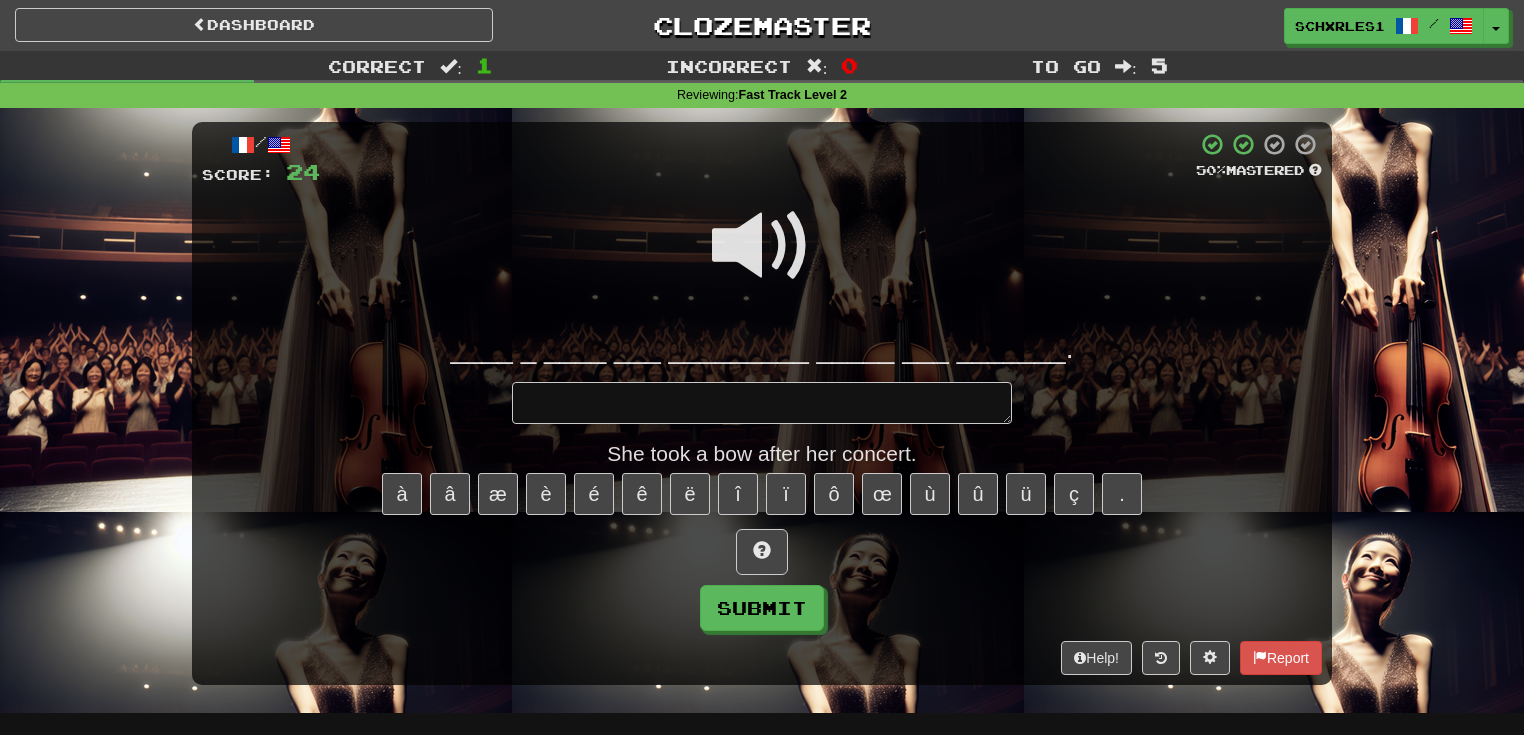 type on "*" 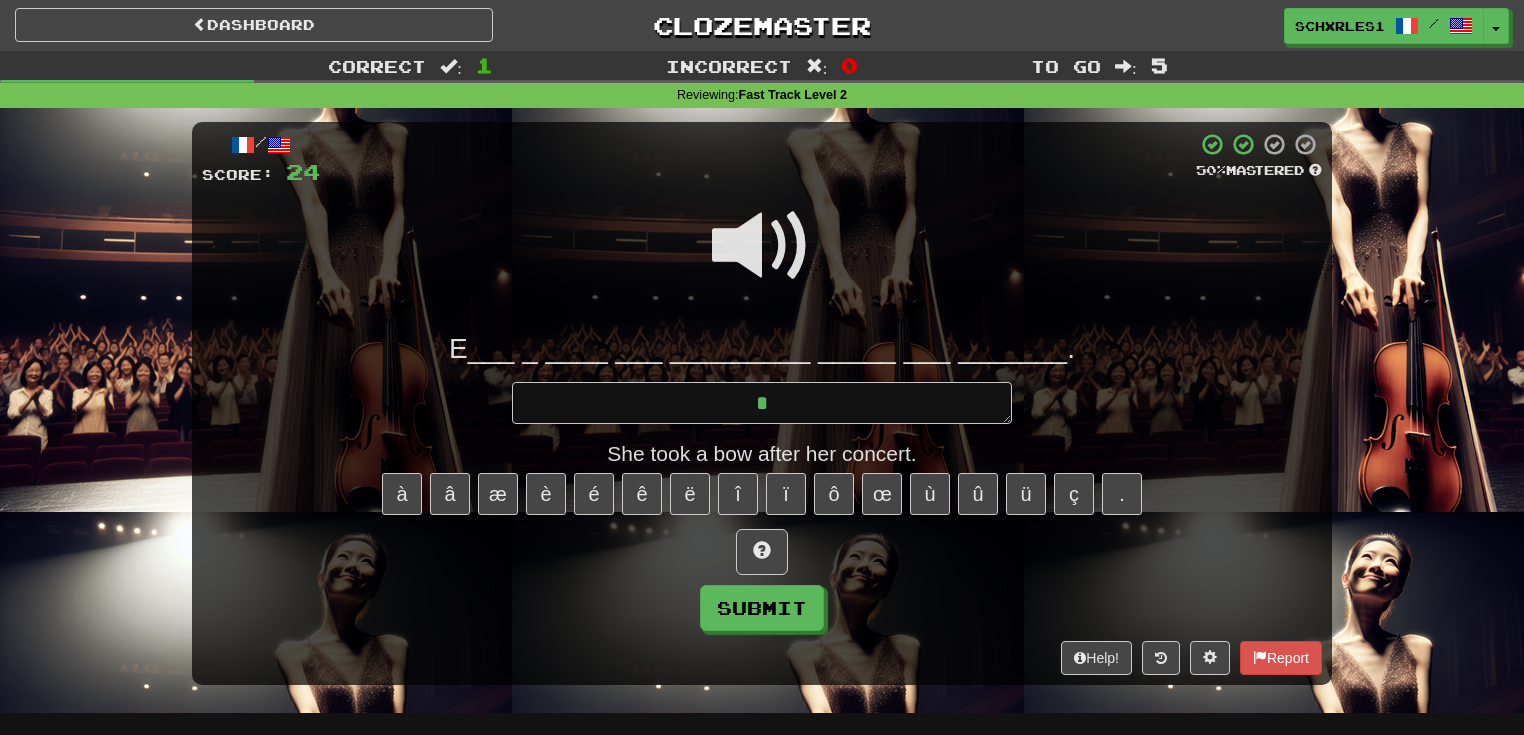 type on "*" 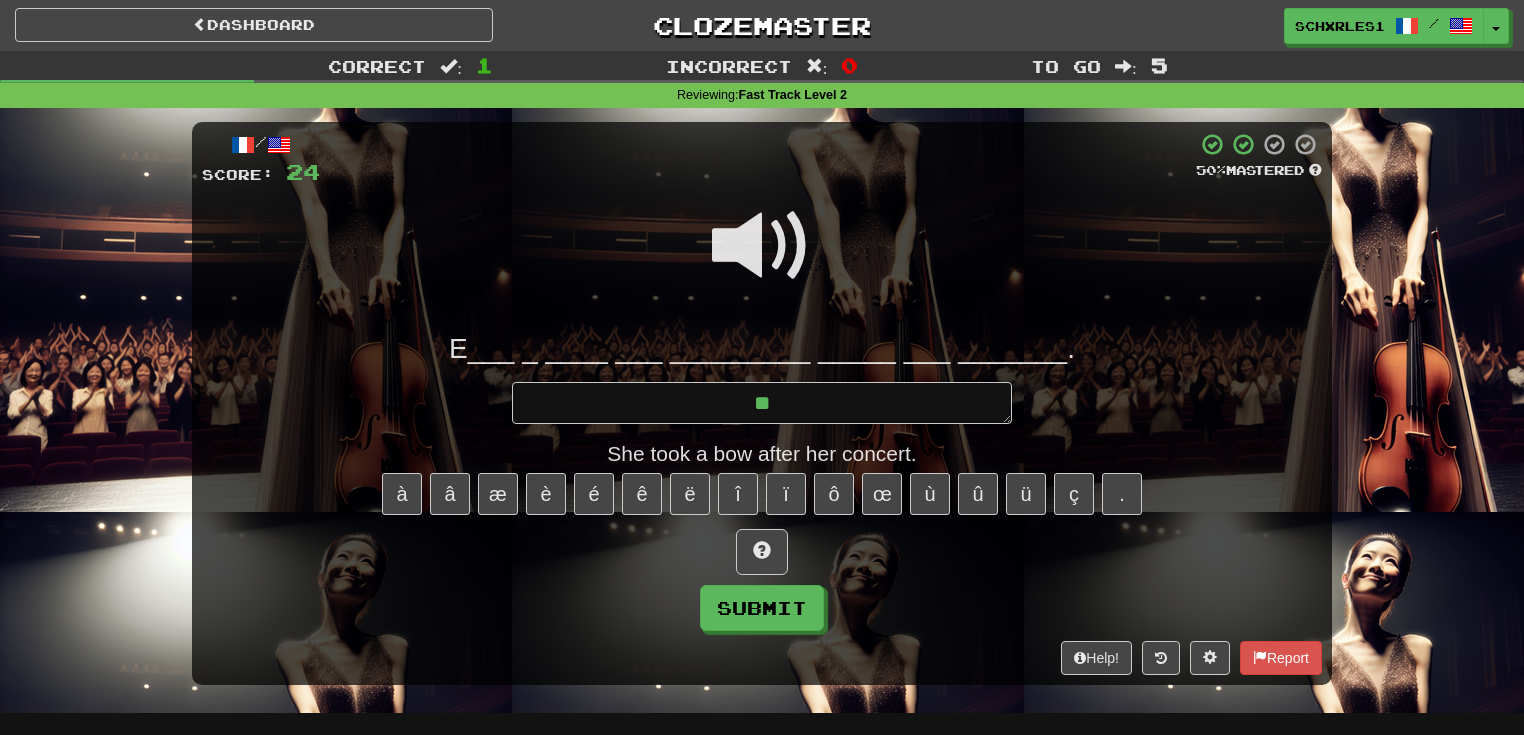 type on "*" 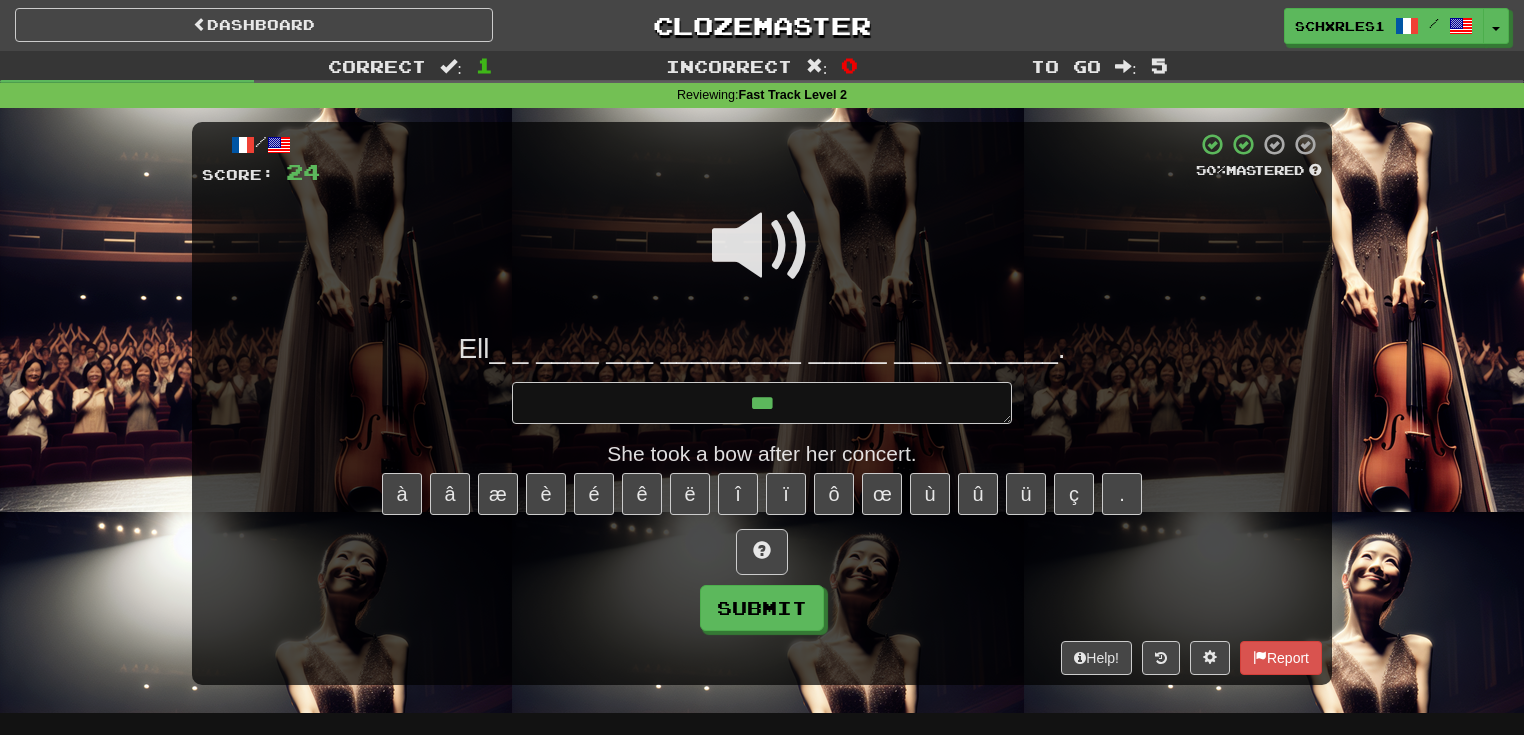 type on "*" 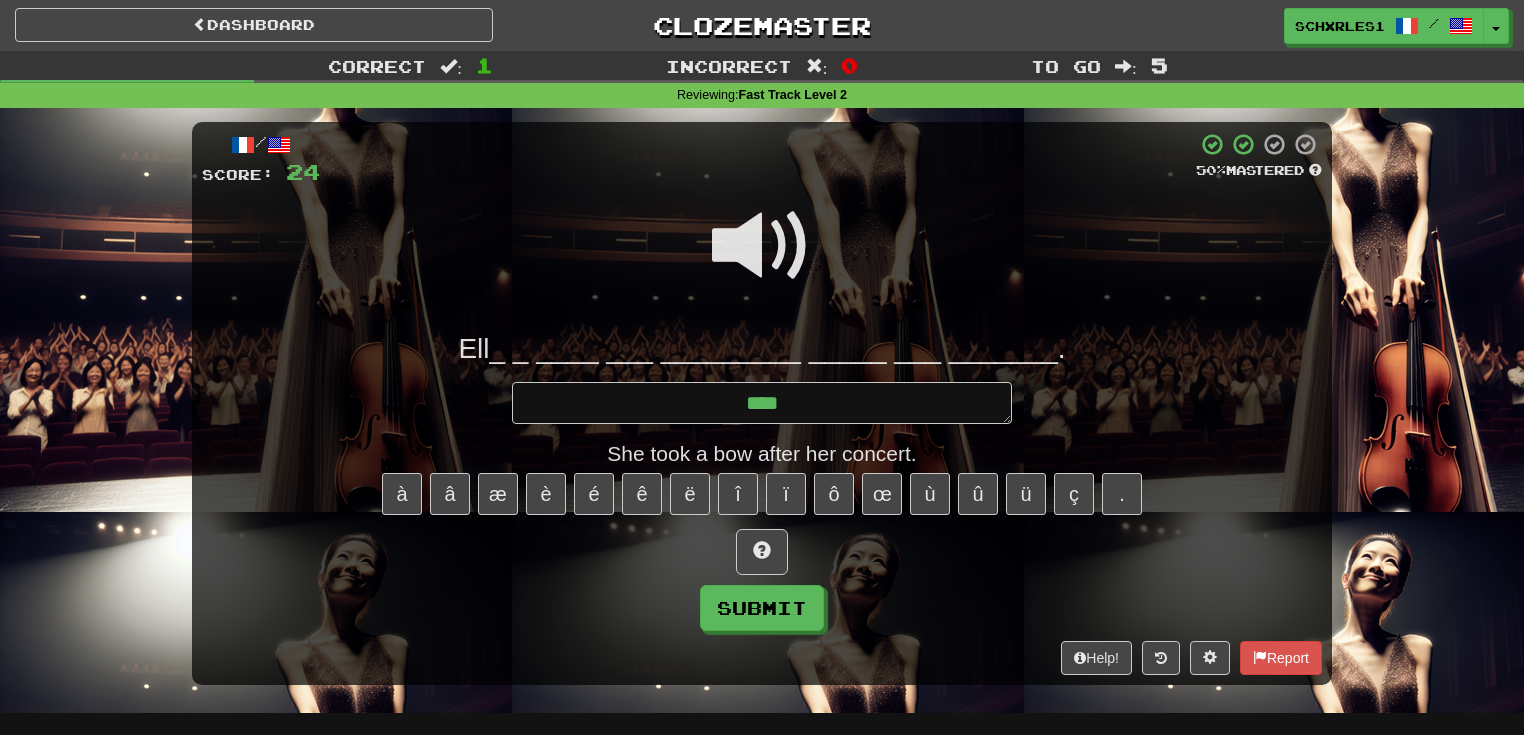 type on "*" 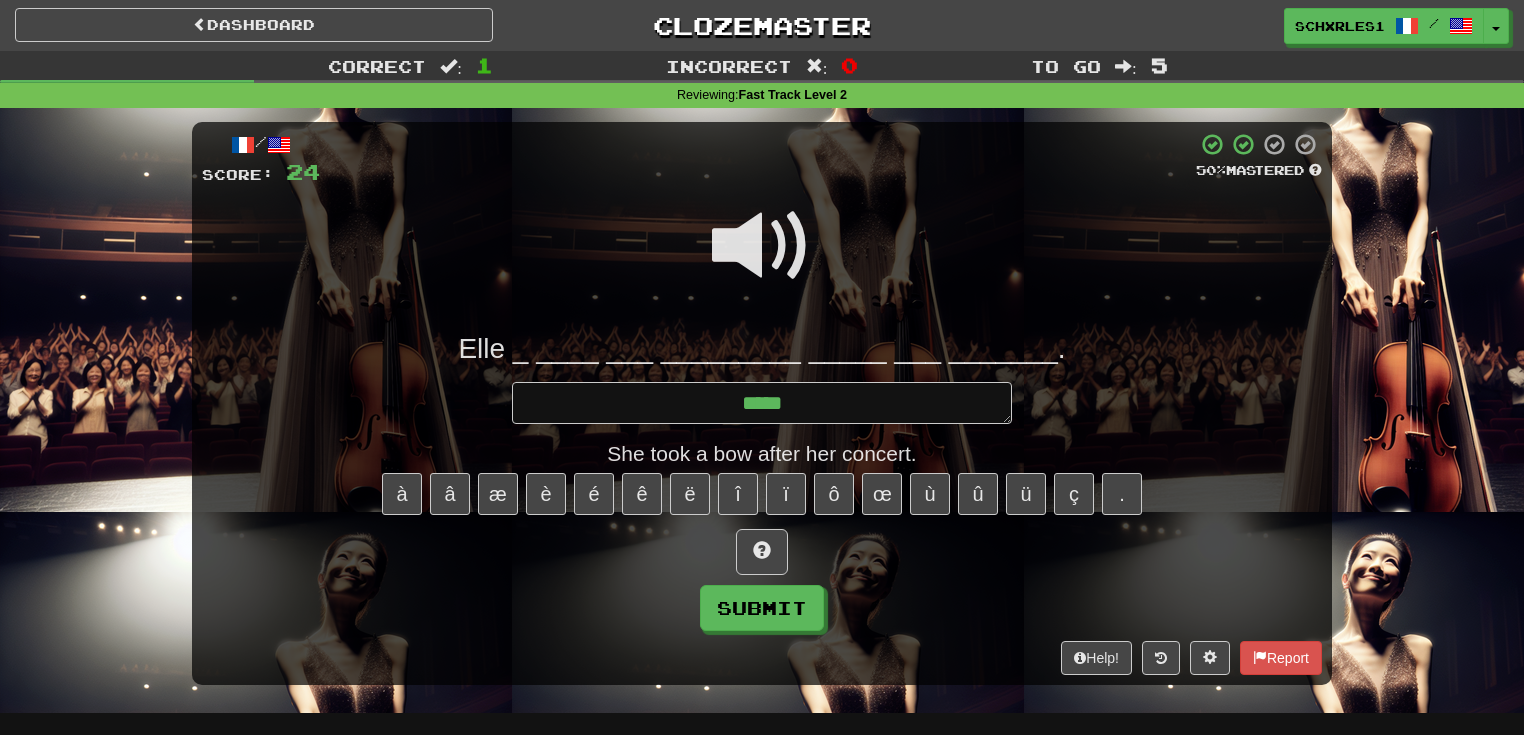 type on "*" 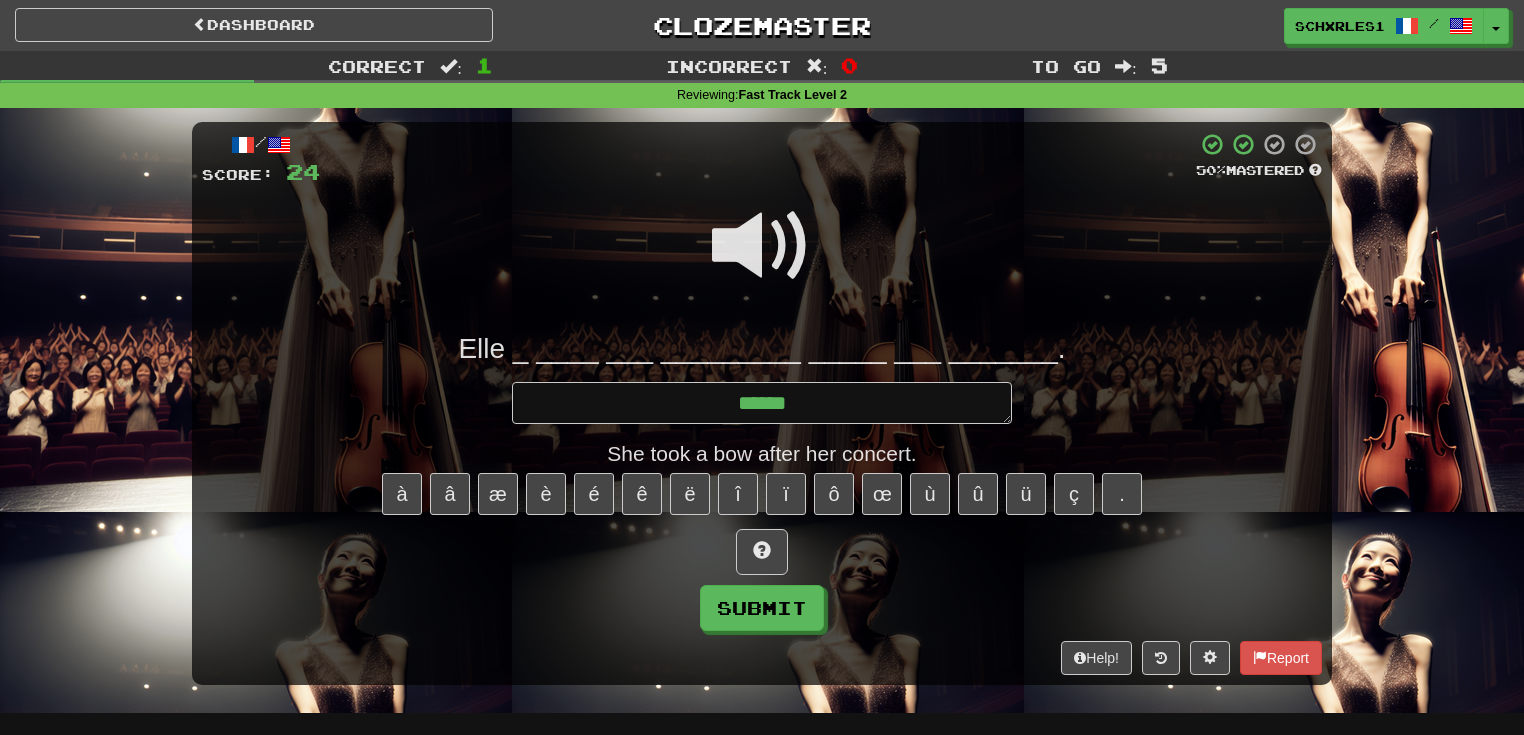 type on "*" 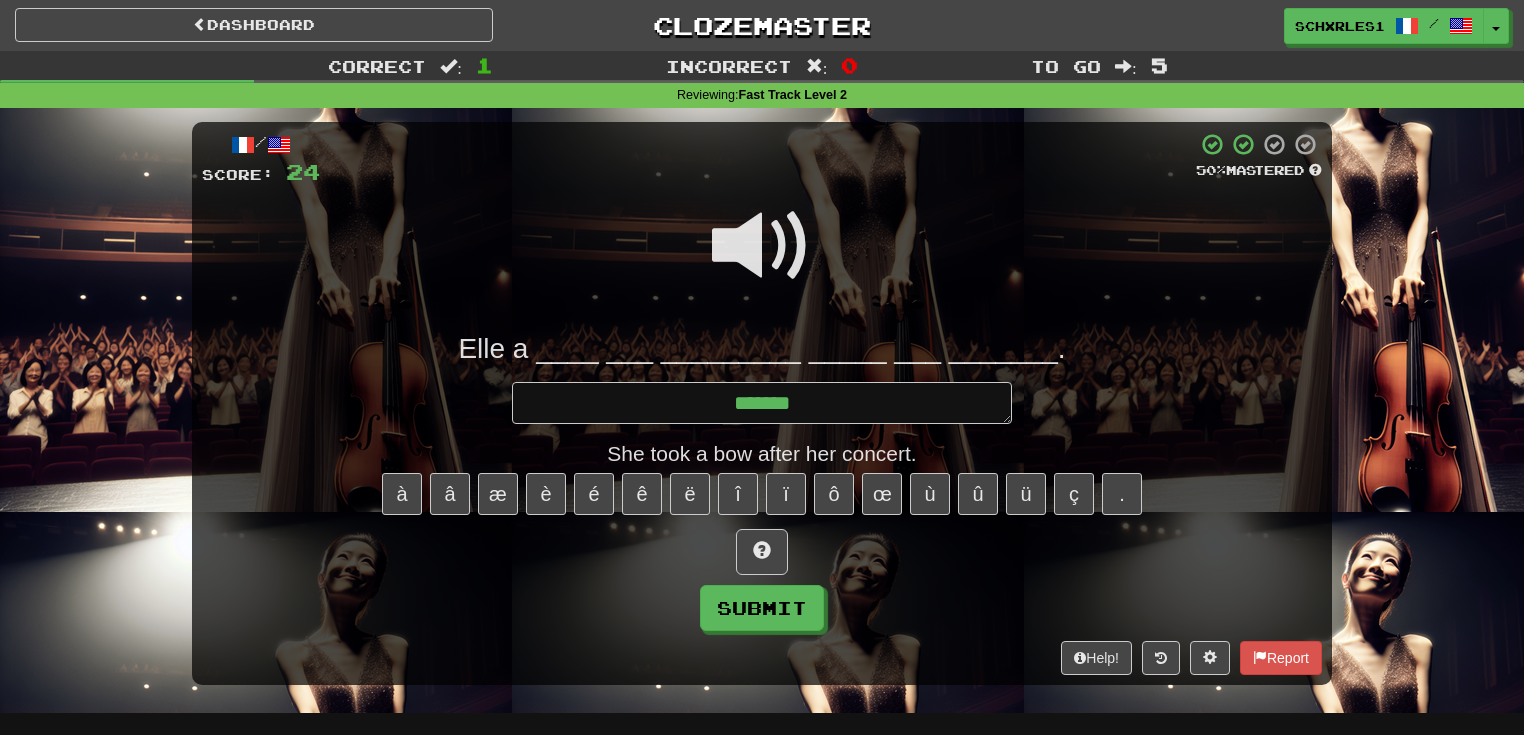 type on "*" 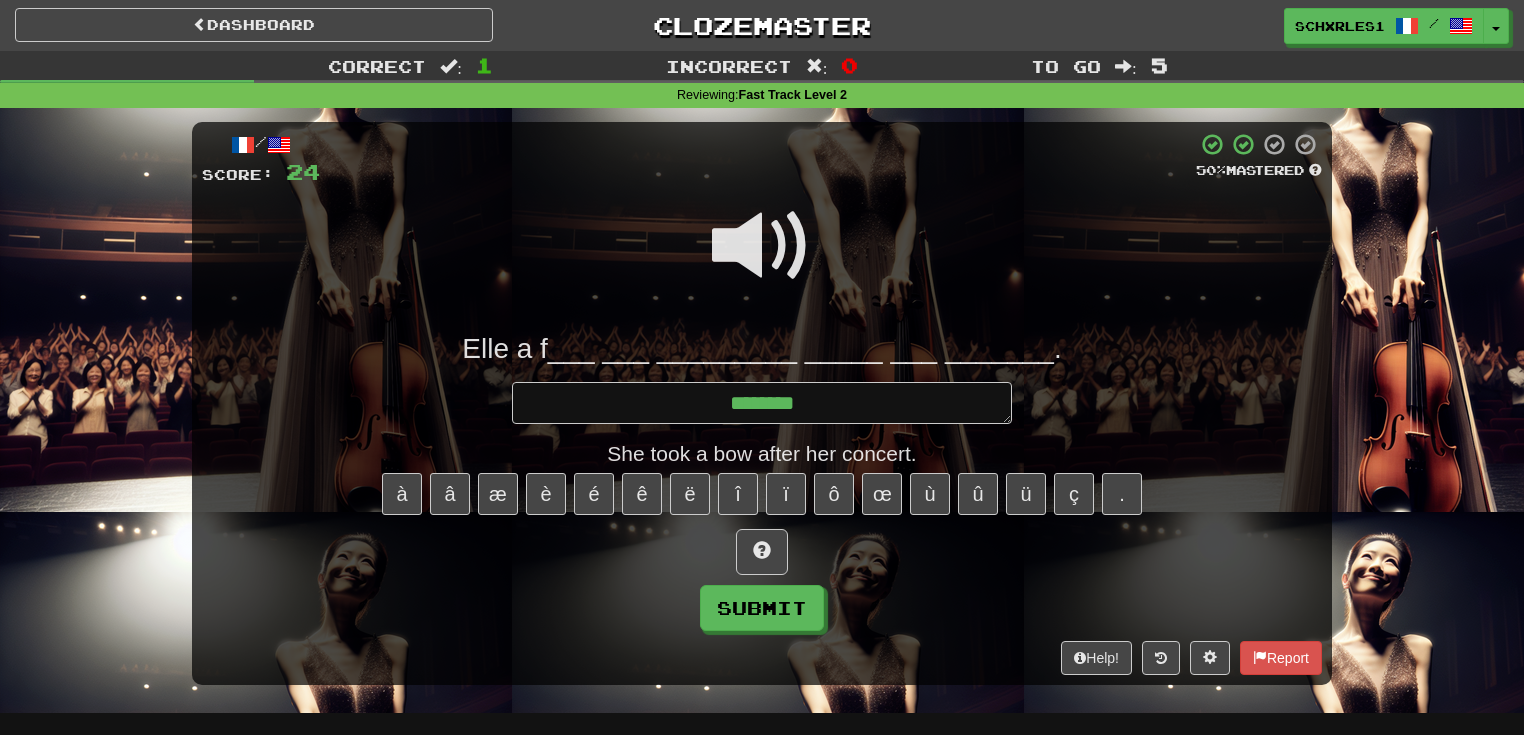 type on "*" 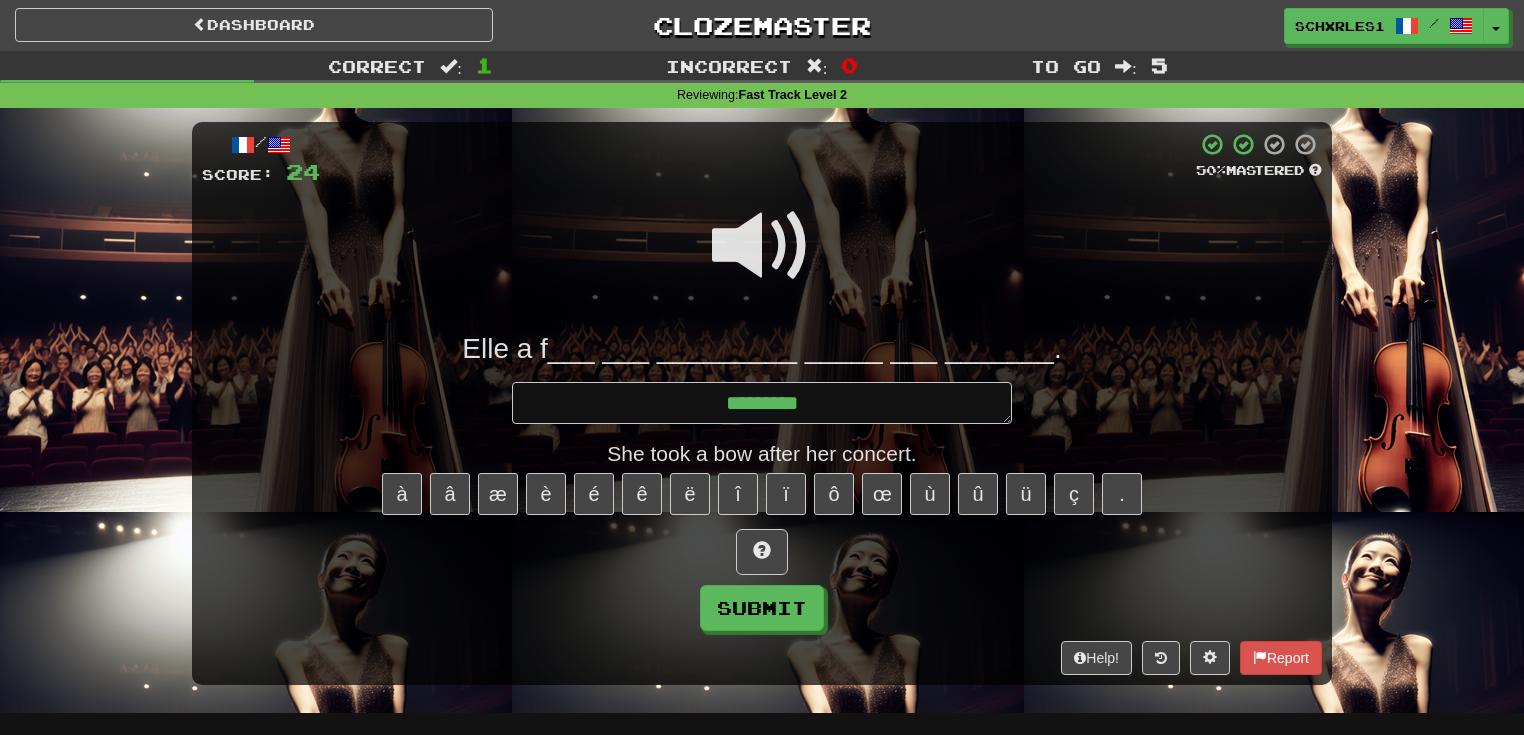 type on "*" 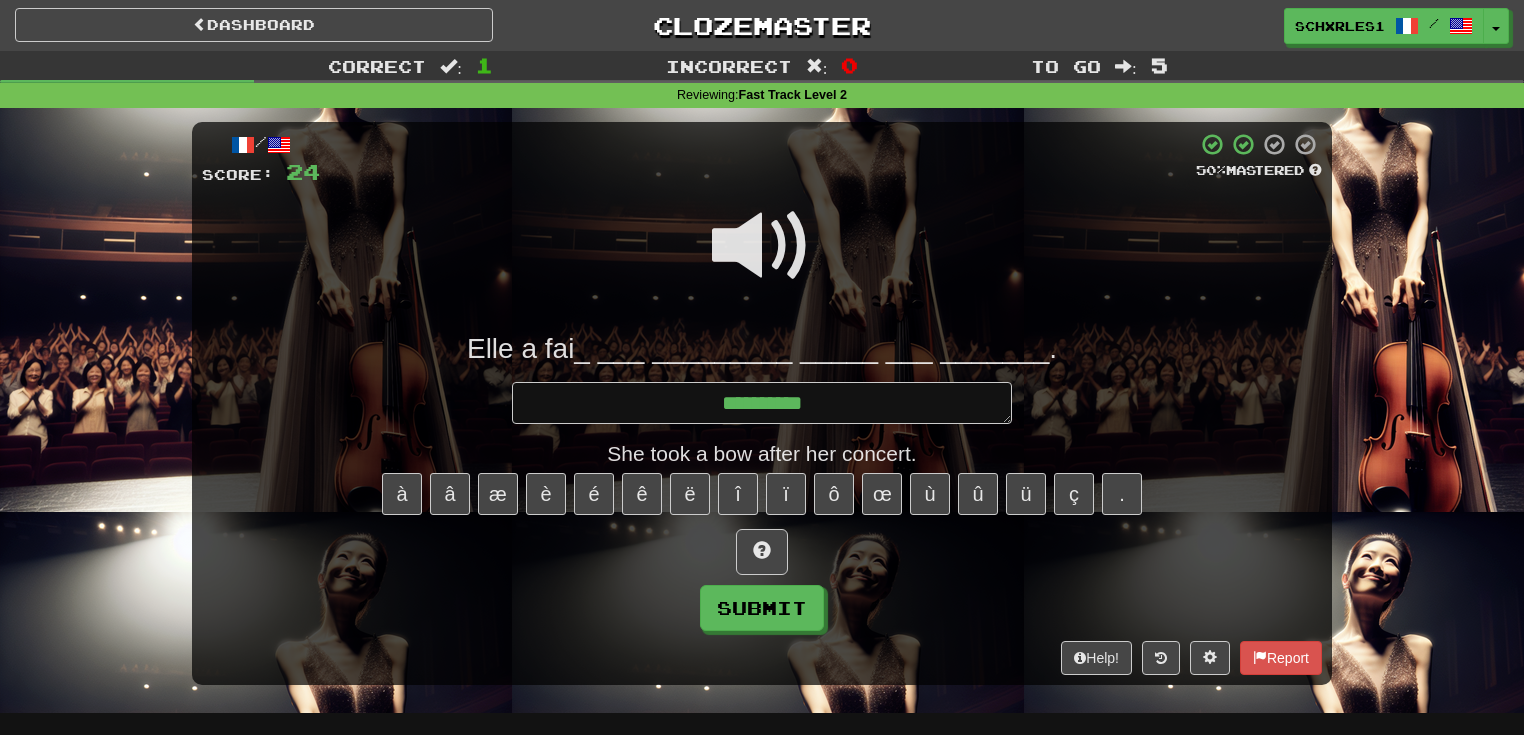 type on "*" 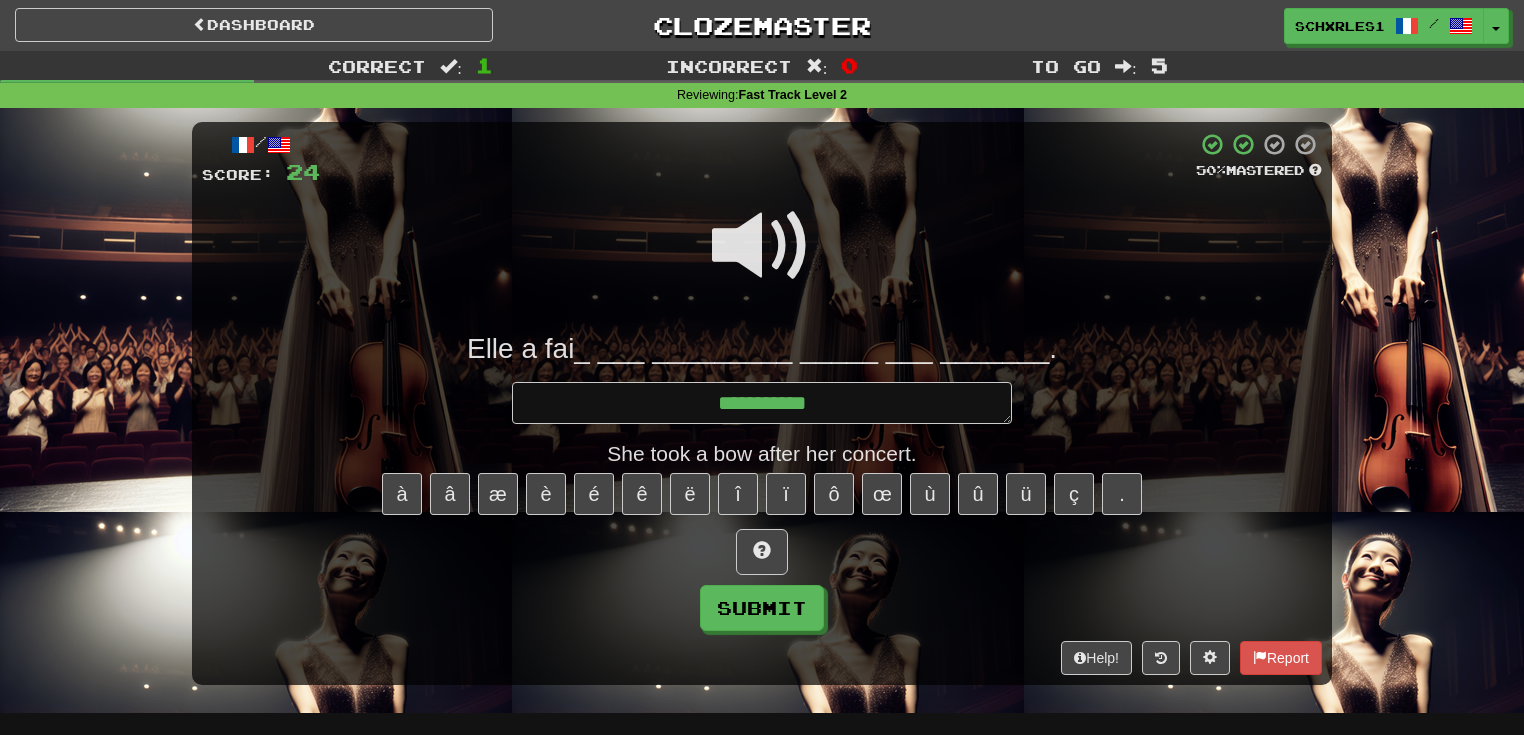 type on "*" 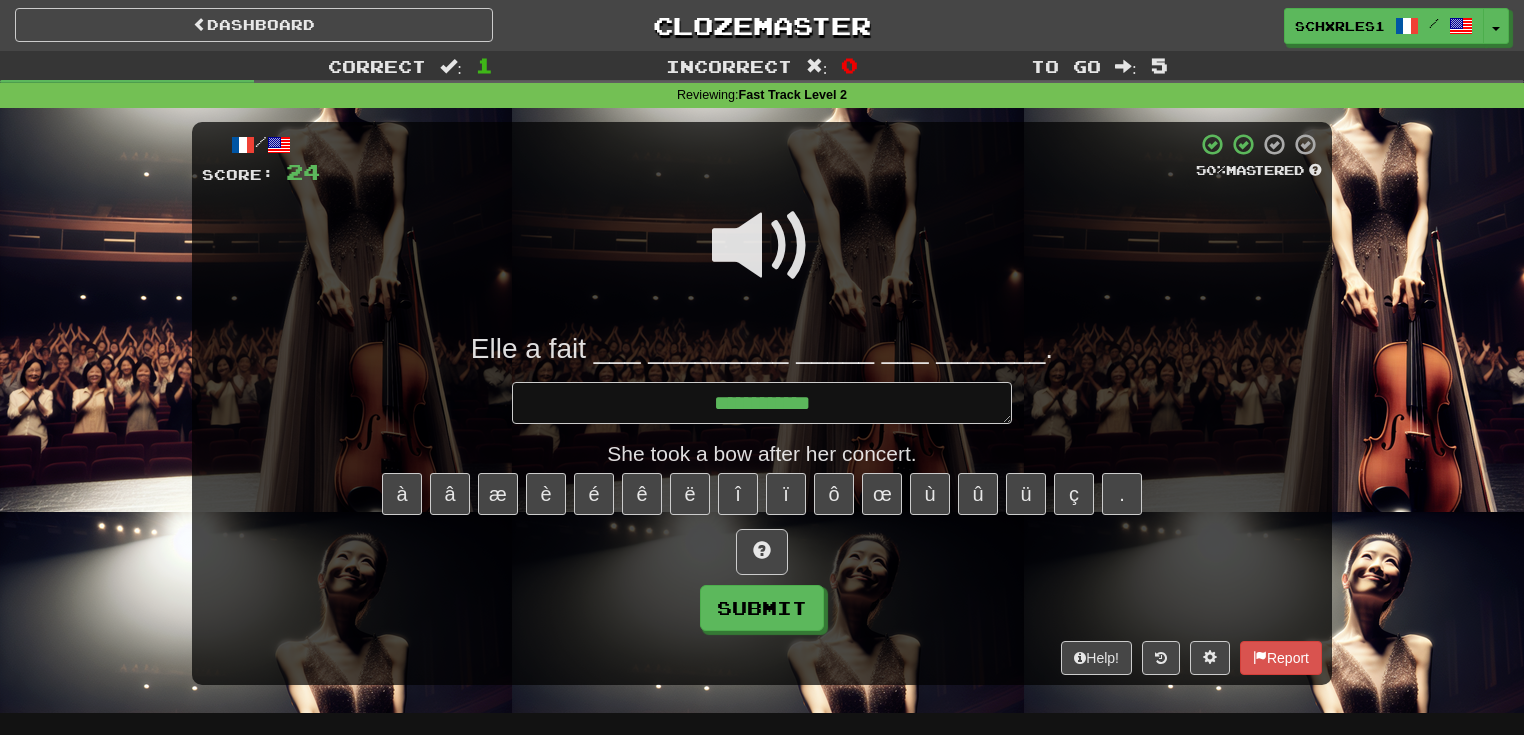 type on "*" 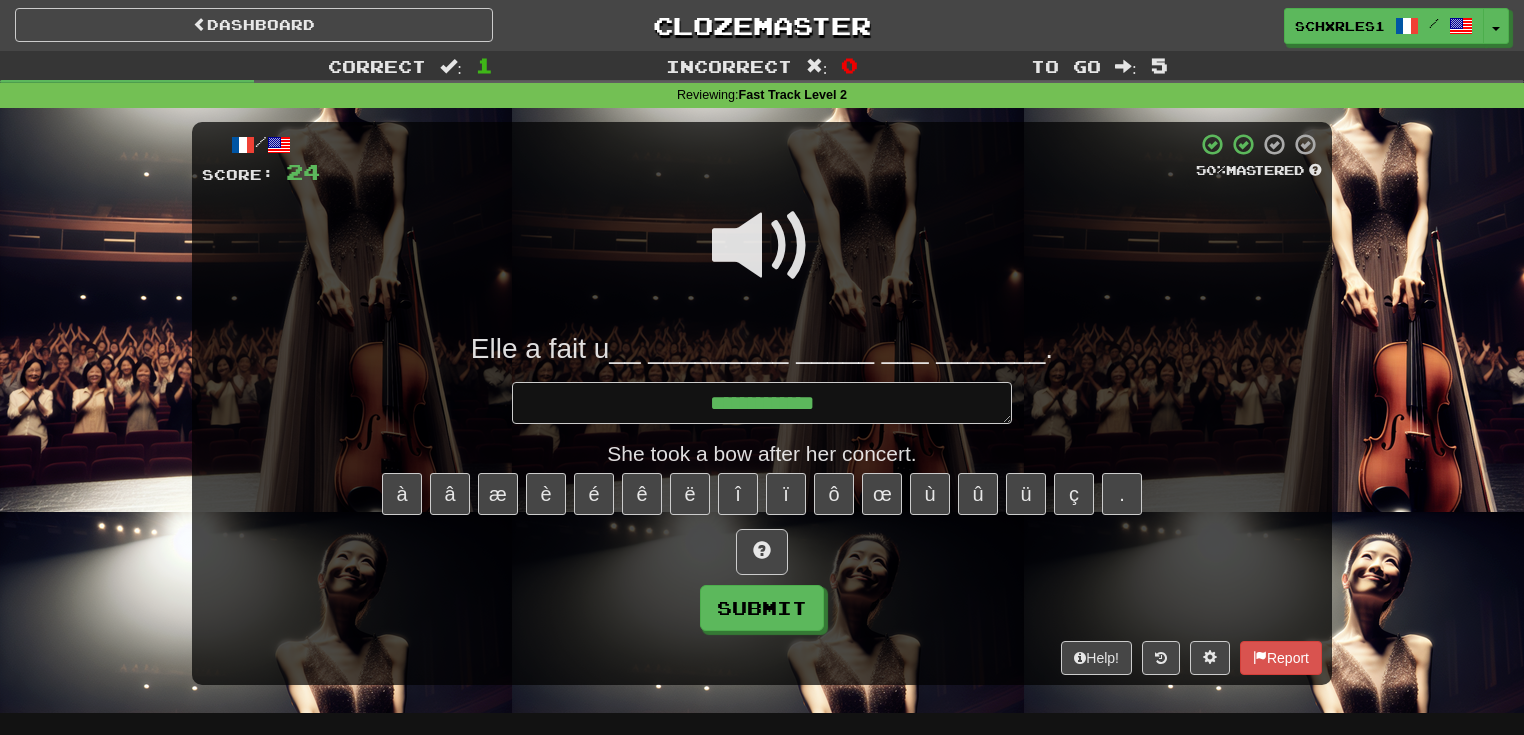 type on "*" 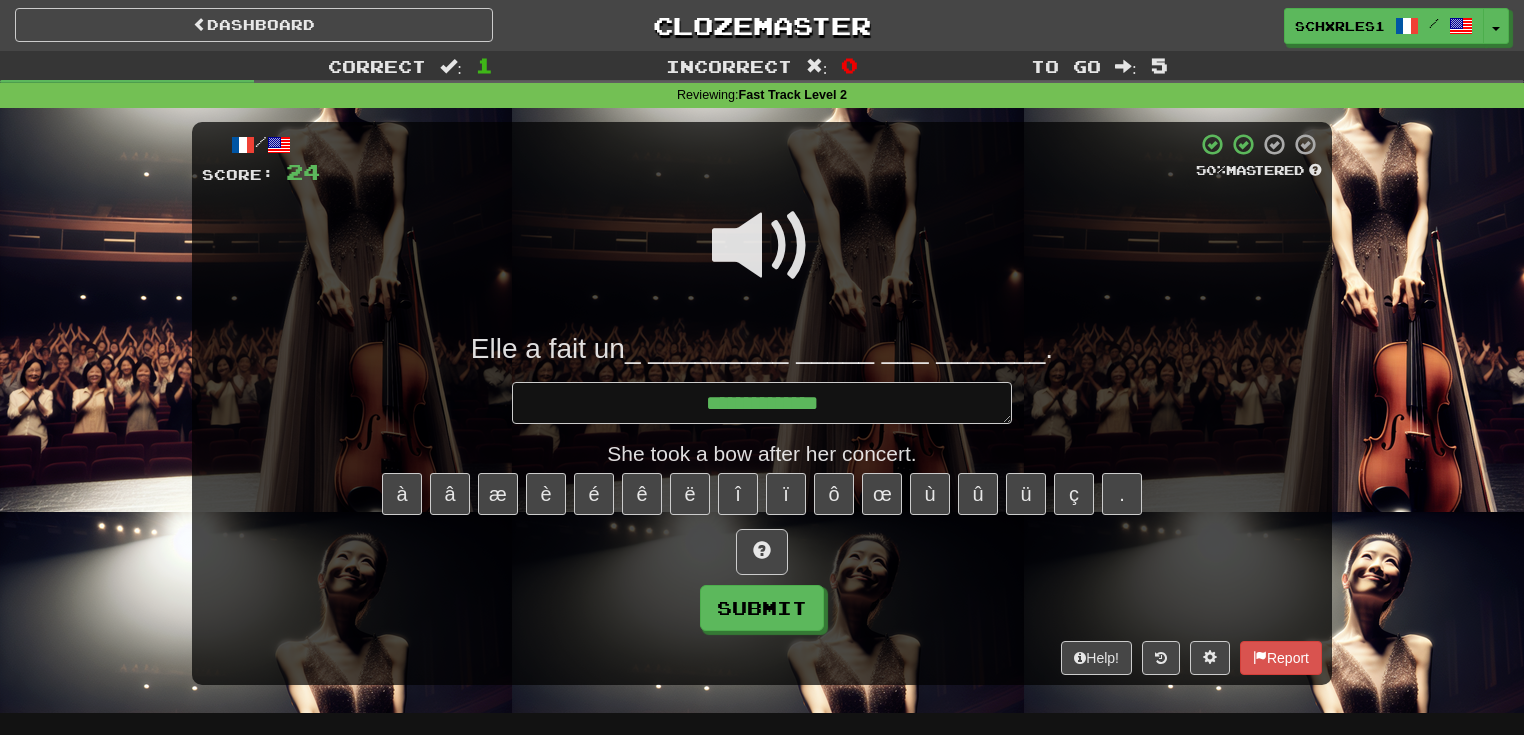 type on "*" 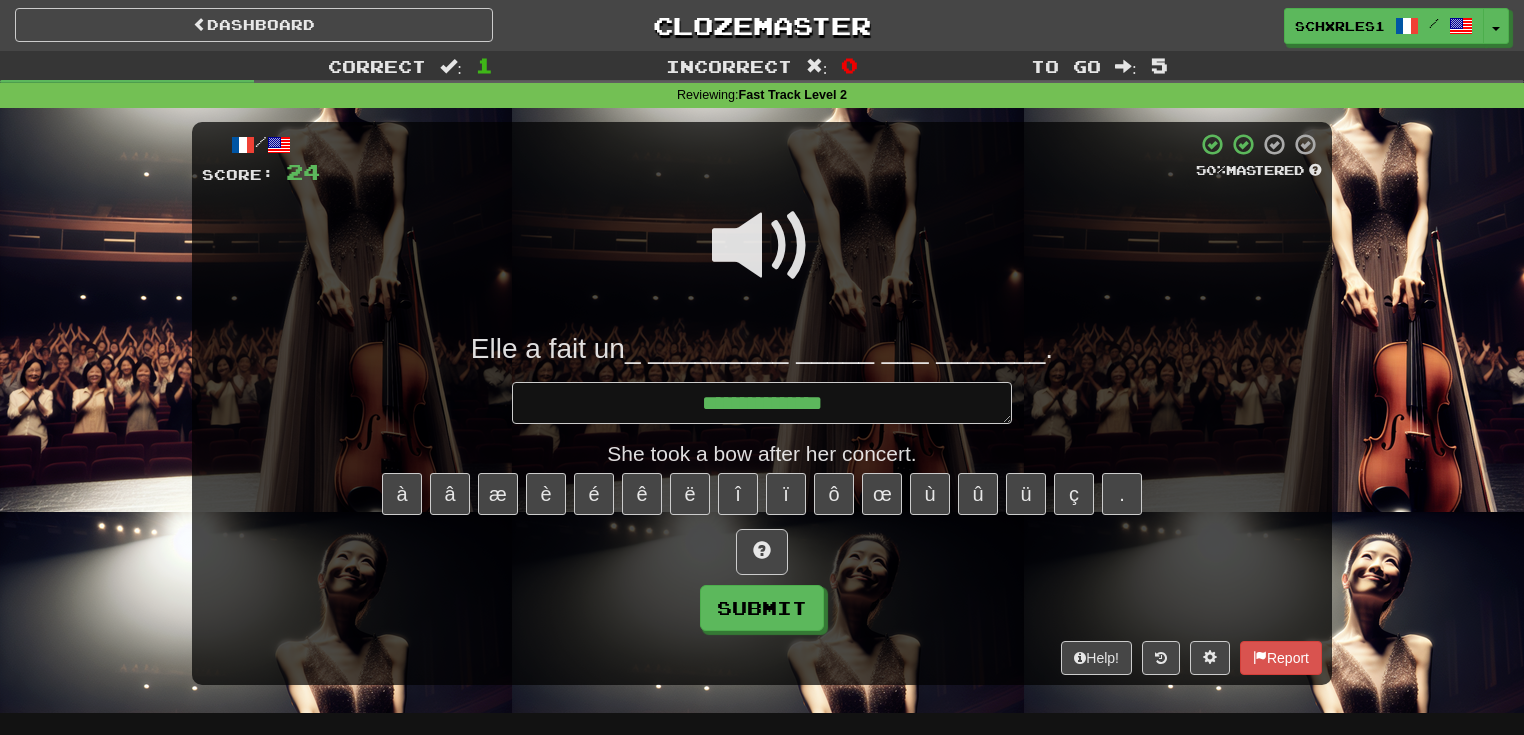 type on "*" 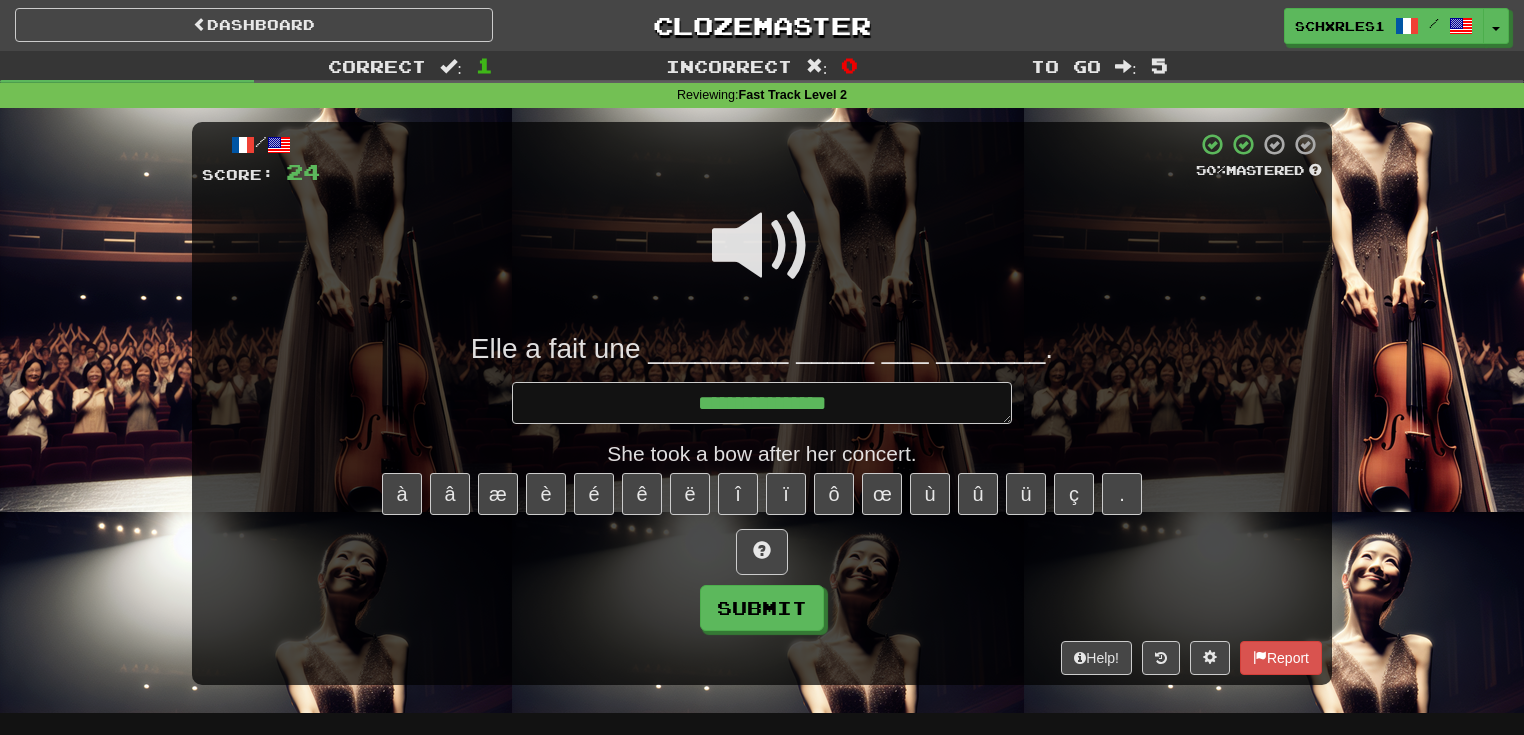 type on "*" 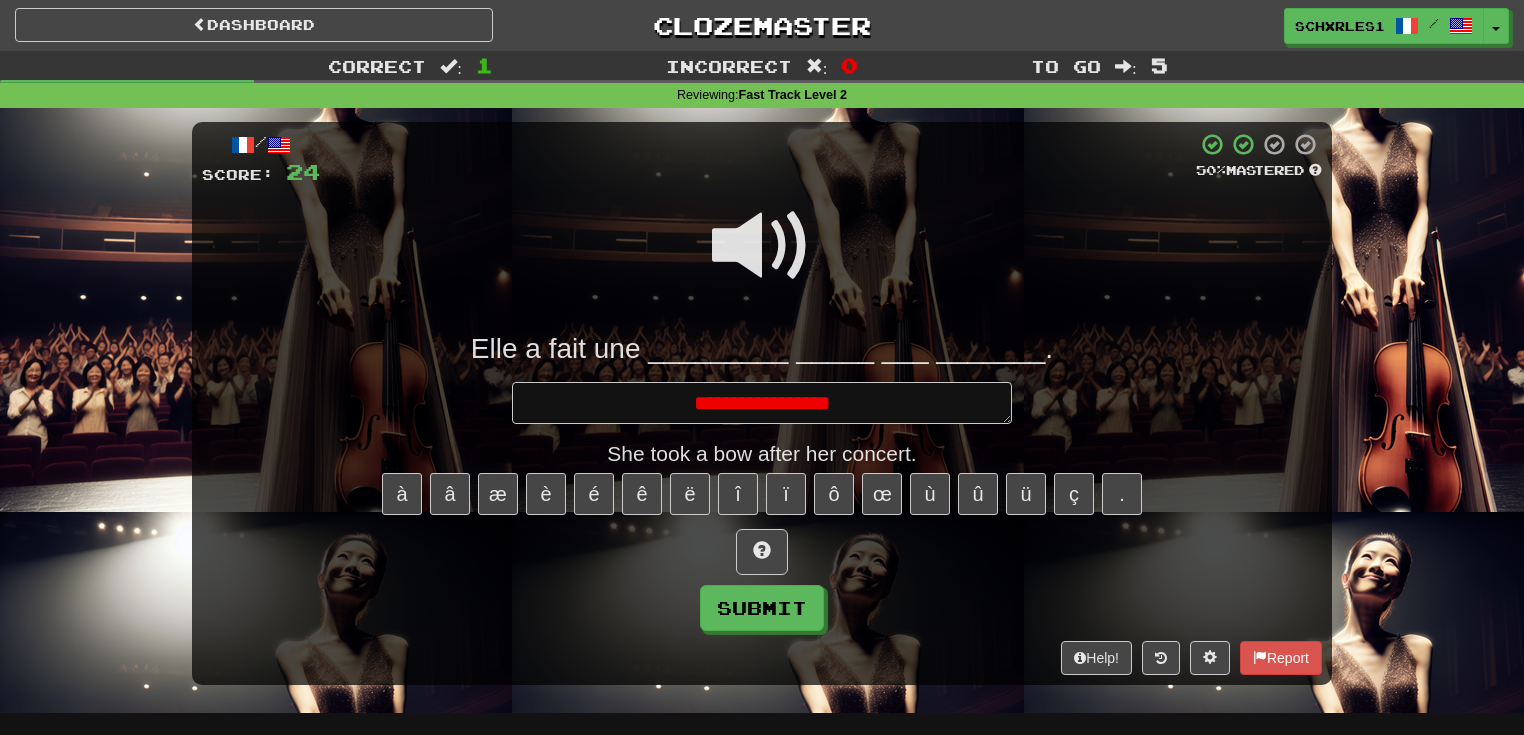 type on "*" 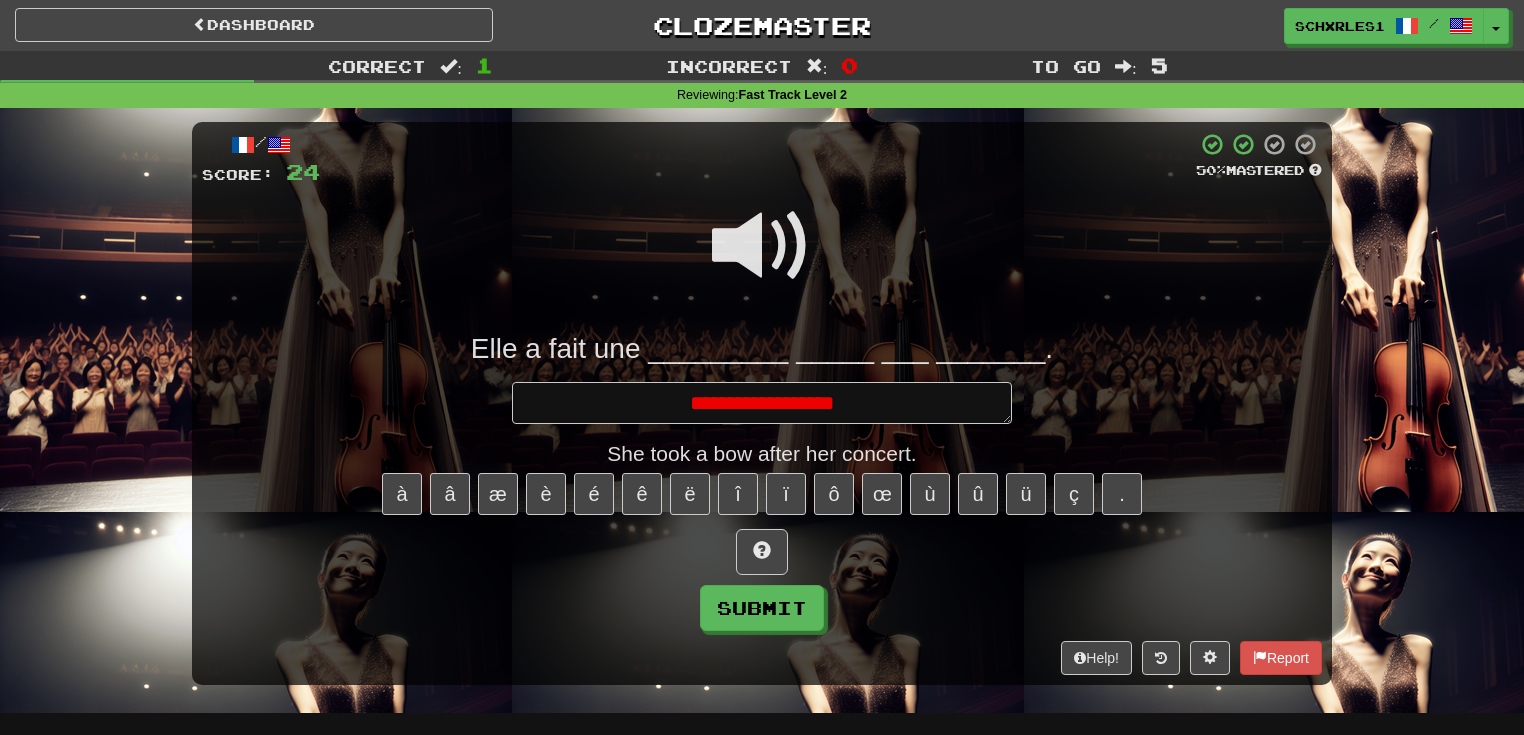 type on "*" 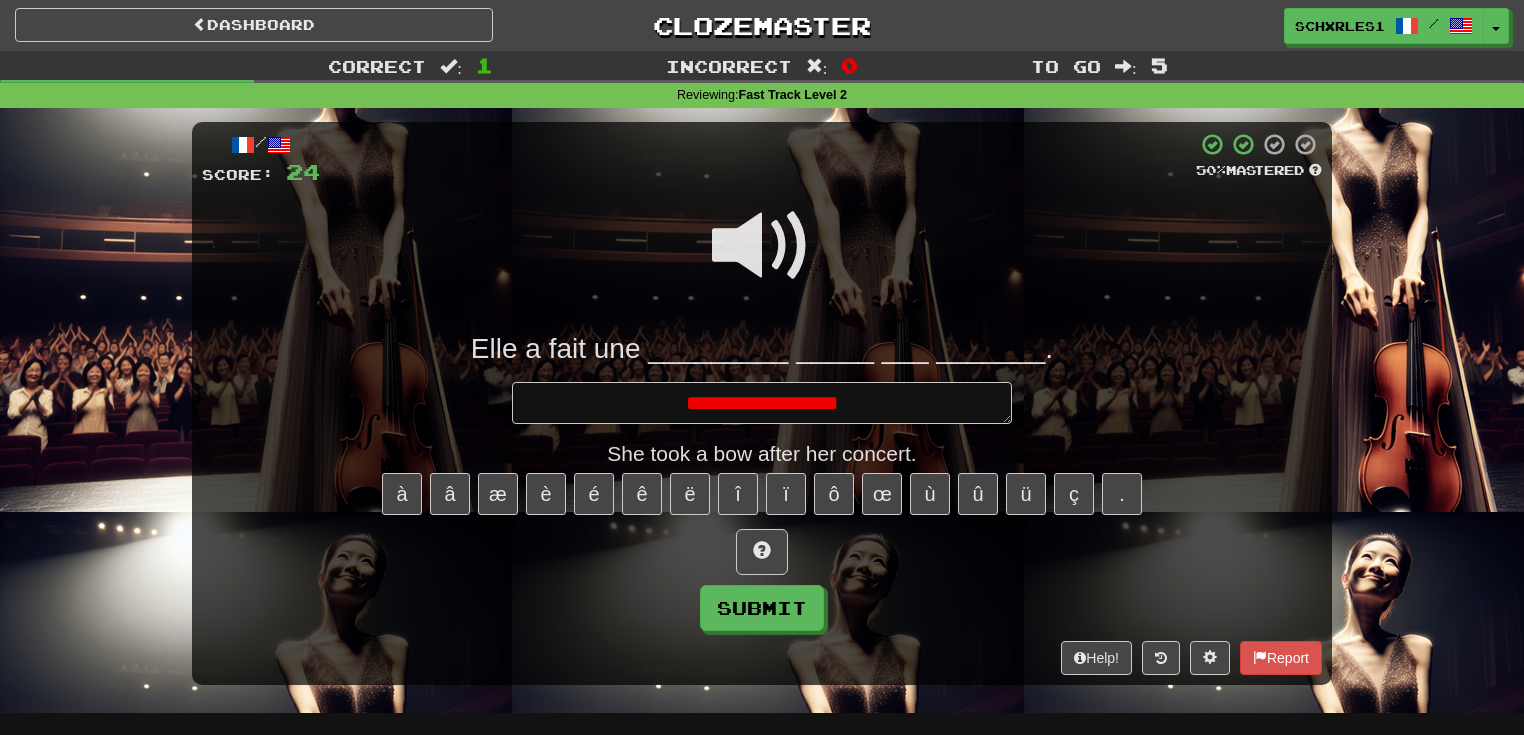 type on "*" 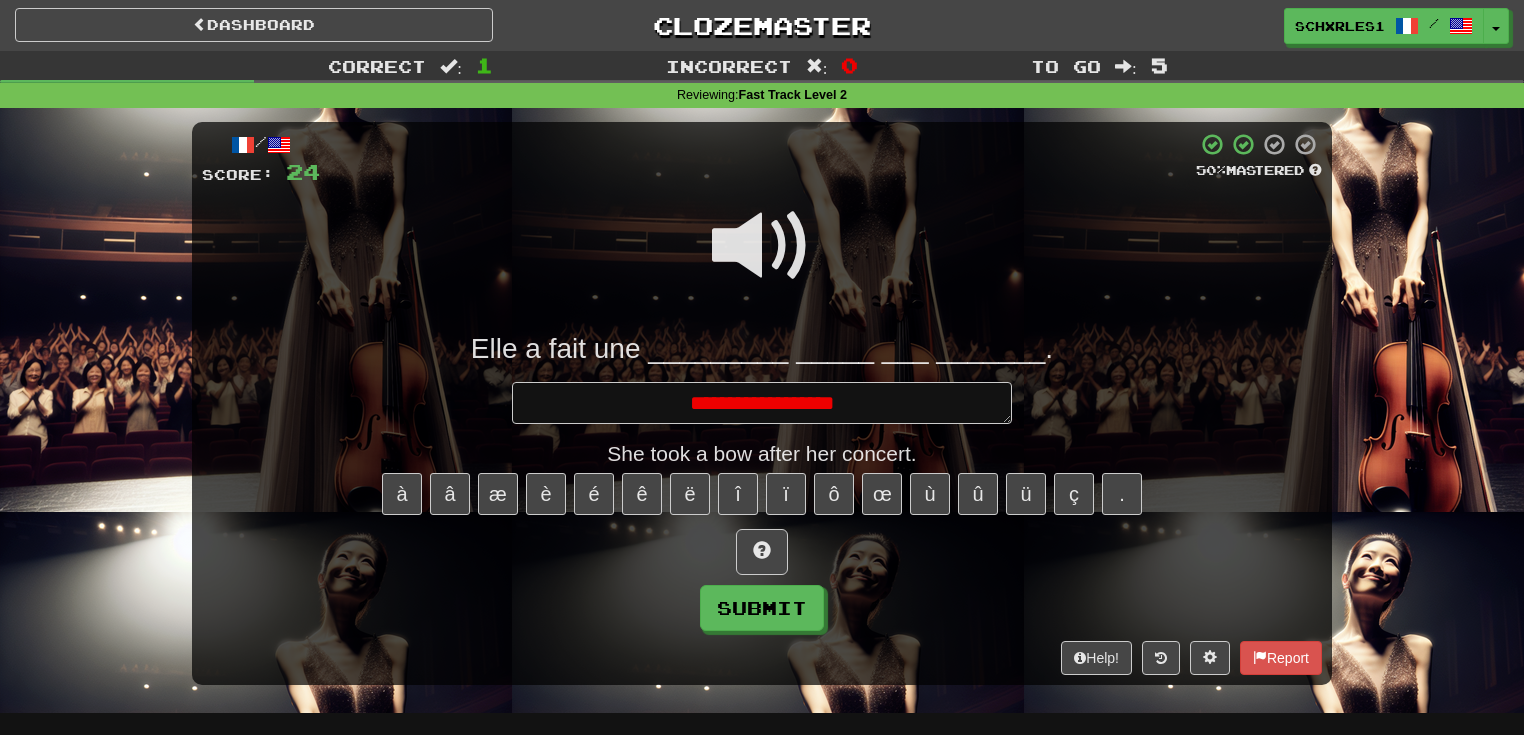 type on "*" 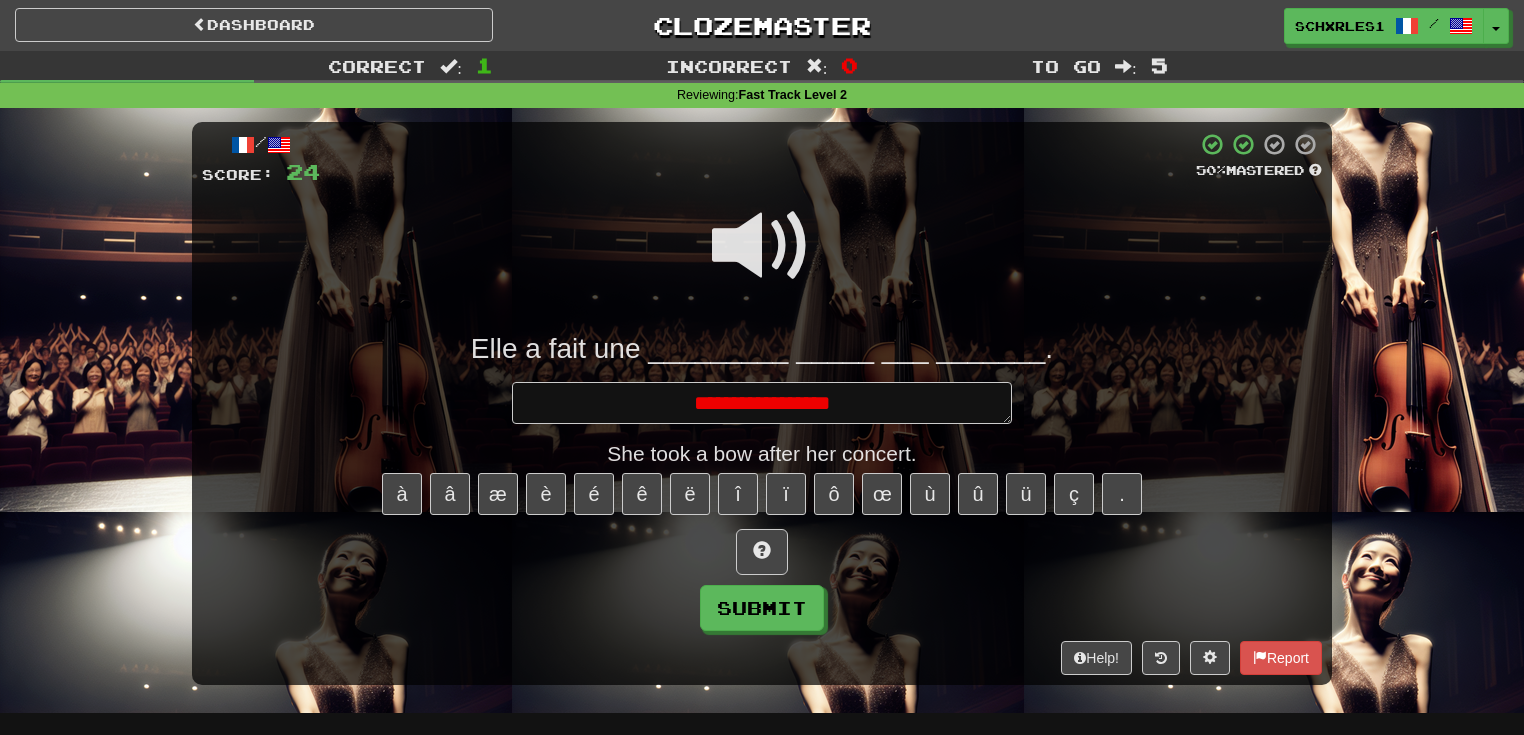type on "*" 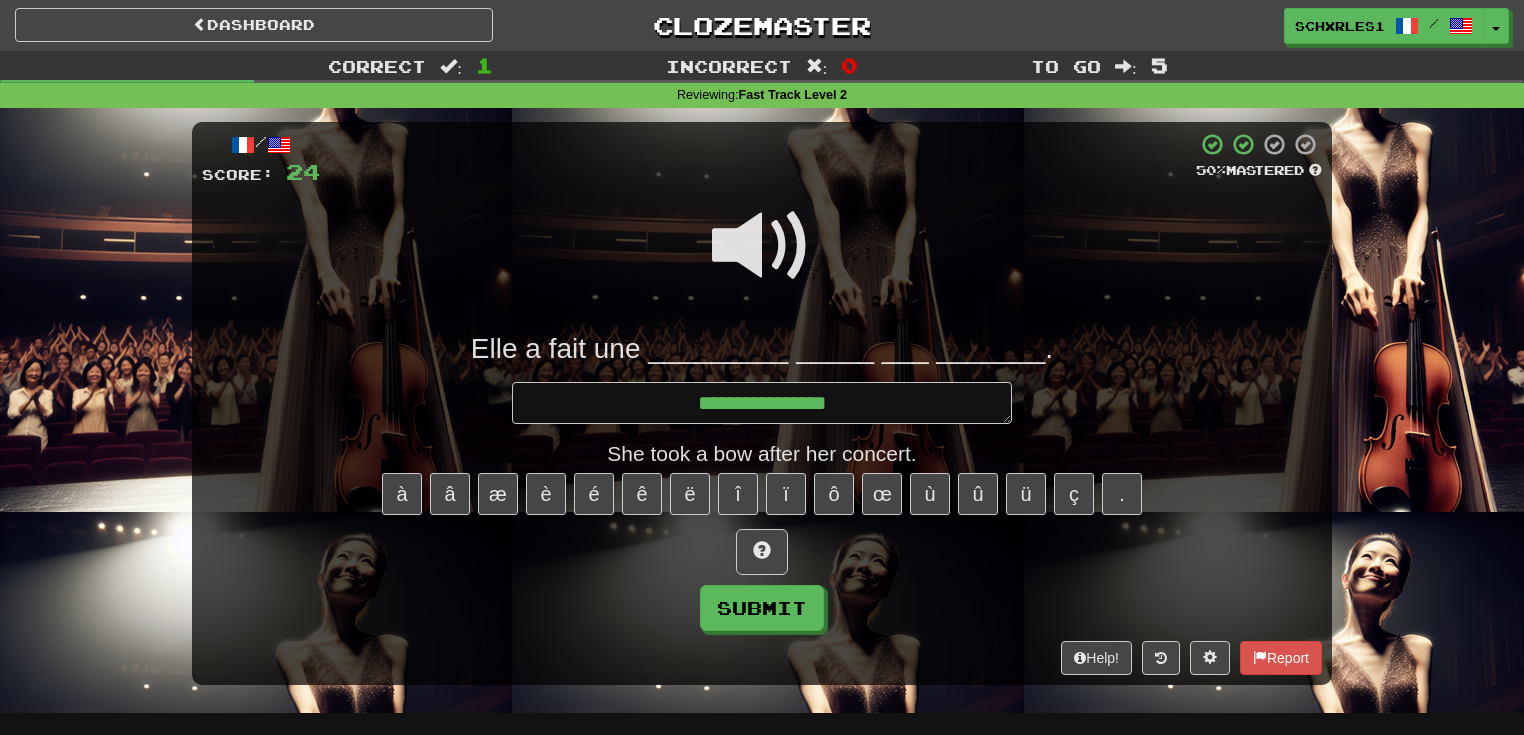 type on "*" 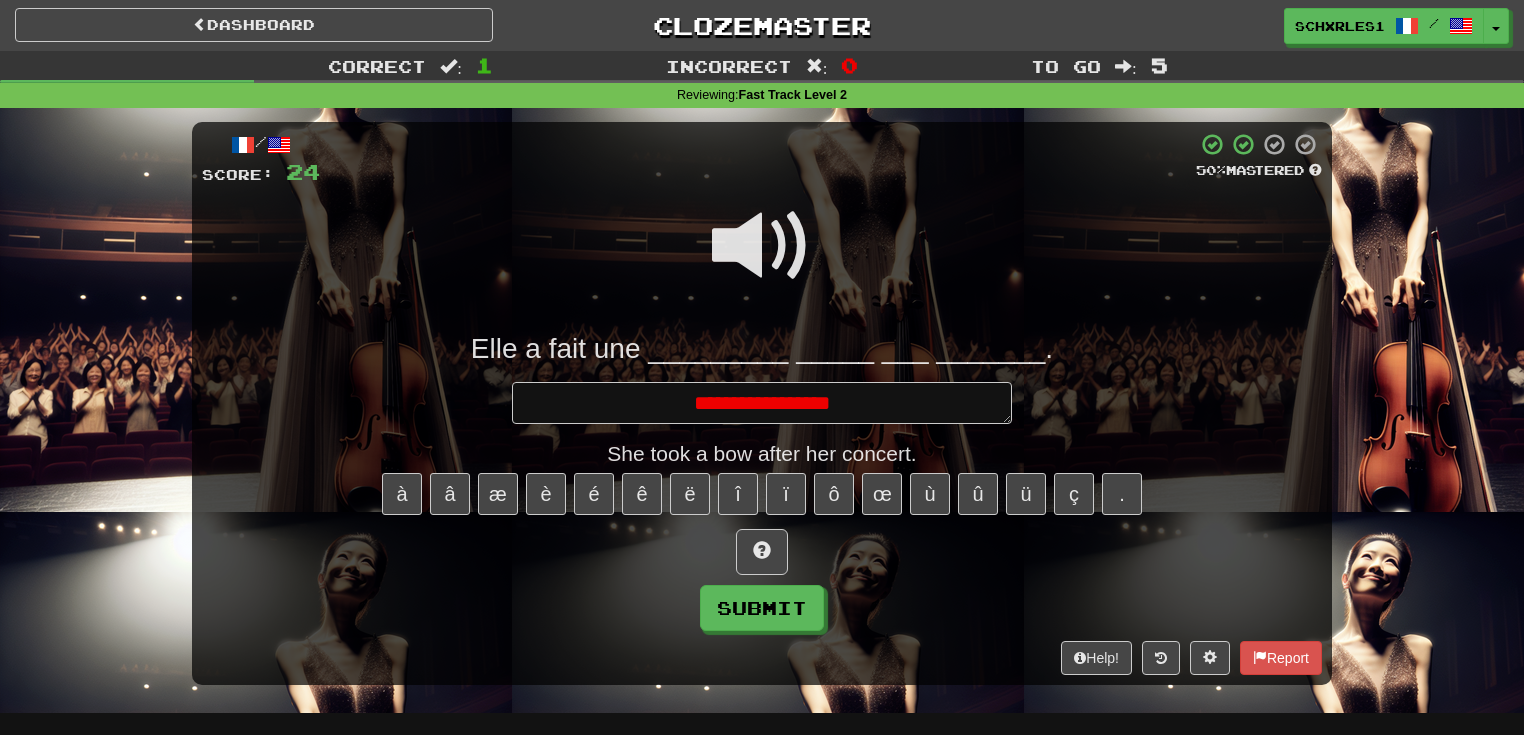 type on "*" 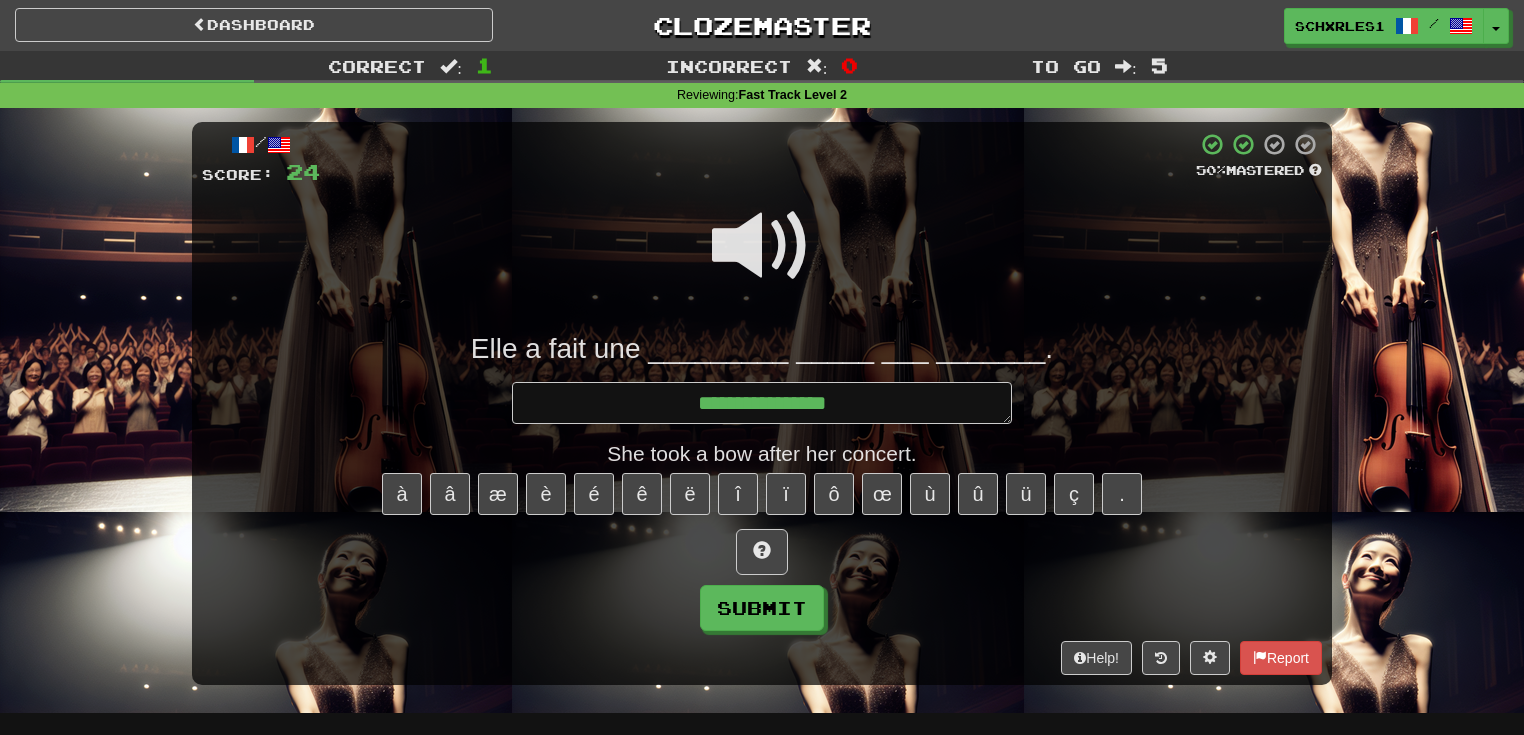type on "*" 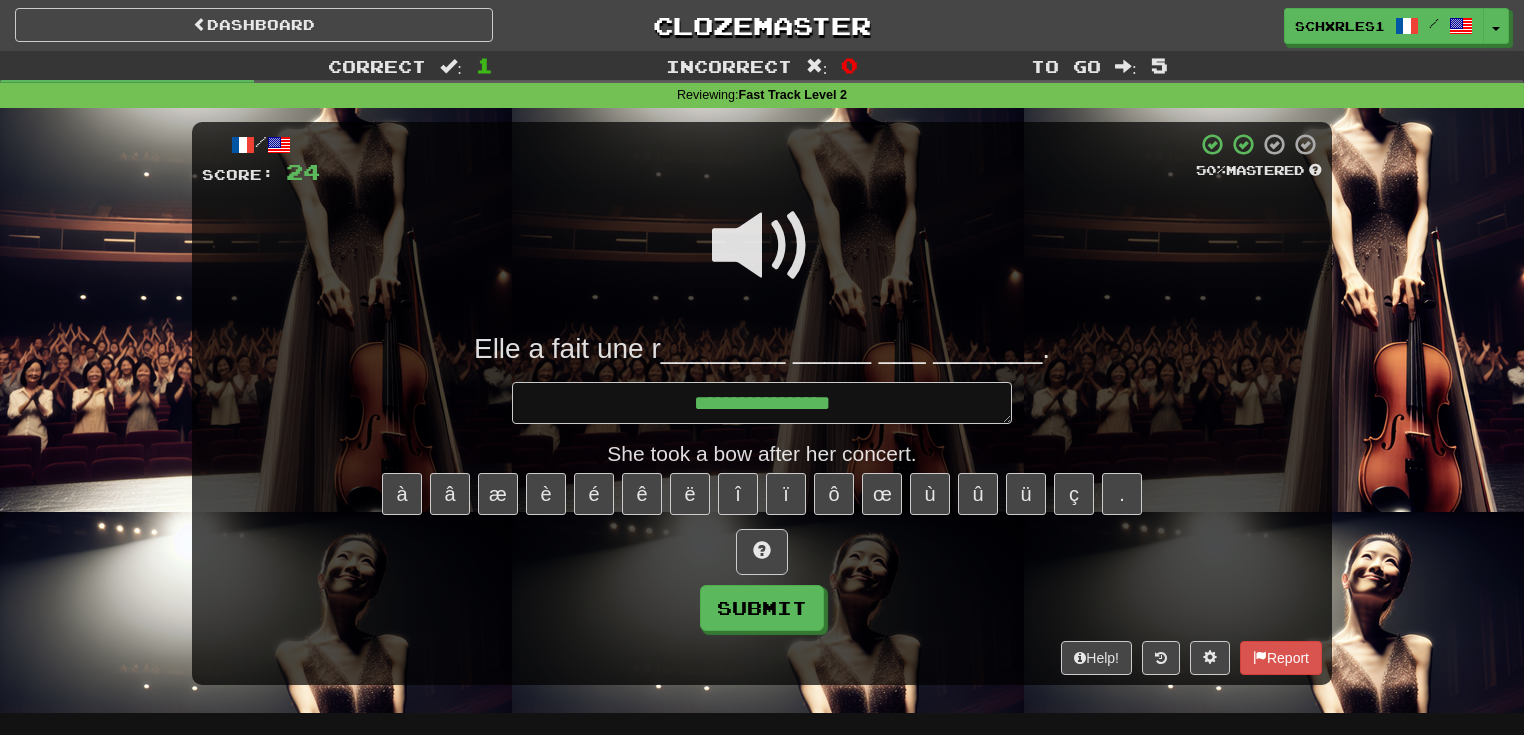 type on "*" 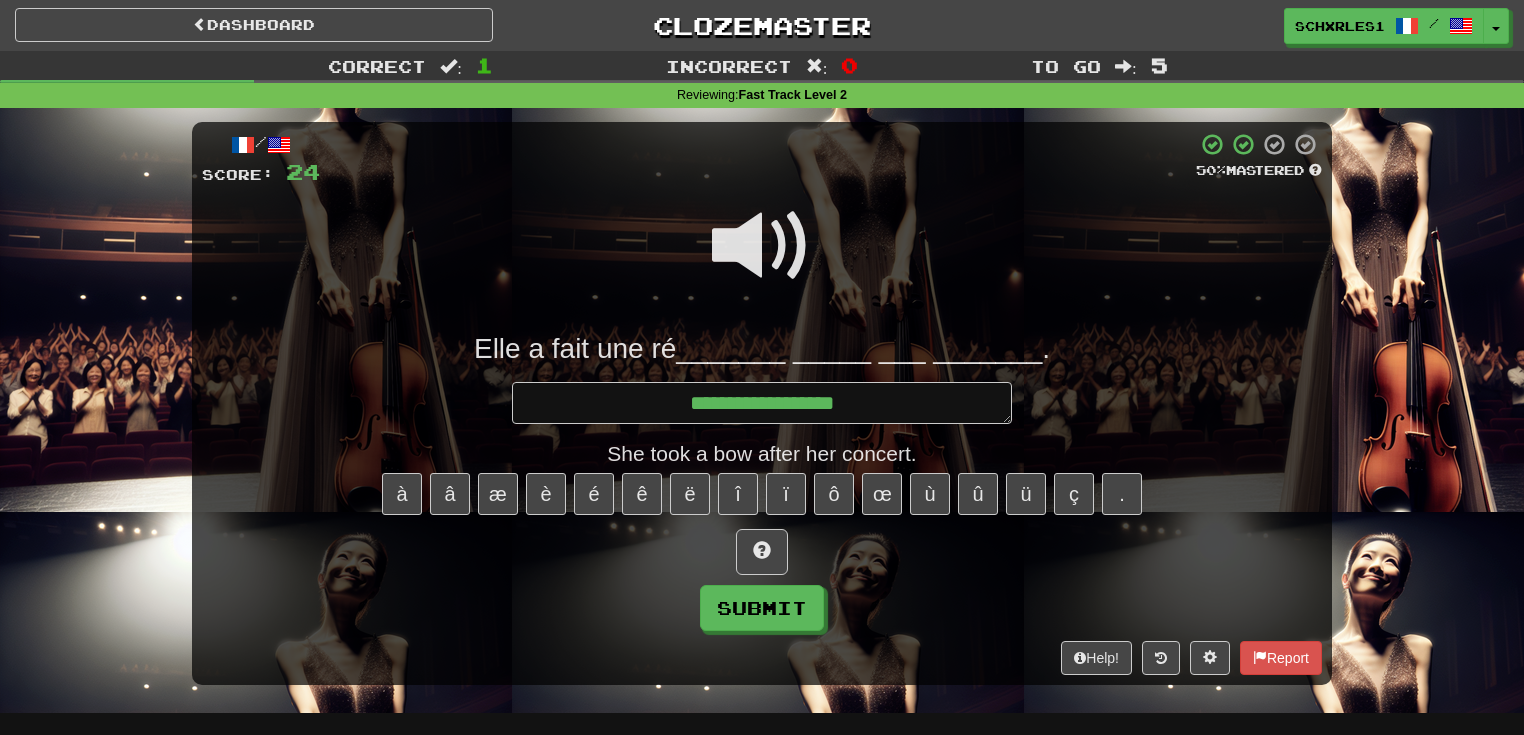type on "*" 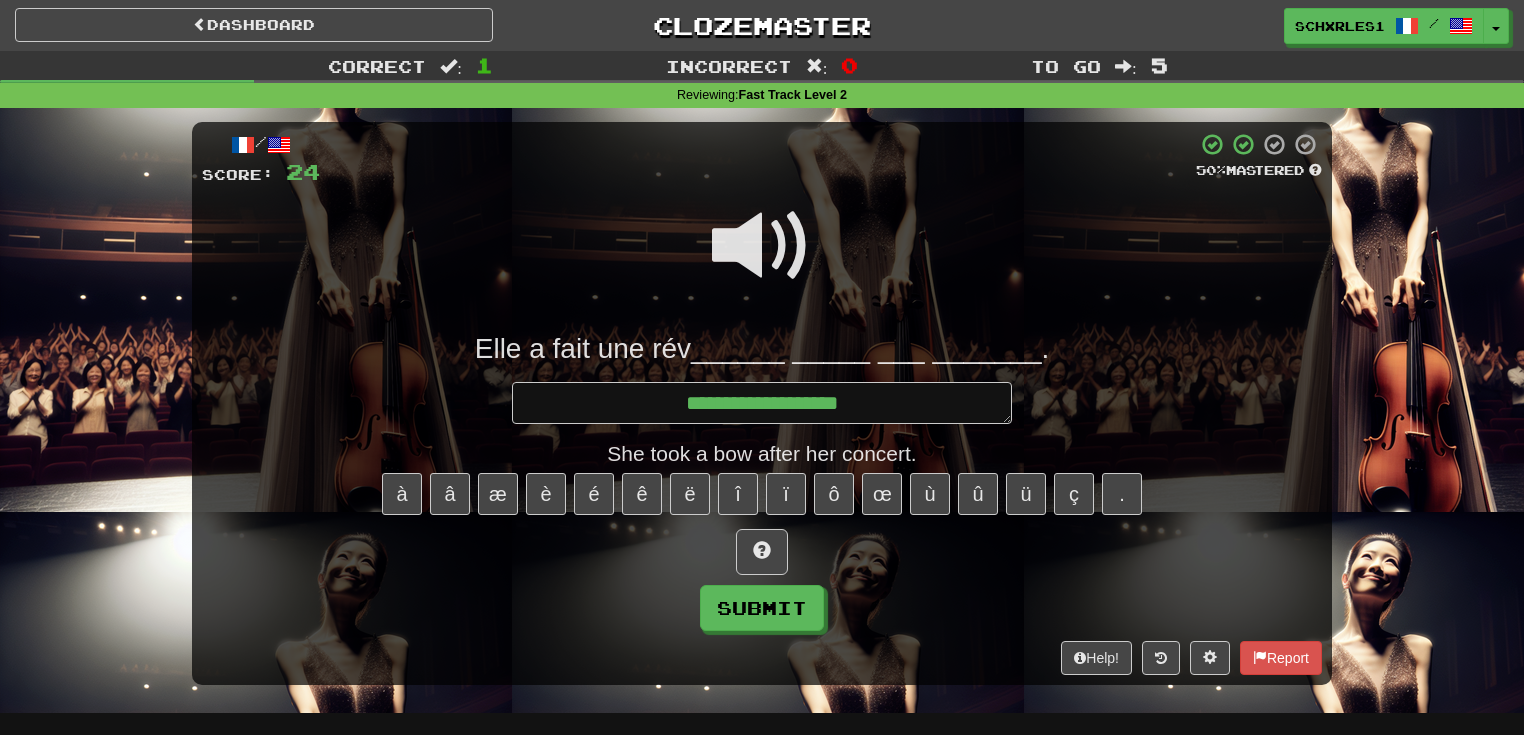 type on "*" 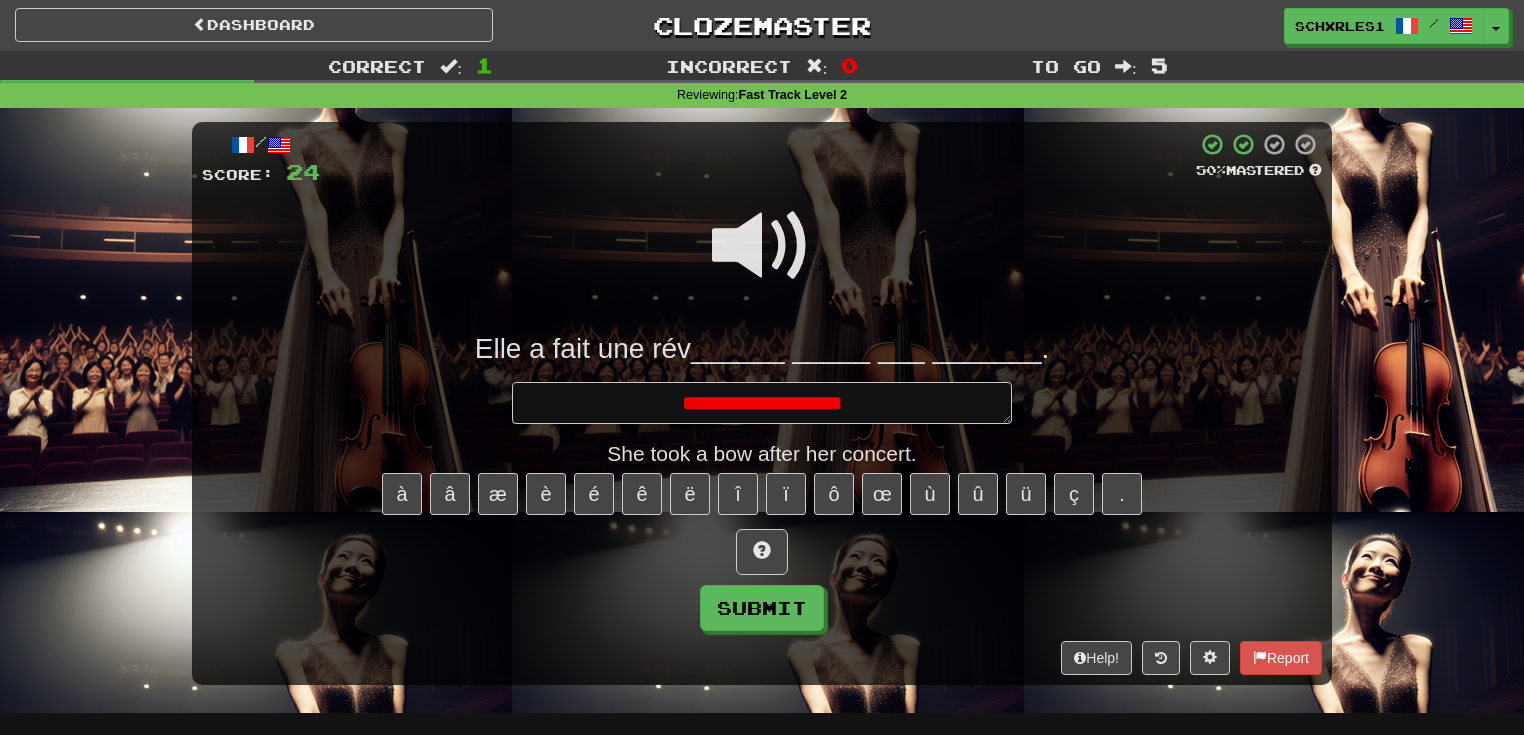 type on "*" 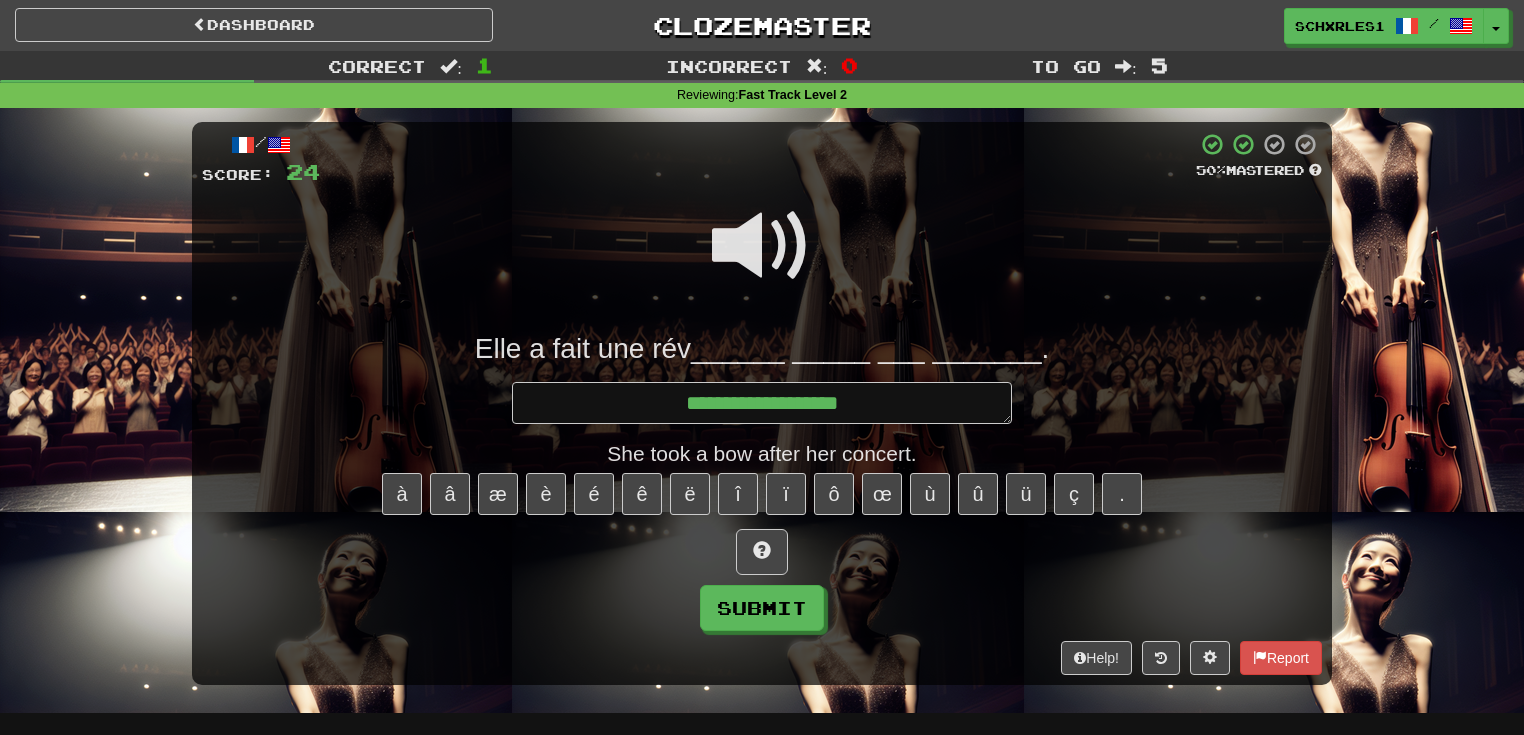 type on "*" 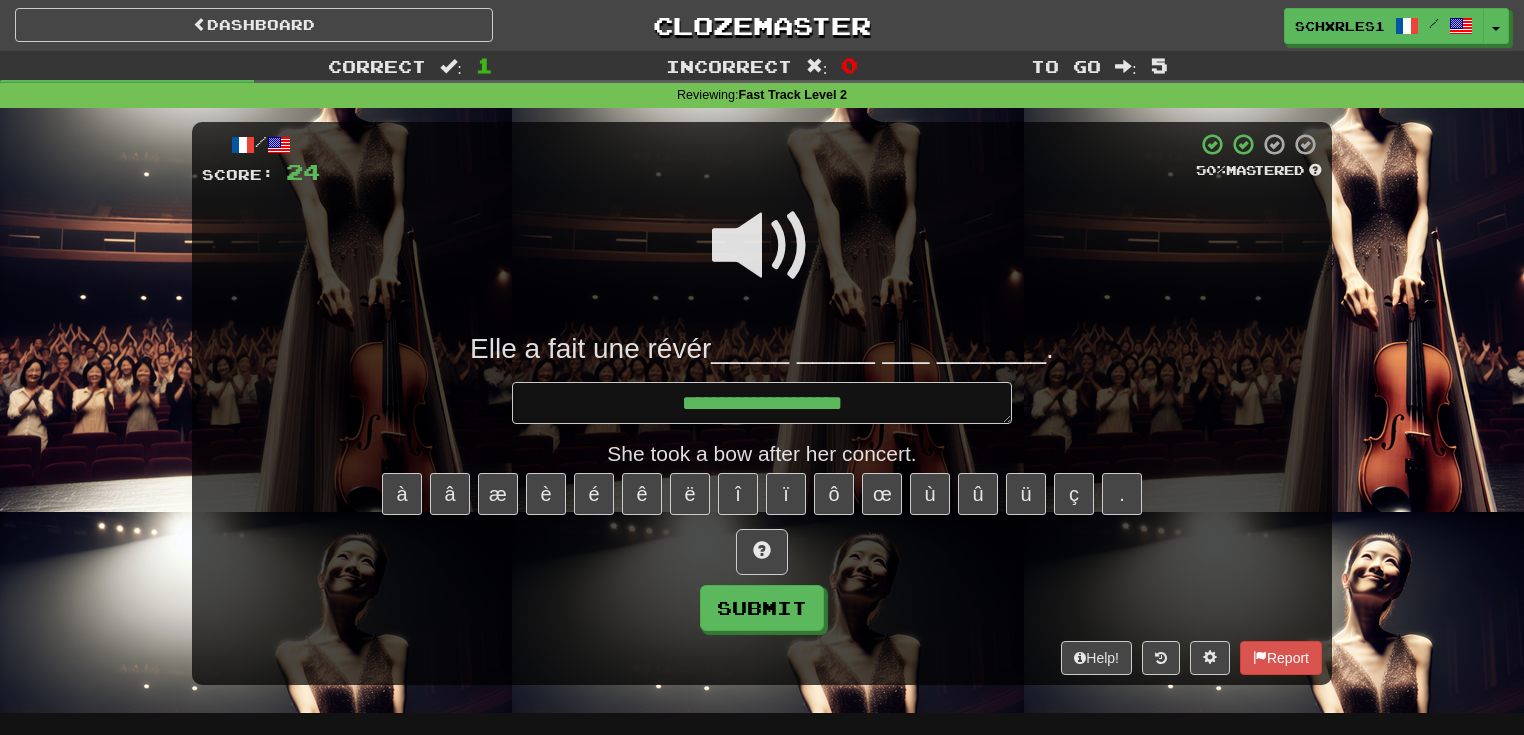 type on "*" 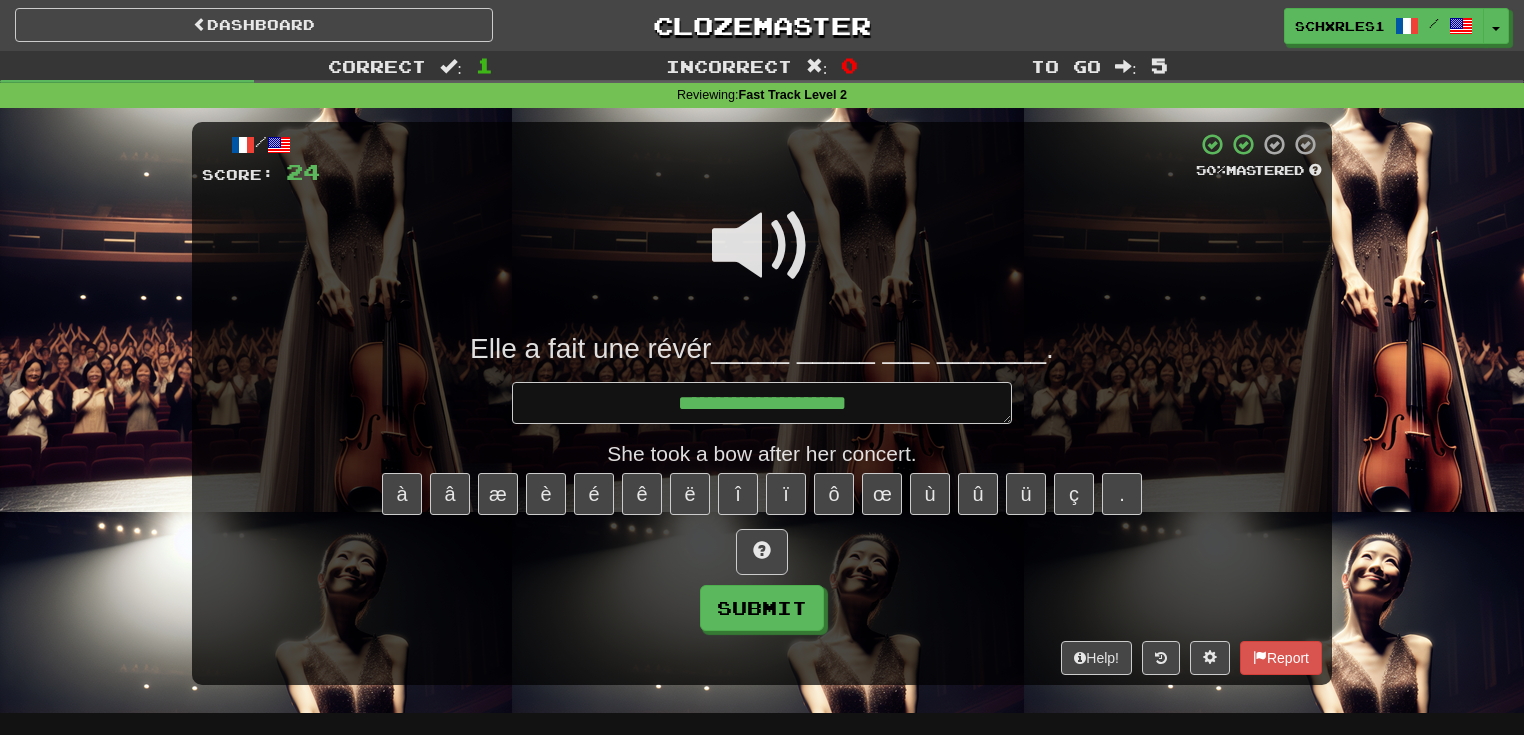 type on "*" 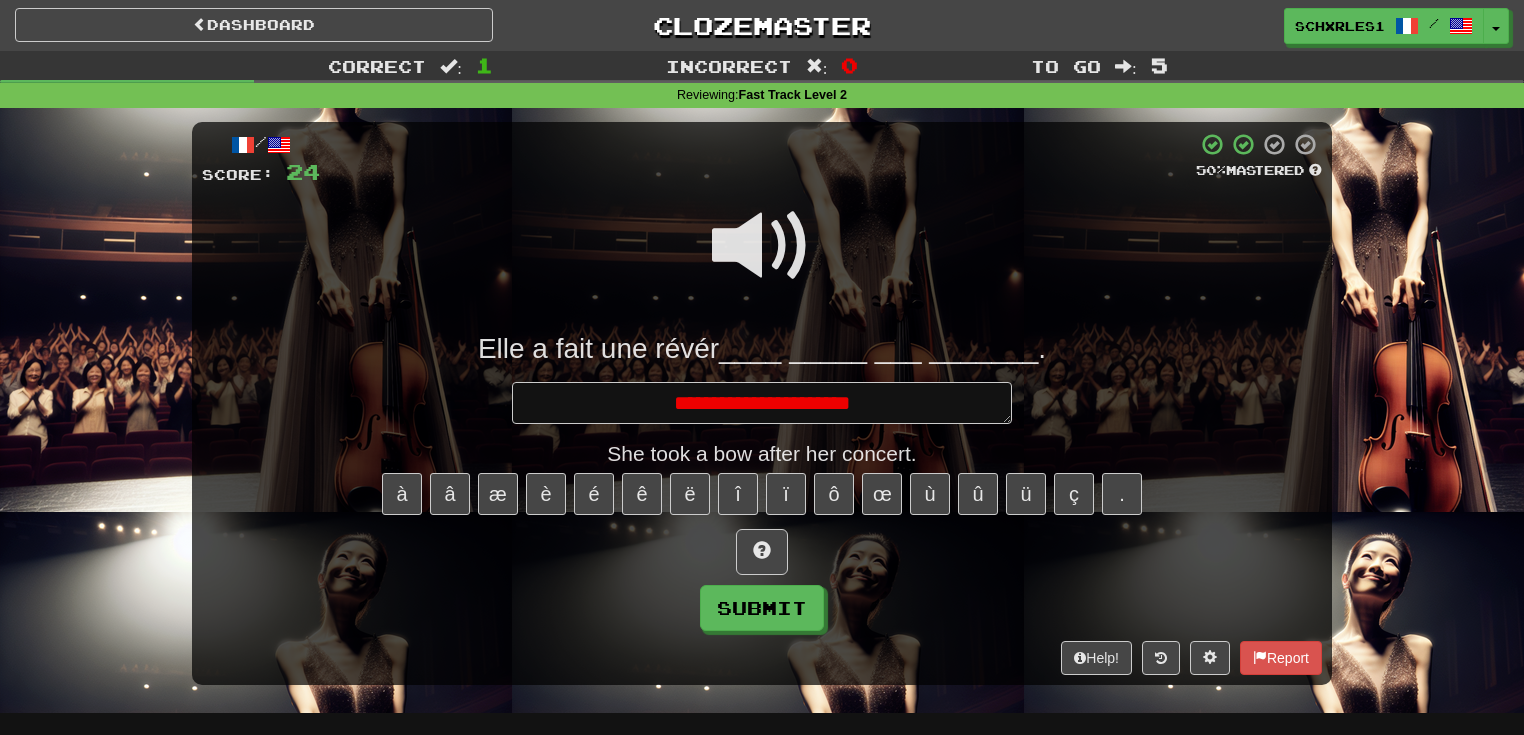 type on "*" 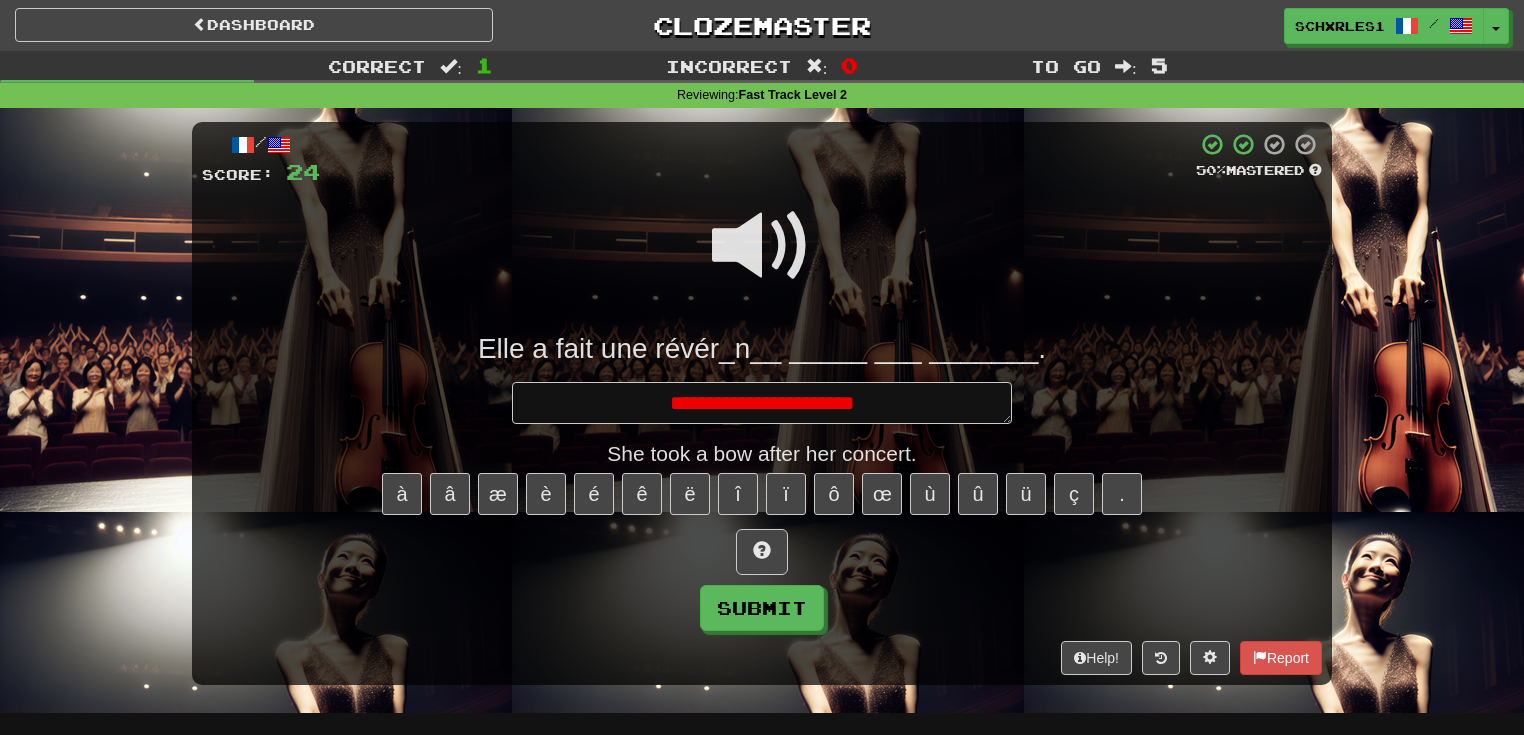 type on "*" 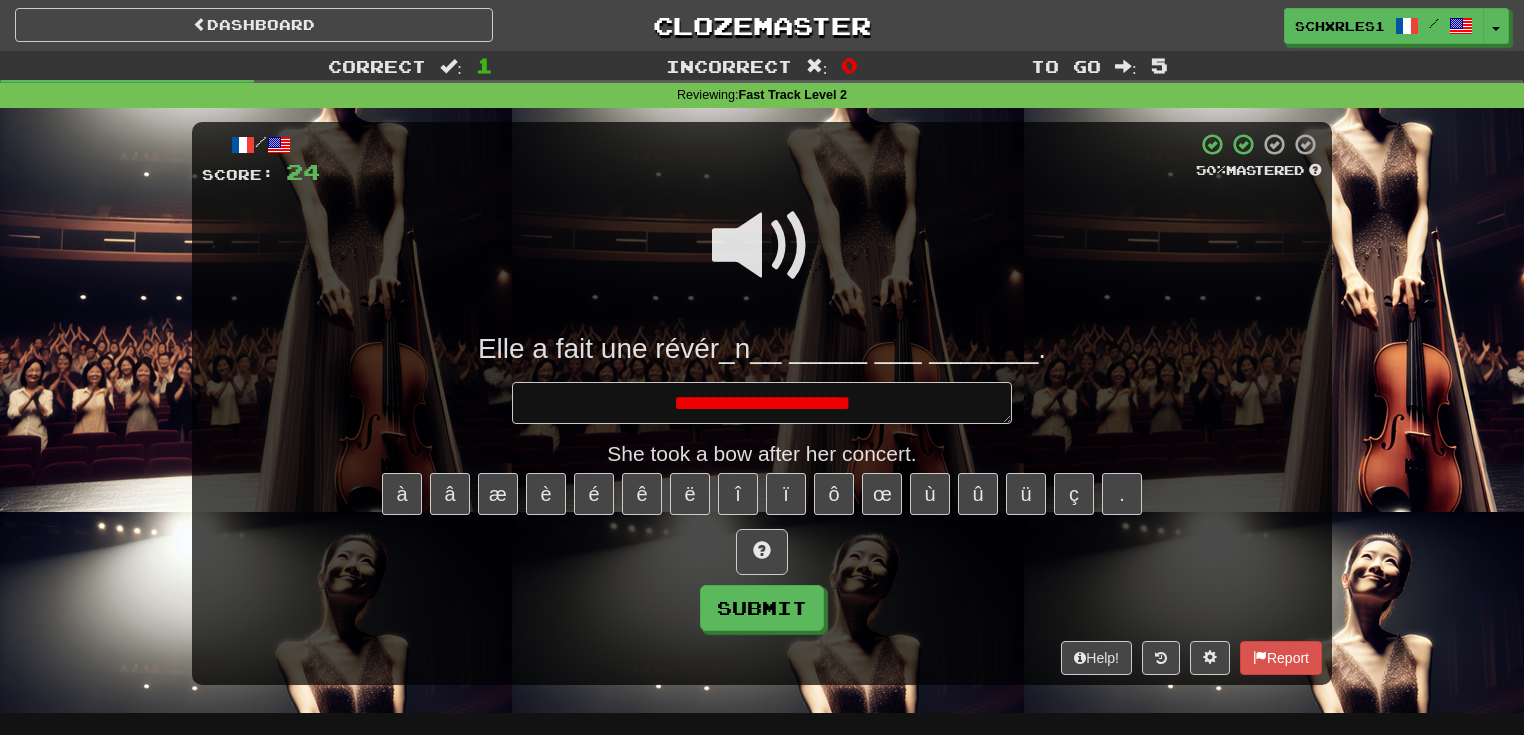 type on "*" 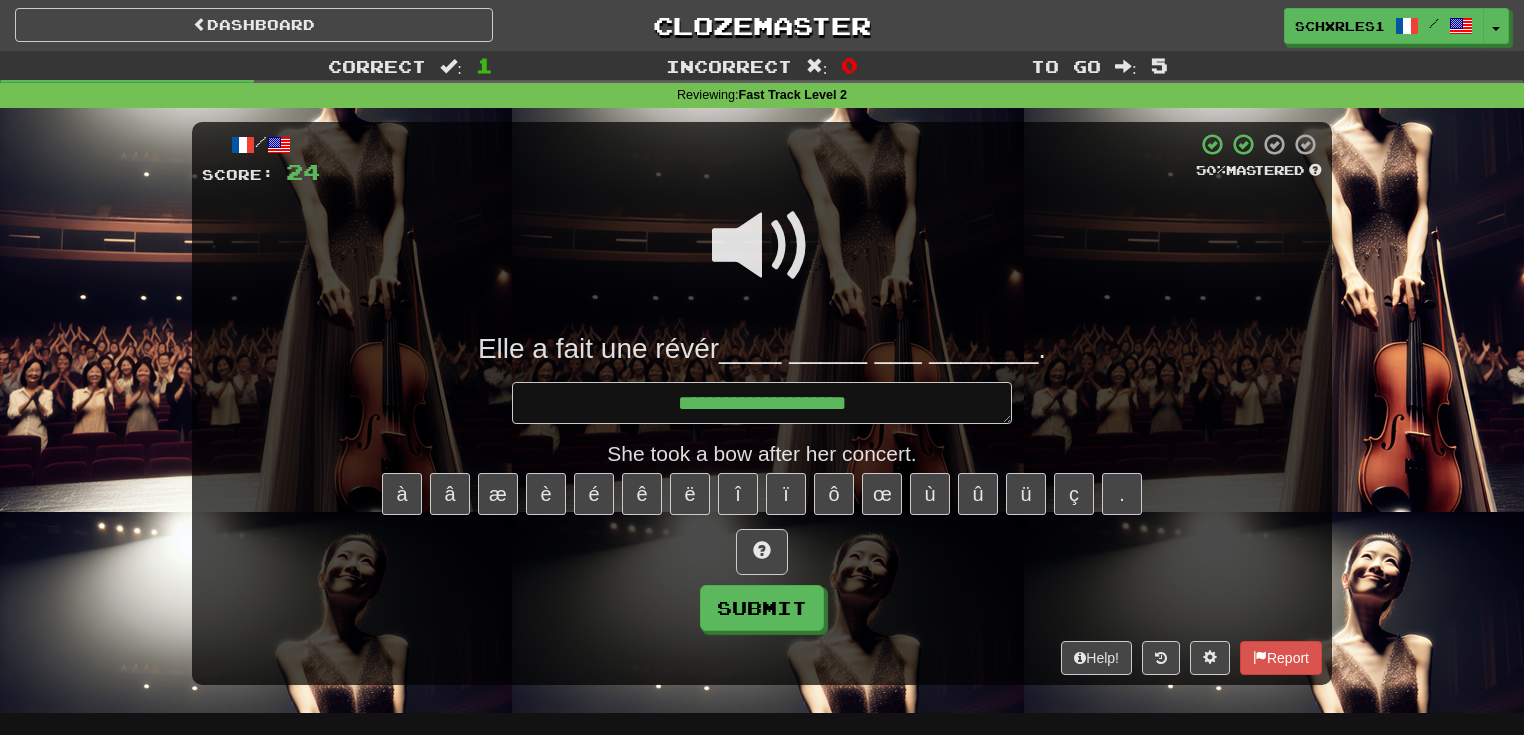 type on "*" 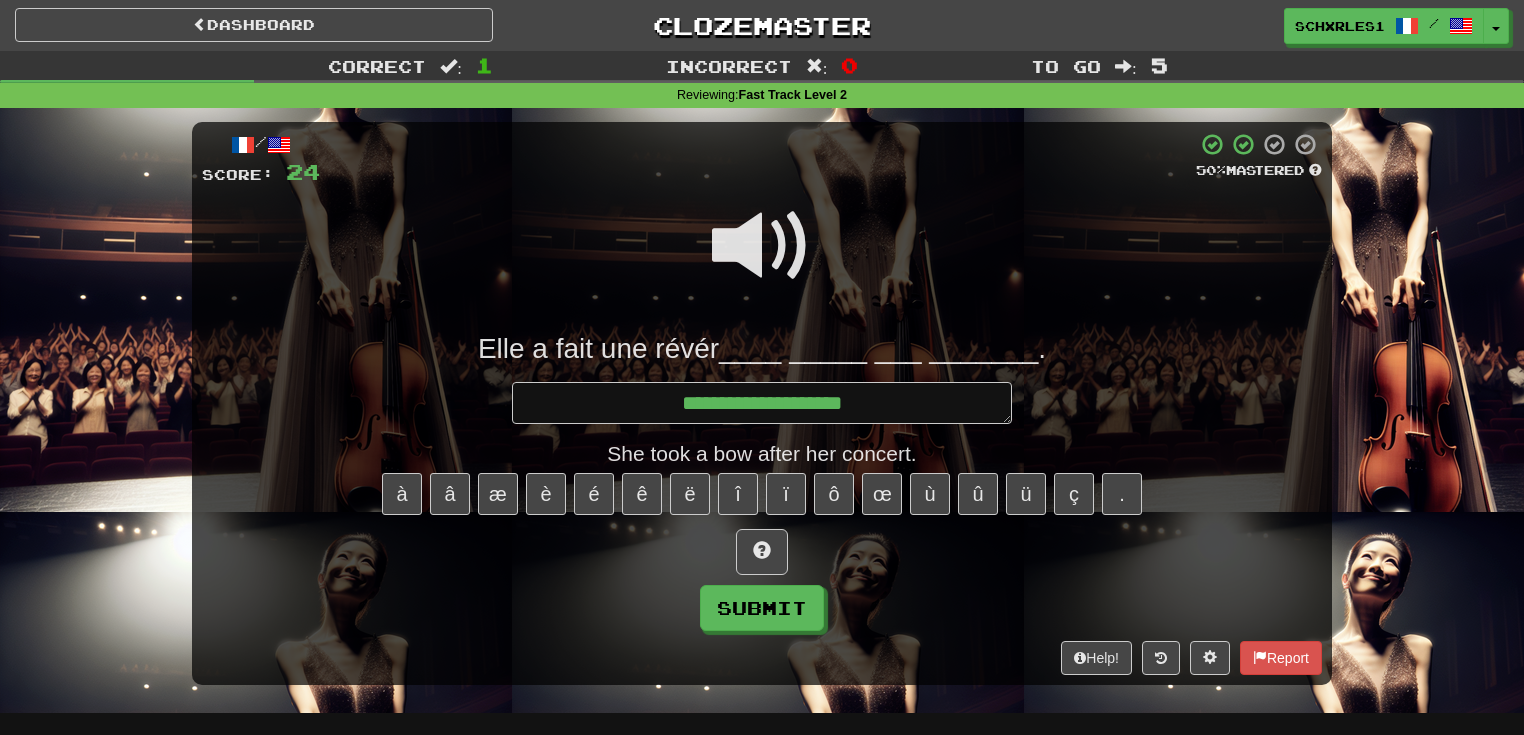 type on "*" 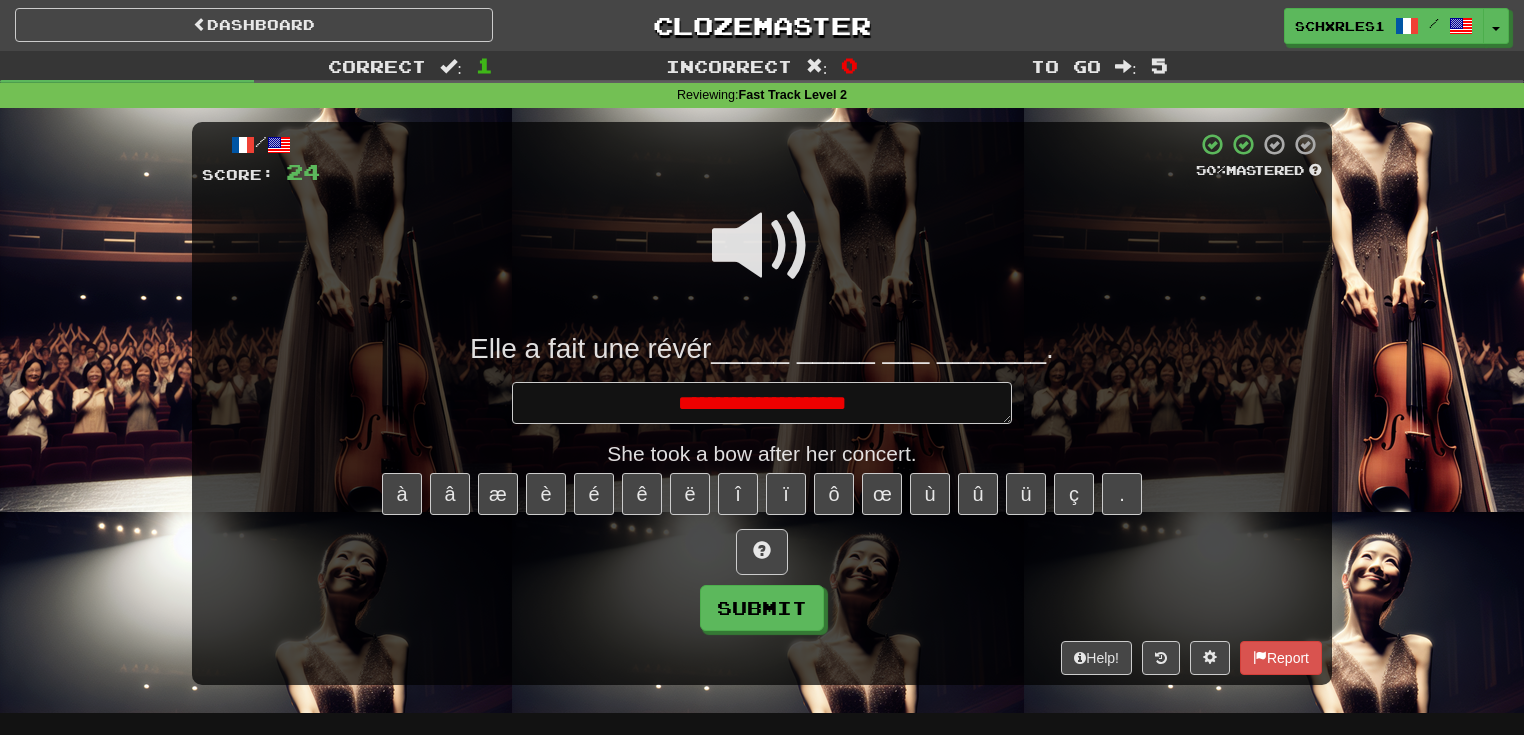 type on "*" 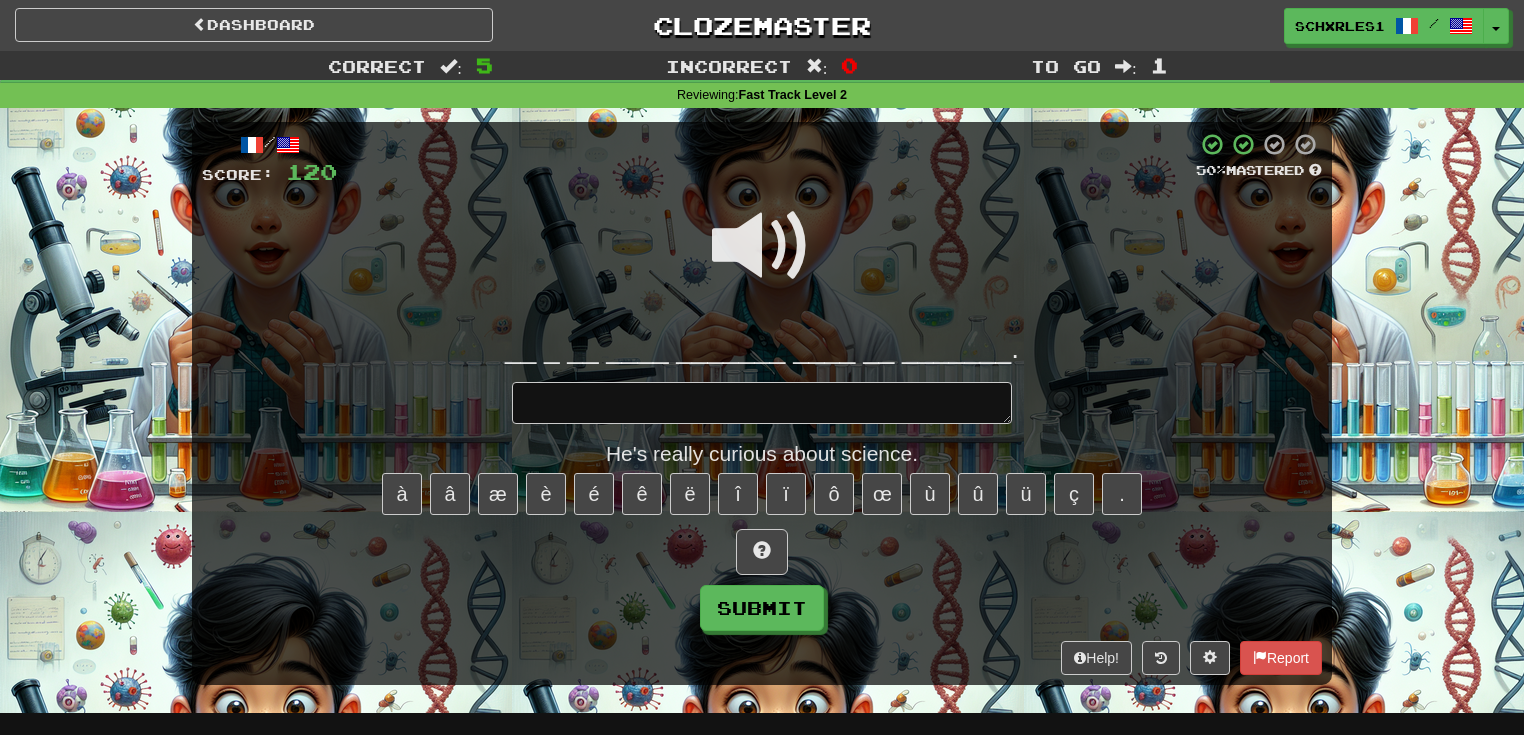 click at bounding box center (762, 246) 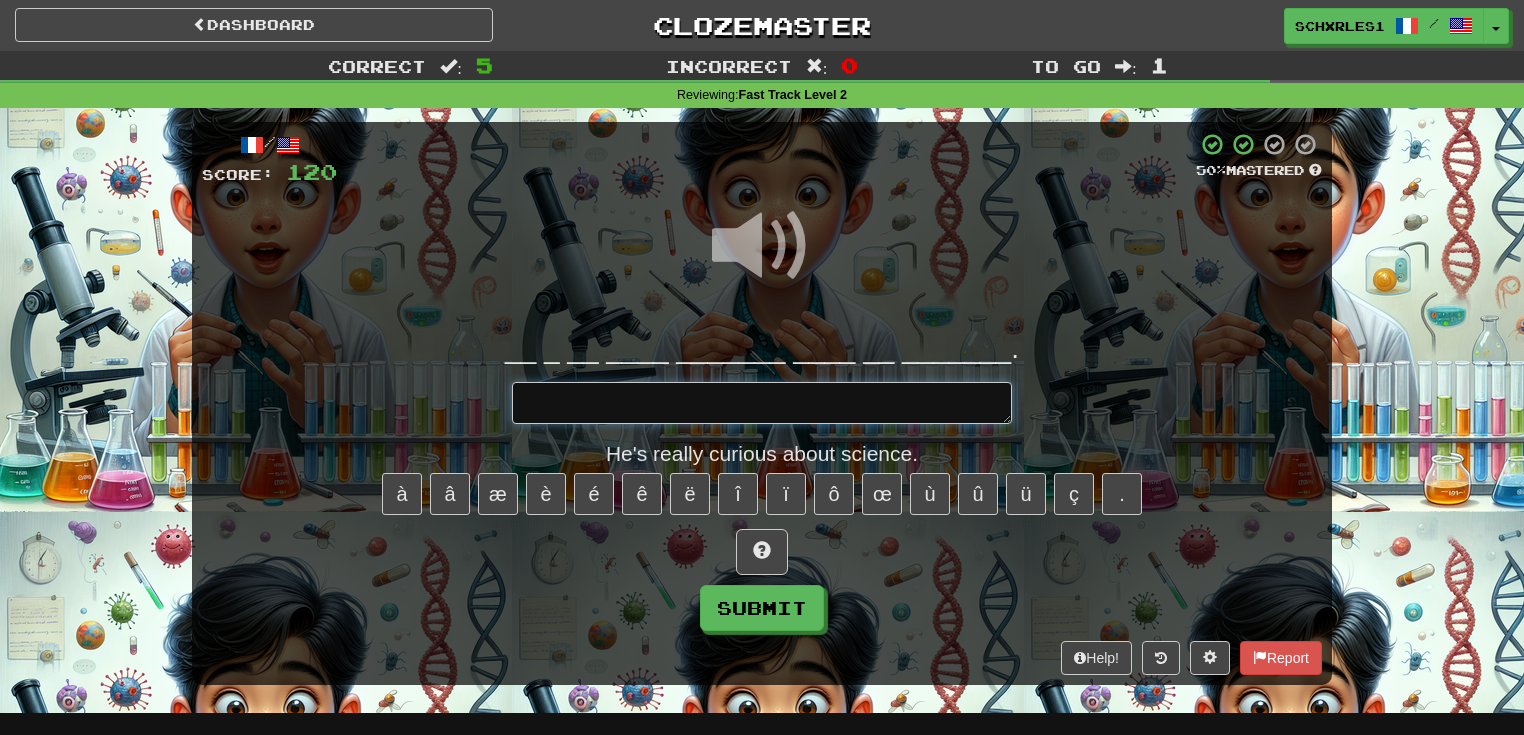 click at bounding box center [762, 403] 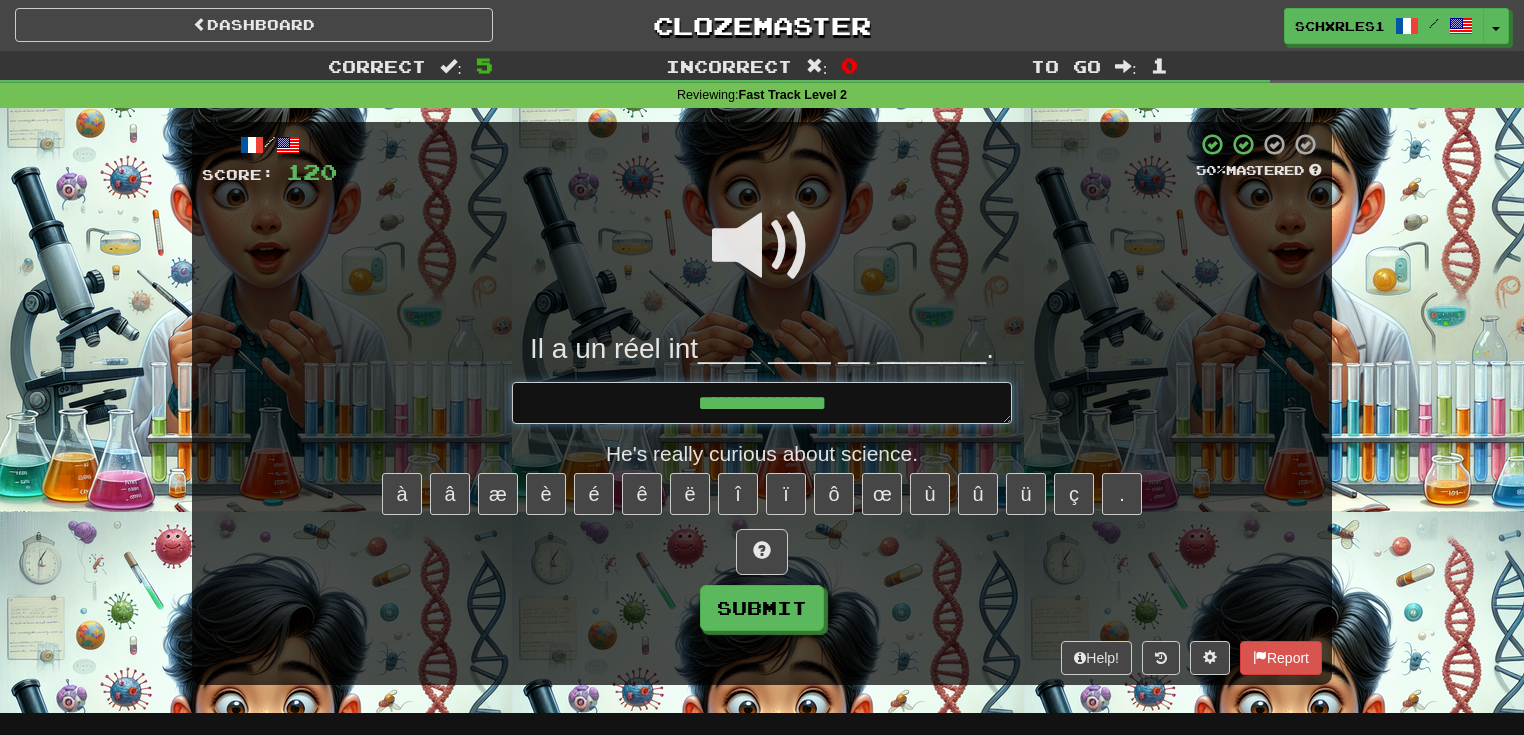 click on "**********" at bounding box center [762, 403] 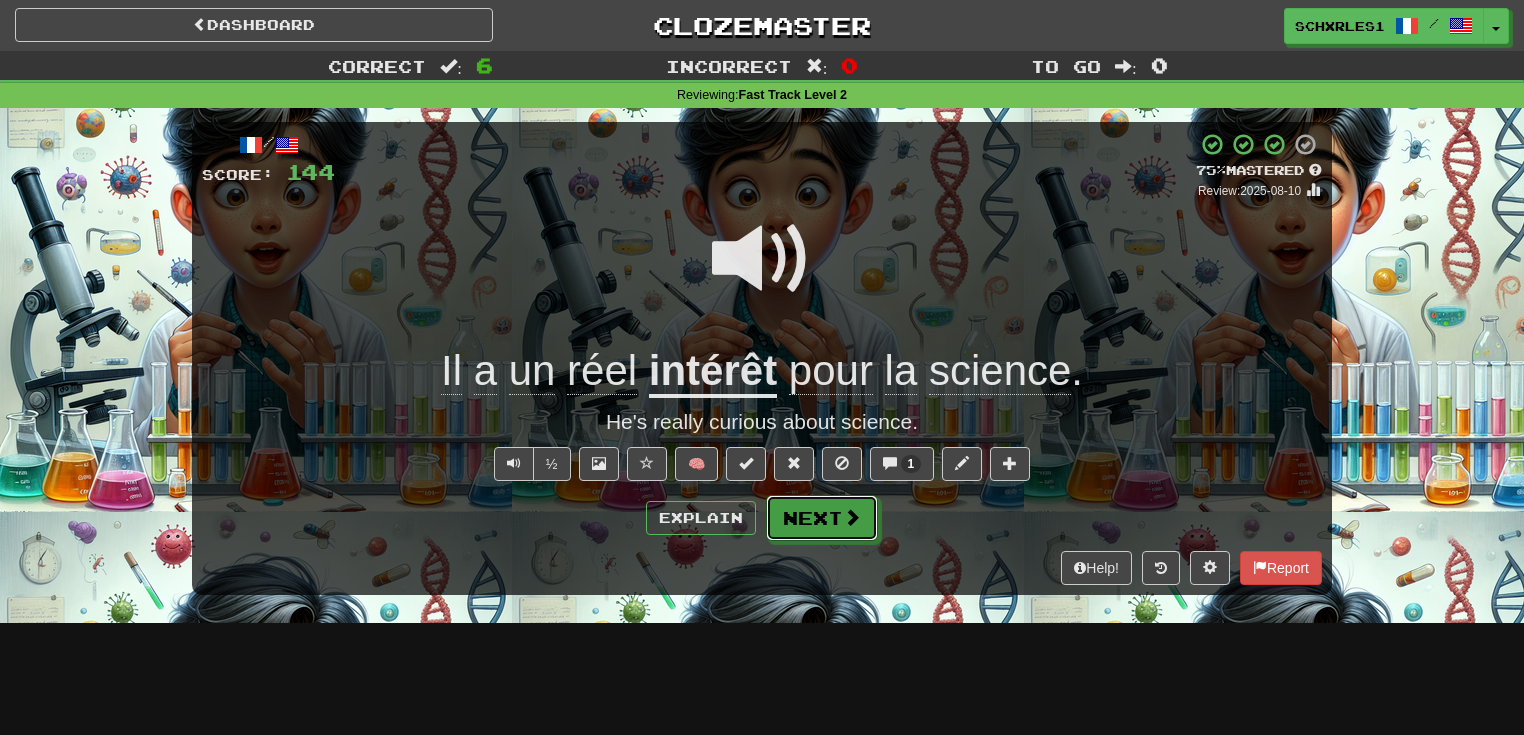 drag, startPoint x: 831, startPoint y: 506, endPoint x: 812, endPoint y: 465, distance: 45.188496 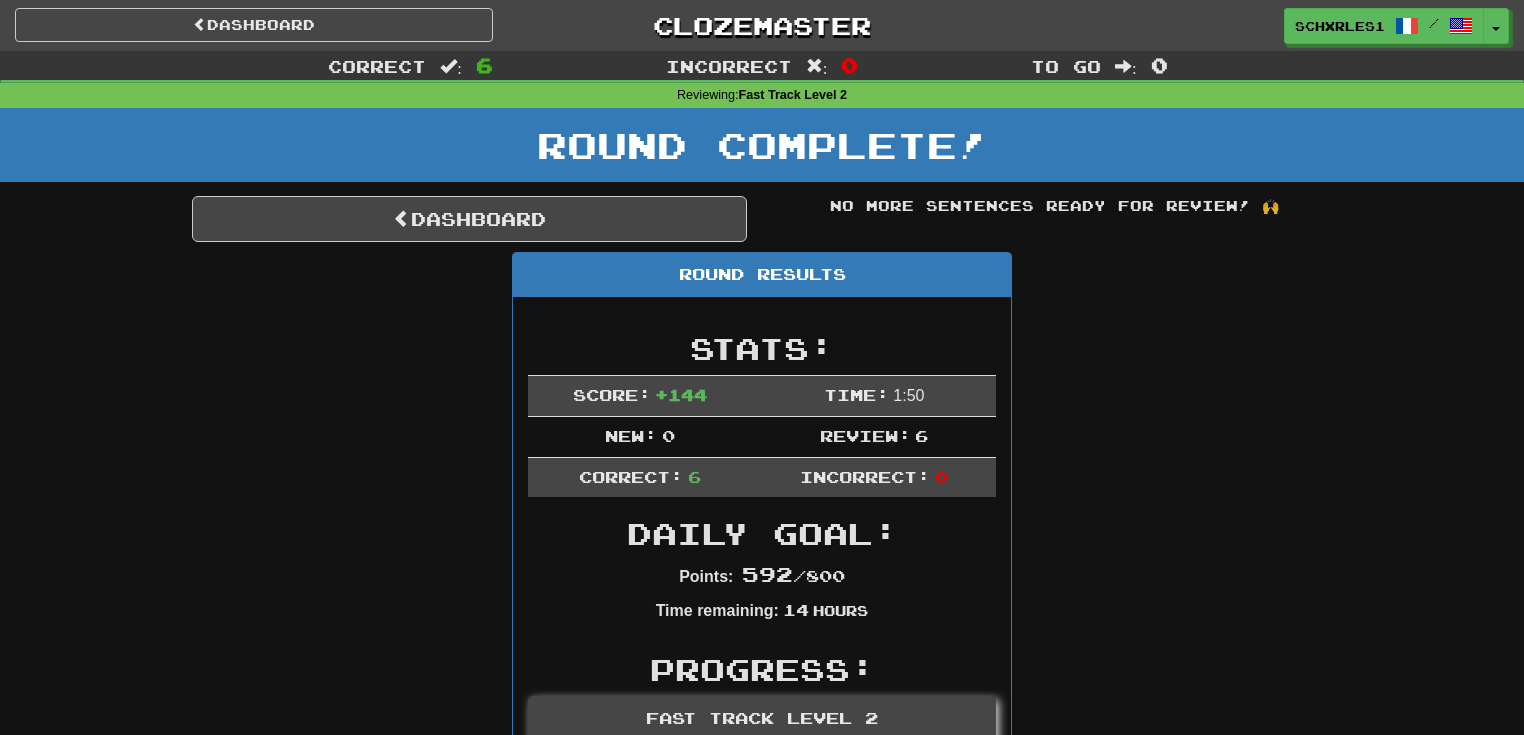 click on "Dashboard
Clozemaster
SCHXRLES1
/
Toggle Dropdown
Dashboard
Leaderboard
Activity Feed
Notifications
Profile
Discussions
Deutsch
/
English
Streak:
0
Review:
0
Daily Goal:  0 /50
English
/
Español
Streak:
21
Review:
5
Daily Goal:  0 /50
Français
/
English
Streak:
42
Review:
6
Daily Goal:  448 /800
Languages
Account
Logout
SCHXRLES1
/
Toggle Dropdown
Dashboard
Leaderboard
Activity Feed
Notifications
Profile
Discussions
Deutsch
/
English
Streak:
0
Review:
0
Daily Goal:  0 /50
English
/
Español
Streak:
21
Review:
5
Daily Goal:  0 /50
Français" at bounding box center (762, 22) 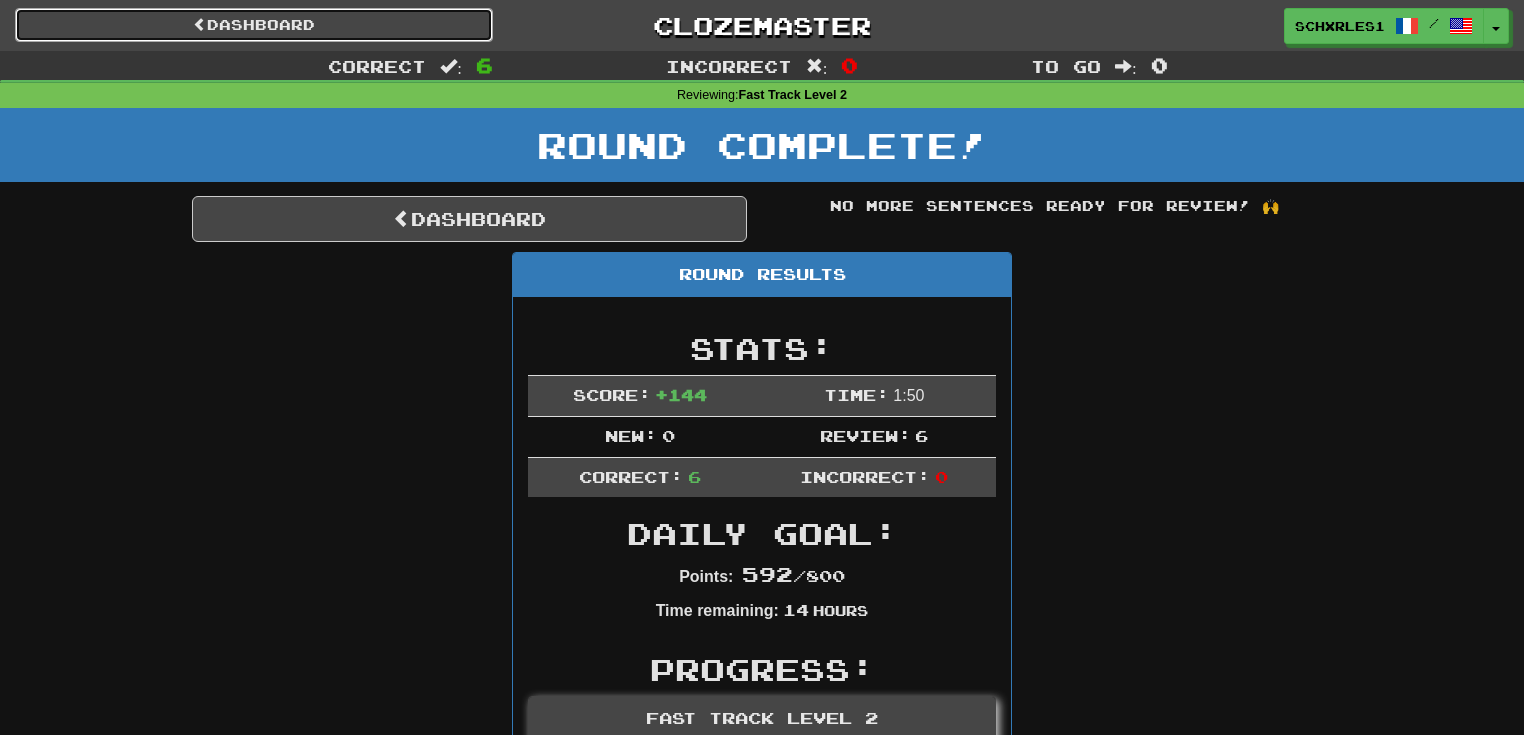 click on "Dashboard" at bounding box center [254, 25] 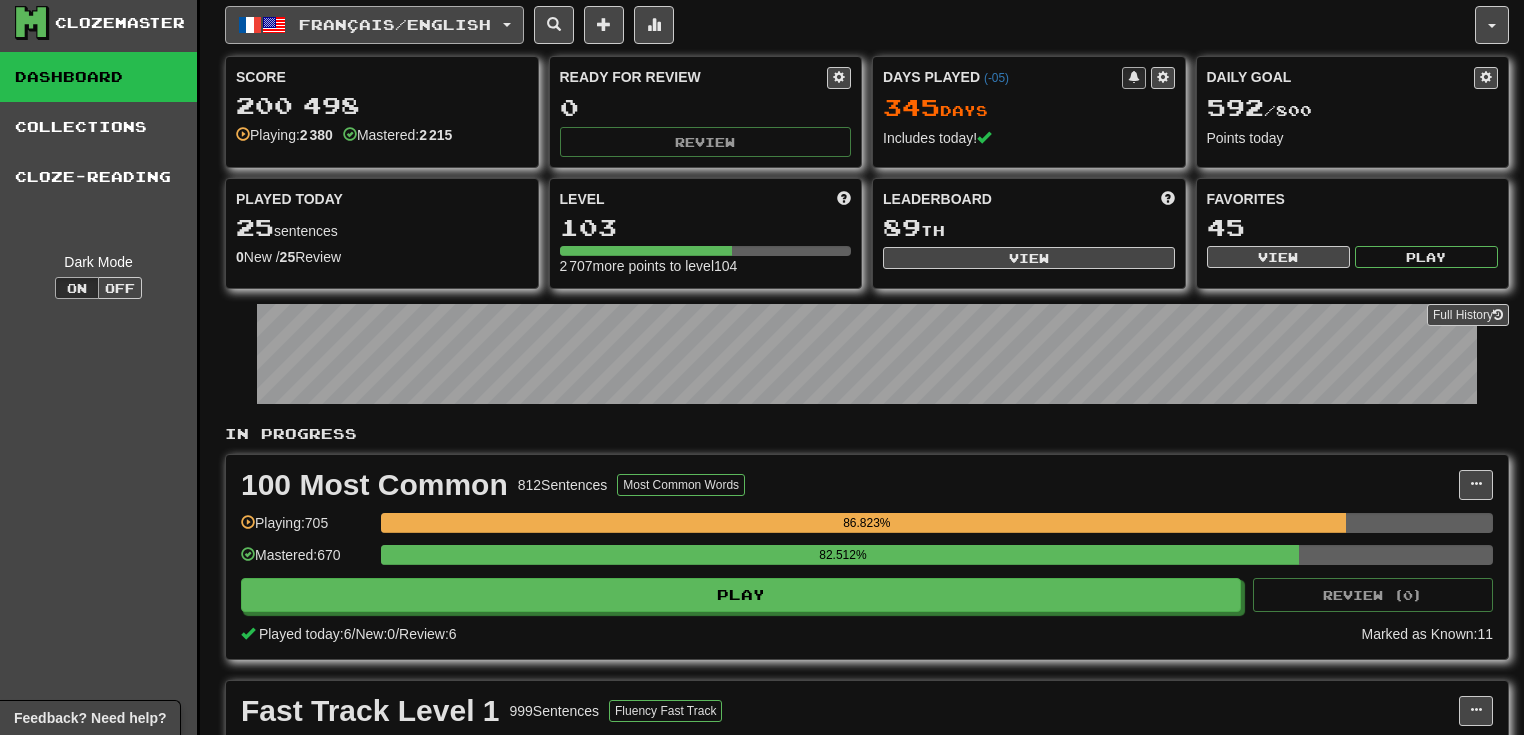 scroll, scrollTop: 0, scrollLeft: 0, axis: both 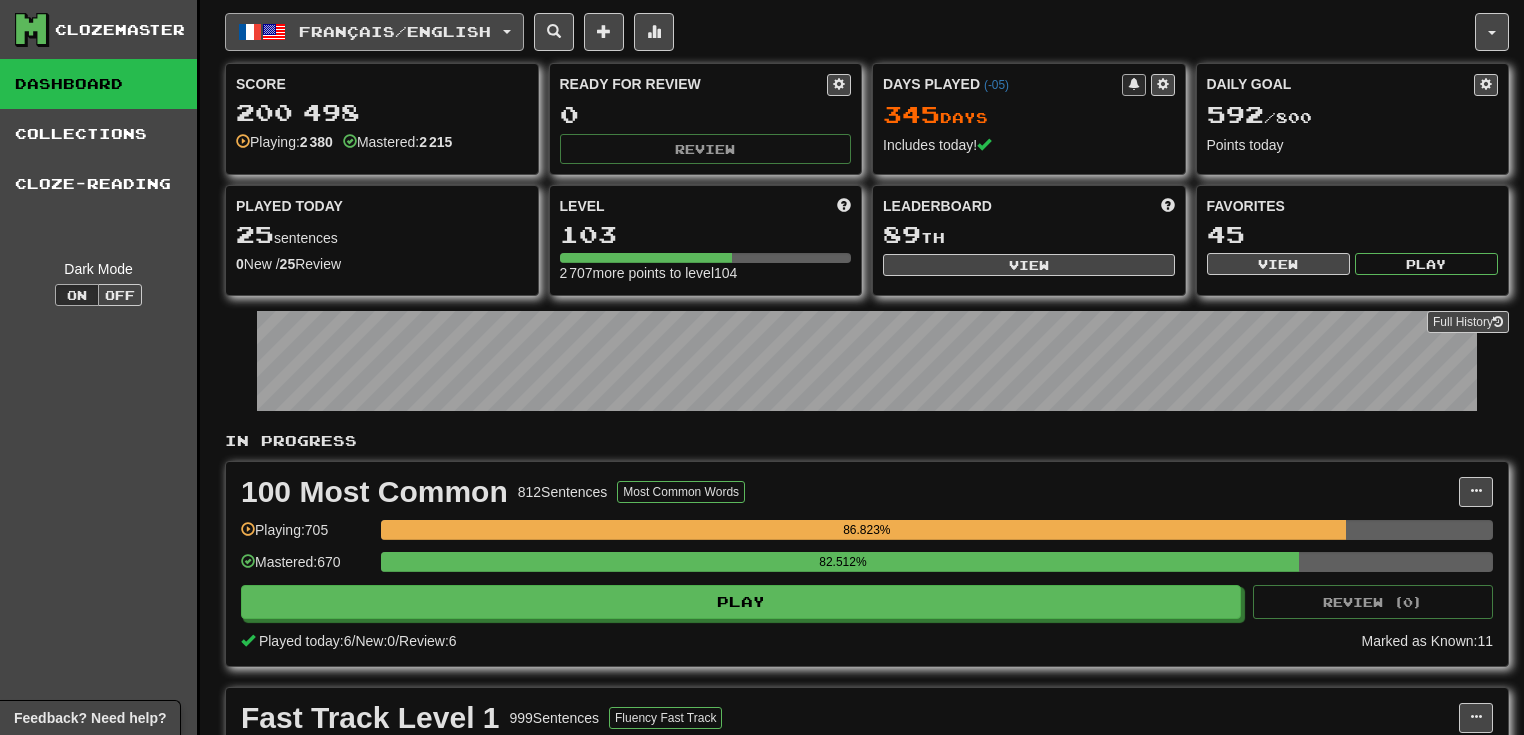 click on "Français  /  English" at bounding box center (374, 32) 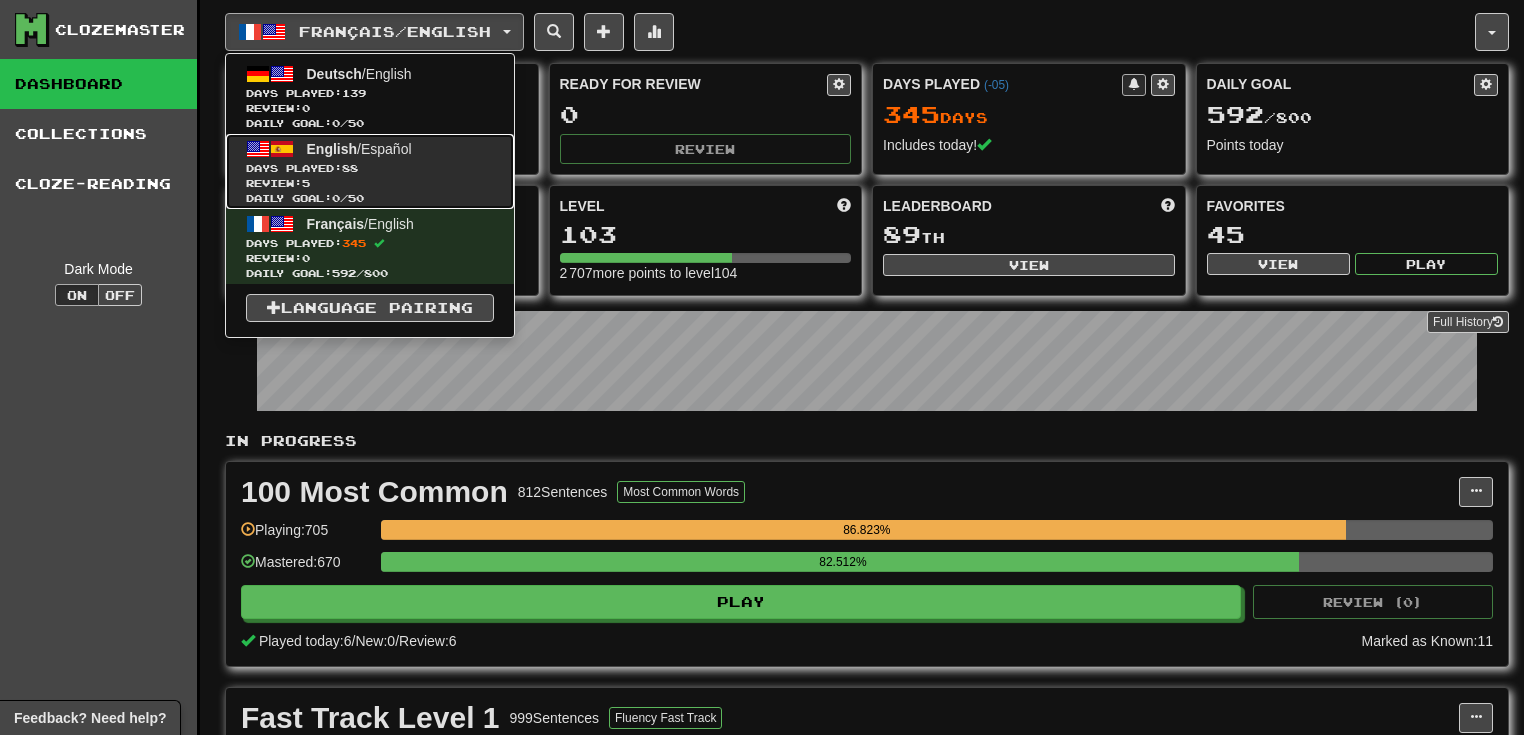 click on "English  /  Español Days Played:  88   Review:  5 Daily Goal:  0  /  50" at bounding box center (370, 171) 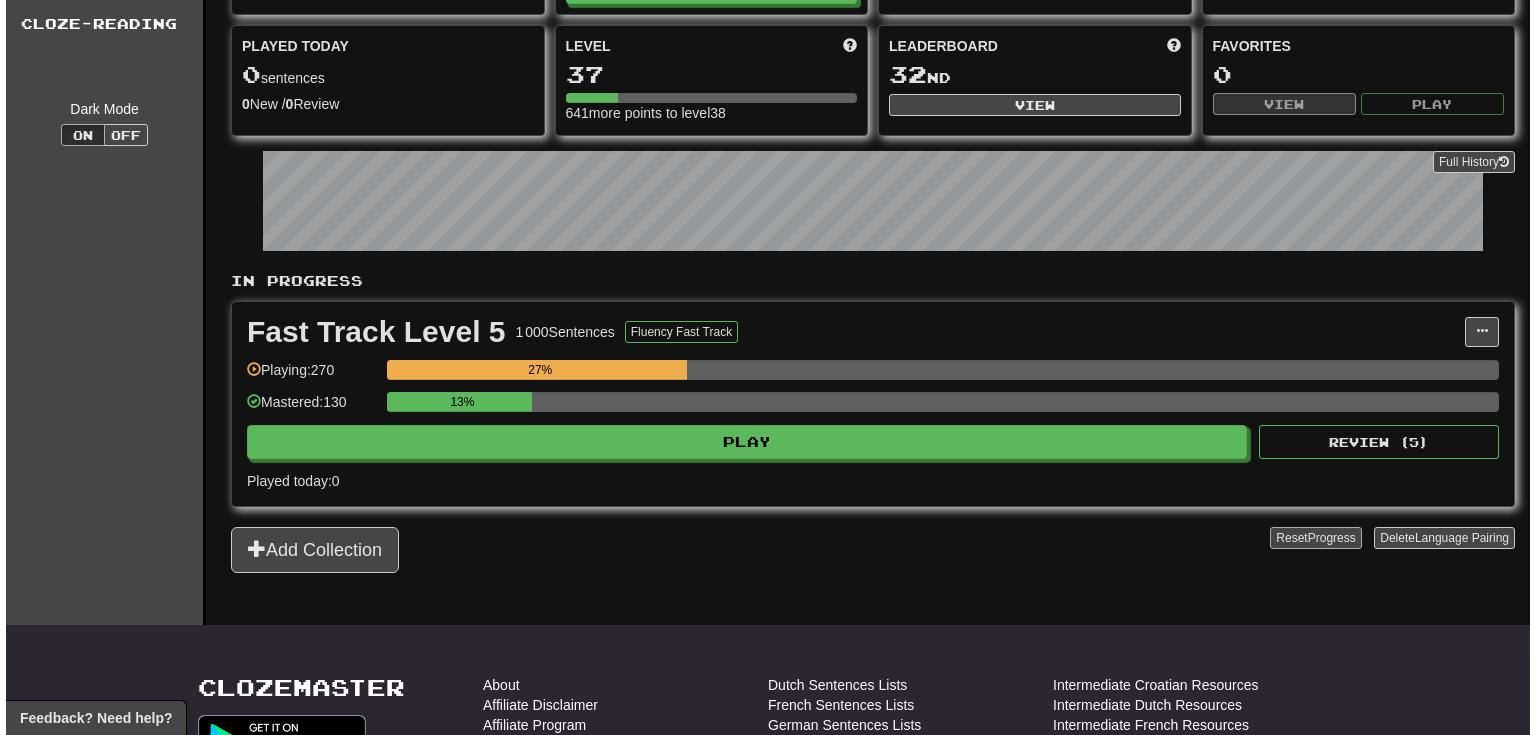 scroll, scrollTop: 213, scrollLeft: 0, axis: vertical 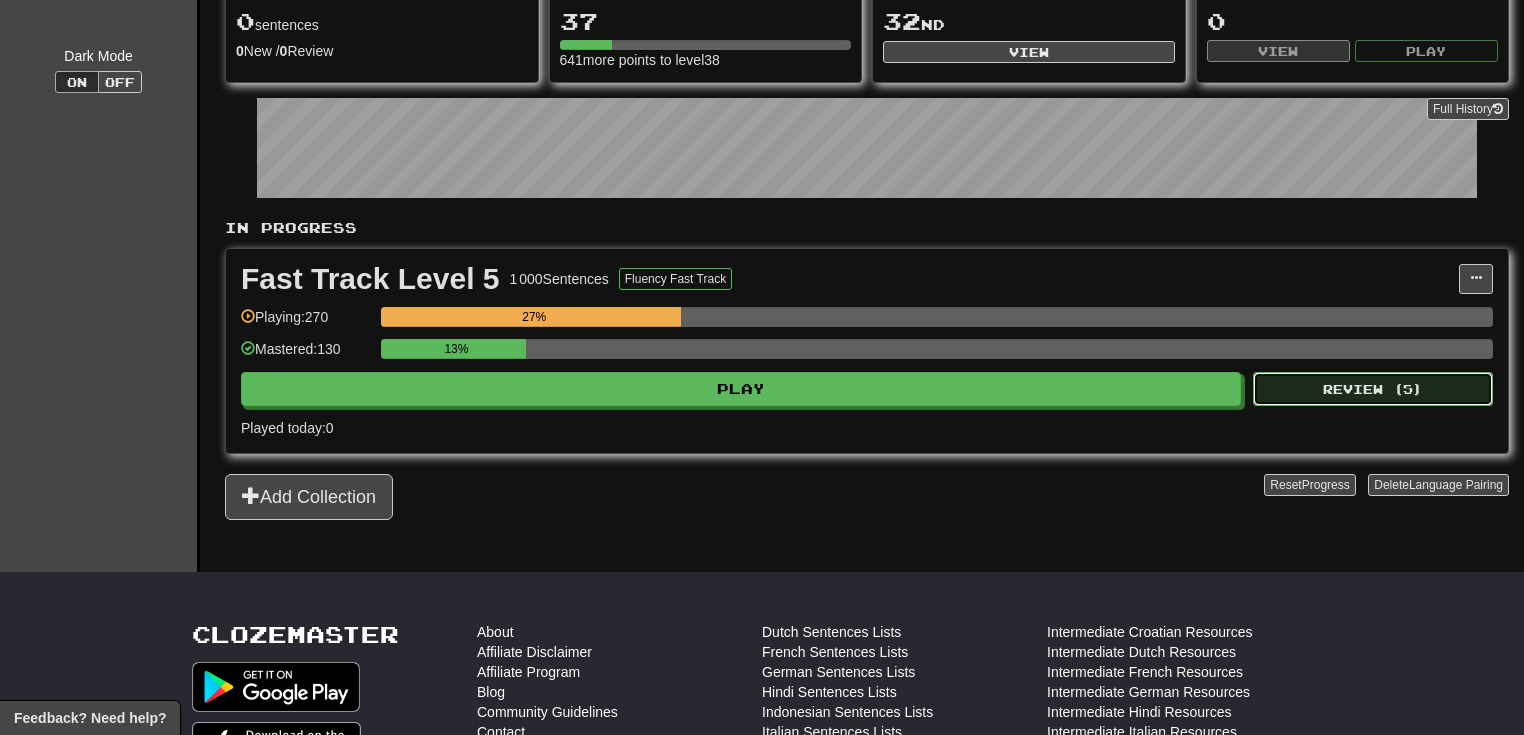 click on "Review ( 5 )" at bounding box center [1373, 389] 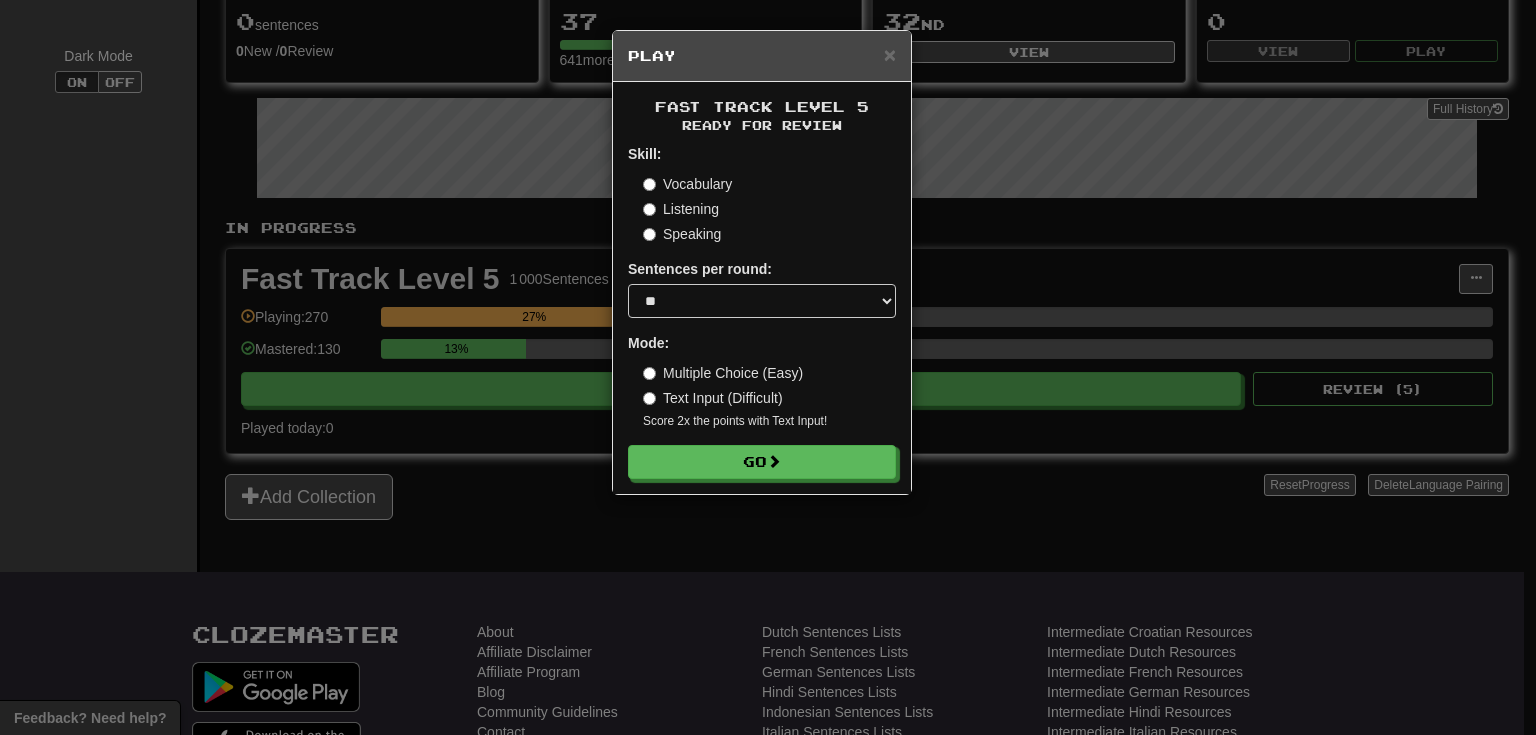 click on "Listening" at bounding box center (681, 209) 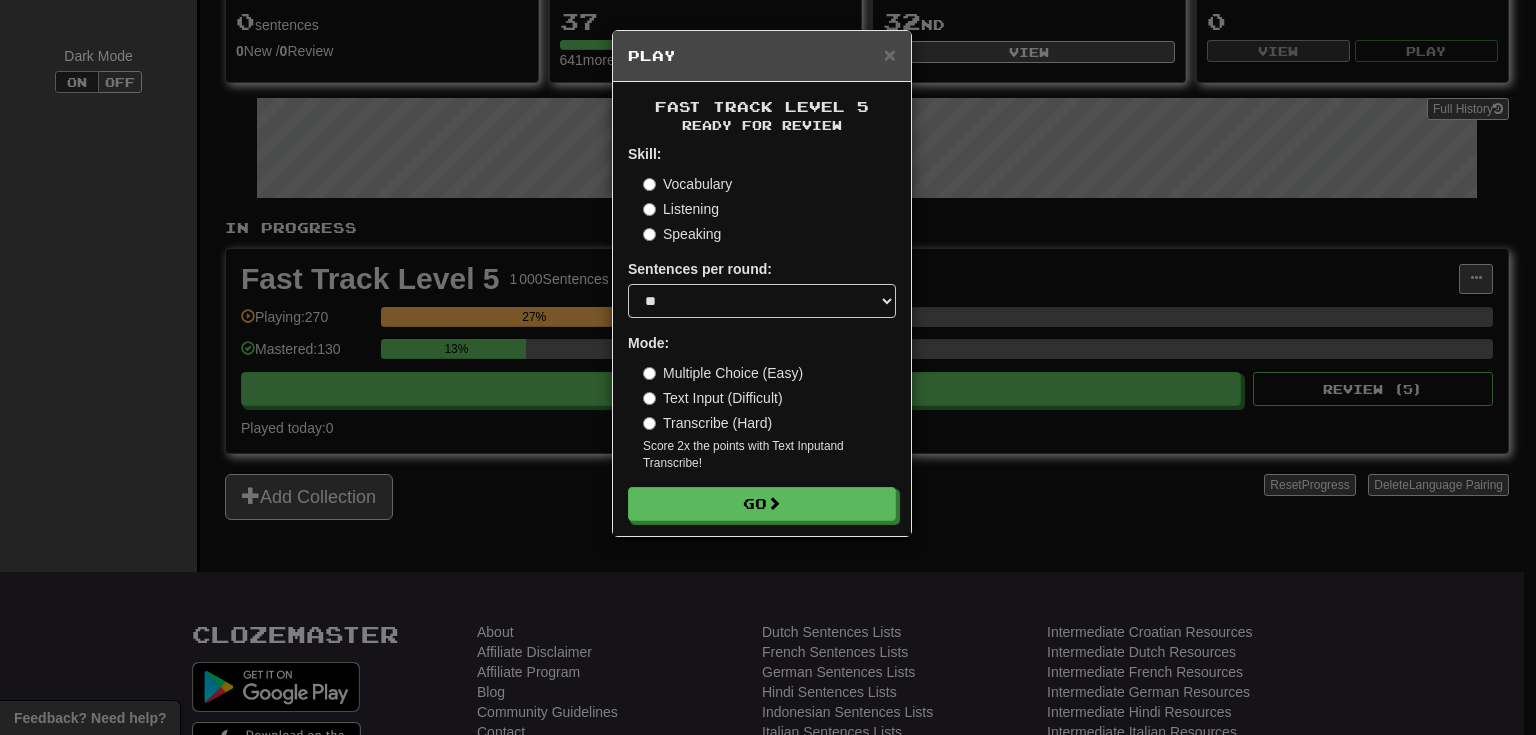 click on "Transcribe (Hard)" at bounding box center (707, 423) 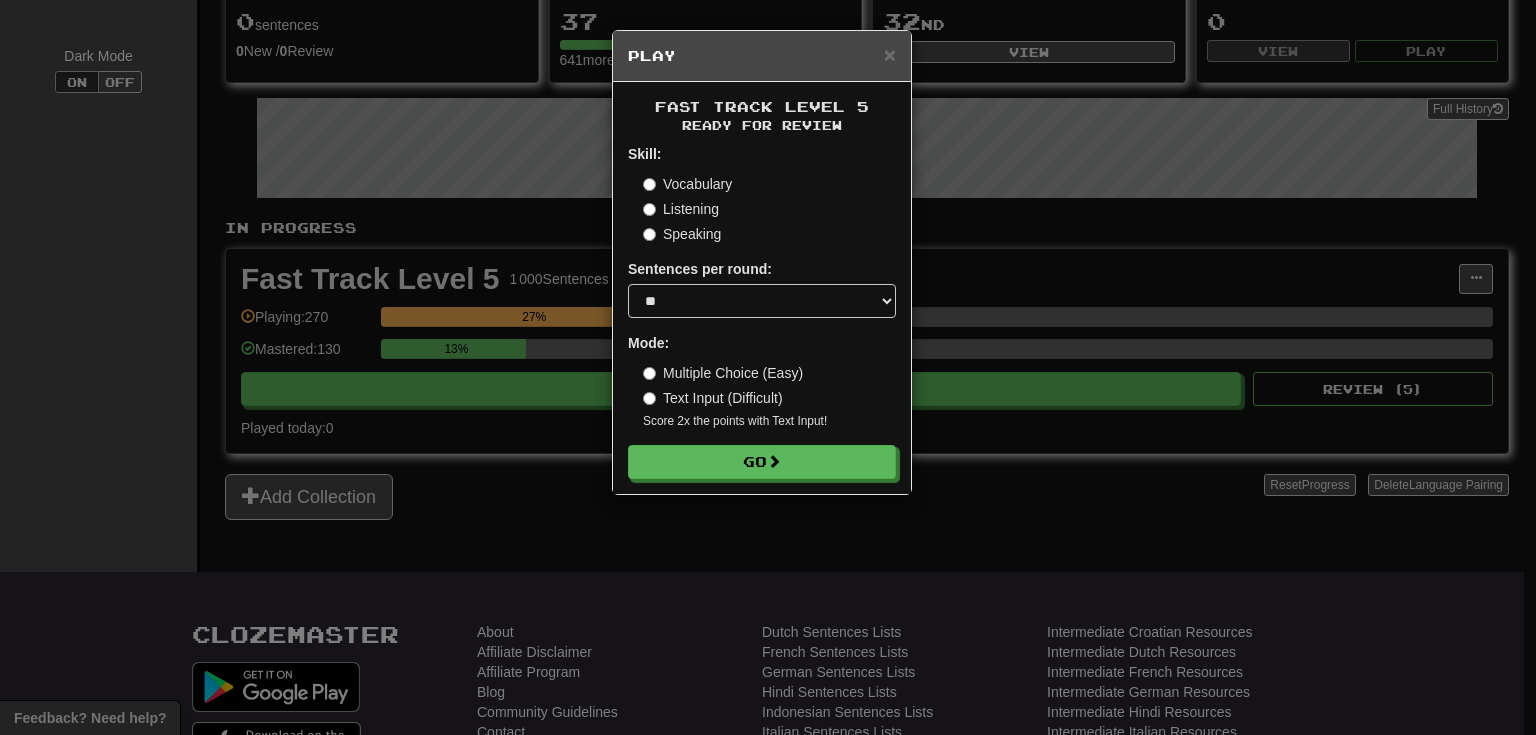 click on "Skill: Vocabulary Listening Speaking Sentences per round: * ** ** ** ** ** *** ******** Mode: Multiple Choice (Easy) Text Input (Difficult) Score 2x the points with Text Input ! Go" at bounding box center [762, 311] 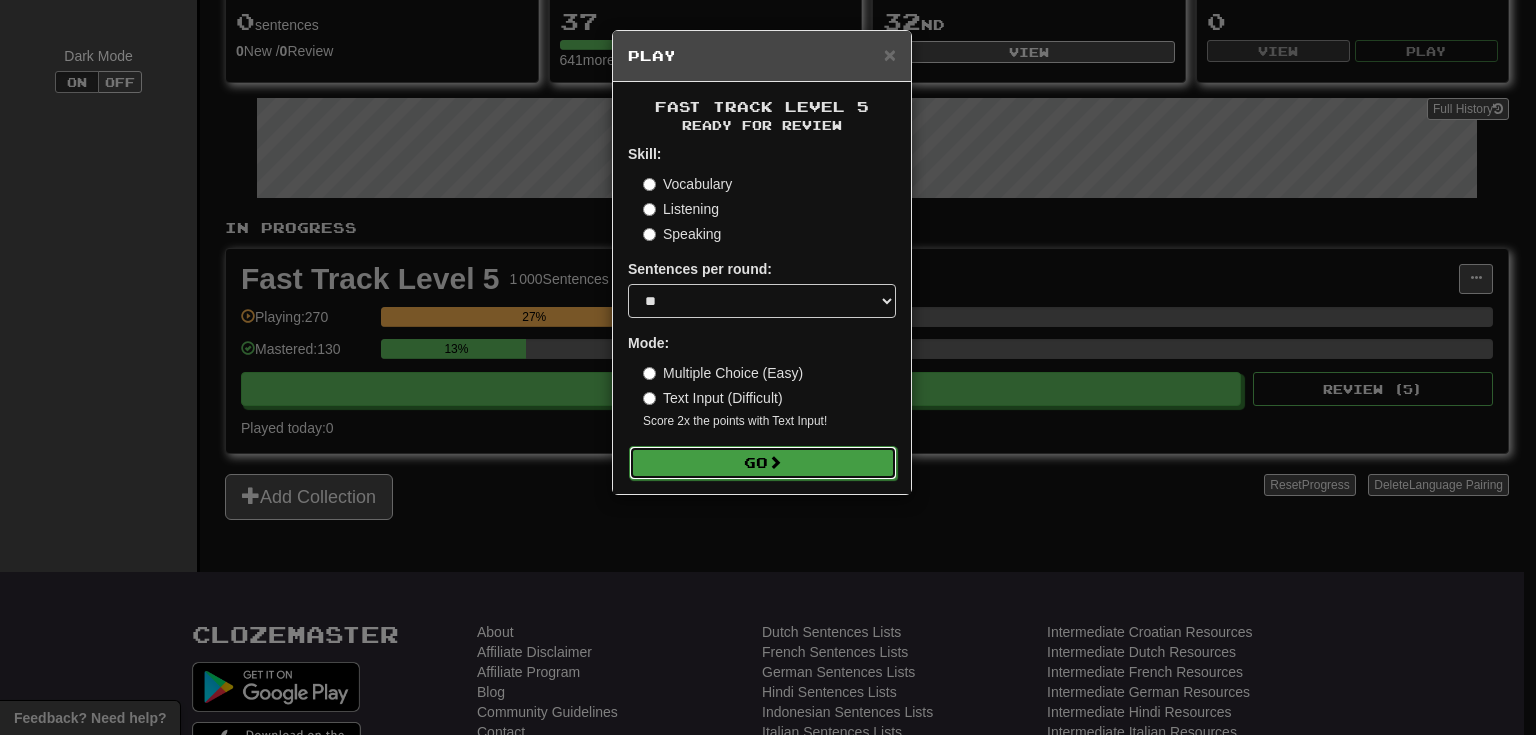 click on "Go" at bounding box center (763, 463) 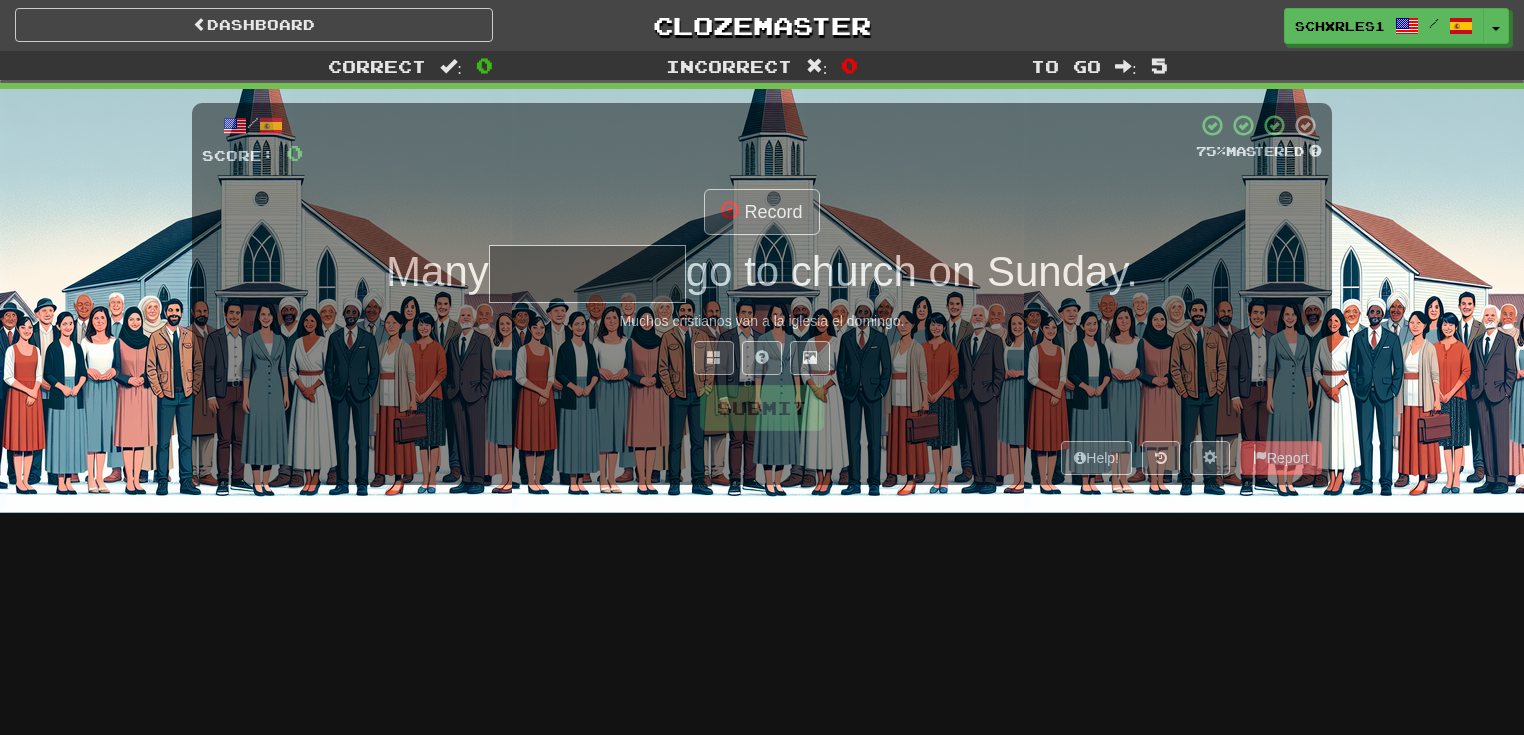 scroll, scrollTop: 0, scrollLeft: 0, axis: both 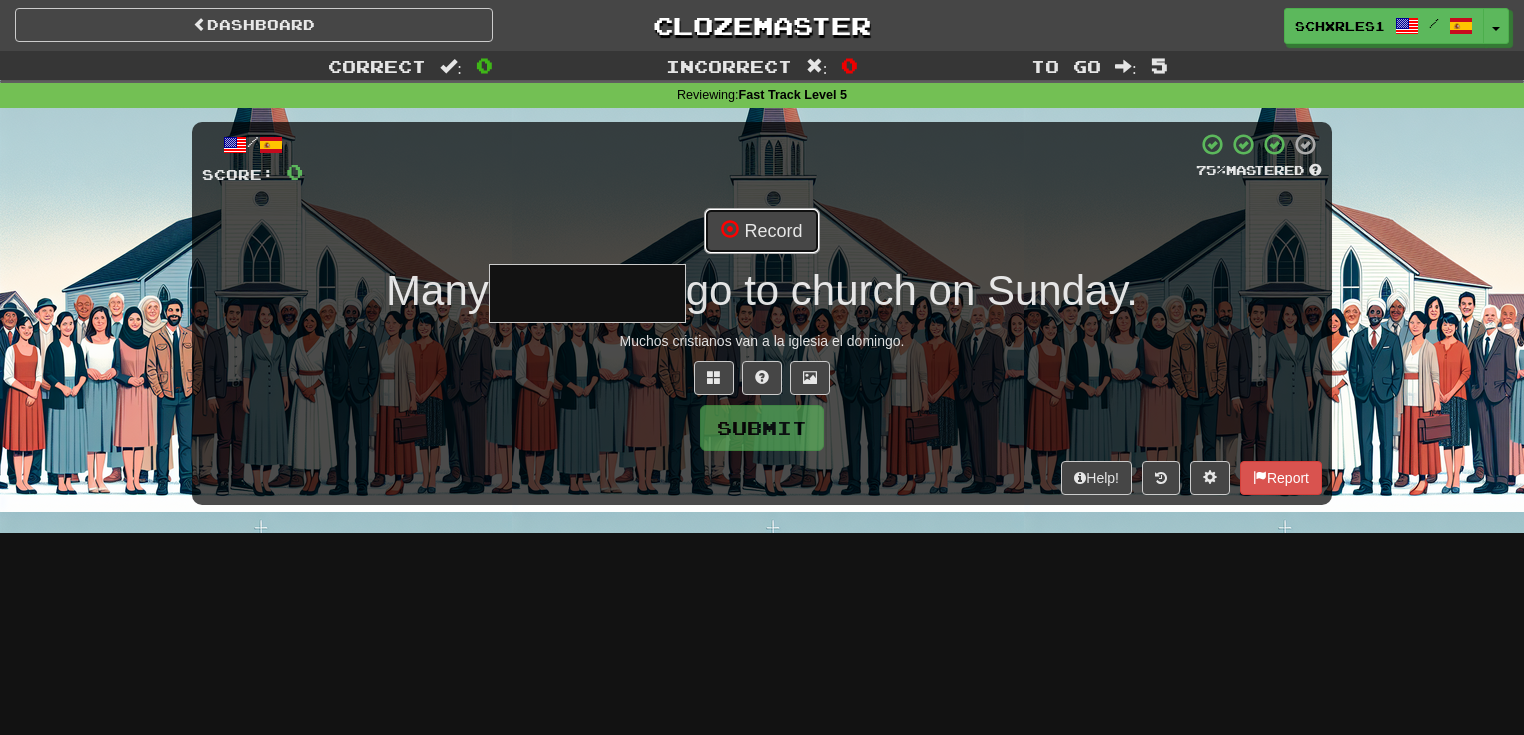 click on "Record" at bounding box center [761, 231] 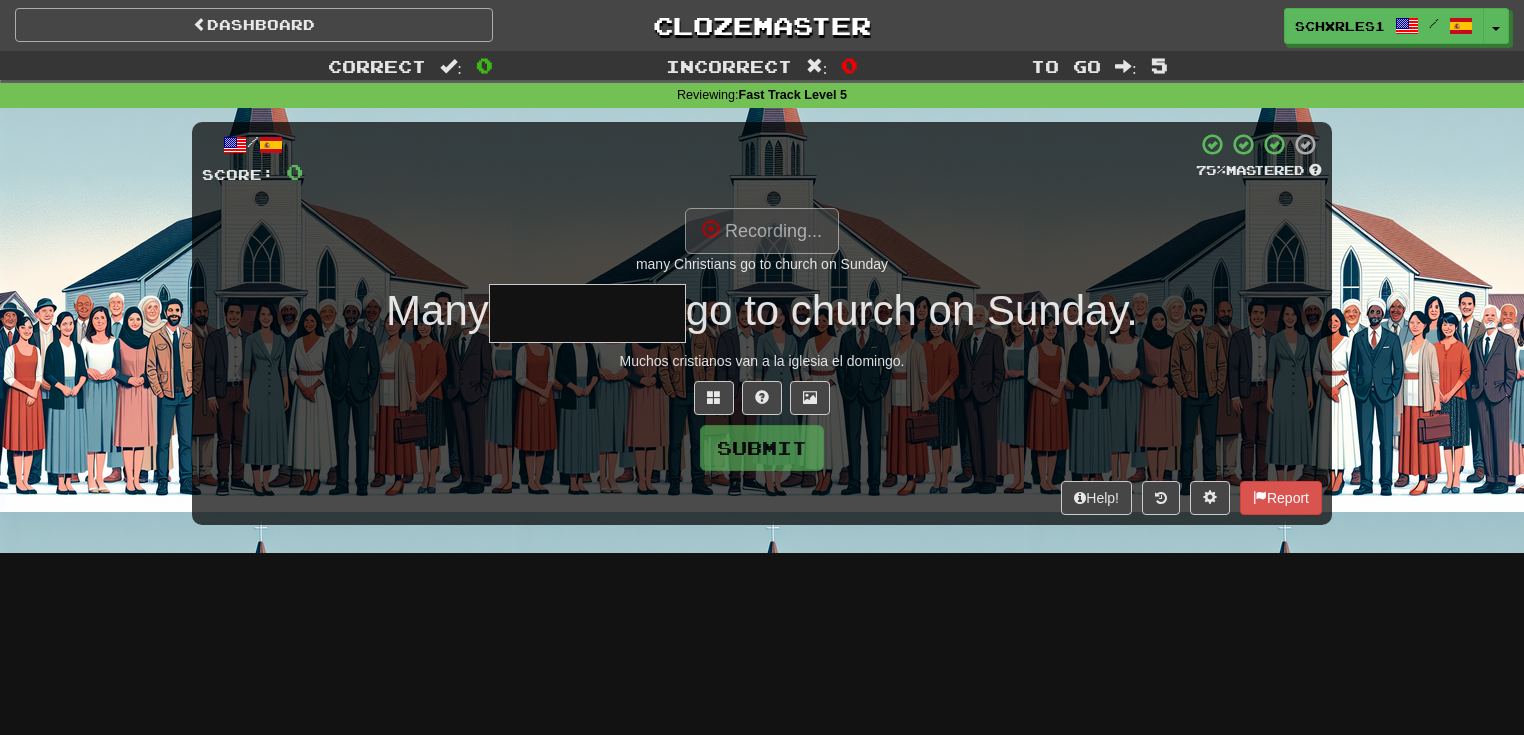 type on "**********" 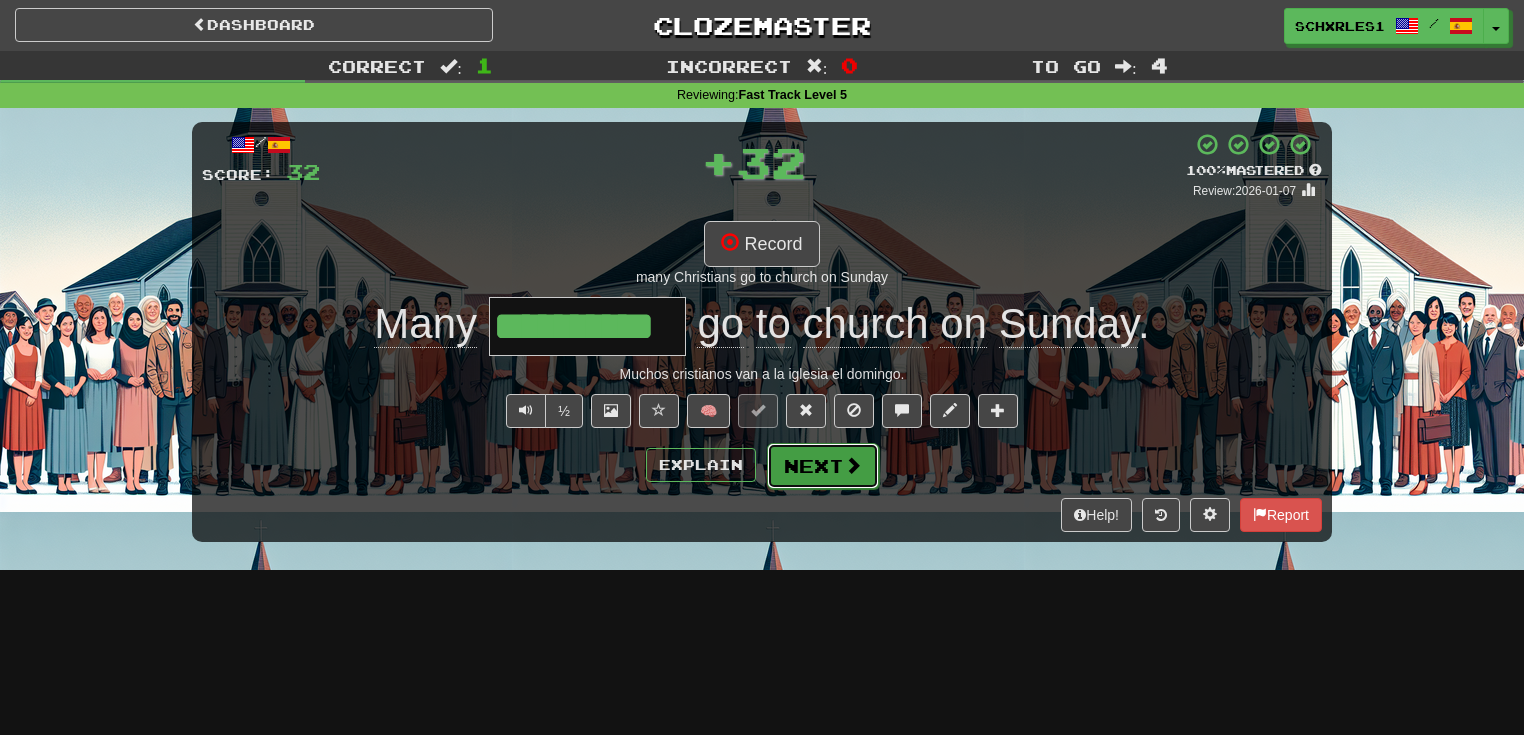 click on "Next" at bounding box center [823, 466] 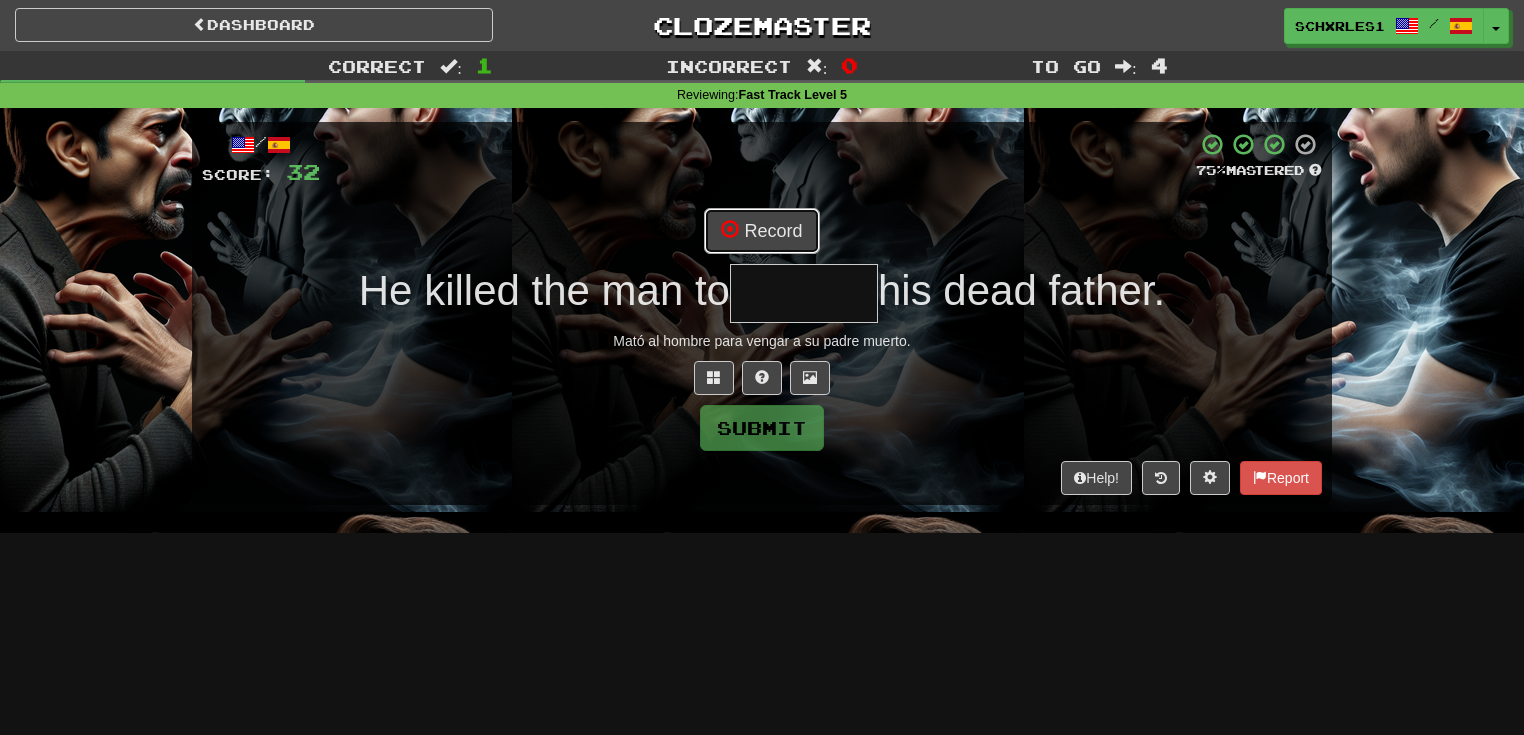 click on "Record" at bounding box center (761, 231) 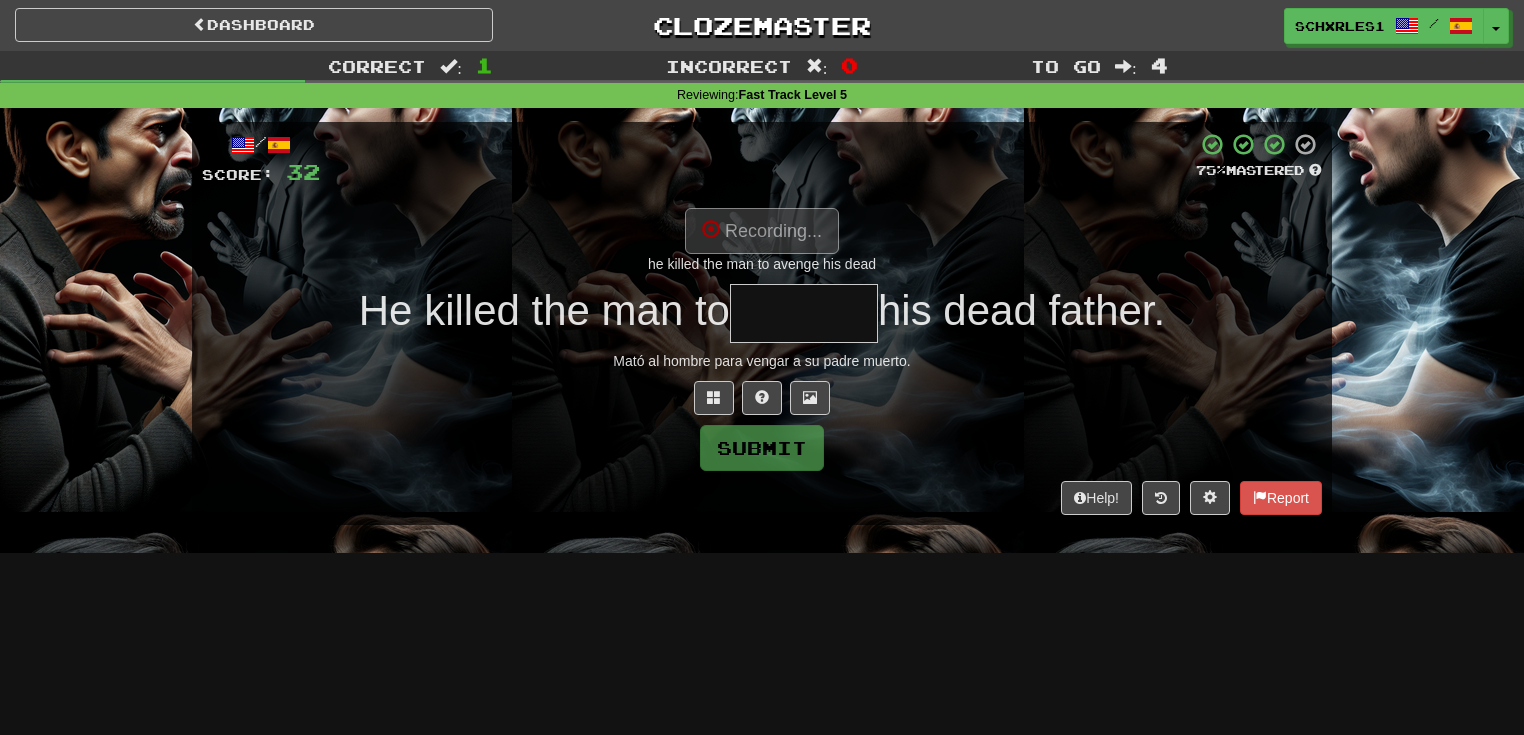 type on "******" 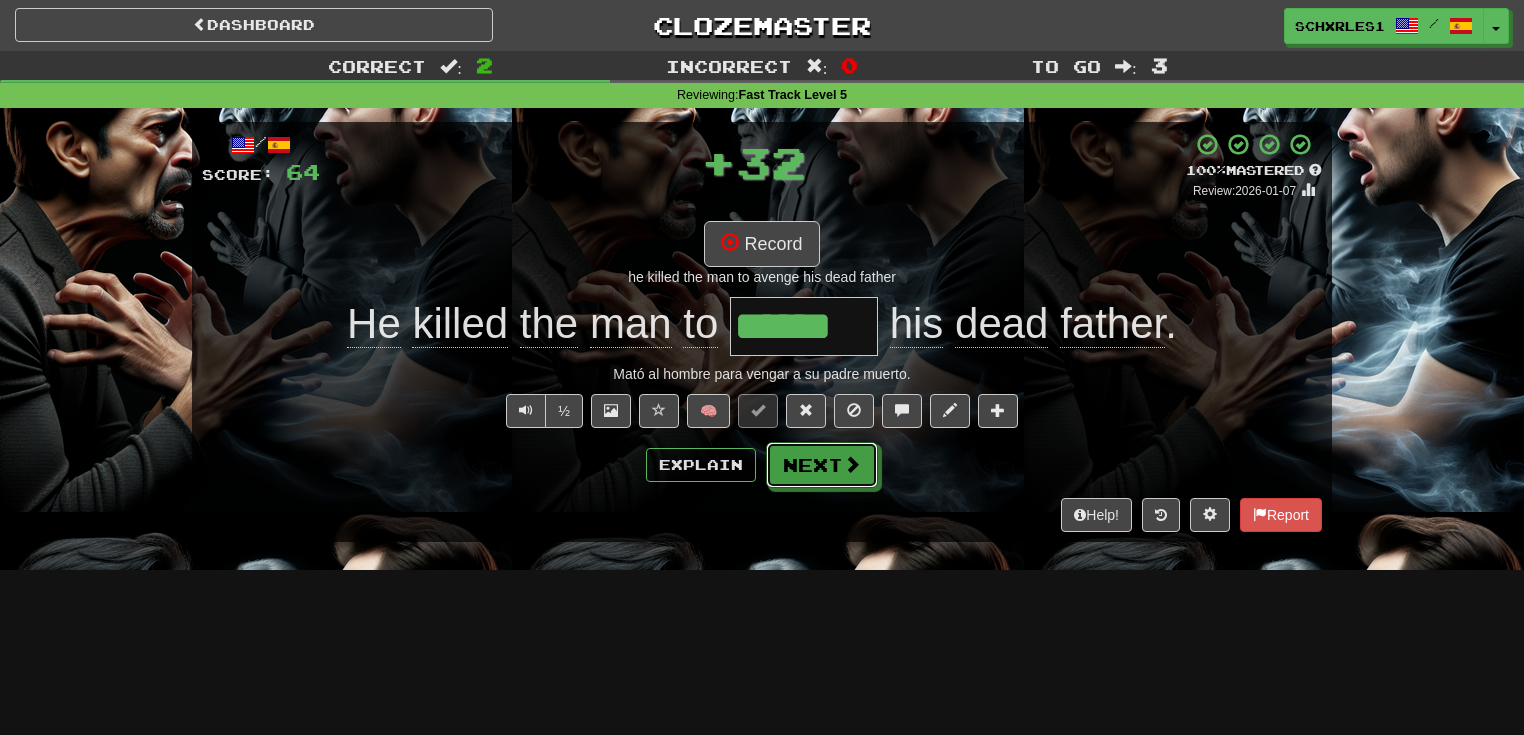 click on "Next" at bounding box center [822, 465] 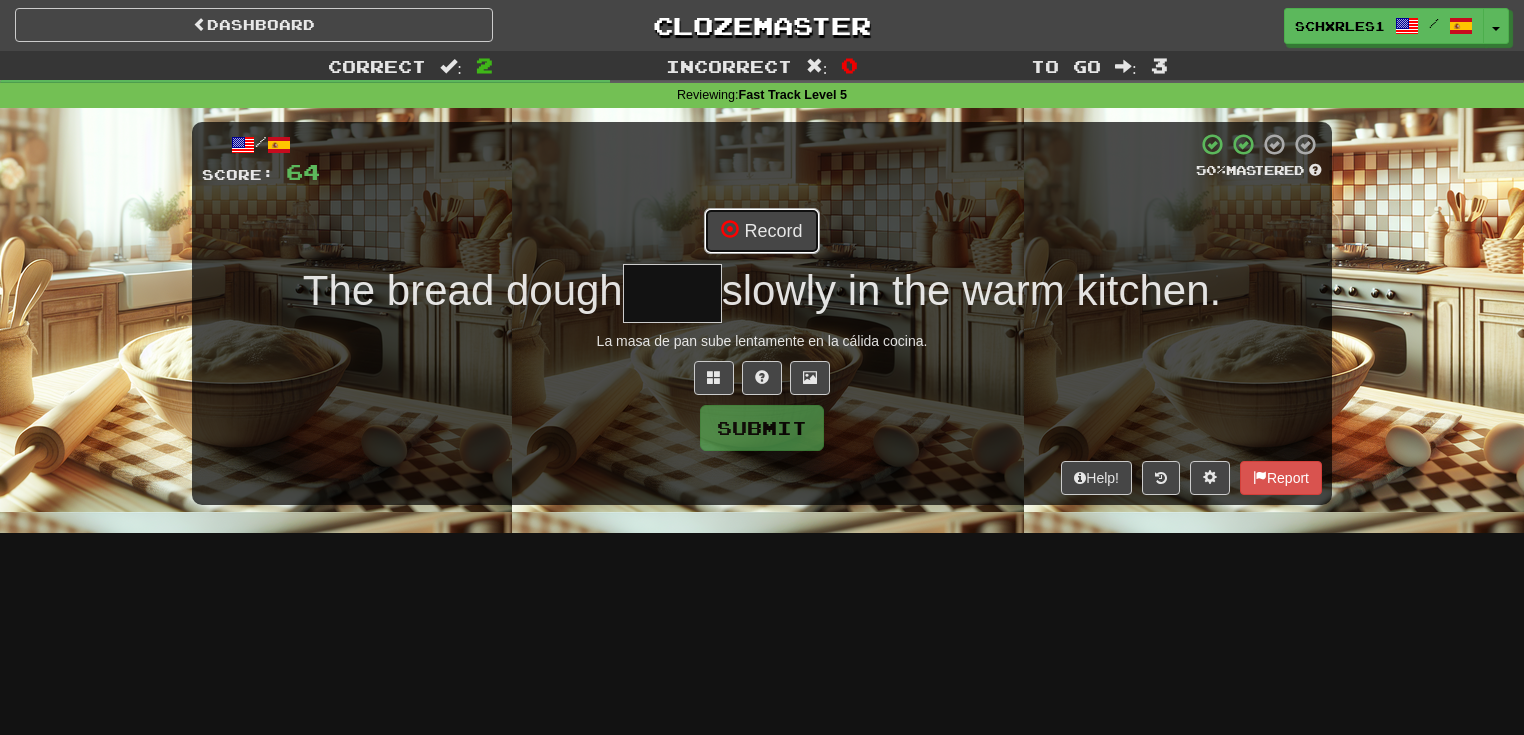 click on "Record" at bounding box center (761, 231) 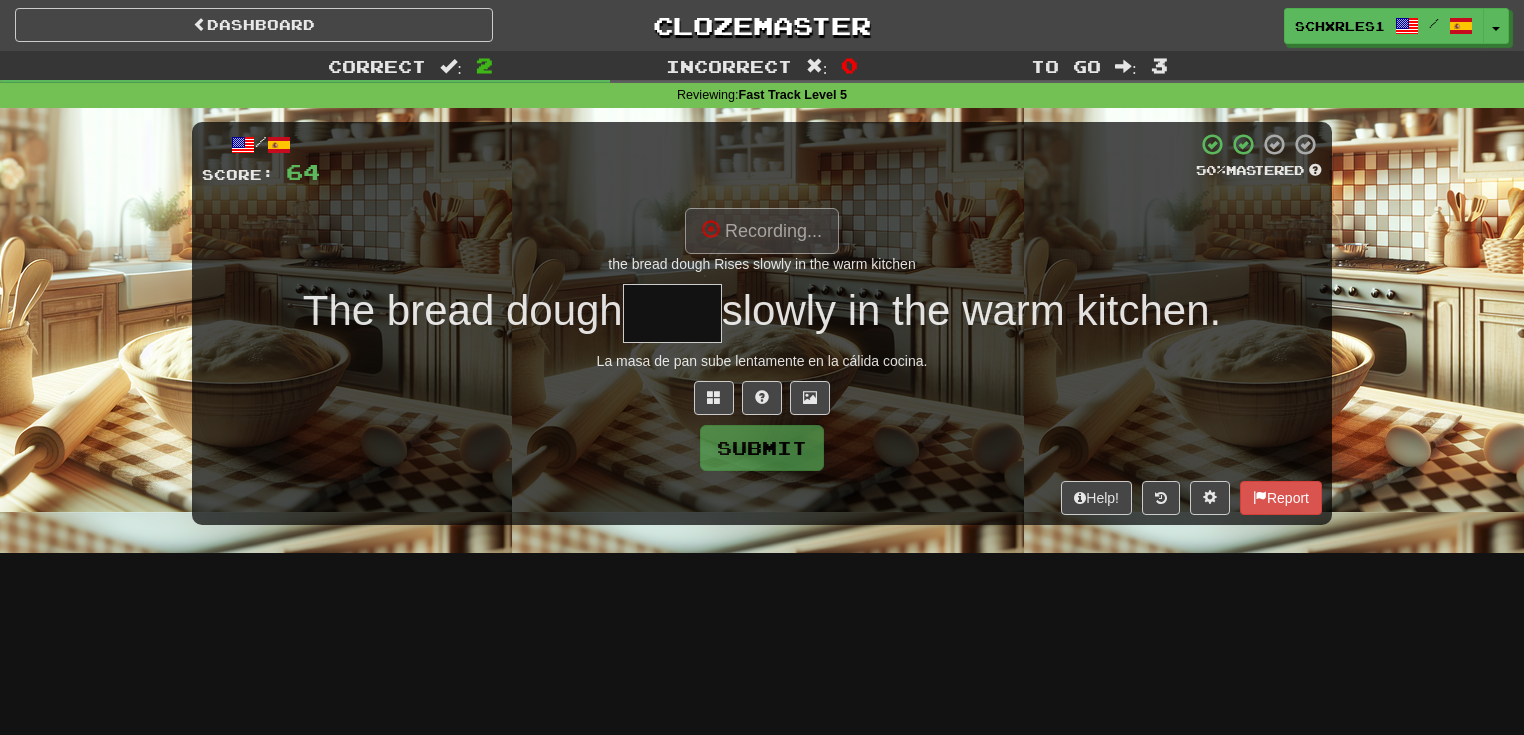 type on "*****" 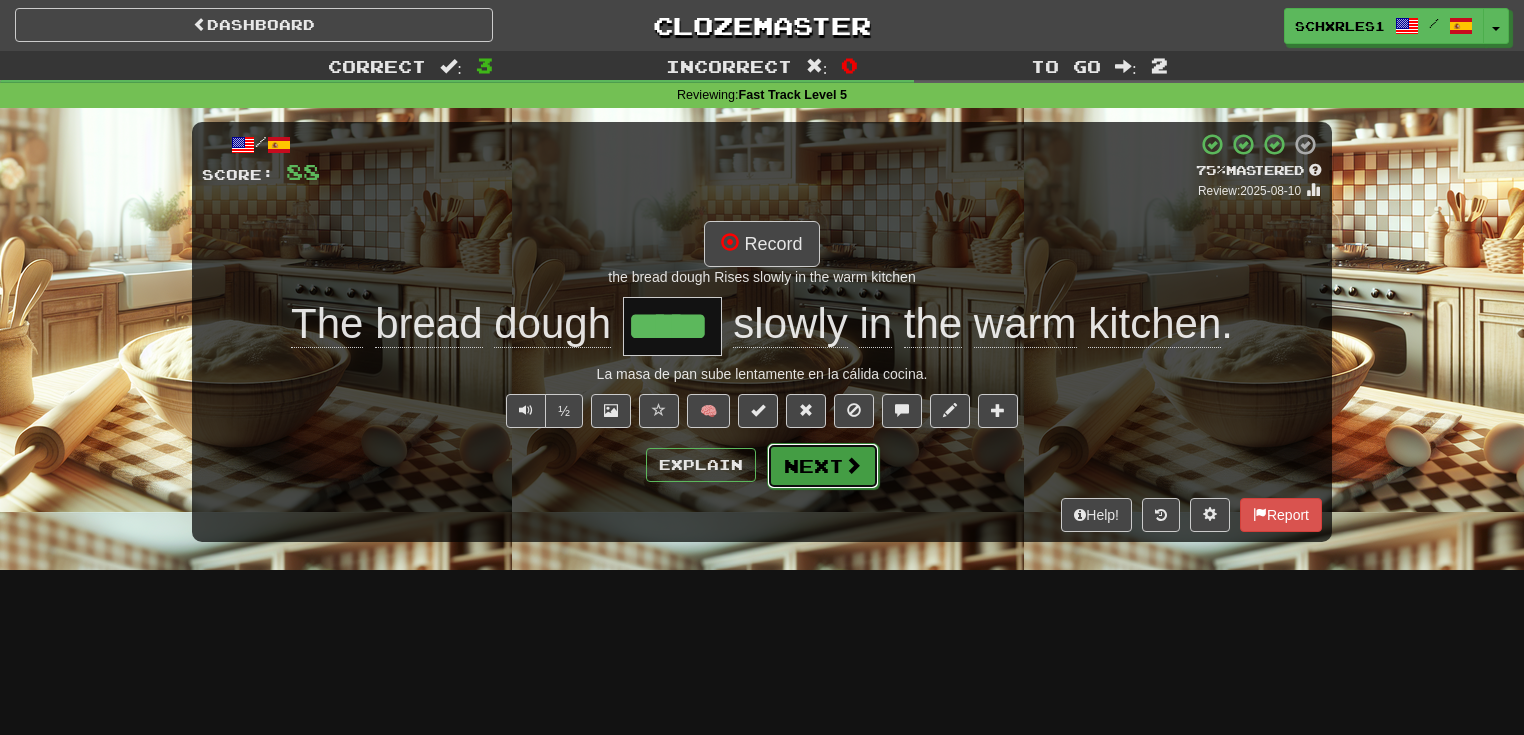 click on "Next" at bounding box center [823, 466] 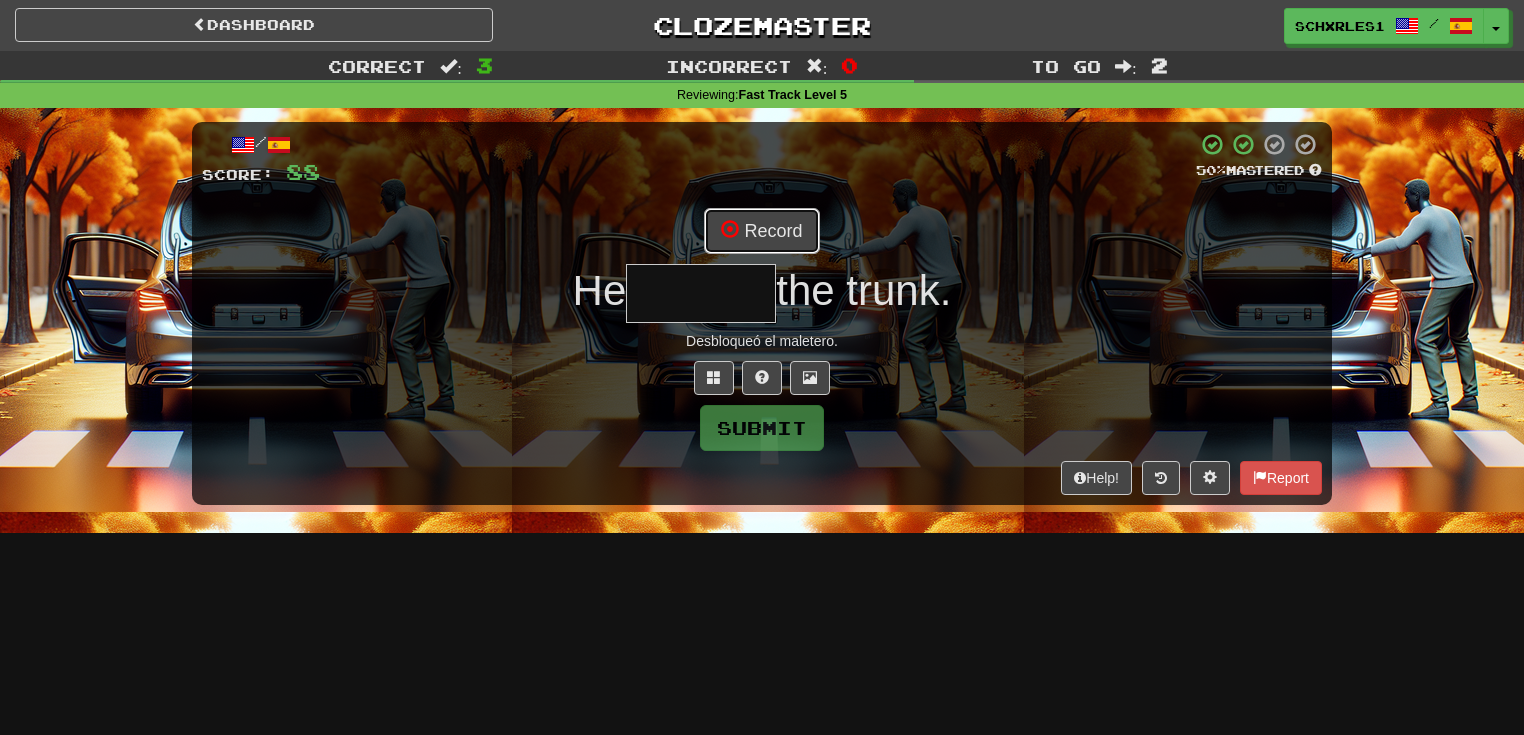click on "Record" at bounding box center (761, 231) 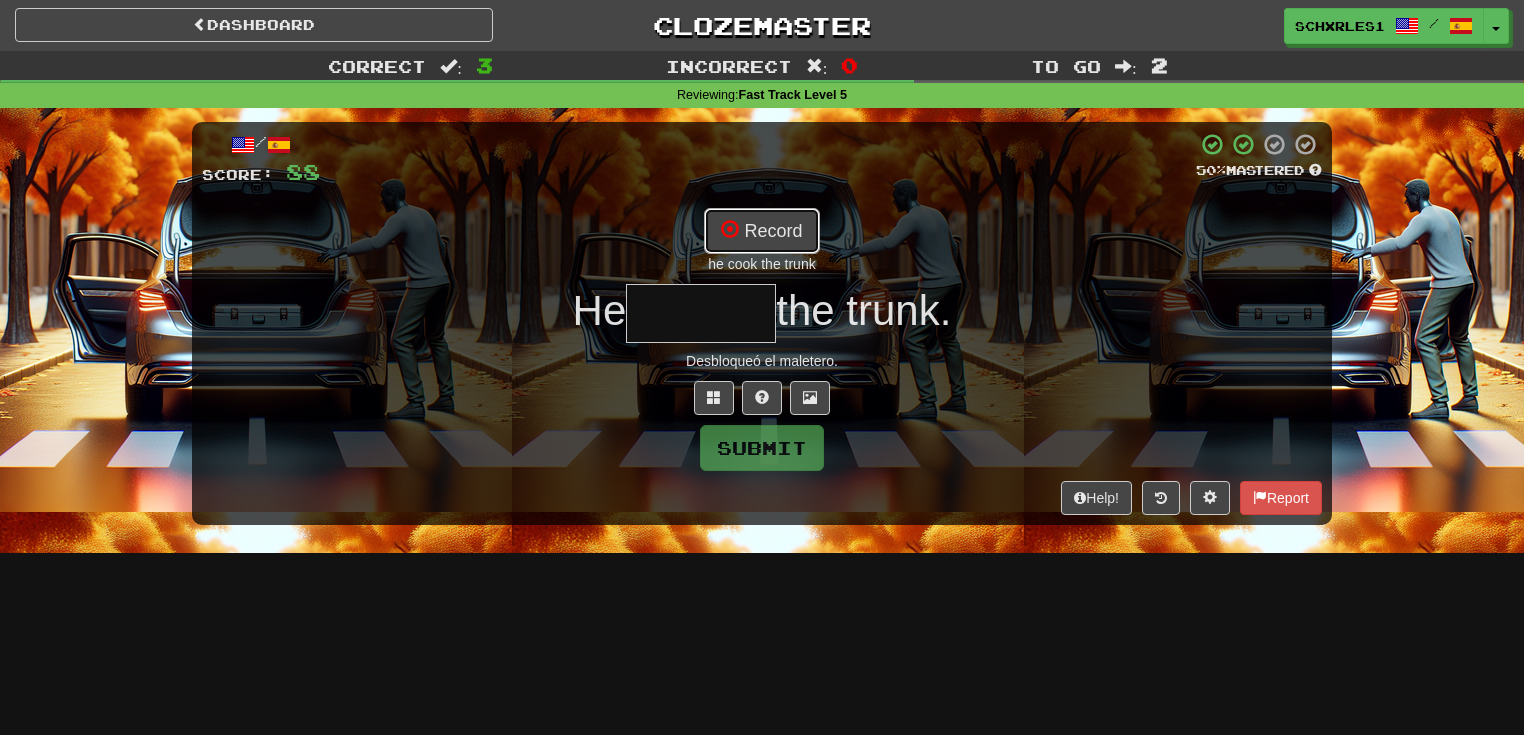 click on "Record" at bounding box center (761, 231) 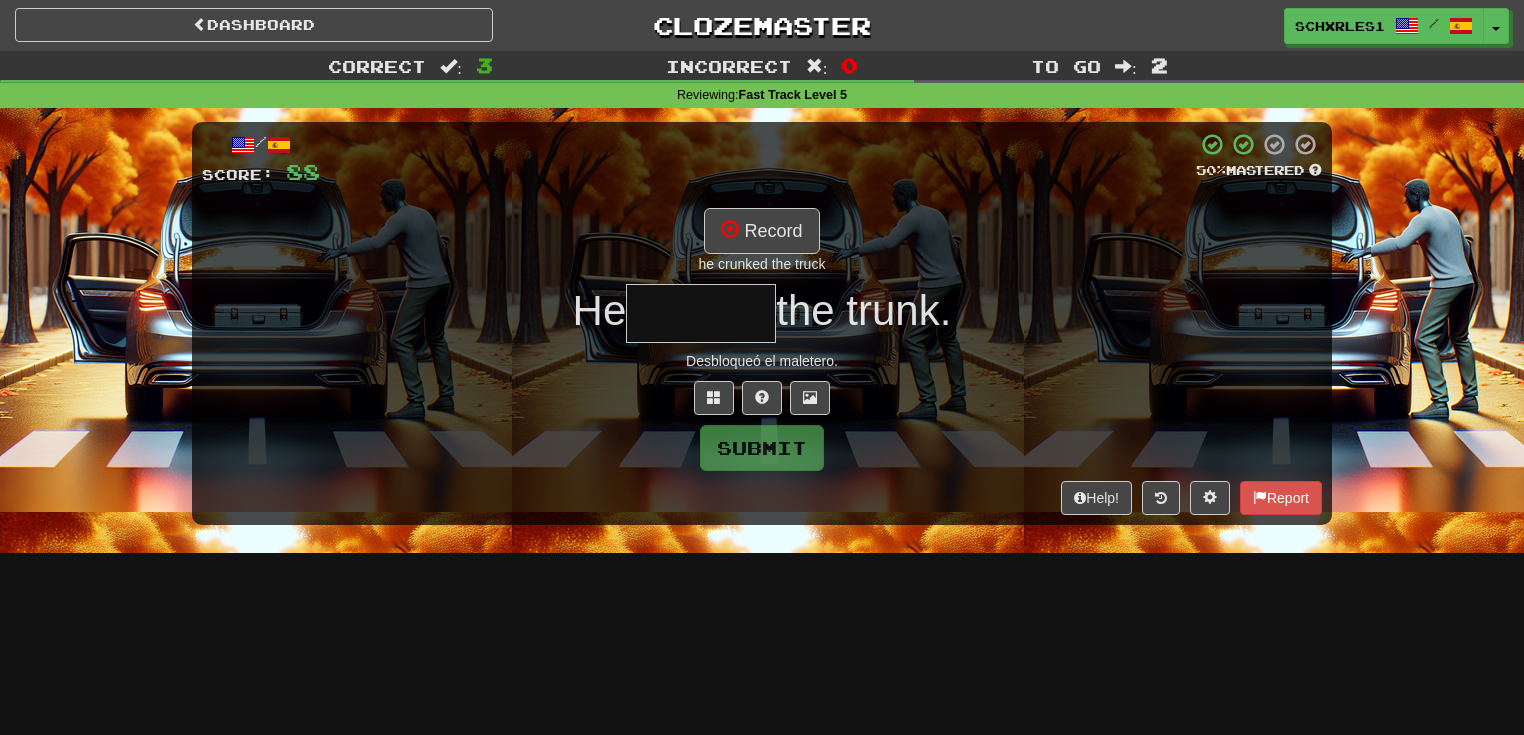 drag, startPoint x: 978, startPoint y: 561, endPoint x: 935, endPoint y: 531, distance: 52.43091 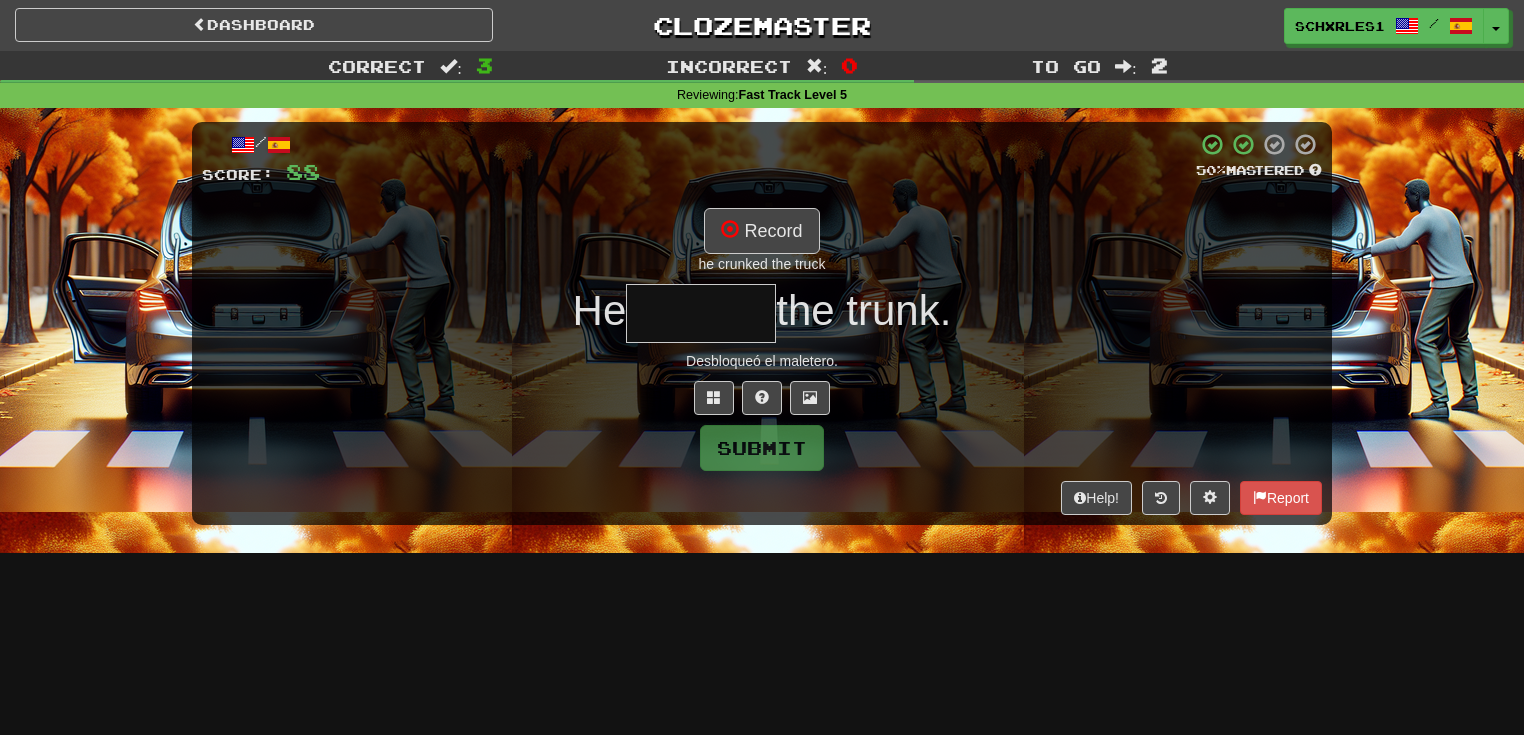 type on "*" 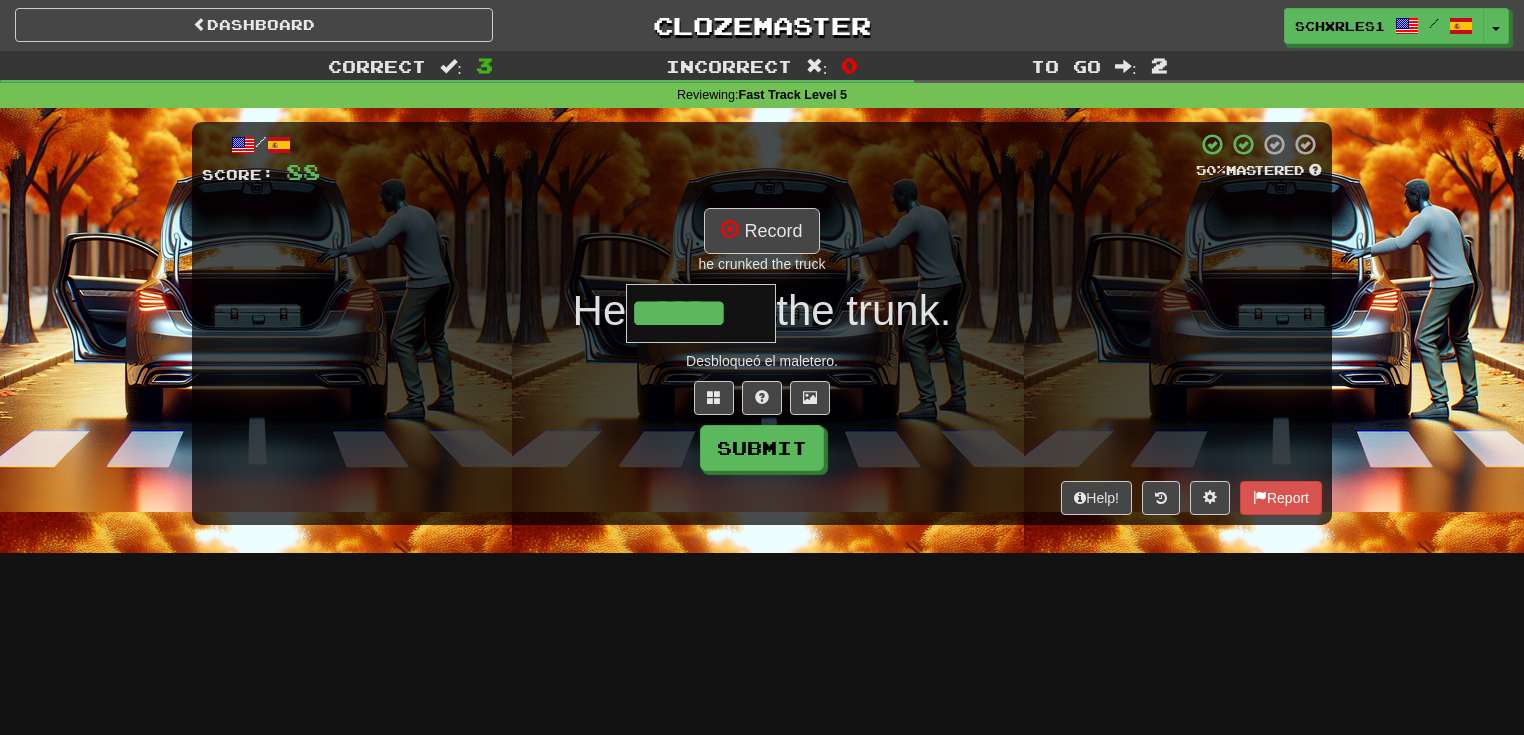 type on "******" 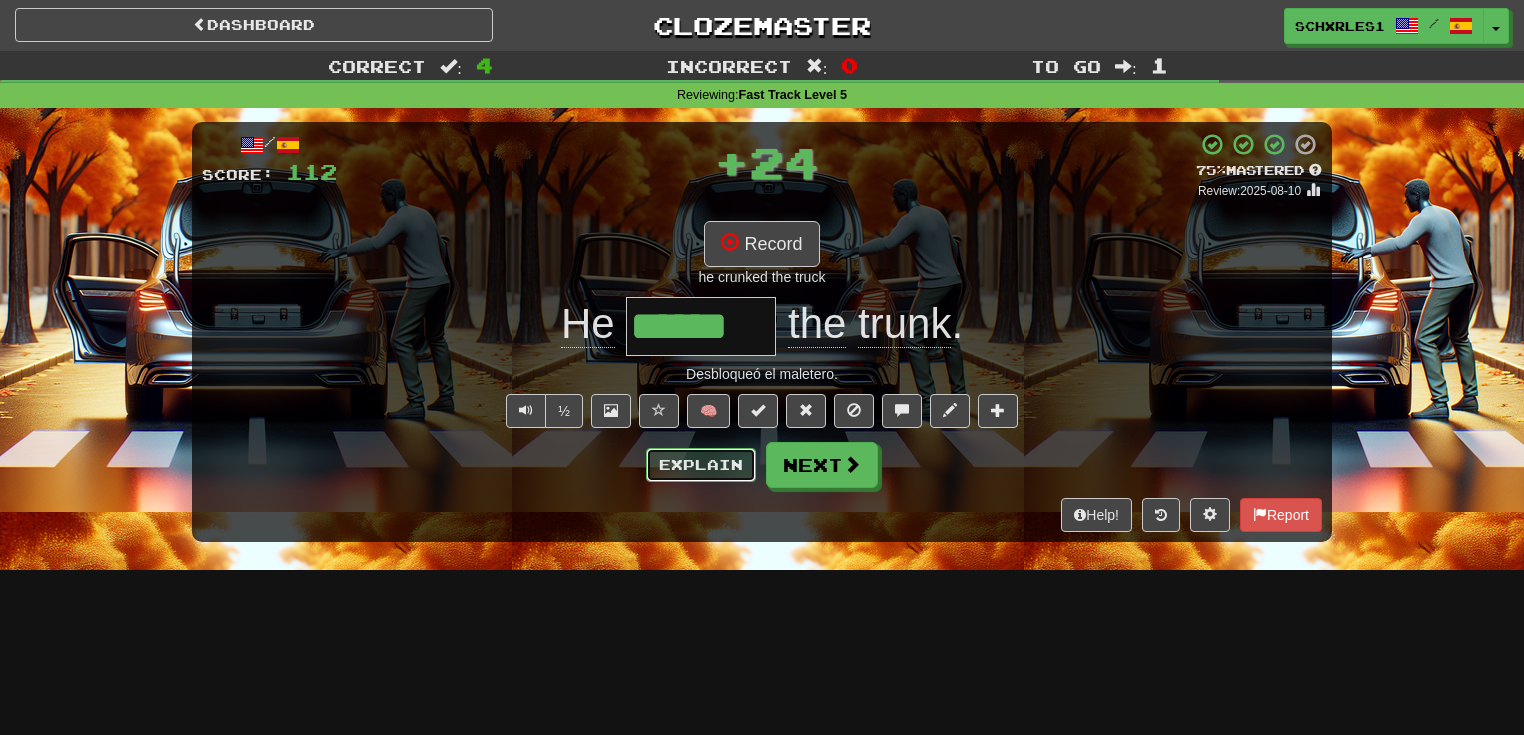 click on "Explain" at bounding box center [701, 465] 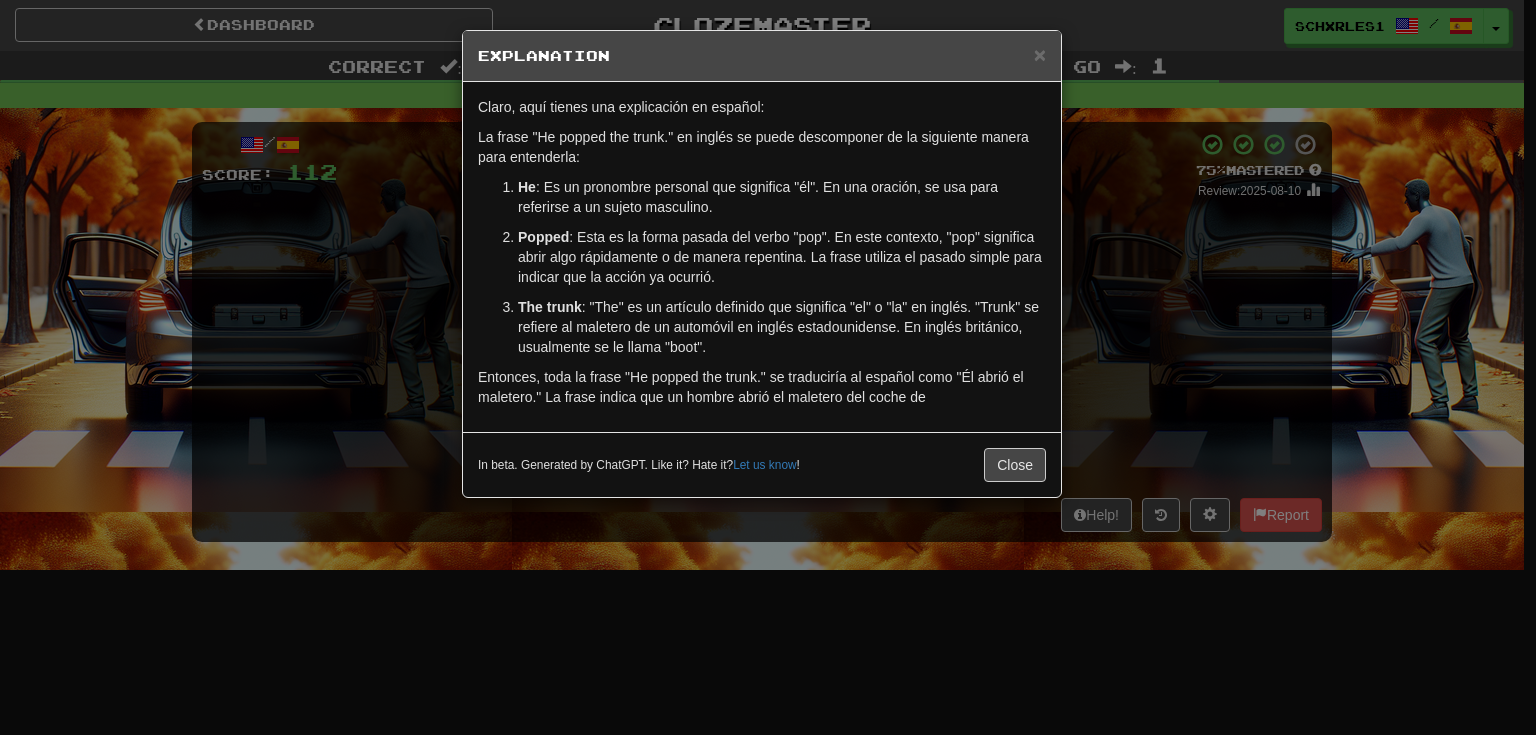 click on "× Explanation Claro, aquí tienes una explicación en español:
La frase "He popped the trunk." en inglés se puede descomponer de la siguiente manera para entenderla:
He : Es un pronombre personal que significa "él". En una oración, se usa para referirse a un sujeto masculino.
Popped : Esta es la forma pasada del verbo "pop". En este contexto, "pop" significa abrir algo rápidamente o de manera repentina. La frase utiliza el pasado simple para indicar que la acción ya ocurrió.
The trunk : "The" es un artículo definido que significa "el" o "la" en inglés. "Trunk" se refiere al maletero de un automóvil en inglés estadounidense. En inglés británico, usualmente se le llama "boot".
Entonces, toda la frase "He popped the trunk." se traduciría al español como "Él abrió el maletero." La frase indica que un hombre abrió el maletero del coche de In beta. Generated by ChatGPT. Like it? Hate it?  Let us know ! Close" at bounding box center [768, 367] 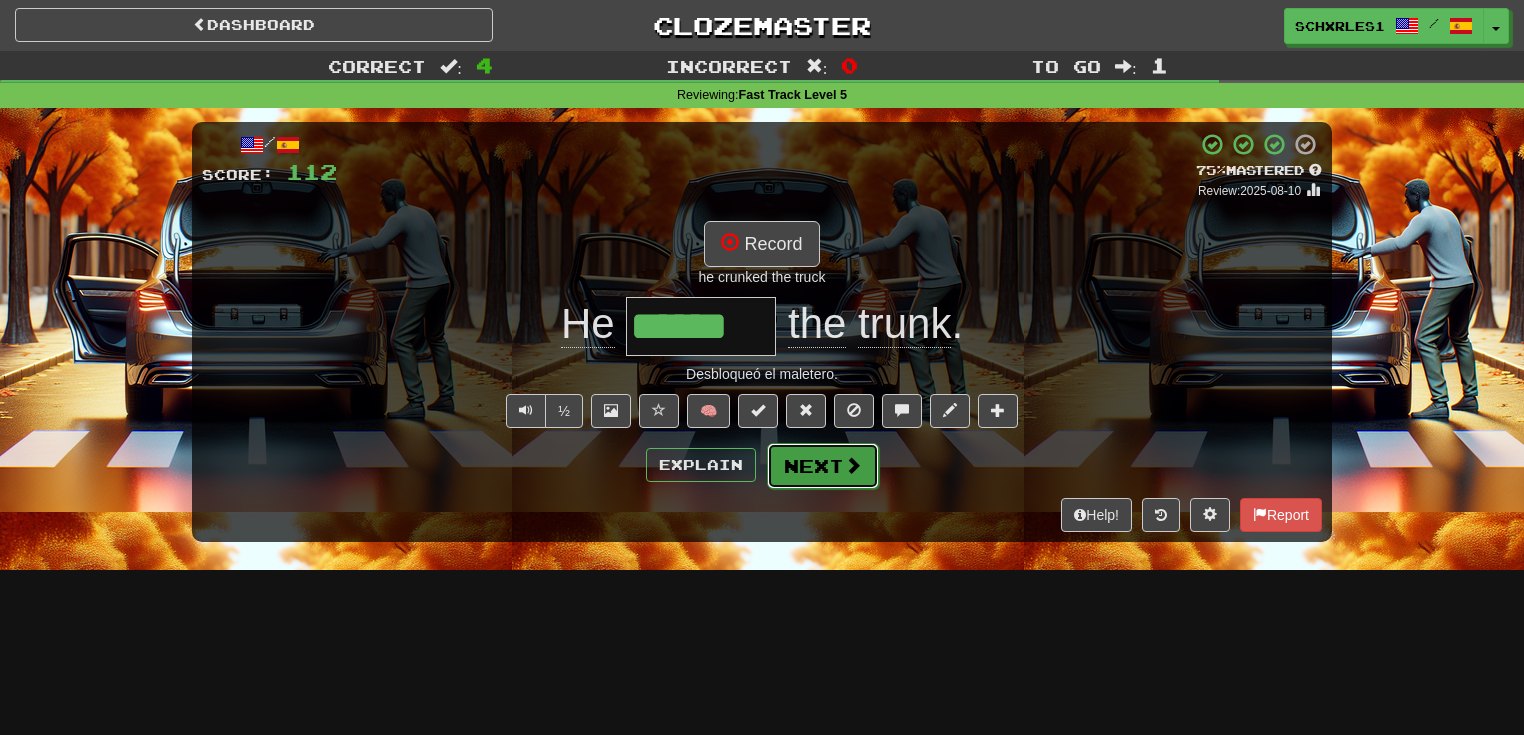 click on "Next" at bounding box center (823, 466) 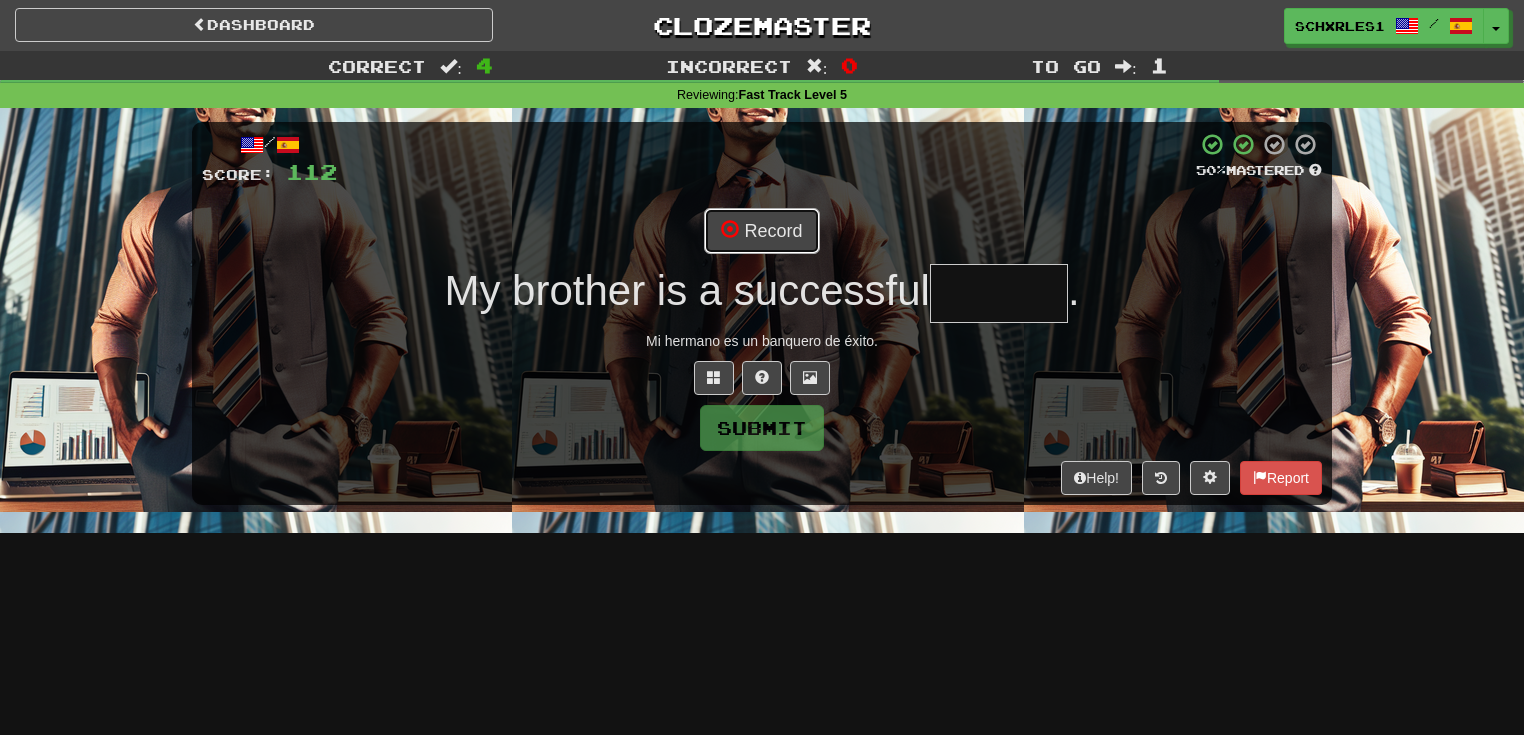 click on "Record" at bounding box center (761, 231) 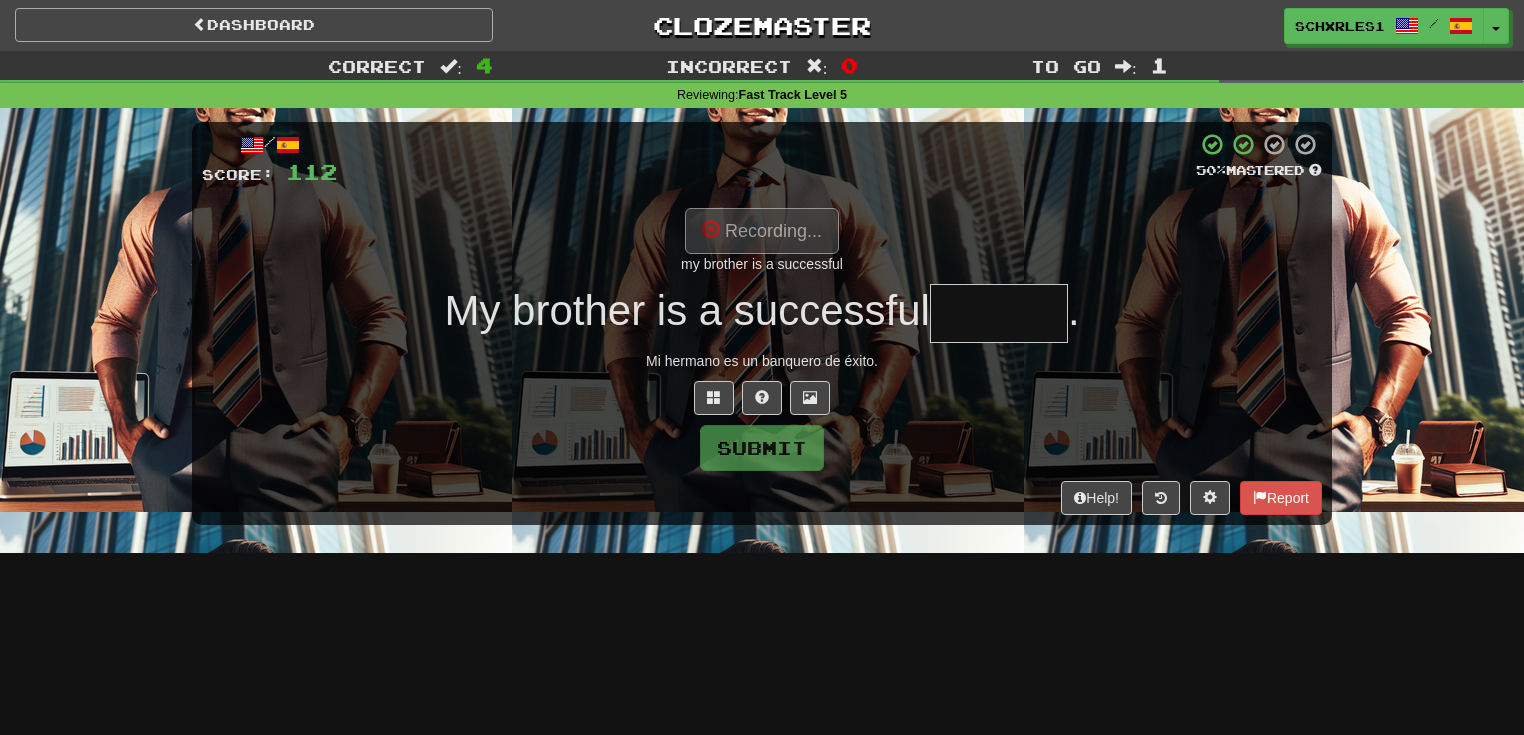 type on "******" 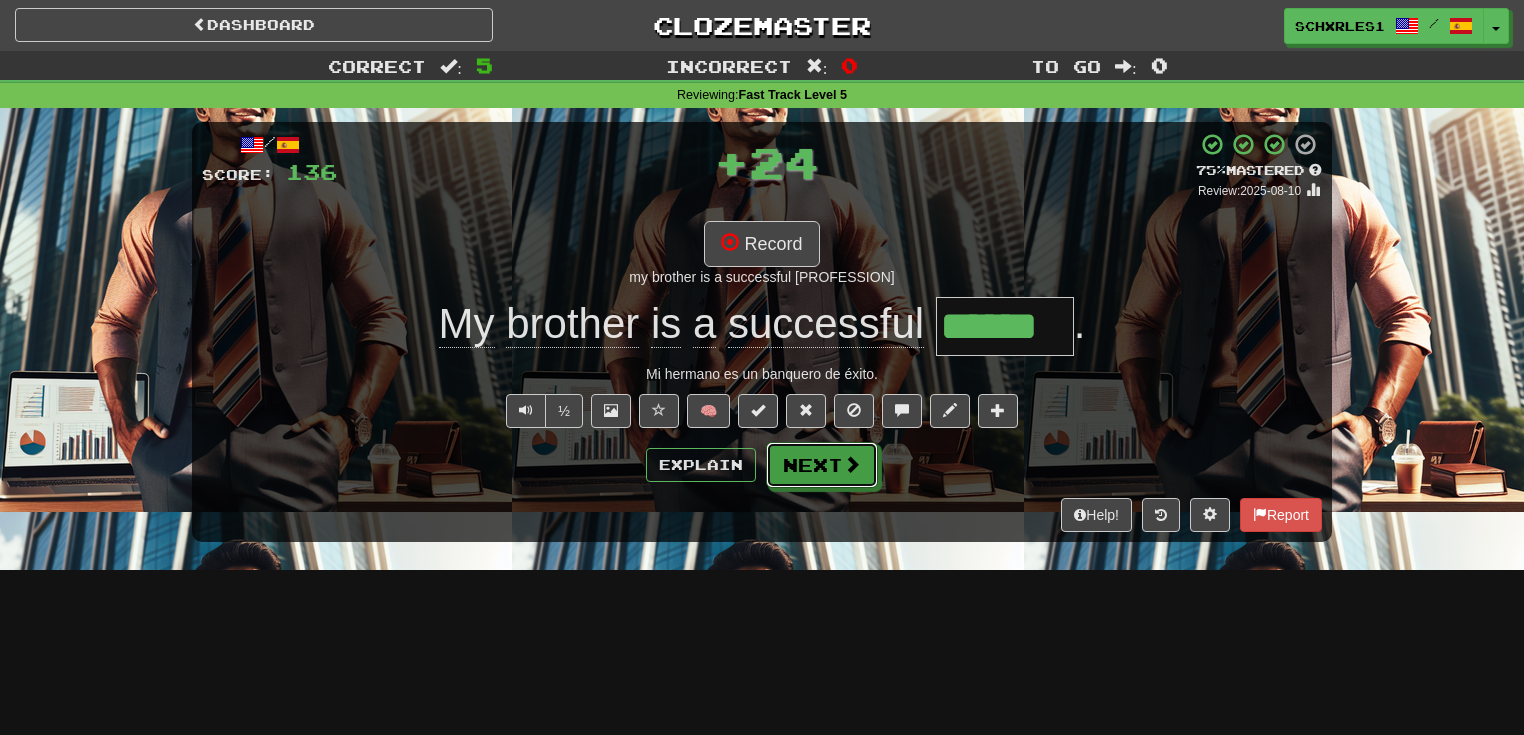 drag, startPoint x: 812, startPoint y: 444, endPoint x: 820, endPoint y: 464, distance: 21.540659 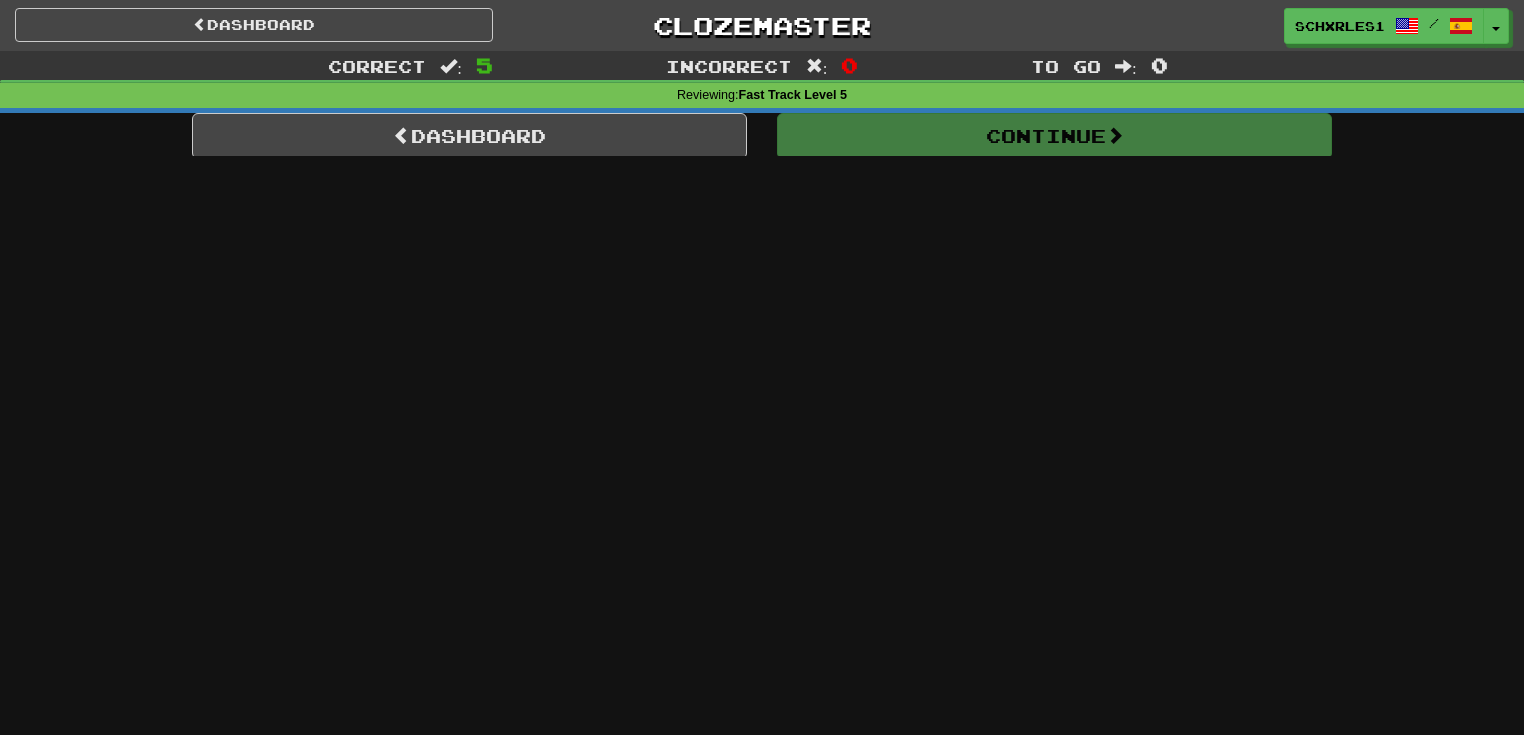 click on "Dashboard
Clozemaster
SCHXRLES1
/
Toggle Dropdown
Dashboard
Leaderboard
Activity Feed
Notifications
Profile
Discussions
Deutsch
/
English
Streak:
0
Review:
0
Daily Goal:  0 /50
English
/
Español
Streak:
21
Review:
5
Daily Goal:  0 /50
Français
/
English
Streak:
42
Review:
0
Daily Goal:  592 /800
Languages
Account
Logout
SCHXRLES1
/
Toggle Dropdown
Dashboard
Leaderboard
Activity Feed
Notifications
Profile
Discussions
Deutsch
/
English
Streak:
0
Review:
0
Daily Goal:  0 /50
English
/
Español
Streak:
21
Review:
5
Daily Goal:  0 /50" at bounding box center (762, 367) 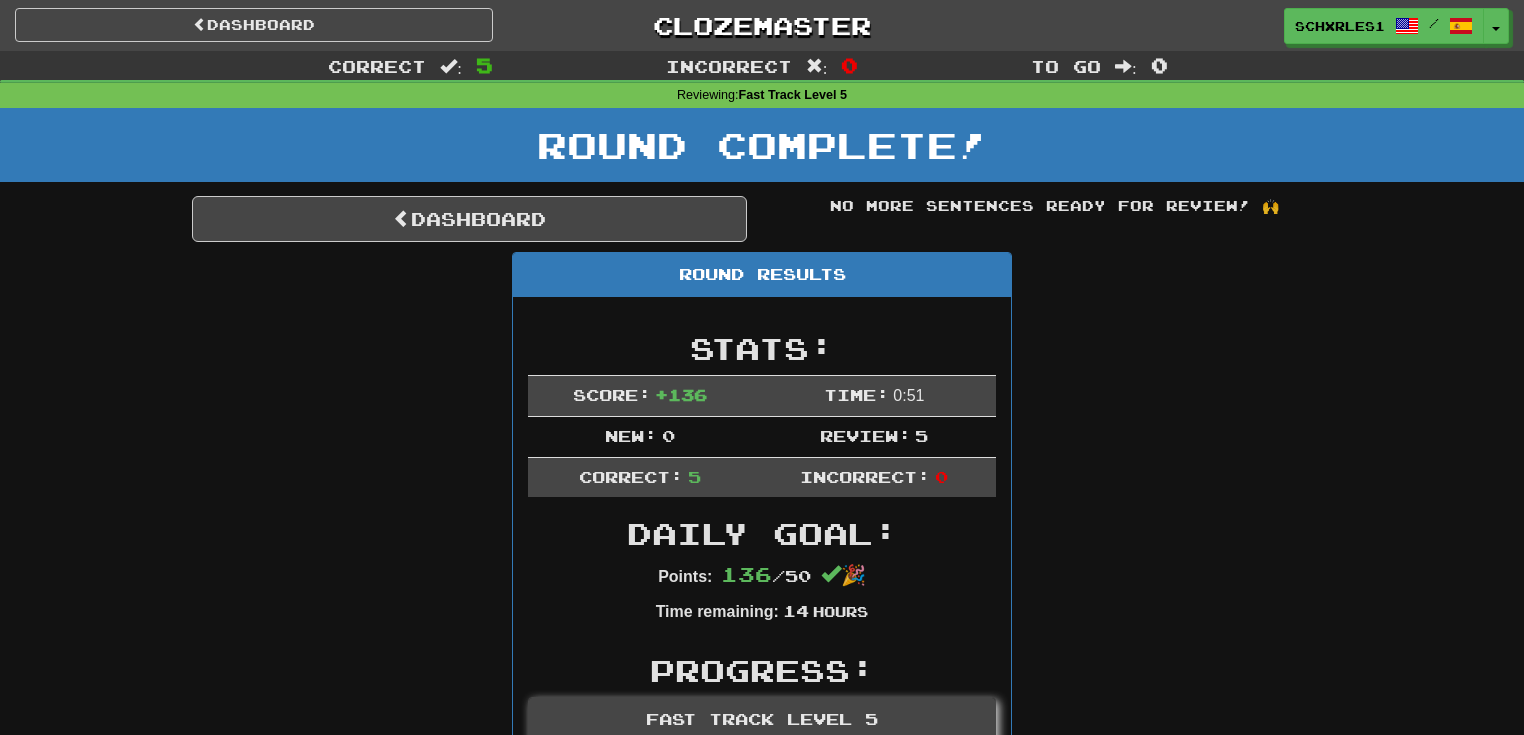 click on "Round Complete!" at bounding box center (762, 145) 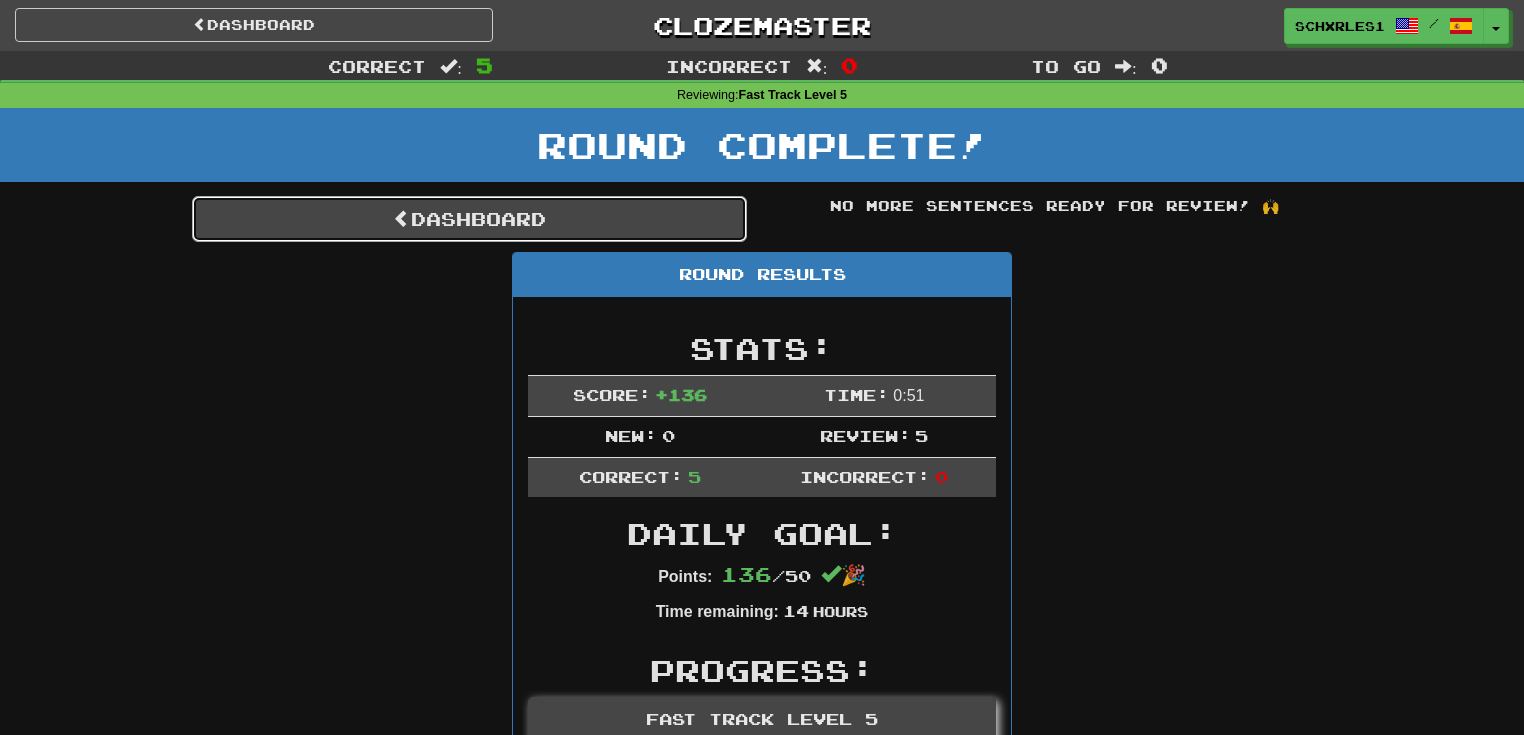 click on "Dashboard" at bounding box center [469, 219] 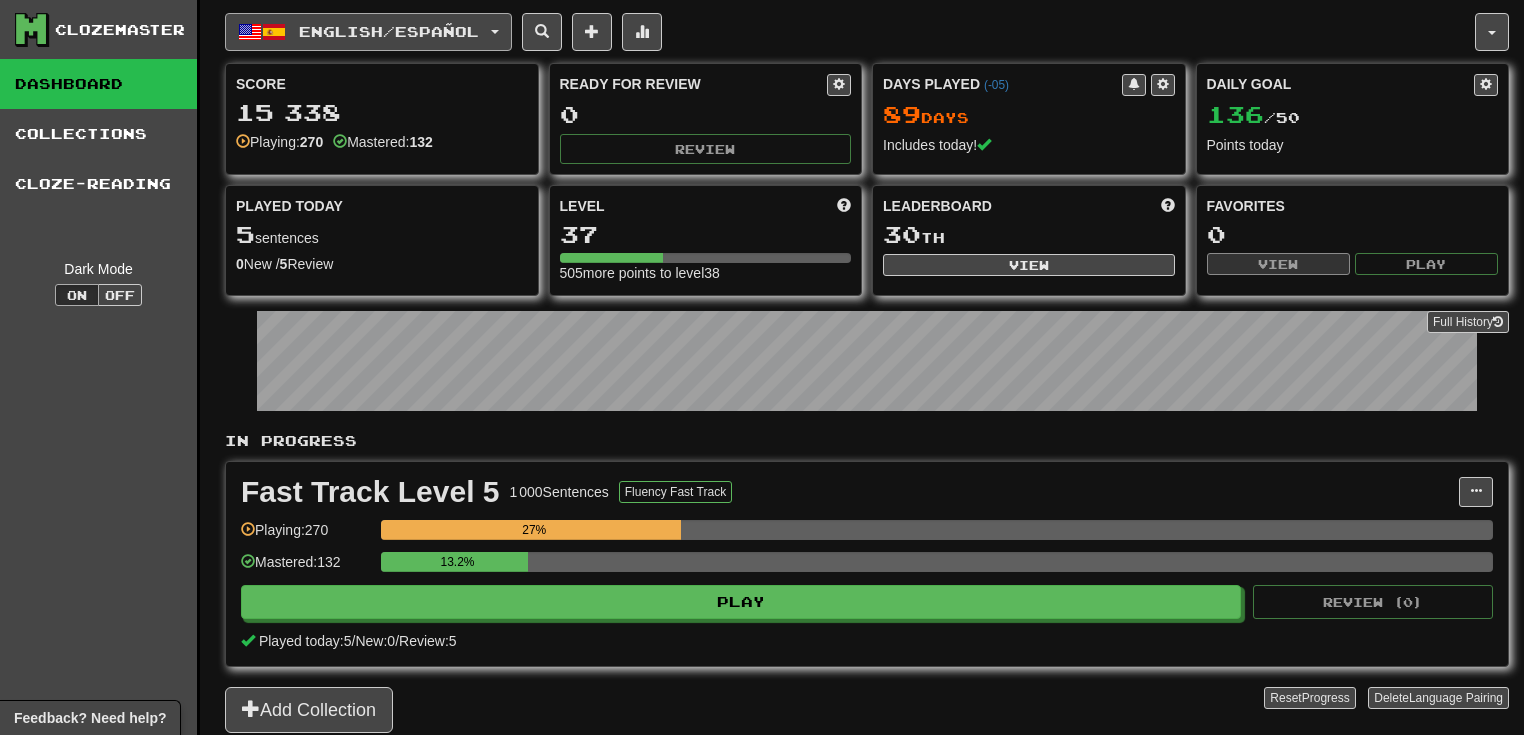 scroll, scrollTop: 0, scrollLeft: 0, axis: both 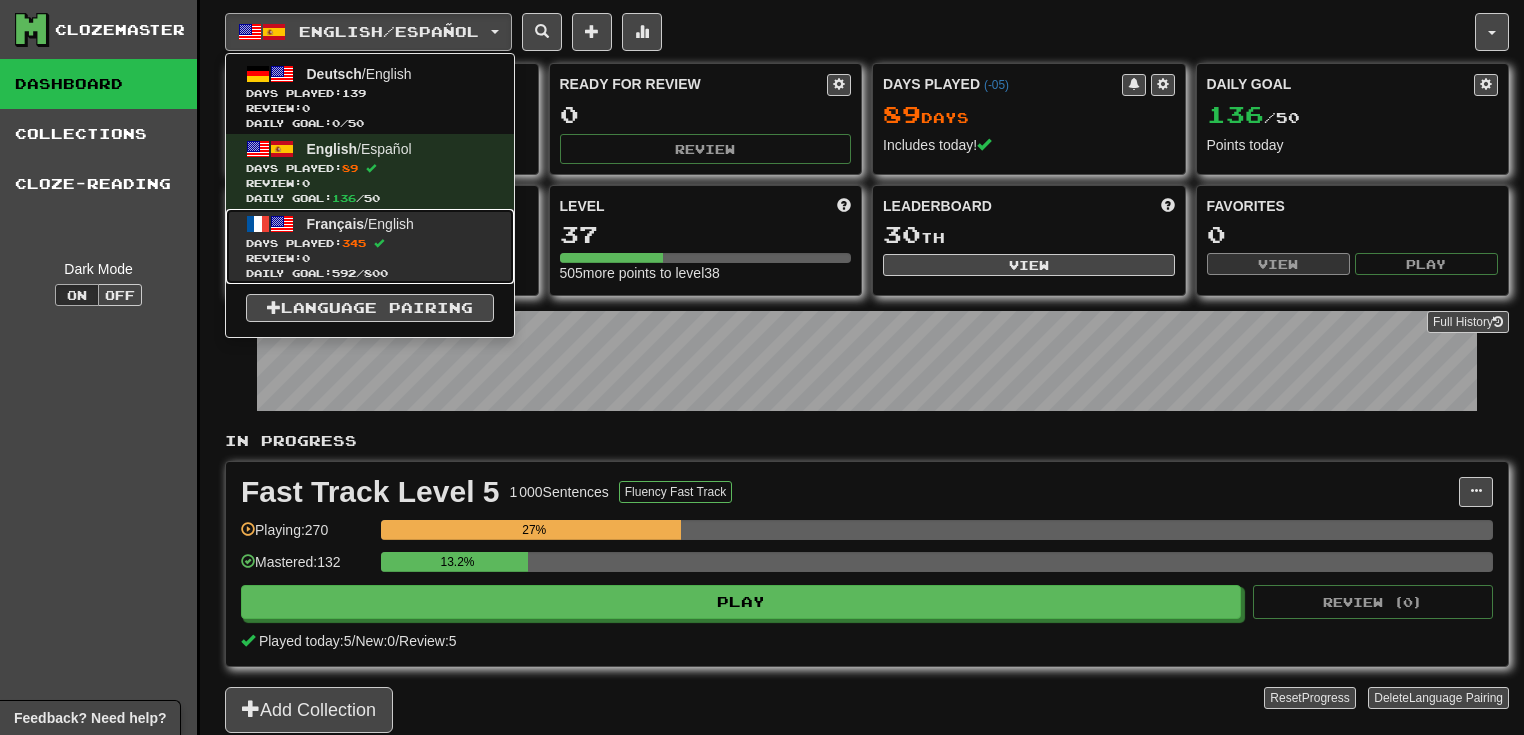 click on "Days Played:  345" at bounding box center (370, 243) 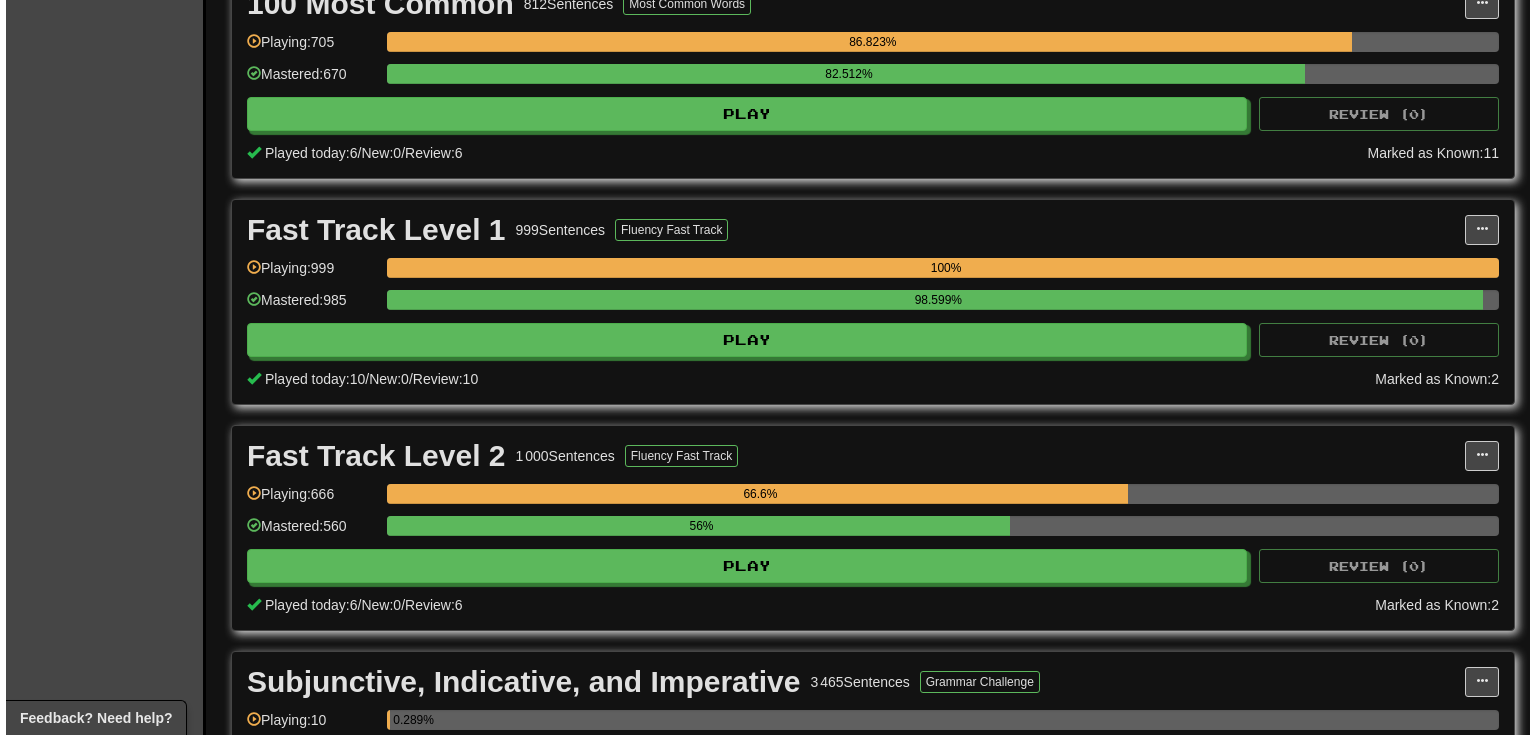 scroll, scrollTop: 533, scrollLeft: 0, axis: vertical 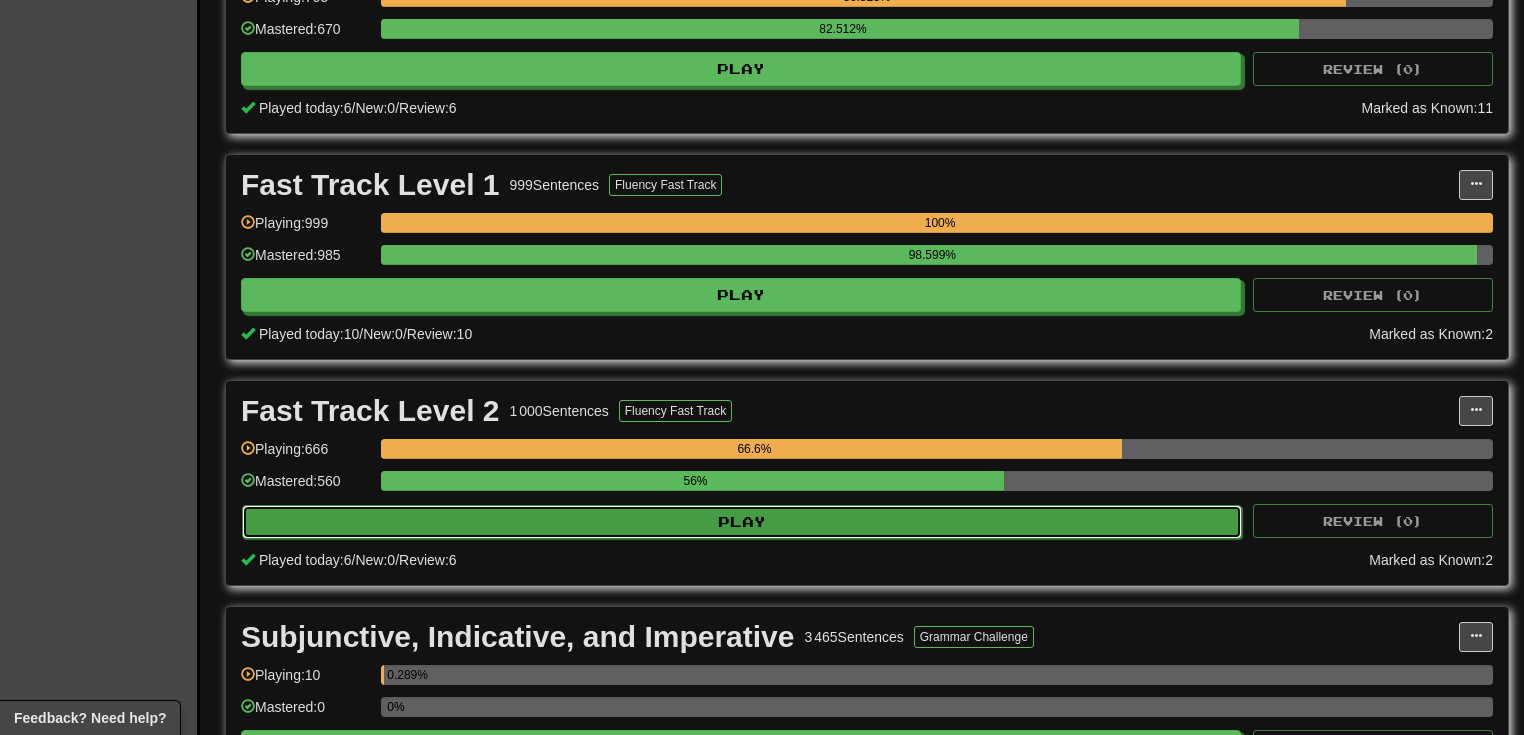 click on "Play" at bounding box center [742, 522] 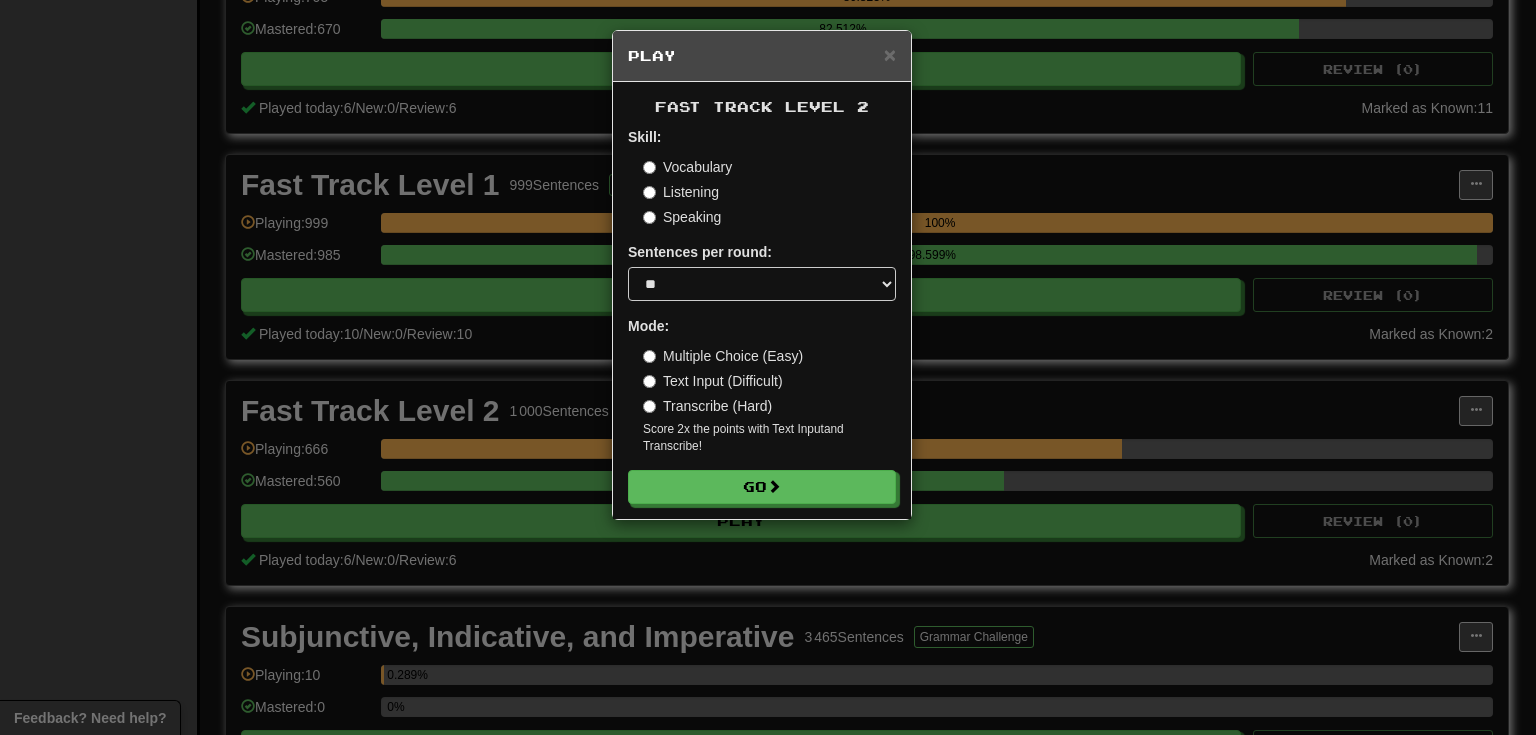 click on "Vocabulary" at bounding box center (687, 167) 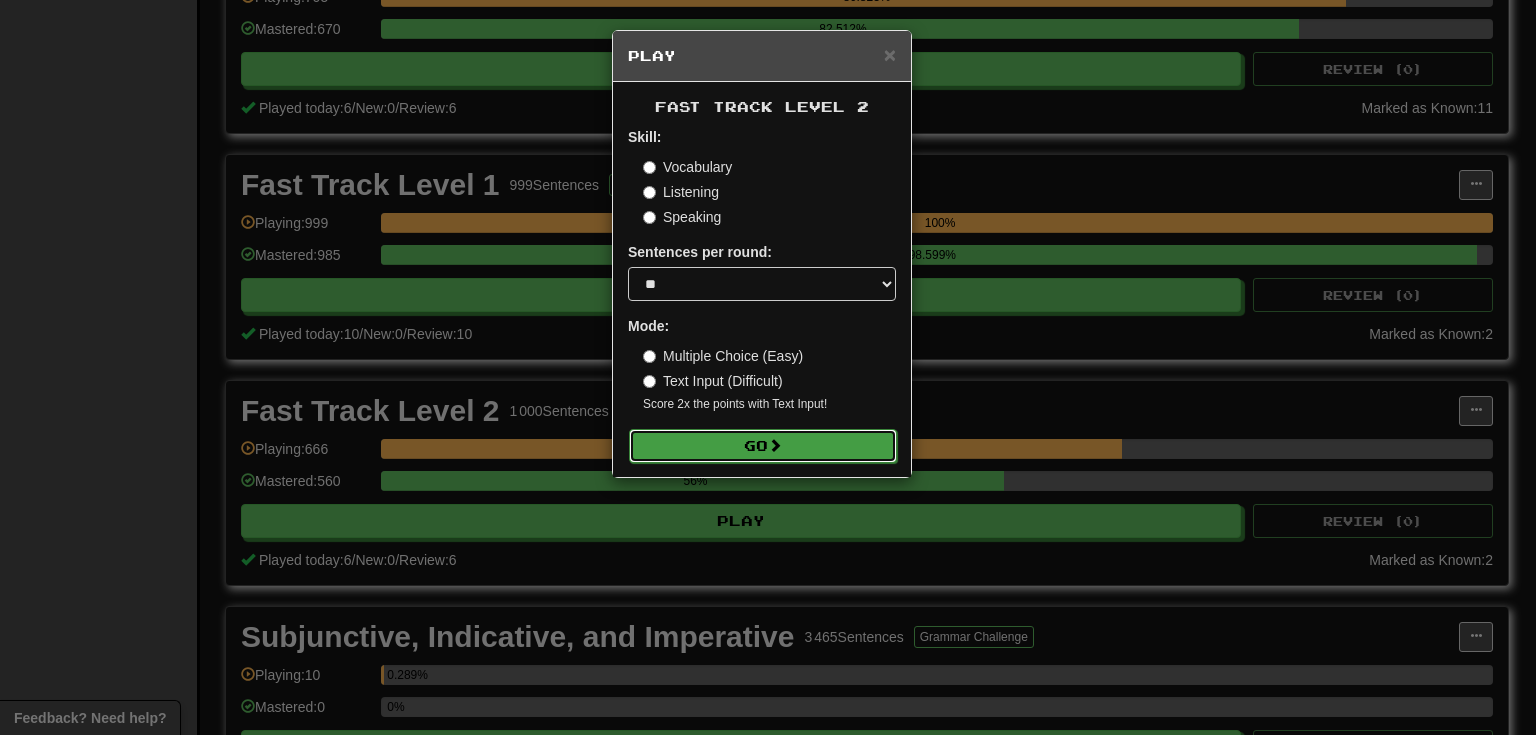 click on "Go" at bounding box center [763, 446] 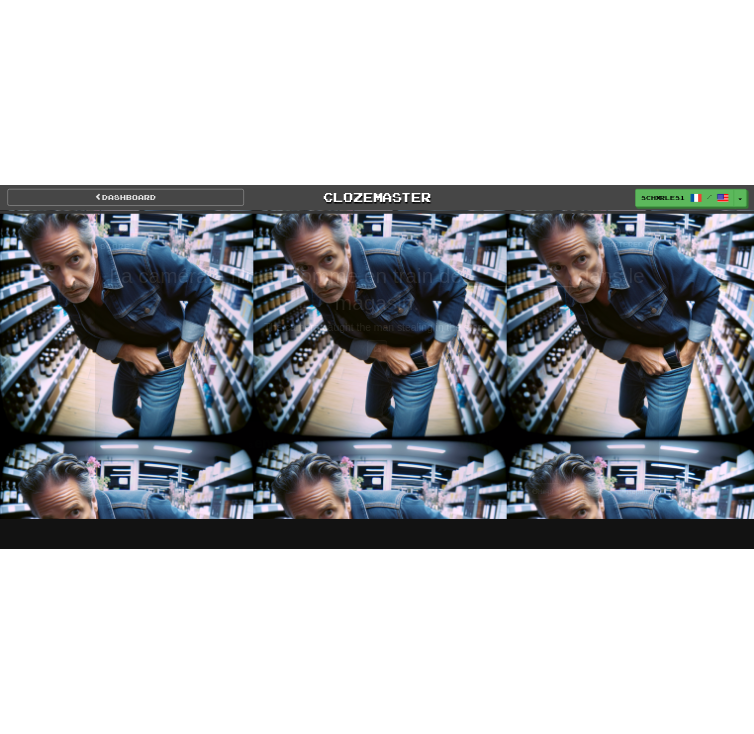 scroll, scrollTop: 0, scrollLeft: 0, axis: both 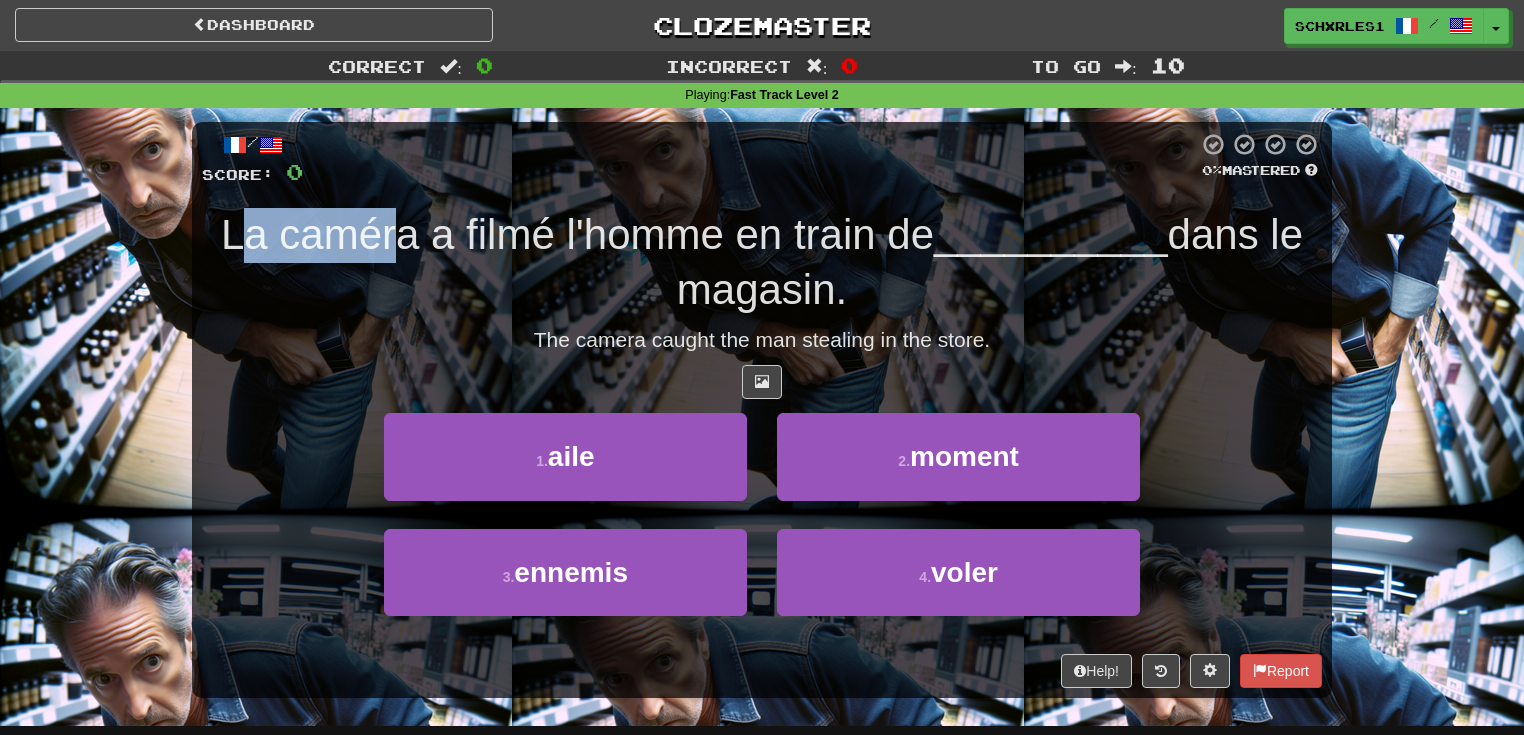 drag, startPoint x: 291, startPoint y: 256, endPoint x: 548, endPoint y: 264, distance: 257.12448 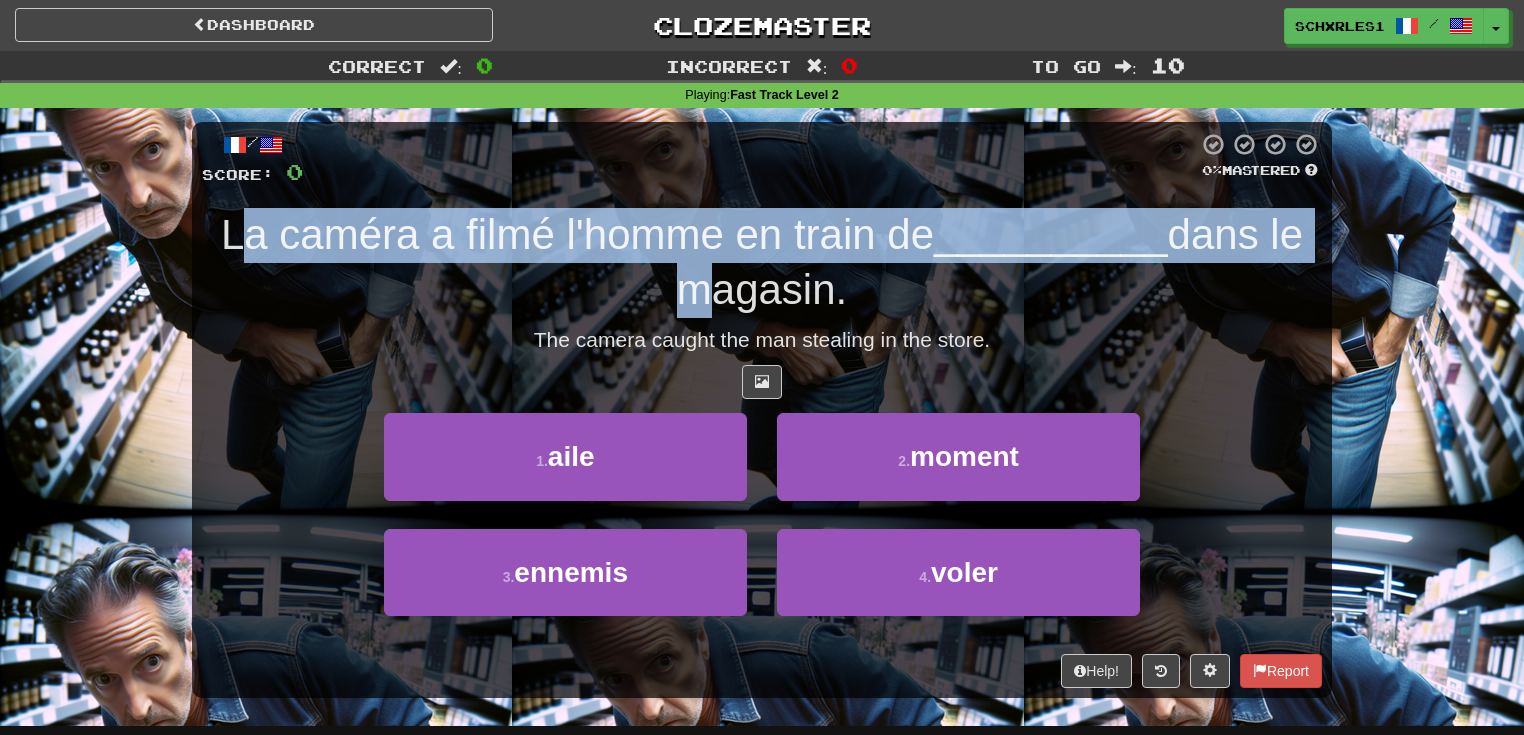 click on "La caméra a filmé l'homme en train de [VERB] dans le magasin." at bounding box center [762, 262] 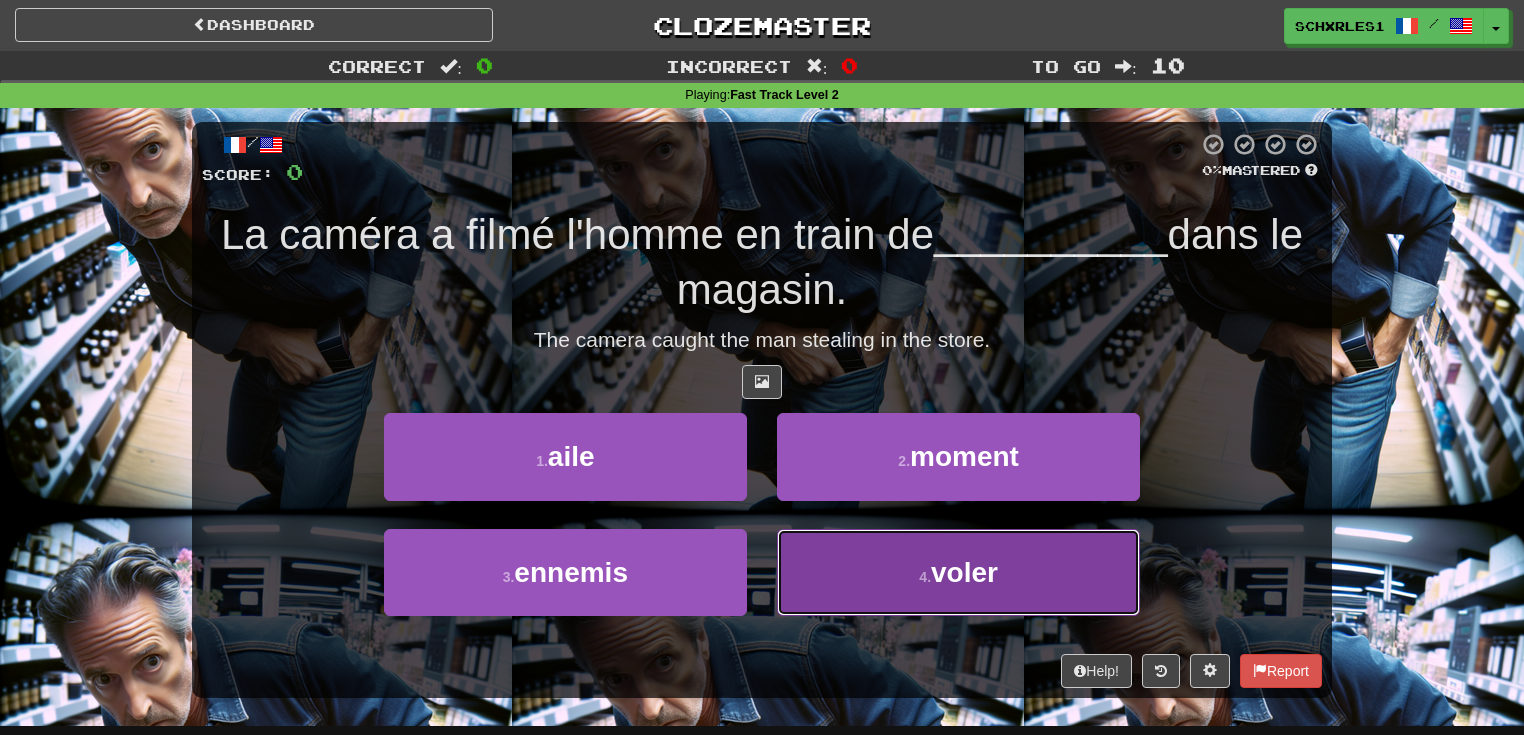 click on "voler" at bounding box center [964, 572] 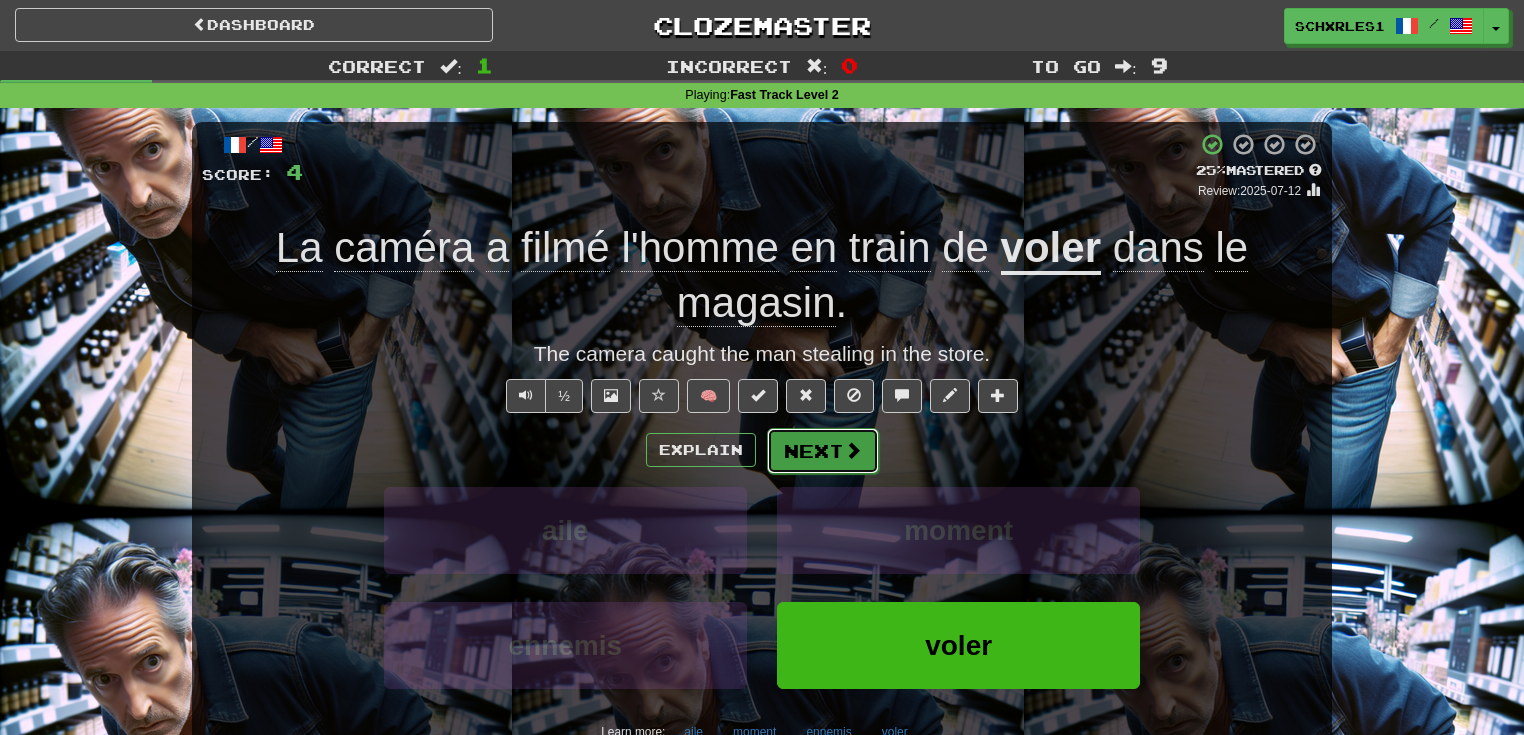 click on "Next" at bounding box center [823, 451] 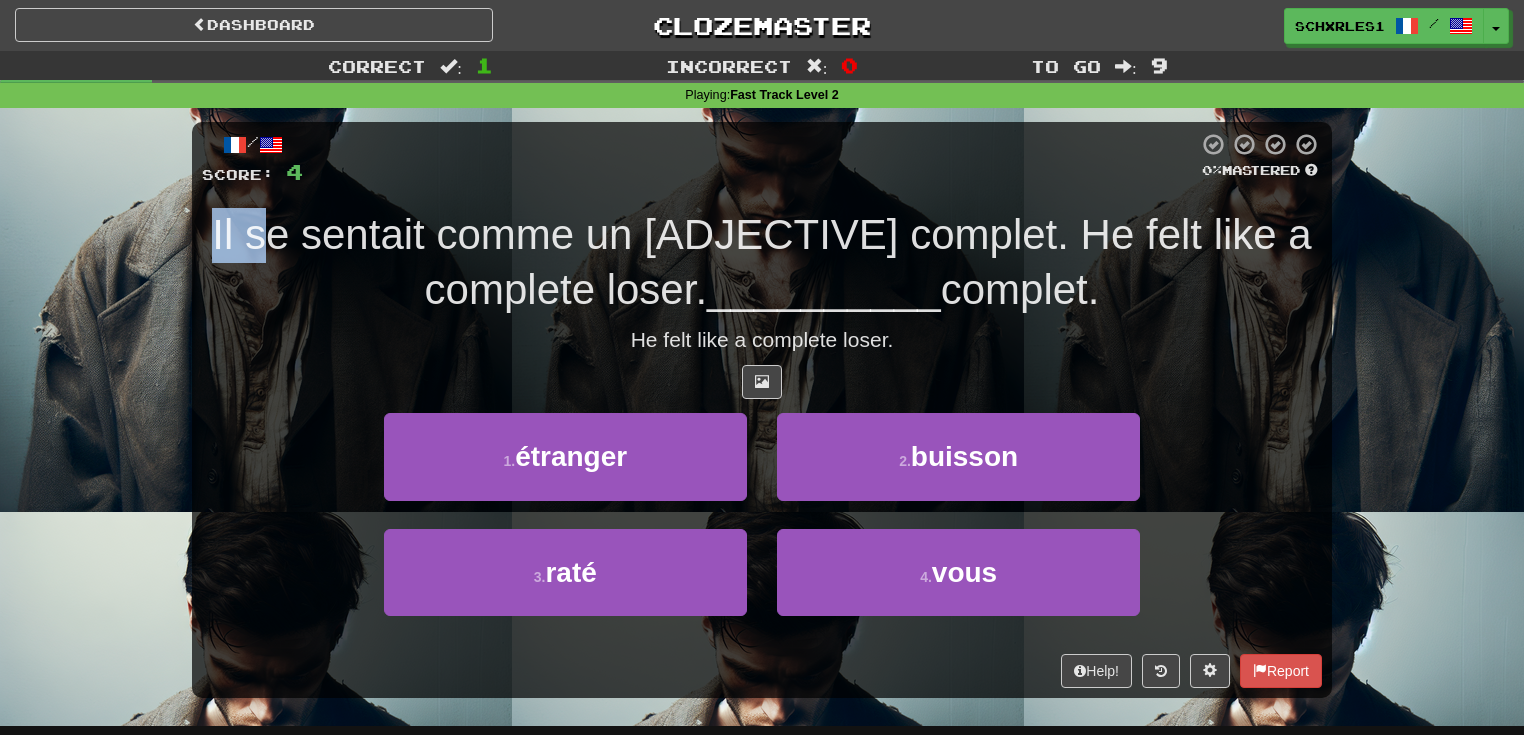 drag, startPoint x: 314, startPoint y: 202, endPoint x: 610, endPoint y: 246, distance: 299.2524 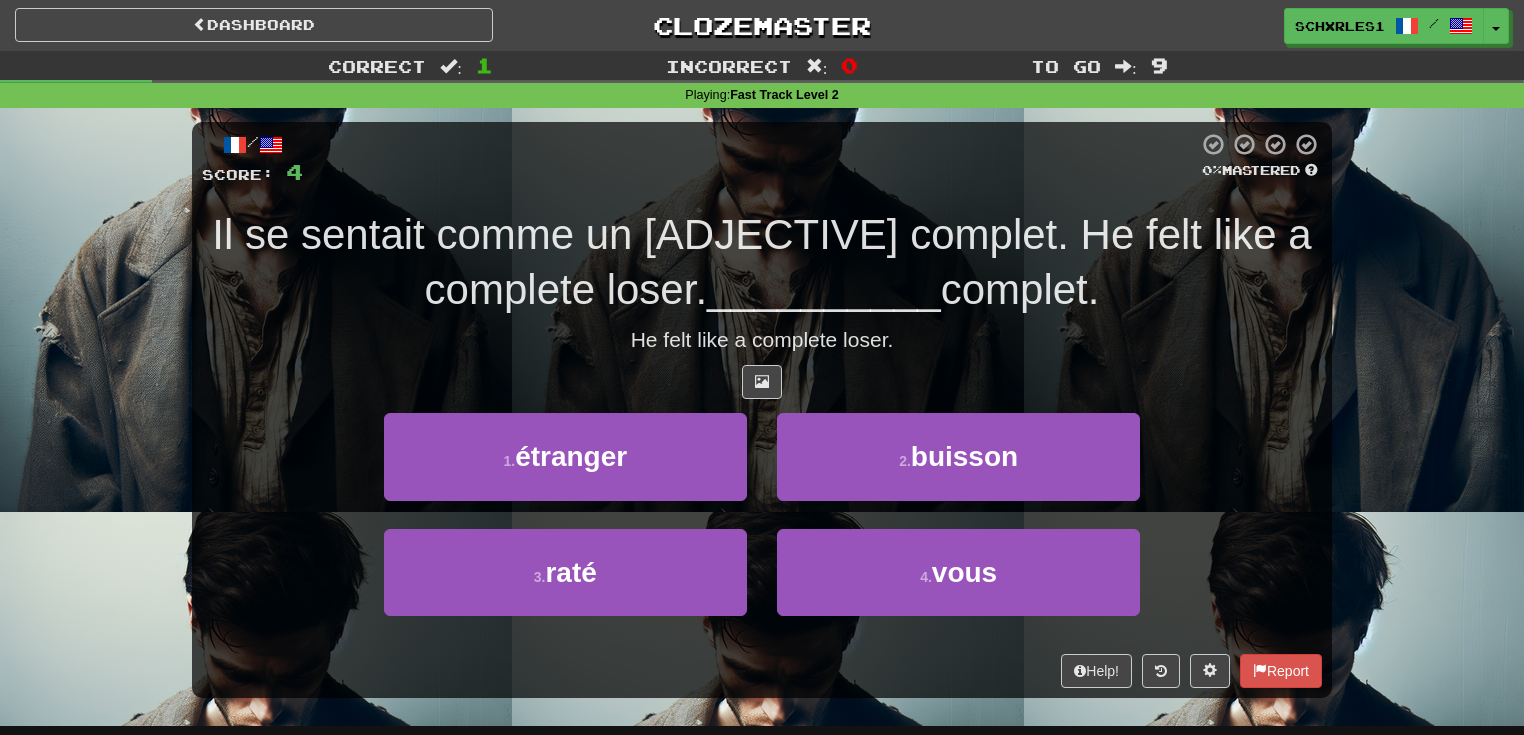 drag, startPoint x: 680, startPoint y: 248, endPoint x: 696, endPoint y: 249, distance: 16.03122 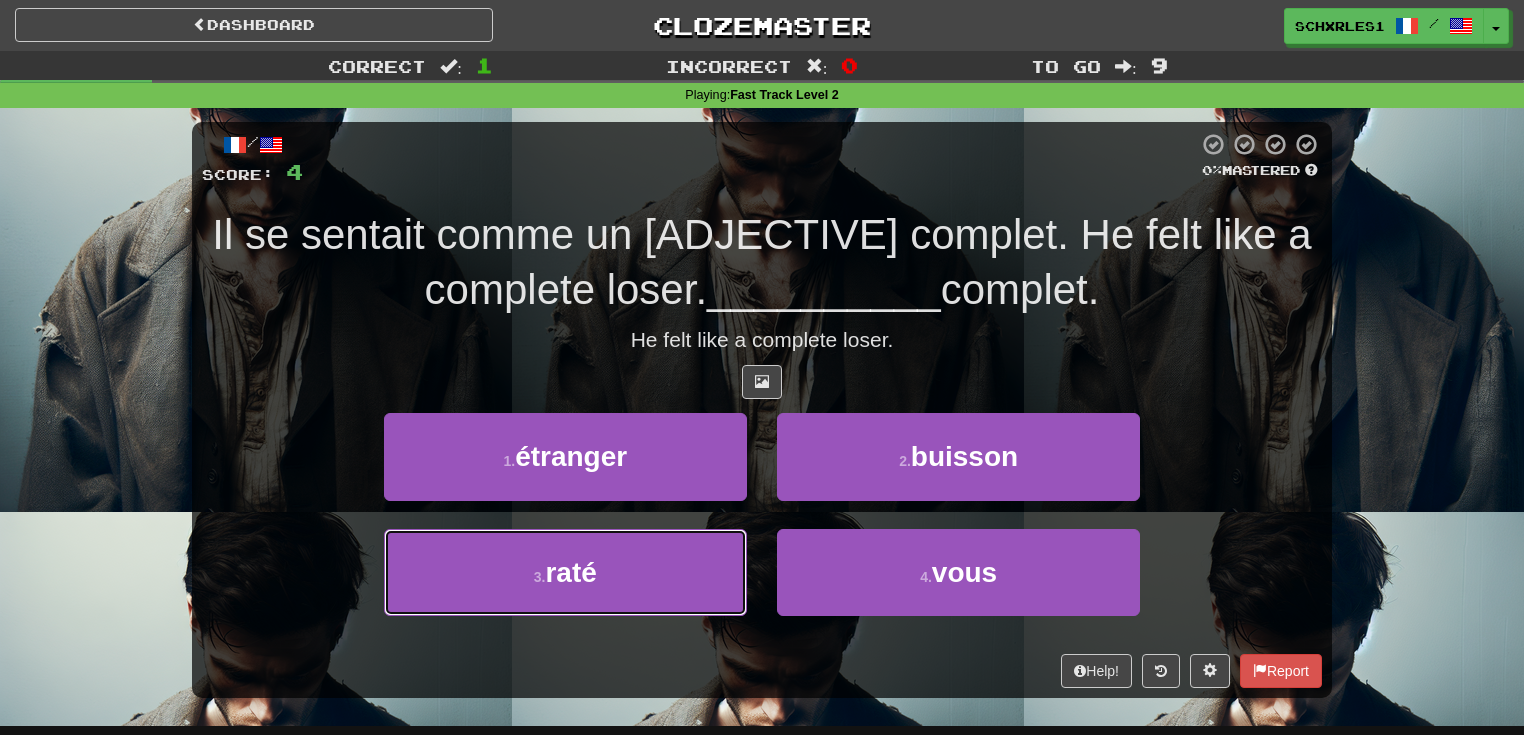 click on "3 .  raté" at bounding box center (565, 572) 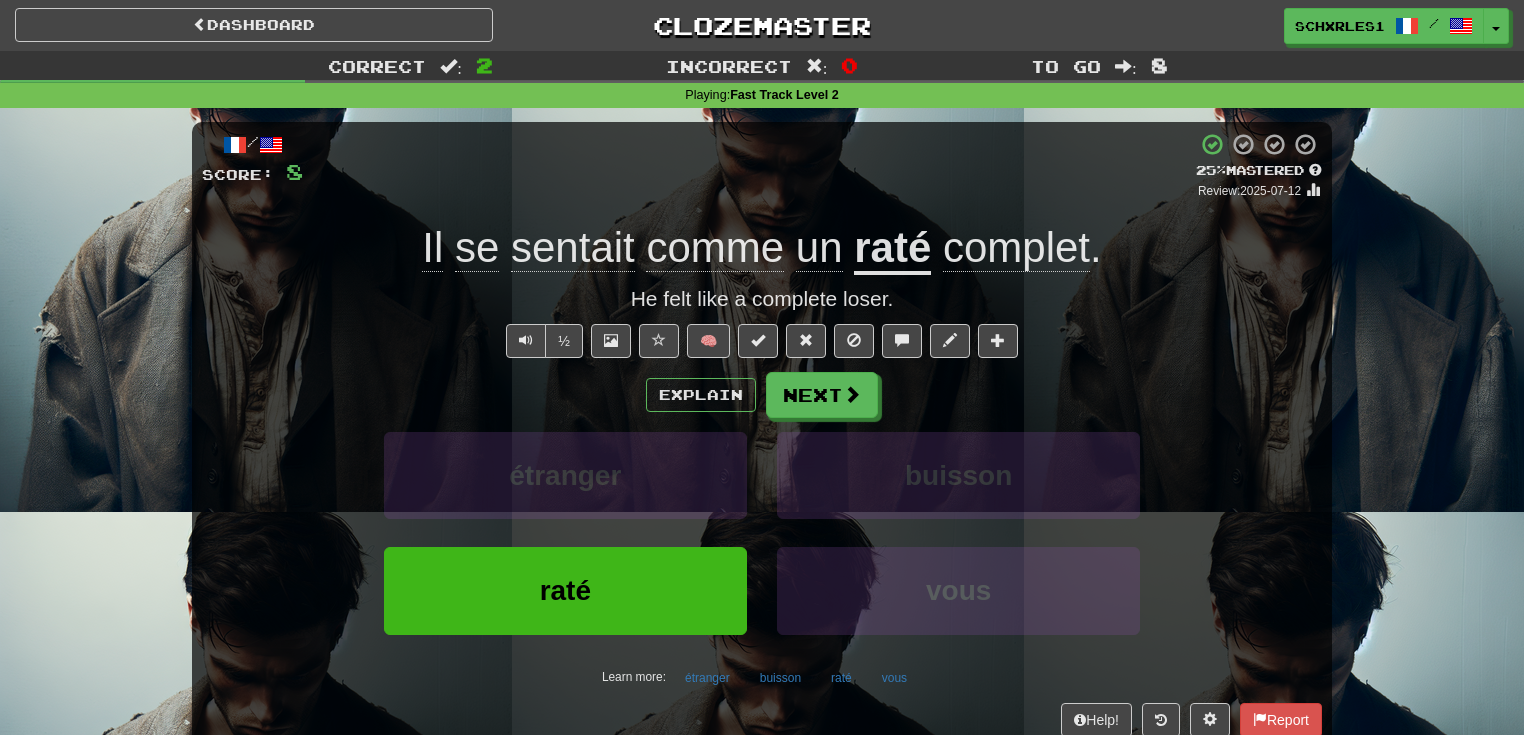 click on "Explain Next étranger buisson raté vous Learn more: étranger buisson raté vous" at bounding box center [762, 532] 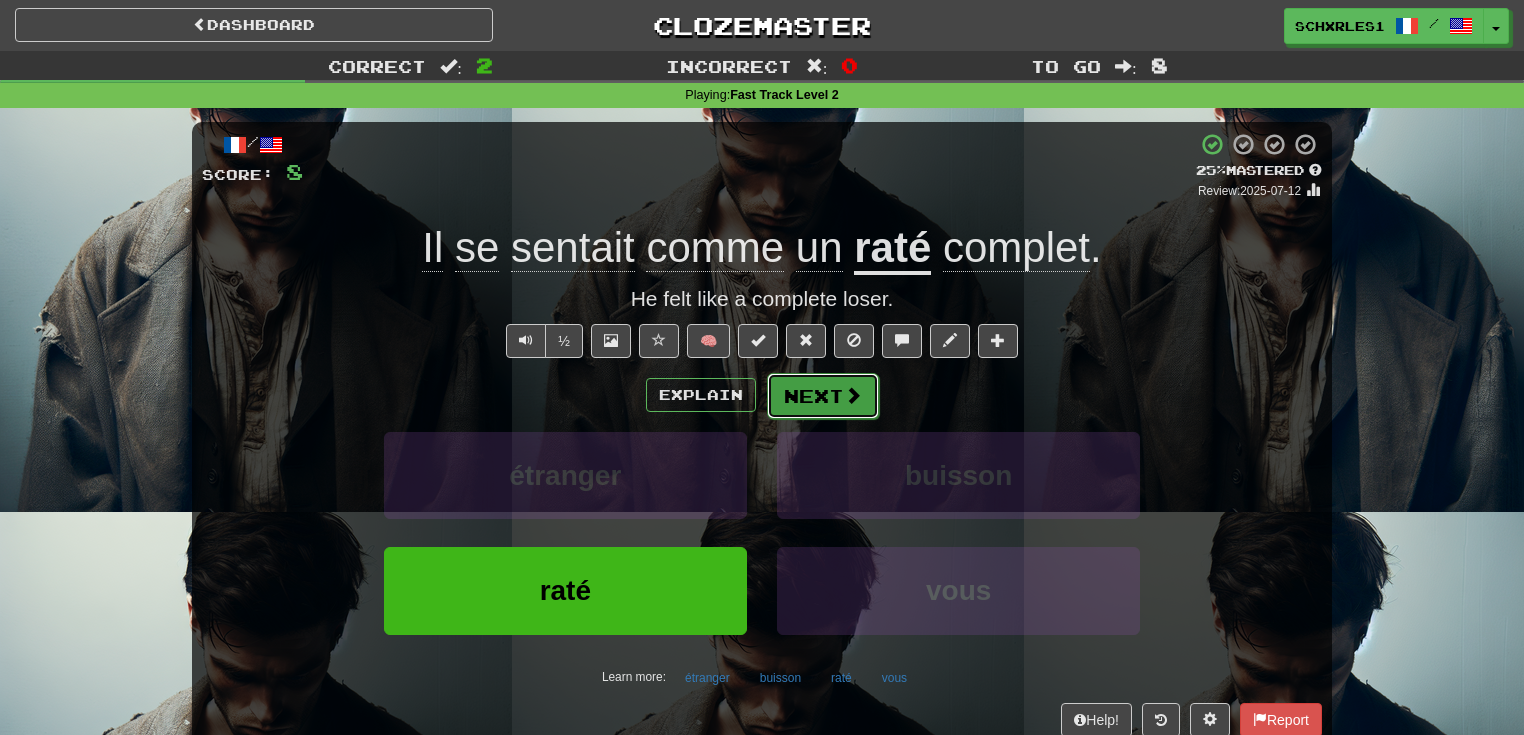 click on "Next" at bounding box center [823, 396] 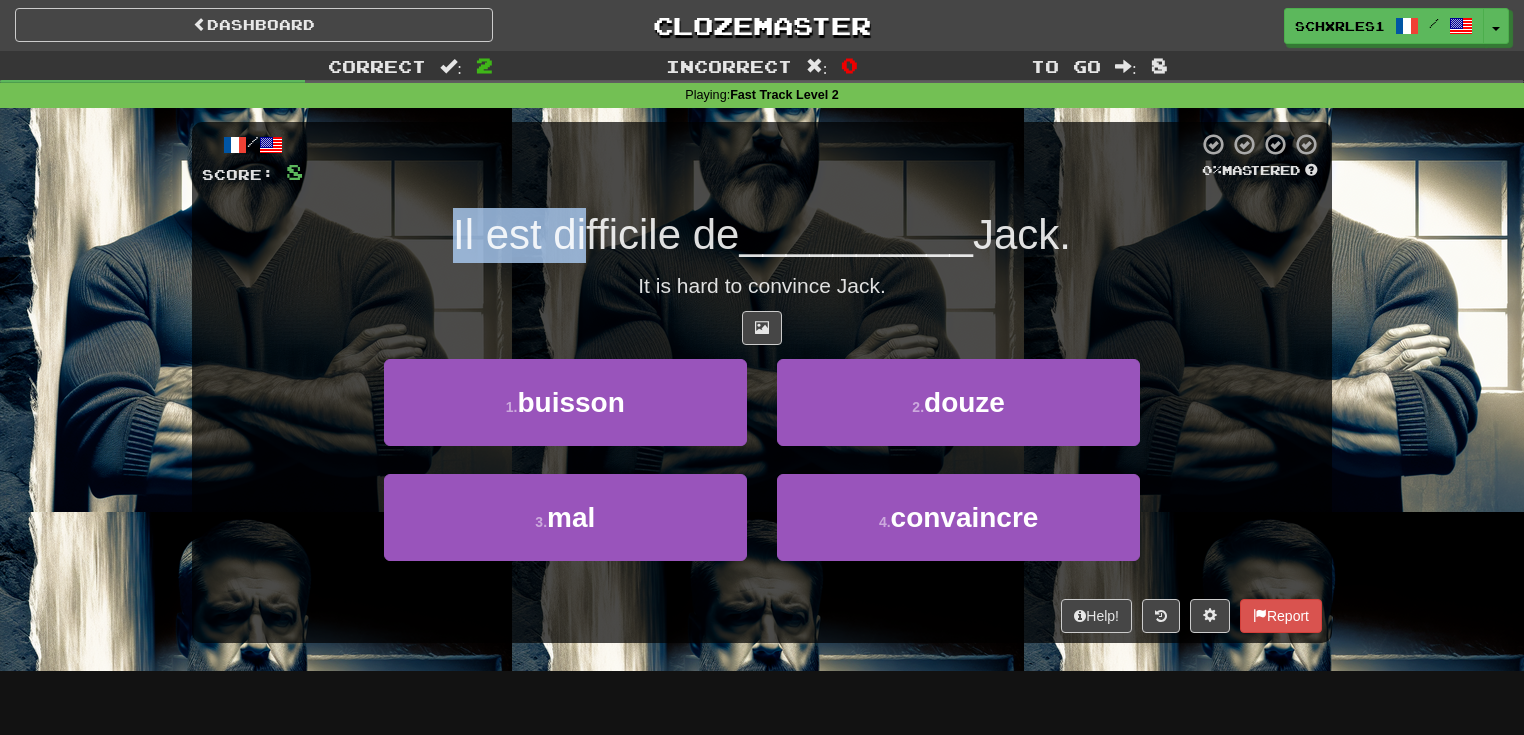 drag, startPoint x: 426, startPoint y: 217, endPoint x: 664, endPoint y: 240, distance: 239.10876 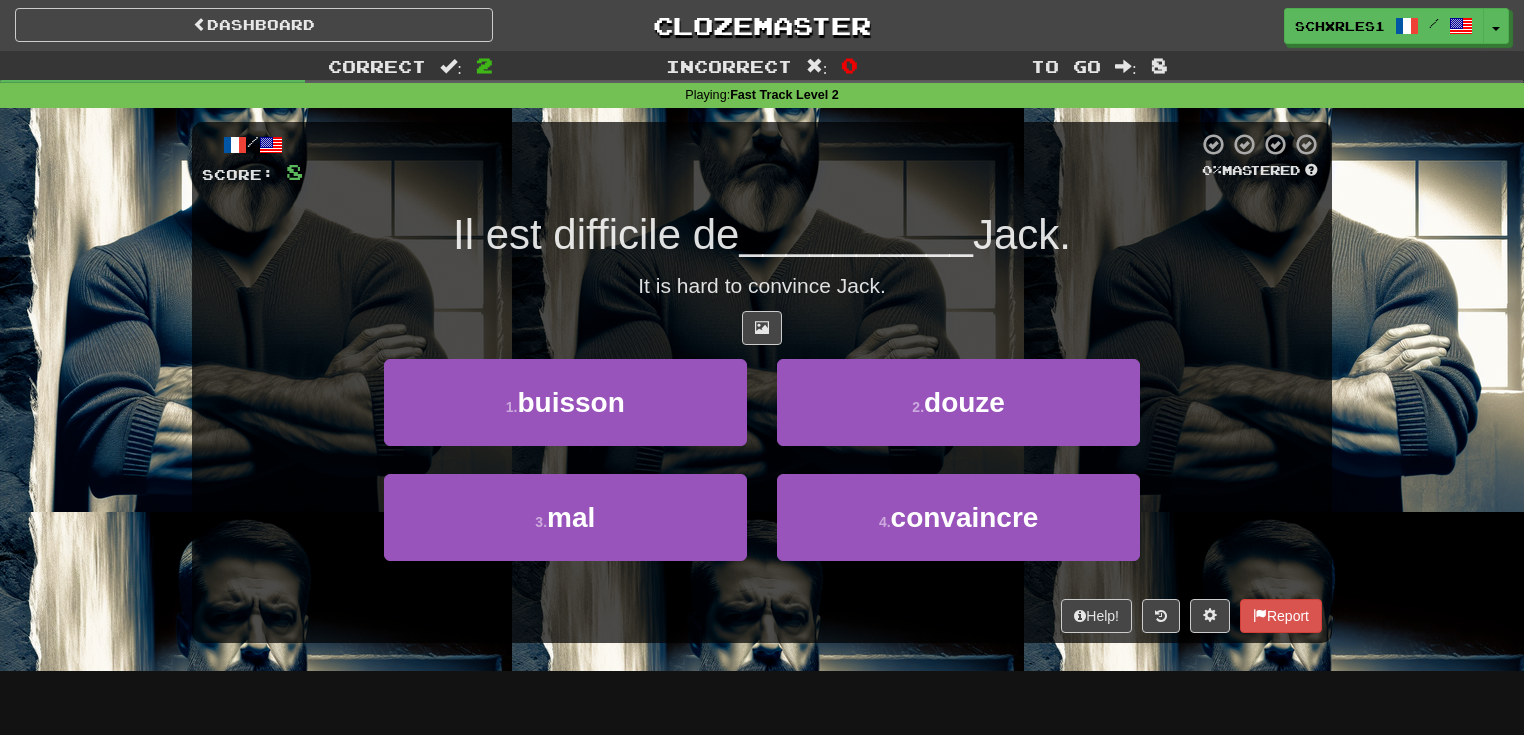 click on "Il est difficile de" at bounding box center [596, 234] 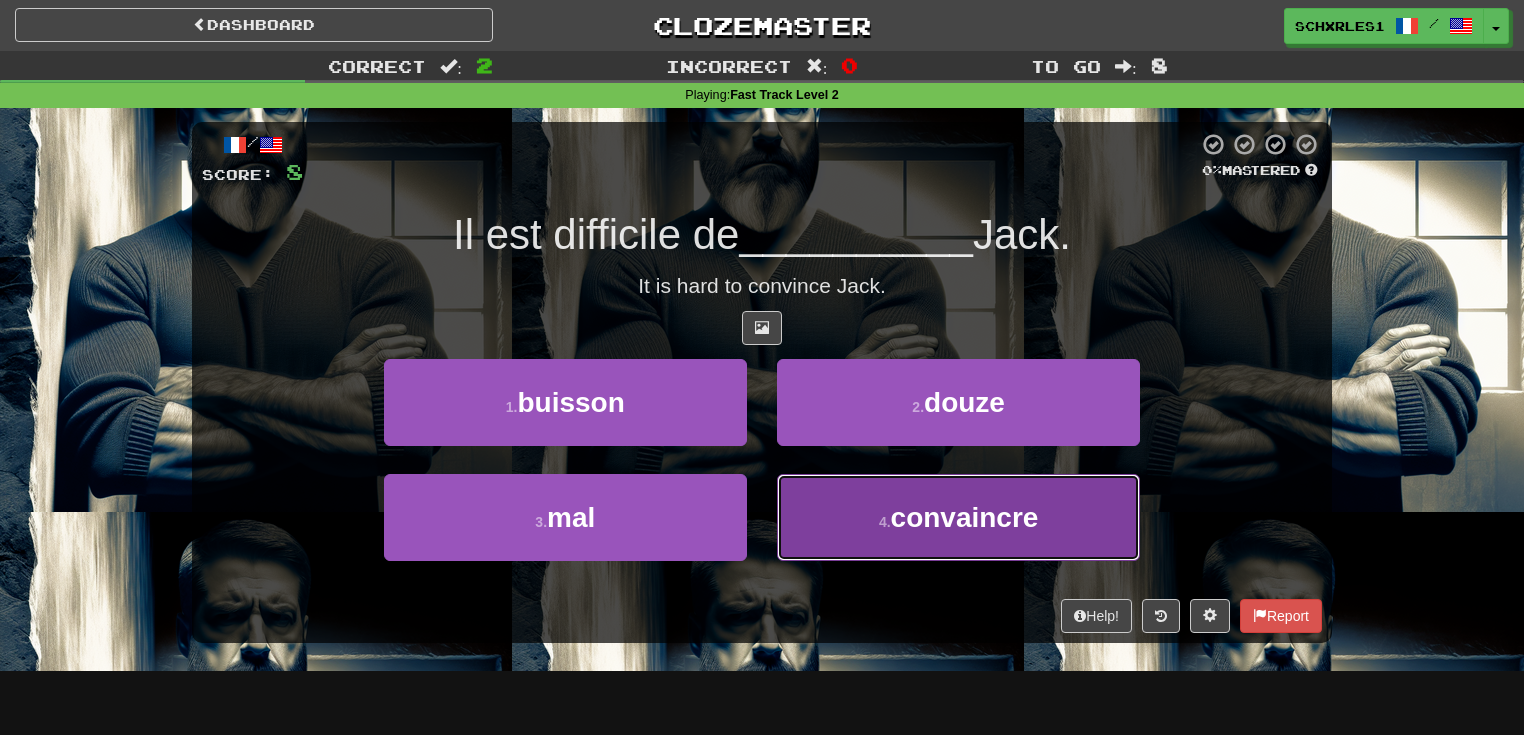 click on "4 .  convaincre" at bounding box center [958, 517] 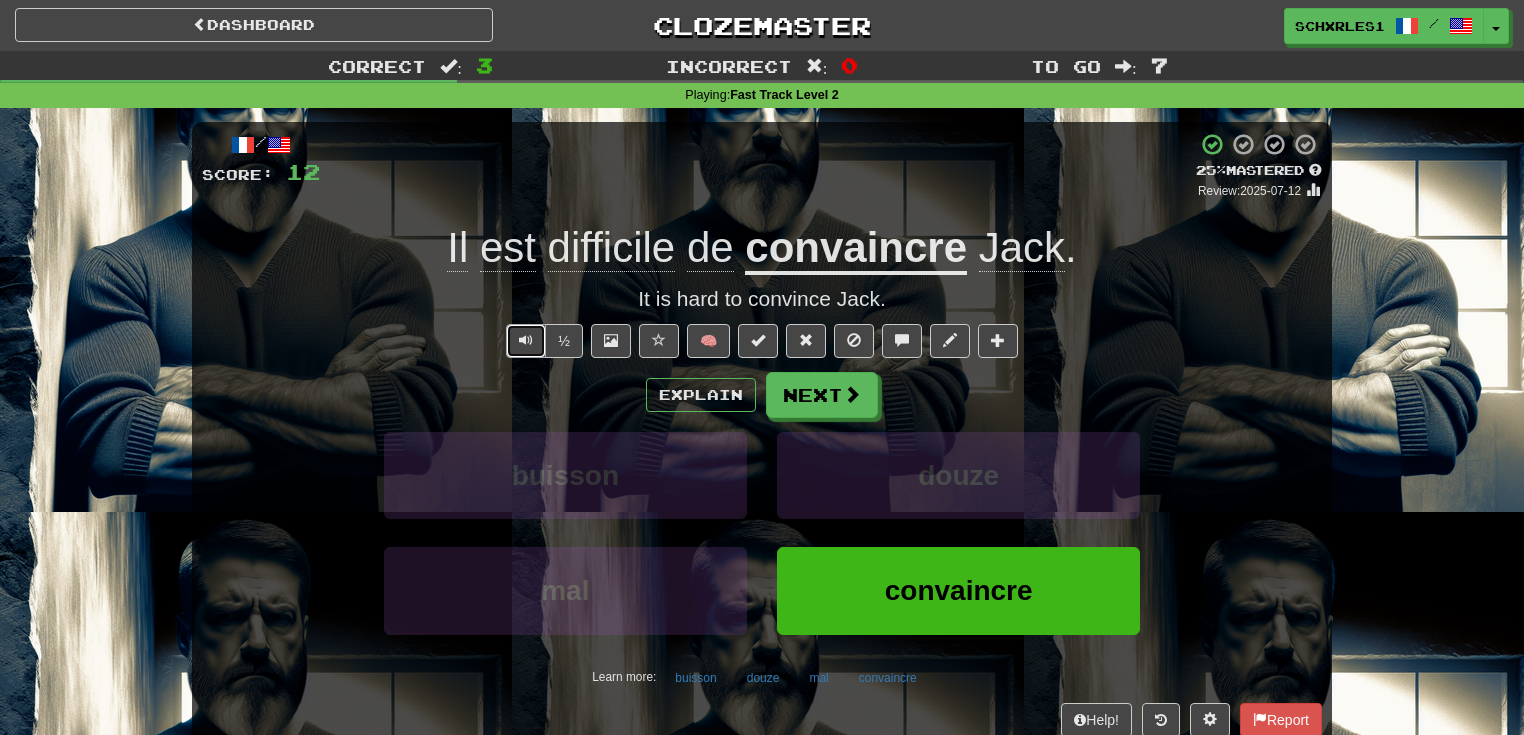 click at bounding box center (526, 340) 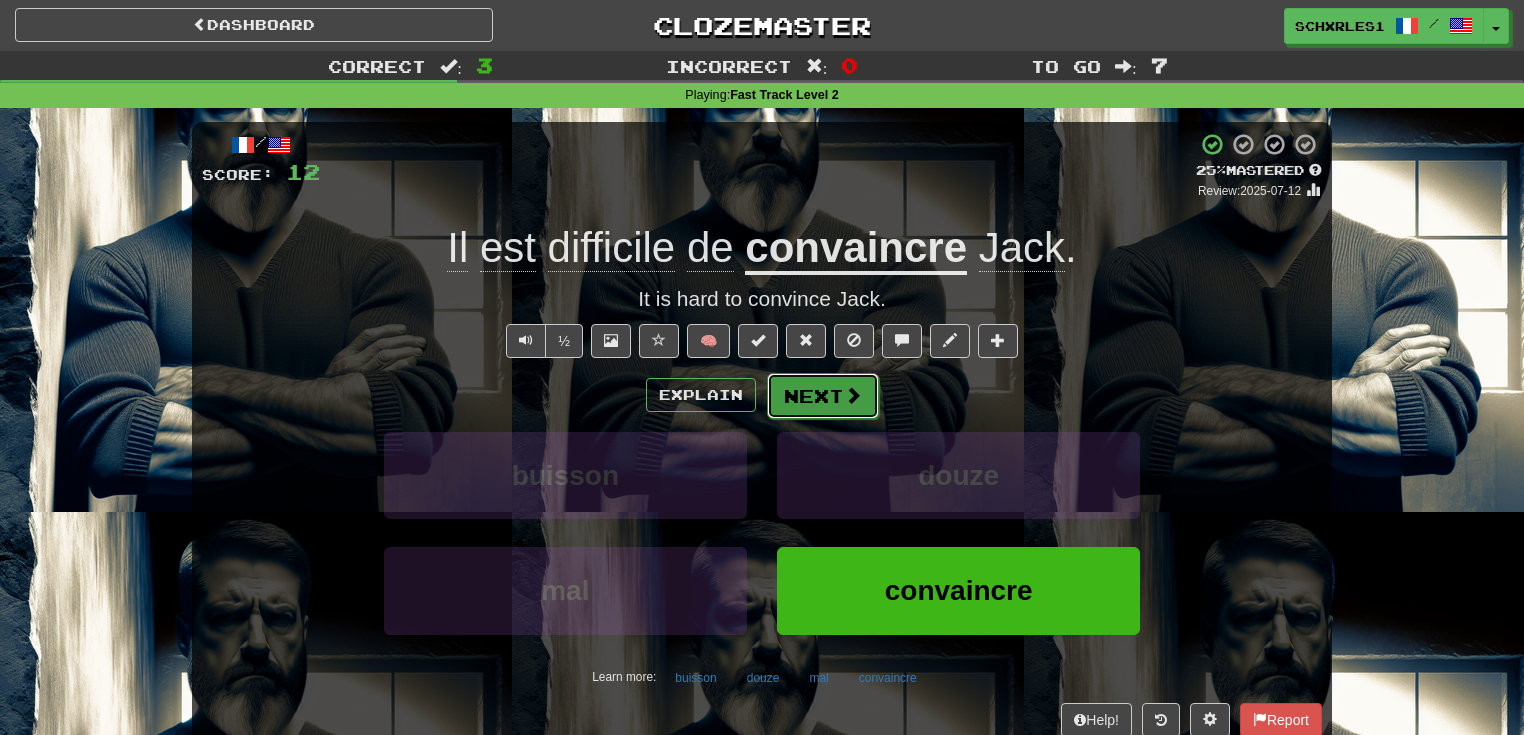 click on "Next" at bounding box center (823, 396) 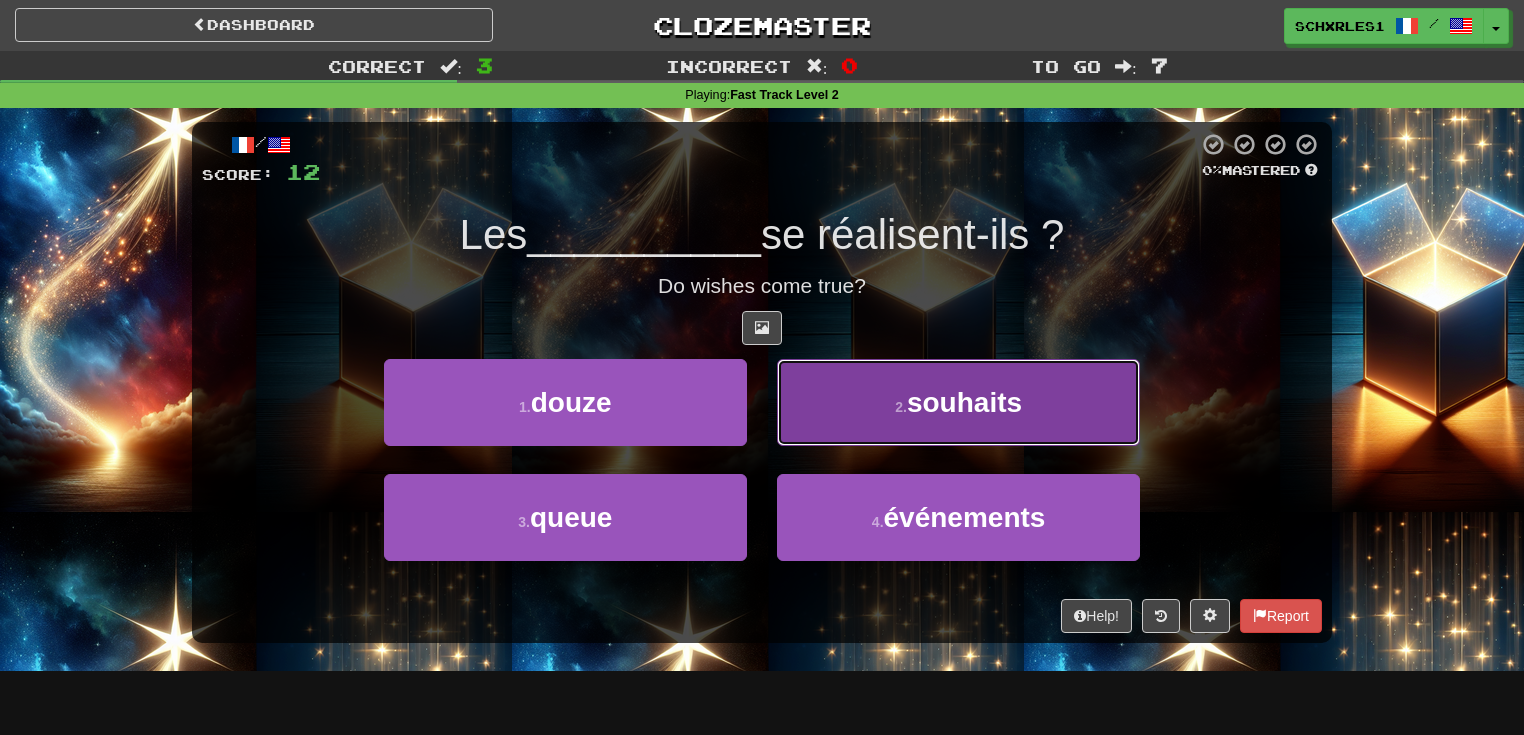 click on "2 .  souhaits" at bounding box center [958, 402] 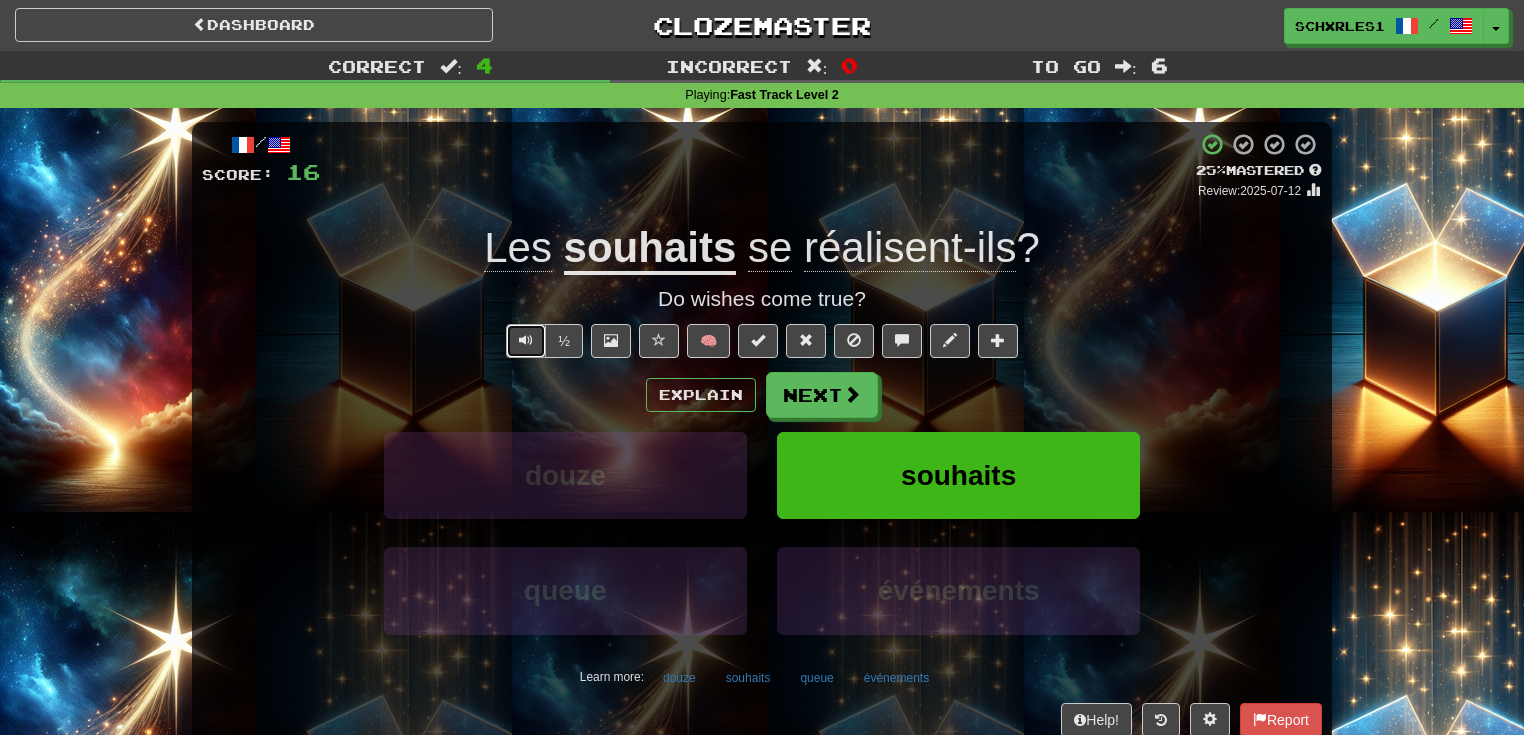 click at bounding box center [526, 340] 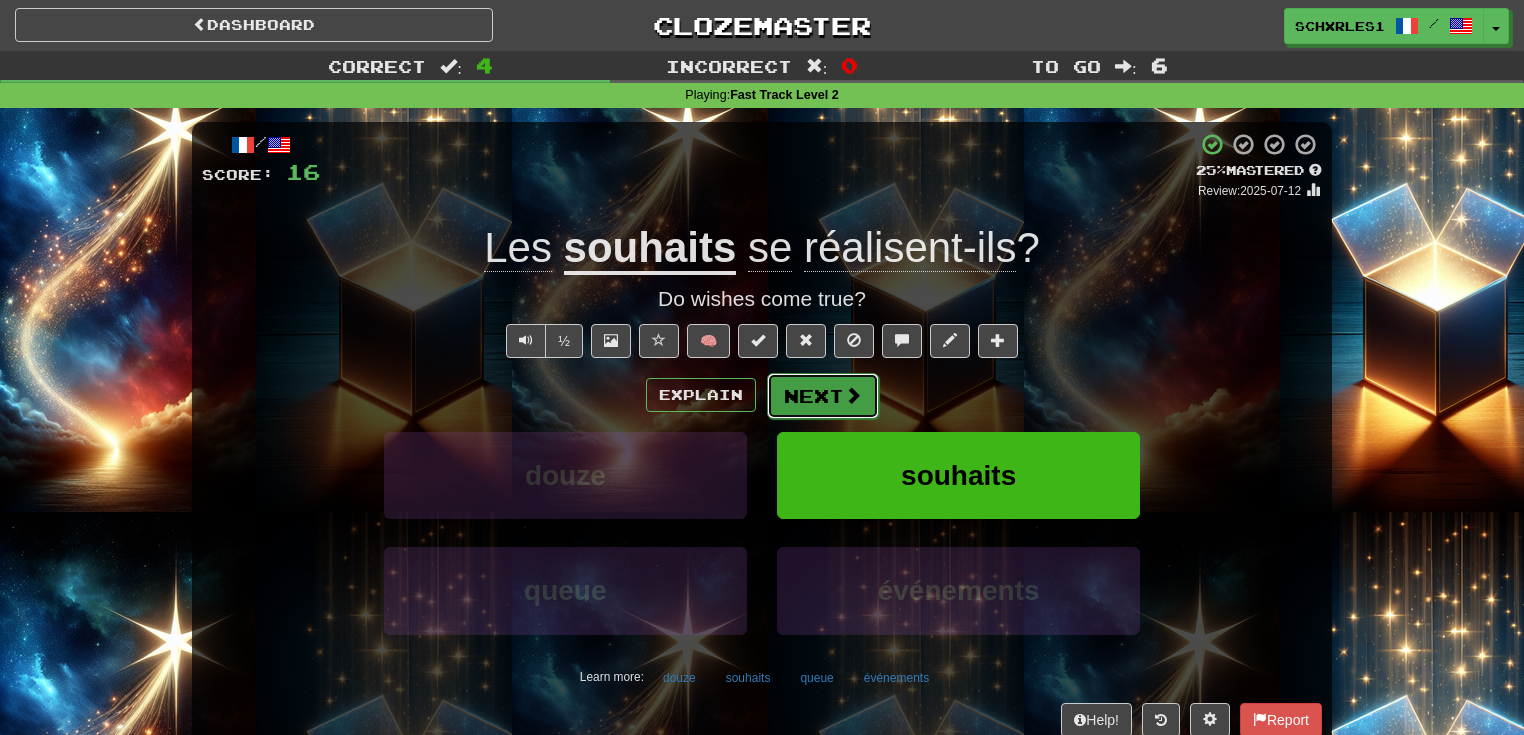 click on "Next" at bounding box center [823, 396] 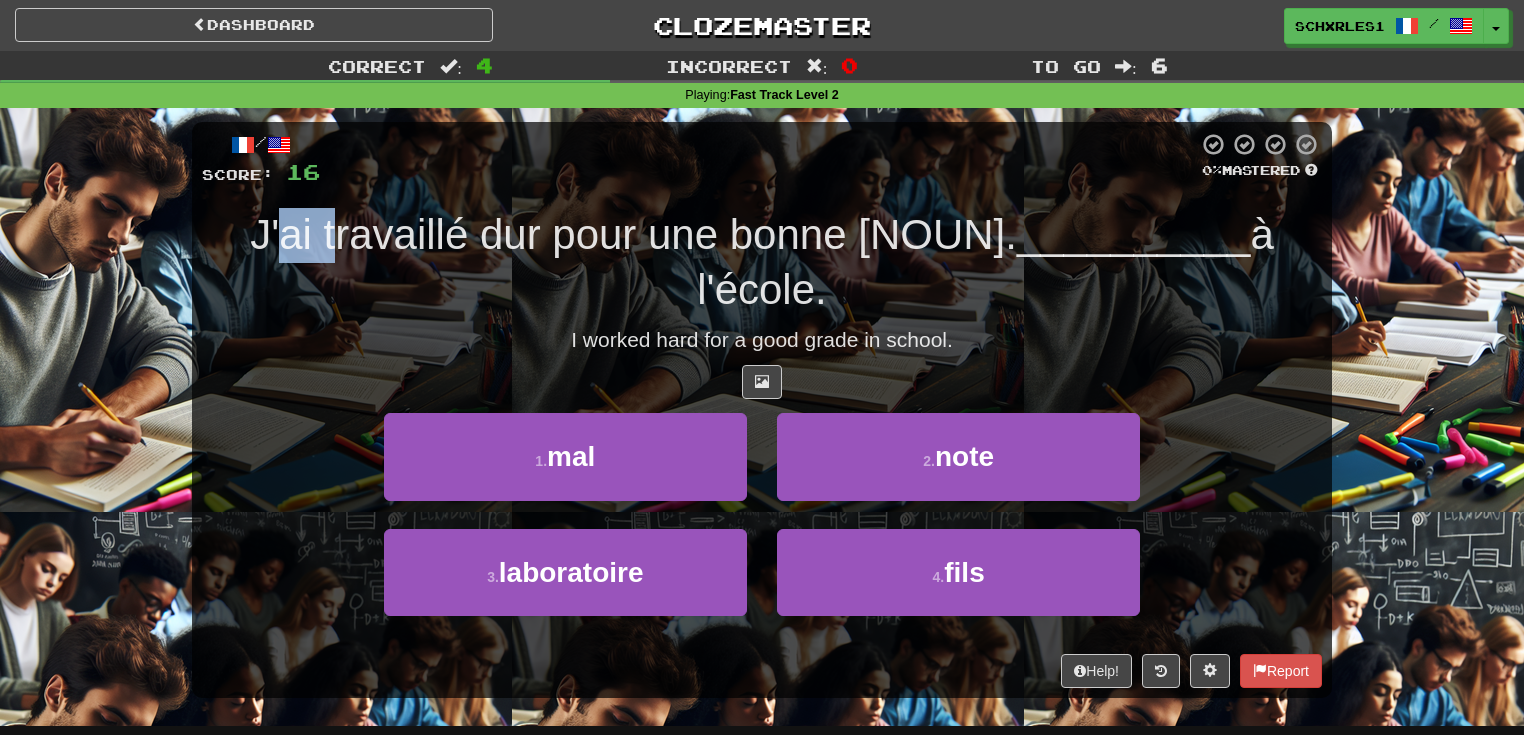 drag, startPoint x: 281, startPoint y: 244, endPoint x: 452, endPoint y: 255, distance: 171.35344 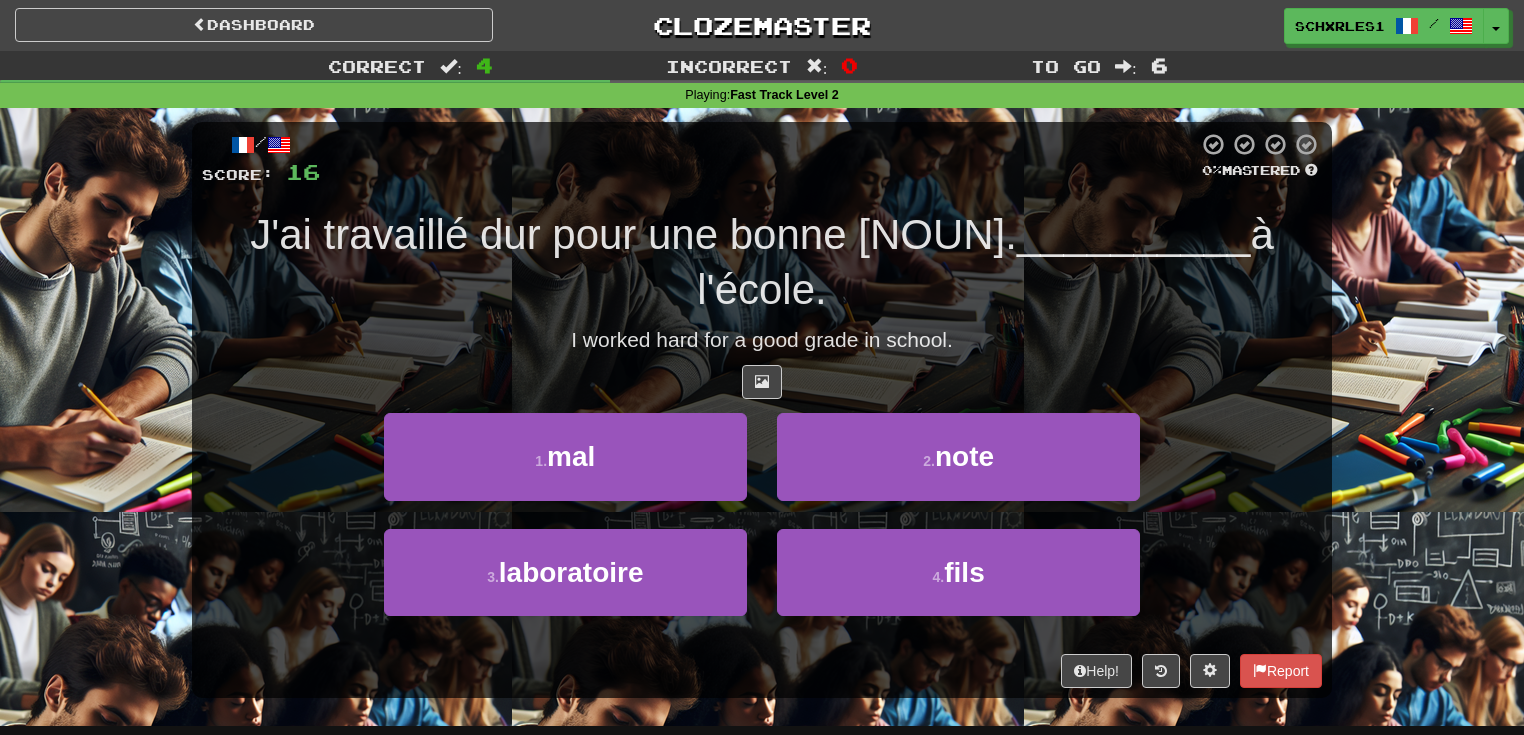 click on "J'ai travaillé dur pour une bonne" at bounding box center [633, 234] 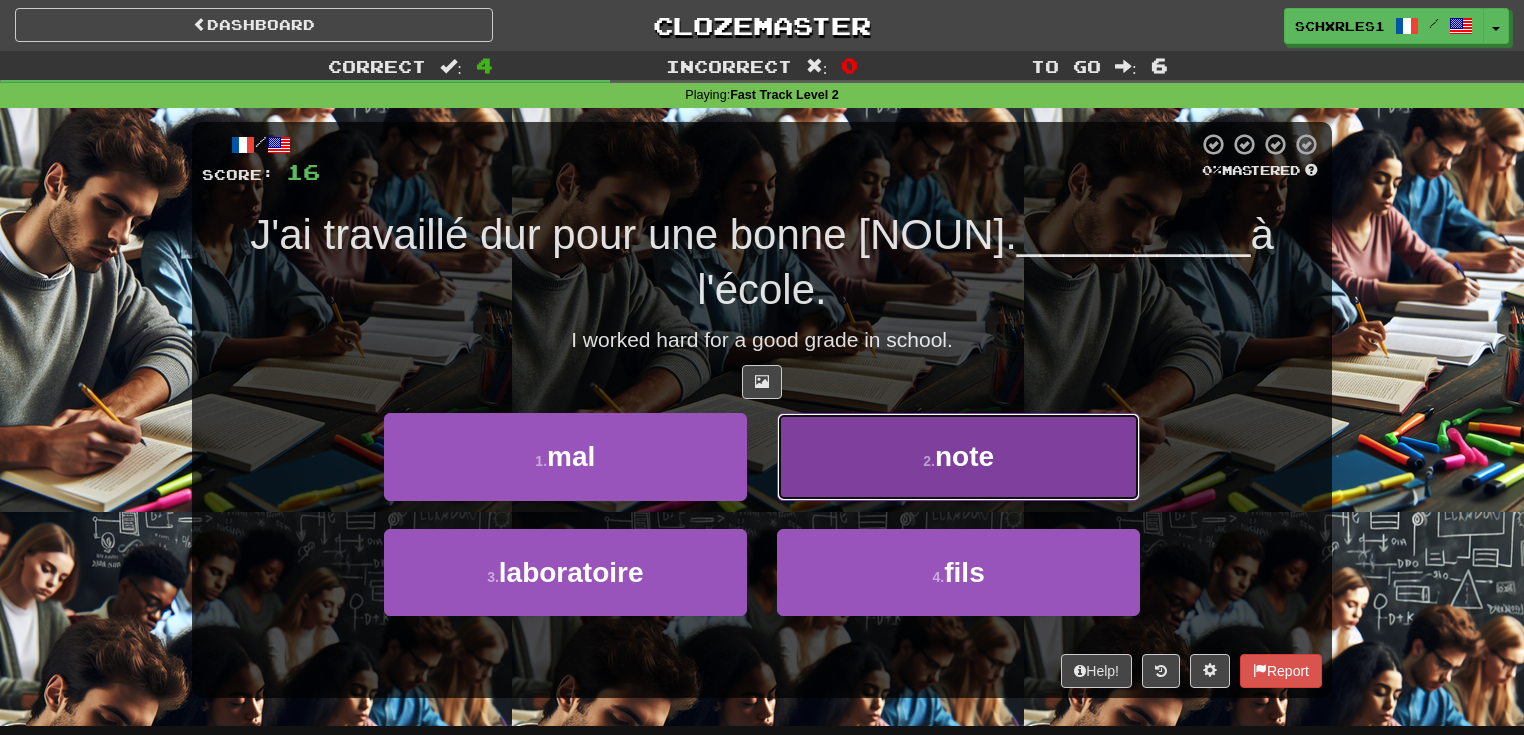 click on "2 .  note" at bounding box center [958, 456] 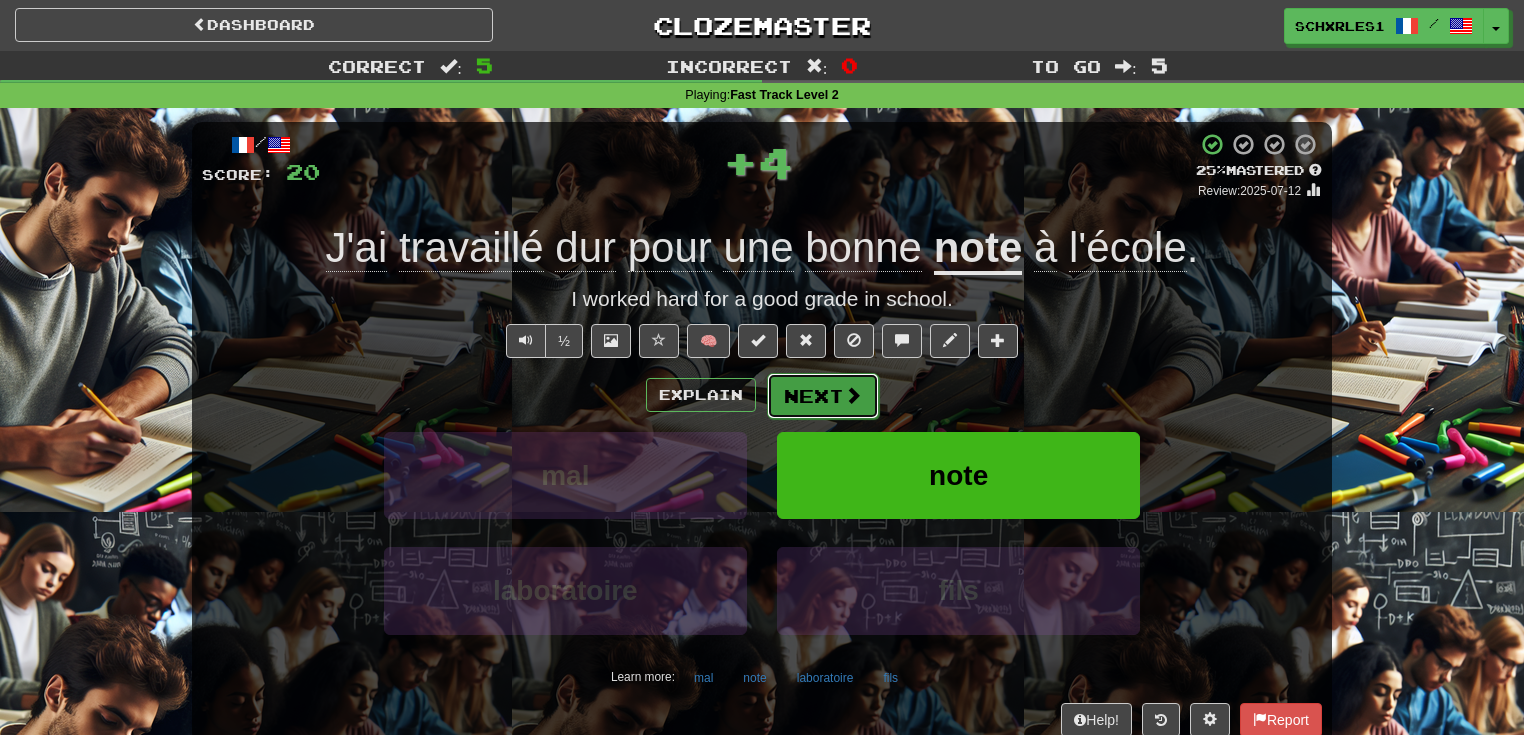 click at bounding box center (853, 395) 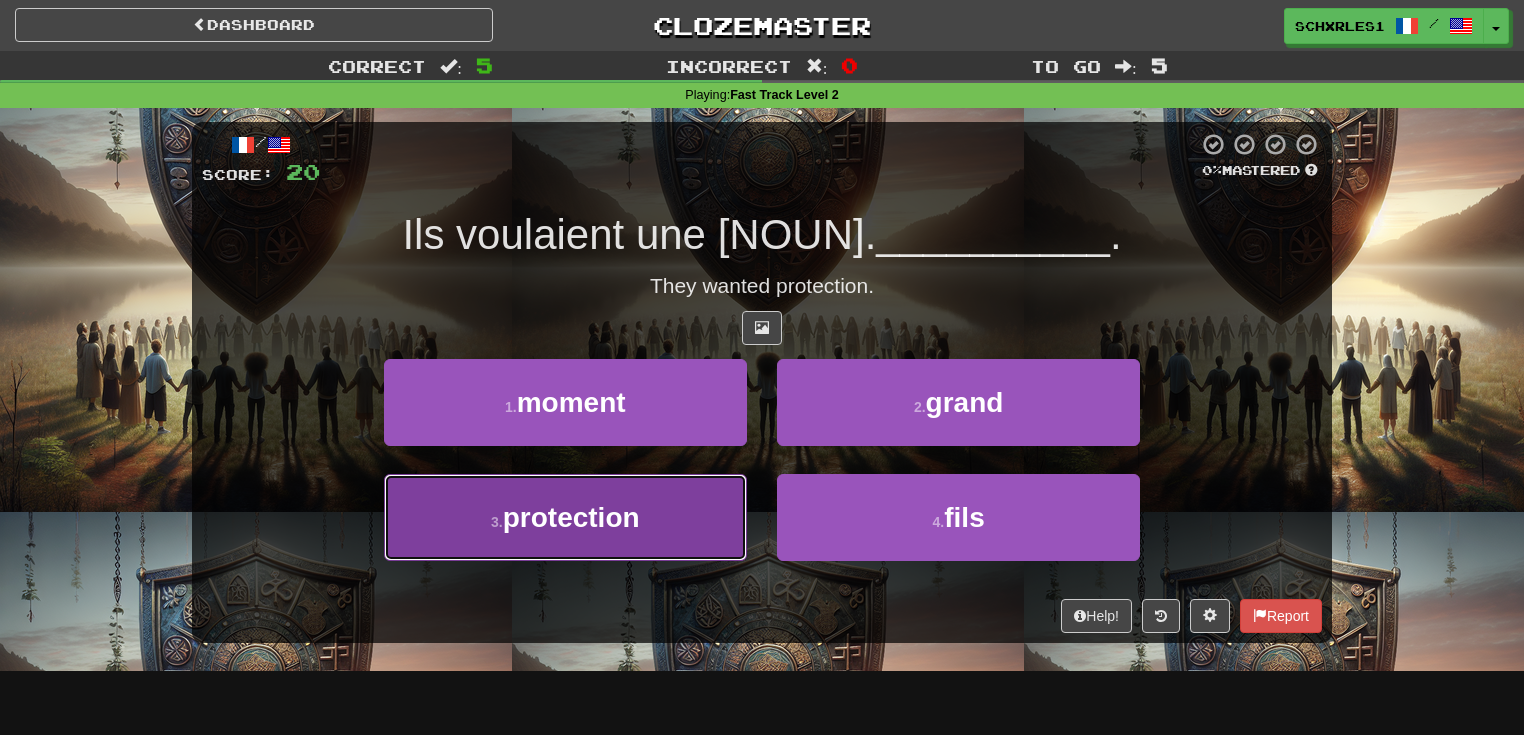 click on "3 .  protection" at bounding box center (565, 517) 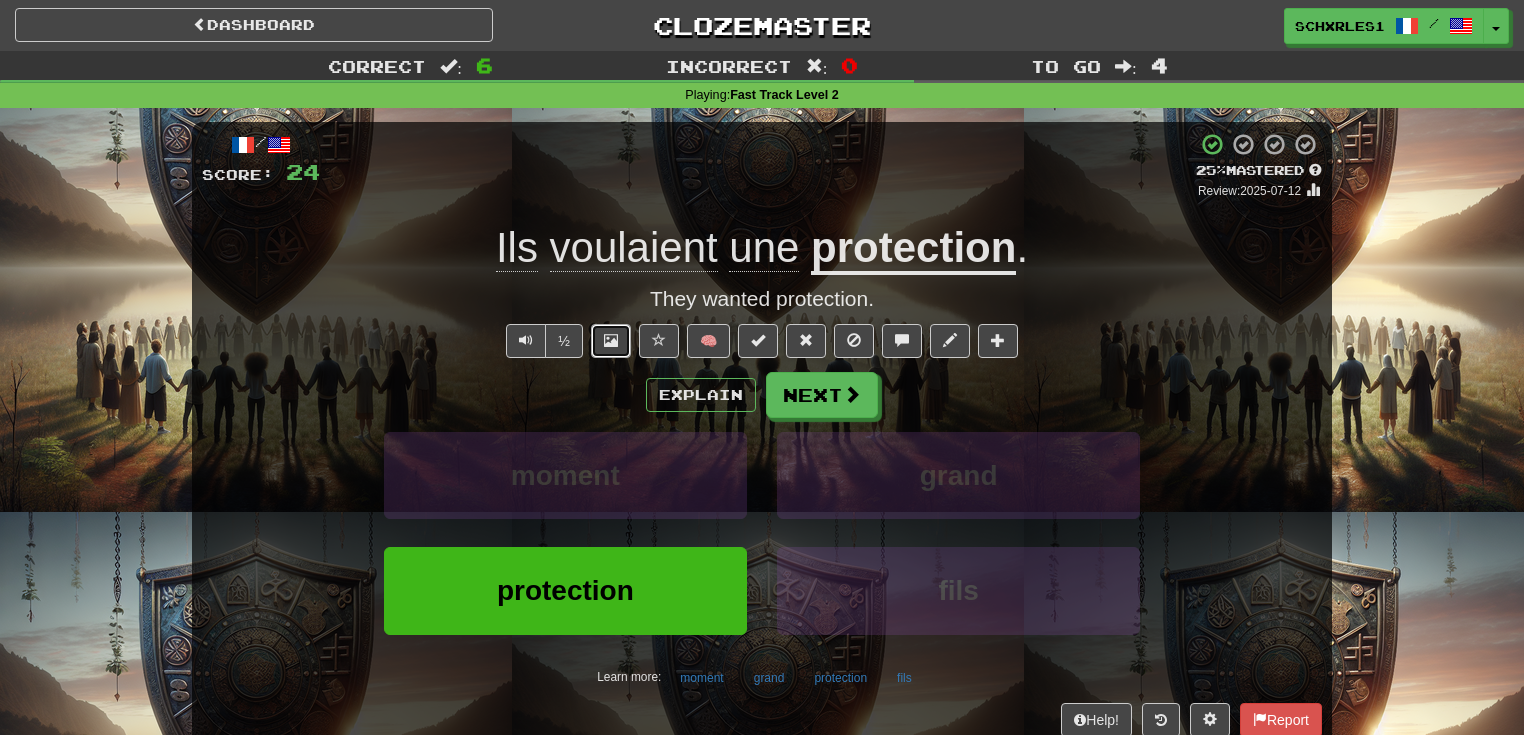 click at bounding box center (611, 340) 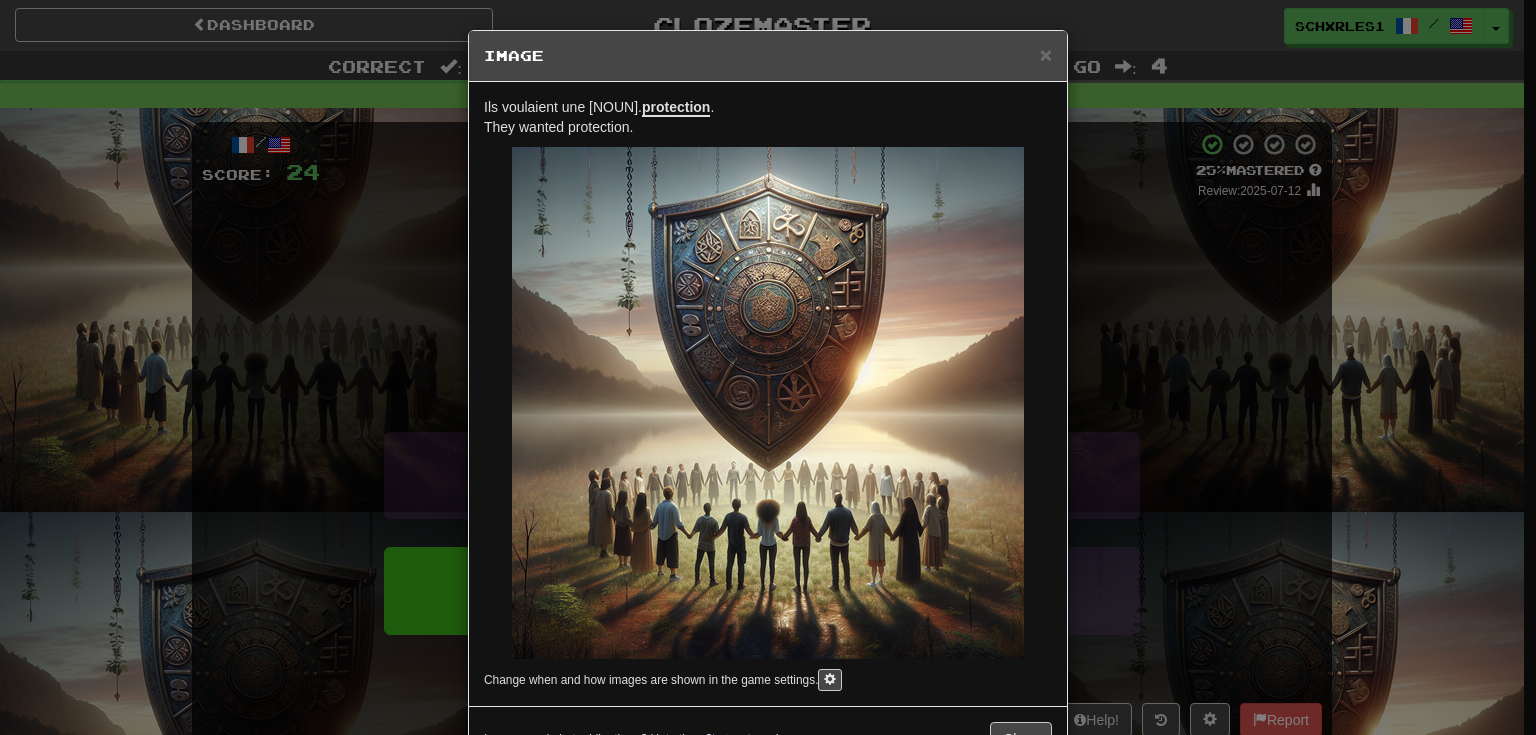 click on "× Image Ils voulaient une  protection . They wanted protection. Change when and how images are shown in the game settings.  Images are in beta. Like them? Hate them?  Let us know ! Close" at bounding box center (768, 367) 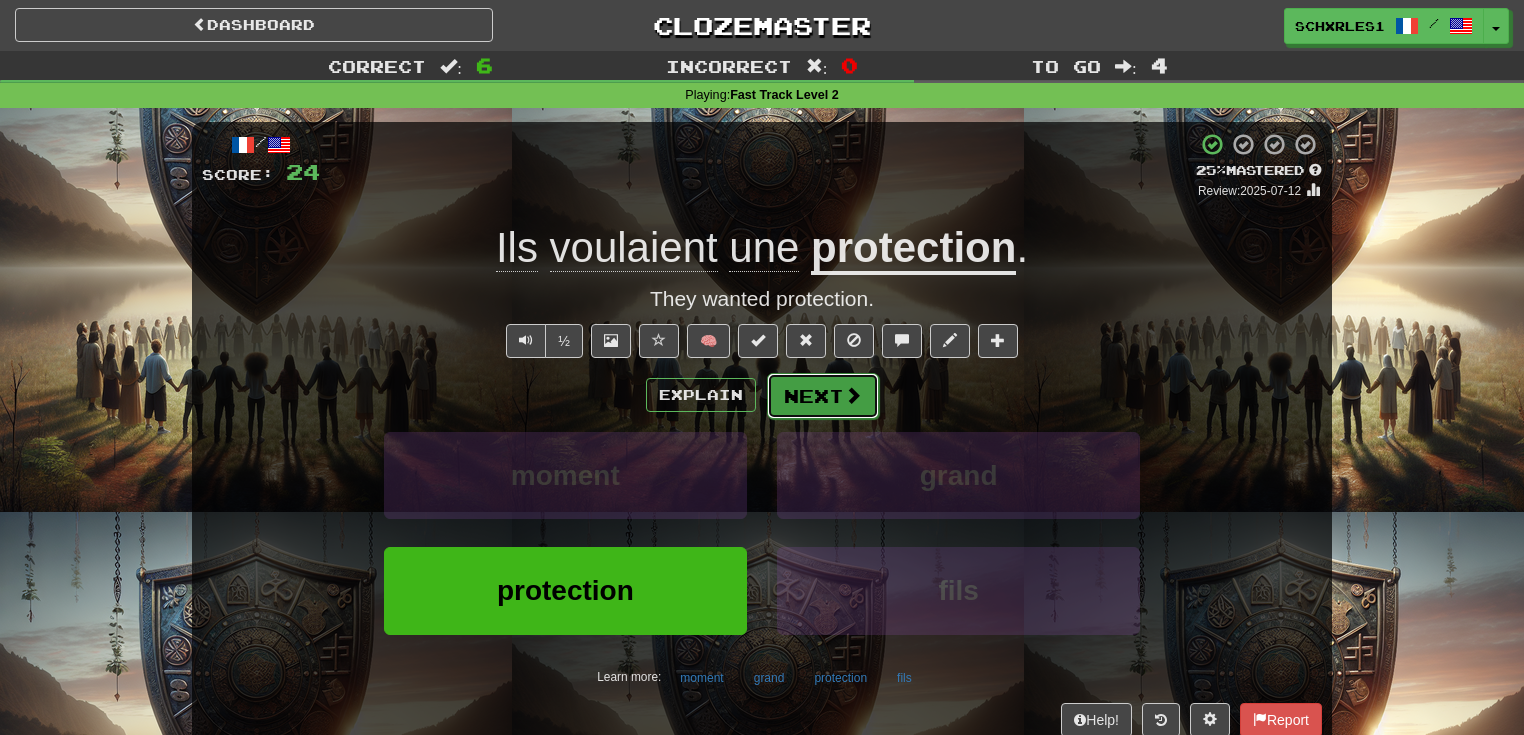 click on "Next" at bounding box center [823, 396] 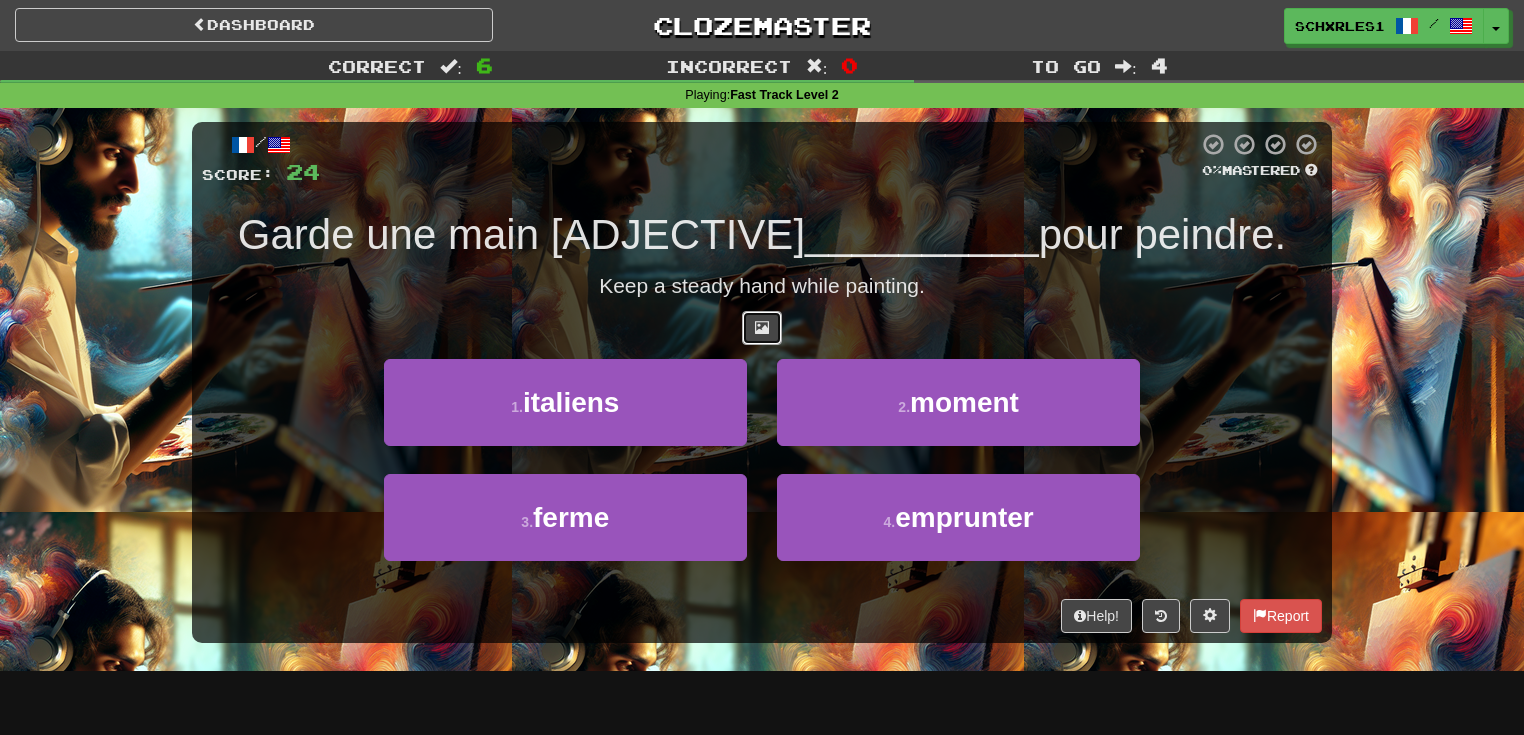 click at bounding box center (762, 328) 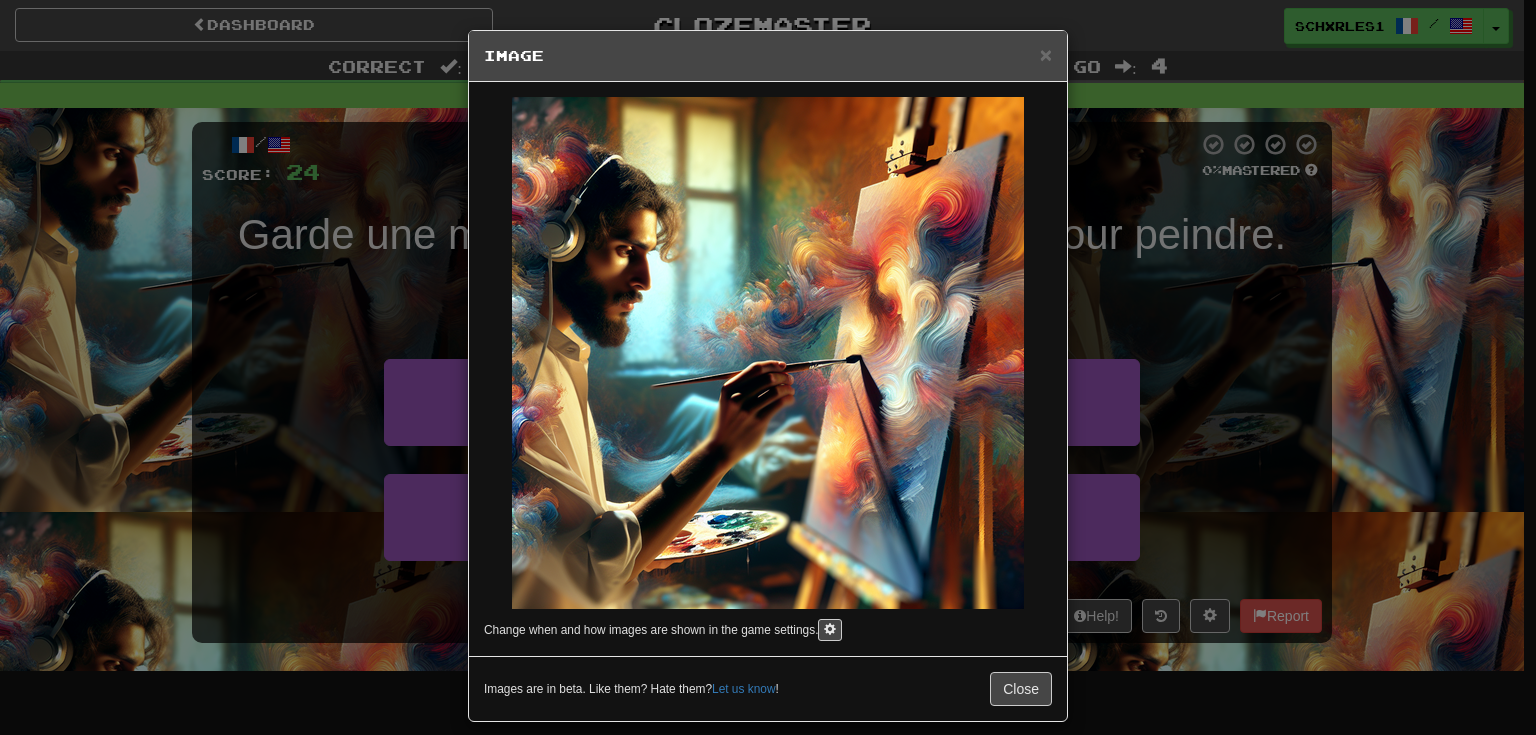 click on "× Image Change when and how images are shown in the game settings.  Images are in beta. Like them? Hate them?  Let us know ! Close" at bounding box center (768, 367) 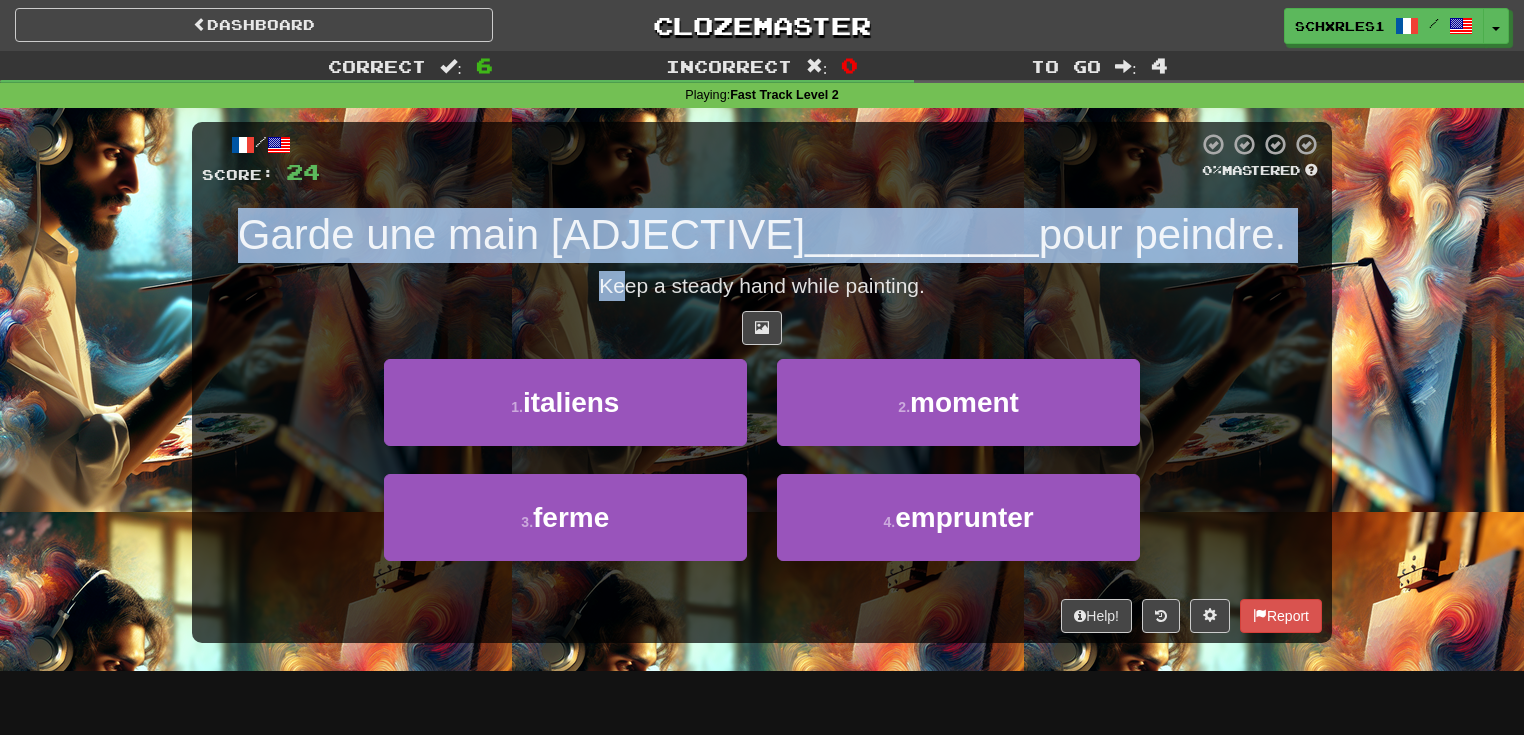 drag, startPoint x: 453, startPoint y: 267, endPoint x: 621, endPoint y: 267, distance: 168 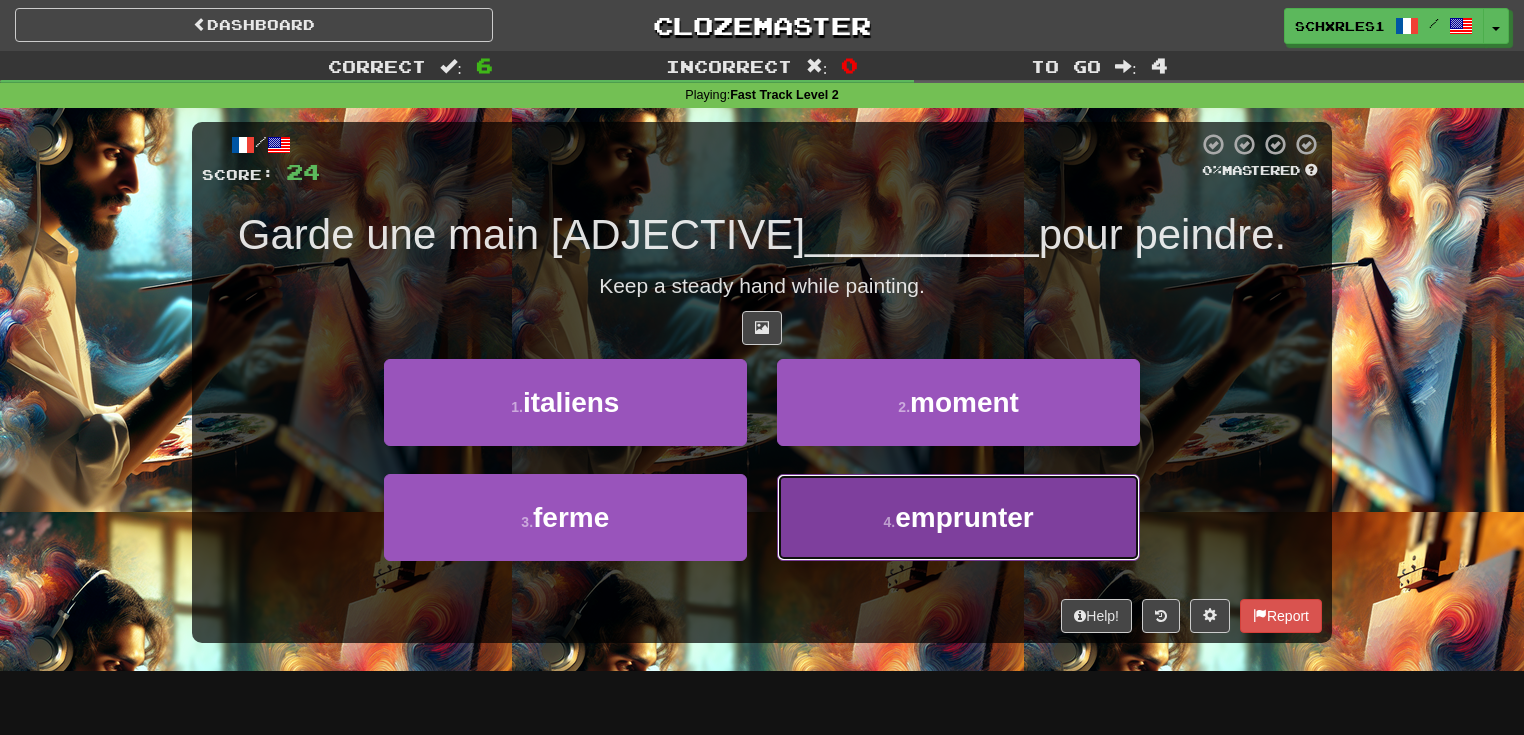 click on "emprunter" at bounding box center [964, 517] 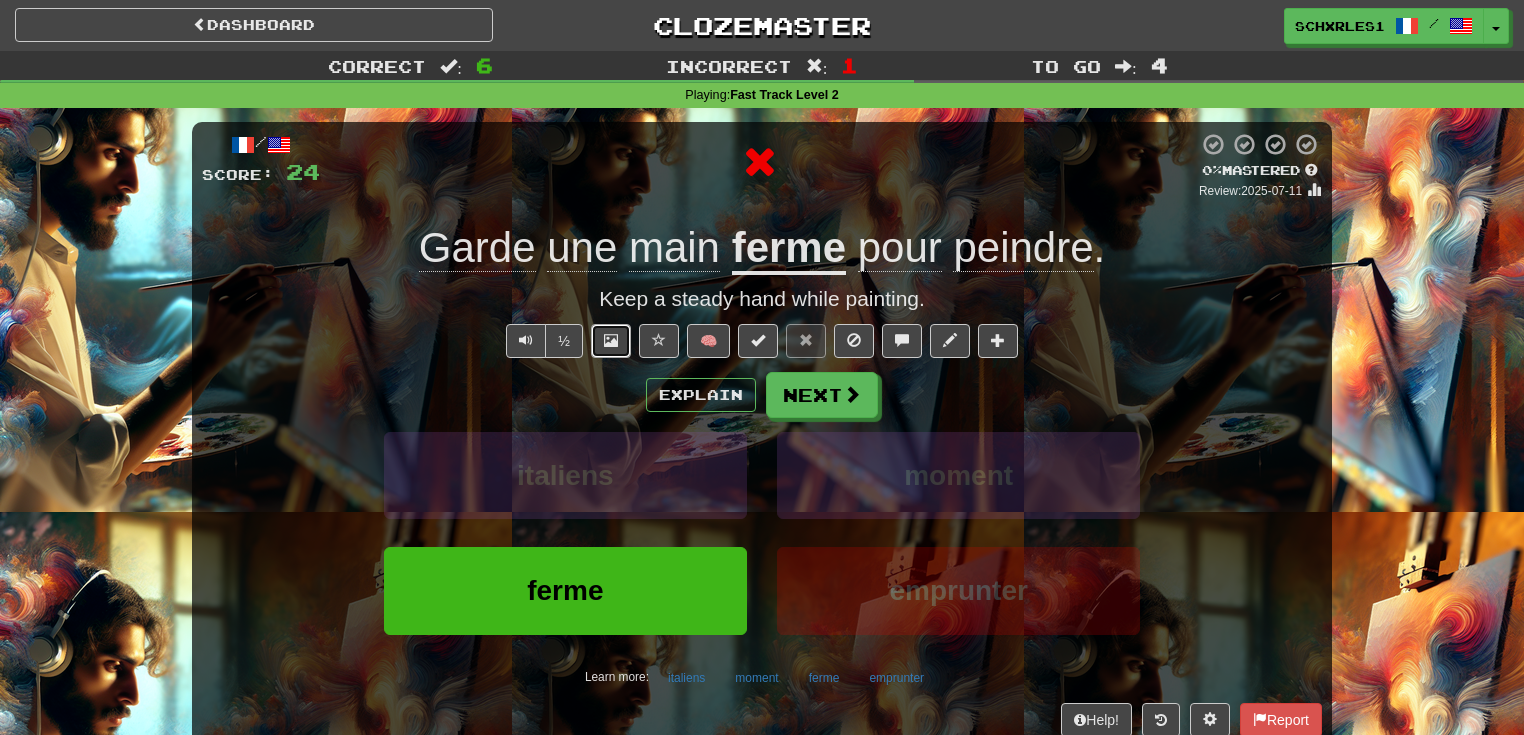 click at bounding box center (611, 341) 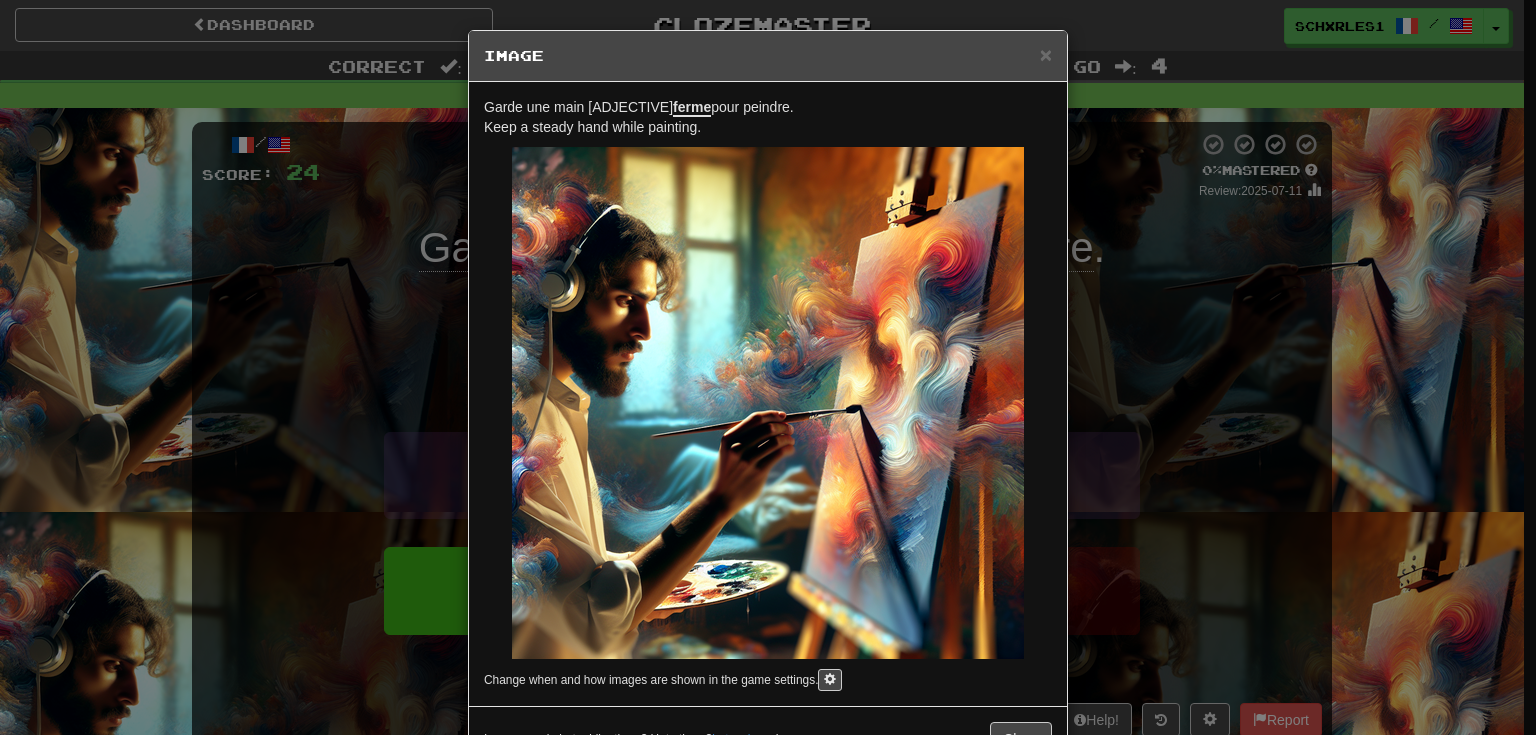 click on "× Image Garde une main  ferme  pour peindre. Keep a steady hand while painting. Change when and how images are shown in the game settings.  Images are in beta. Like them? Hate them?  Let us know ! Close" at bounding box center (768, 367) 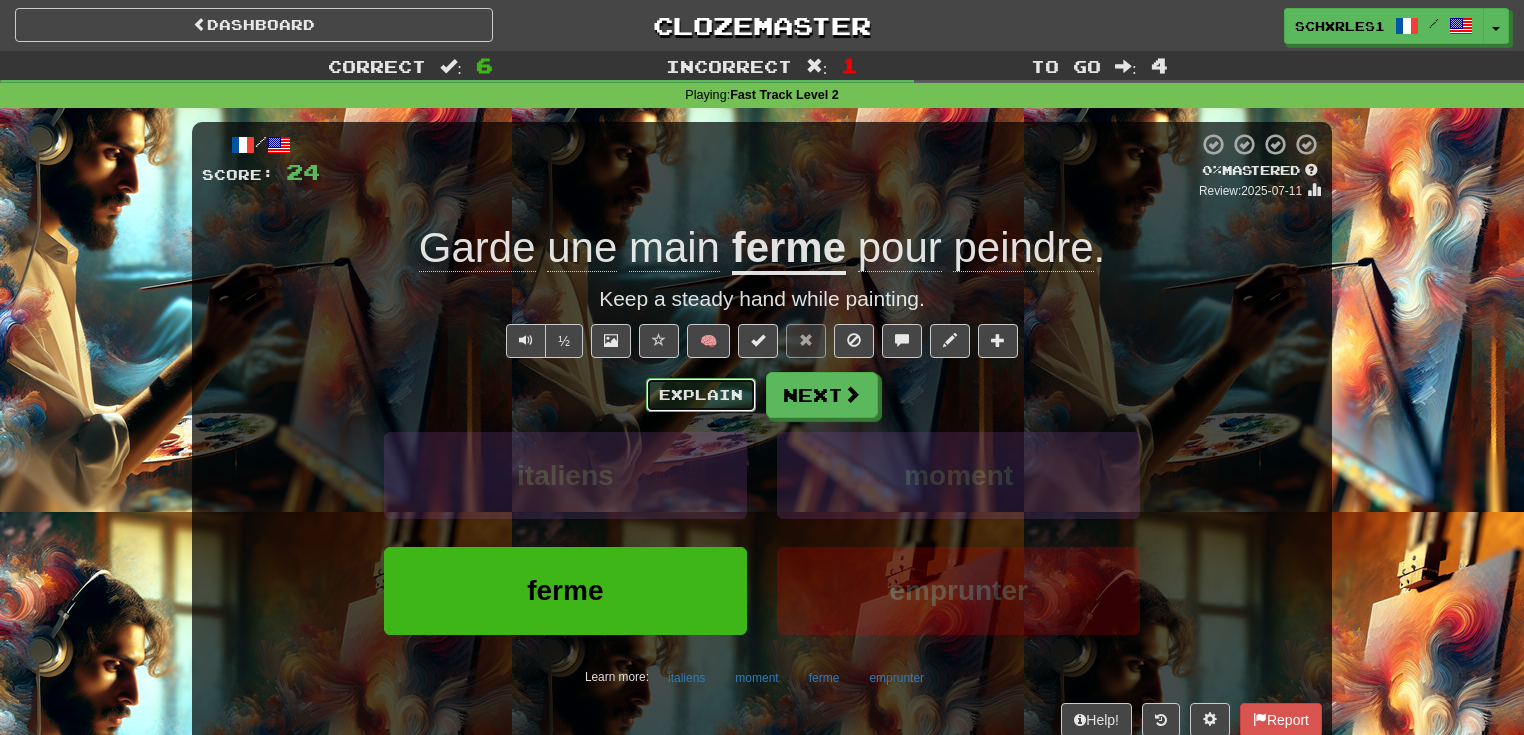 click on "Explain" at bounding box center [701, 395] 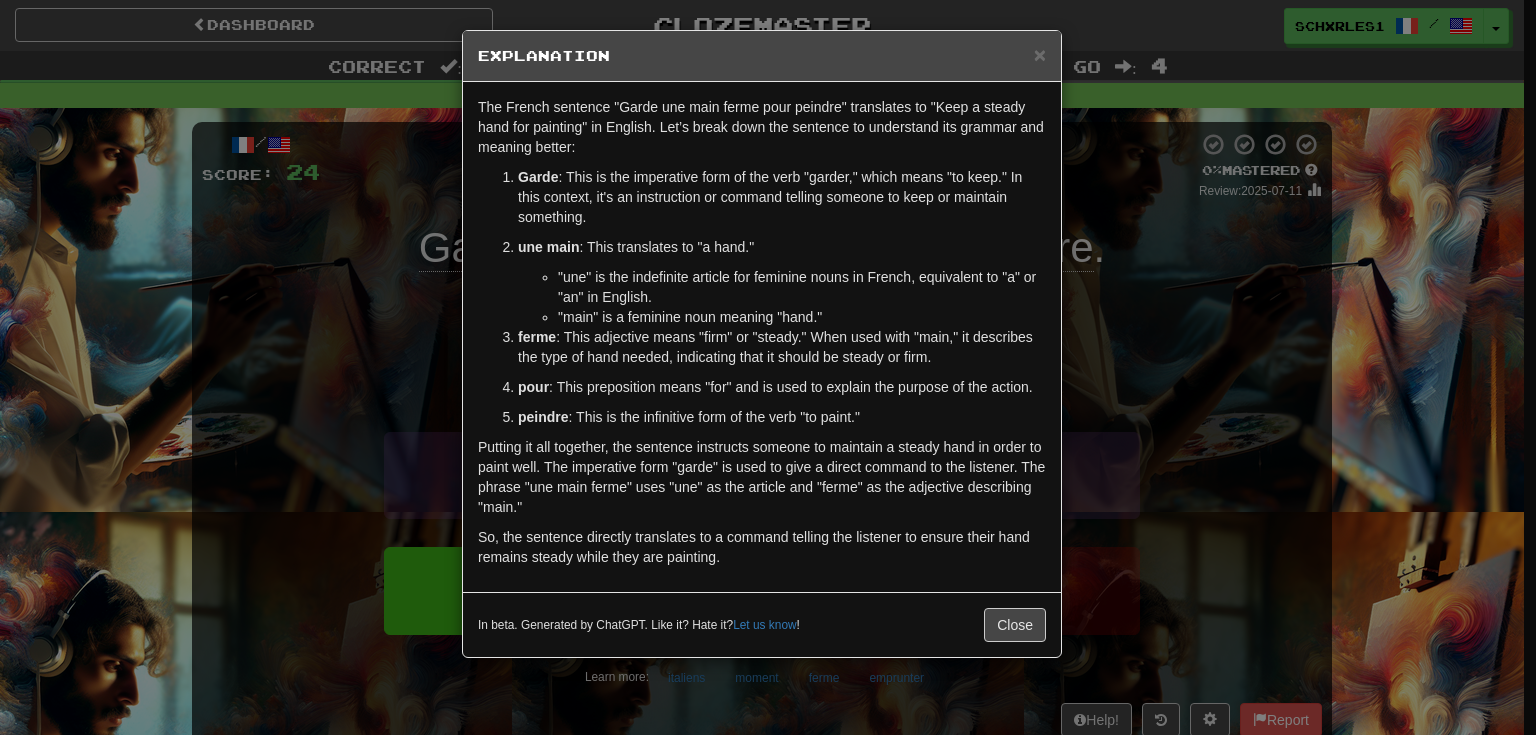 click on "× Explanation The French sentence "Garde une main ferme pour peindre" translates to "Keep a steady hand for painting" in English. Let’s break down the sentence to understand its grammar and meaning better:
Garde : This is the imperative form of the verb "garder," which means "to keep." In this context, it's an instruction or command telling someone to keep or maintain something.
une main : This translates to "a hand."
"une" is the indefinite article for feminine nouns in French, equivalent to "a" or "an" in English.
"main" is a feminine noun meaning "hand."
ferme : This adjective means "firm" or "steady." When used with "main," it describes the type of hand needed, indicating that it should be steady or firm.
pour : This preposition means "for" and is used to explain the purpose of the action.
peindre : This is the infinitive form of the verb "to paint."
In beta. Generated by ChatGPT. Like it? Hate it?  Let us know ! Close" at bounding box center (768, 367) 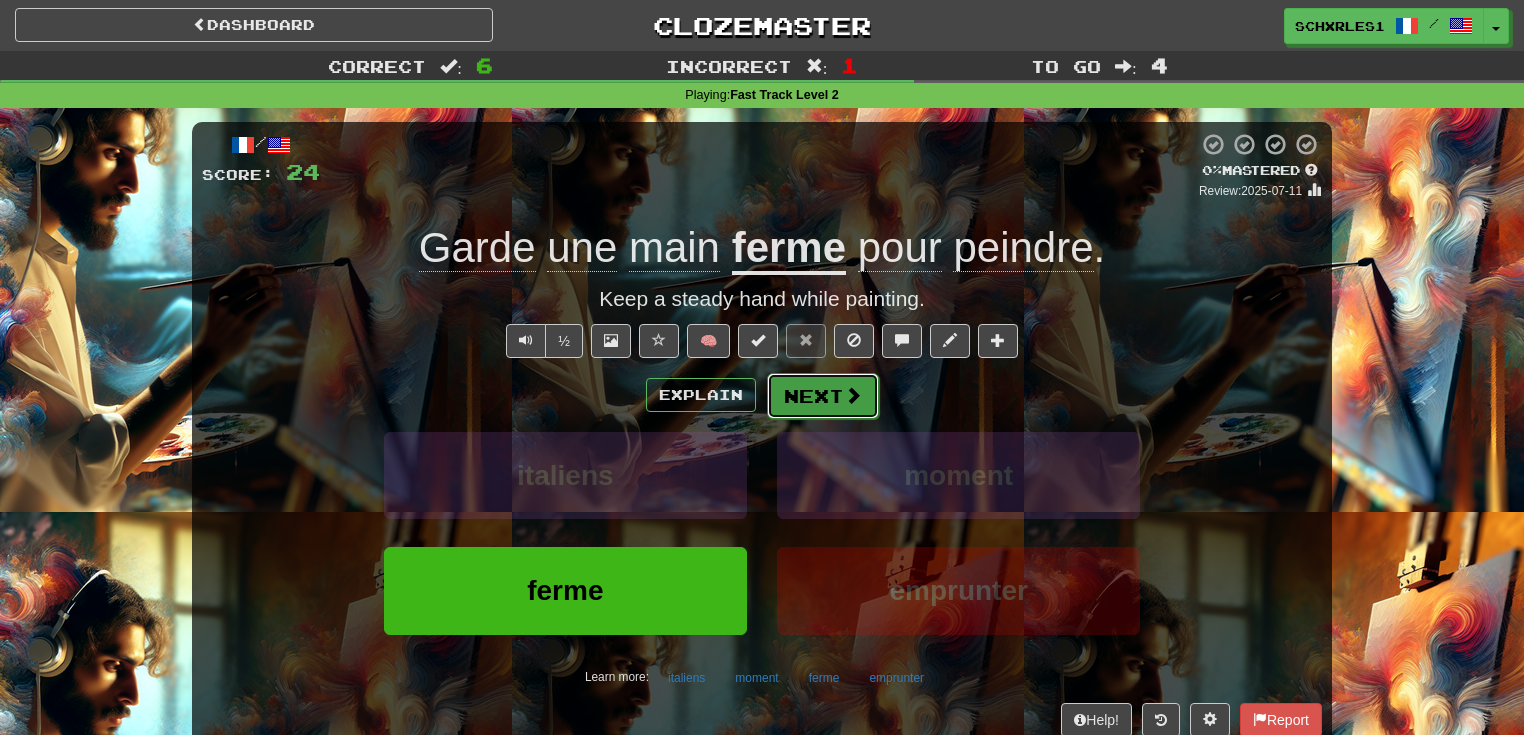 click on "Next" at bounding box center (823, 396) 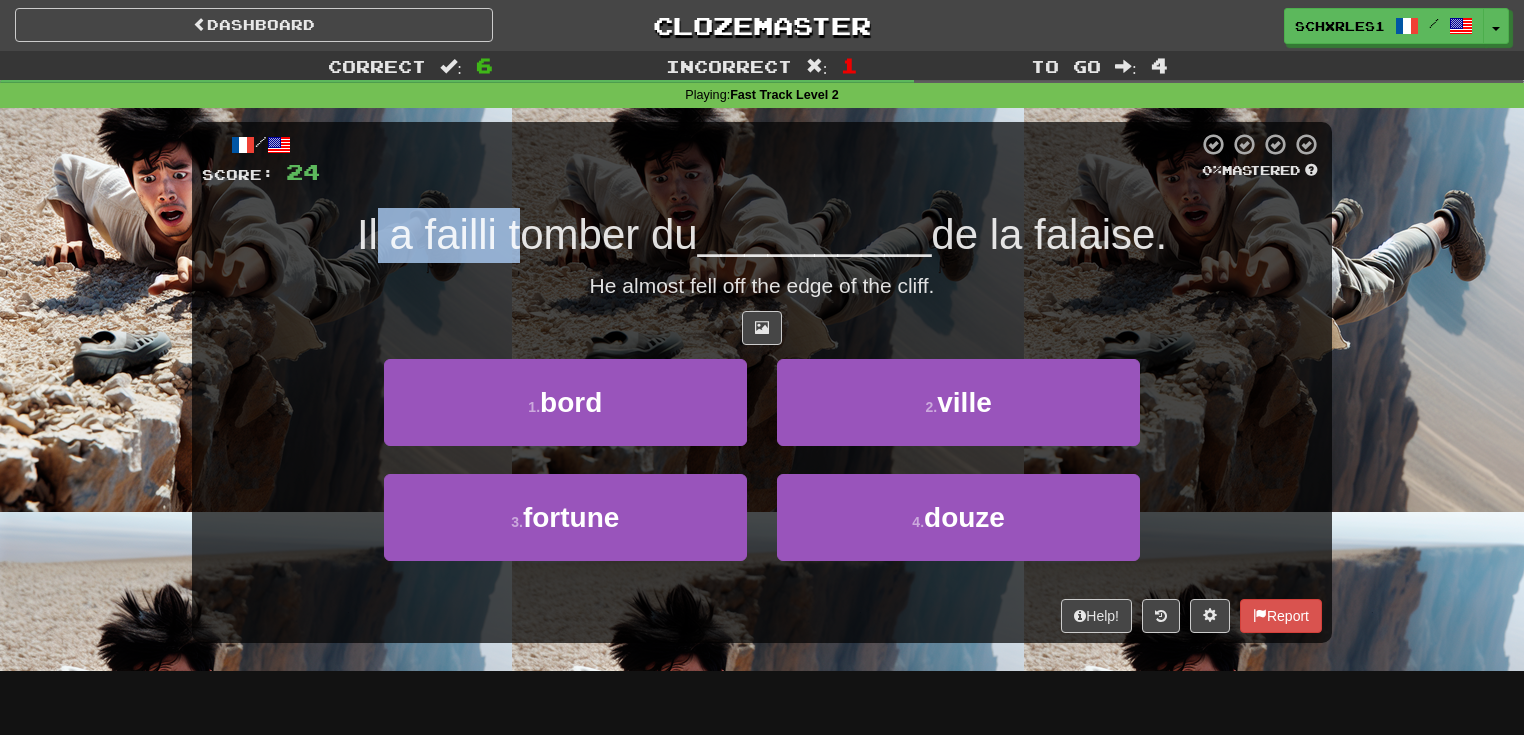 drag, startPoint x: 389, startPoint y: 250, endPoint x: 528, endPoint y: 249, distance: 139.0036 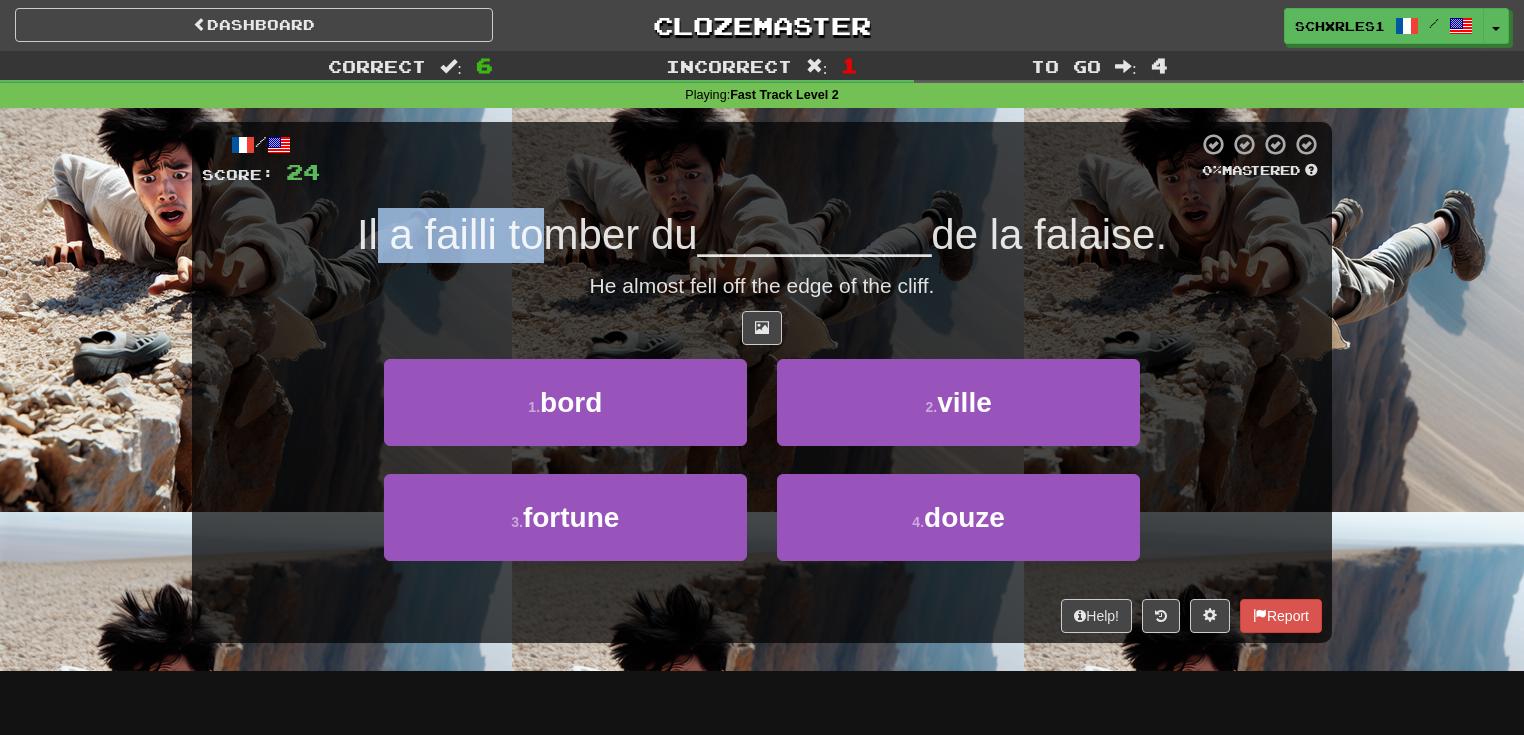 click on "Il a failli tomber du" at bounding box center (527, 234) 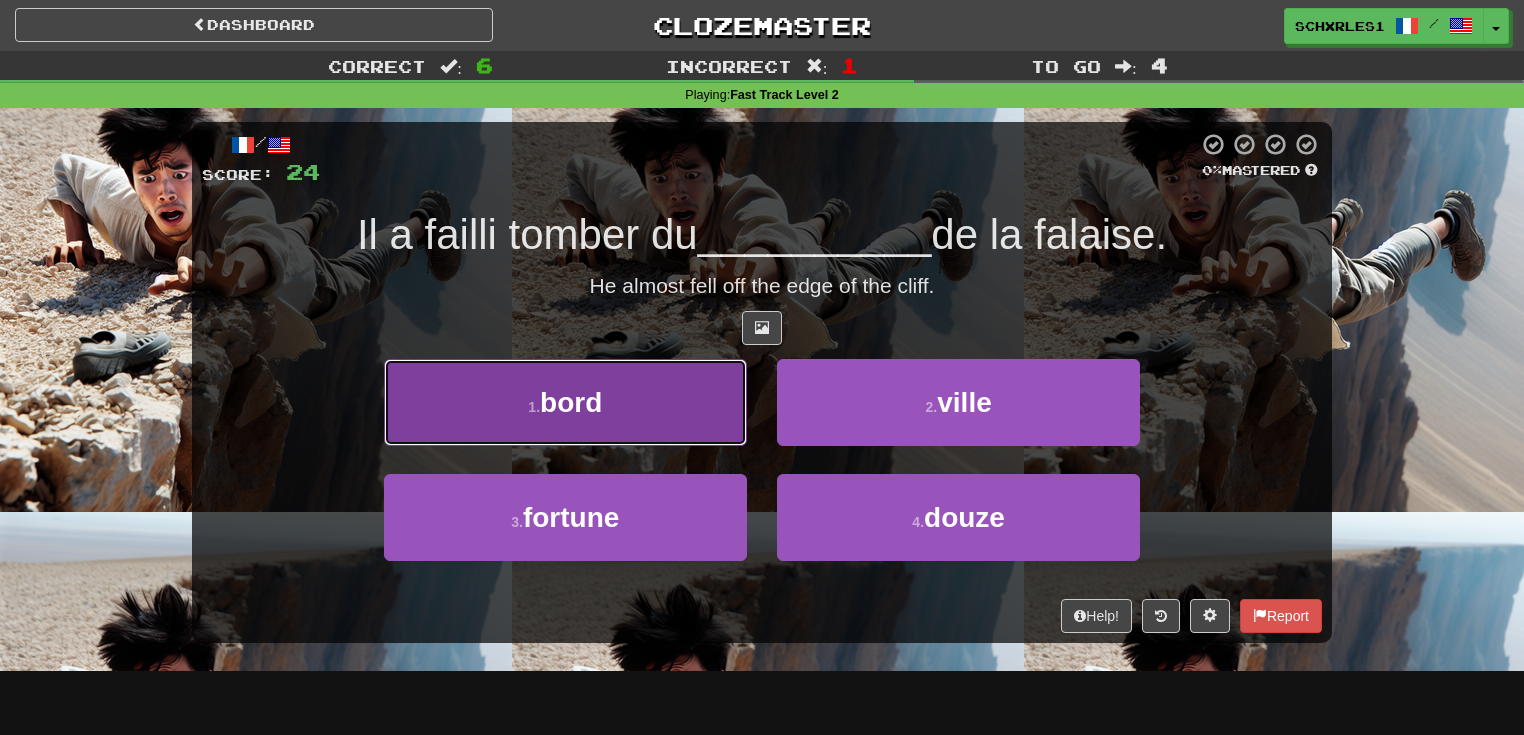 click on "1 .  bord" at bounding box center (565, 402) 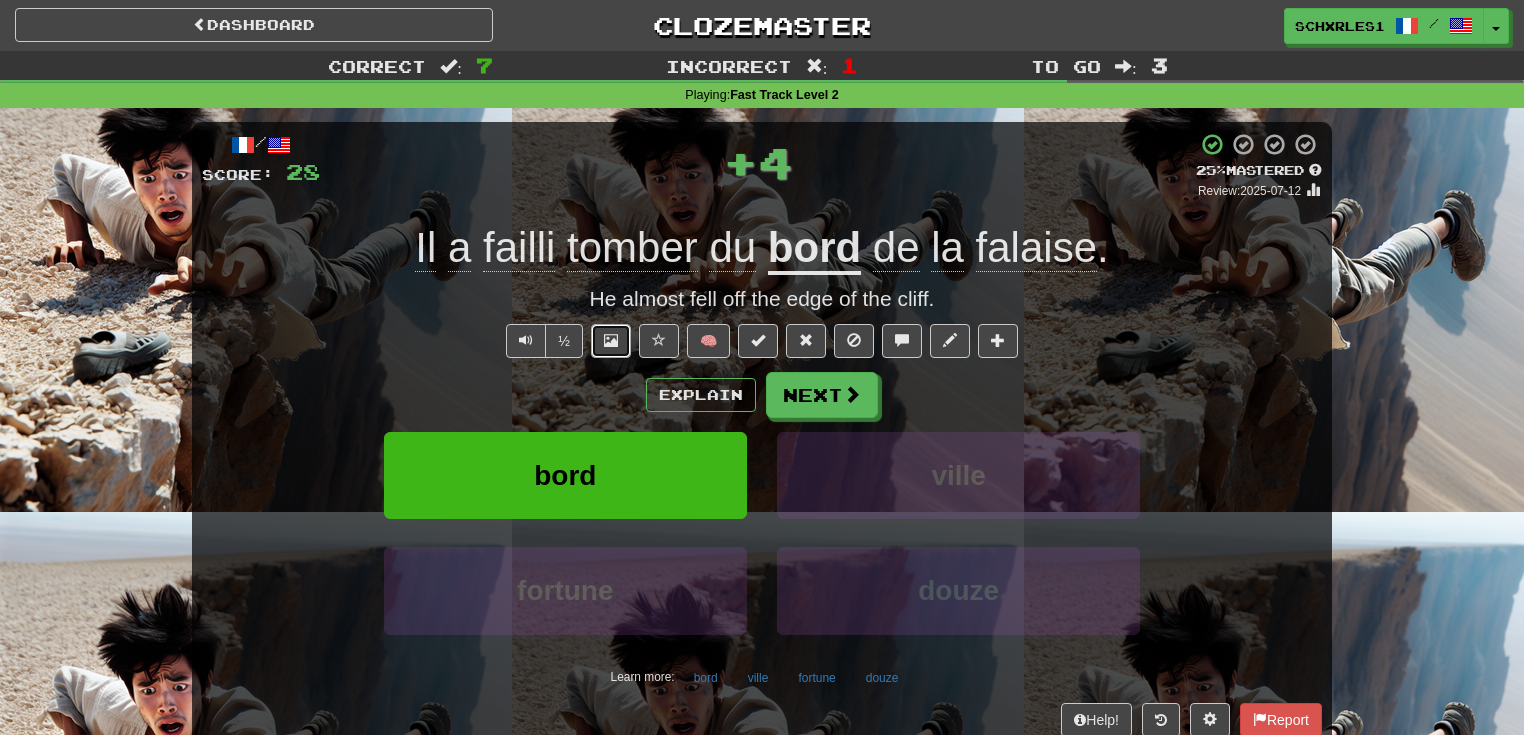 click at bounding box center (611, 341) 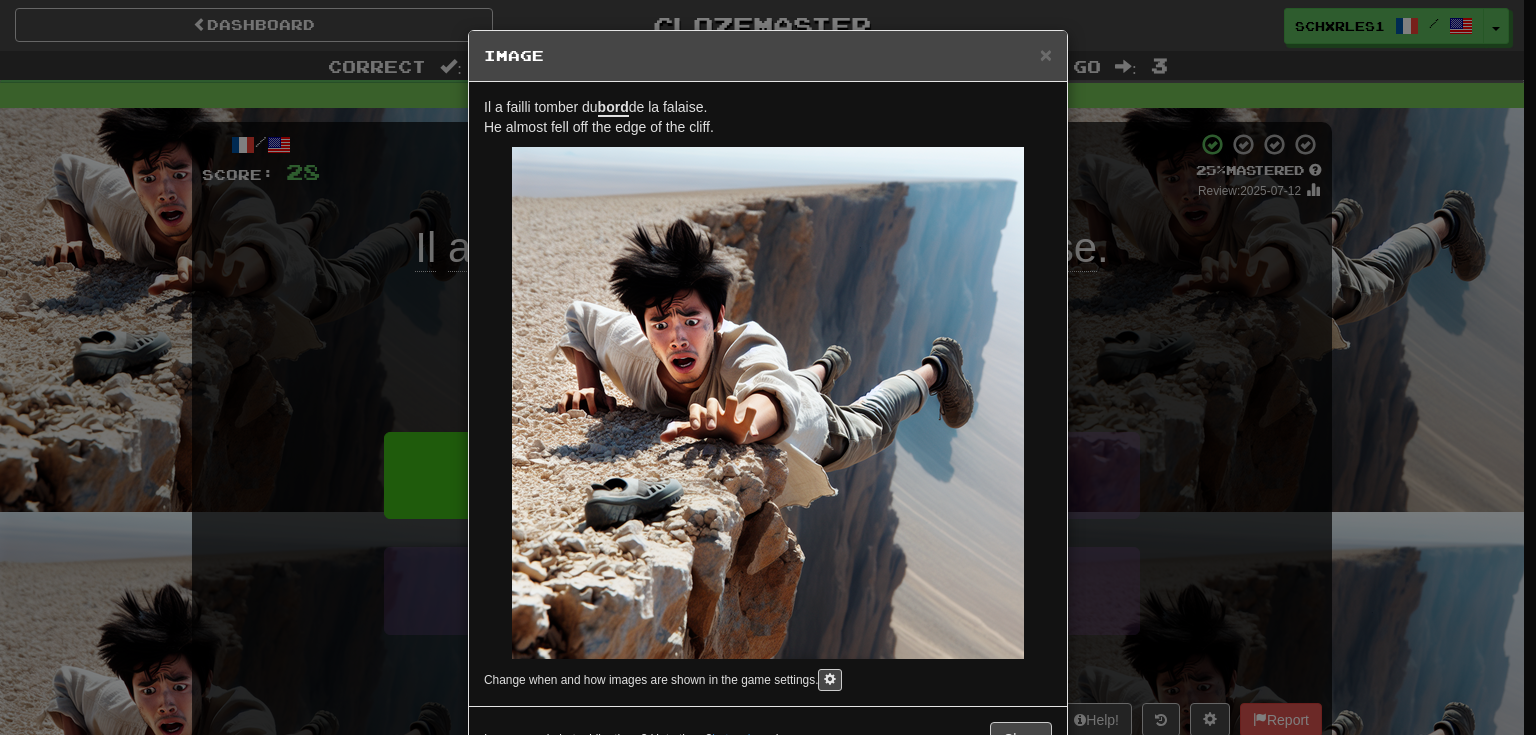 click on "× Image Il a failli tomber du  bord  de la falaise. He almost fell off the edge of the cliff. Change when and how images are shown in the game settings.  Images are in beta. Like them? Hate them?  Let us know ! Close" at bounding box center (768, 367) 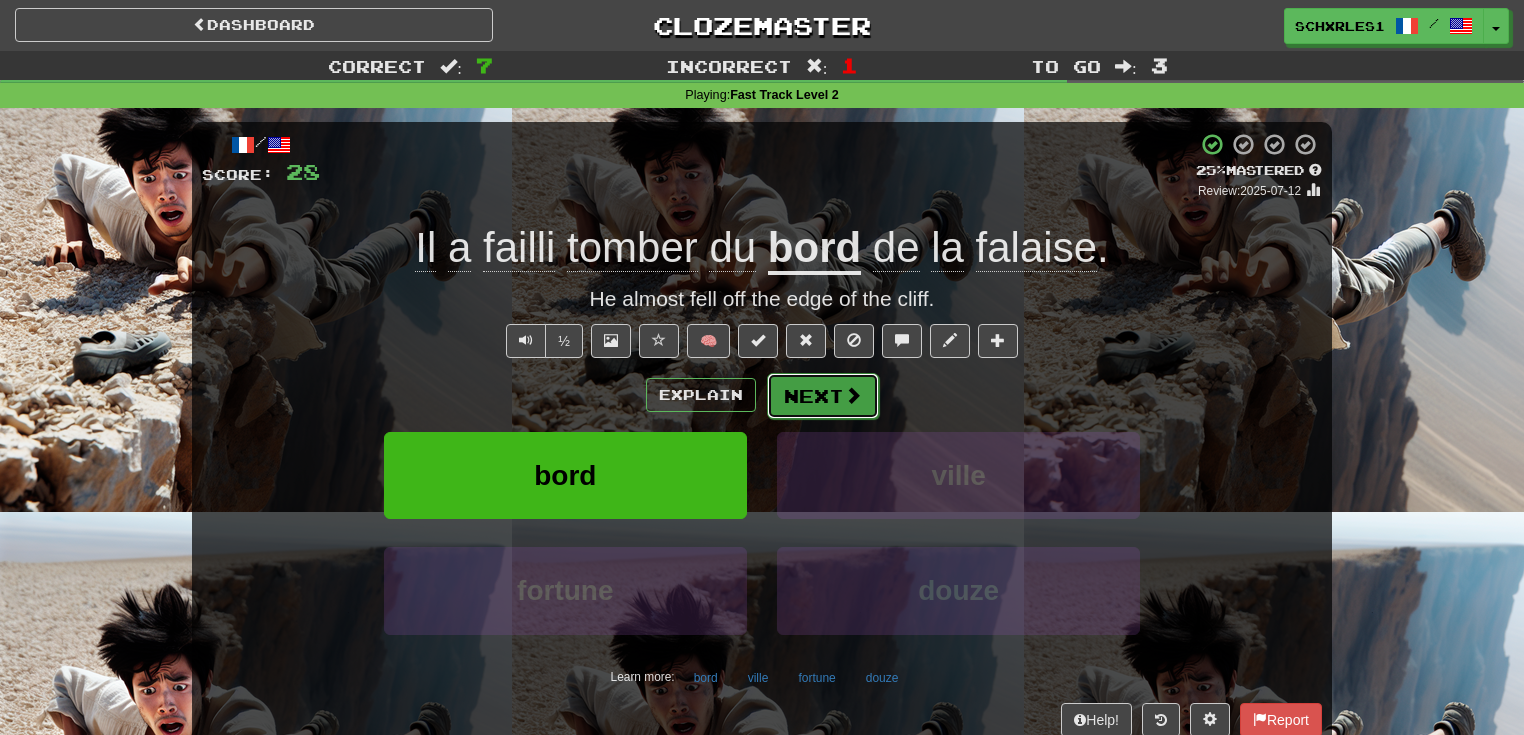 click on "Next" at bounding box center [823, 396] 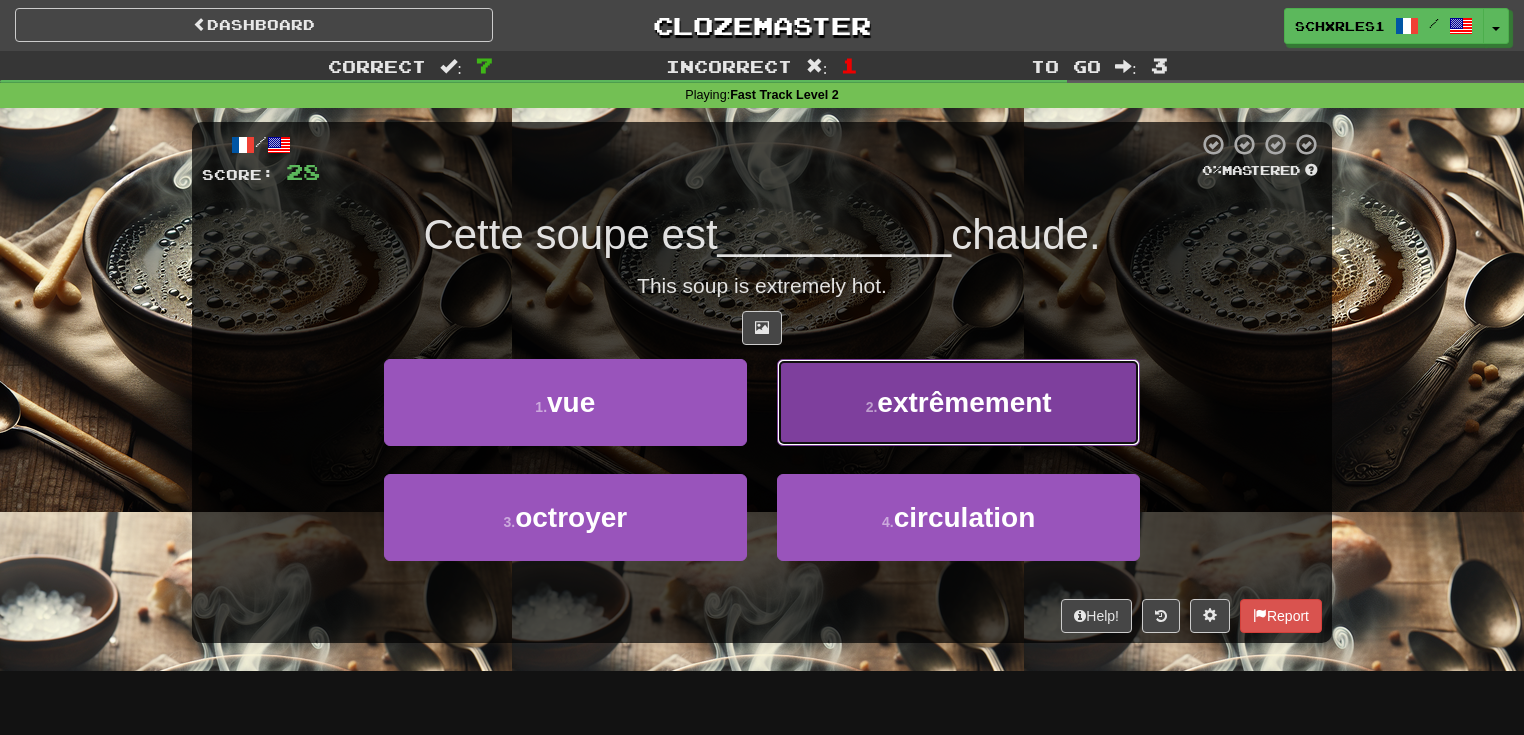 click on "2 .  extrêmement" at bounding box center [958, 402] 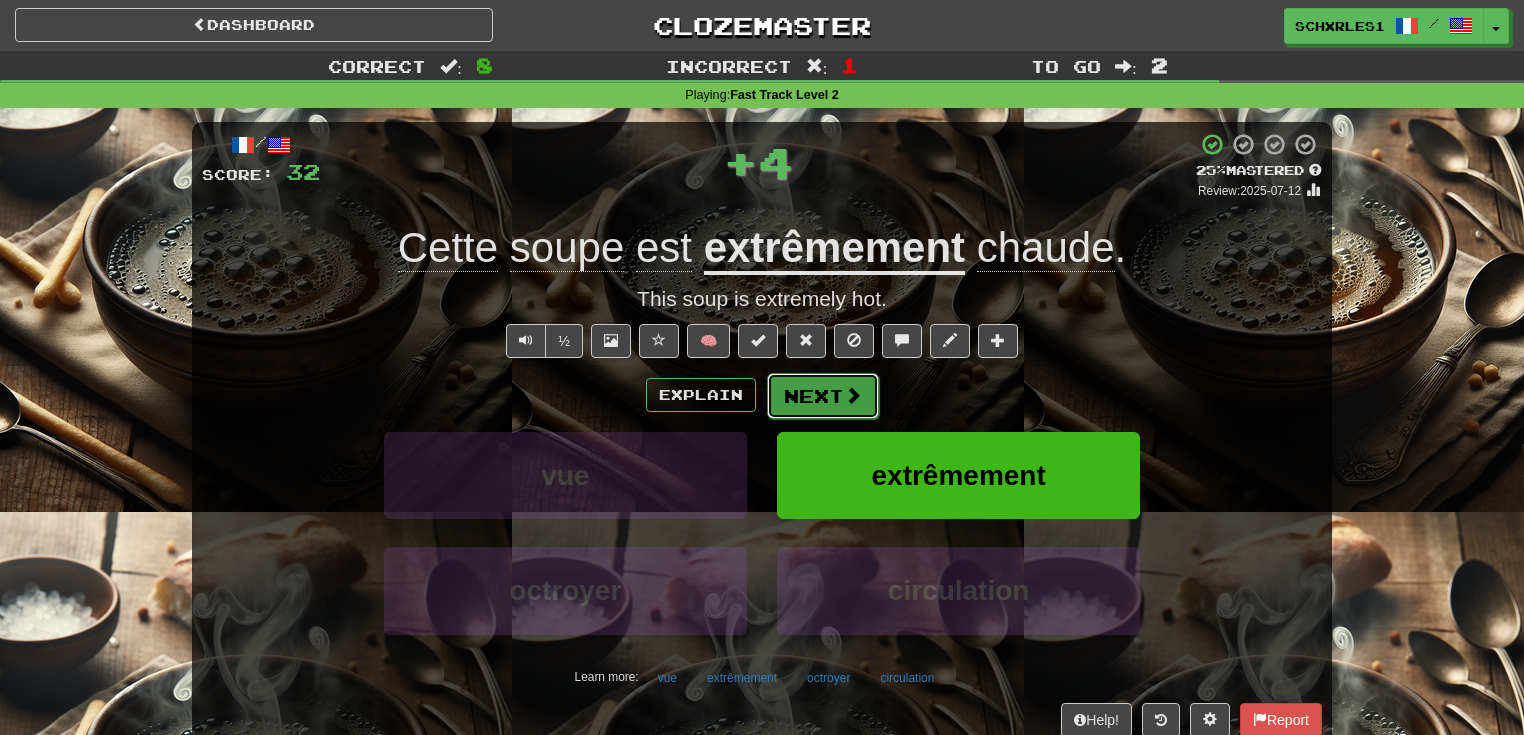 click on "Next" at bounding box center (823, 396) 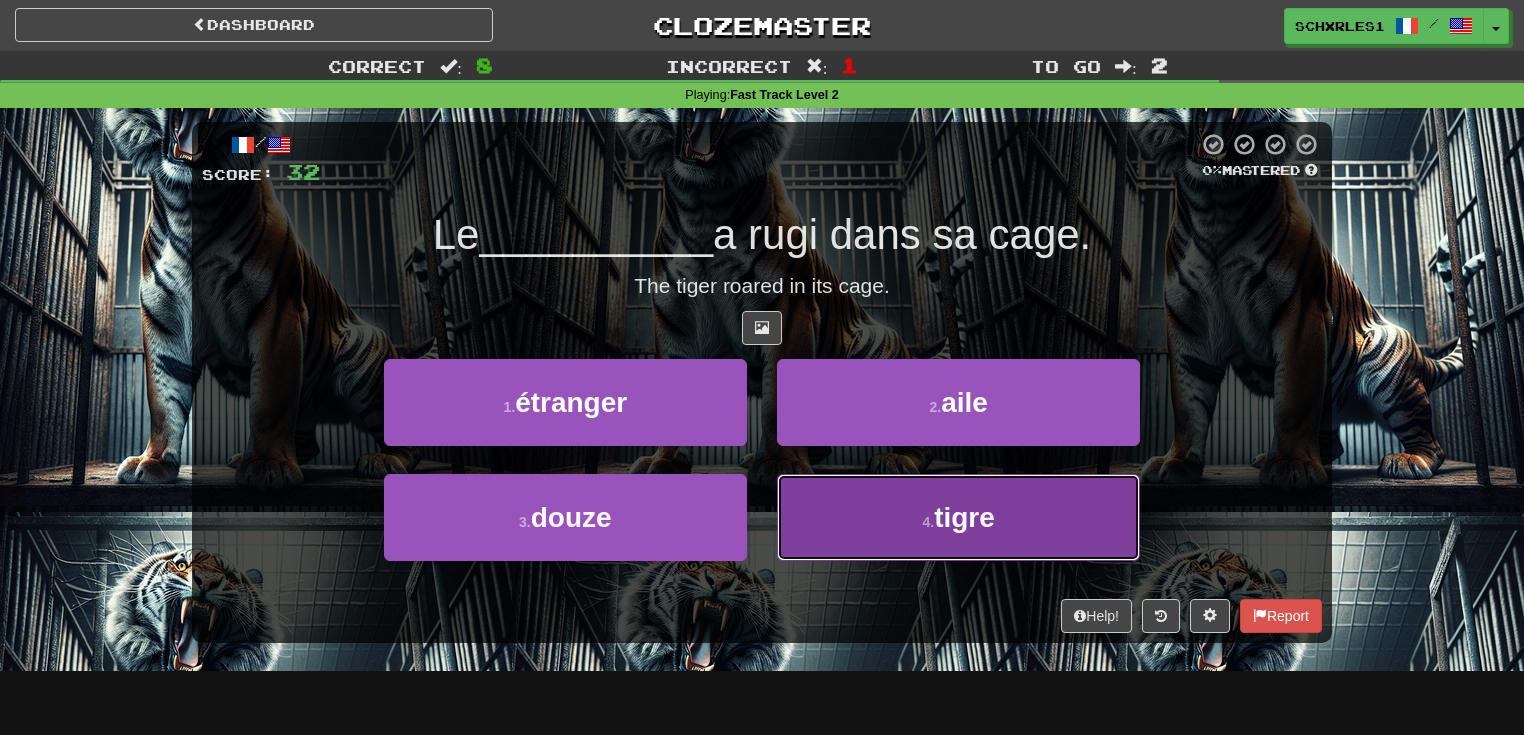 click on "tigre" at bounding box center (964, 517) 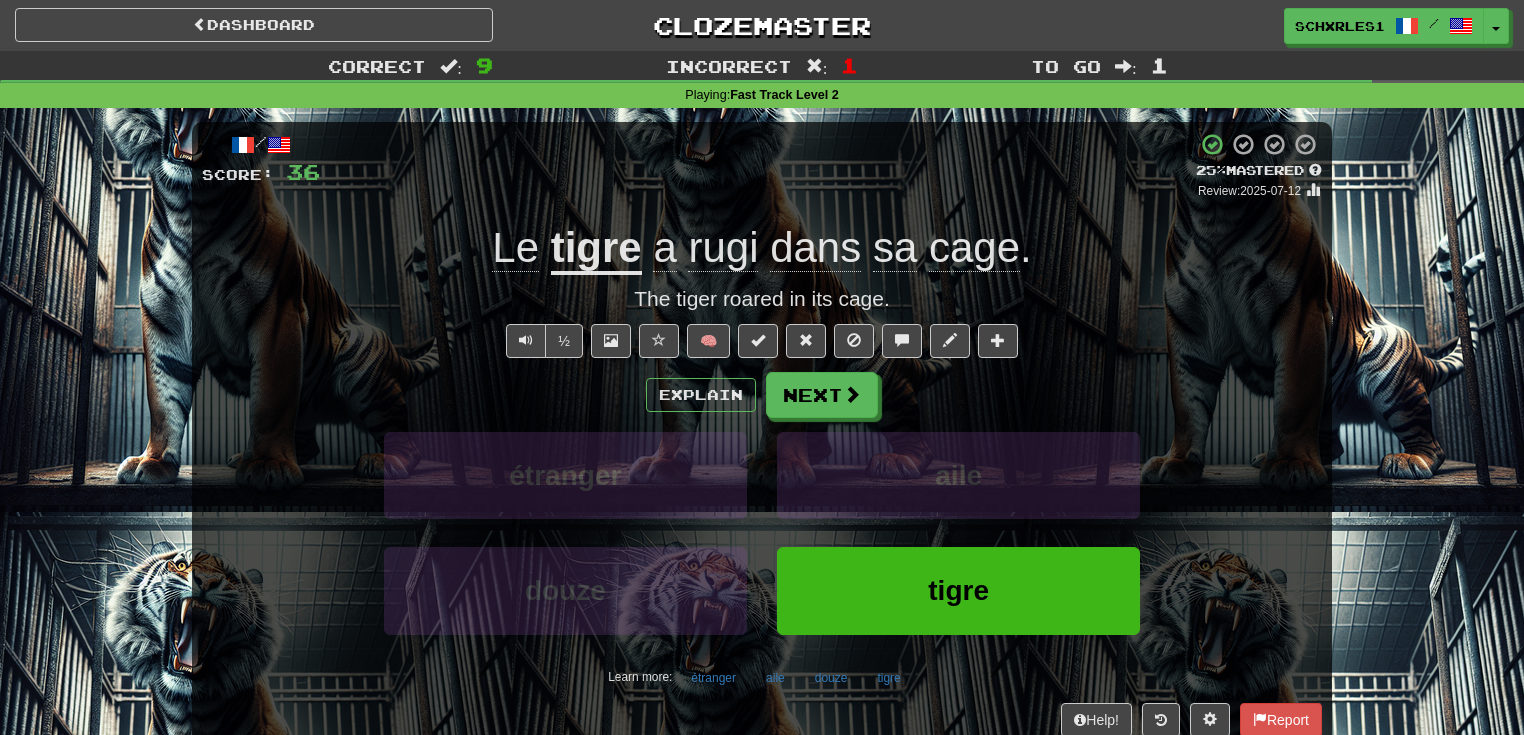 click on "½ 🧠" at bounding box center [762, 341] 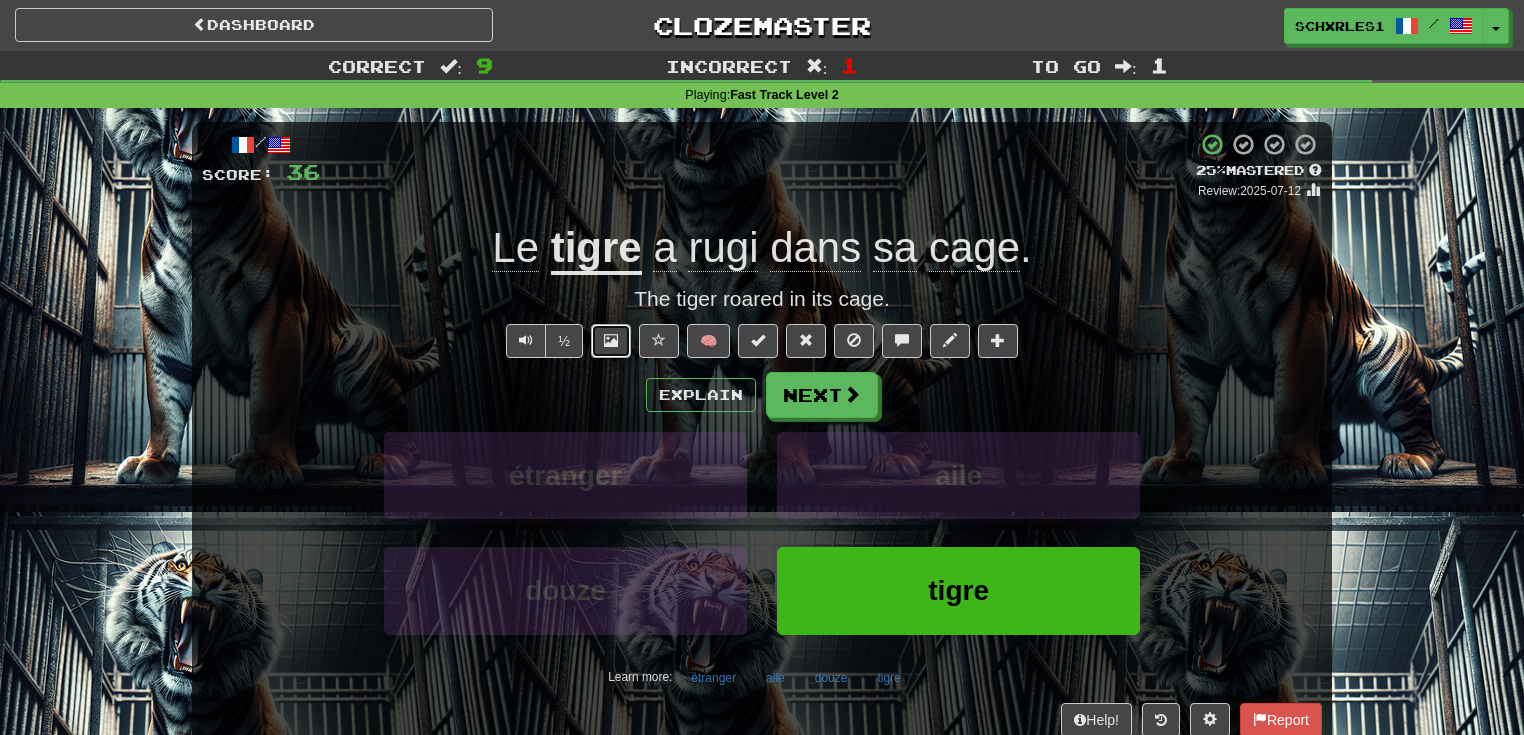 click at bounding box center [611, 341] 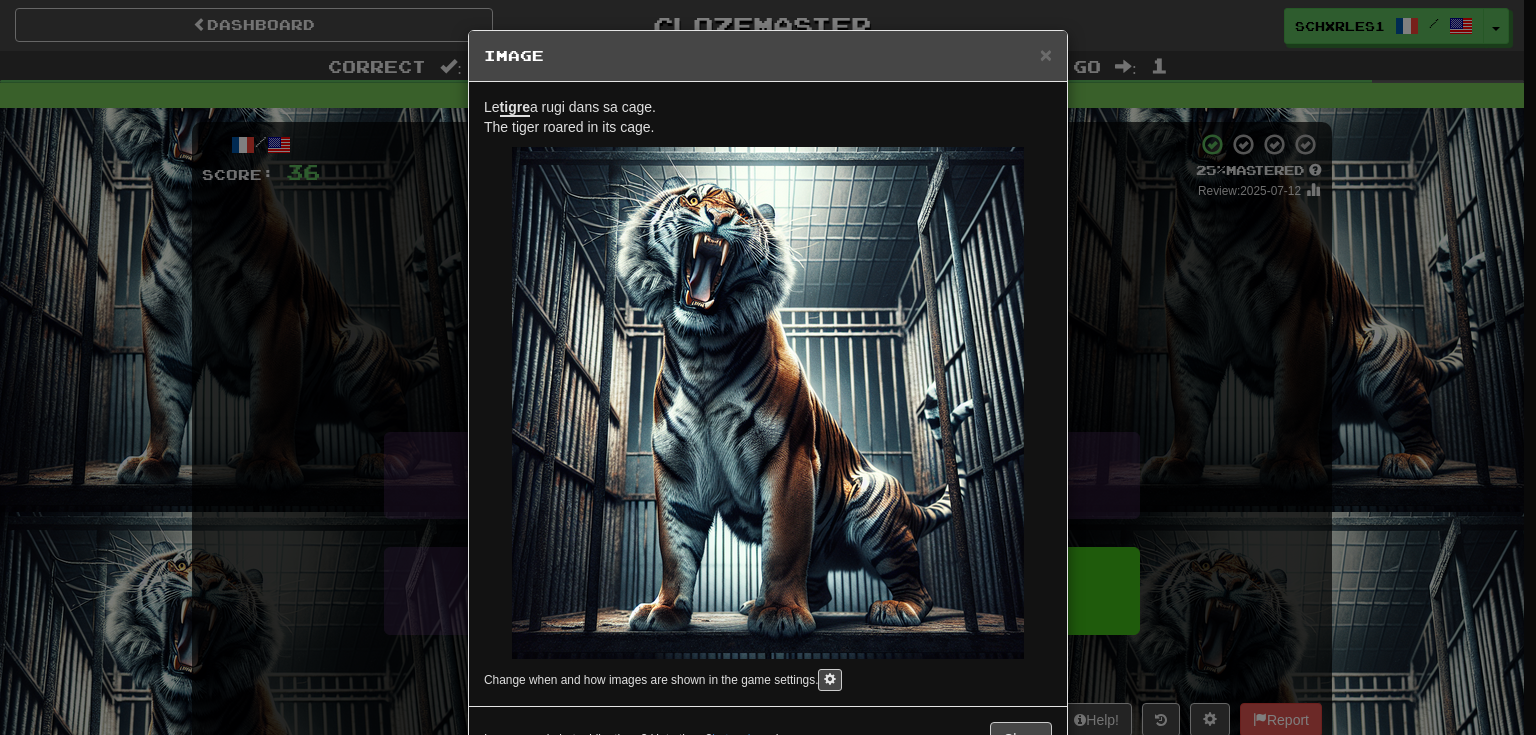 click on "× Image Le  tigre  a rugi dans sa cage. The tiger roared in its cage. Change when and how images are shown in the game settings.  Images are in beta. Like them? Hate them?  Let us know ! Close" at bounding box center (768, 367) 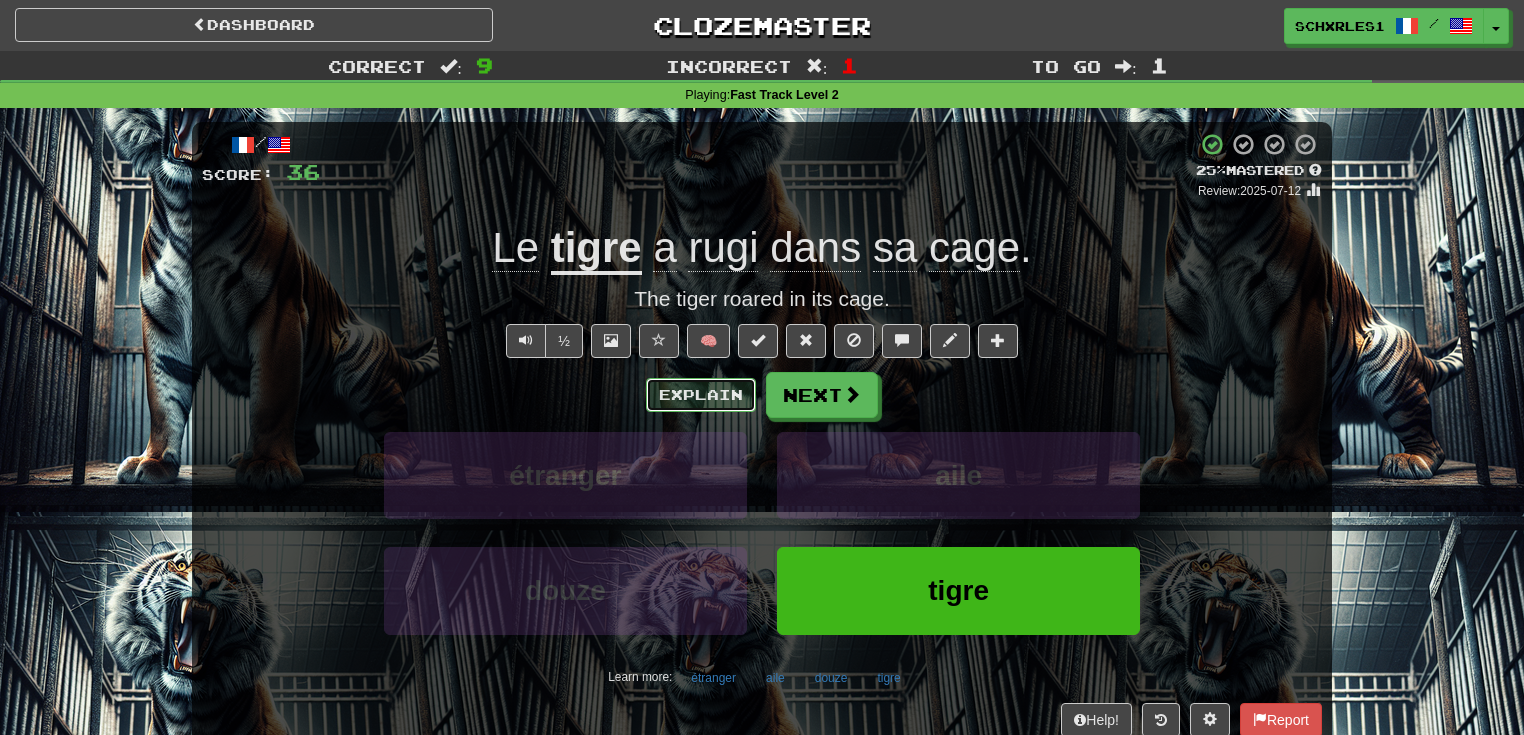 click on "Explain" at bounding box center (701, 395) 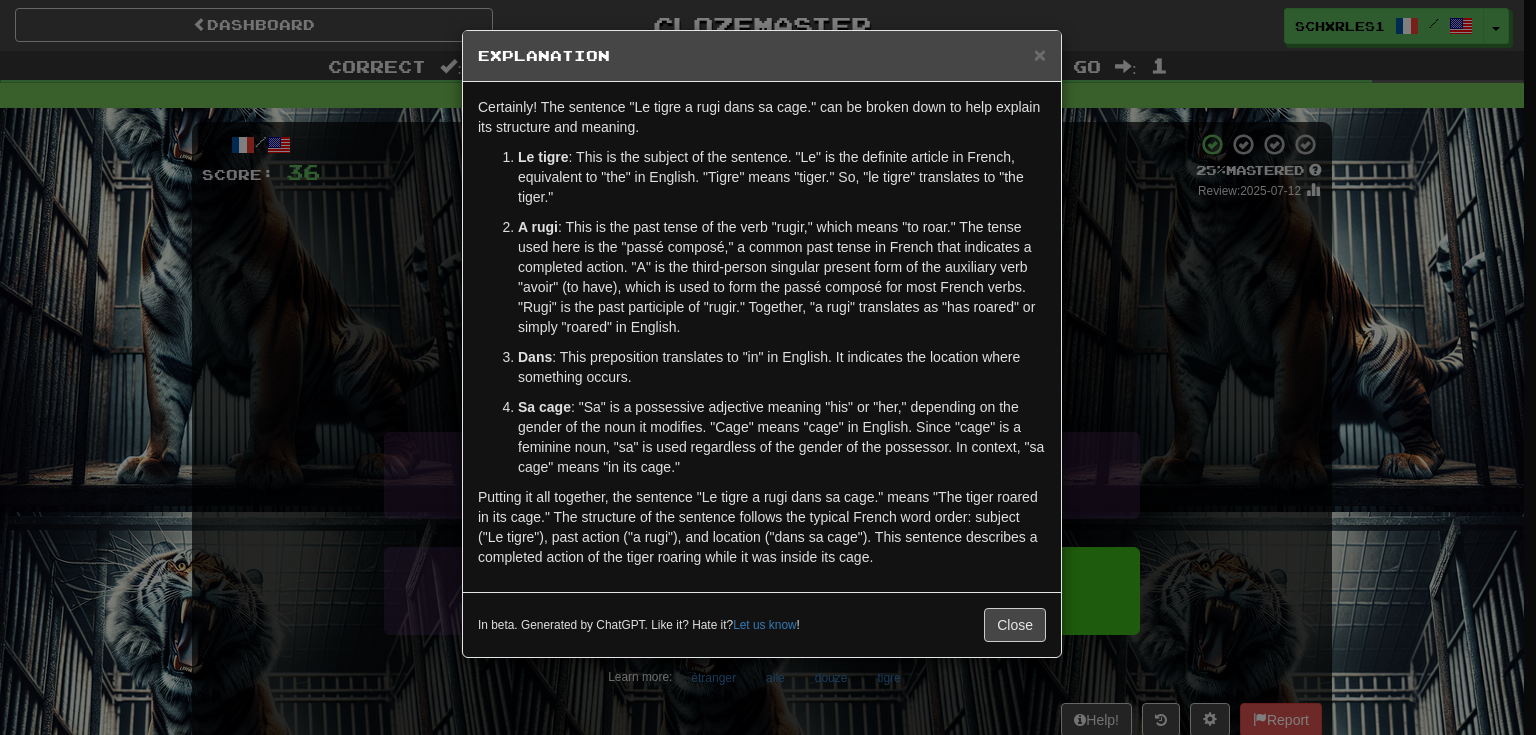click on "× Explanation Certainly! The sentence "Le tigre a rugi dans sa cage." can be broken down to help explain its structure and meaning.
Le tigre : This is the subject of the sentence. "Le" is the definite article in French, equivalent to "the" in English. "Tigre" means "tiger." So, "le tigre" translates to "the tiger."
A rugi : This is the past tense of the verb "rugir," which means "to roar." The tense used here is the "passé composé," a common past tense in French that indicates a completed action. "A" is the third-person singular present form of the auxiliary verb "avoir" (to have), which is used to form the passé composé for most French verbs. "Rugi" is the past participle of "rugir." Together, "a rugi" translates as "has roared" or simply "roared" in English.
Dans : This preposition translates to "in" in English. It indicates the location where something occurs.
Sa cage
In beta. Generated by ChatGPT. Like it? Hate it?  Let us know ! Close" at bounding box center [768, 367] 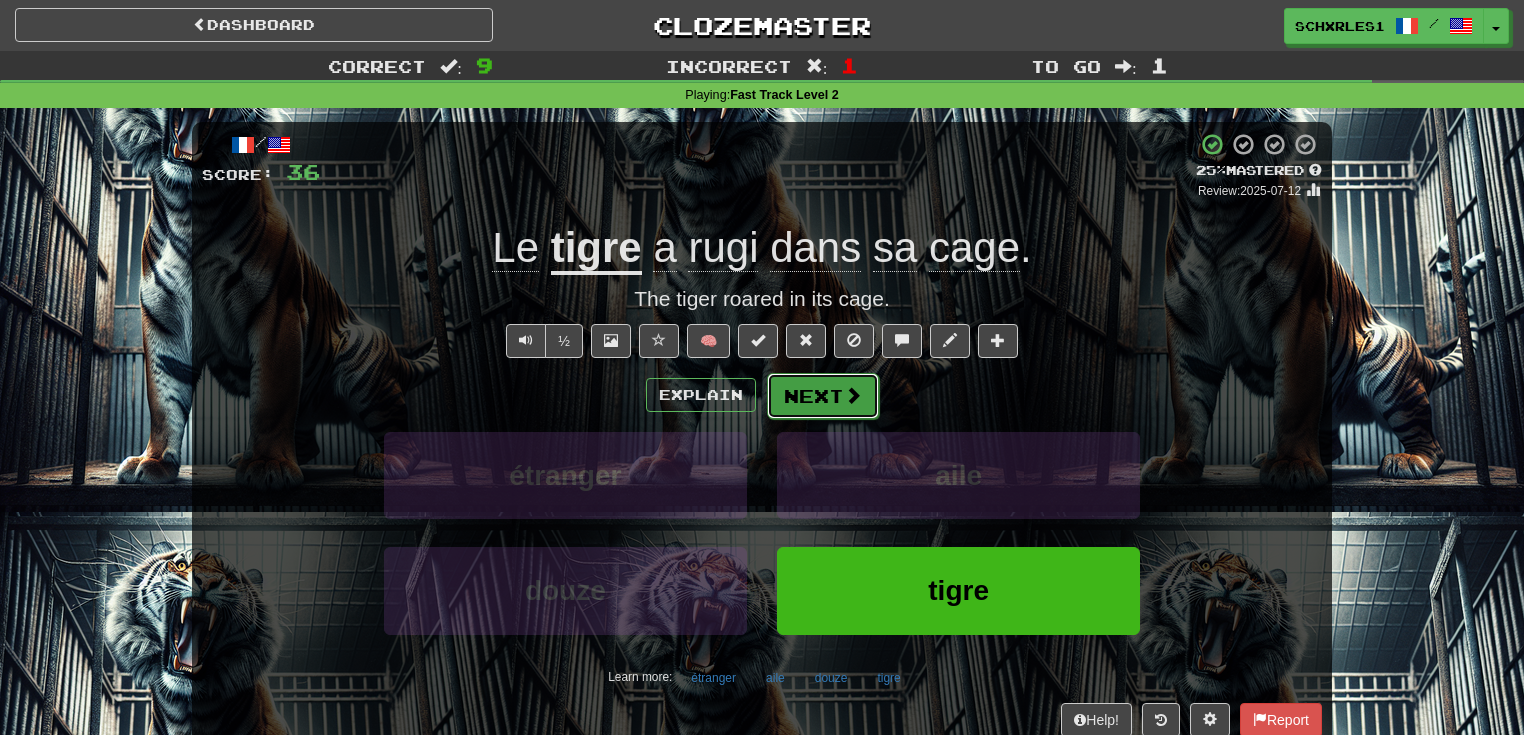 click at bounding box center (853, 395) 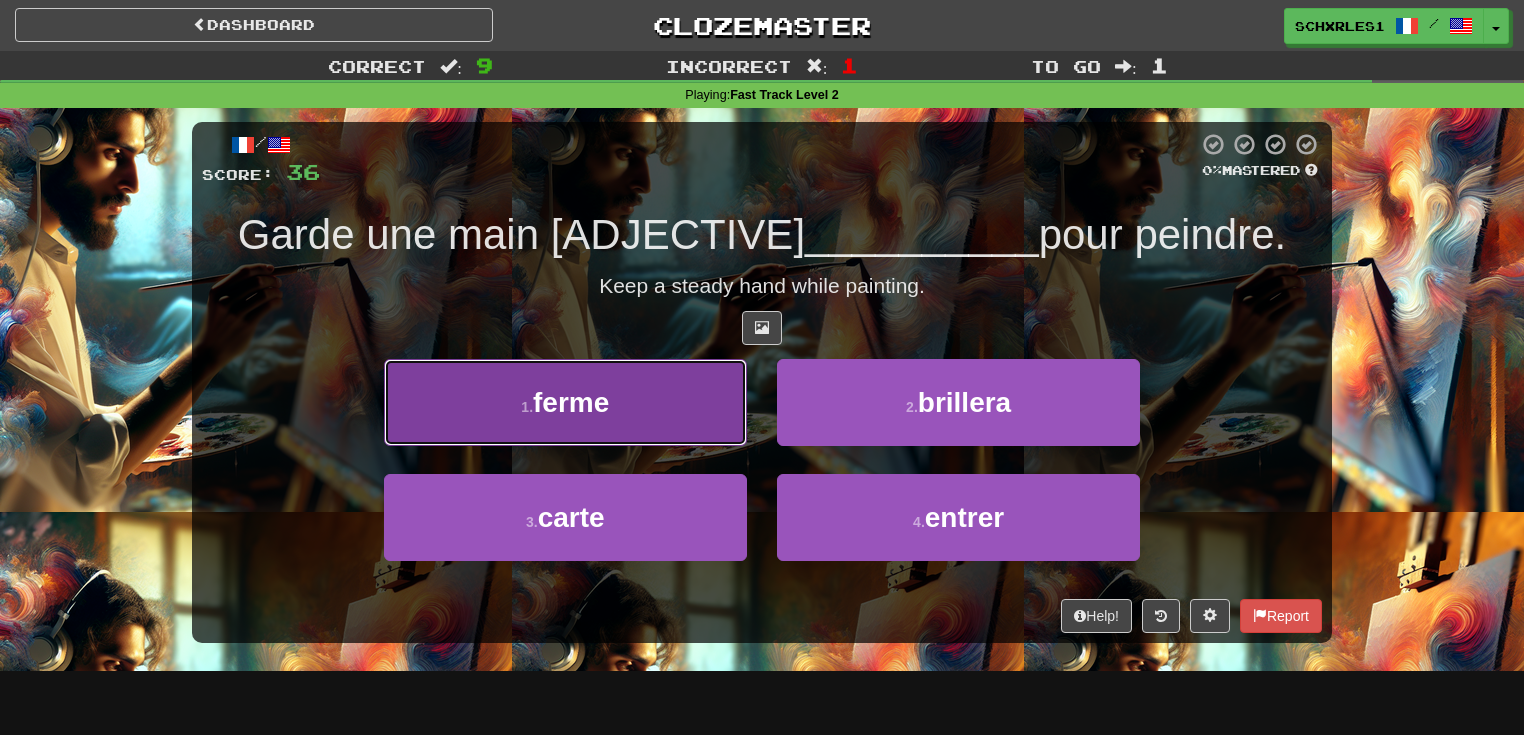 drag, startPoint x: 676, startPoint y: 427, endPoint x: 689, endPoint y: 432, distance: 13.928389 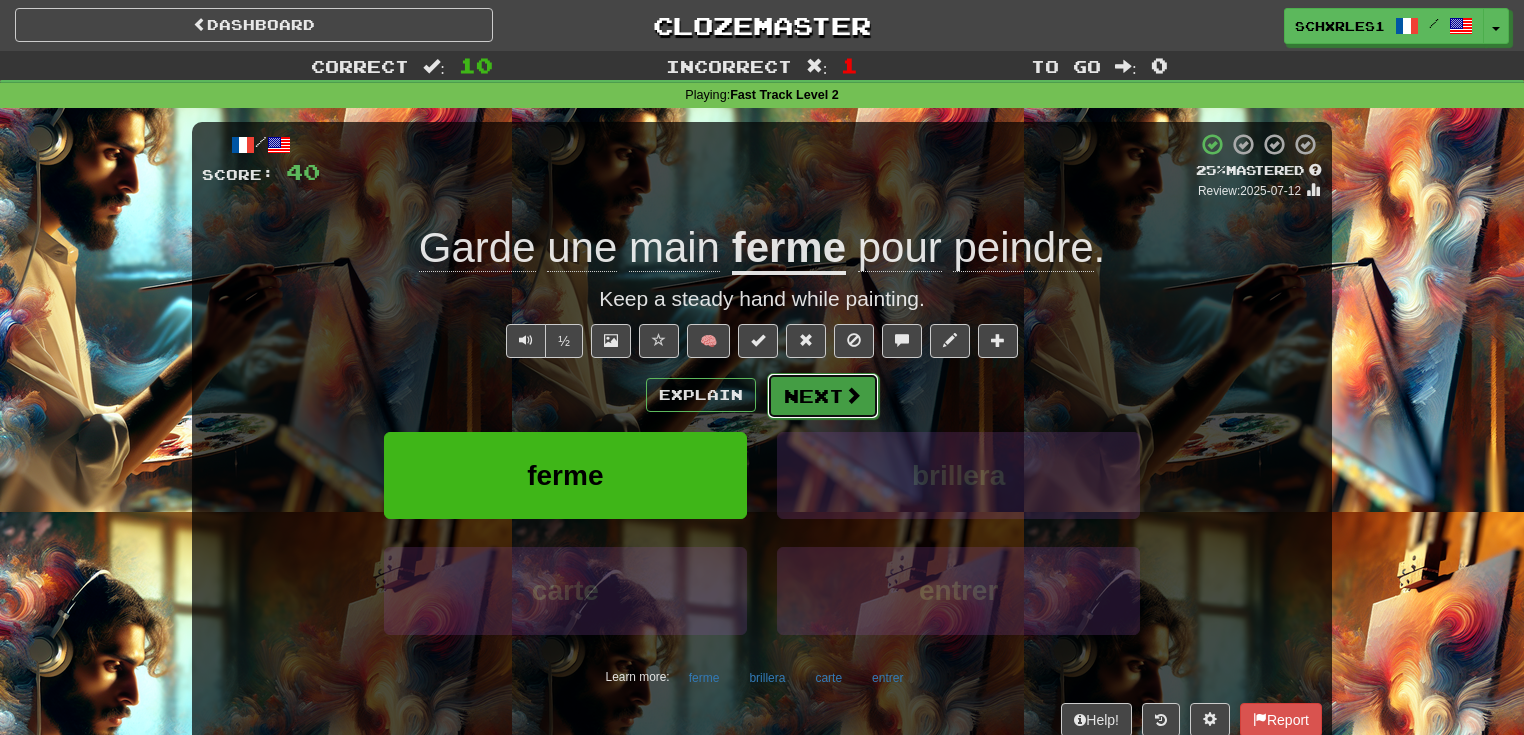 click on "Next" at bounding box center [823, 396] 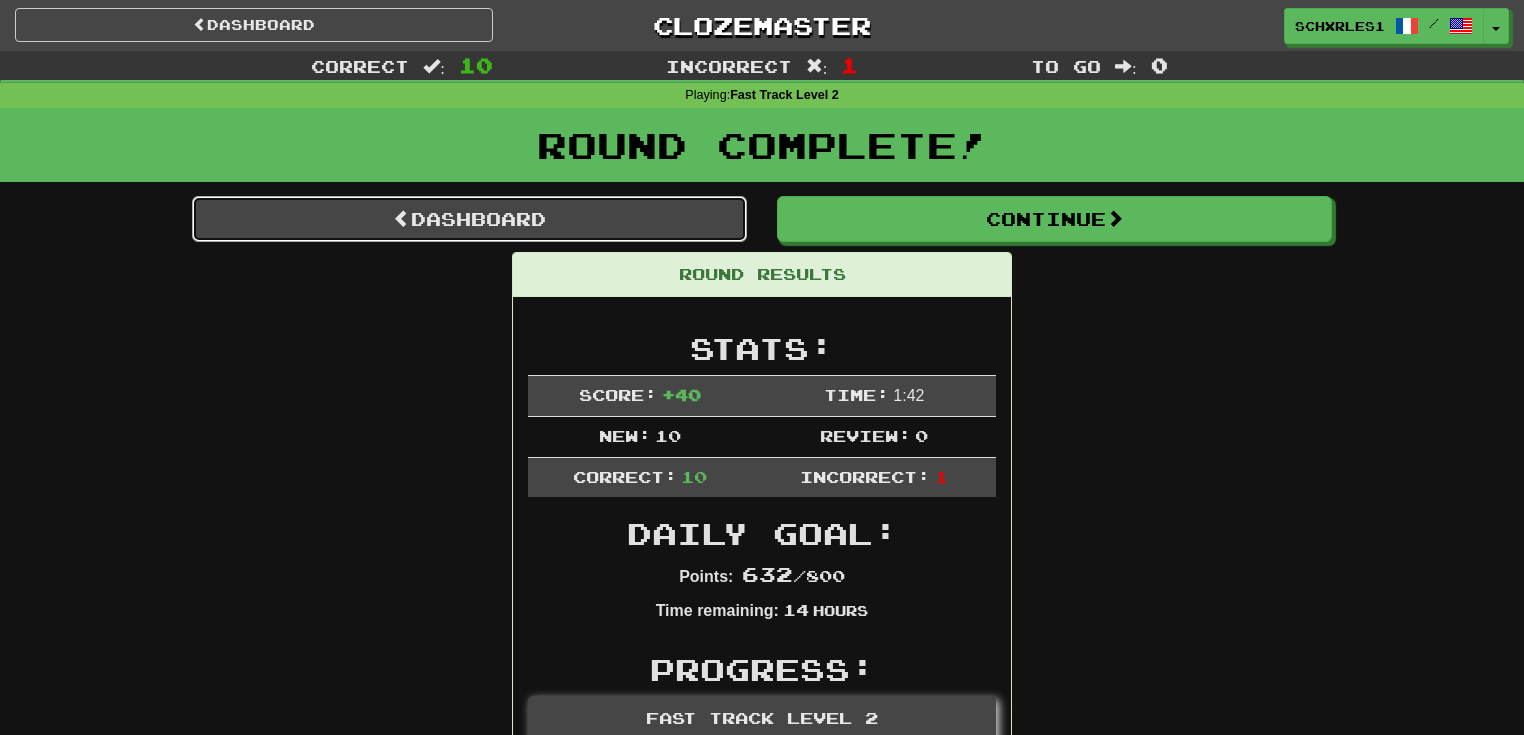 click on "Dashboard" at bounding box center [469, 219] 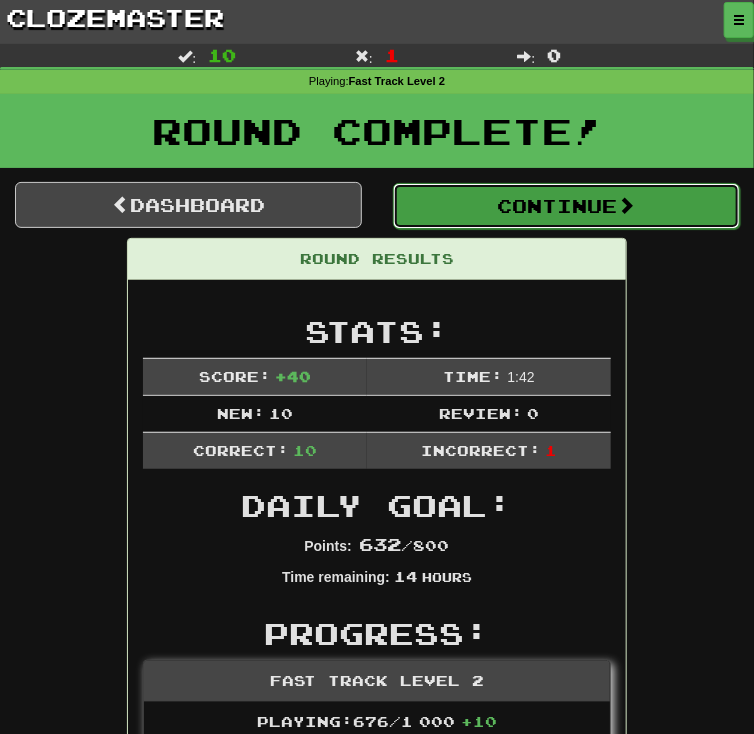 drag, startPoint x: 489, startPoint y: 202, endPoint x: 469, endPoint y: 207, distance: 20.615528 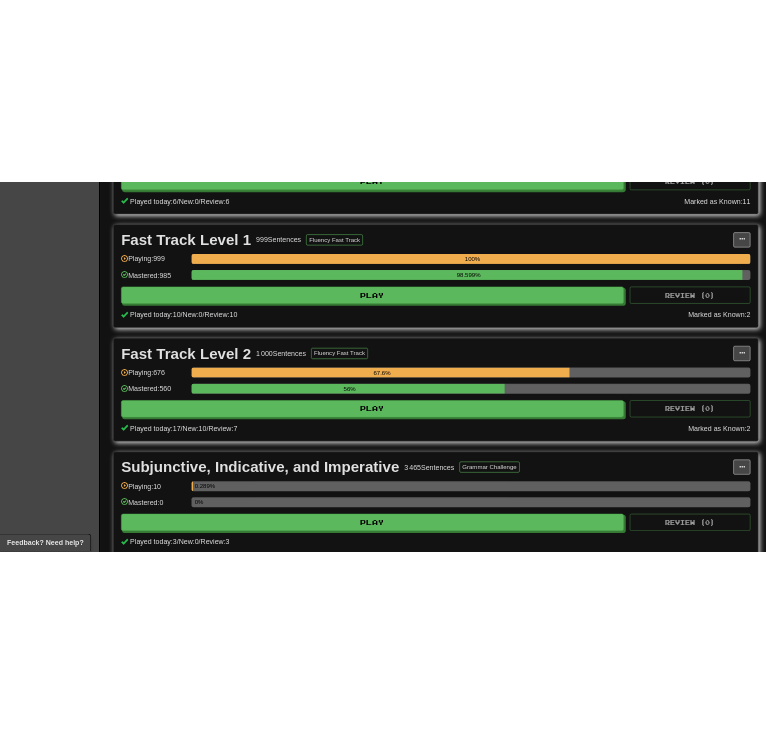 scroll, scrollTop: 640, scrollLeft: 0, axis: vertical 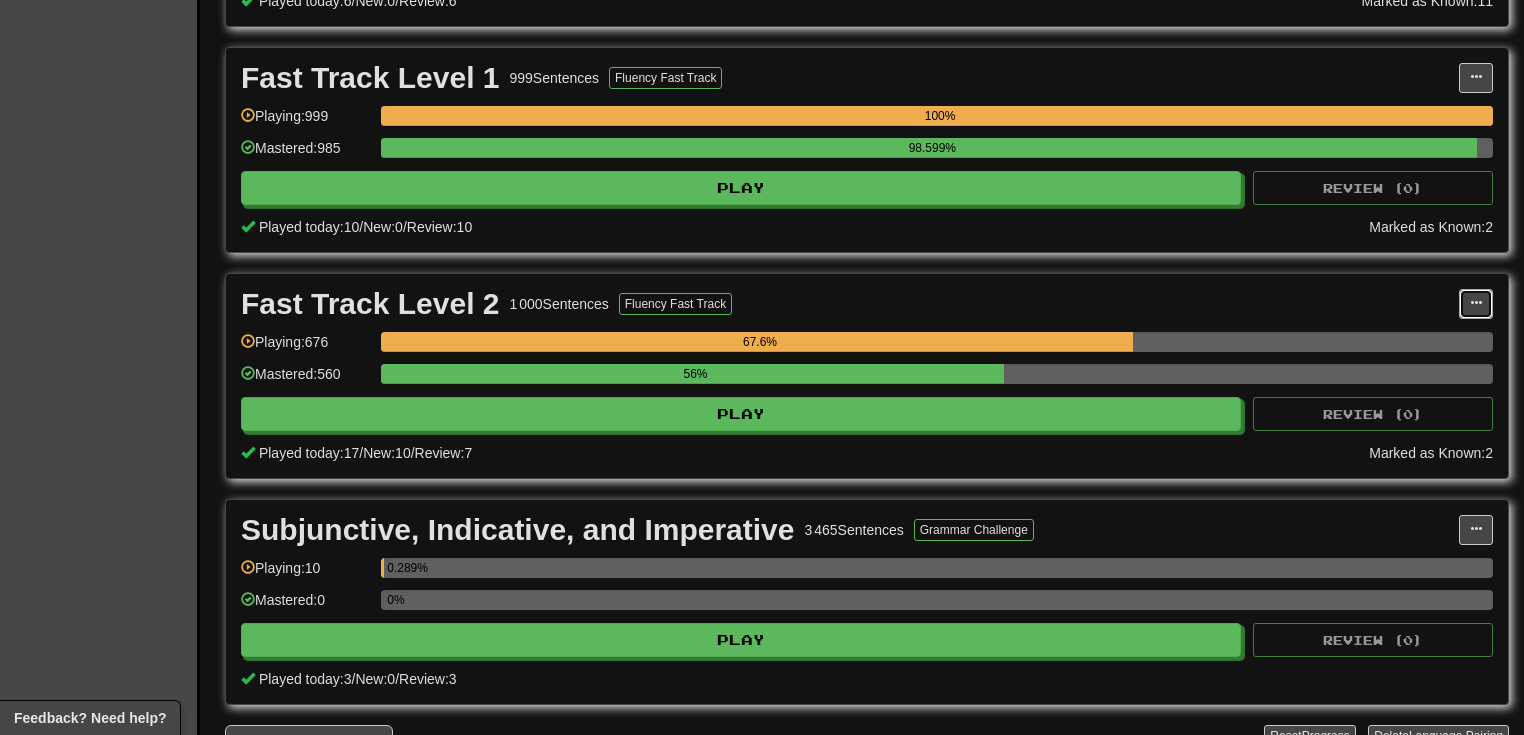 click at bounding box center (1476, 303) 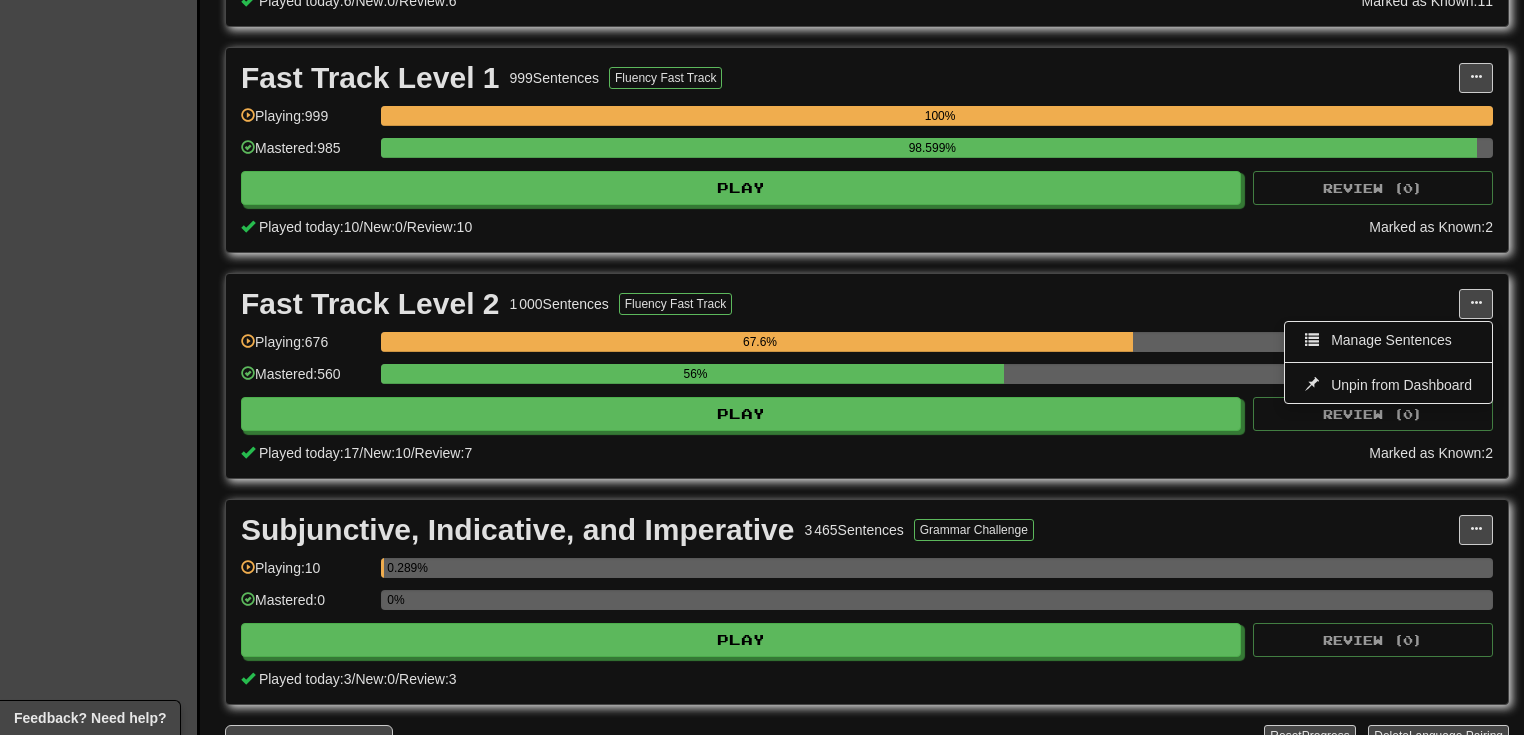drag, startPoint x: 1355, startPoint y: 319, endPoint x: 1368, endPoint y: 324, distance: 13.928389 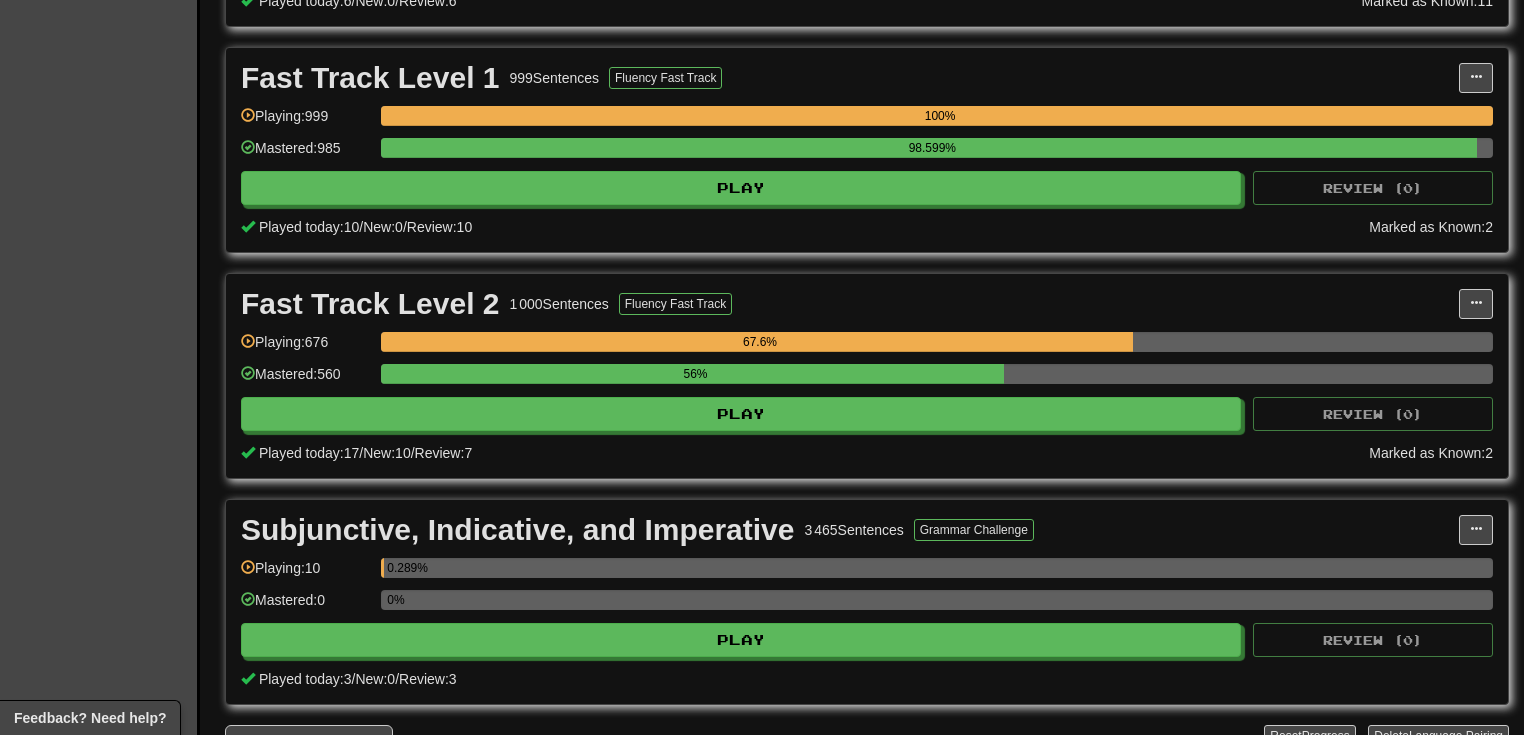 click on "Fast Track Level 2 1 000  Sentences Fluency Fast Track Manage Sentences Unpin from Dashboard  Playing:  676 67.6%  Mastered:  560 56% Play Review ( 0 )   Played today:  17  /  New:  10  /  Review:  7 Marked as Known:  2" at bounding box center [867, 376] 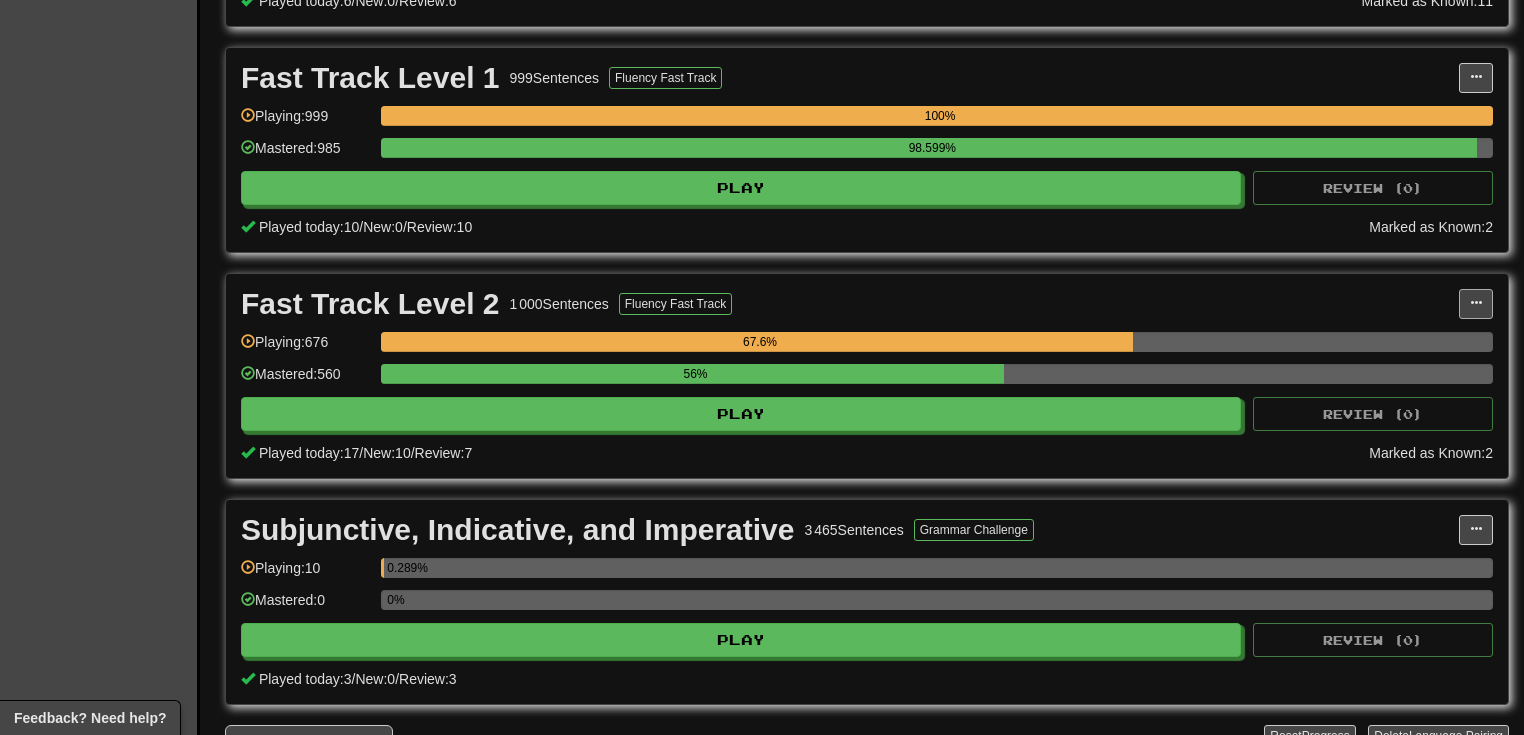 drag, startPoint x: 1448, startPoint y: 297, endPoint x: 1476, endPoint y: 302, distance: 28.442924 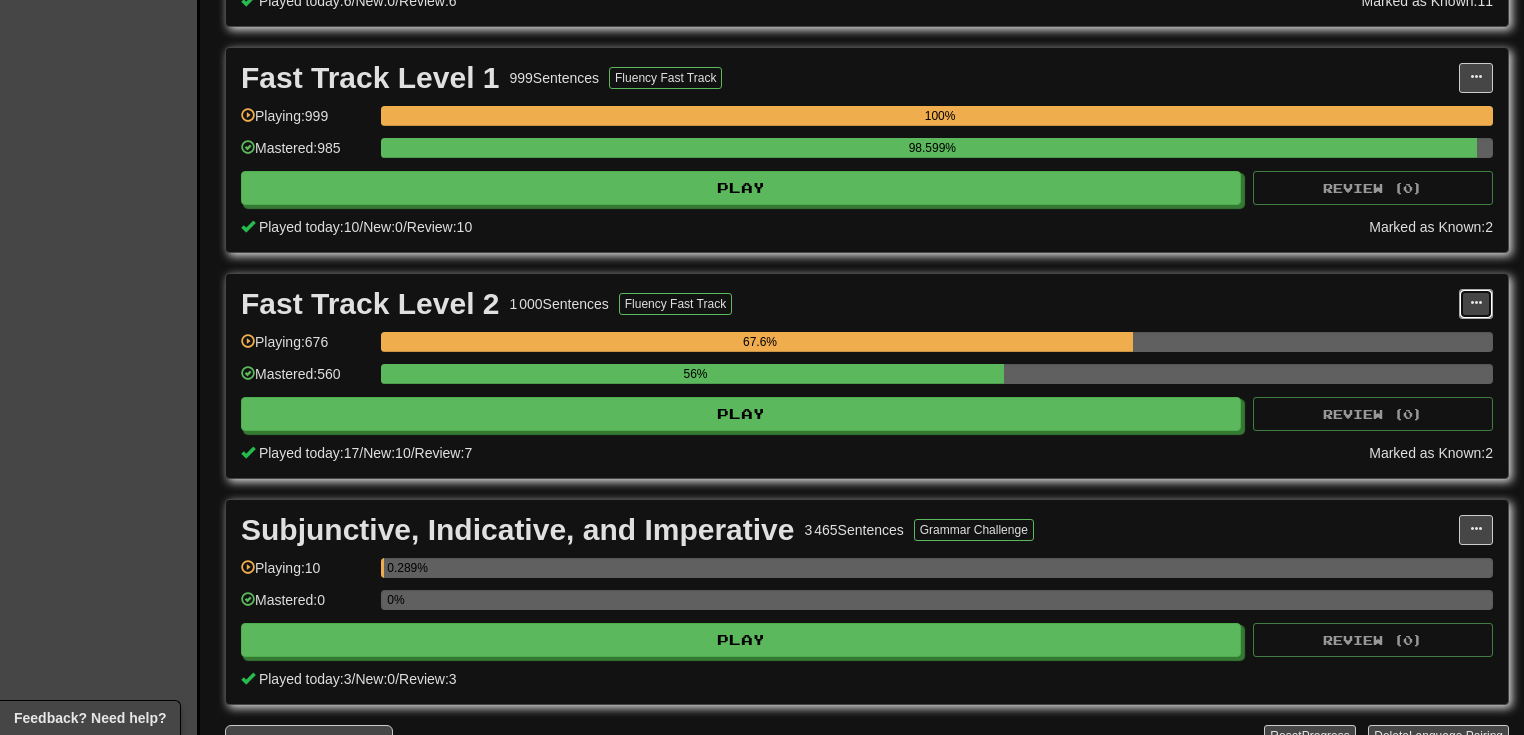 click at bounding box center [1476, 304] 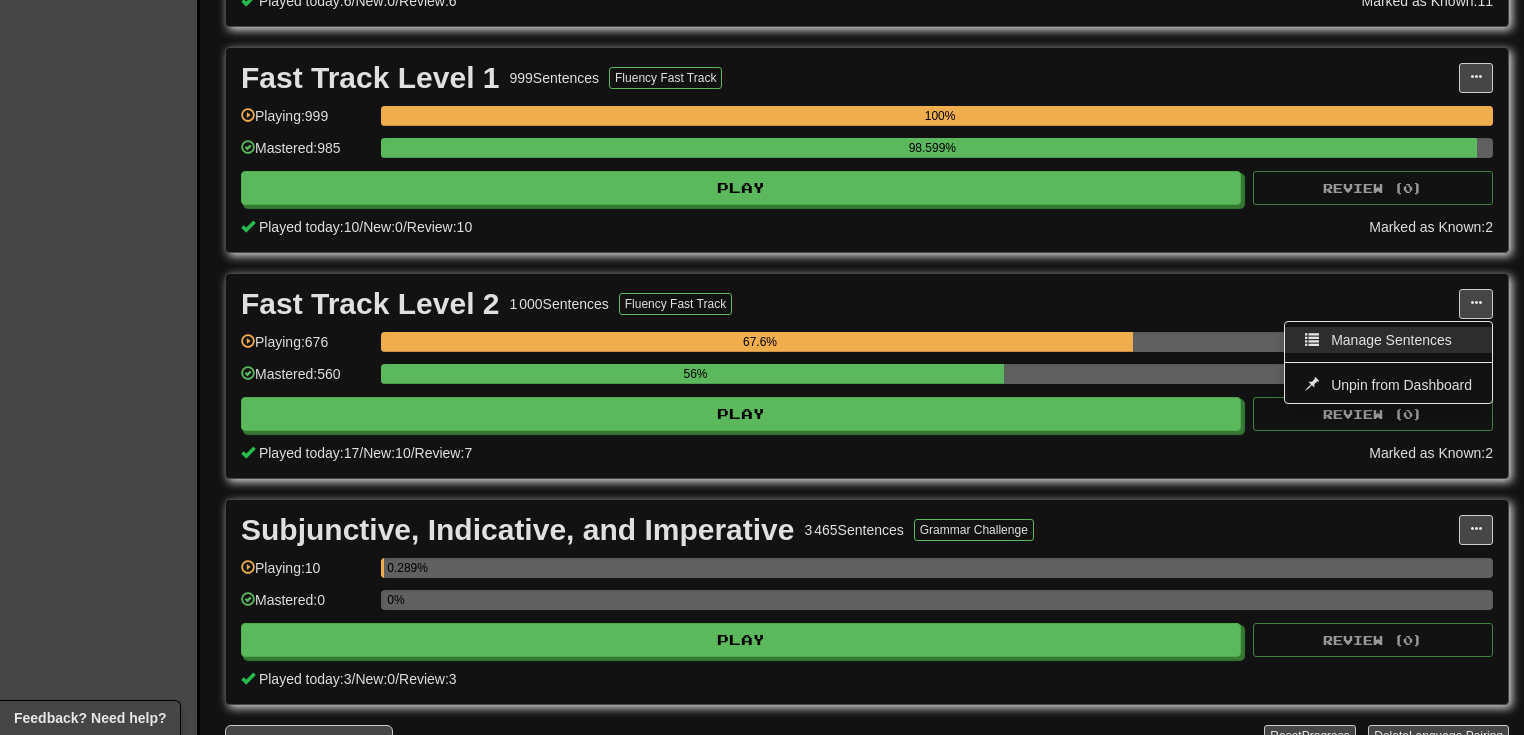 click on "Manage Sentences" at bounding box center (1388, 340) 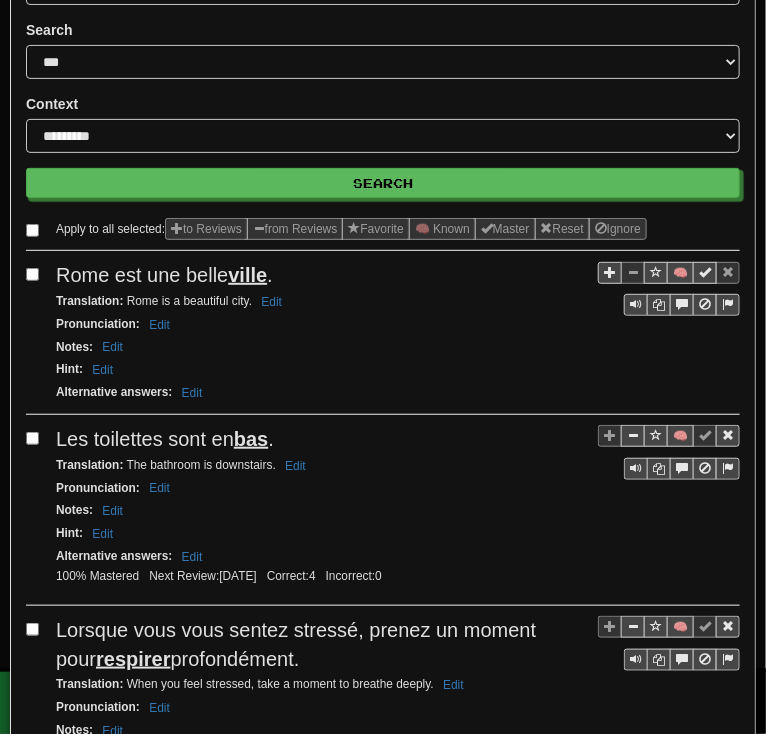 scroll, scrollTop: 0, scrollLeft: 0, axis: both 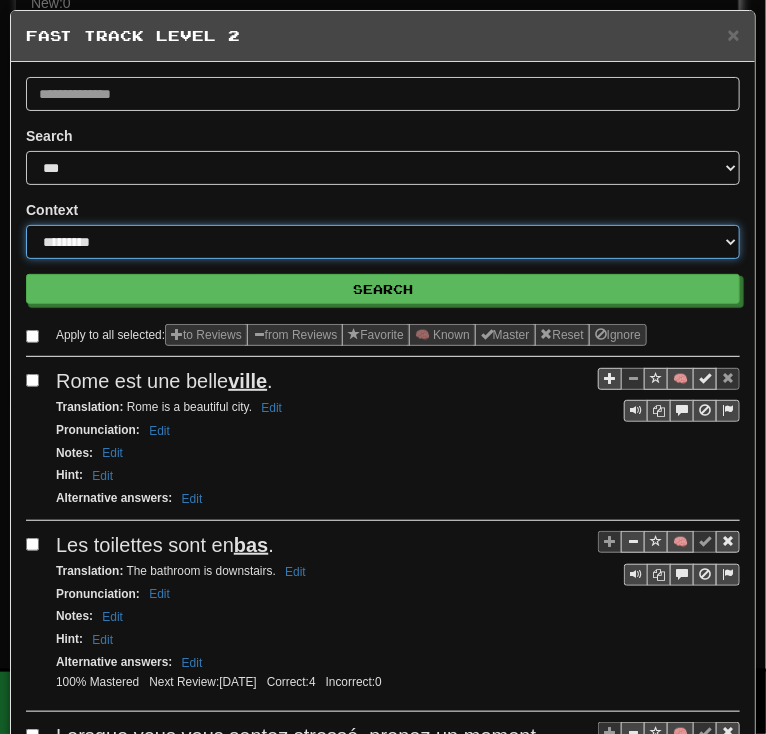 click on "**********" at bounding box center [383, 242] 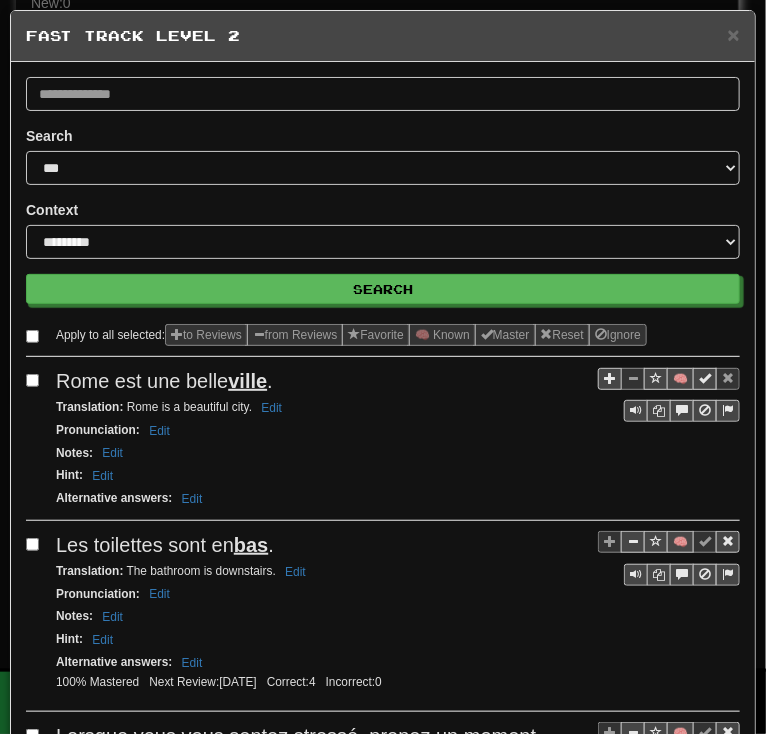 click on "**********" at bounding box center [383, 163] 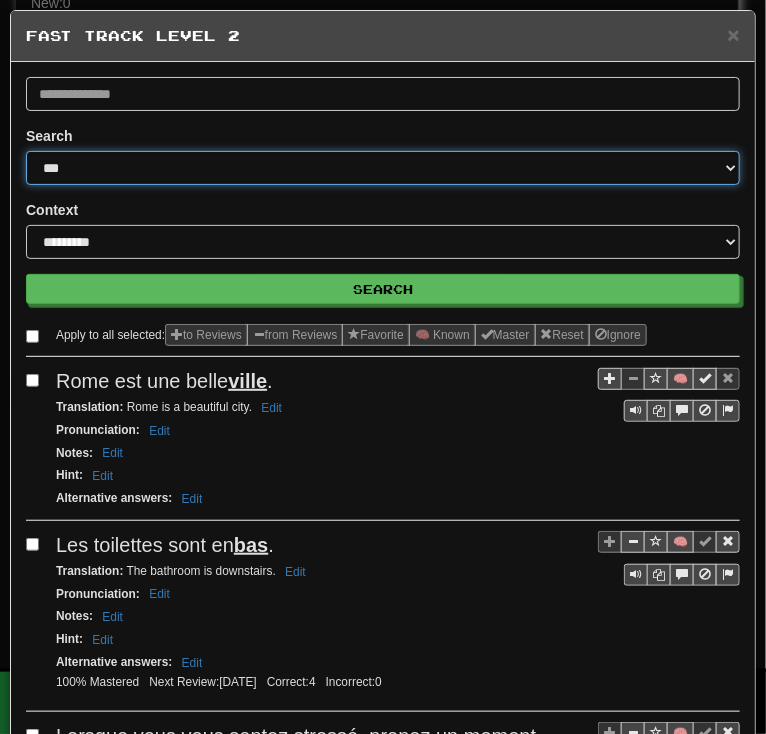 click on "**********" at bounding box center [383, 168] 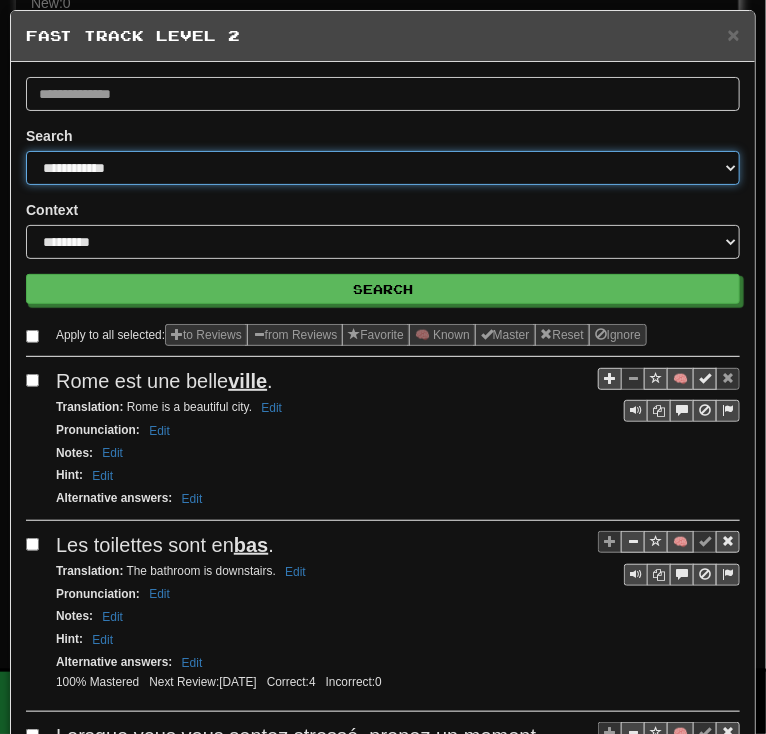 click on "**********" at bounding box center (383, 168) 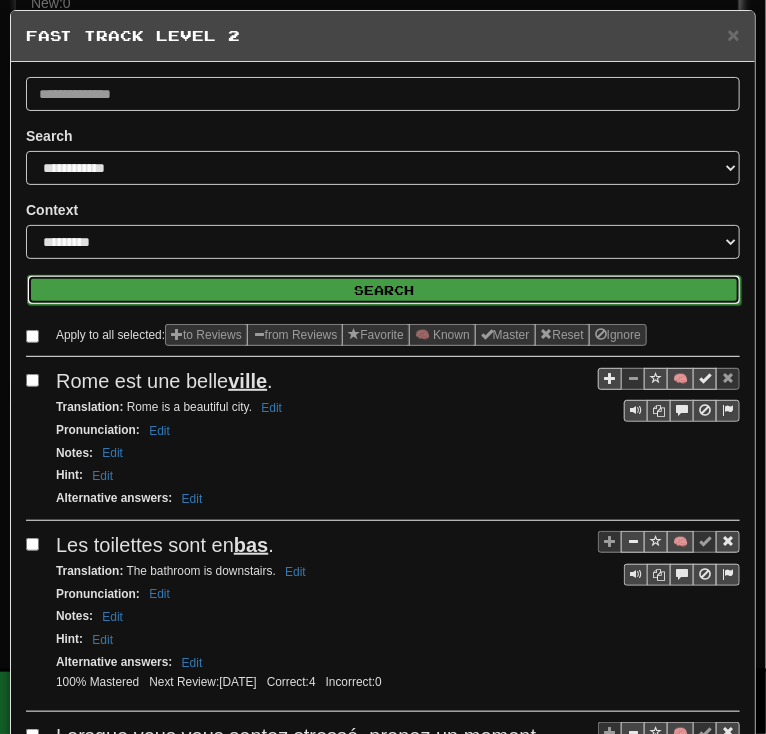 click on "Search" at bounding box center (384, 290) 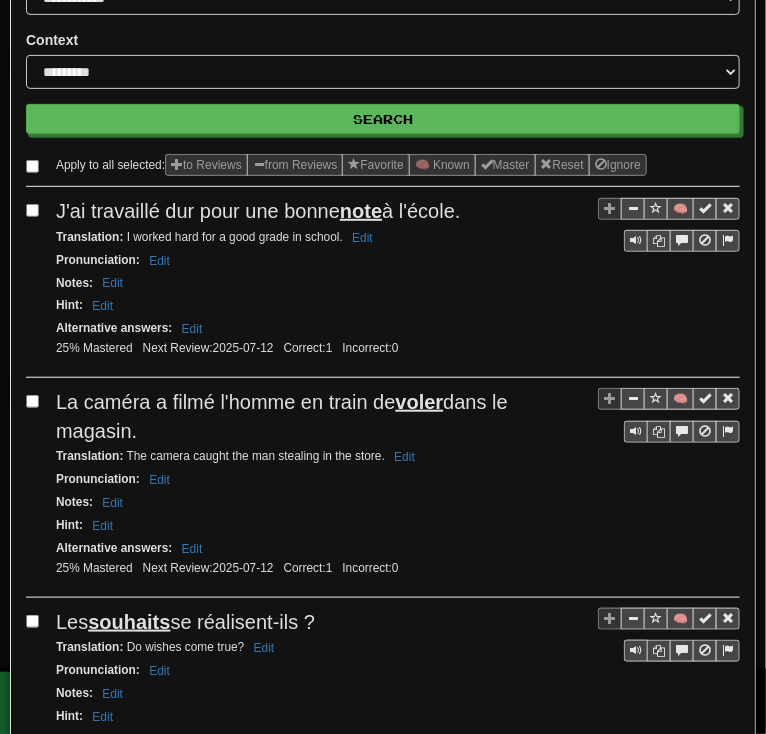 scroll, scrollTop: 158, scrollLeft: 0, axis: vertical 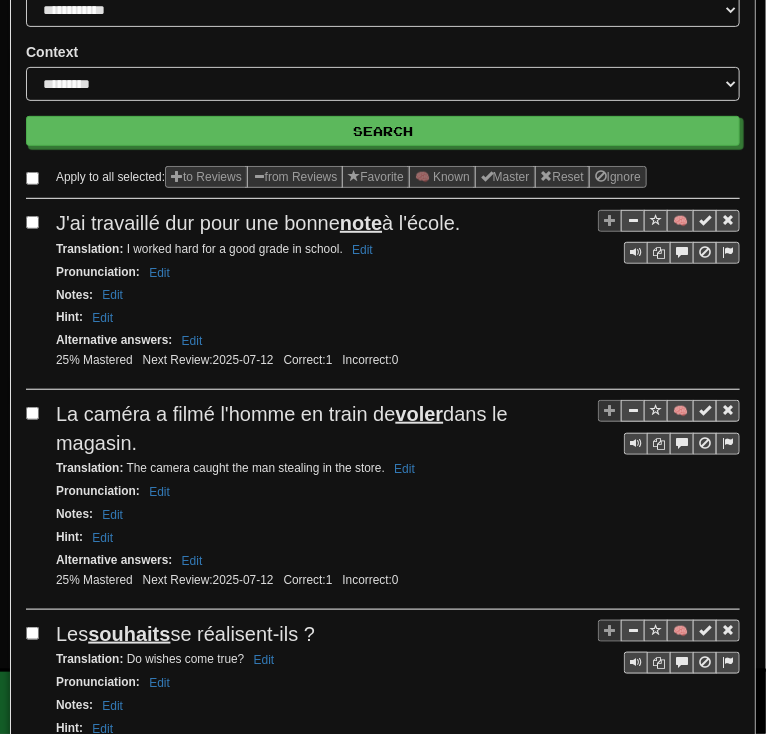 copy on "J'ai travaillé dur pour une bonne  note  à l'école." 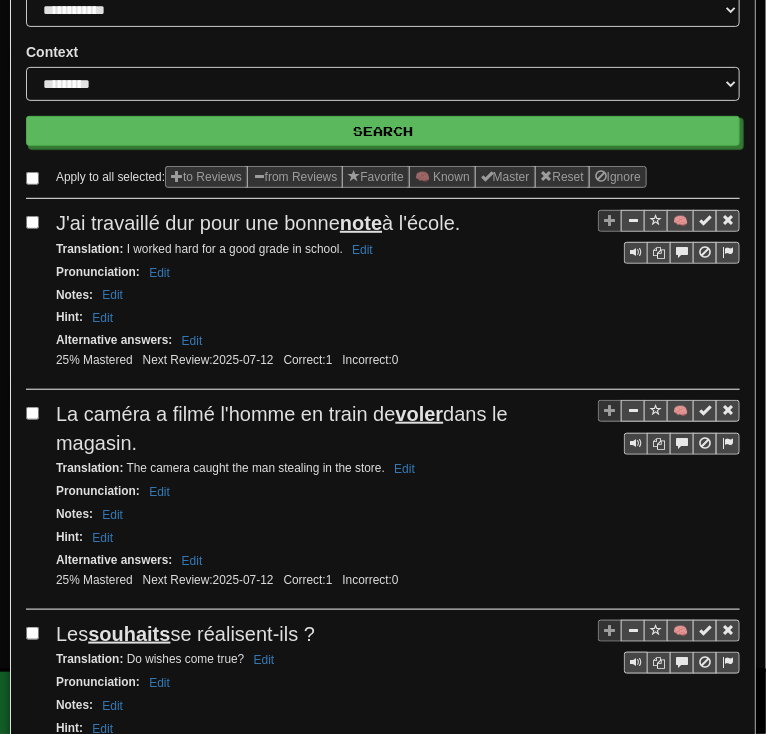 click on "La caméra a filmé l'homme en train de  voler  dans le magasin." at bounding box center (398, 428) 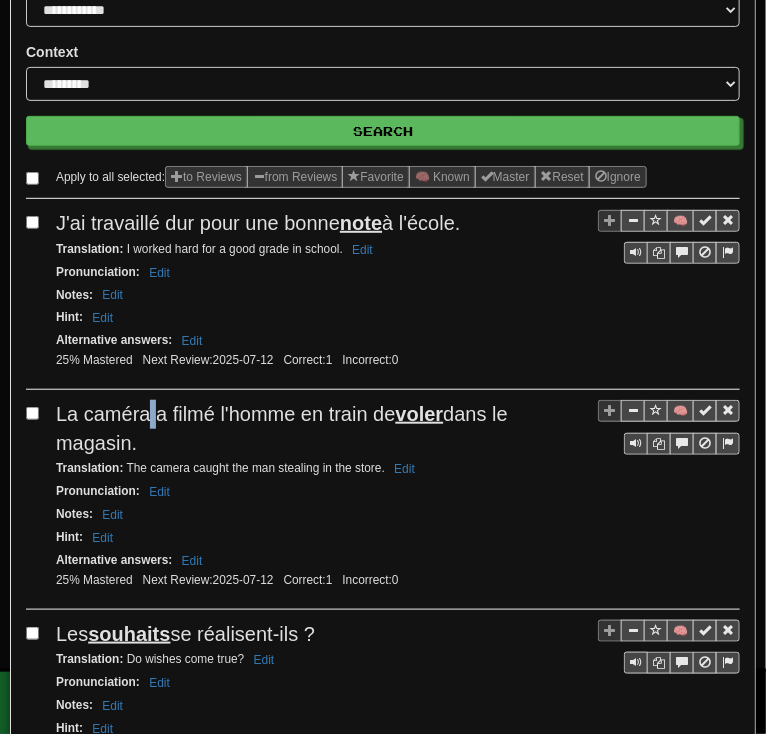 click on "La caméra a filmé l'homme en train de  voler  dans le magasin." at bounding box center (398, 428) 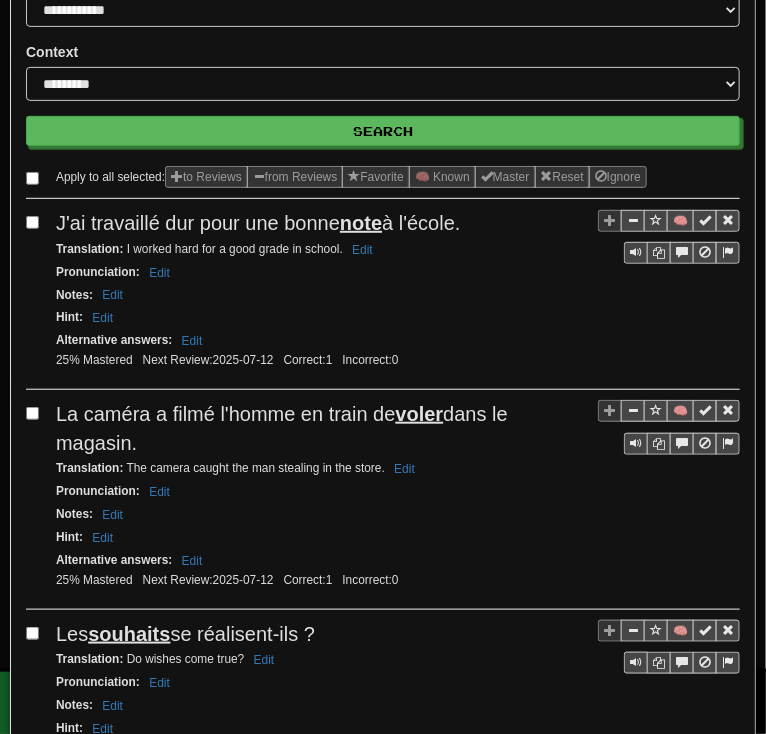 click on "La caméra a filmé l'homme en train de  voler  dans le magasin." at bounding box center (282, 428) 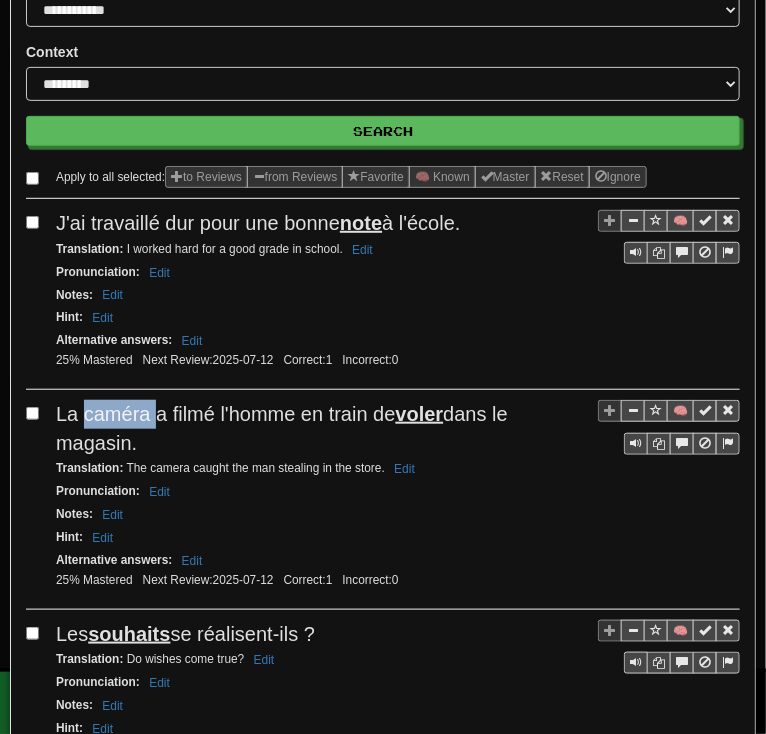 click on "La caméra a filmé l'homme en train de  voler  dans le magasin." at bounding box center (282, 428) 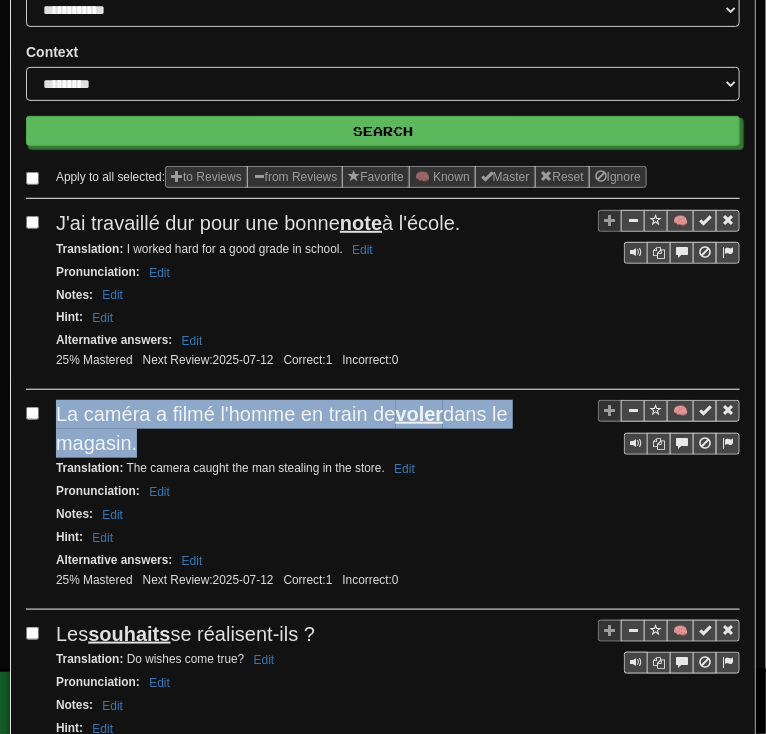 click on "La caméra a filmé l'homme en train de  voler  dans le magasin." at bounding box center [282, 428] 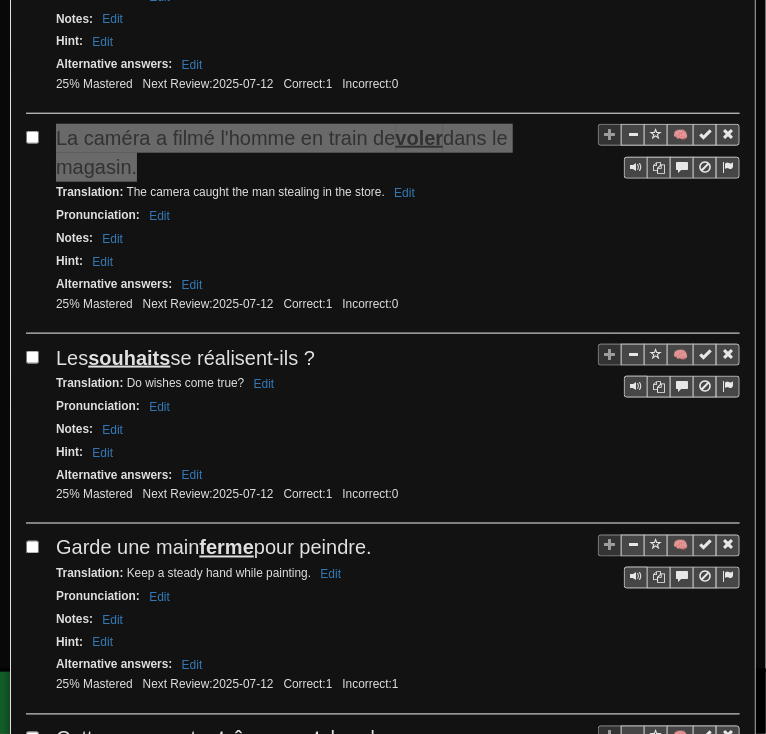 scroll, scrollTop: 478, scrollLeft: 0, axis: vertical 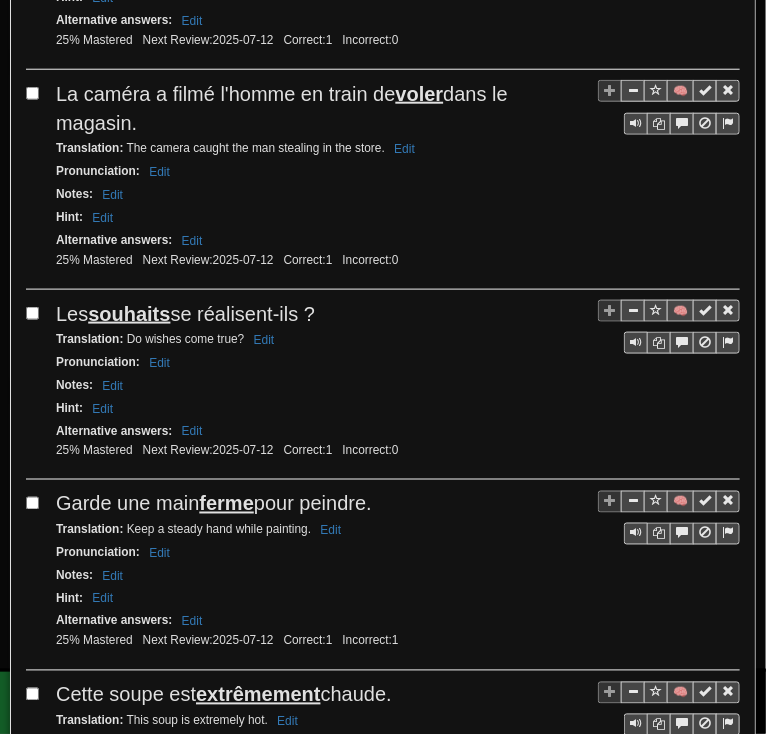click on "souhaits" at bounding box center [129, 314] 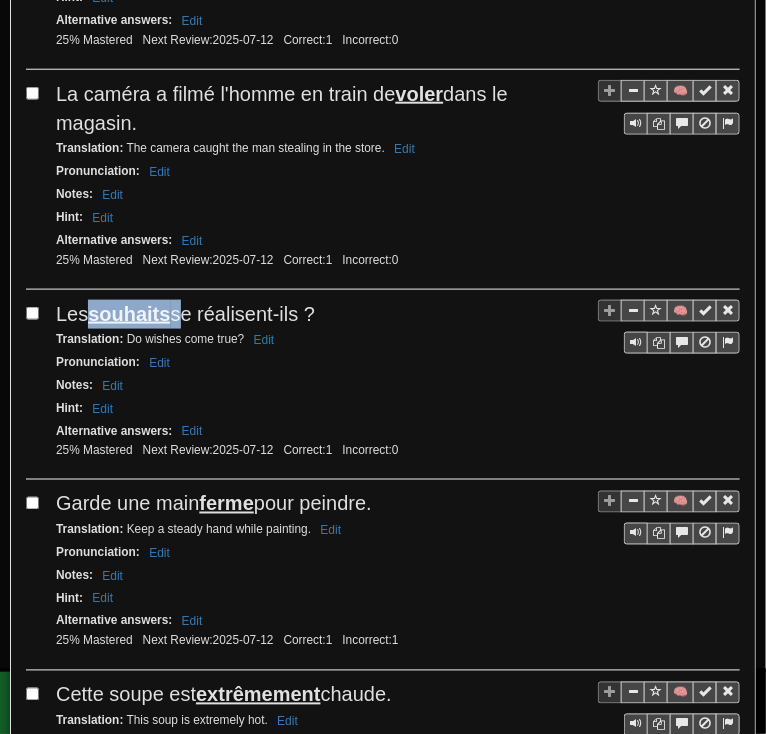 click on "souhaits" at bounding box center (129, 314) 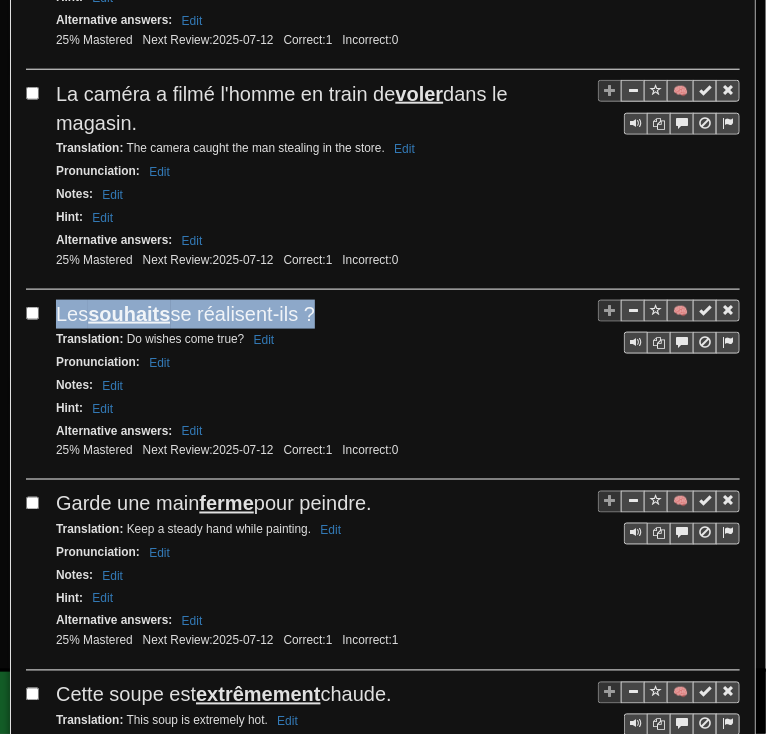 click on "souhaits" at bounding box center [129, 314] 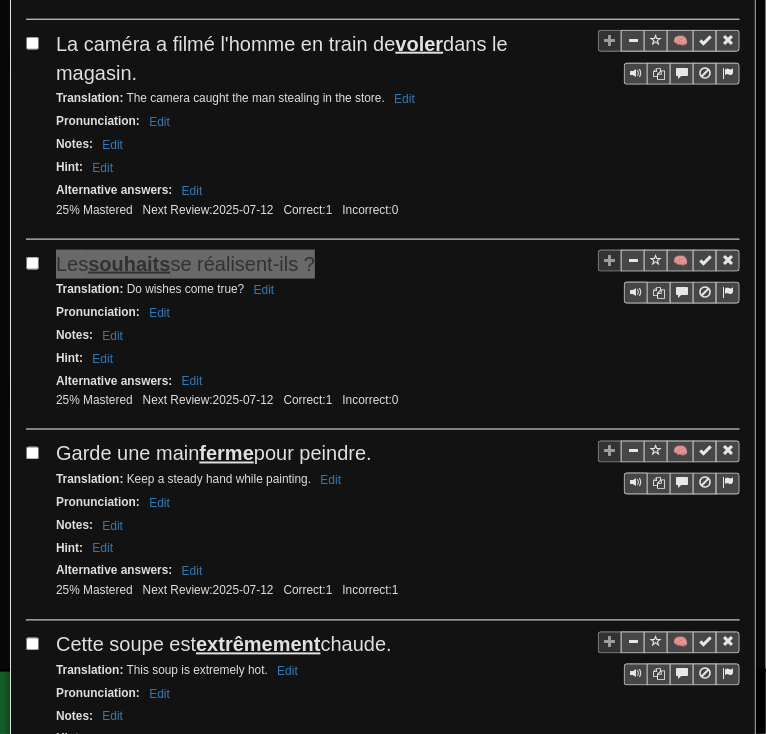 scroll, scrollTop: 692, scrollLeft: 0, axis: vertical 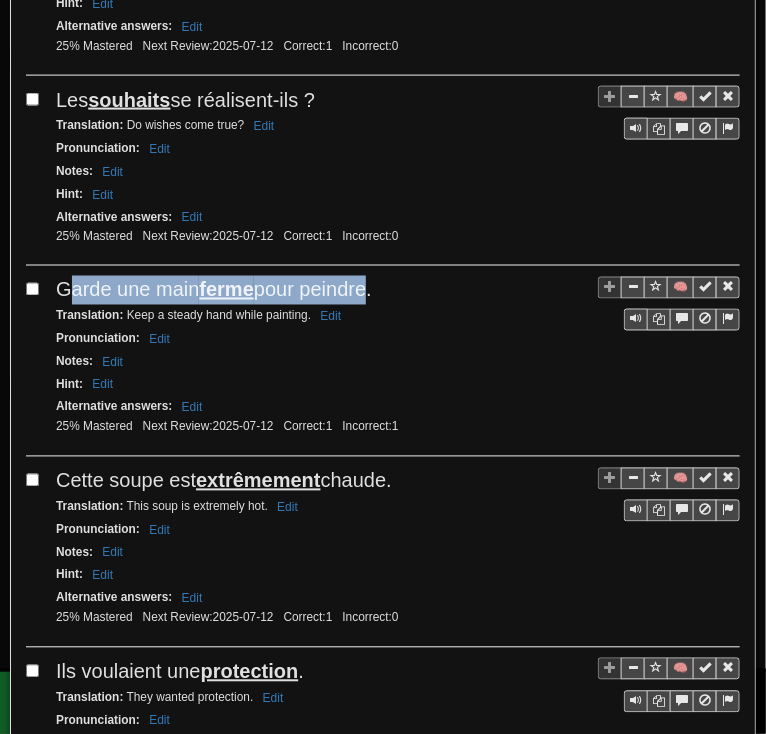 drag, startPoint x: 86, startPoint y: 283, endPoint x: 371, endPoint y: 282, distance: 285.00174 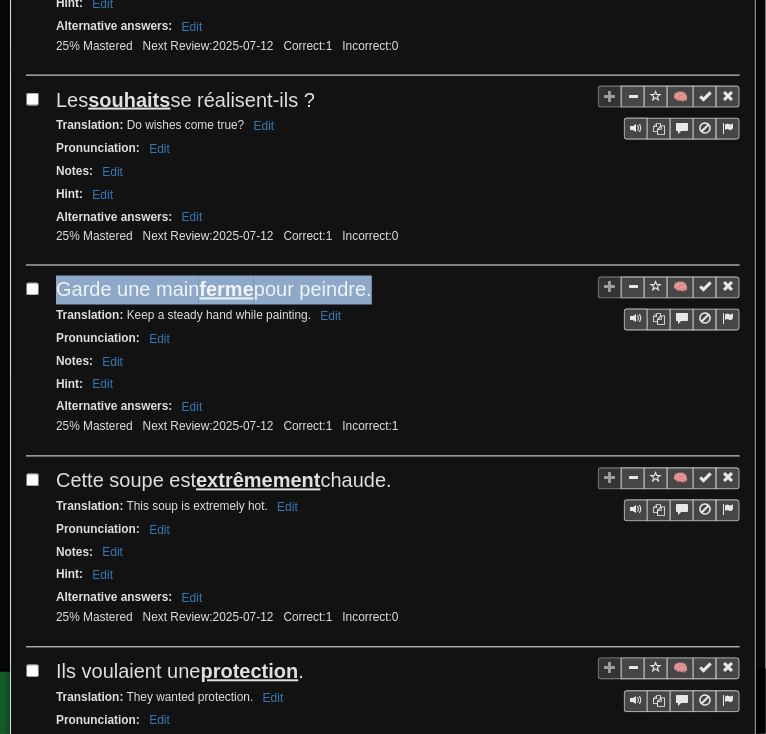 drag, startPoint x: 59, startPoint y: 275, endPoint x: 380, endPoint y: 273, distance: 321.00623 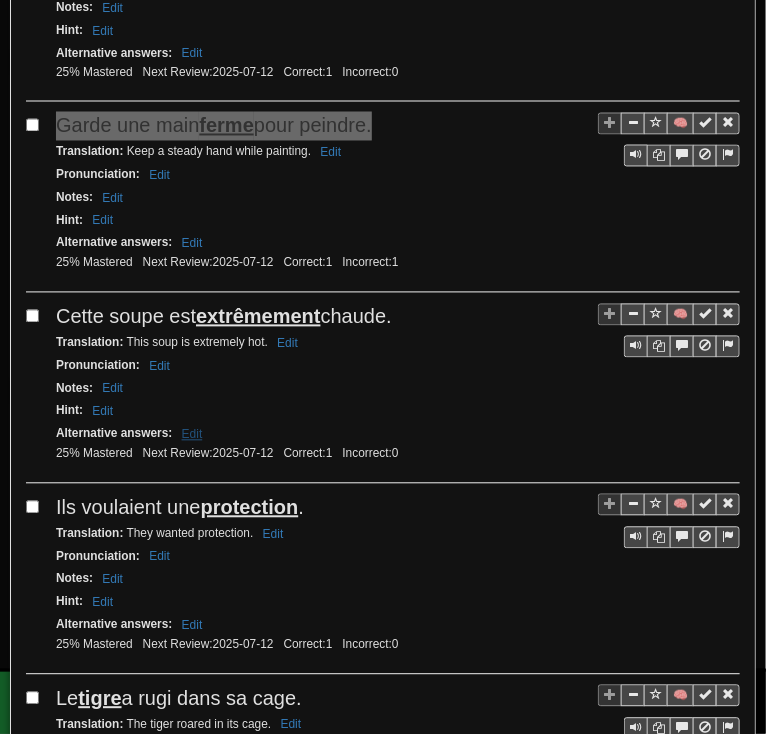 scroll, scrollTop: 905, scrollLeft: 0, axis: vertical 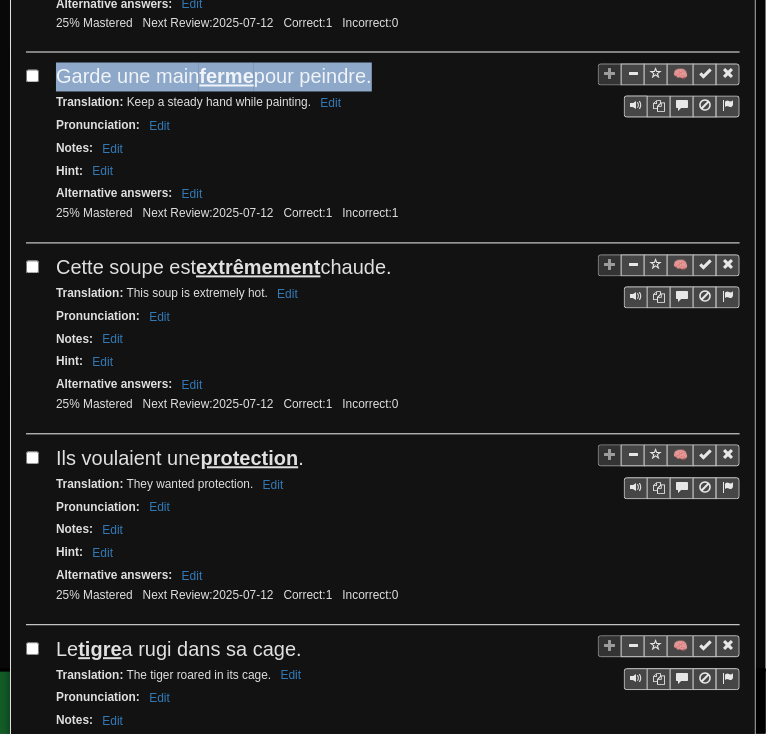 drag, startPoint x: 57, startPoint y: 254, endPoint x: 423, endPoint y: 260, distance: 366.04916 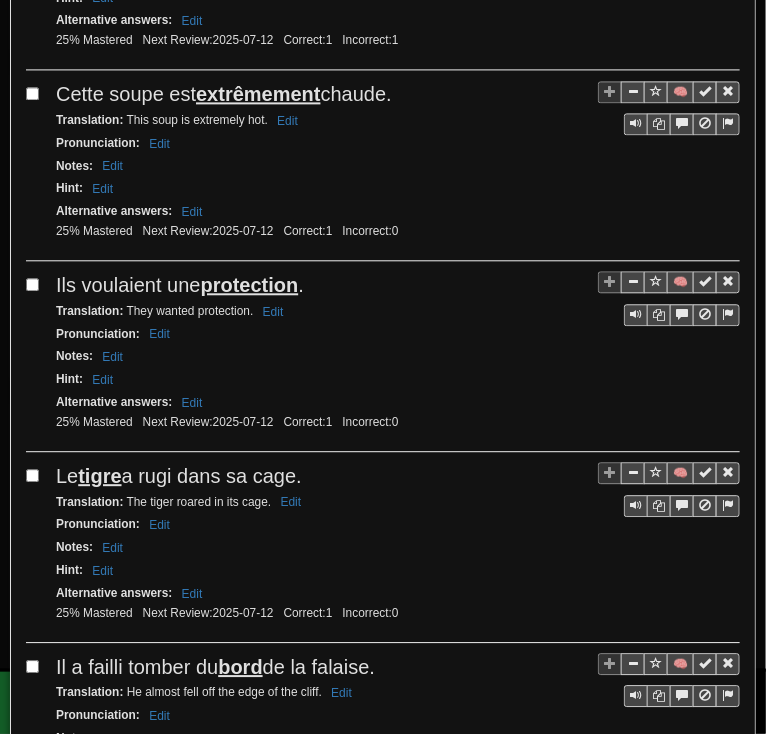 scroll, scrollTop: 1118, scrollLeft: 0, axis: vertical 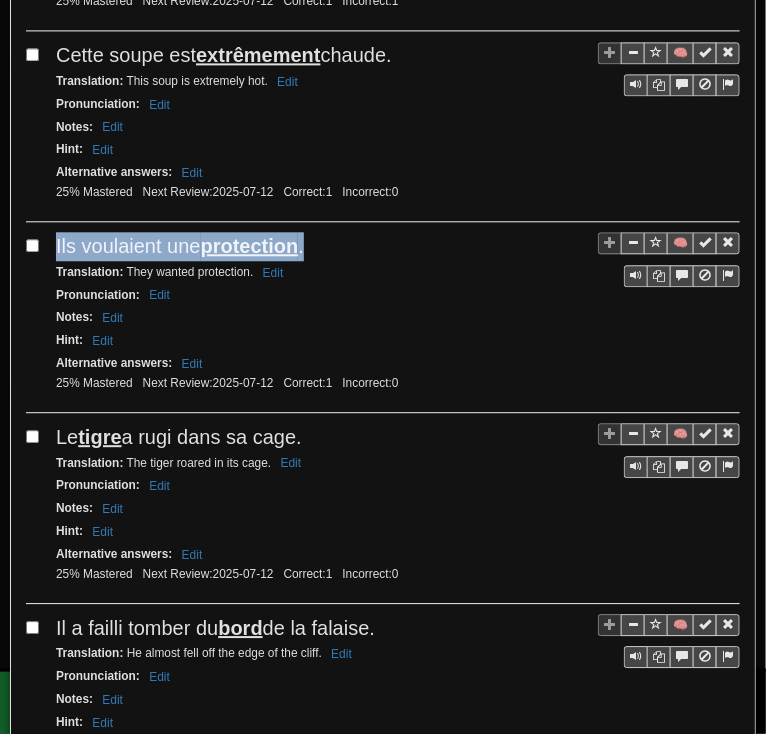 drag, startPoint x: 72, startPoint y: 222, endPoint x: 368, endPoint y: 226, distance: 296.02704 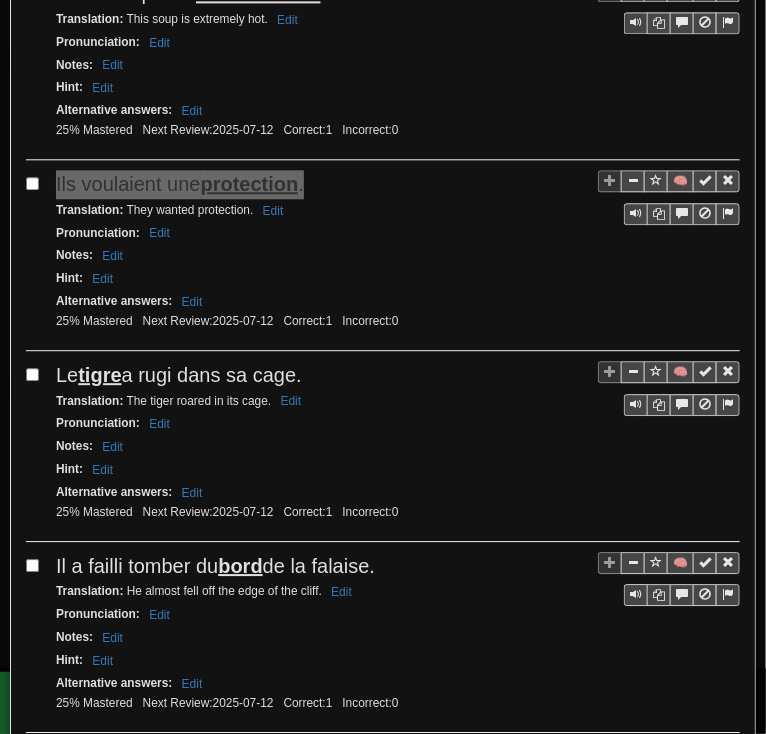 scroll, scrollTop: 1225, scrollLeft: 0, axis: vertical 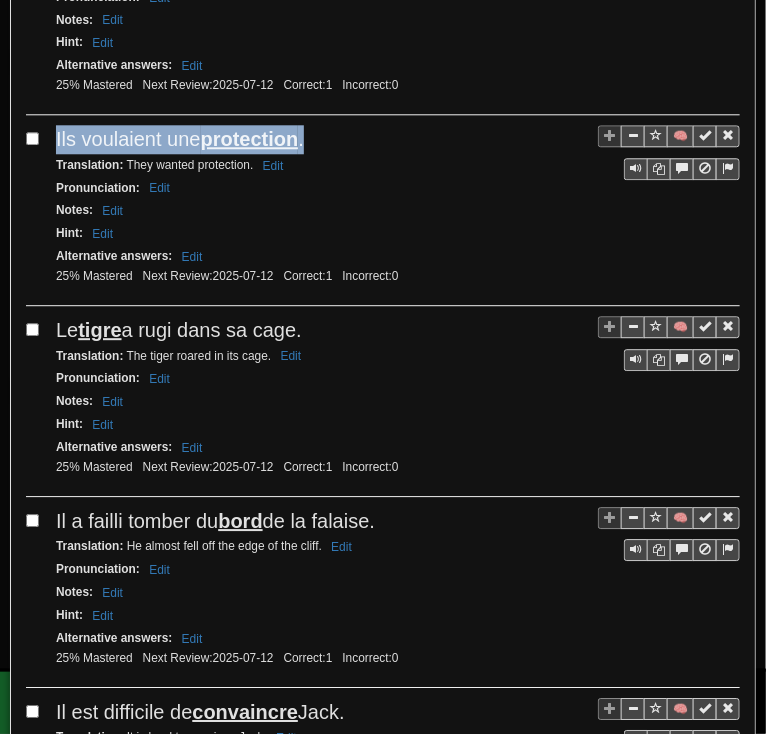 drag, startPoint x: 104, startPoint y: 309, endPoint x: 368, endPoint y: 327, distance: 264.6129 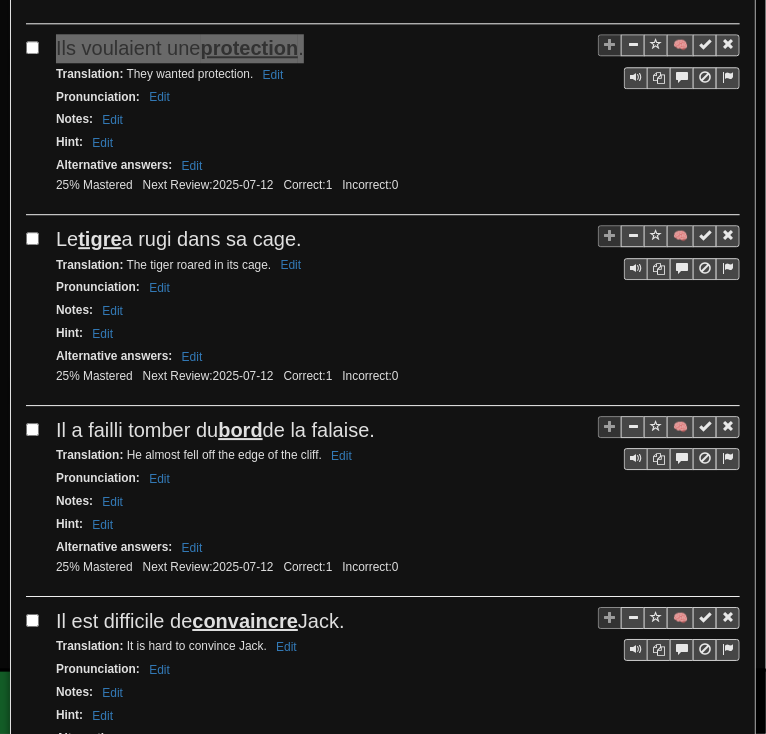 scroll, scrollTop: 1545, scrollLeft: 0, axis: vertical 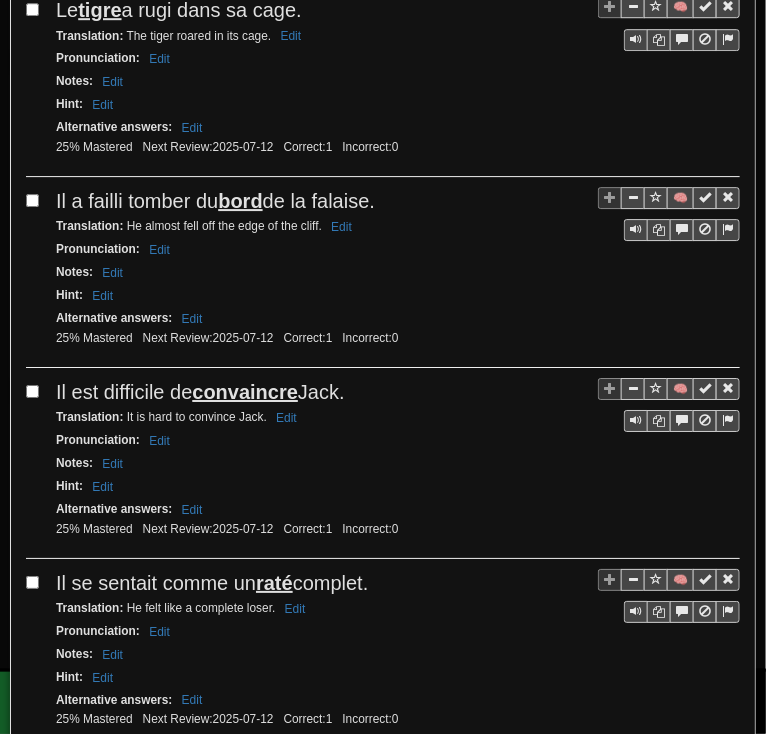drag, startPoint x: 61, startPoint y: 166, endPoint x: 394, endPoint y: 169, distance: 333.01352 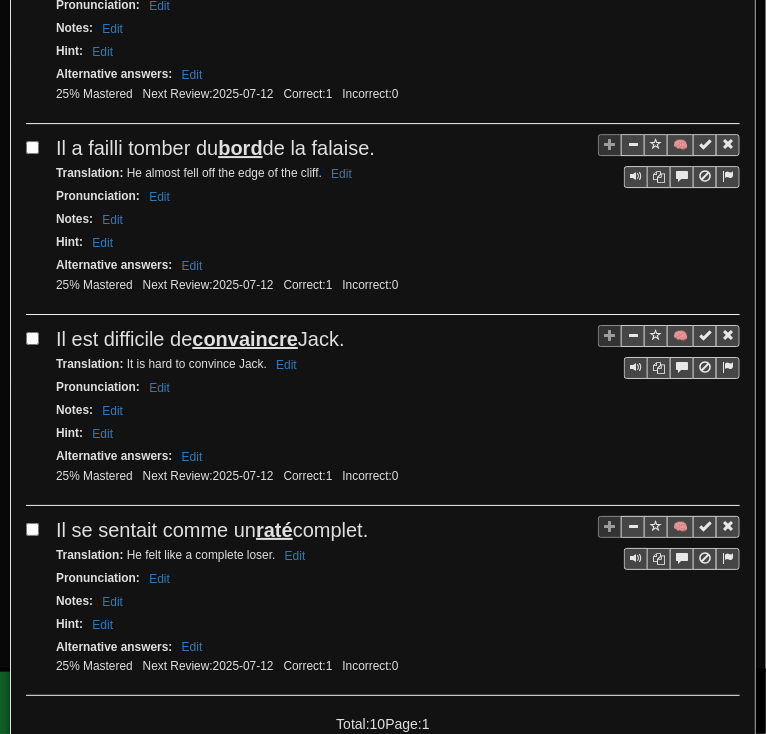 scroll, scrollTop: 1652, scrollLeft: 0, axis: vertical 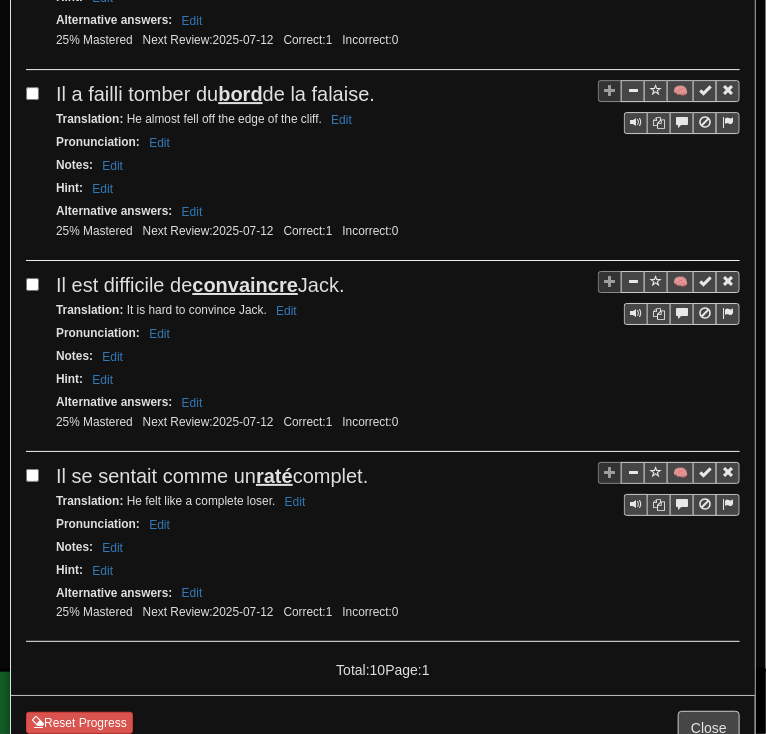 click on "Il est difficile de  convaincre  Jack." at bounding box center [200, 285] 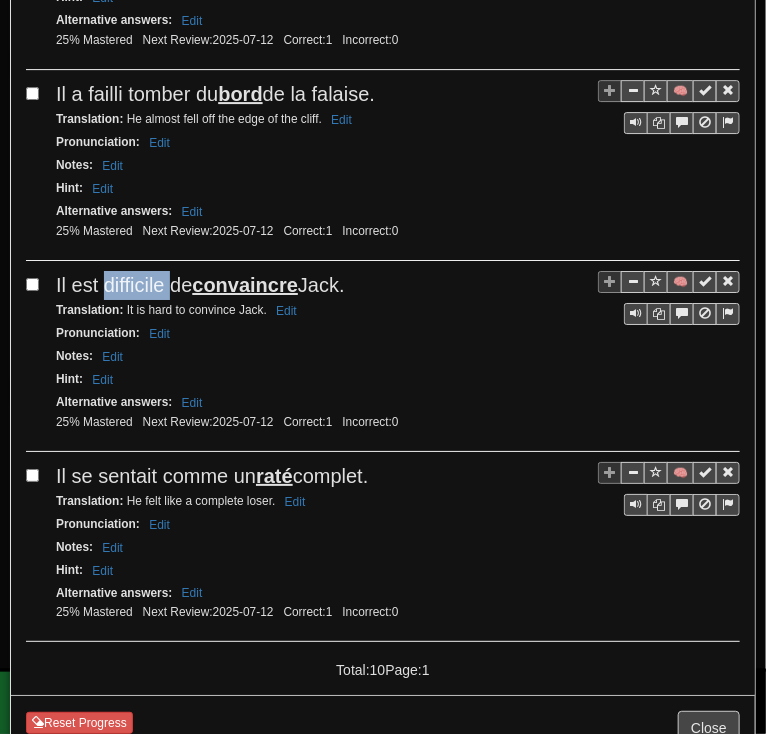 click on "Il est difficile de  convaincre  Jack." at bounding box center [200, 285] 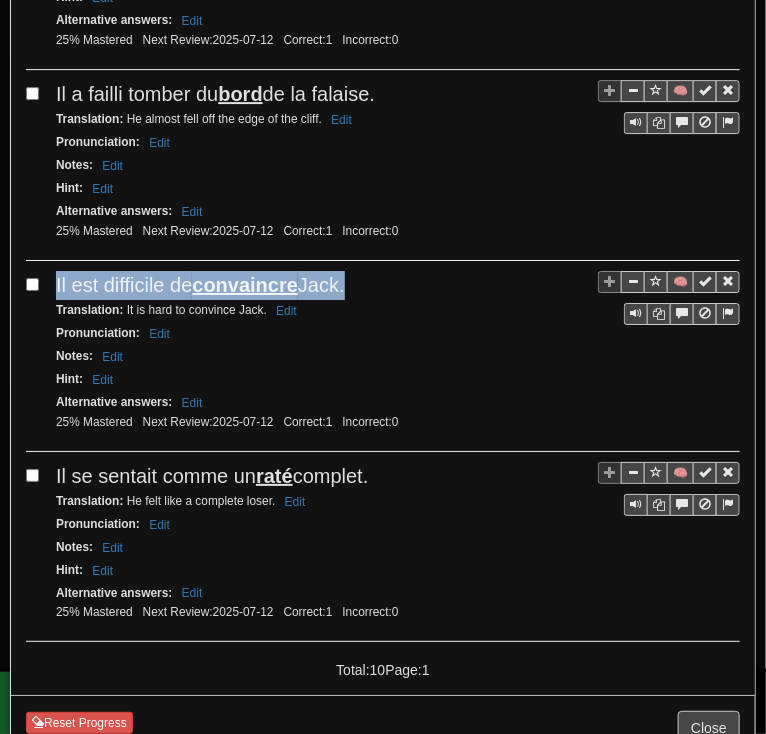 click on "Il est difficile de  convaincre  Jack." at bounding box center [200, 285] 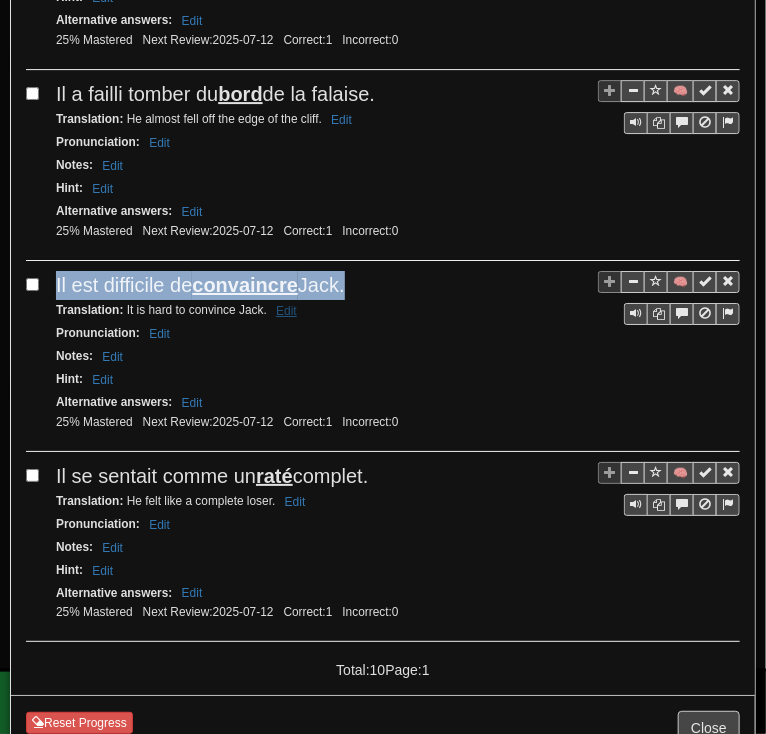 copy on "Il est difficile de  convaincre  Jack." 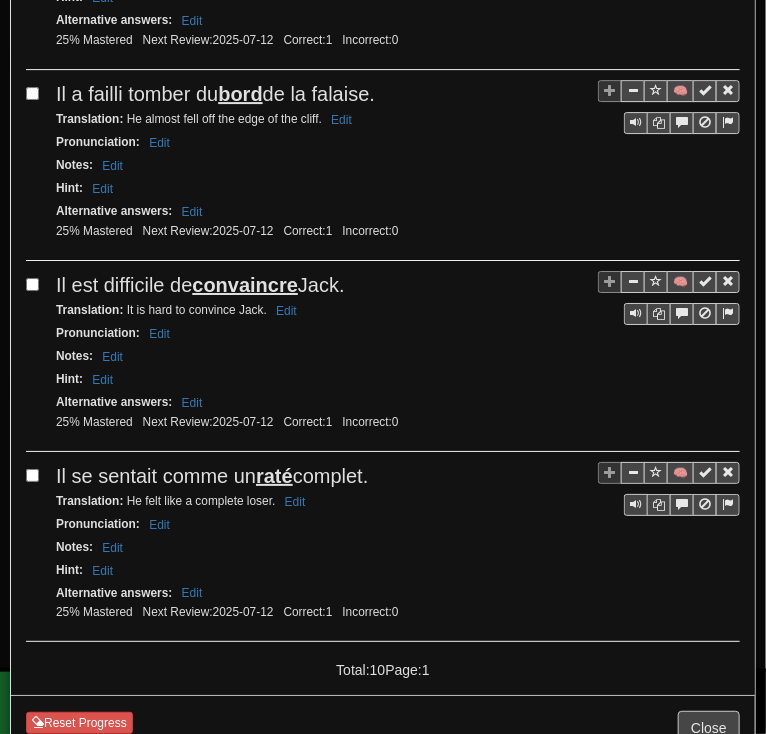 click on "Il se sentait comme un  raté  complet." at bounding box center [212, 476] 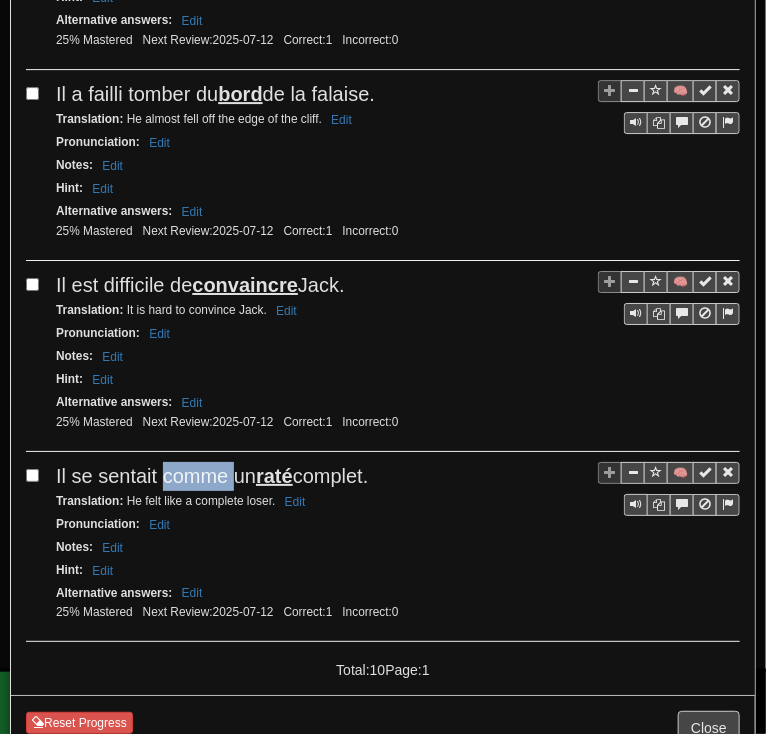 click on "Il se sentait comme un  raté  complet." at bounding box center [212, 476] 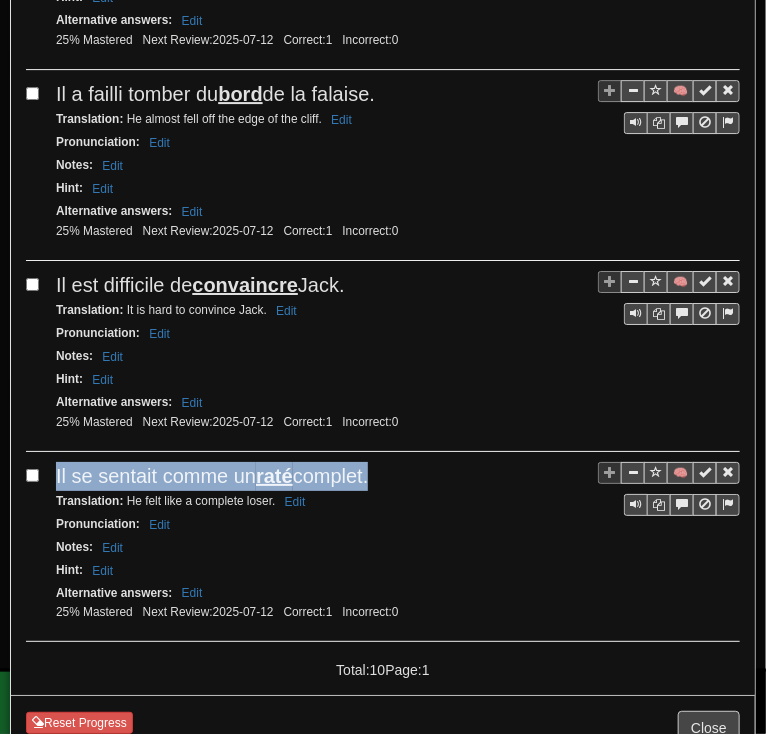 click on "Il se sentait comme un  raté  complet." at bounding box center (212, 476) 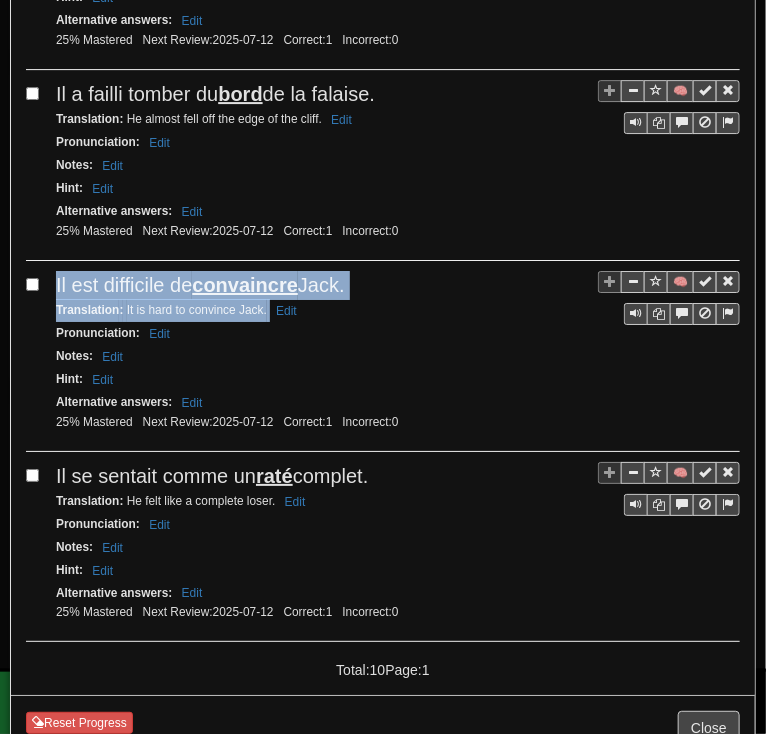 drag, startPoint x: 56, startPoint y: 248, endPoint x: 425, endPoint y: 265, distance: 369.3914 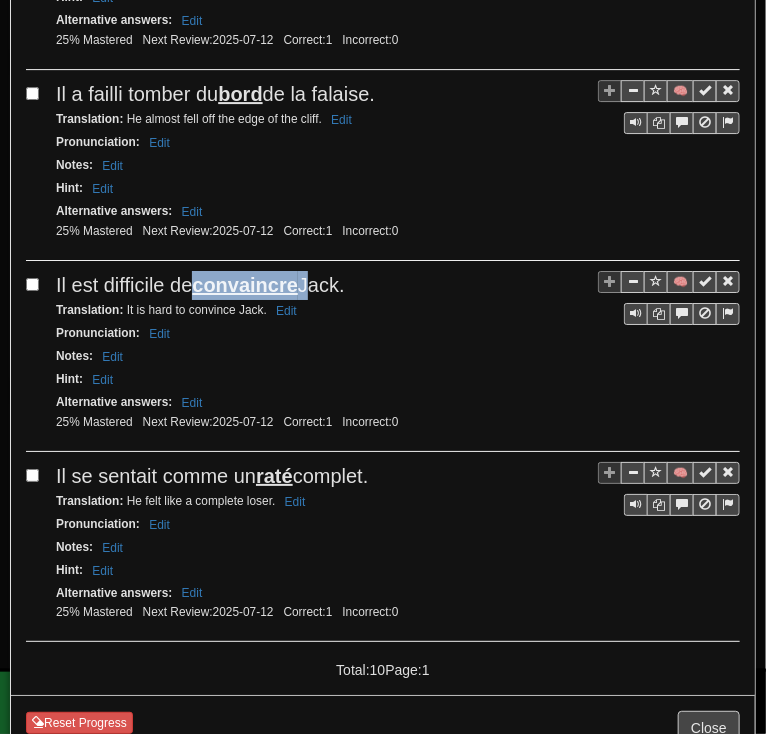click on "convaincre" at bounding box center (245, 285) 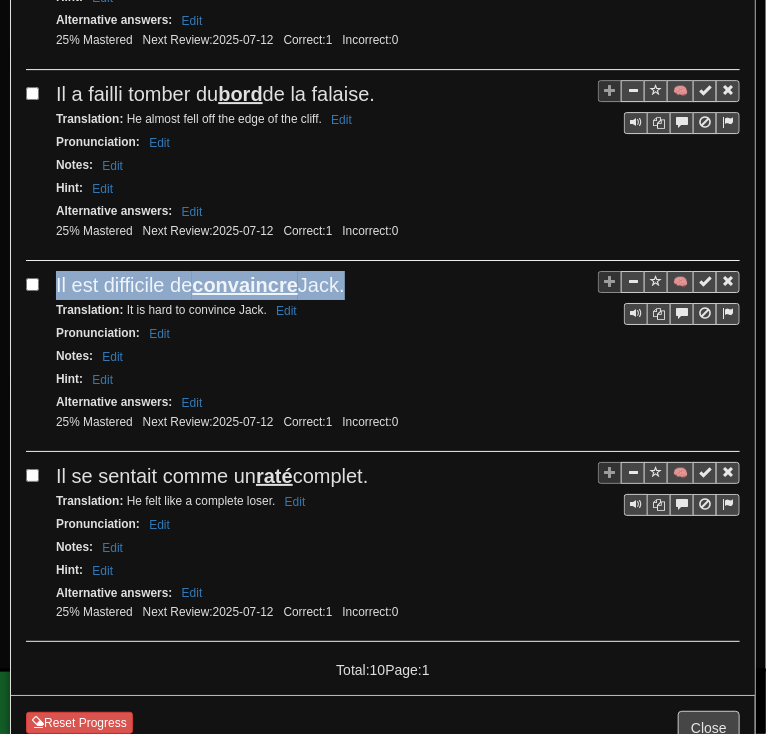 click on "convaincre" at bounding box center [245, 285] 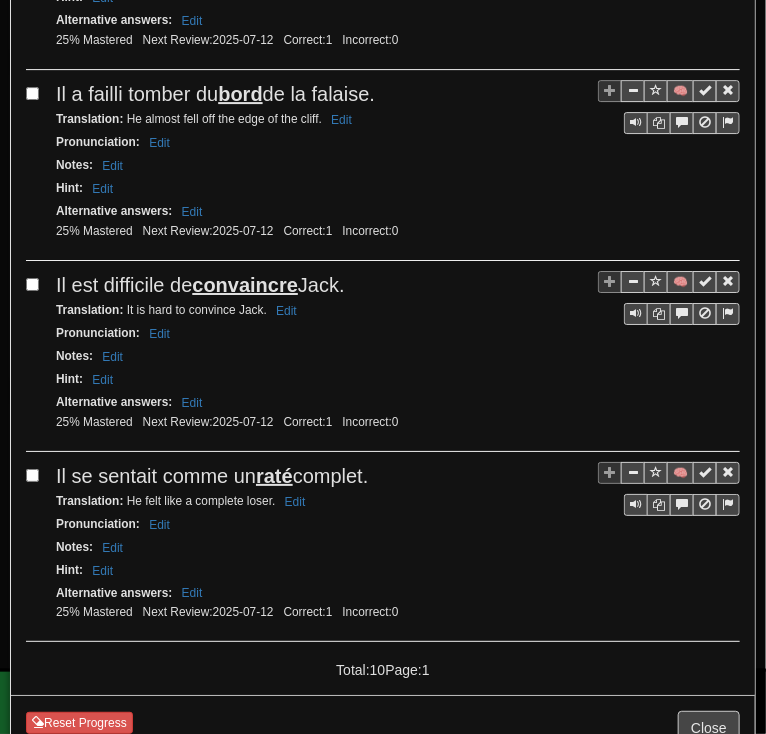 click on "Il se sentait comme un  raté  complet." at bounding box center (212, 476) 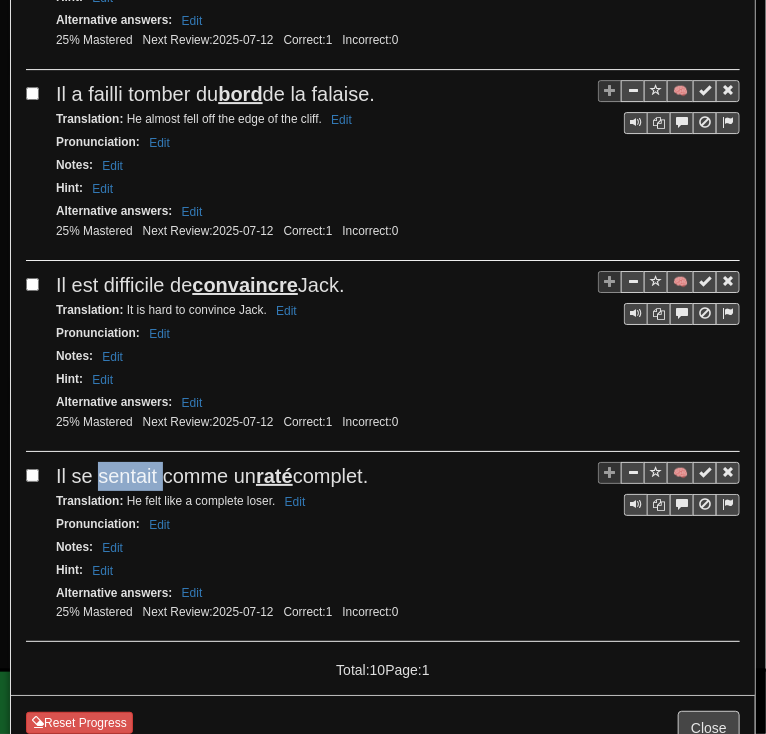 click on "Il se sentait comme un  raté  complet." at bounding box center [212, 476] 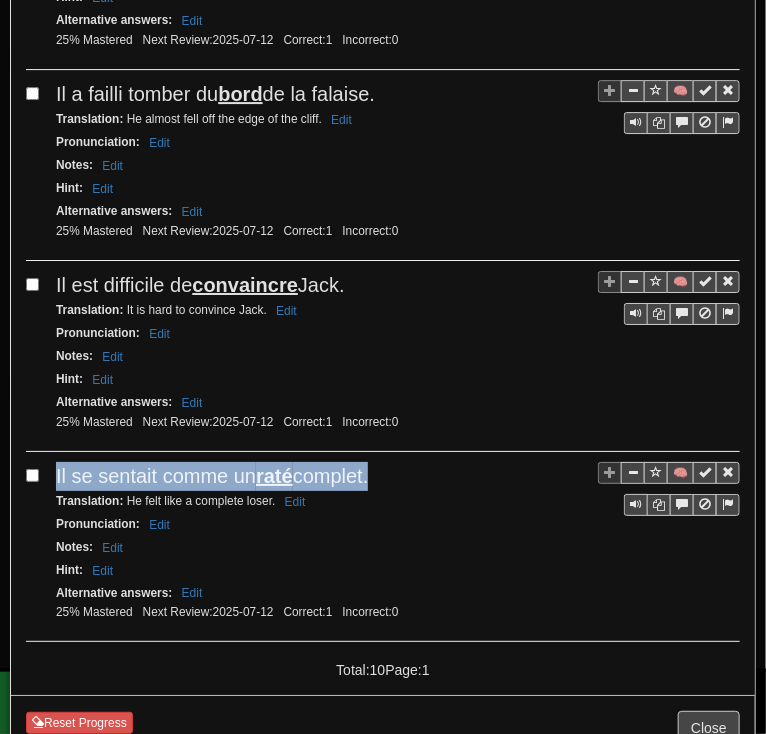 click on "Il se sentait comme un  raté  complet." at bounding box center [212, 476] 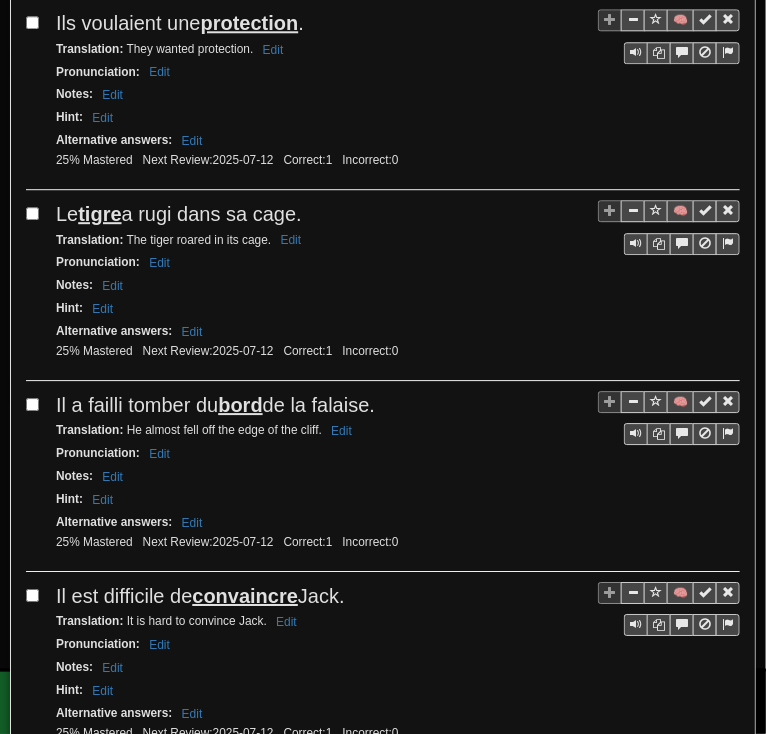 scroll, scrollTop: 1332, scrollLeft: 0, axis: vertical 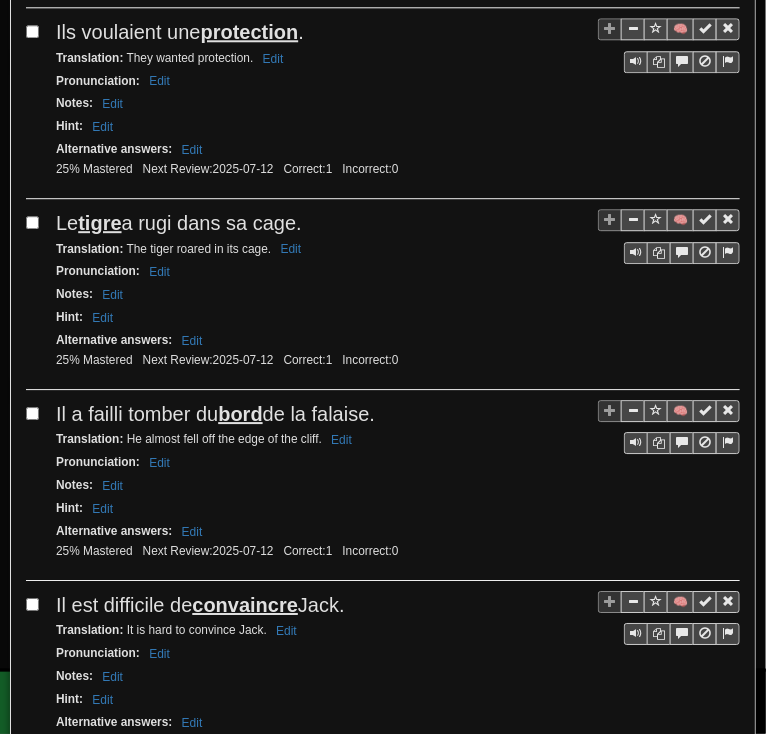 drag, startPoint x: 385, startPoint y: 72, endPoint x: 394, endPoint y: 88, distance: 18.35756 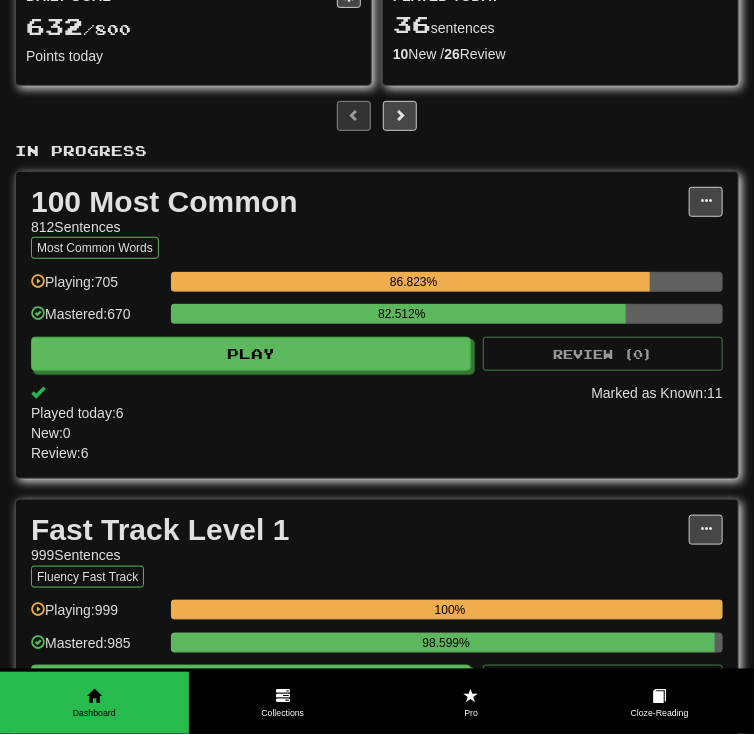 scroll, scrollTop: 0, scrollLeft: 0, axis: both 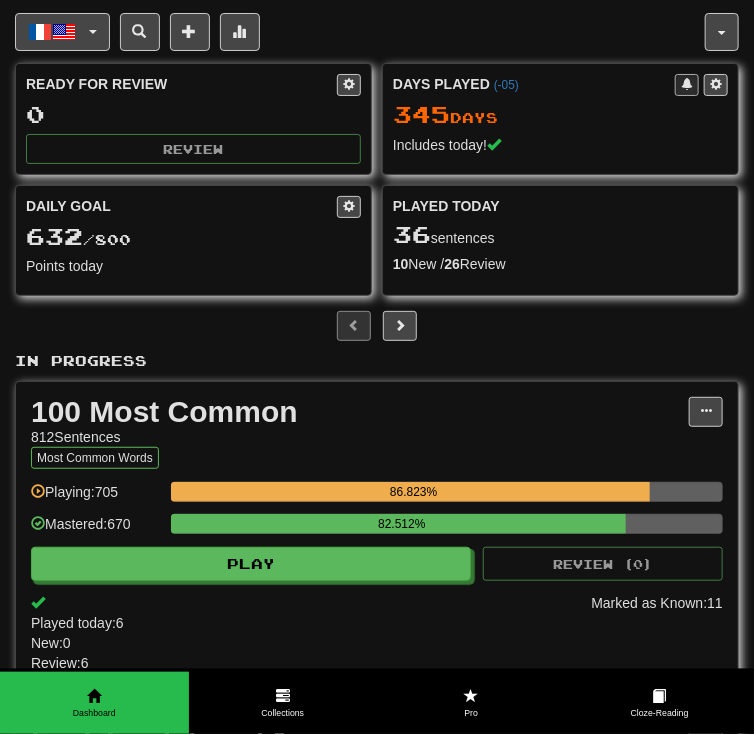 click on "Français  /  English Deutsch  /  English Days Played:  139   Review:  0 Daily Goal:  0  /  50 English  /  Español Days Played:  89   Review:  0 Daily Goal:  136  /  50 Français  /  English Days Played:  345   Review:  0 Daily Goal:  632  /  800  Language Pairing" at bounding box center [360, 32] 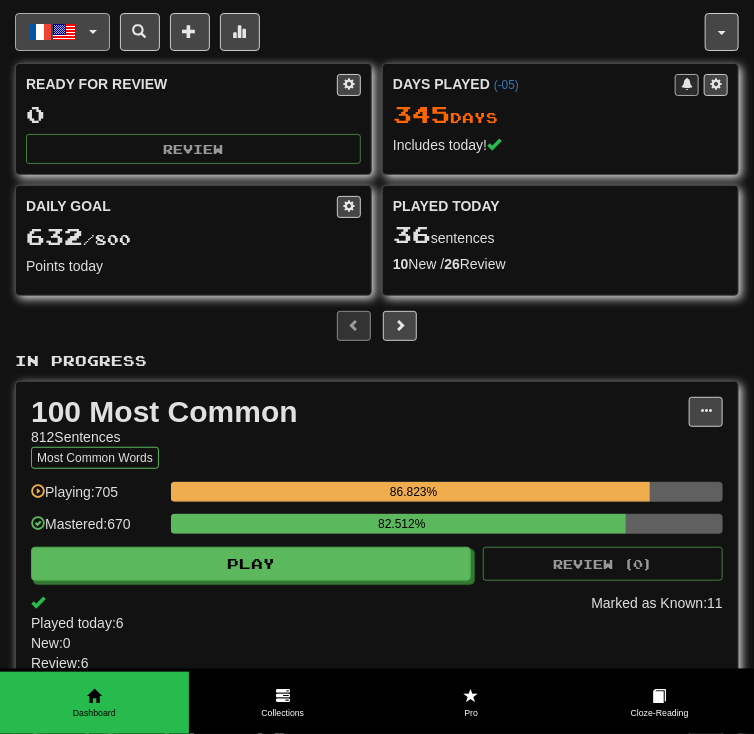 click on "Français  /  English" at bounding box center (62, 32) 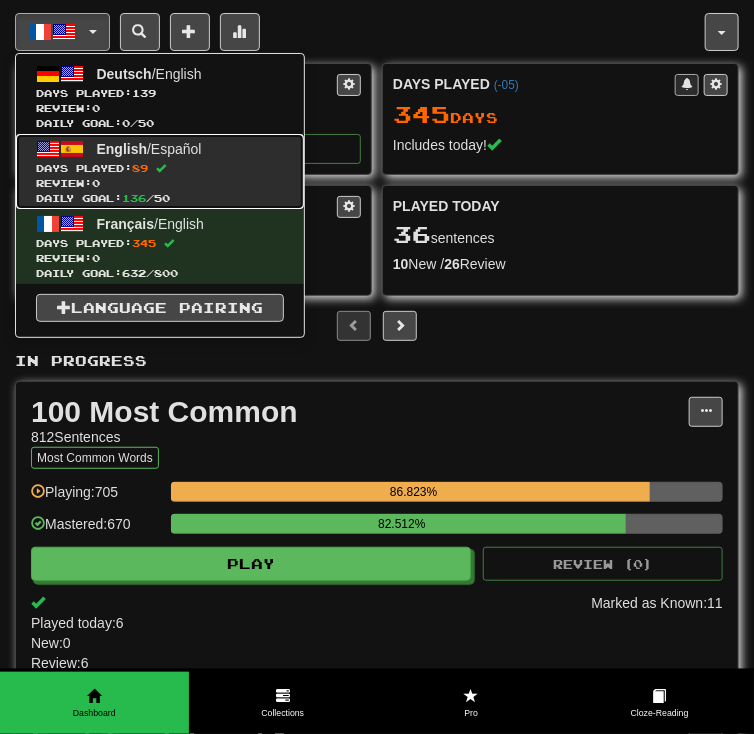 click on "English" at bounding box center (122, 149) 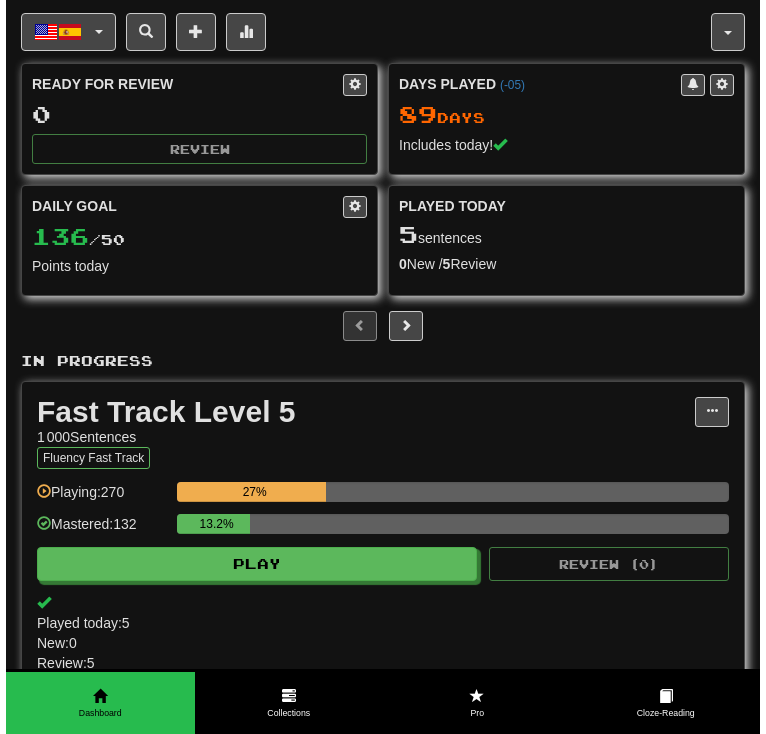 scroll, scrollTop: 0, scrollLeft: 0, axis: both 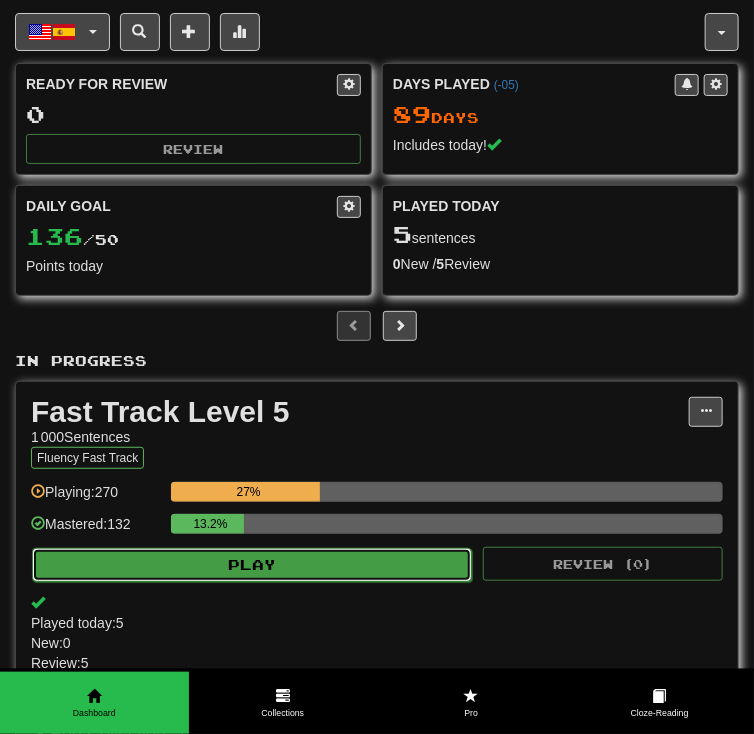 click on "Play" at bounding box center (252, 565) 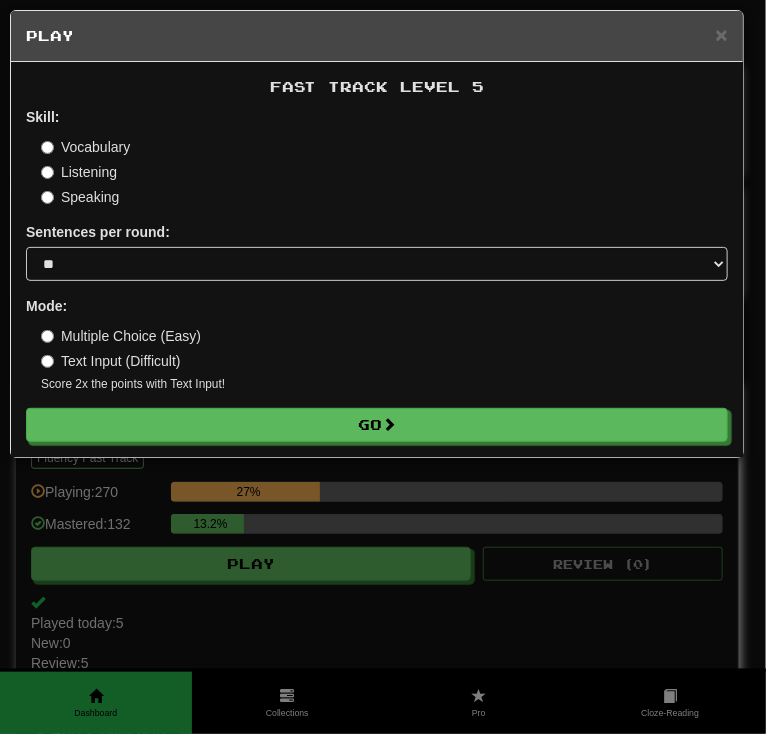 click on "Vocabulary" at bounding box center [85, 147] 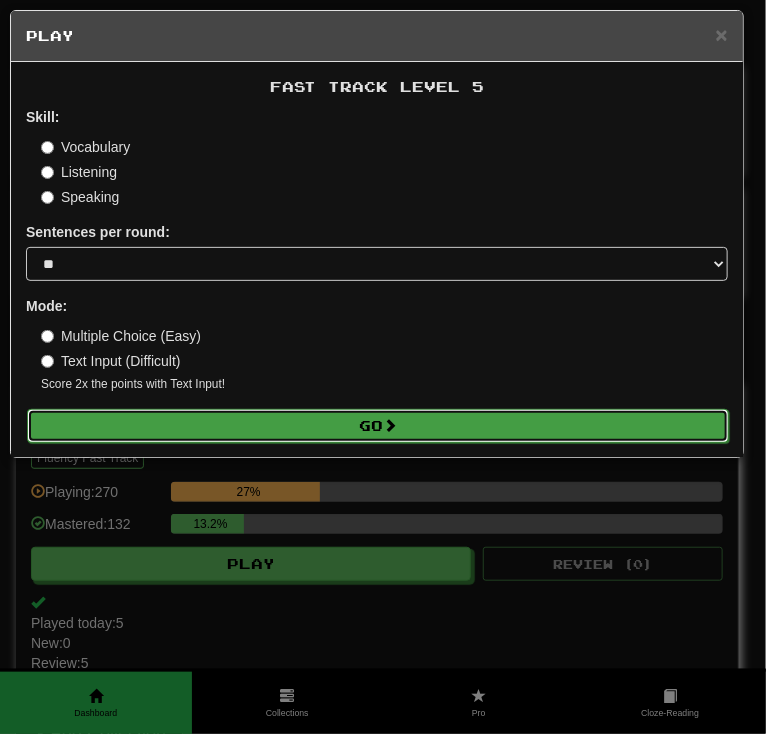 click on "Go" at bounding box center (378, 426) 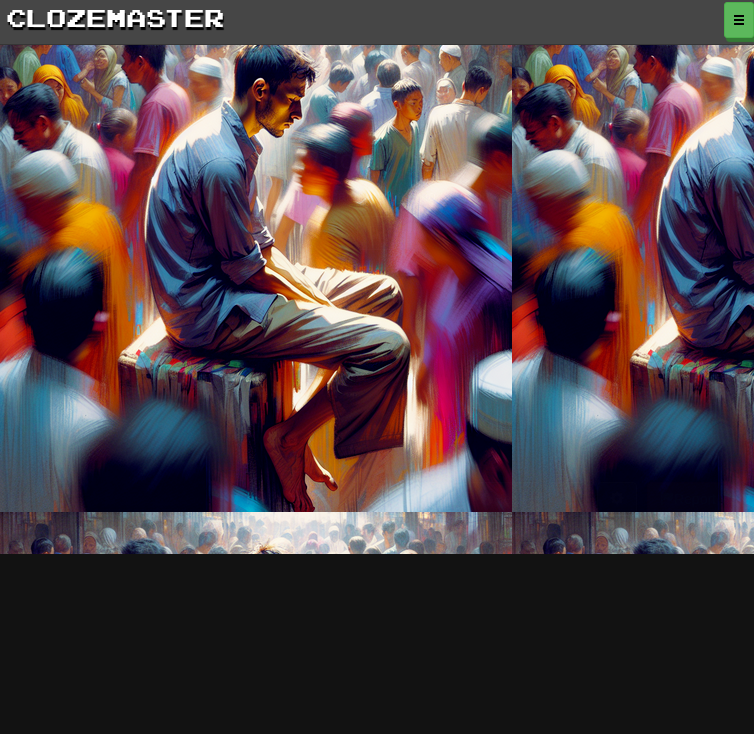 scroll, scrollTop: 0, scrollLeft: 0, axis: both 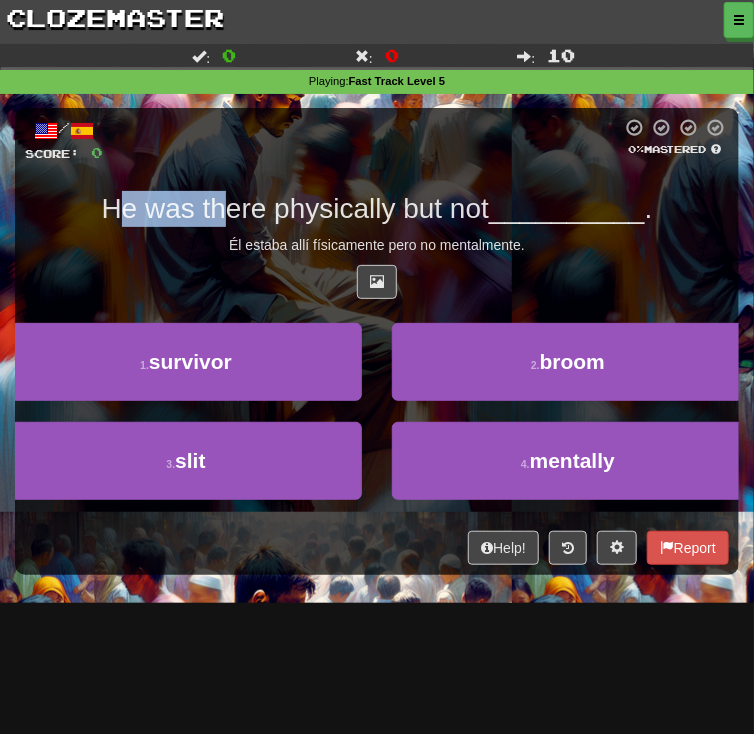 drag, startPoint x: 168, startPoint y: 220, endPoint x: 428, endPoint y: 221, distance: 260.00192 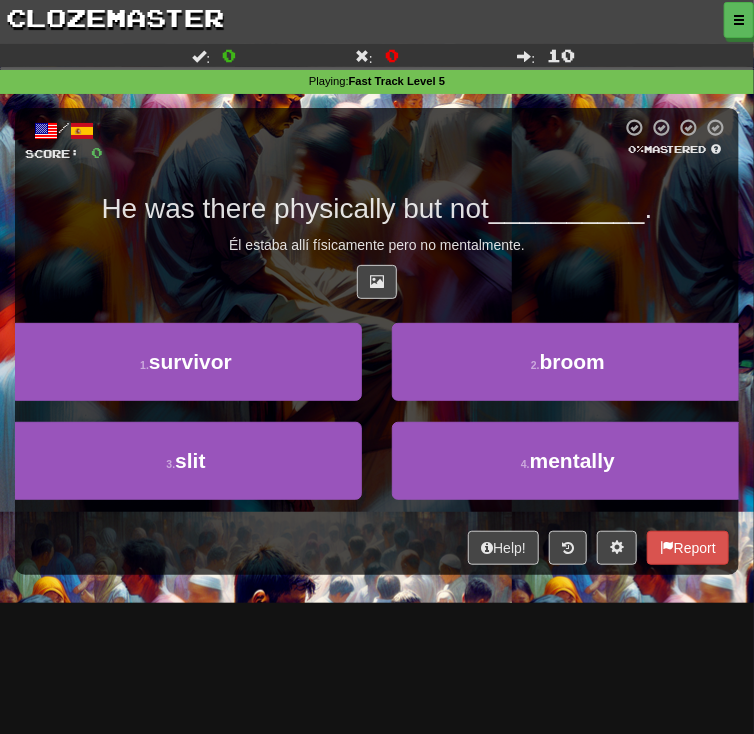 click on "He was there physically but not" at bounding box center (295, 208) 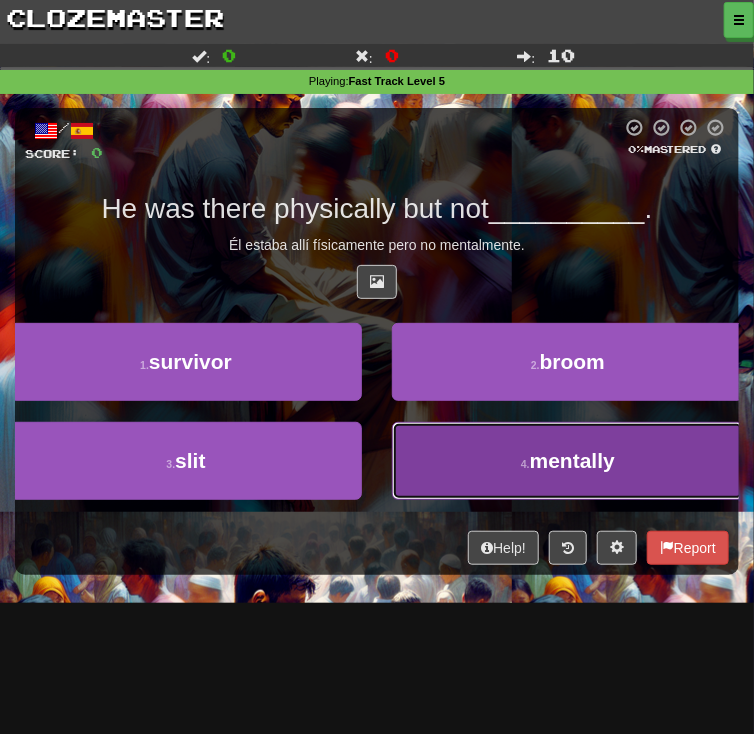 click on "4 .  mentally" at bounding box center (568, 461) 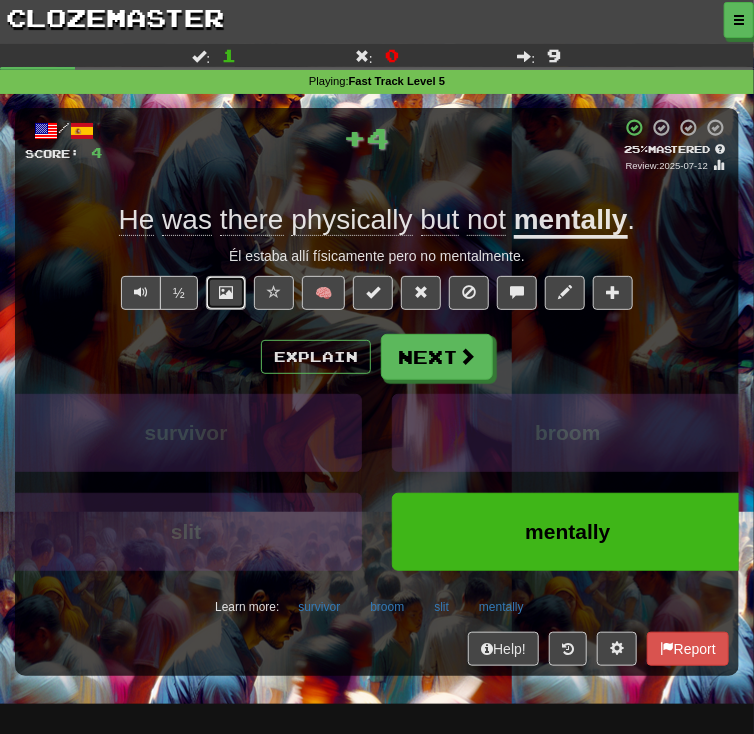 click at bounding box center (226, 293) 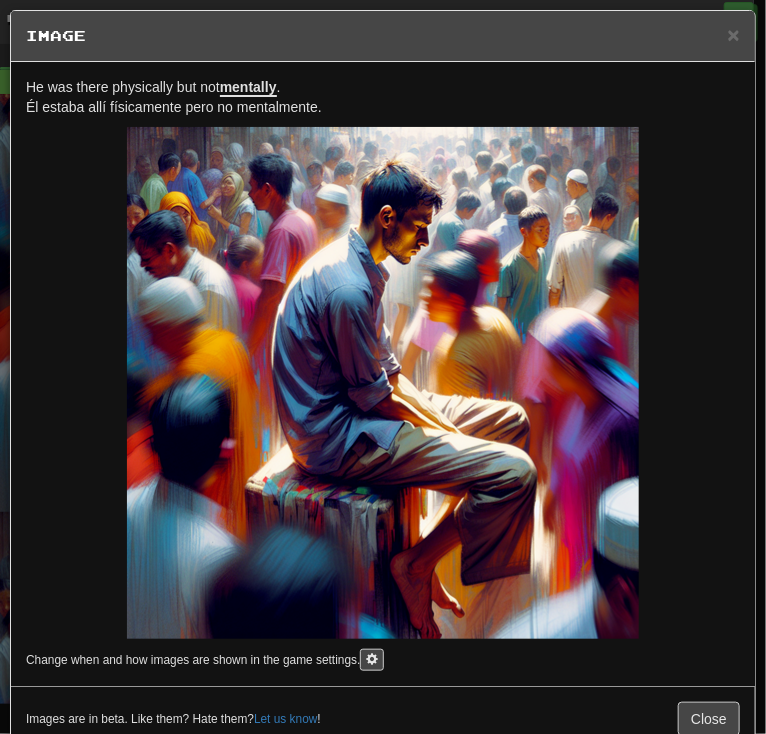 click on "He was there physically but not  mentally ." at bounding box center [153, 88] 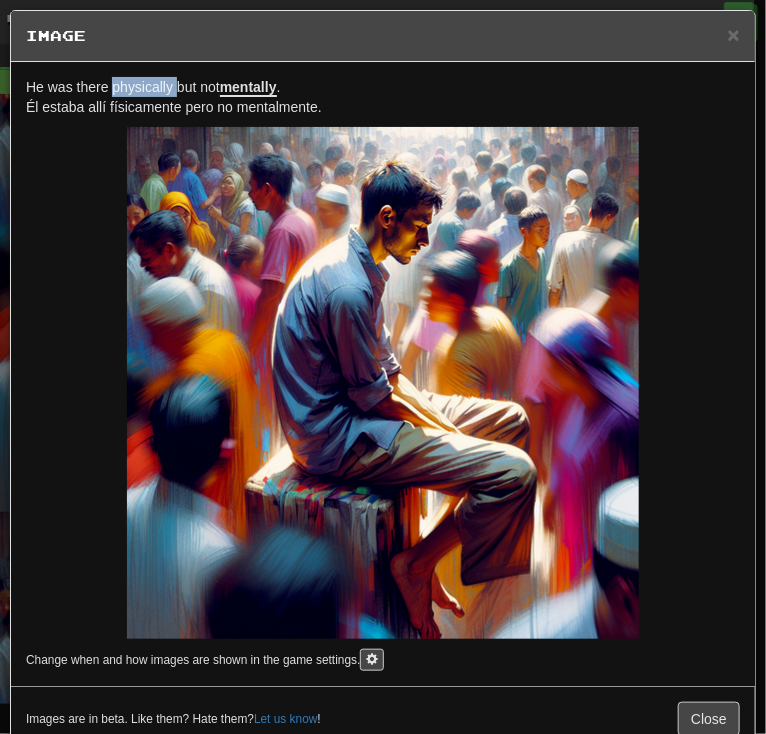 click on "He was there physically but not  mentally ." at bounding box center (153, 88) 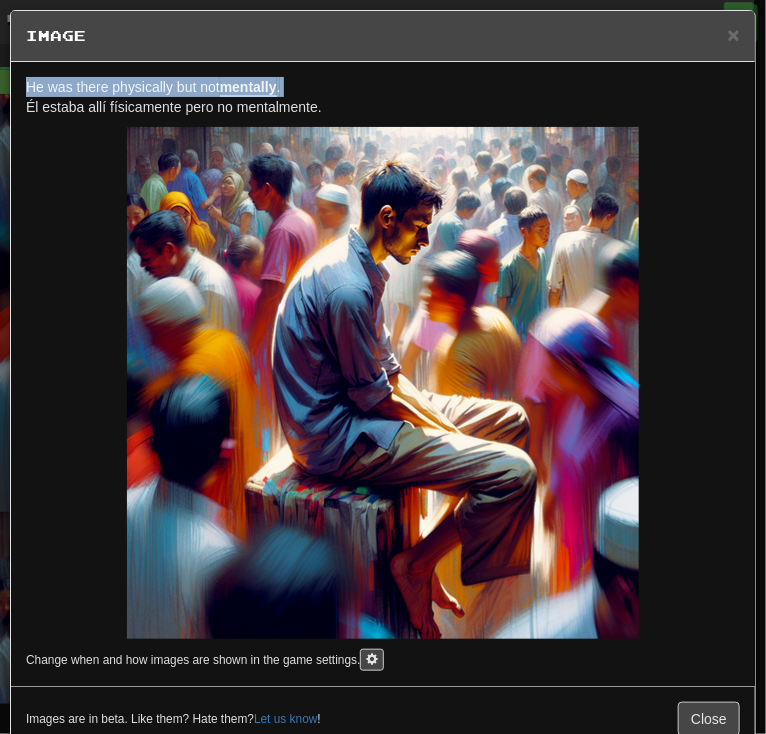 click on "He was there physically but not  mentally ." at bounding box center [153, 88] 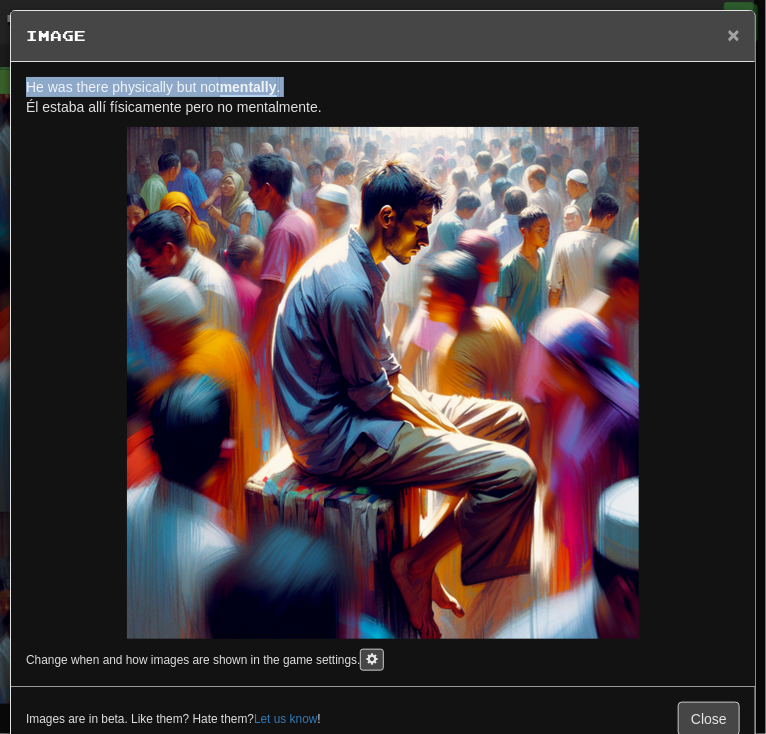 click on "×" at bounding box center (734, 34) 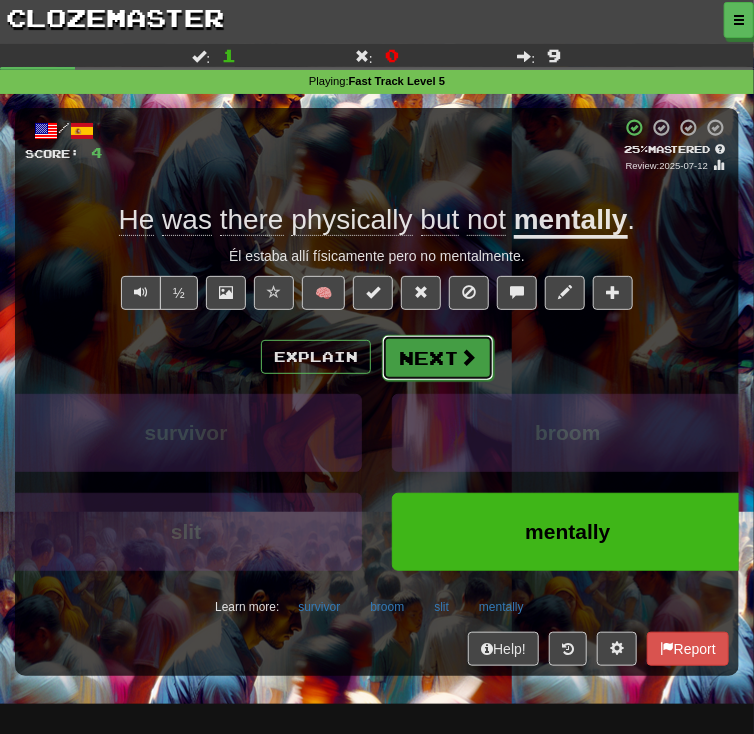 click on "Next" at bounding box center [438, 358] 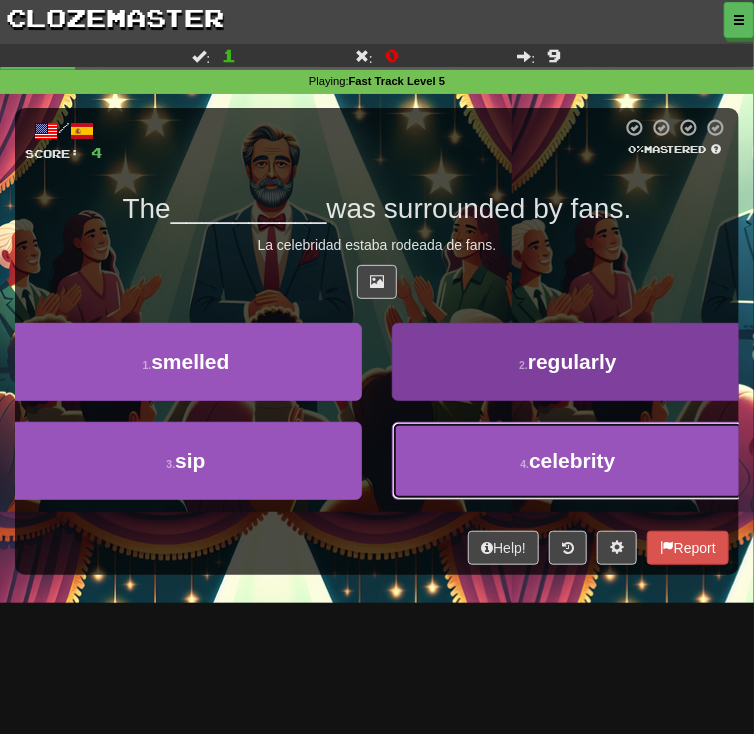 drag, startPoint x: 526, startPoint y: 464, endPoint x: 517, endPoint y: 452, distance: 15 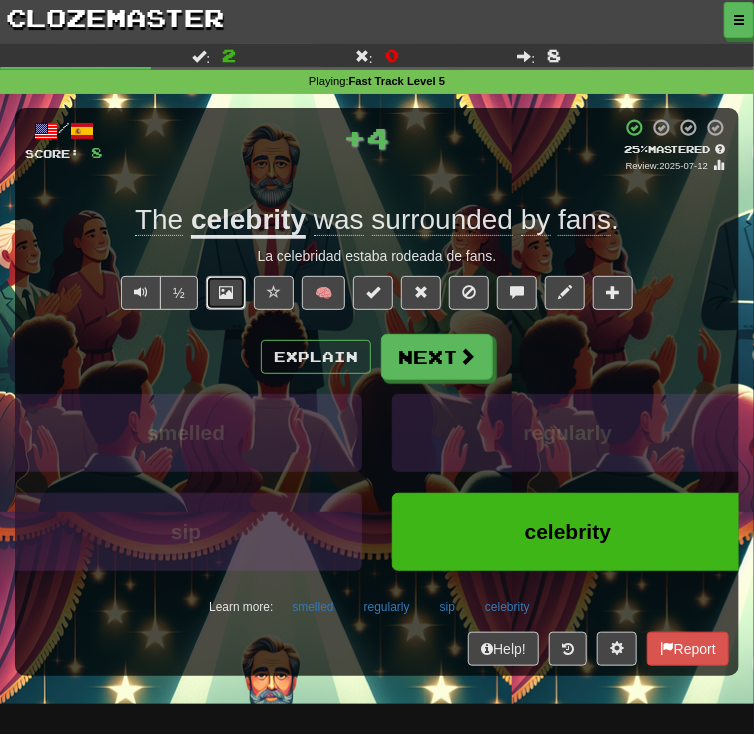 click at bounding box center [226, 293] 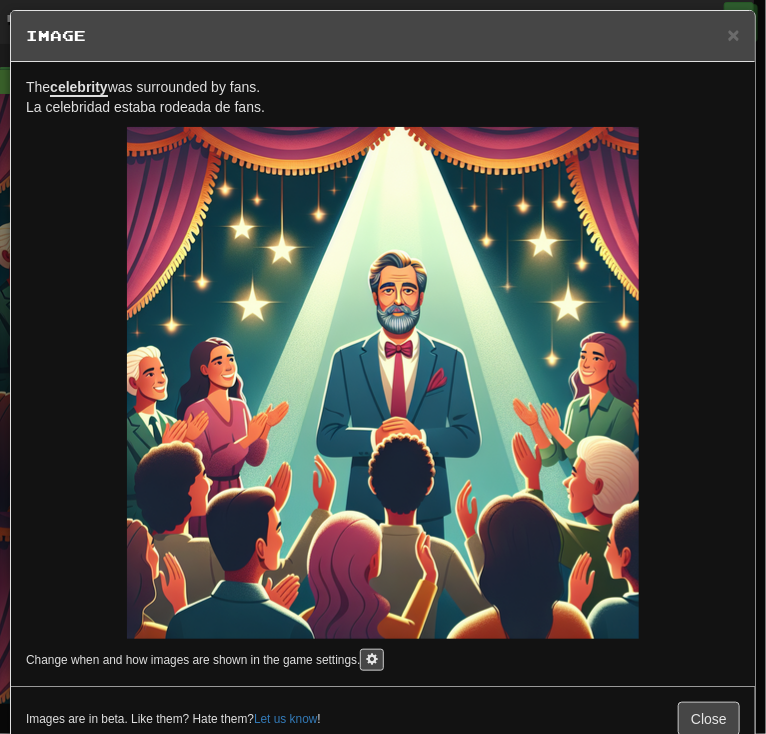 drag, startPoint x: 327, startPoint y: 254, endPoint x: 188, endPoint y: 72, distance: 229.00873 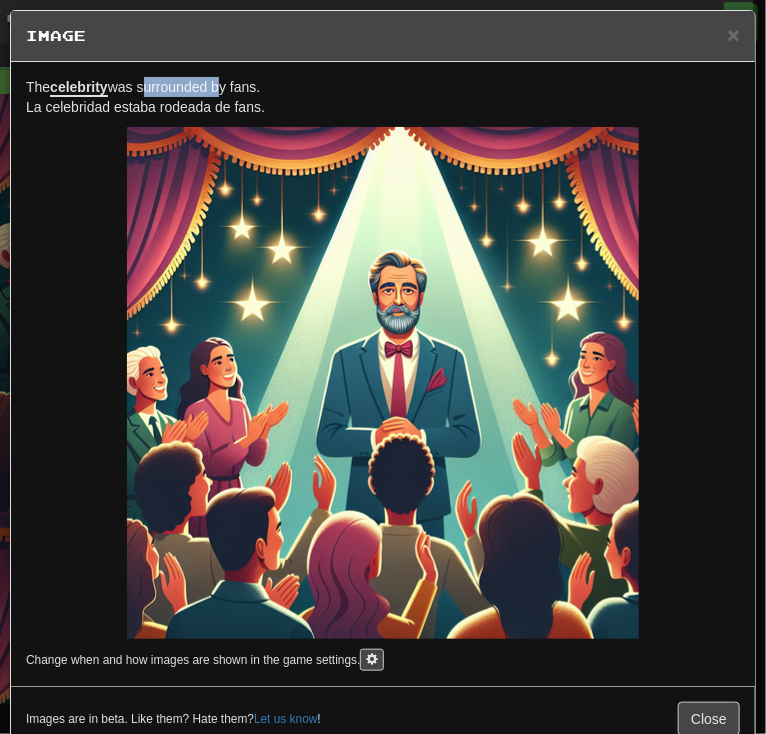 click on "The  celebrity  was surrounded by fans. La celebridad estaba rodeada de fans. Change when and how images are shown in the game settings." at bounding box center [383, 374] 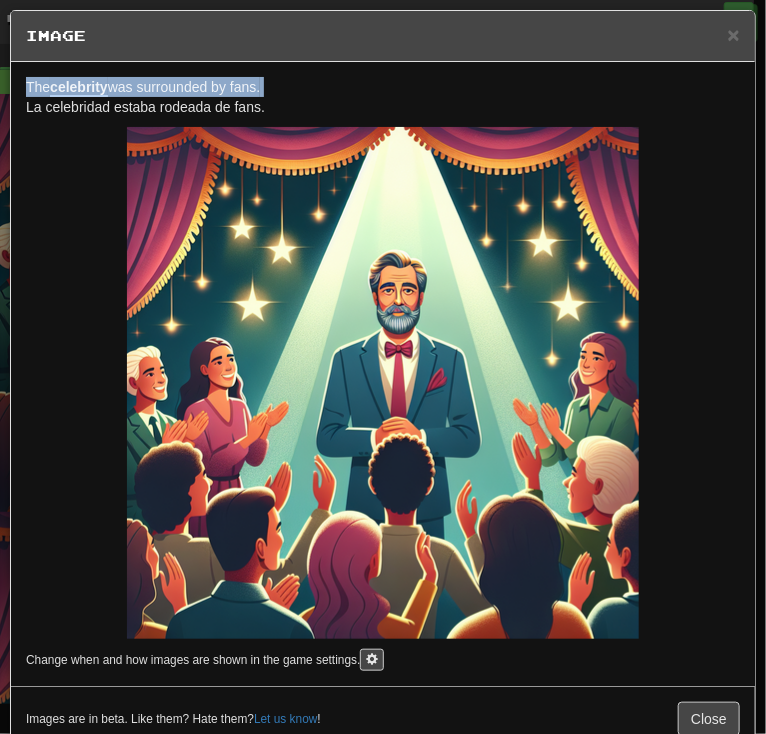 click on "The  celebrity  was surrounded by fans." at bounding box center (143, 88) 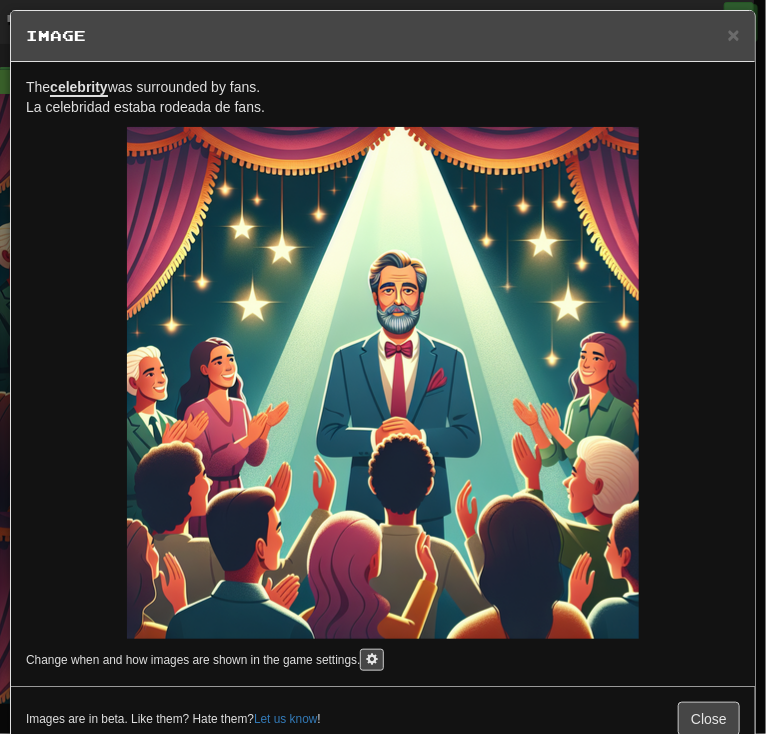 click at bounding box center (383, 383) 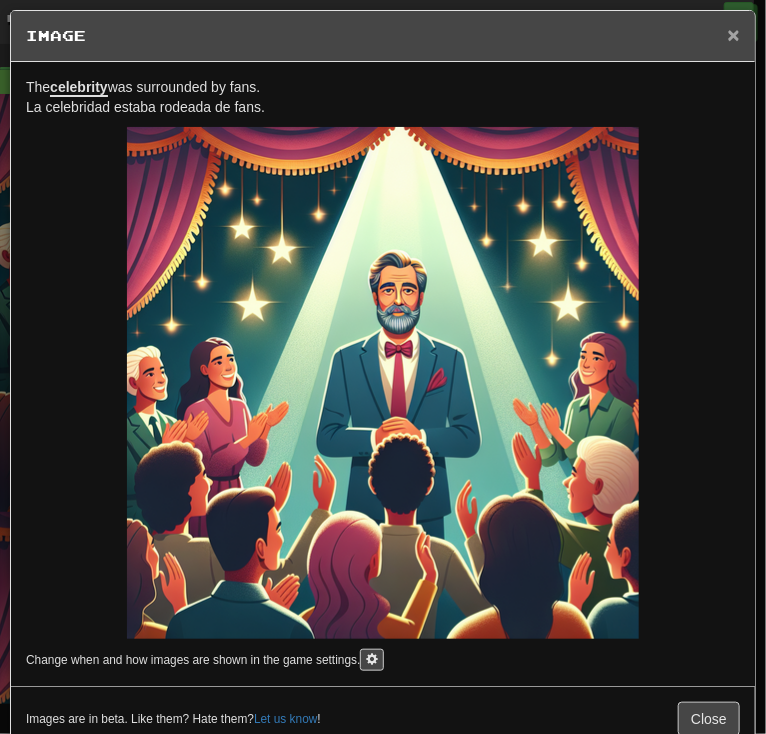 click on "×" at bounding box center (734, 34) 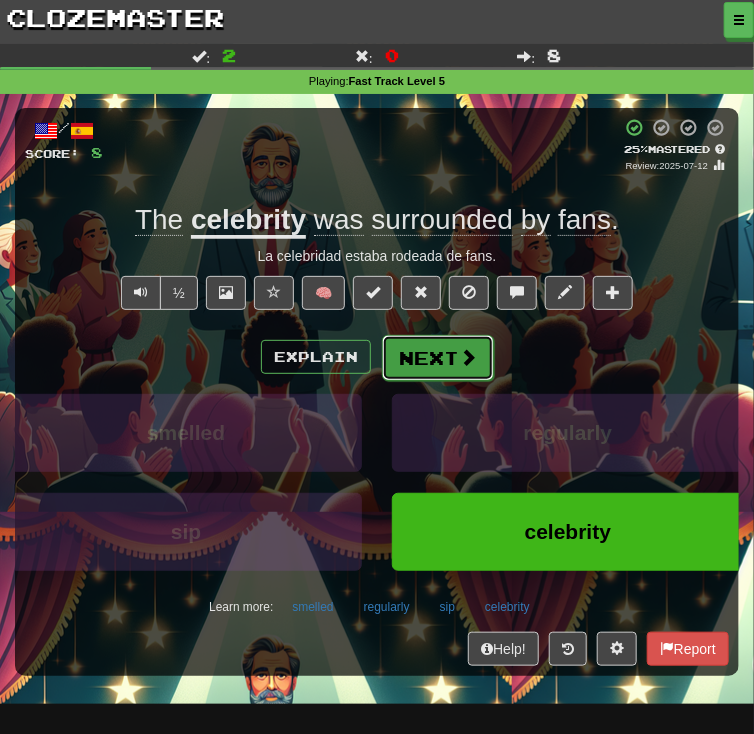 click at bounding box center (468, 357) 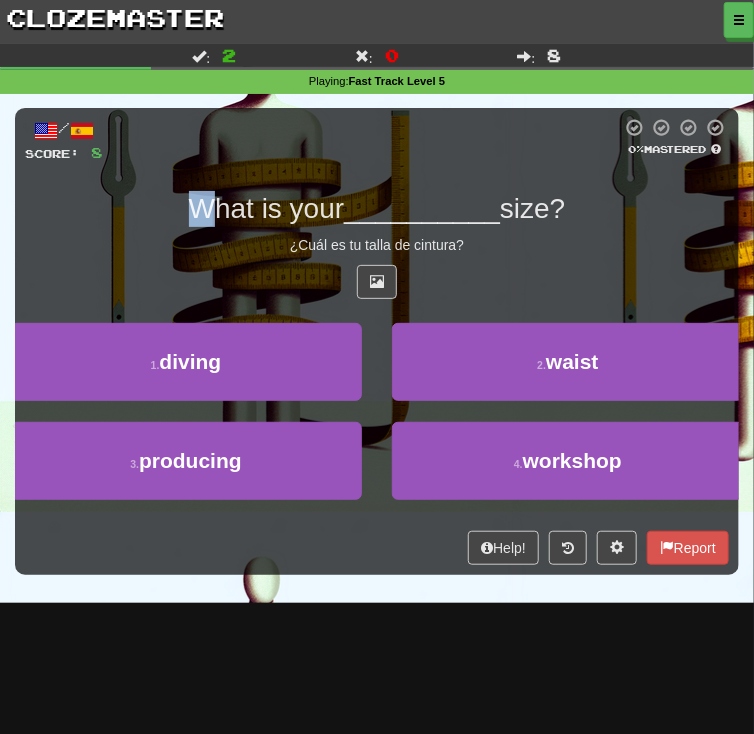 drag, startPoint x: 202, startPoint y: 224, endPoint x: 320, endPoint y: 216, distance: 118.270874 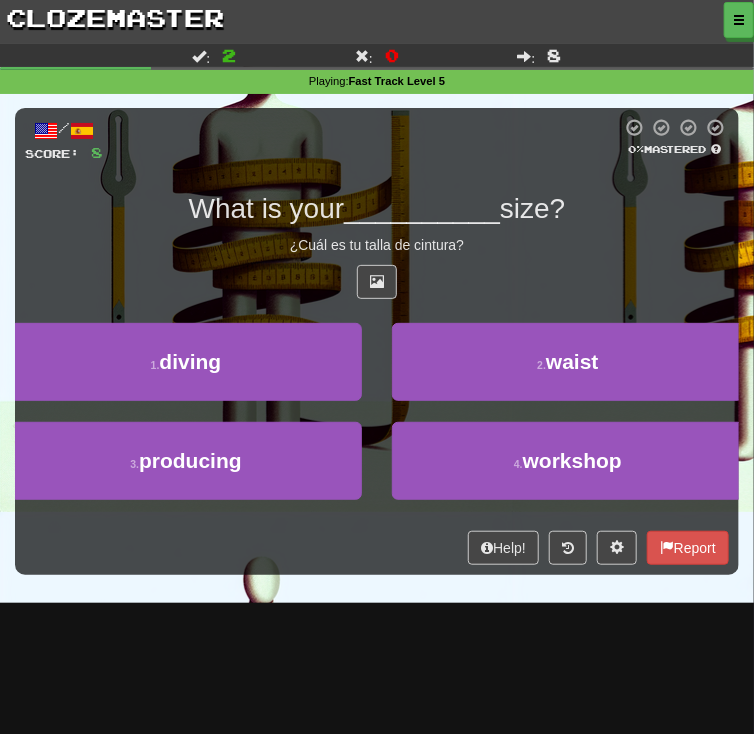 click on "__________" at bounding box center (422, 208) 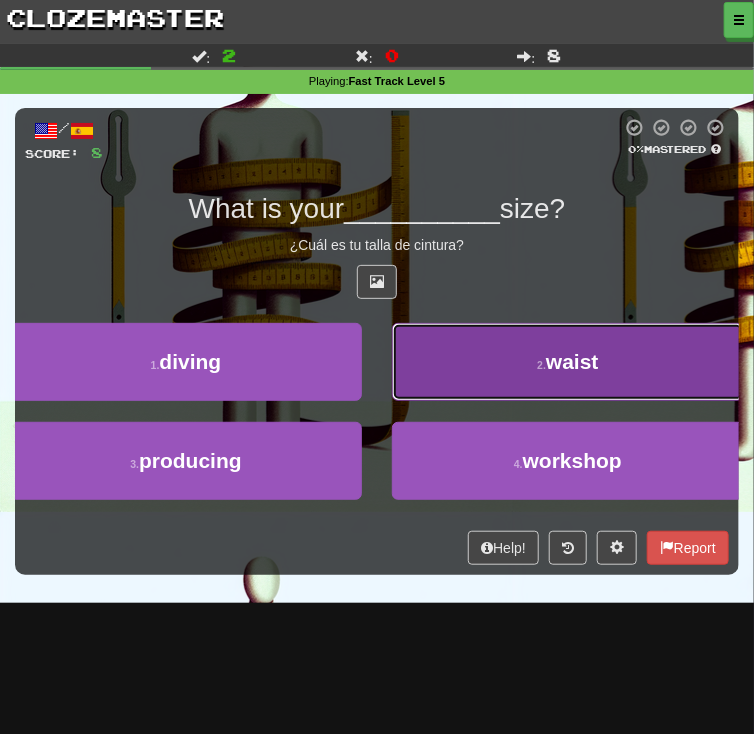click on "2 .  waist" at bounding box center [568, 362] 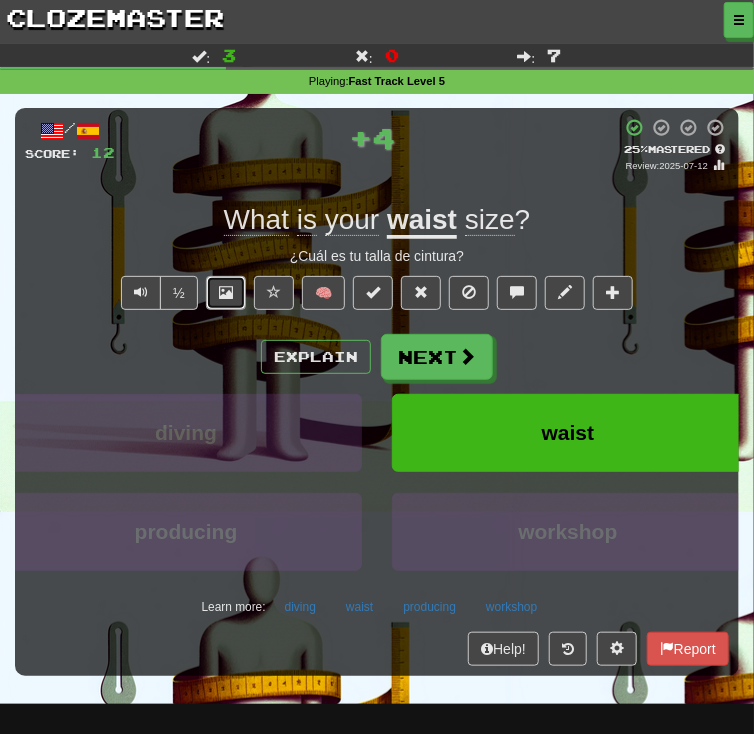 click at bounding box center (226, 293) 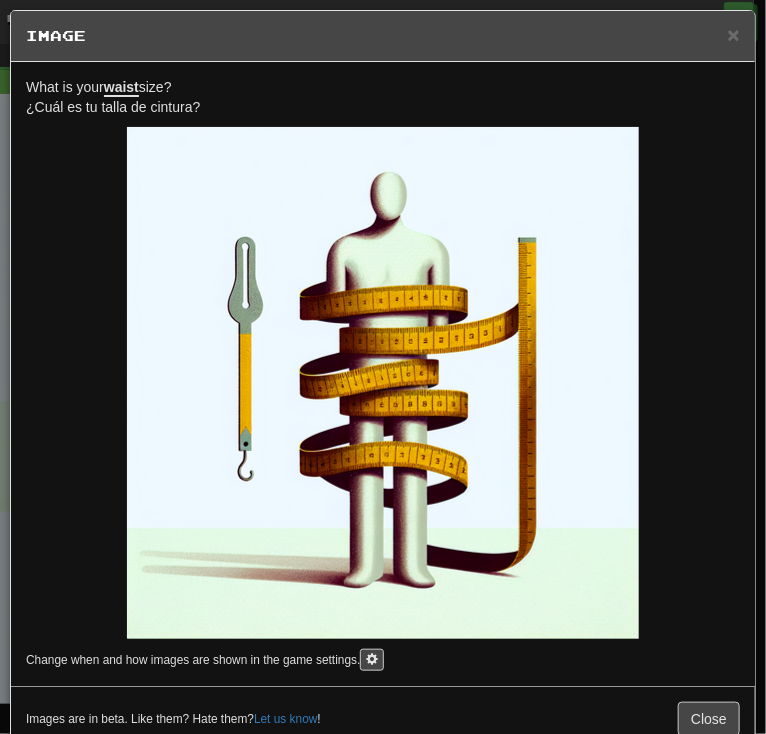 click on "waist" at bounding box center [121, 88] 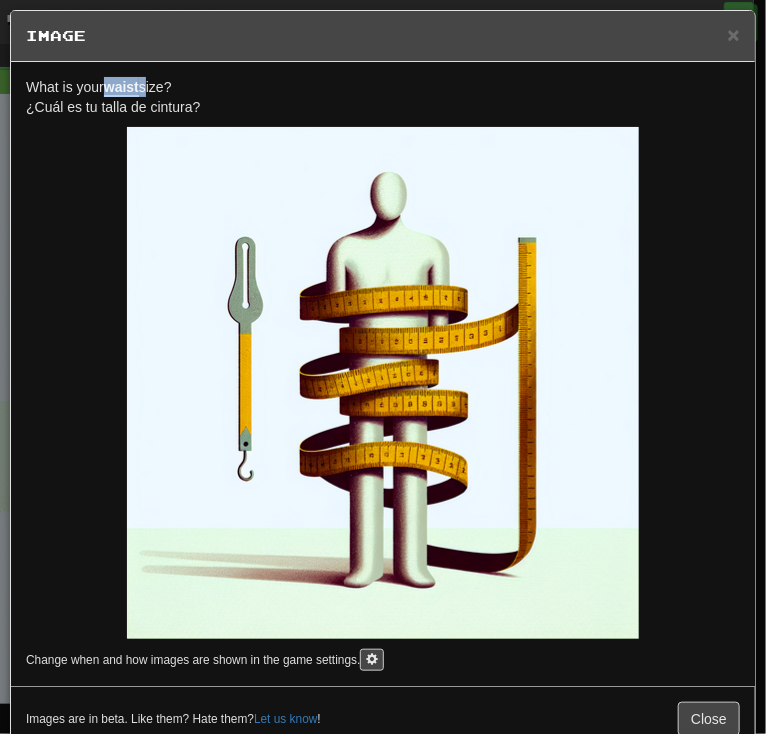 click on "waist" at bounding box center (121, 88) 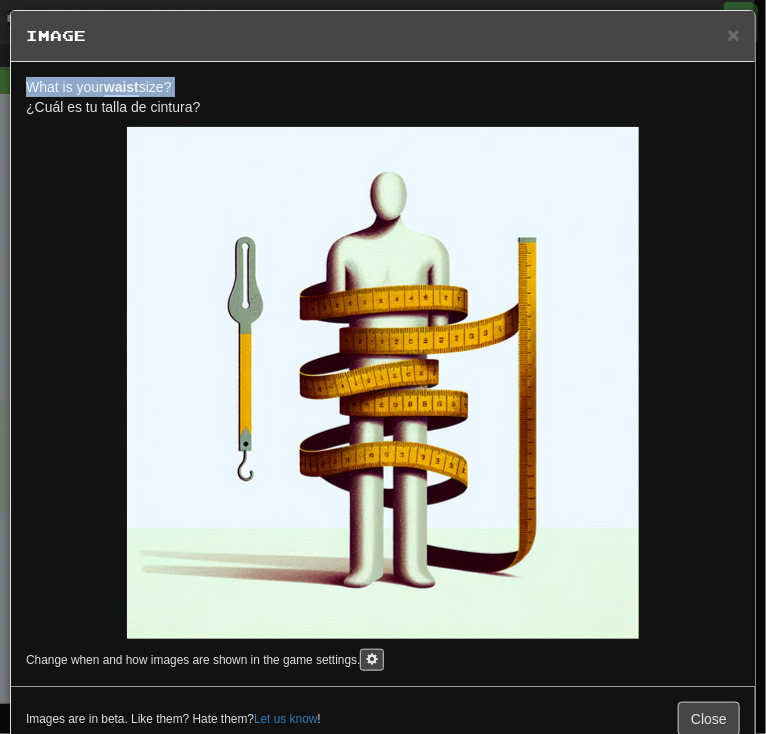 click on "waist" at bounding box center [121, 88] 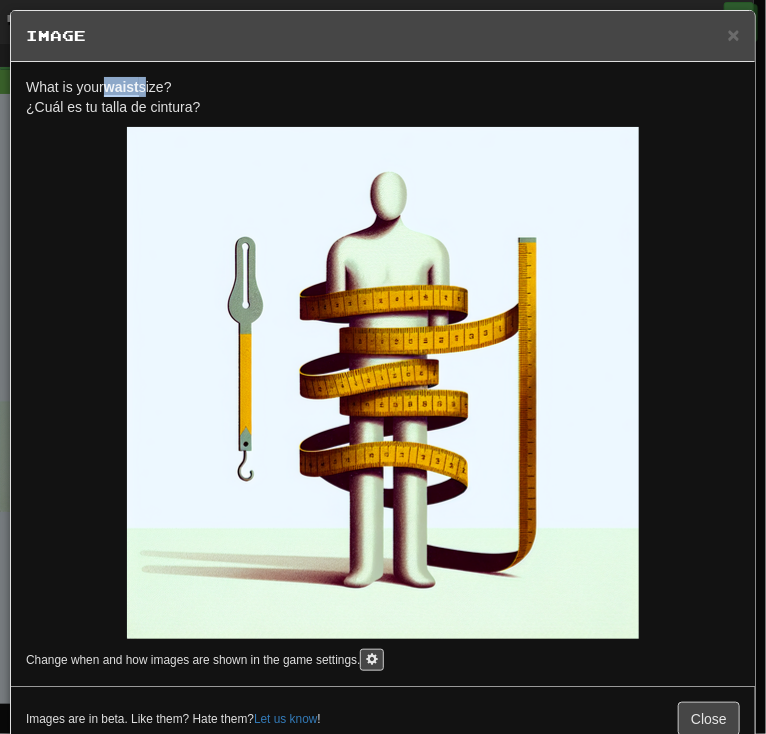click on "waist" at bounding box center [121, 88] 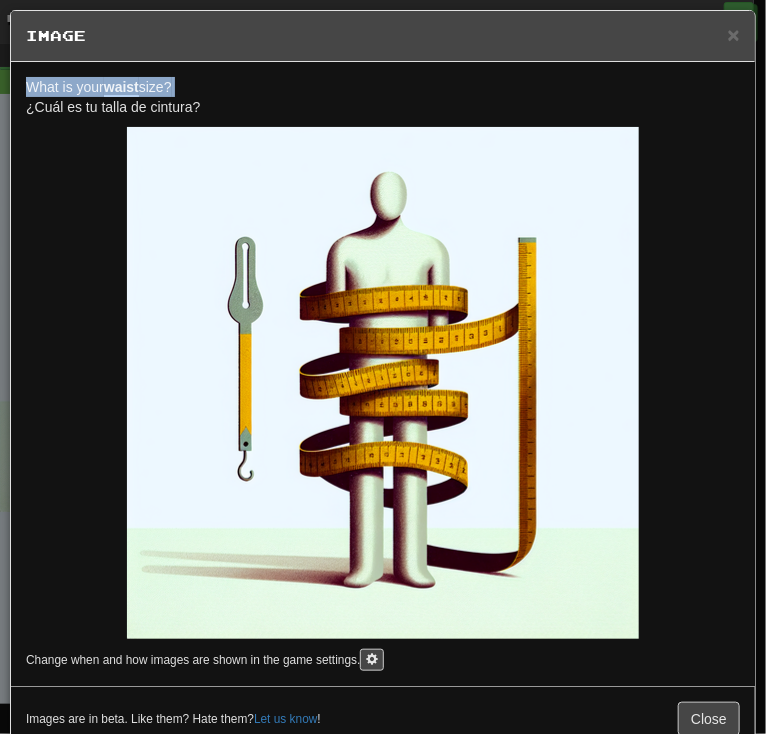 click on "waist" at bounding box center (121, 88) 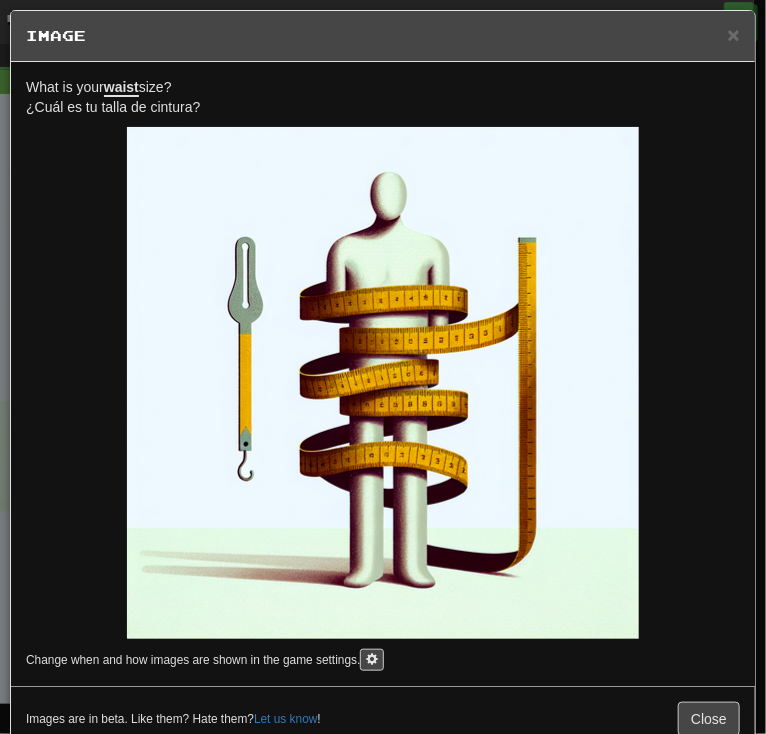 click on "What is your  waist  size? ¿Cuál es tu talla de cintura?" at bounding box center [383, 97] 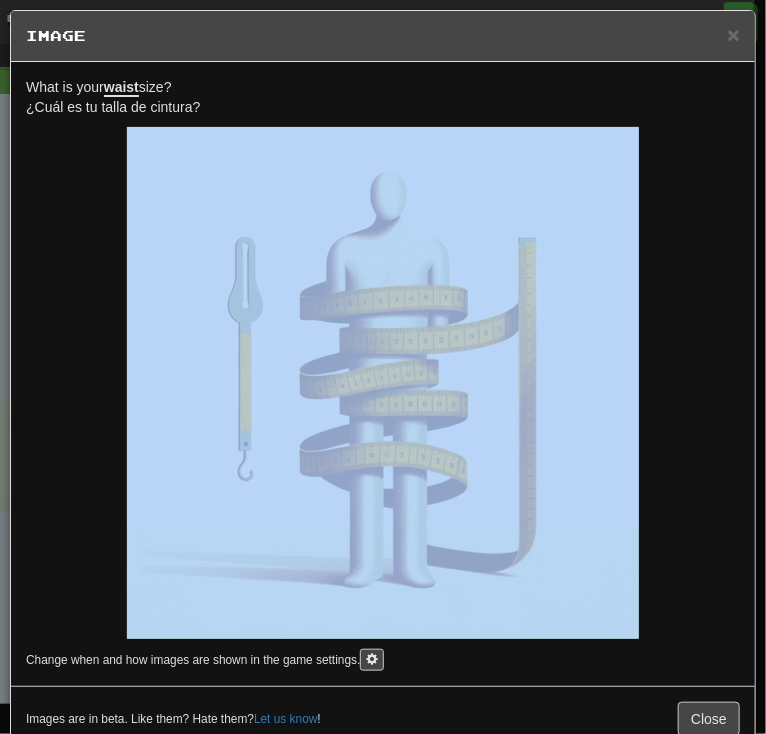 click on "What is your  waist  size? ¿Cuál es tu talla de cintura?" at bounding box center (383, 97) 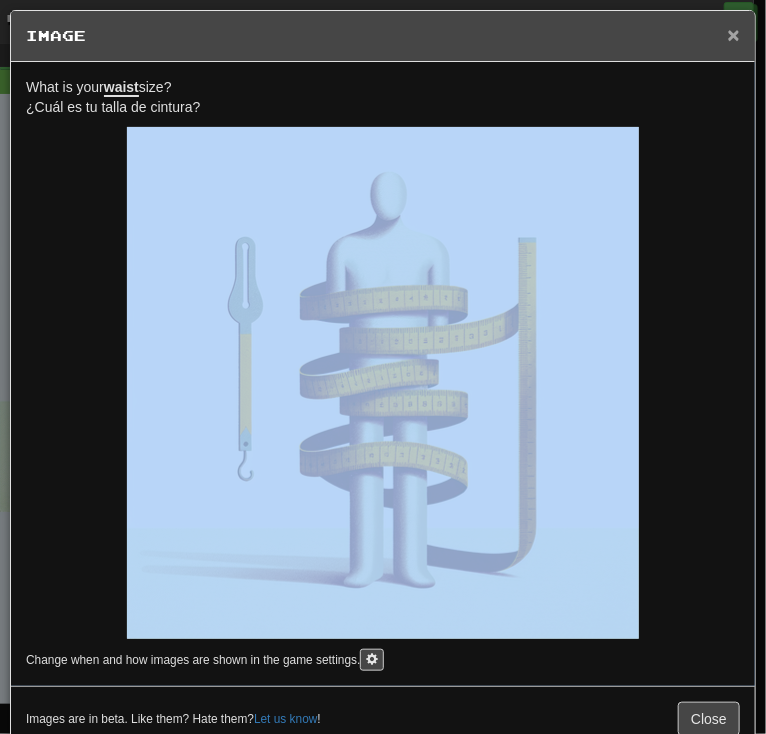 click on "×" at bounding box center [734, 34] 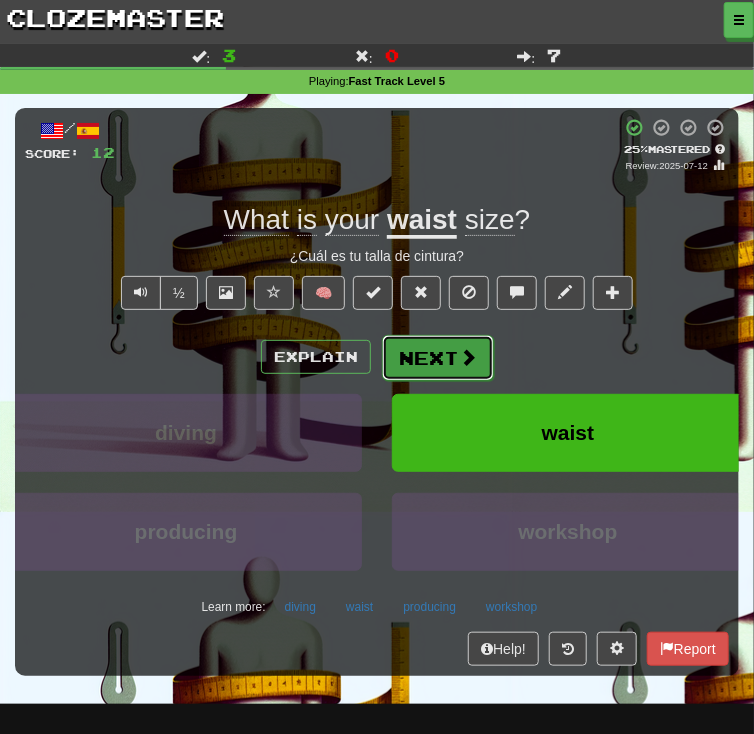 click on "Next" at bounding box center (438, 358) 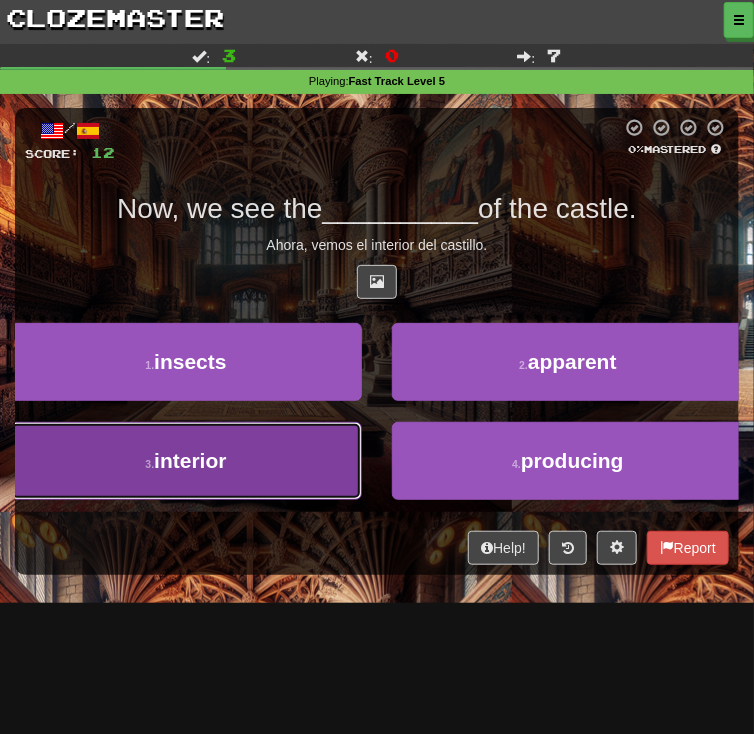 click on "3 .  interior" at bounding box center (186, 461) 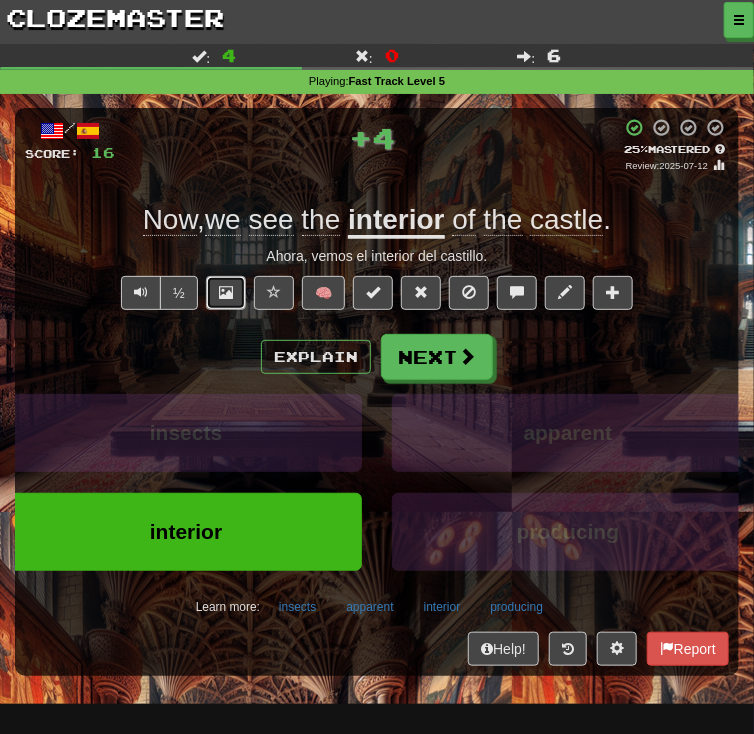 click at bounding box center [226, 293] 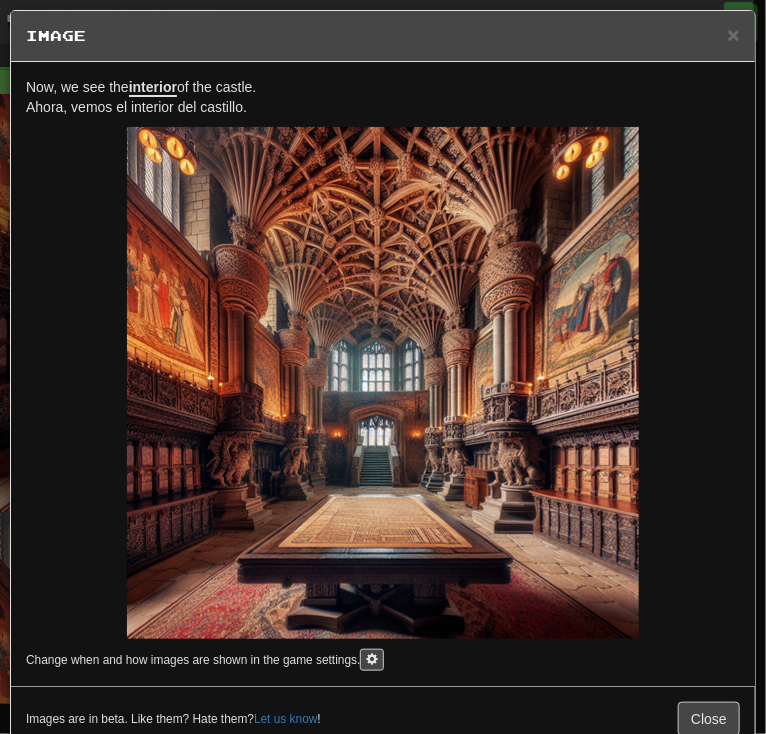 click at bounding box center (383, 383) 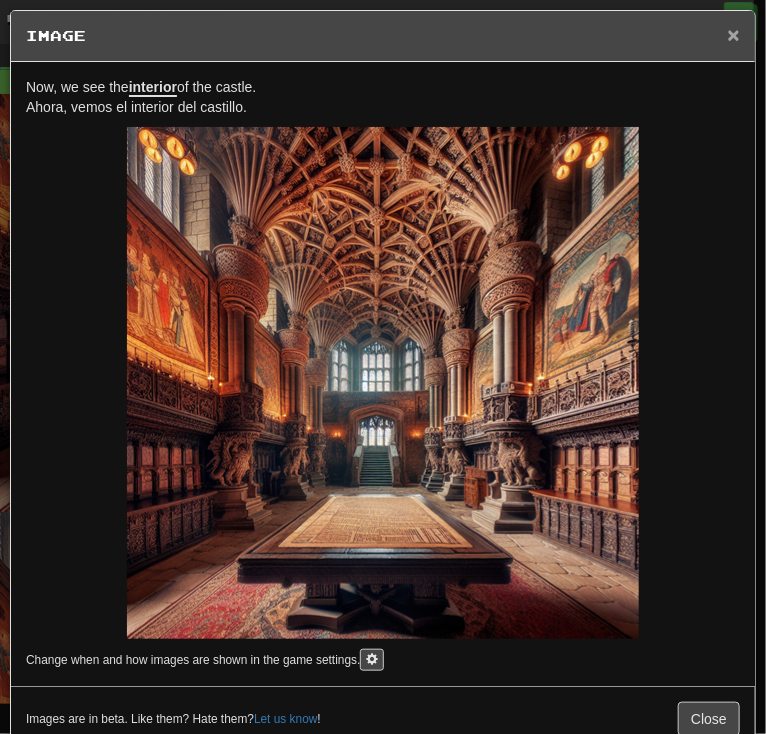 click on "×" at bounding box center (734, 34) 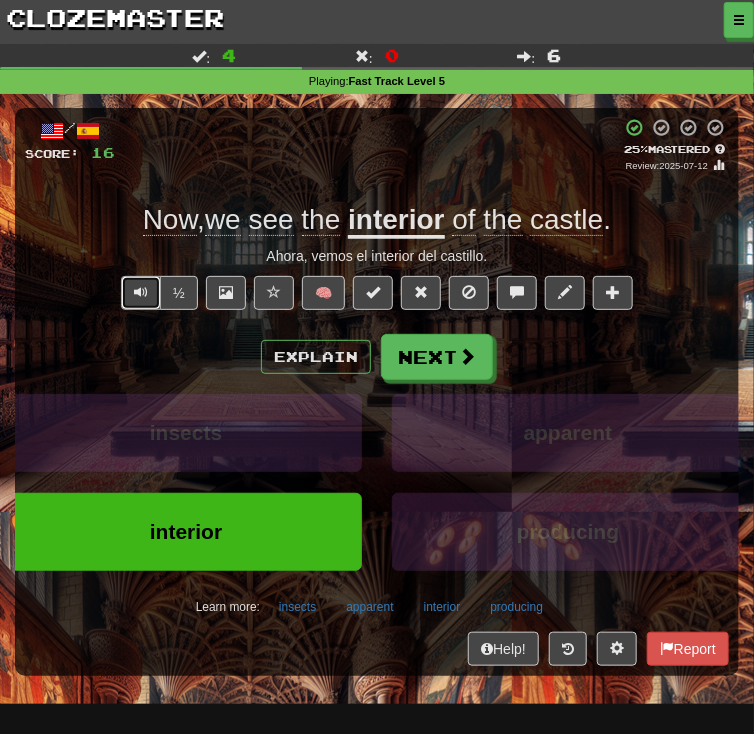 click at bounding box center (141, 292) 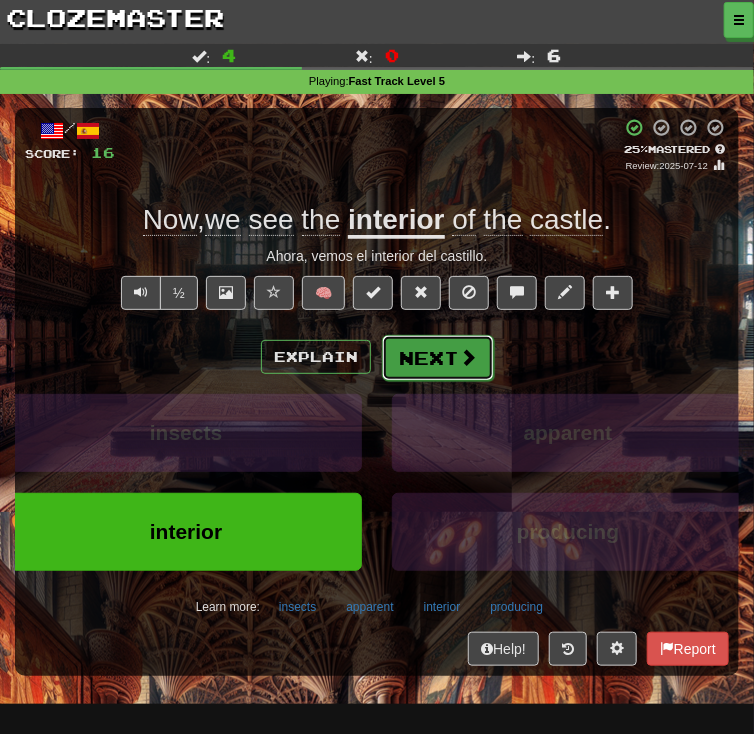 click on "Next" at bounding box center [438, 358] 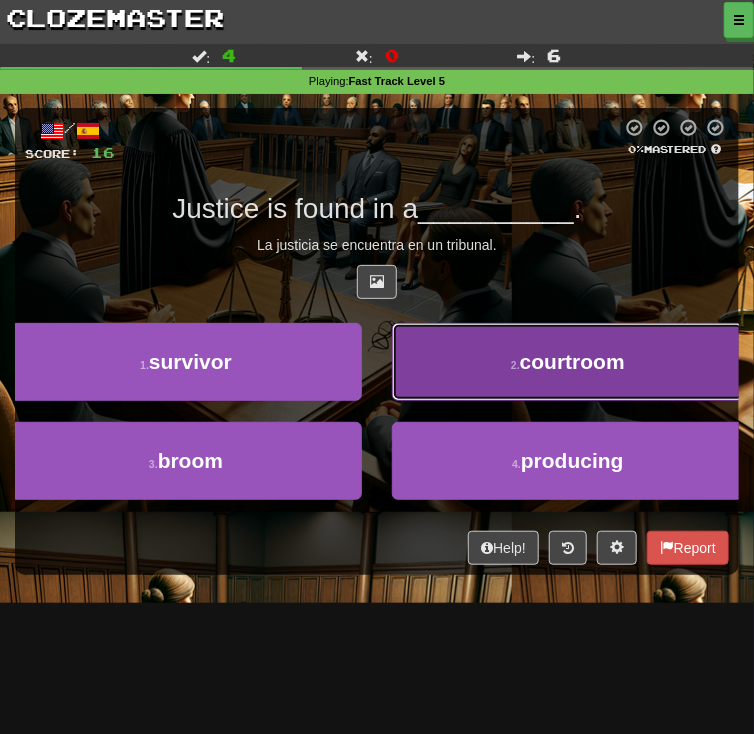 click on "2 .  courtroom" at bounding box center (568, 362) 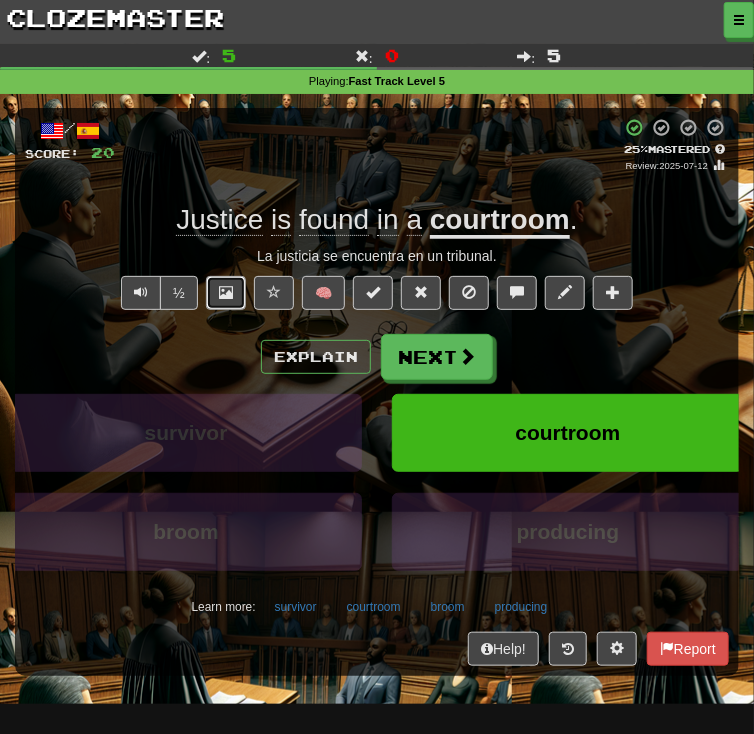 click at bounding box center (226, 293) 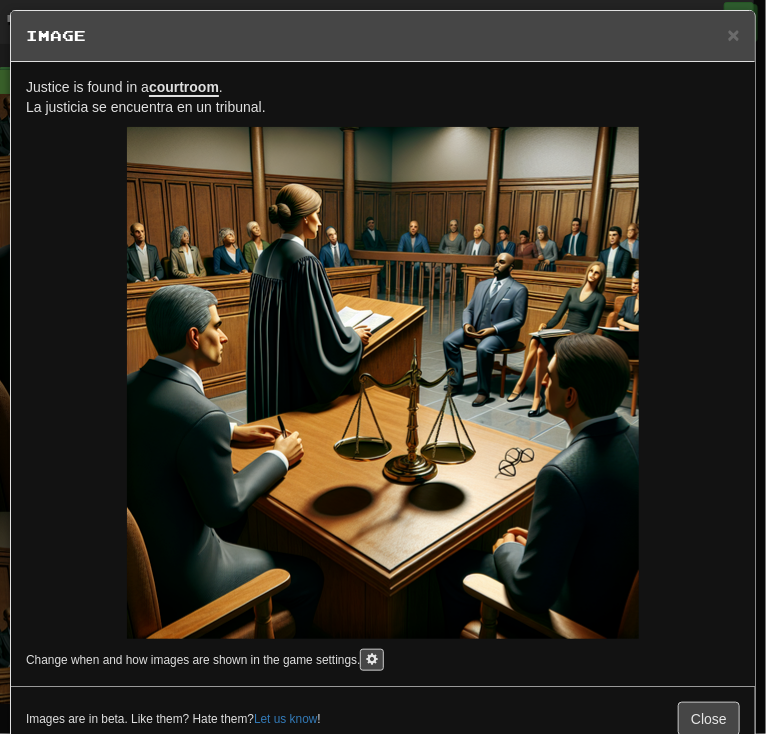 click on "× Image" at bounding box center (383, 36) 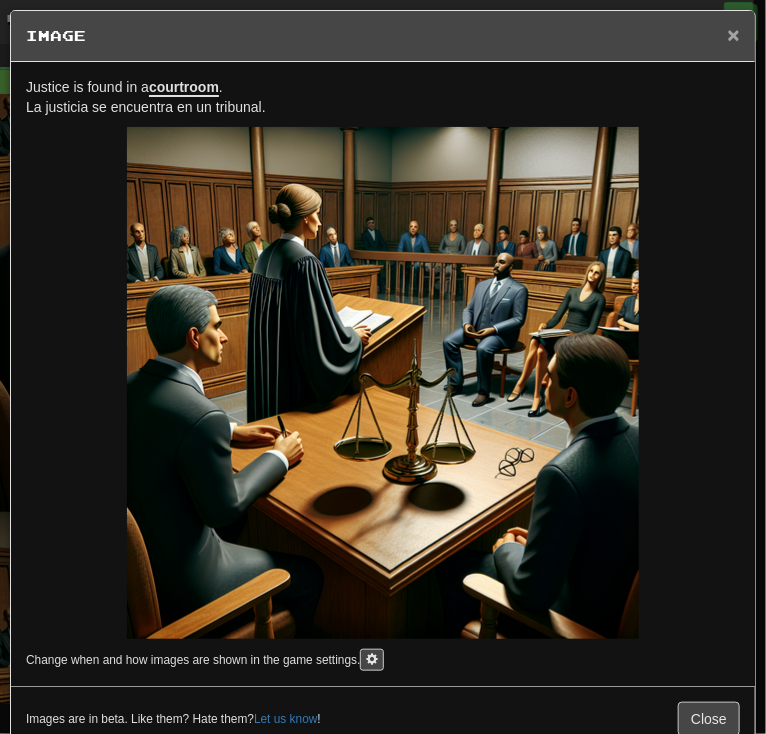 click on "×" at bounding box center (734, 34) 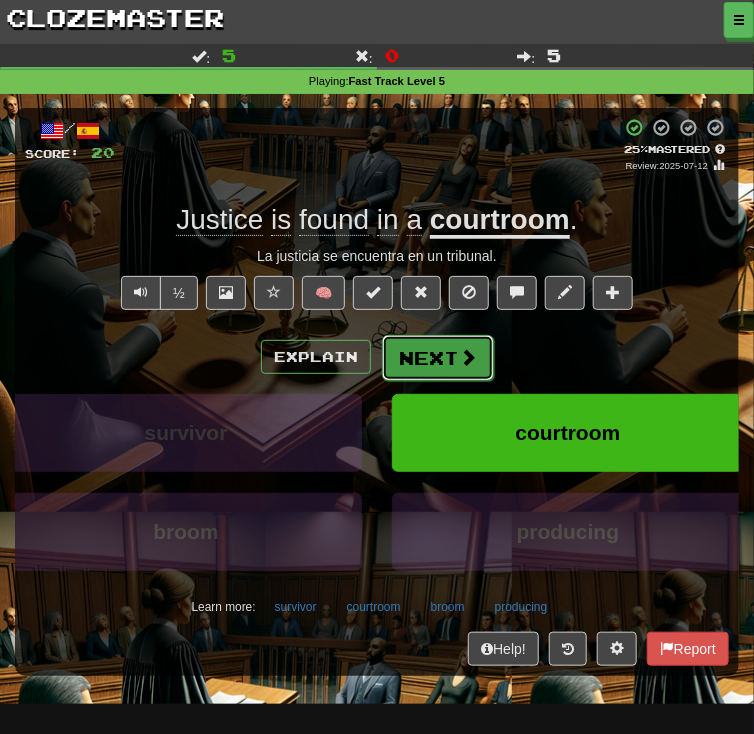 click on "Next" at bounding box center [438, 358] 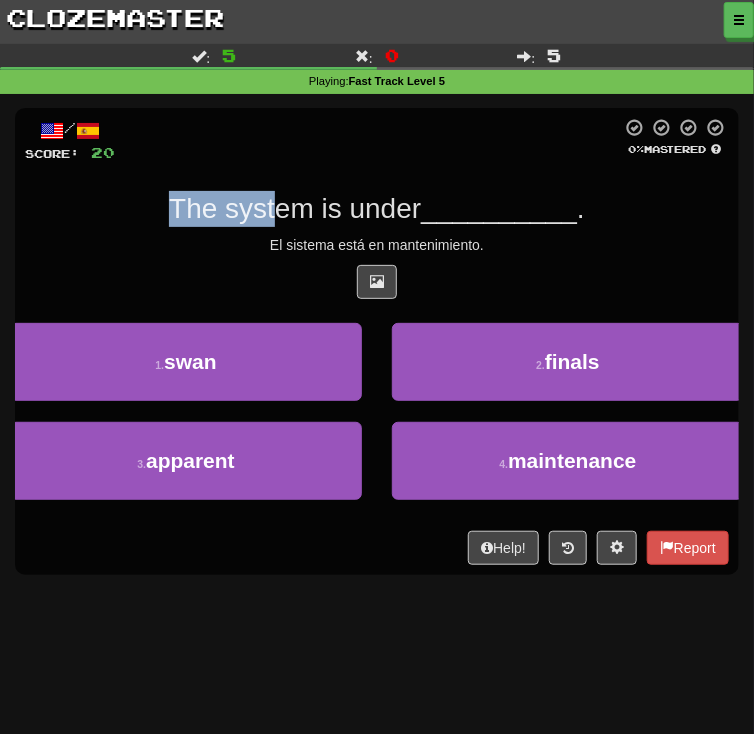 drag, startPoint x: 184, startPoint y: 208, endPoint x: 378, endPoint y: 204, distance: 194.04123 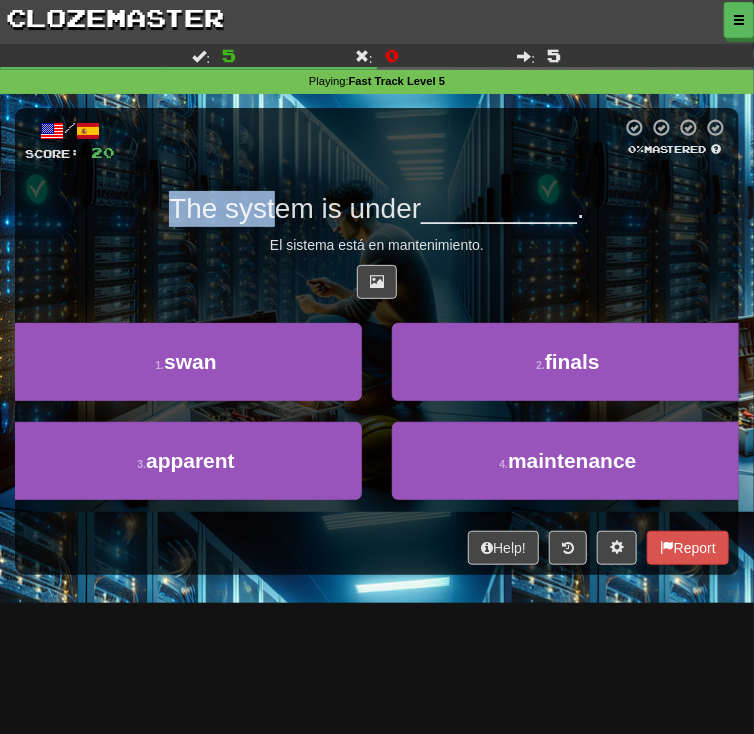 click on "The system is under" at bounding box center [295, 208] 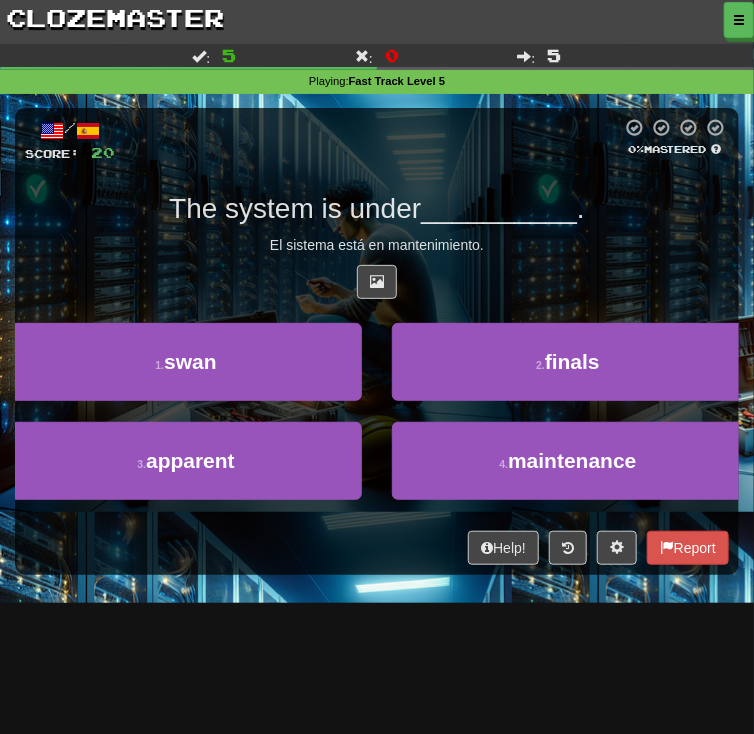 click on "The system is under" at bounding box center [295, 208] 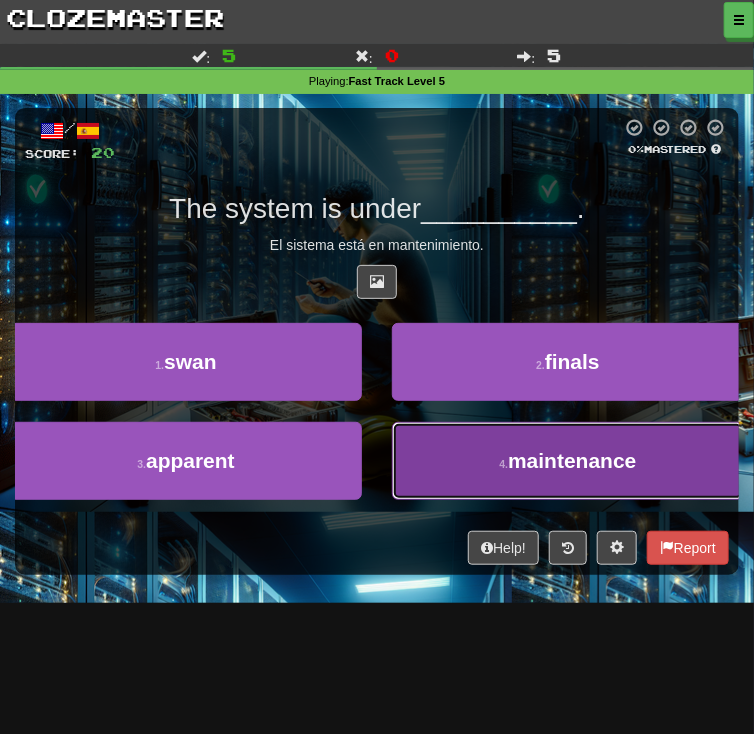 click on "4 .  maintenance" at bounding box center [568, 461] 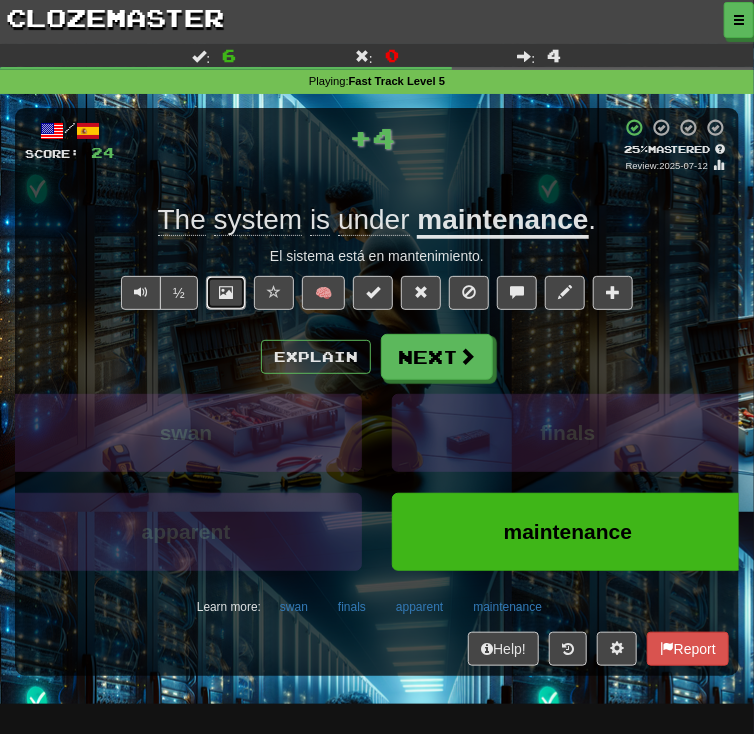 click at bounding box center [226, 293] 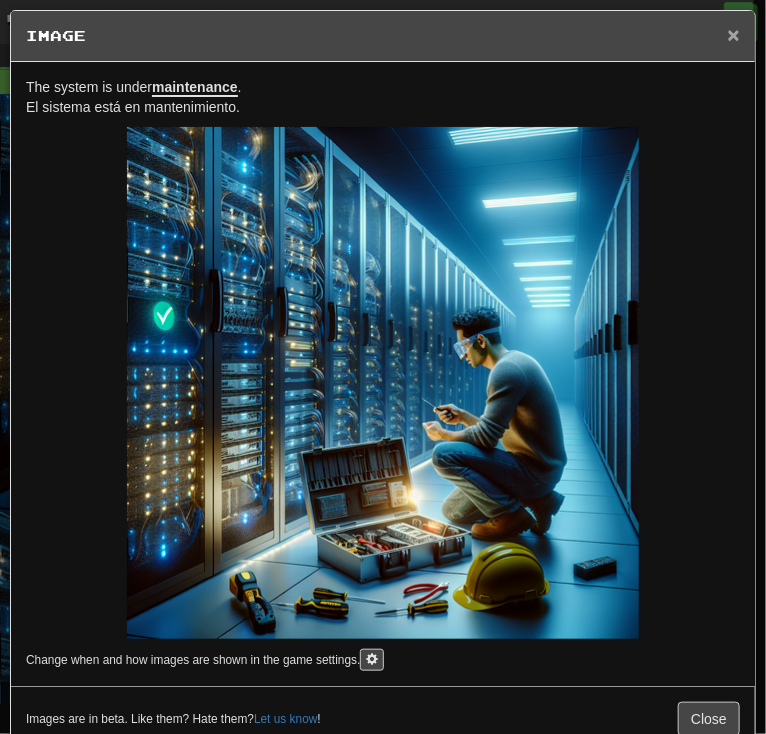 click on "×" at bounding box center [734, 34] 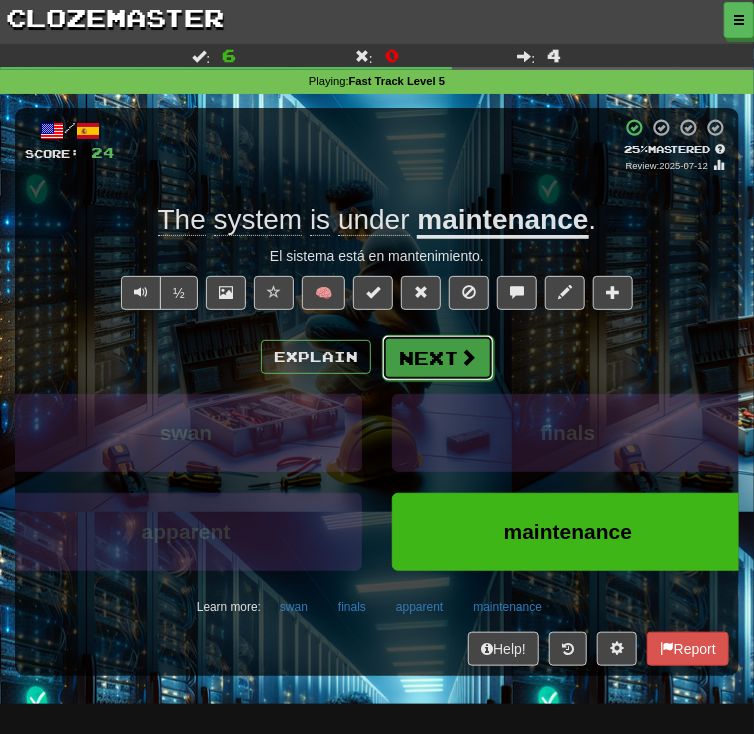 click on "Next" at bounding box center [438, 358] 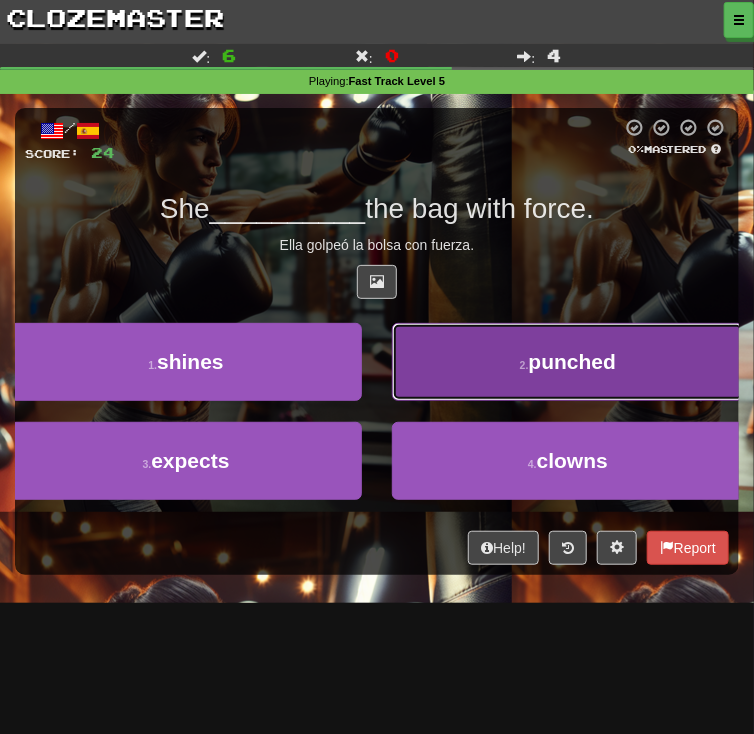 click on "2 .  punched" at bounding box center [568, 362] 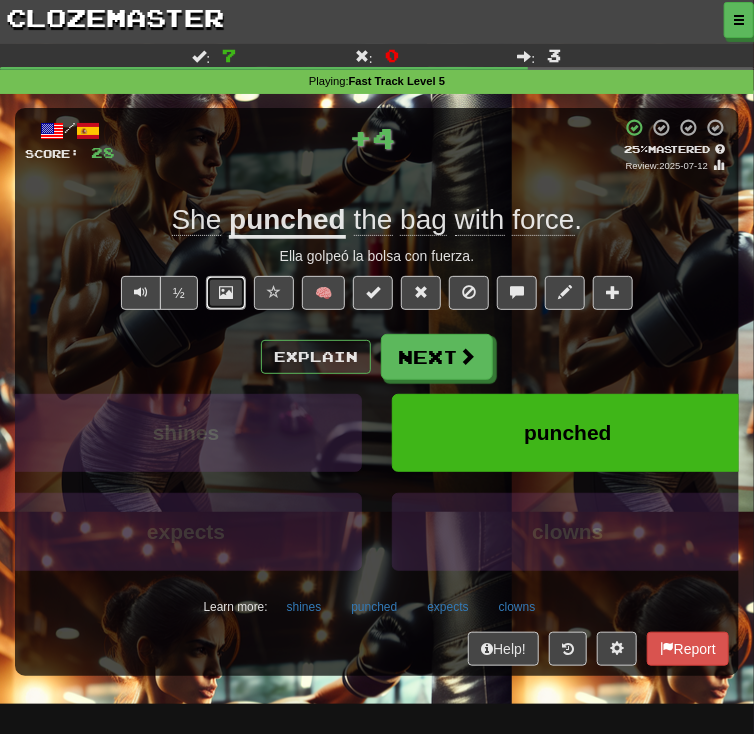 click at bounding box center (226, 292) 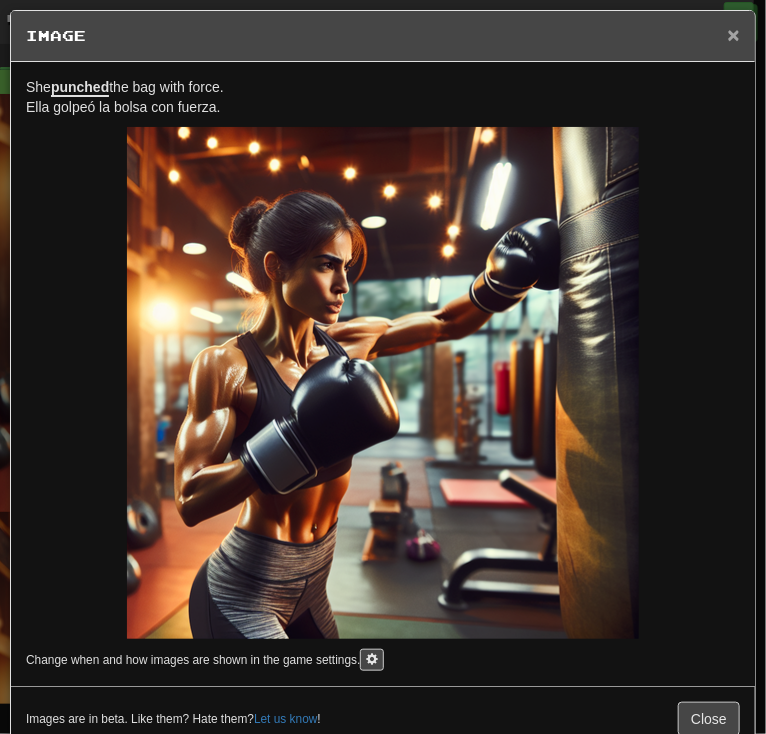 click on "×" at bounding box center (734, 34) 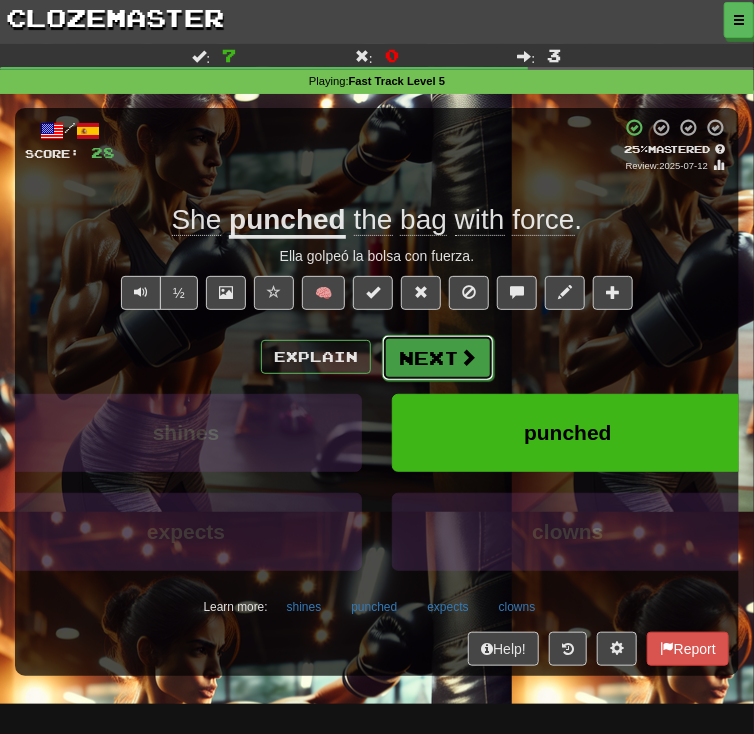 click on "Next" at bounding box center [438, 358] 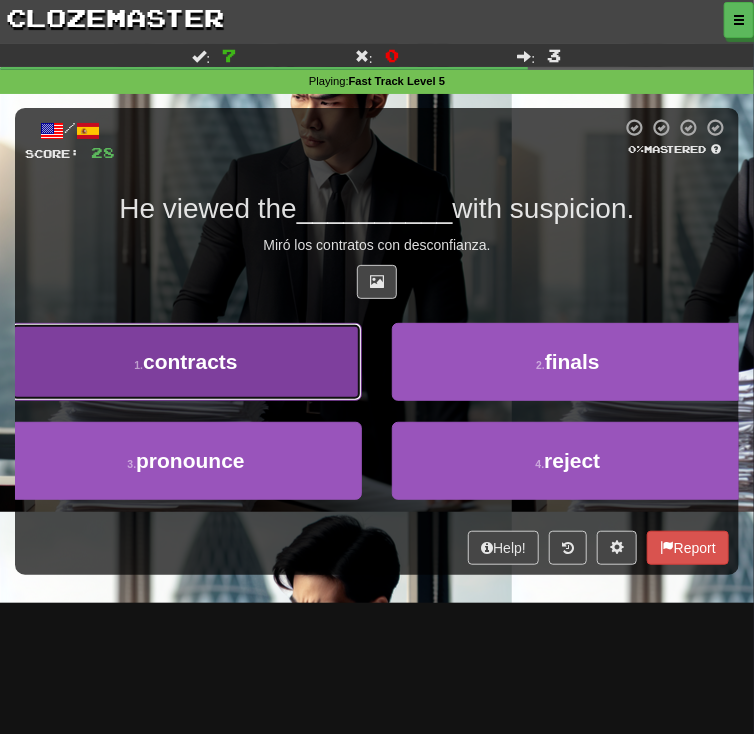 click on "1 .  contracts" at bounding box center [186, 362] 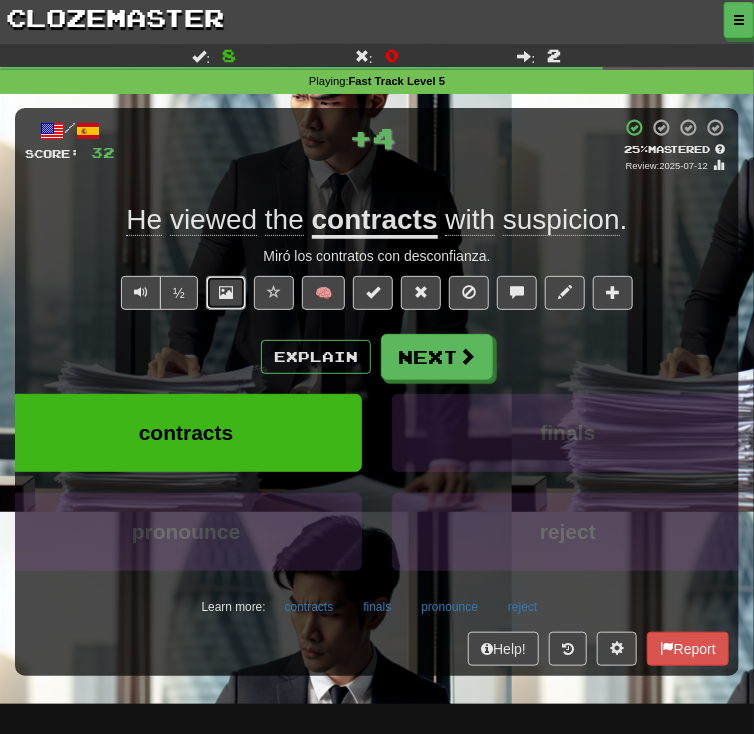 click at bounding box center (226, 292) 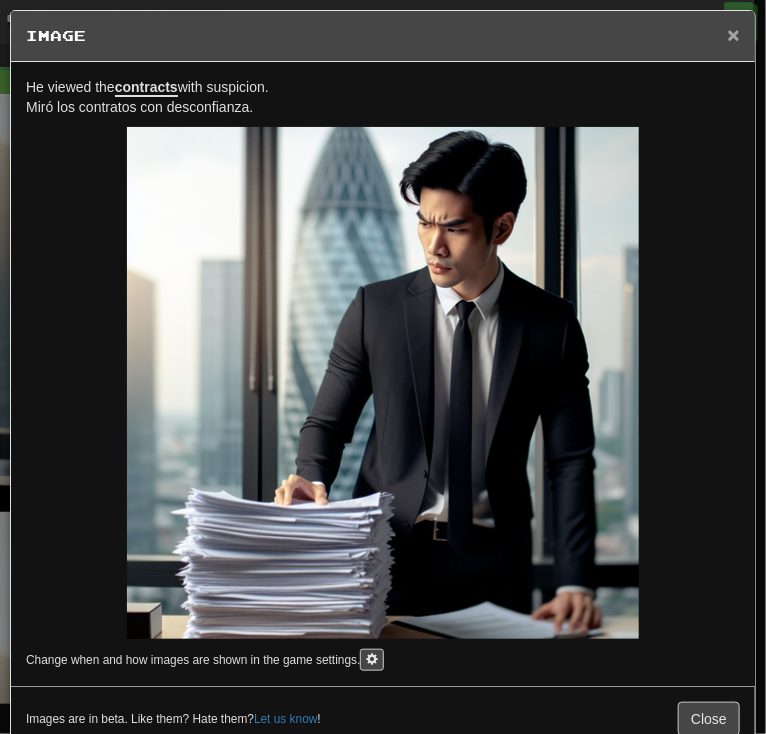 click on "×" at bounding box center (734, 34) 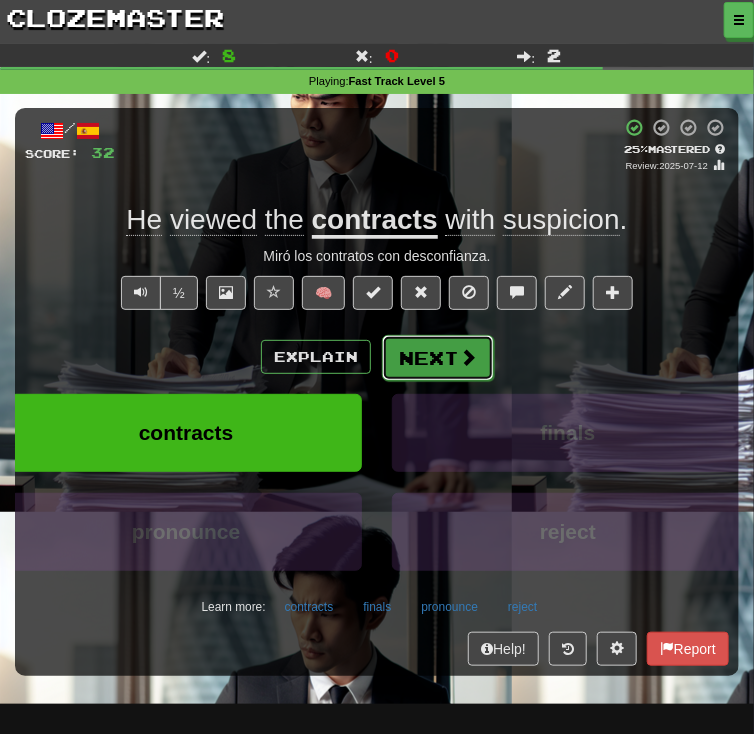click on "Next" at bounding box center (438, 358) 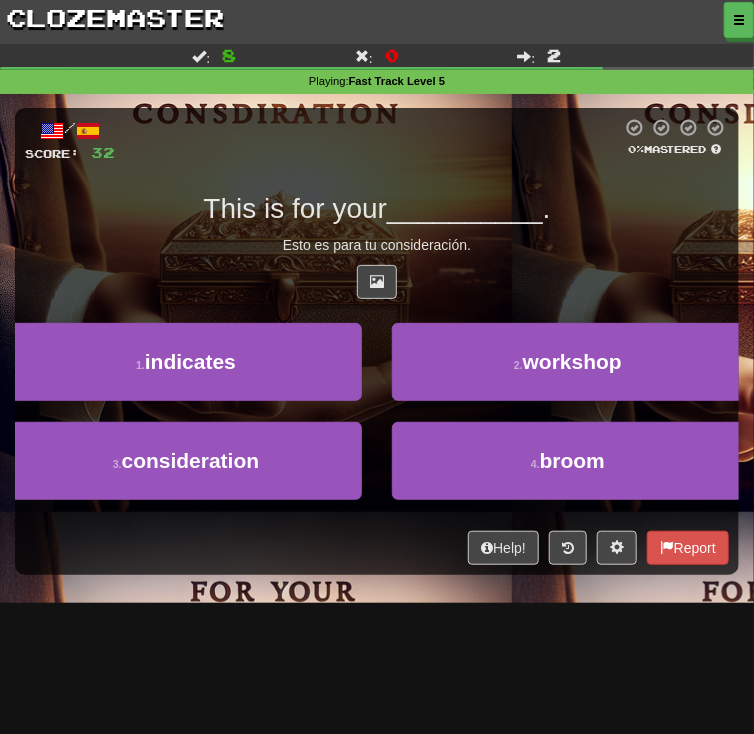 drag, startPoint x: 177, startPoint y: 213, endPoint x: 460, endPoint y: 206, distance: 283.08655 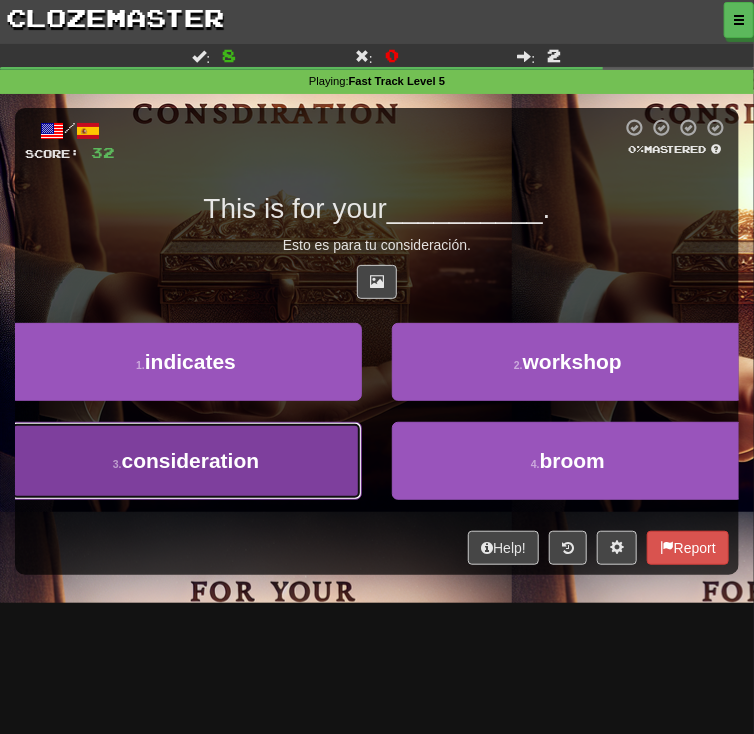 click on "3 .  consideration" at bounding box center [186, 461] 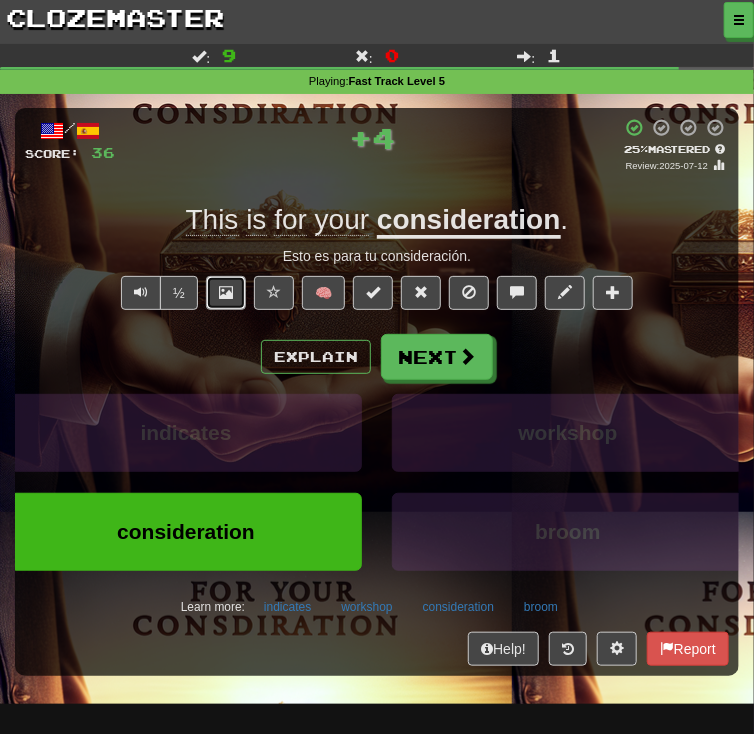 click at bounding box center [226, 292] 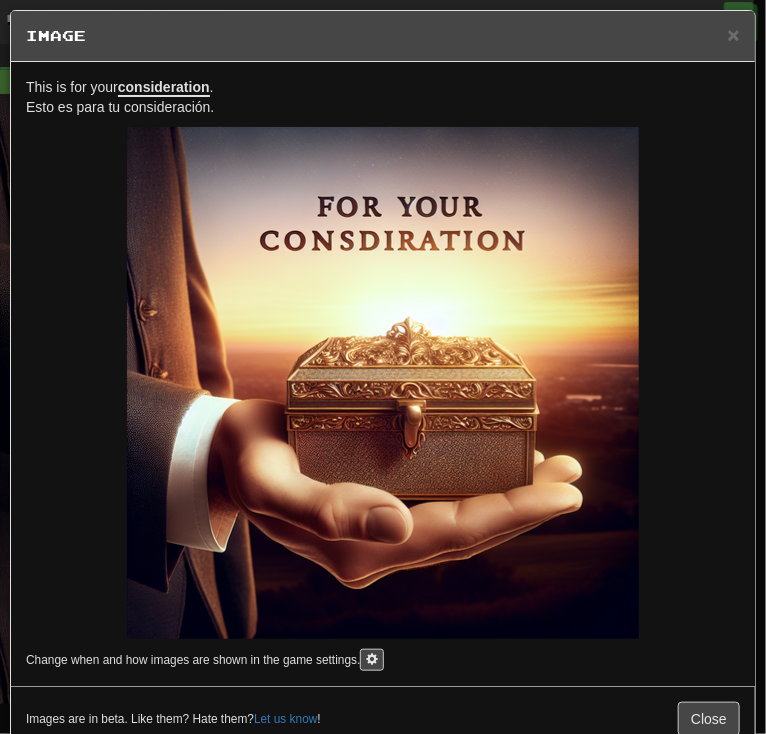 drag, startPoint x: 510, startPoint y: 437, endPoint x: 517, endPoint y: 422, distance: 16.552946 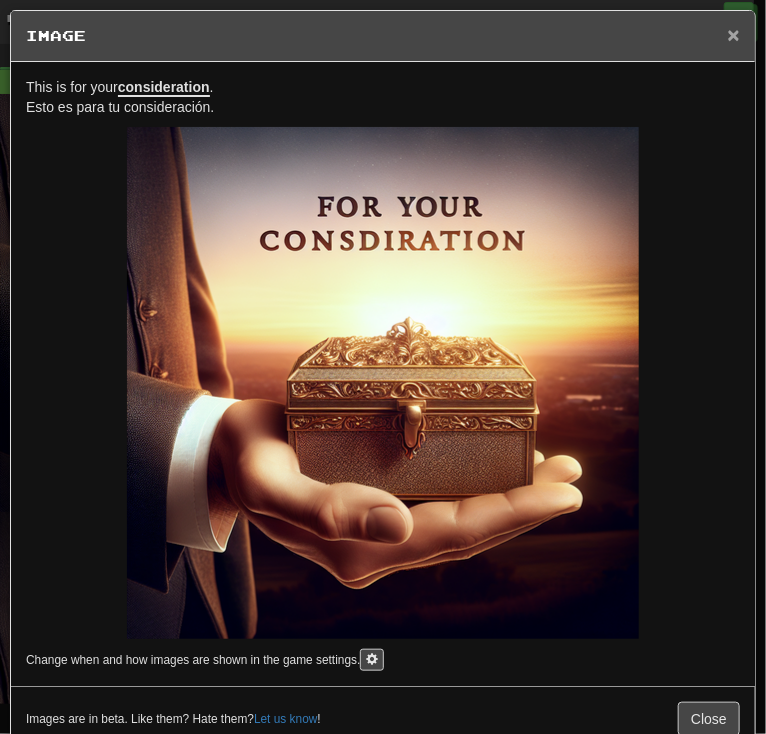 click on "×" at bounding box center [734, 34] 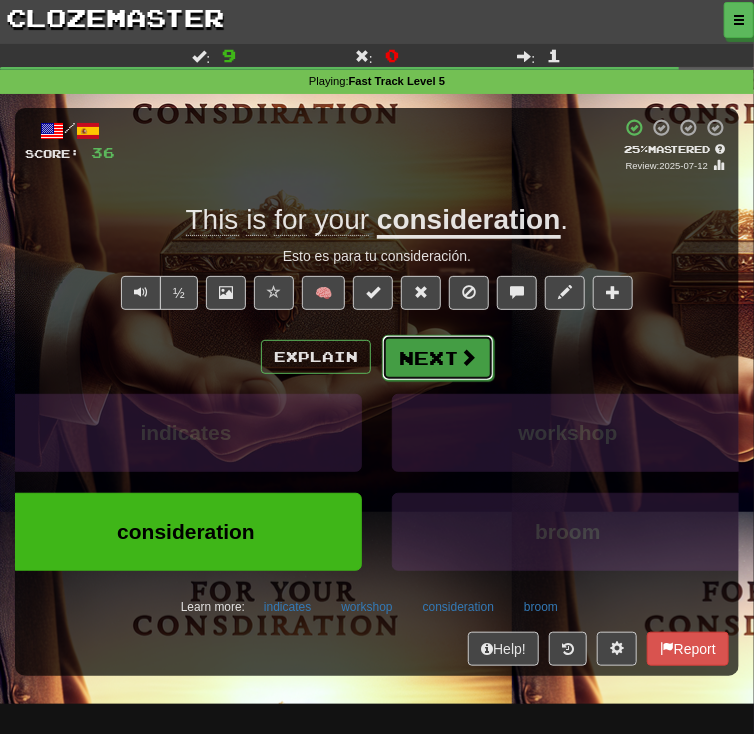 click at bounding box center [468, 357] 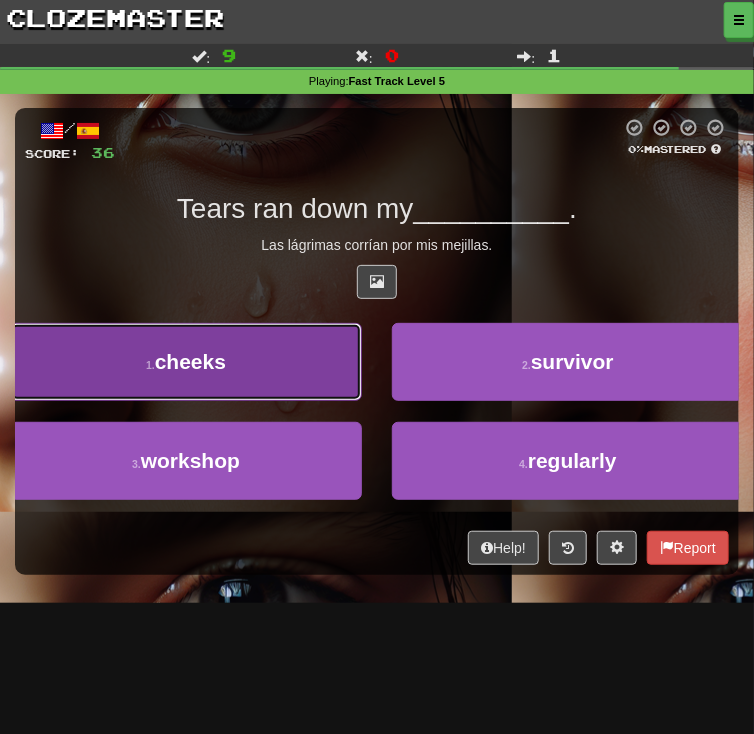 click on "1 .  cheeks" at bounding box center (186, 362) 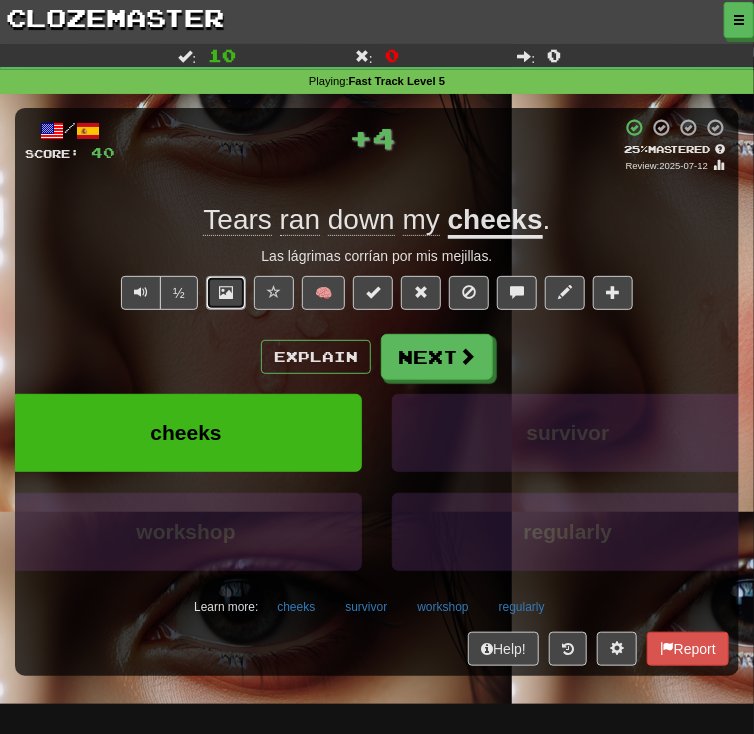 click at bounding box center [226, 293] 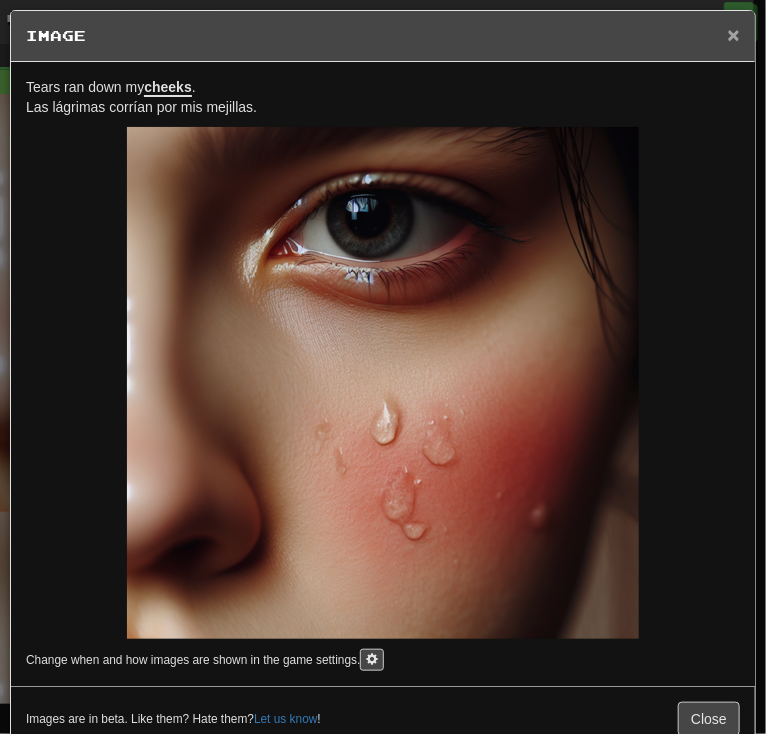 click on "×" at bounding box center (734, 34) 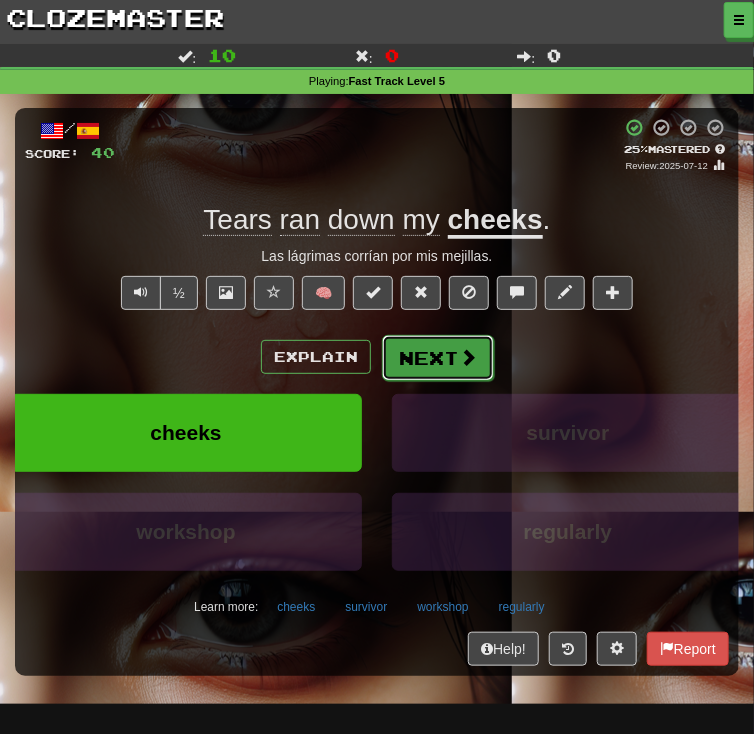 click on "Next" at bounding box center (438, 358) 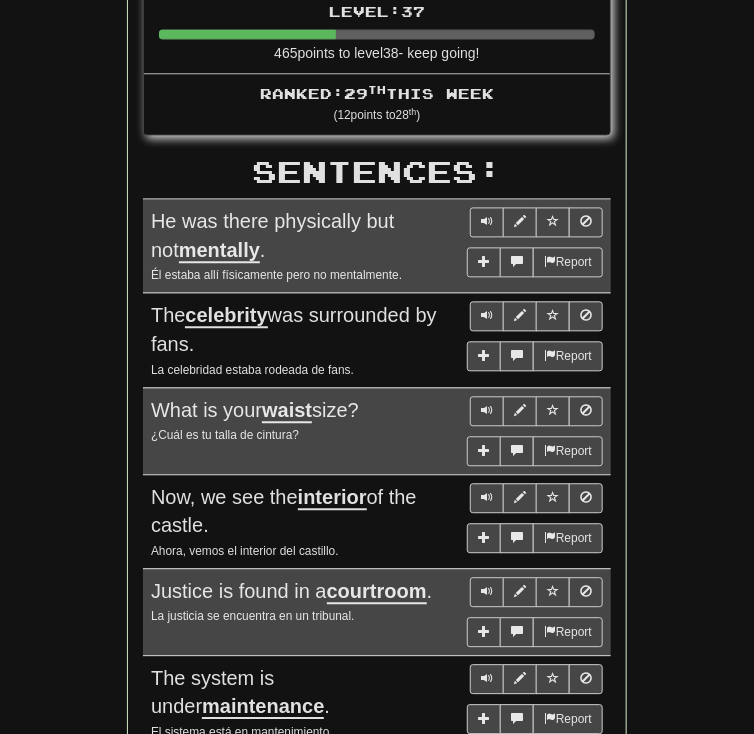 scroll, scrollTop: 1066, scrollLeft: 0, axis: vertical 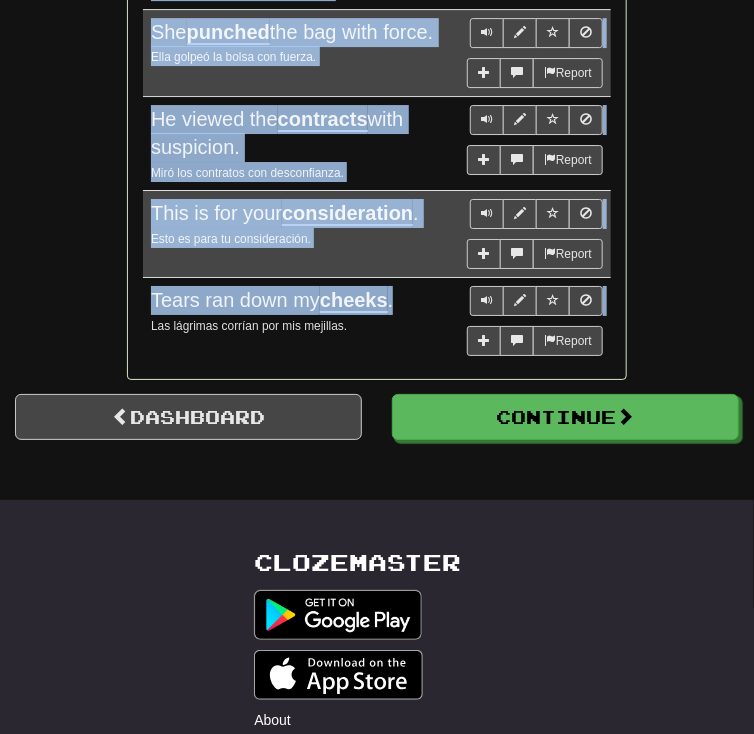 copy on "He was there physically but not  mentally . Él estaba allí físicamente pero no mentalmente.  Report The  celebrity  was surrounded by fans. La celebridad estaba rodeada de fans.  Report What is your  waist  size? ¿Cuál es tu talla de cintura?  Report Now, we see the  interior  of the castle. Ahora, vemos el interior del castillo.  Report Justice is found in a  courtroom . La justicia se encuentra en un tribunal.  Report The system is under  maintenance . El sistema está en mantenimiento.  Report She  punched  the bag with force. Ella golpeó la bolsa con fuerza.  Report He viewed the  contracts  with suspicion. Miró los contratos con desconfianza.  Report This is for your  consideration . Esto es para tu consideración.  Report Tears ran down my  cheeks ." 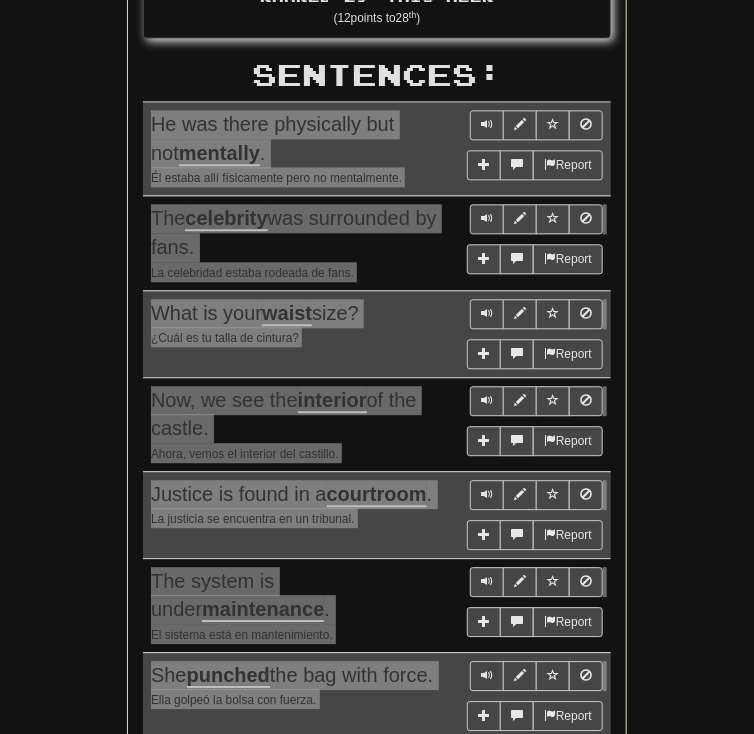 scroll, scrollTop: 1040, scrollLeft: 0, axis: vertical 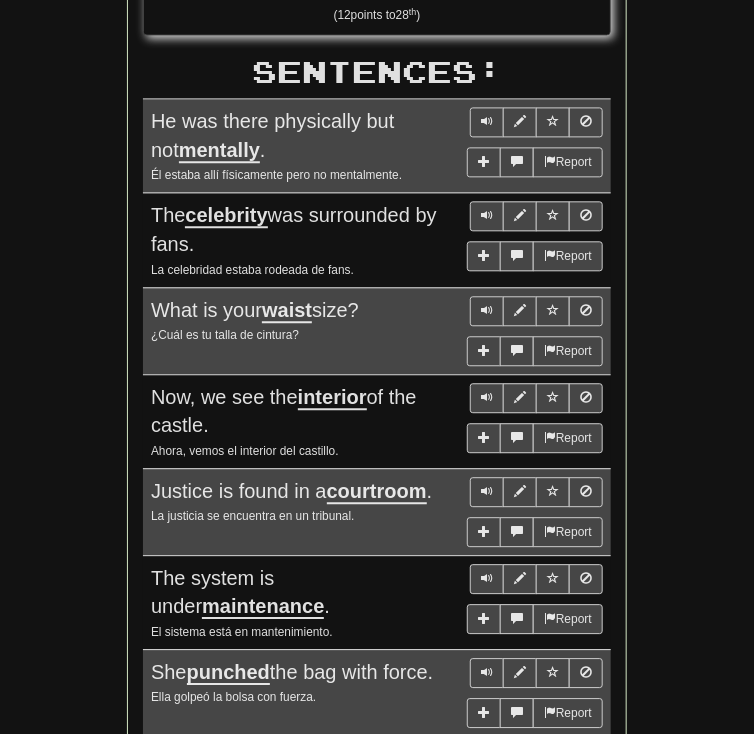 click on "Round Results Stats: Score:   + 40 Time:   1 : 16 New:   10 Review:   0 Correct:   10 Incorrect:   0 Daily Goal: Points:   176  /  50  🎉 Time remaining: 13   Hours Progress: Fast Track Level 5 Playing:  280  /  1 000 + 10 27% 28% Mastered:  132  /  1 000 13.2% Ready for Review:  0  /  Level:  37 465  points to level  38  - keep going! Ranked:  29 th  this week ( 12  points to  28 th ) Sentences:  Report He was there physically but not  mentally . Él estaba allí físicamente pero no mentalmente.  Report The  celebrity  was surrounded by fans. La celebridad estaba rodeada de fans.  Report What is your  waist  size? ¿Cuál es tu talla de cintura?  Report Now, we see the  interior  of the castle. Ahora, vemos el interior del castillo.  Report Justice is found in a  courtroom . La justicia se encuentra en un tribunal.  Report The system is under  maintenance . El sistema está en mantenimiento.  Report She  punched  the bag with force. Ella golpeó la bolsa con fuerza.  Report He viewed the  contracts ." at bounding box center [377, 116] 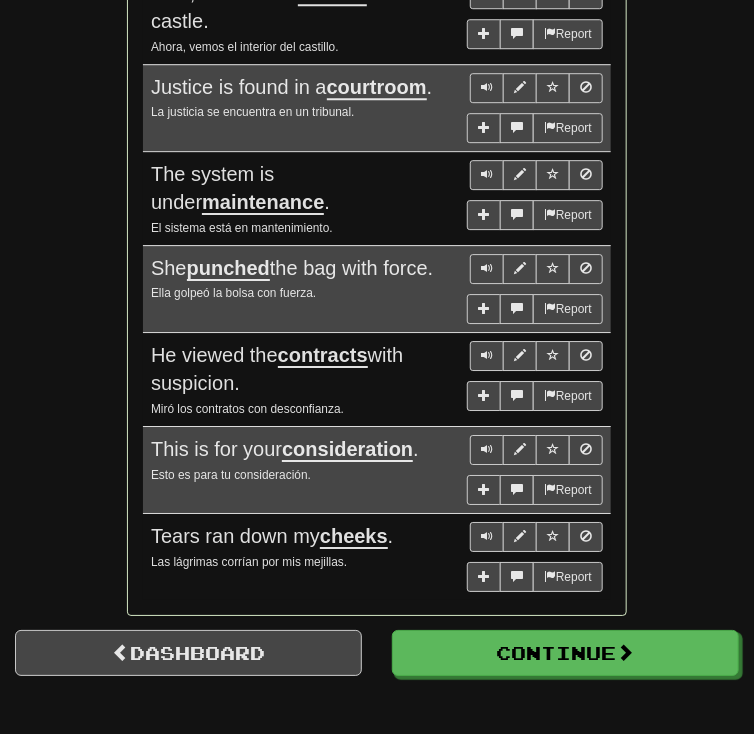 scroll, scrollTop: 1467, scrollLeft: 0, axis: vertical 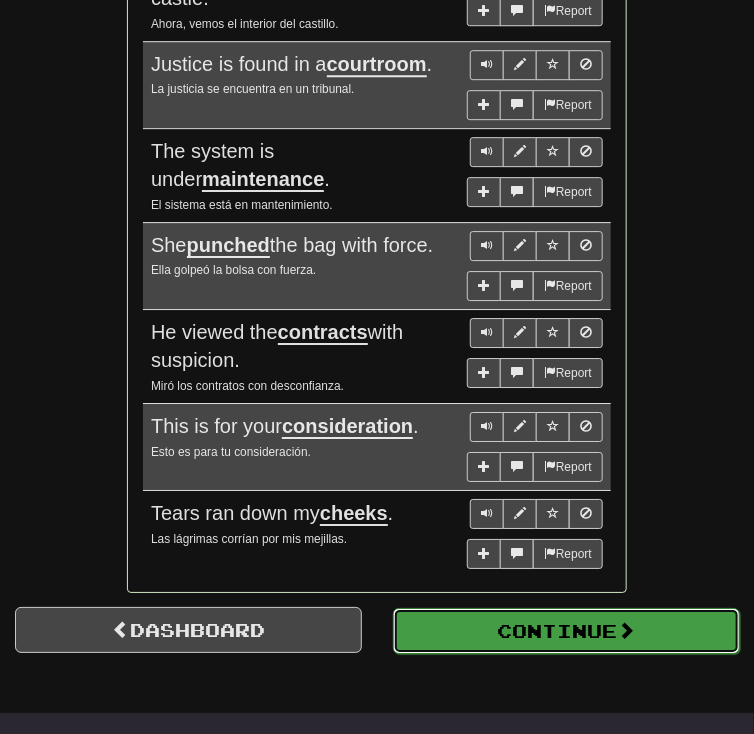 click on "Continue" at bounding box center [566, 631] 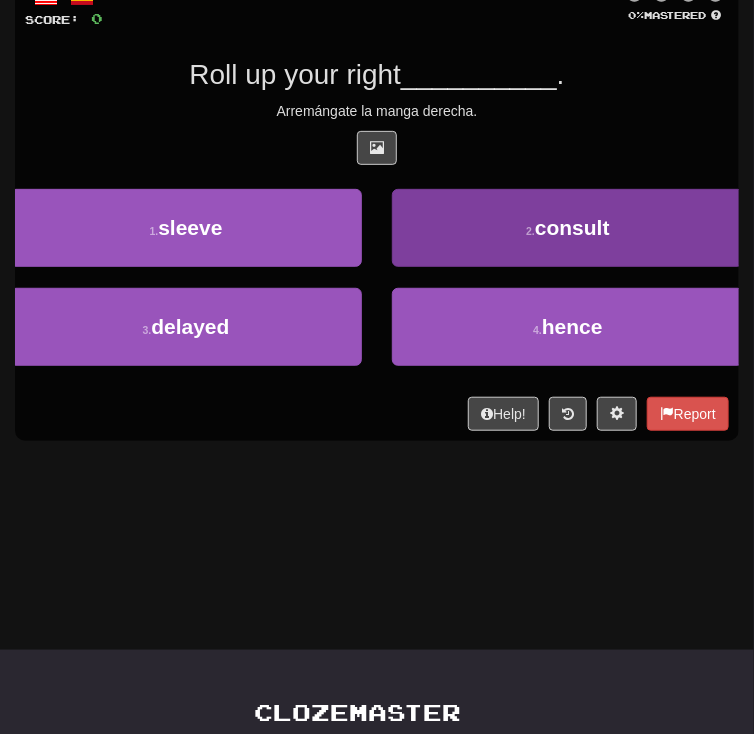 scroll, scrollTop: 0, scrollLeft: 0, axis: both 